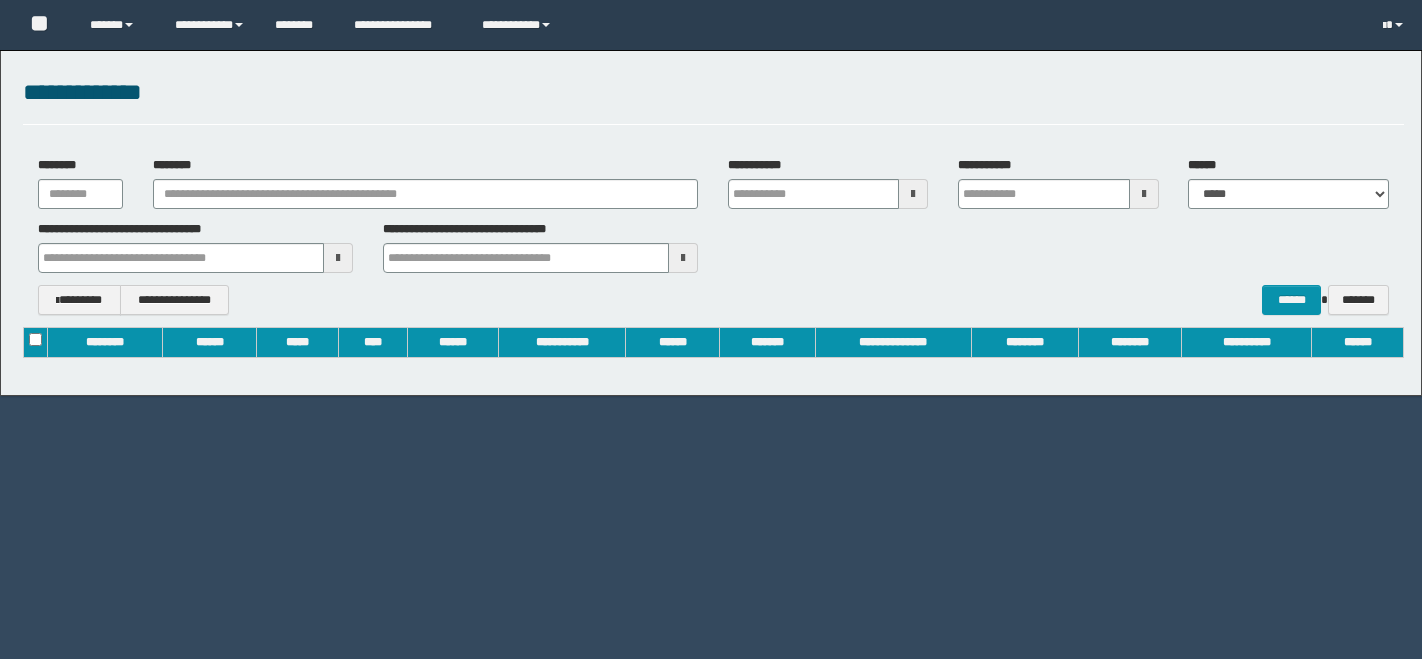 scroll, scrollTop: 0, scrollLeft: 0, axis: both 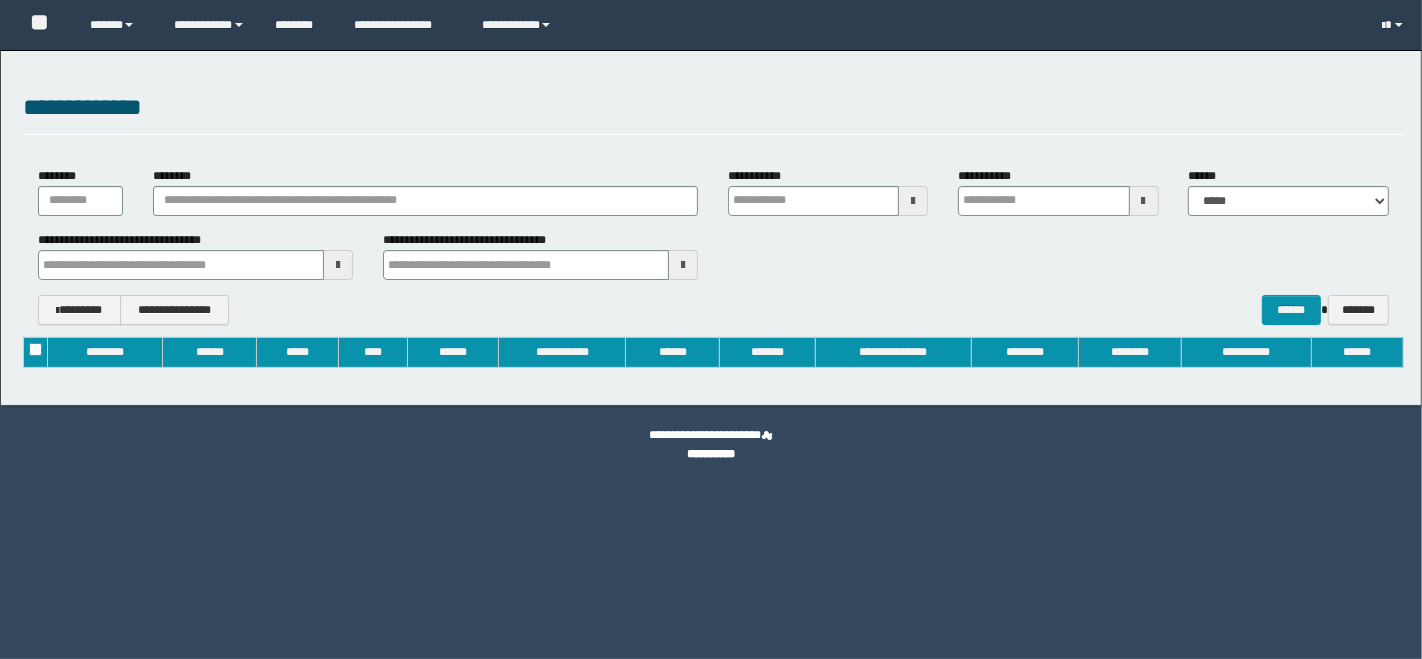 type on "**********" 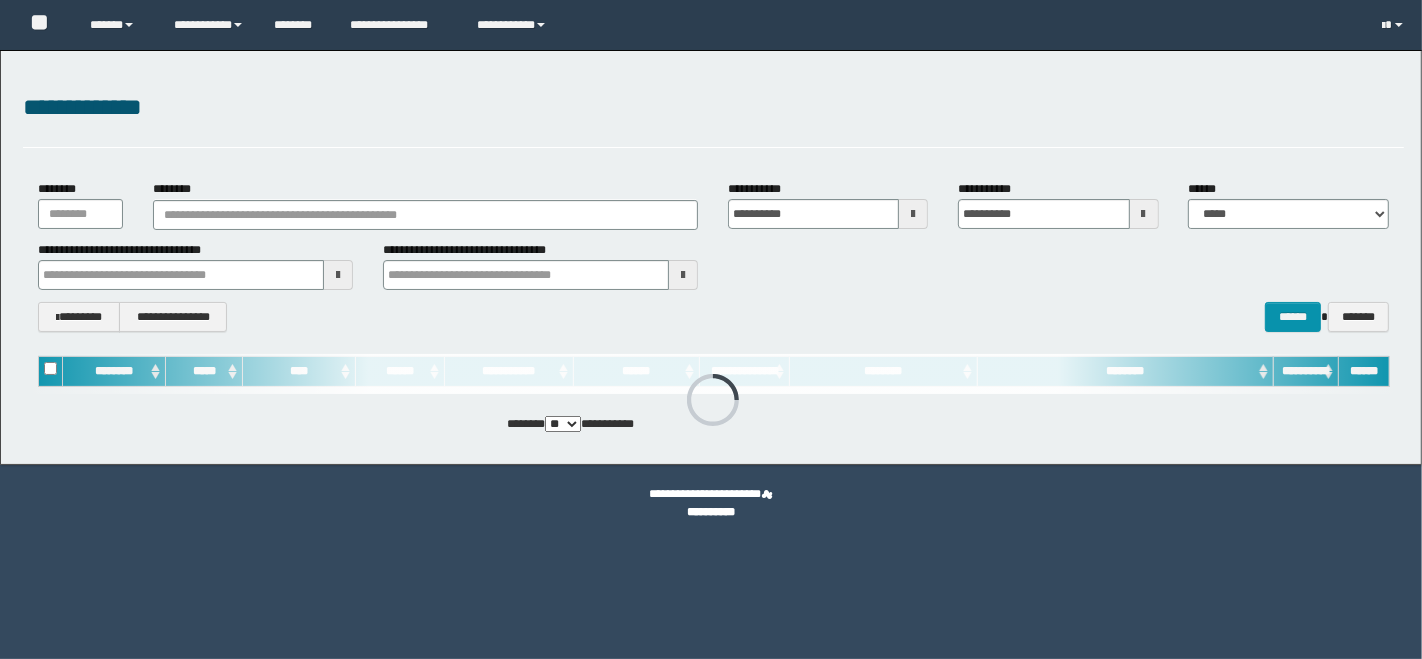 scroll, scrollTop: 0, scrollLeft: 0, axis: both 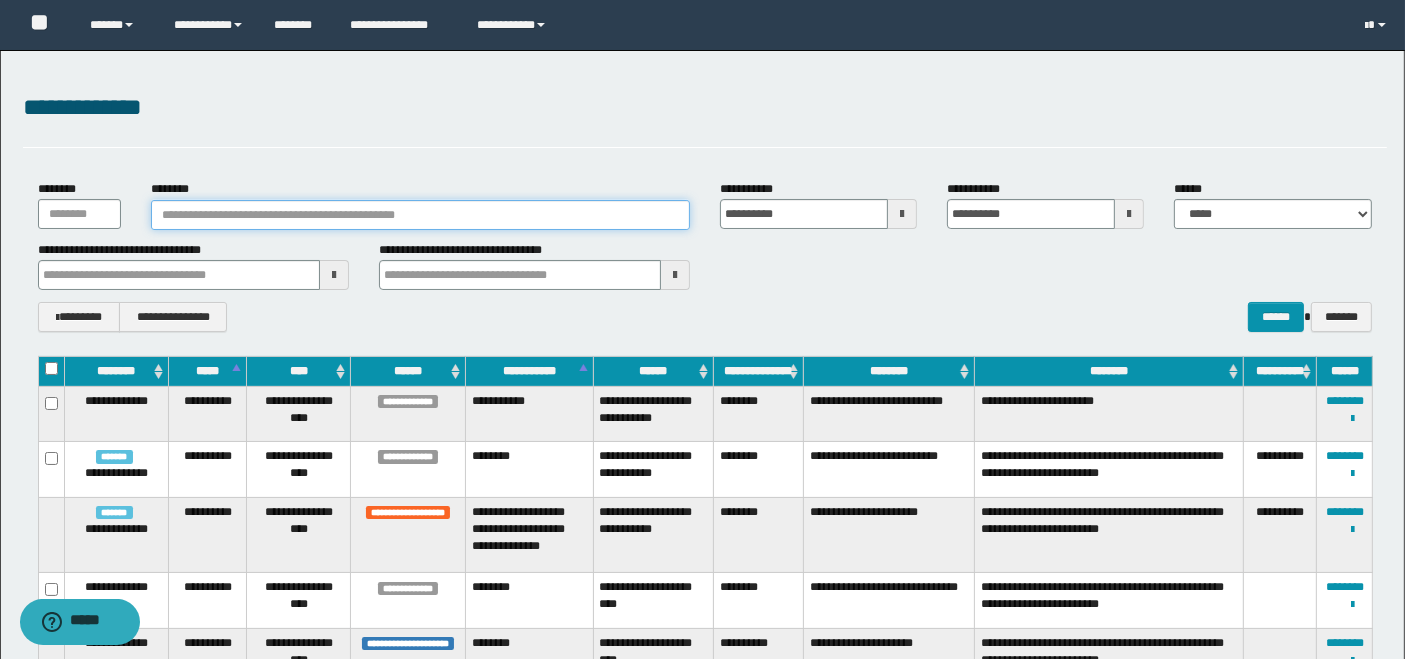 click on "********" at bounding box center (420, 215) 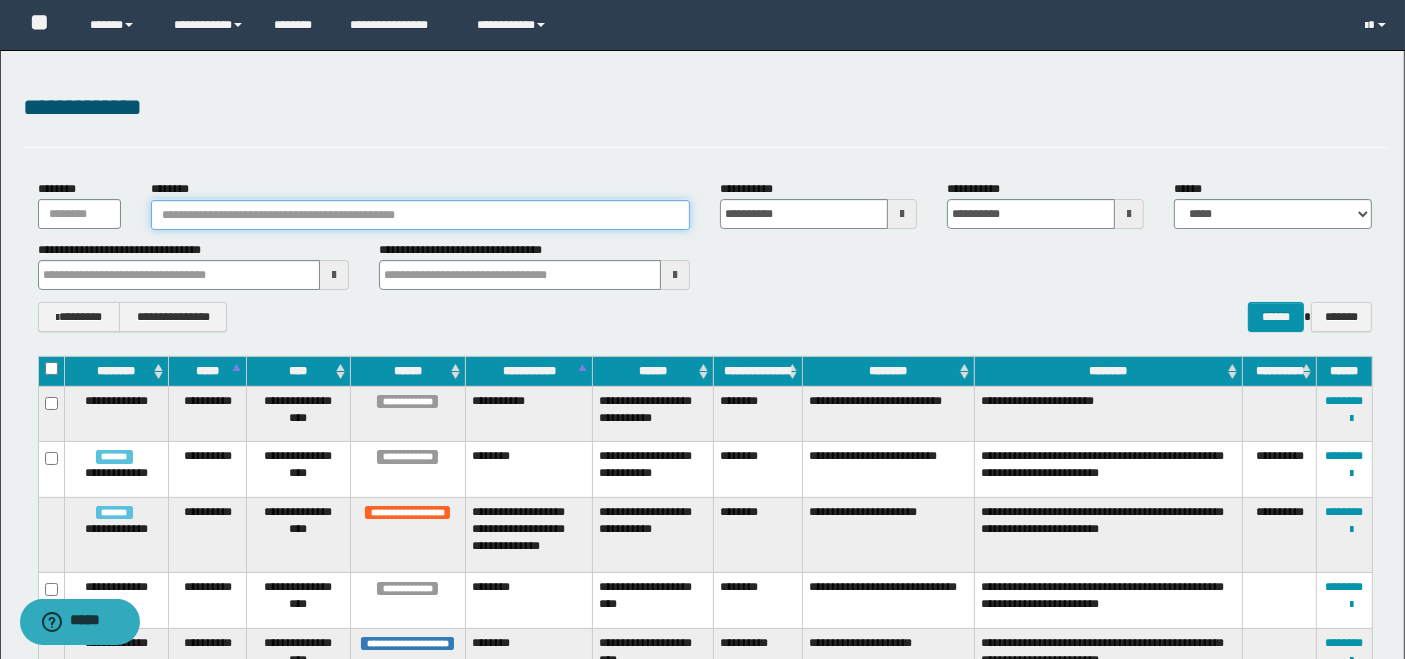 type 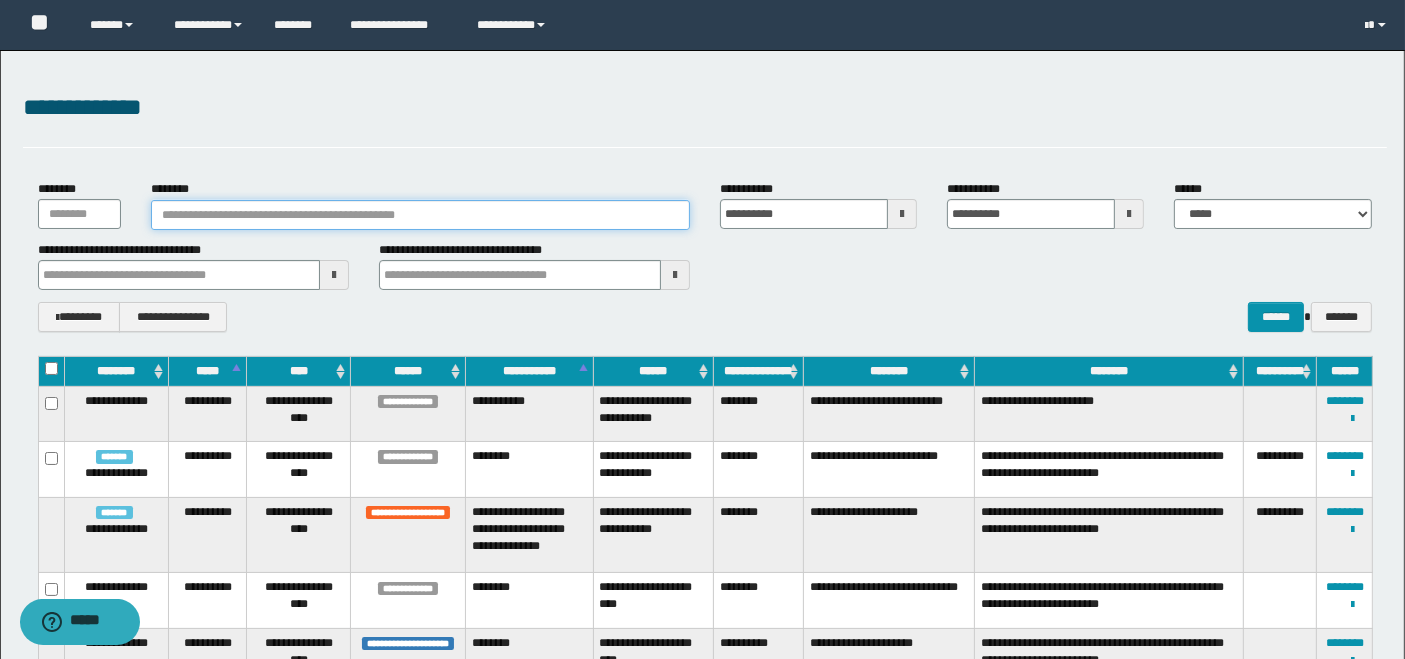 type 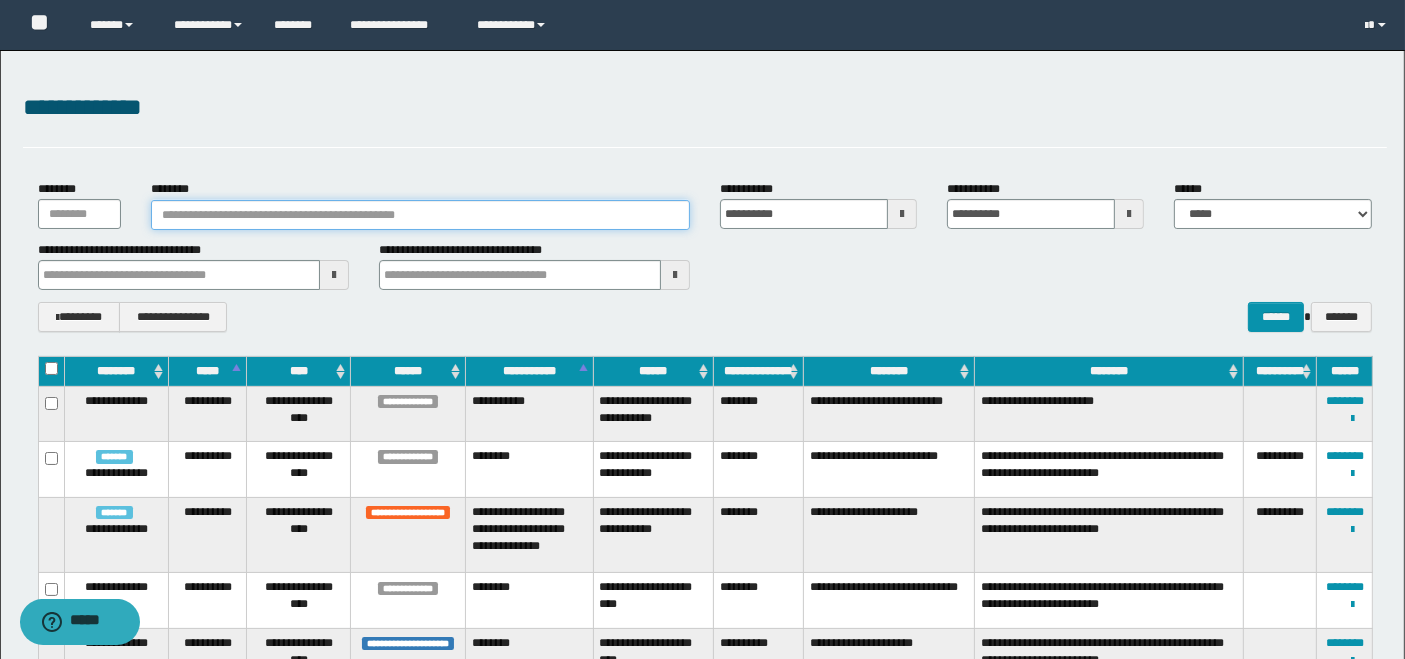 type 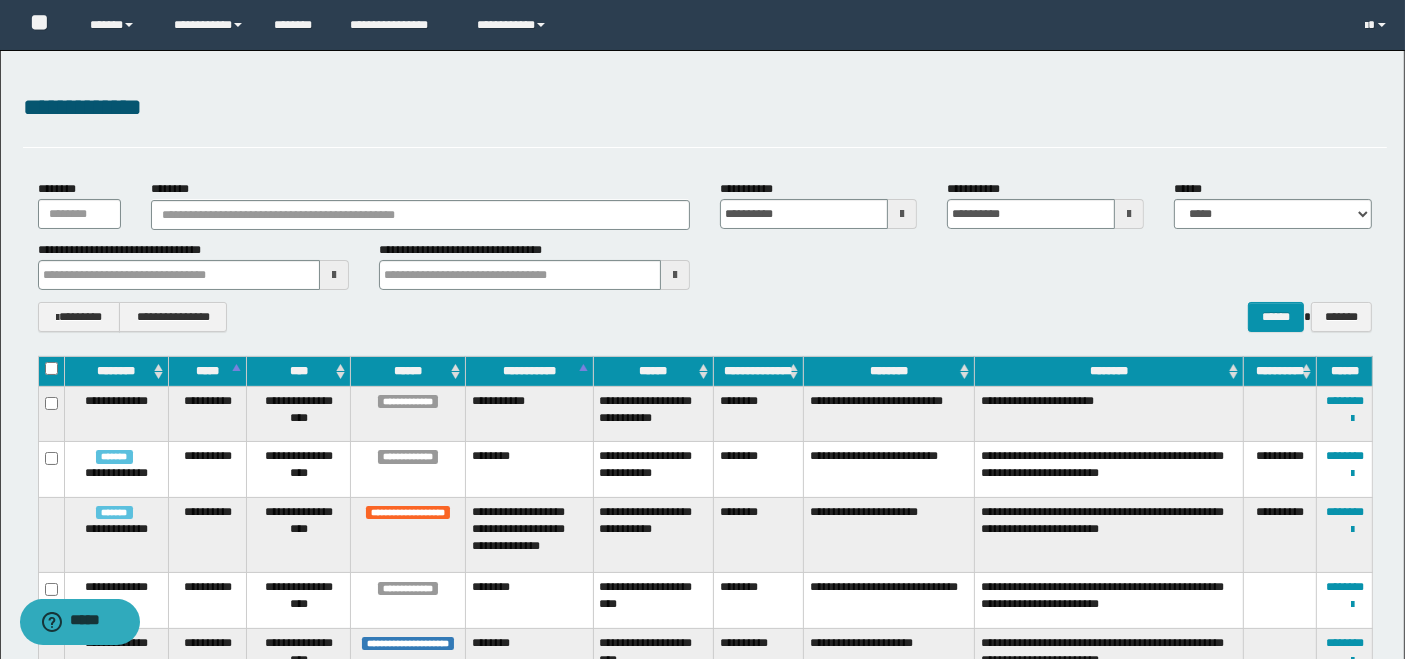 click on "**********" at bounding box center (705, 108) 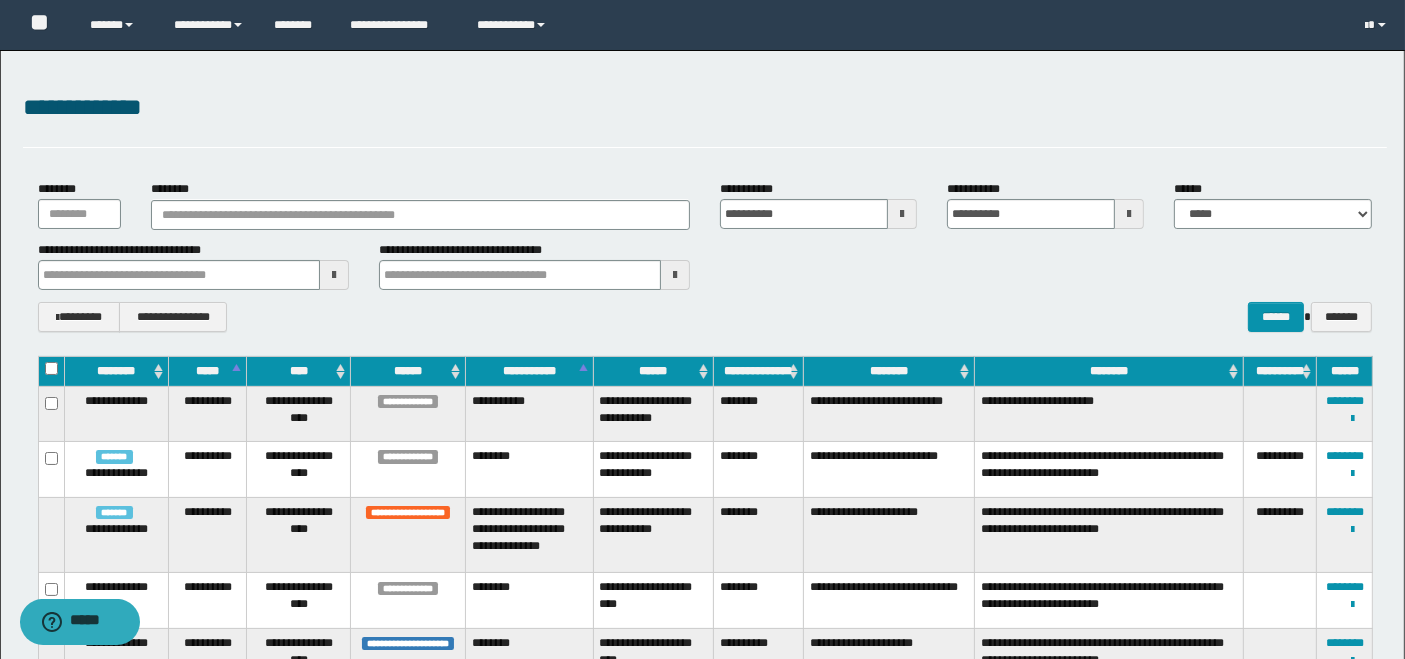 type 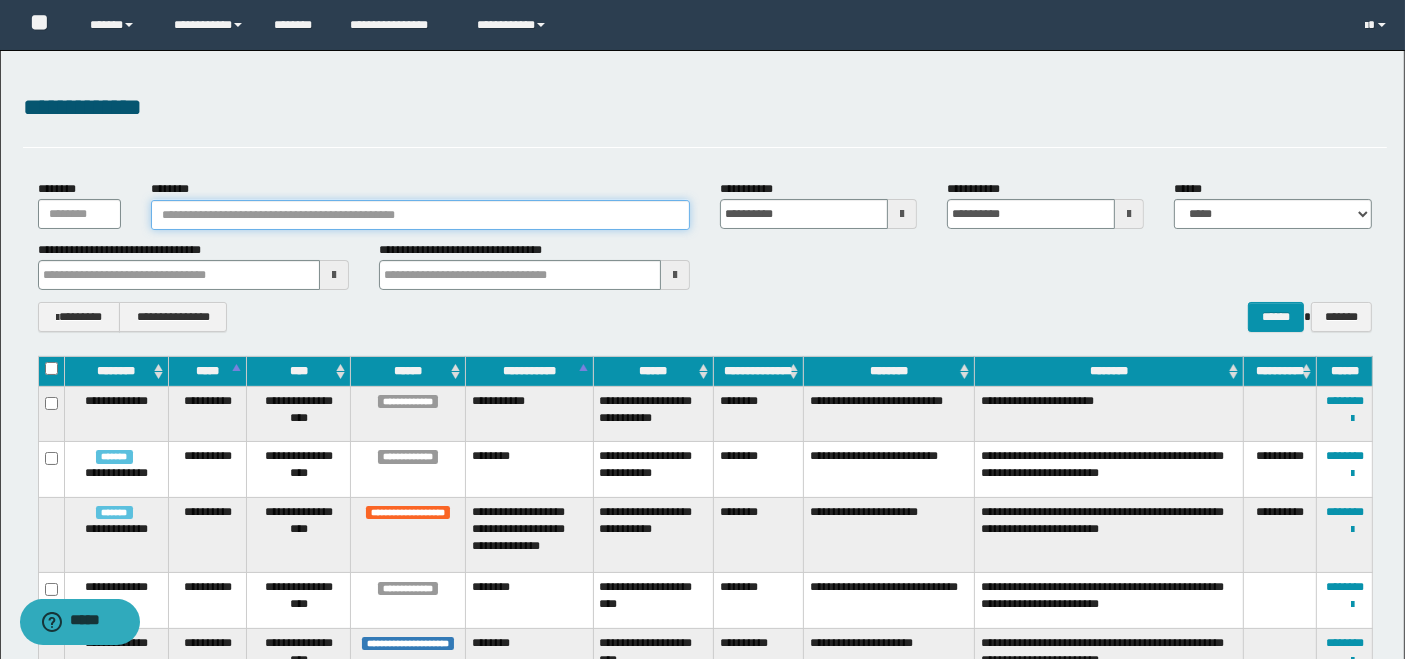 click on "********" at bounding box center (420, 215) 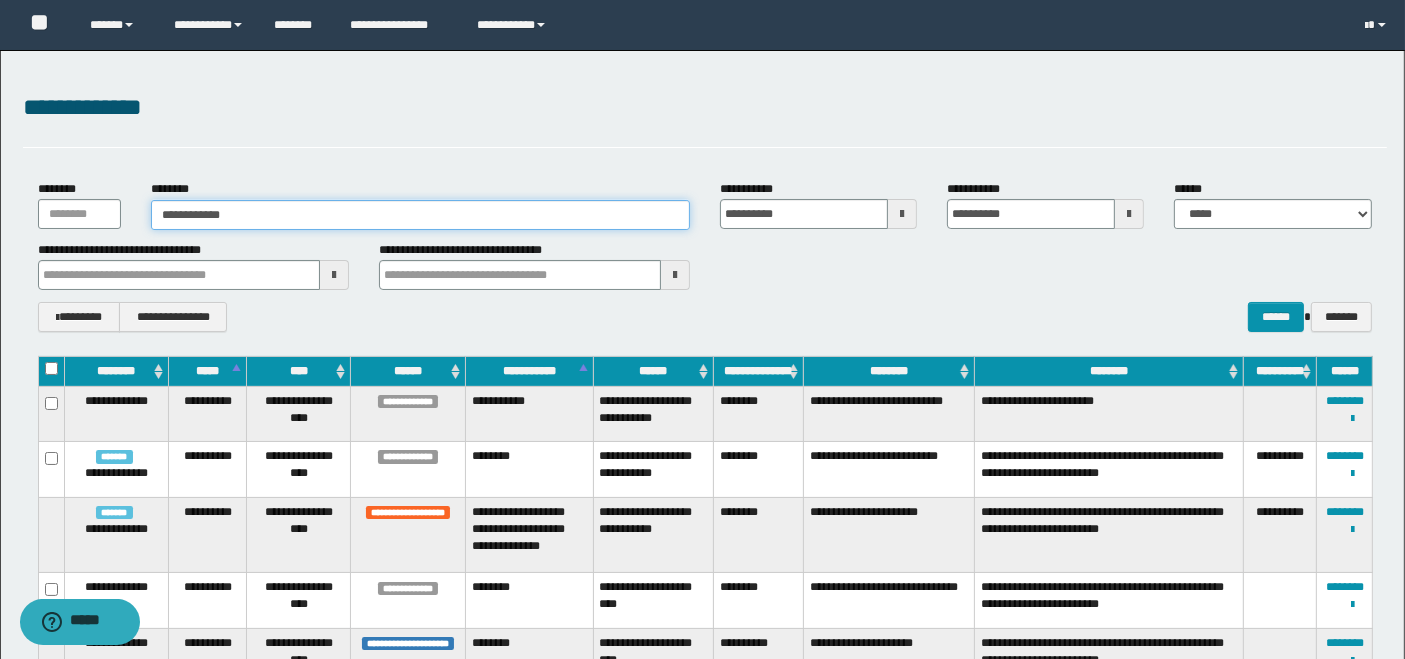 type on "**********" 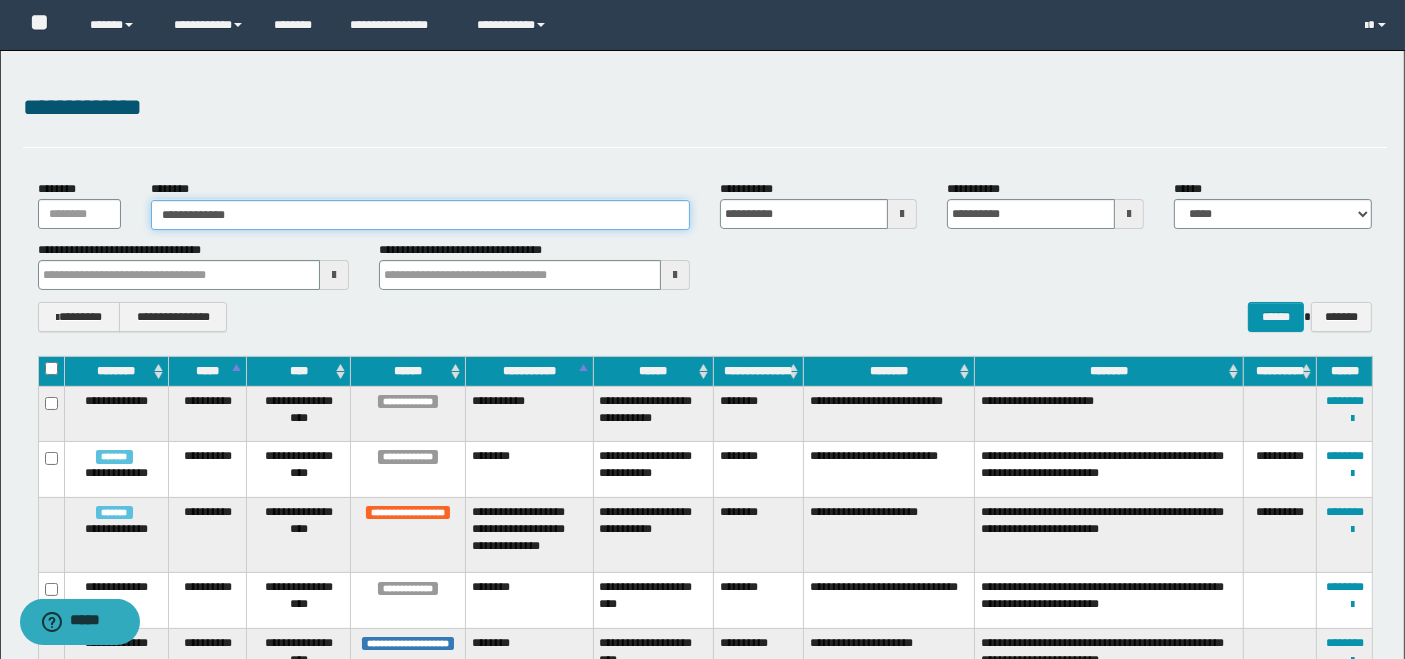 type on "**********" 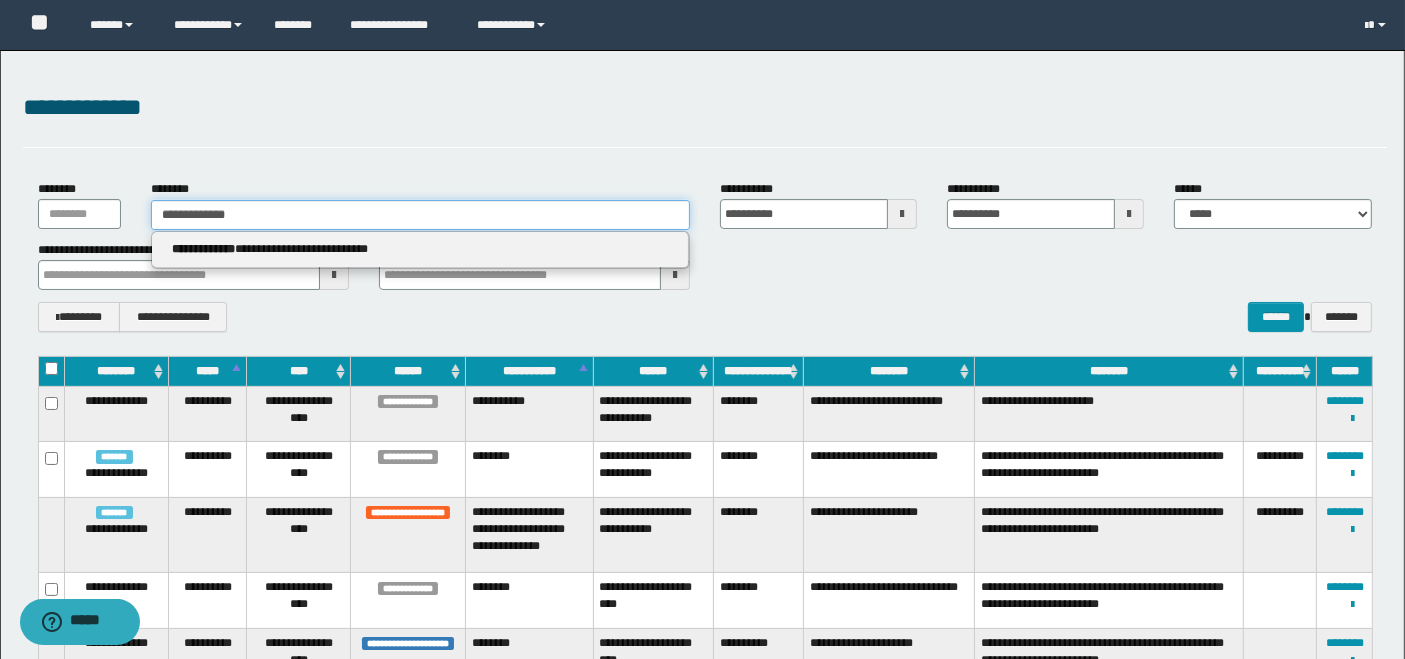 type 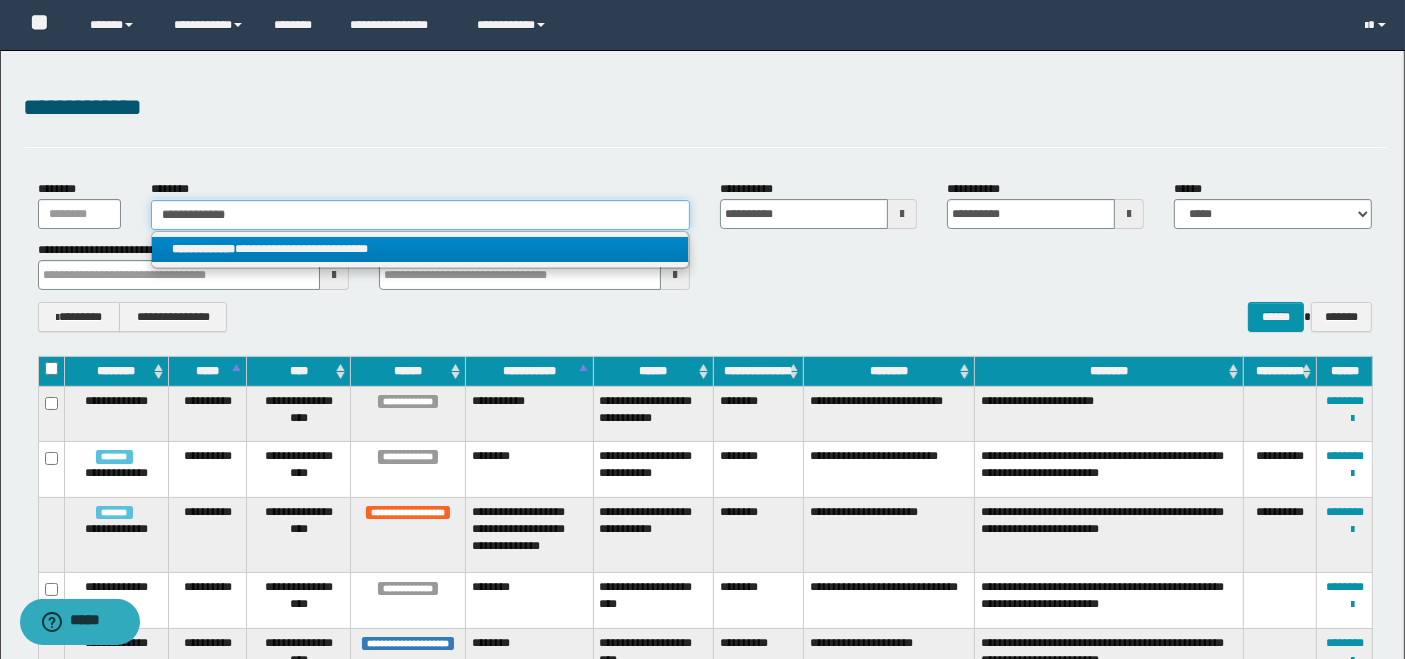 type on "**********" 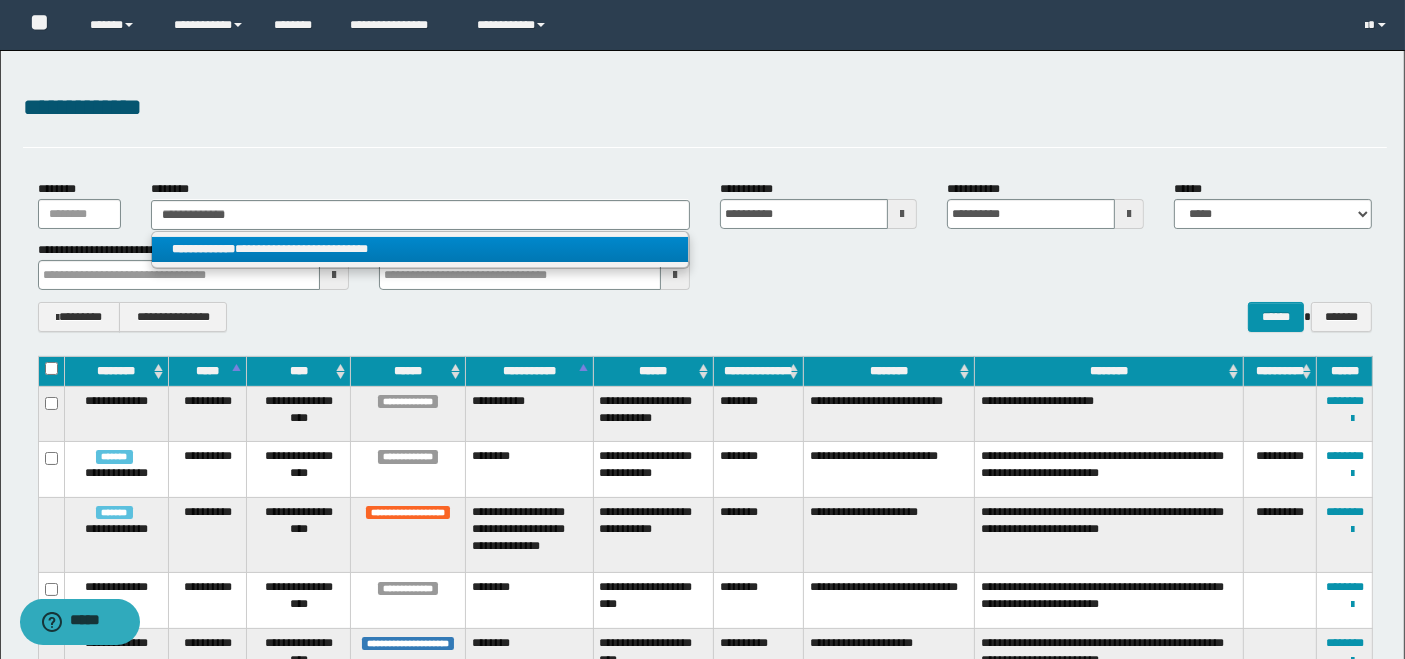 click on "**********" at bounding box center [420, 249] 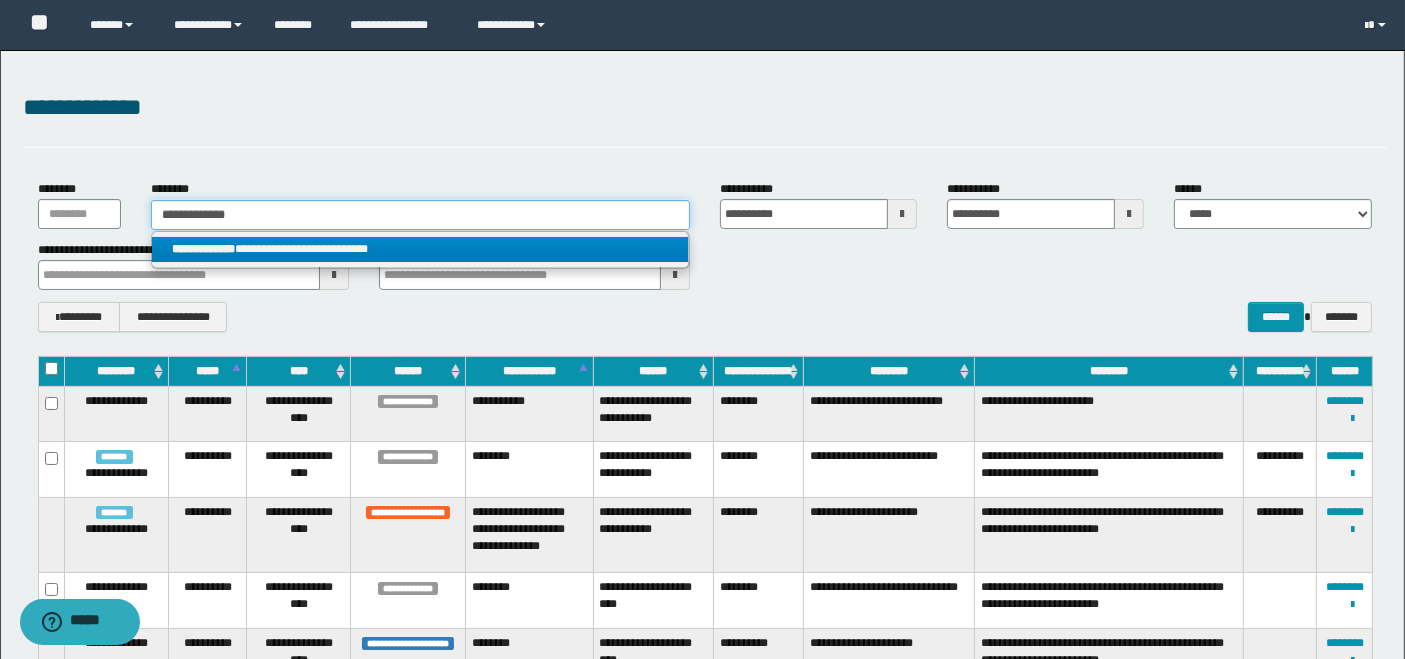 type 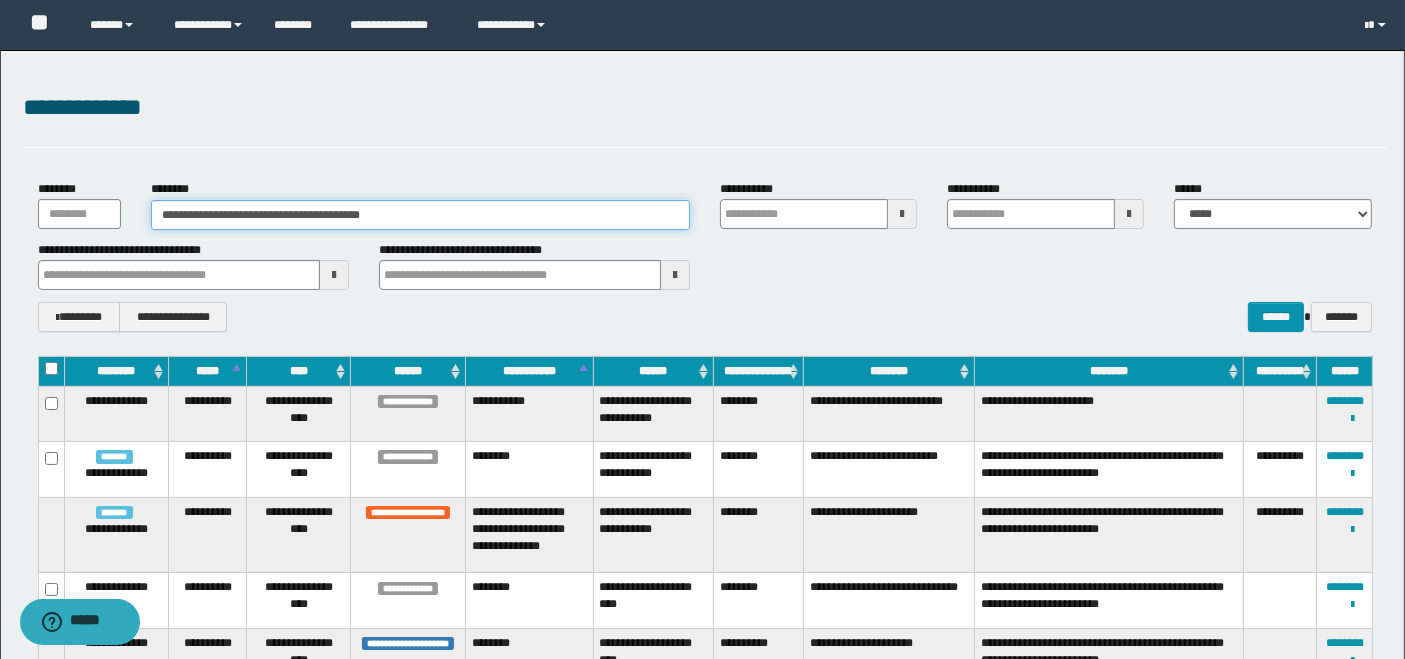type 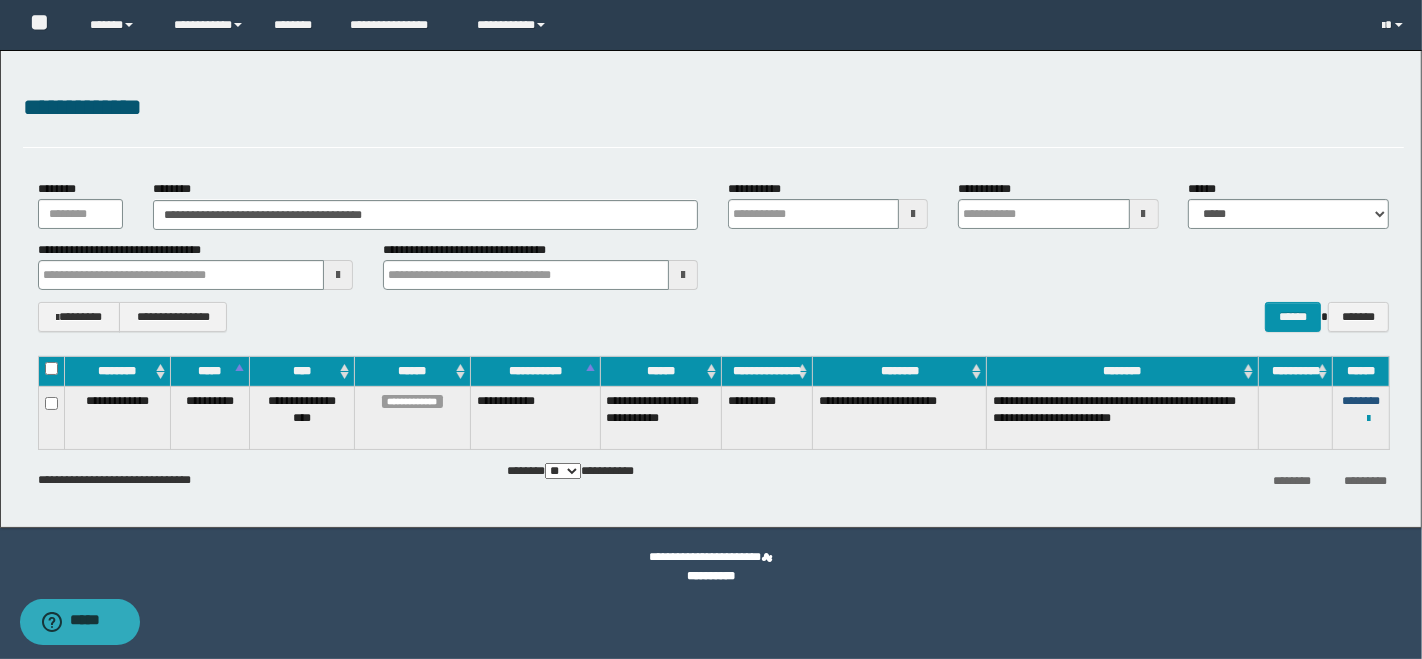 click on "********" at bounding box center (1361, 401) 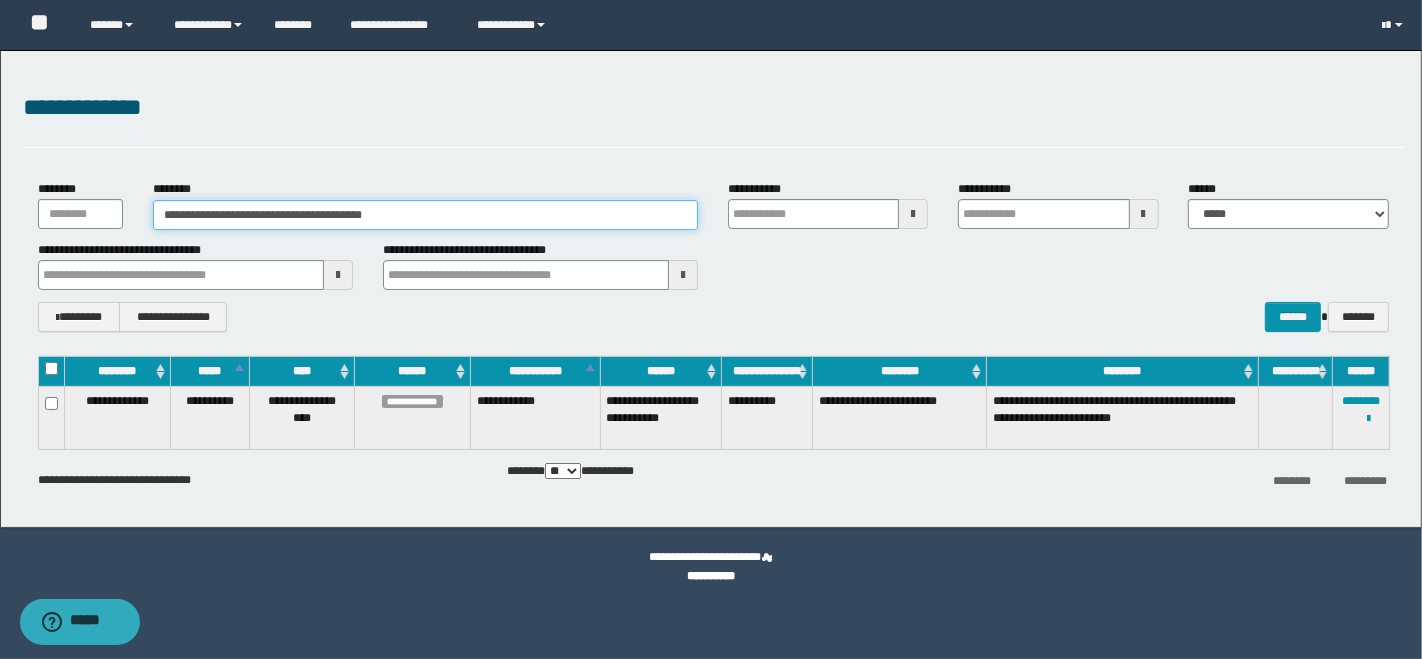 drag, startPoint x: 423, startPoint y: 214, endPoint x: 148, endPoint y: 221, distance: 275.08908 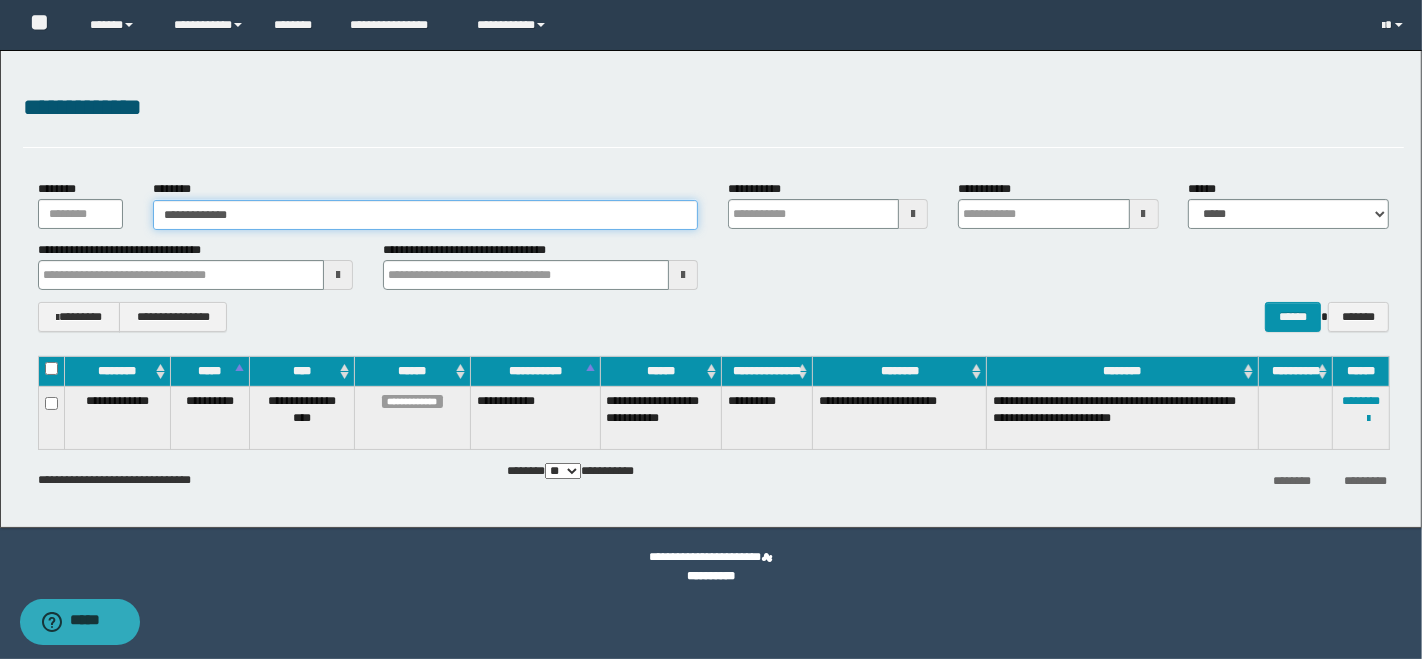type on "**********" 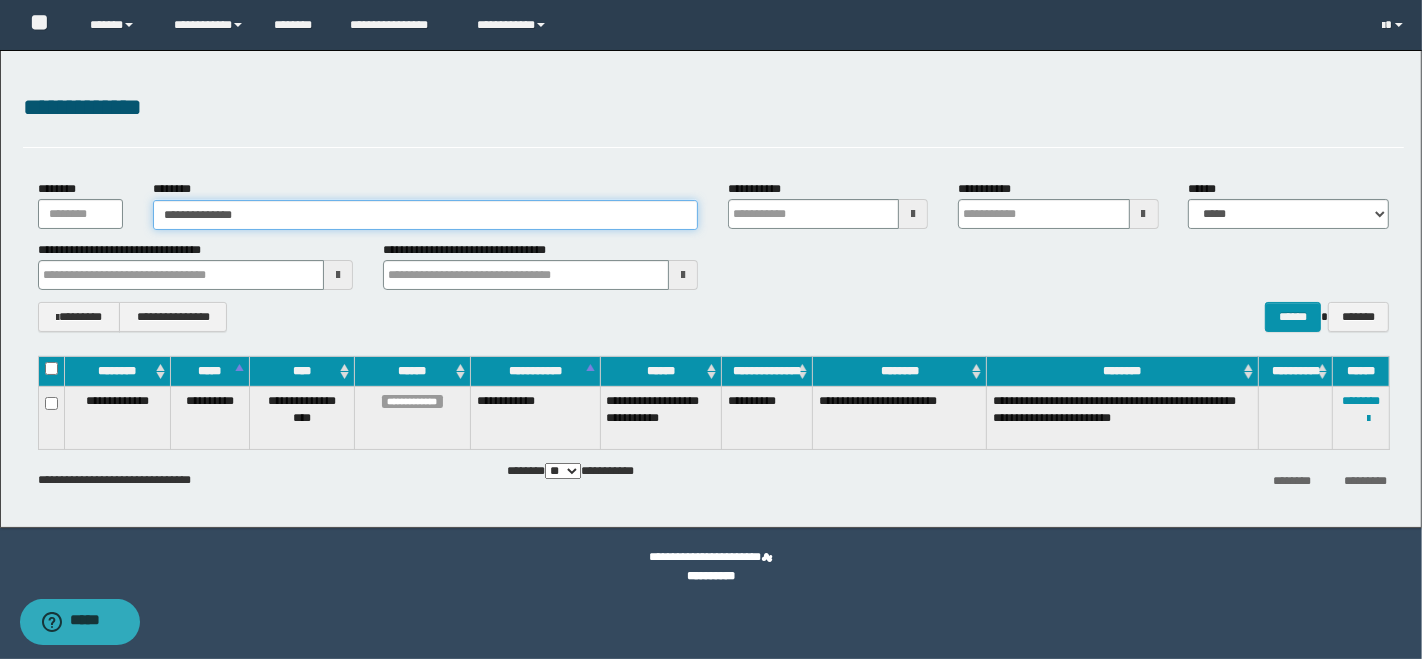 type on "**********" 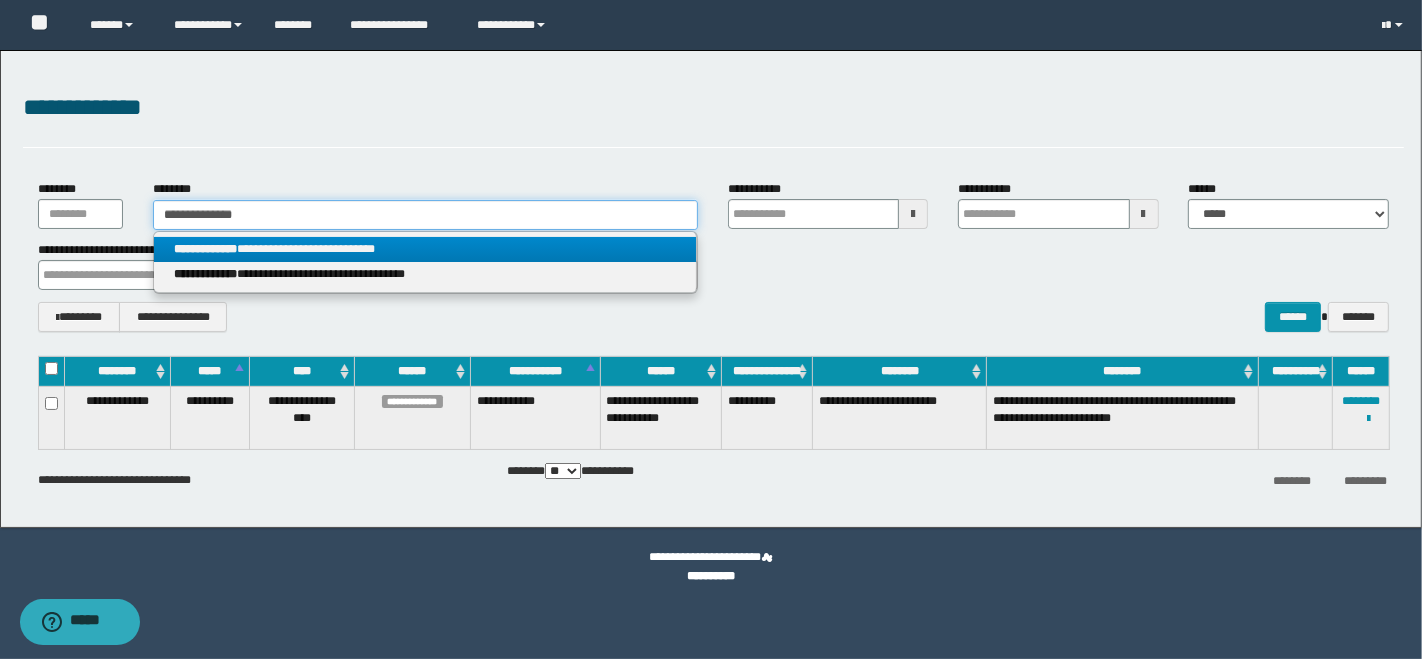 type on "**********" 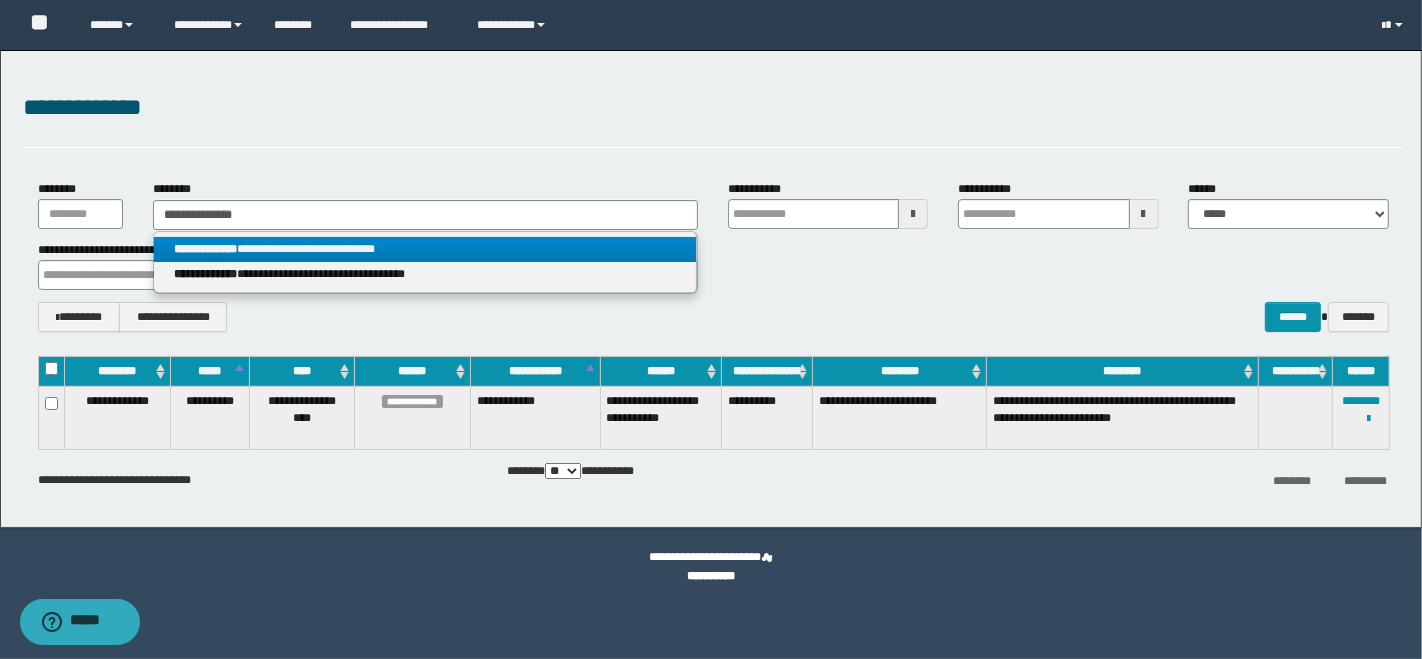 click on "**********" at bounding box center (425, 249) 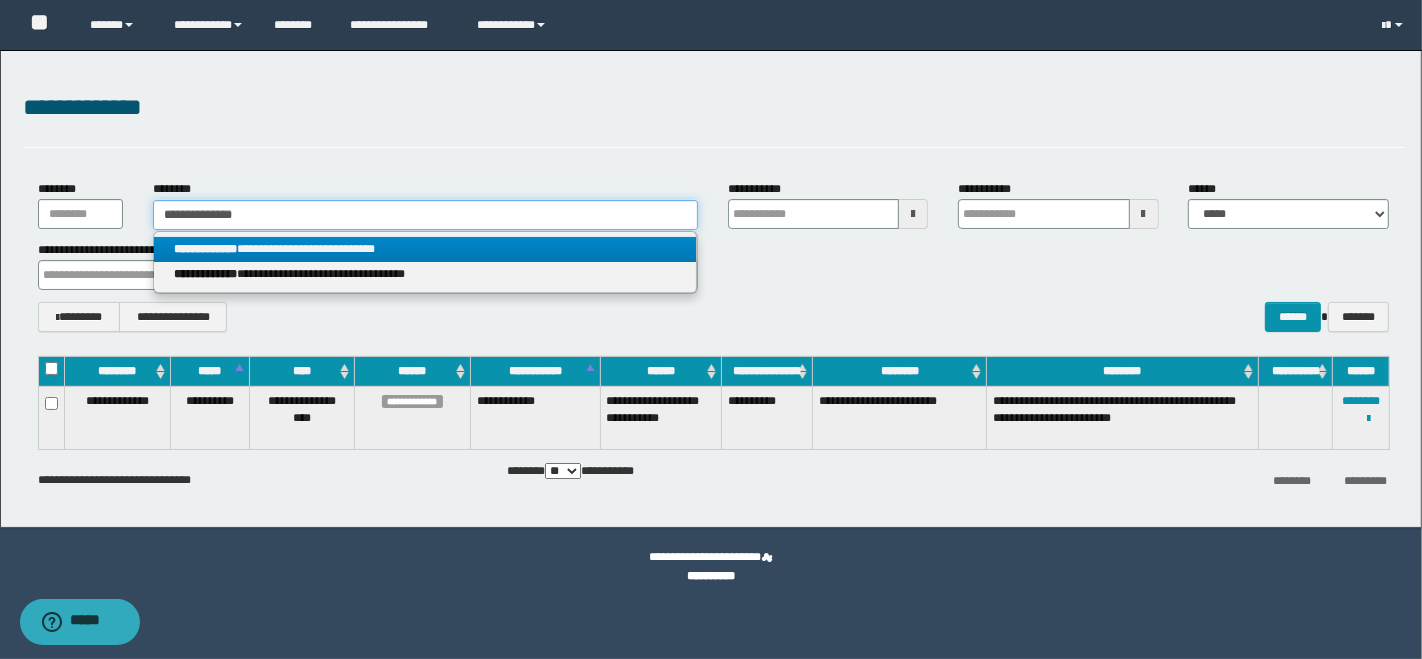 type 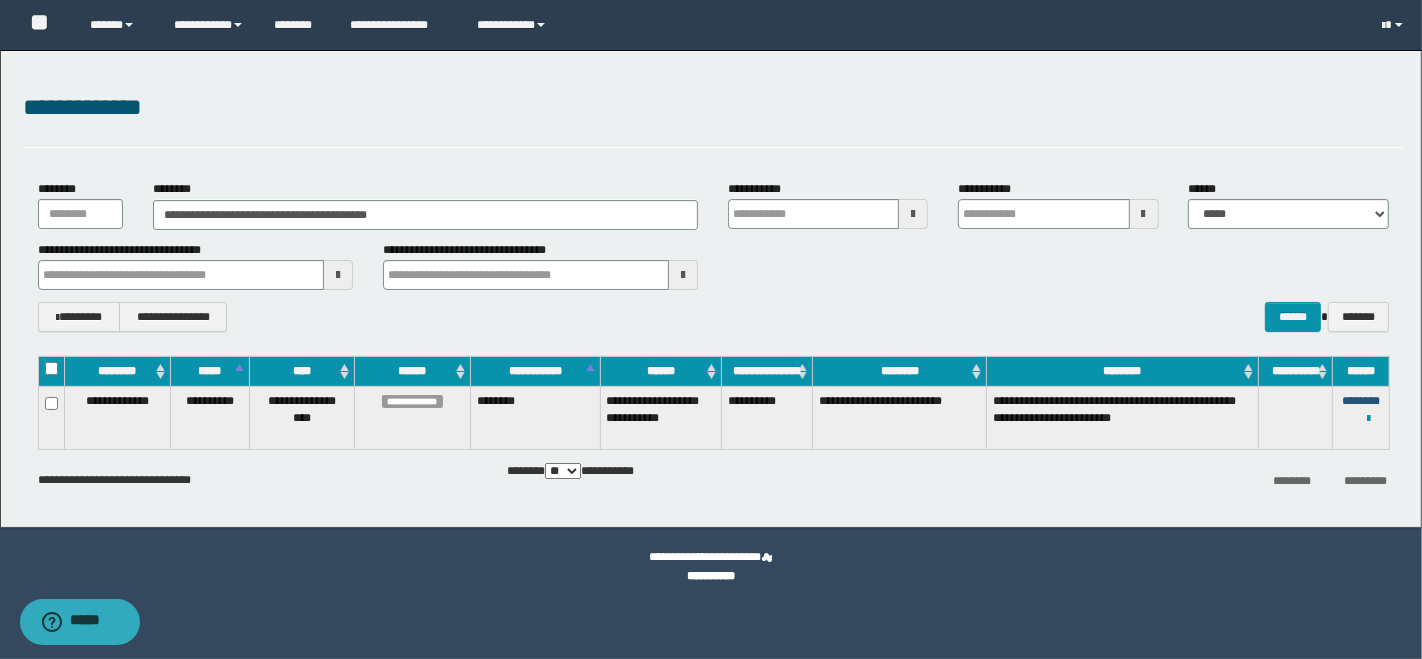 click on "********" at bounding box center (1361, 401) 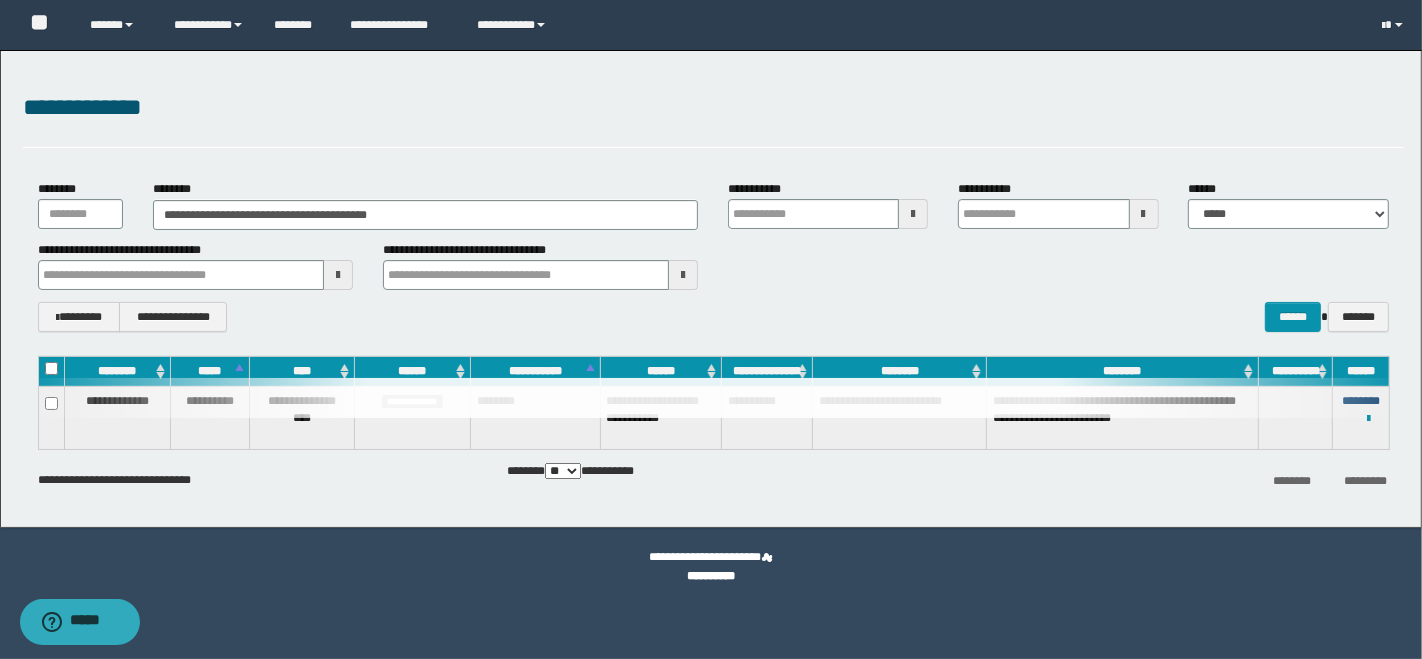 type 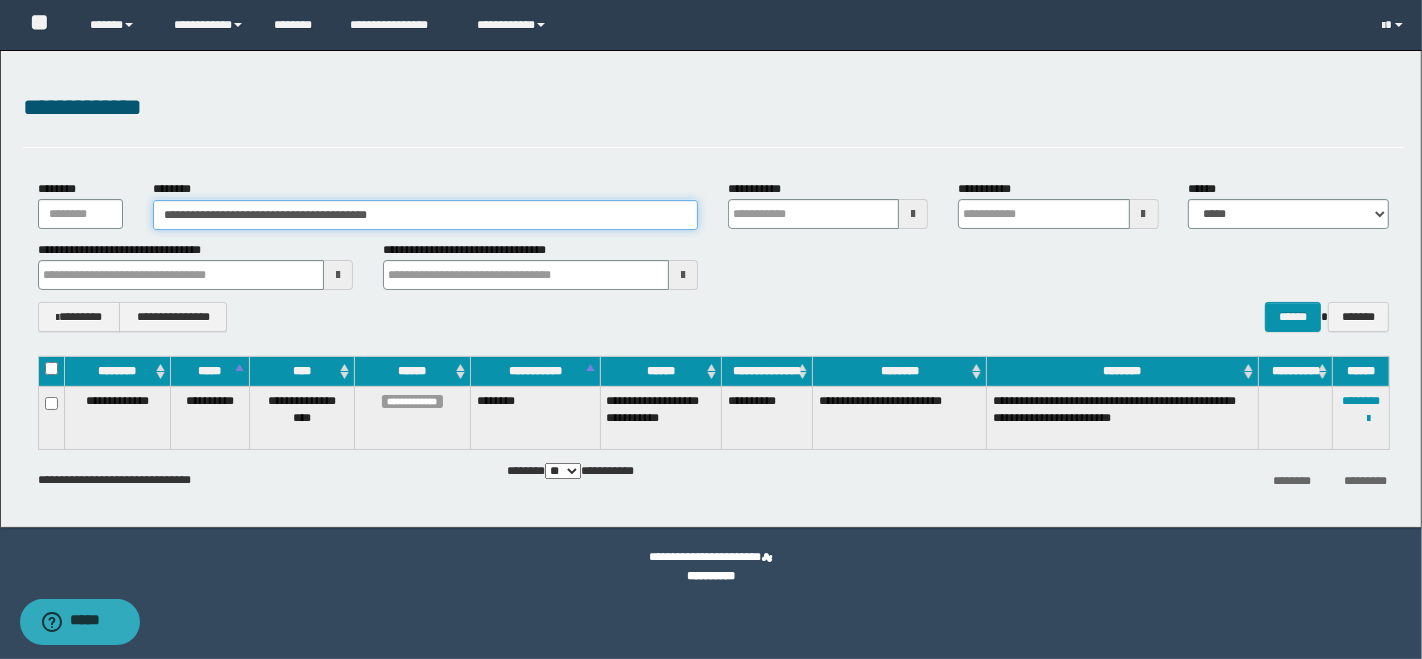 drag, startPoint x: 434, startPoint y: 207, endPoint x: 100, endPoint y: 210, distance: 334.01346 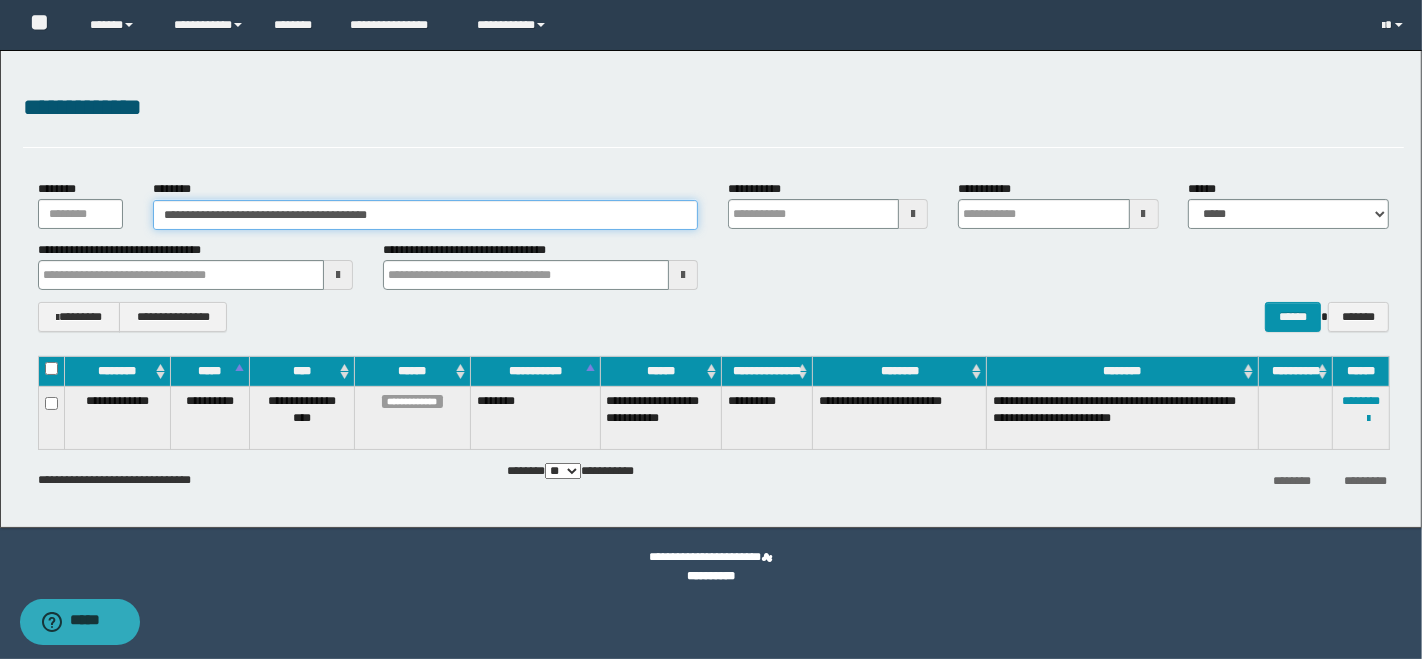 type 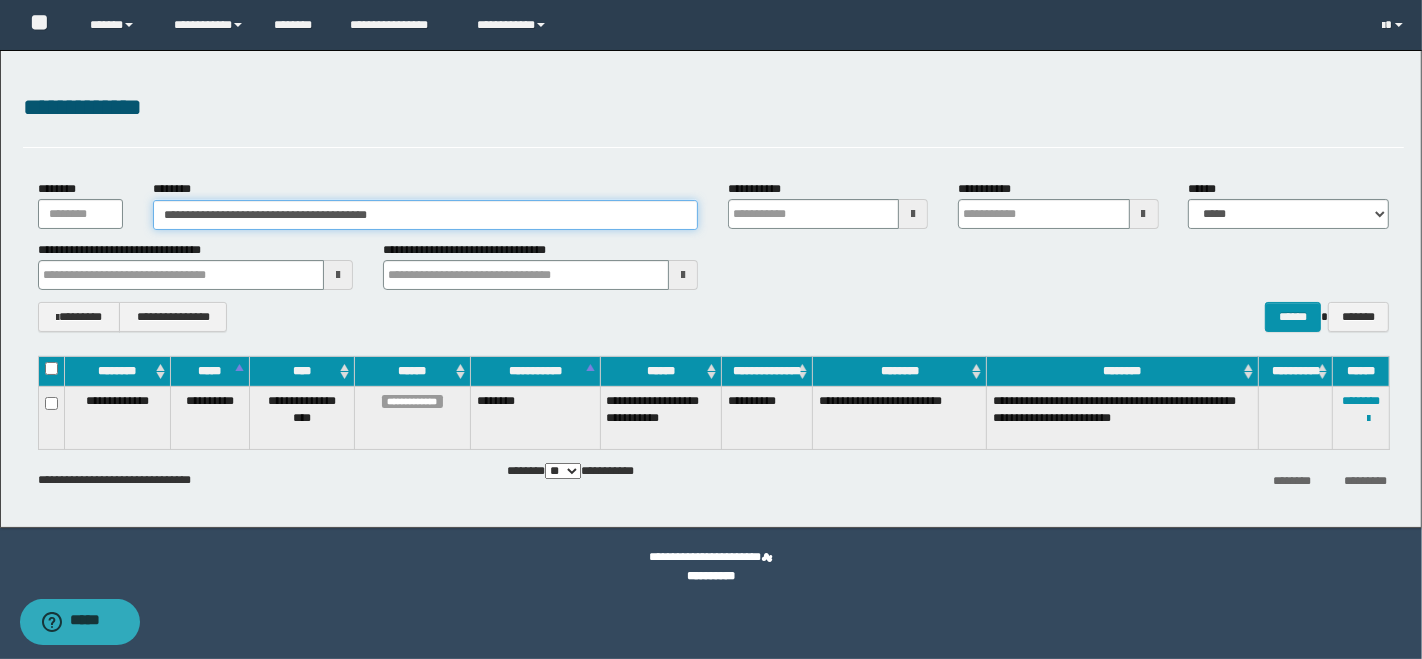 type 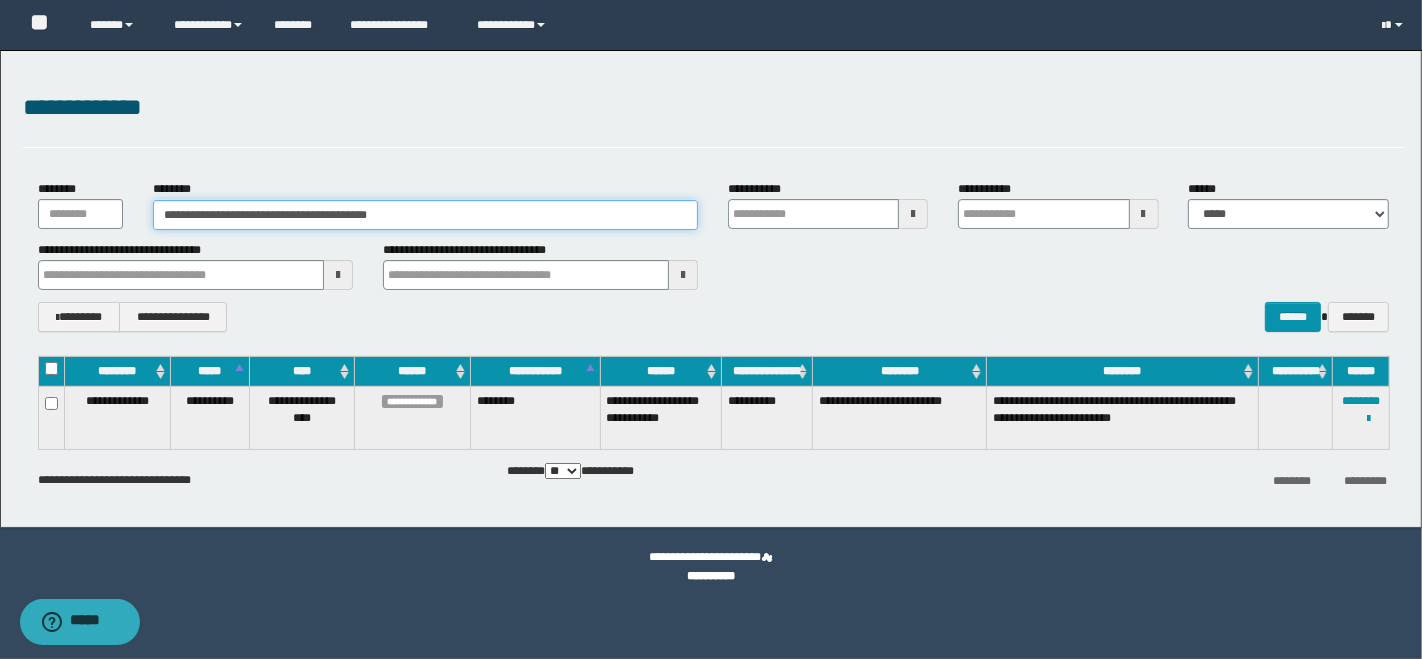 type 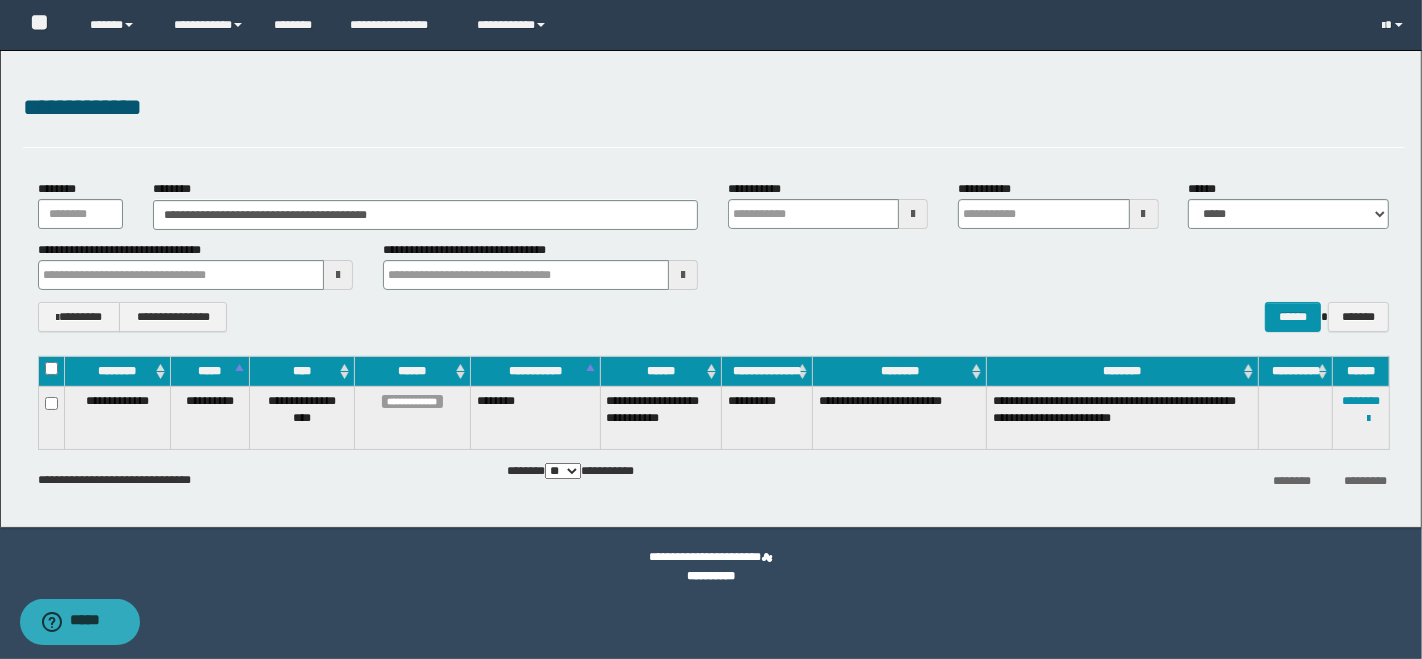 click on "**********" at bounding box center (713, 118) 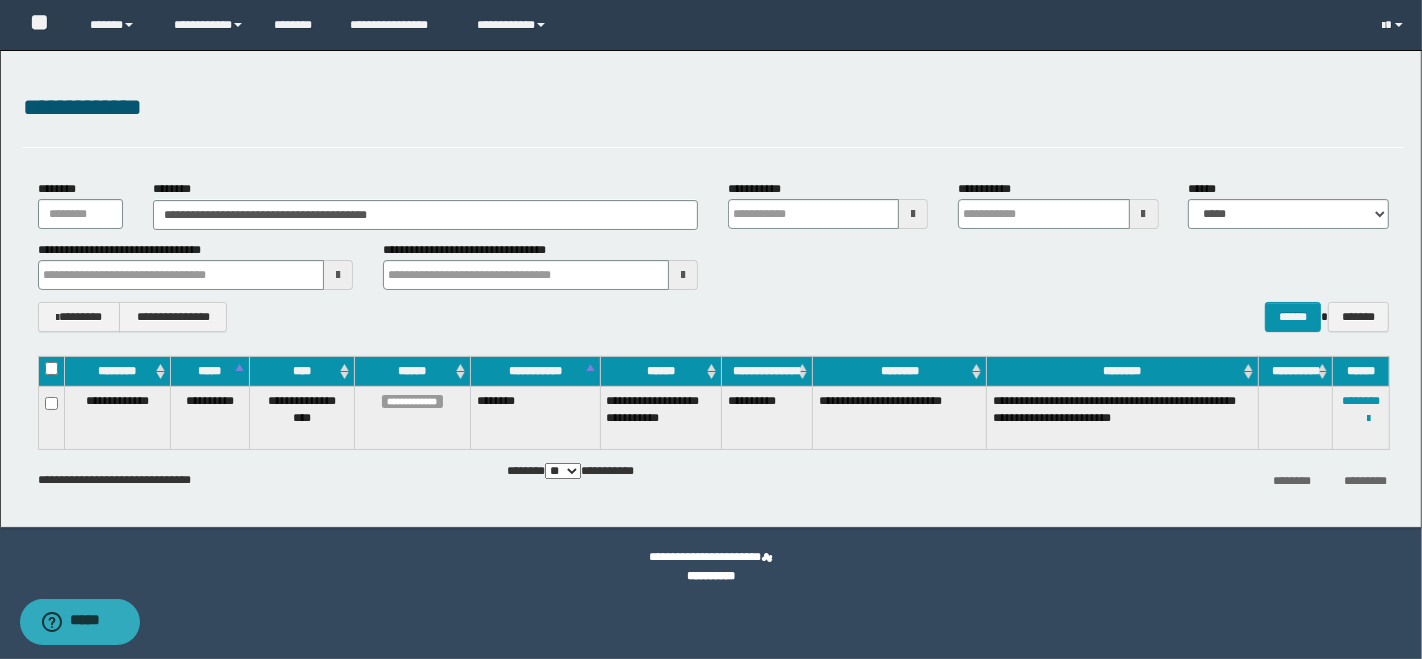 type 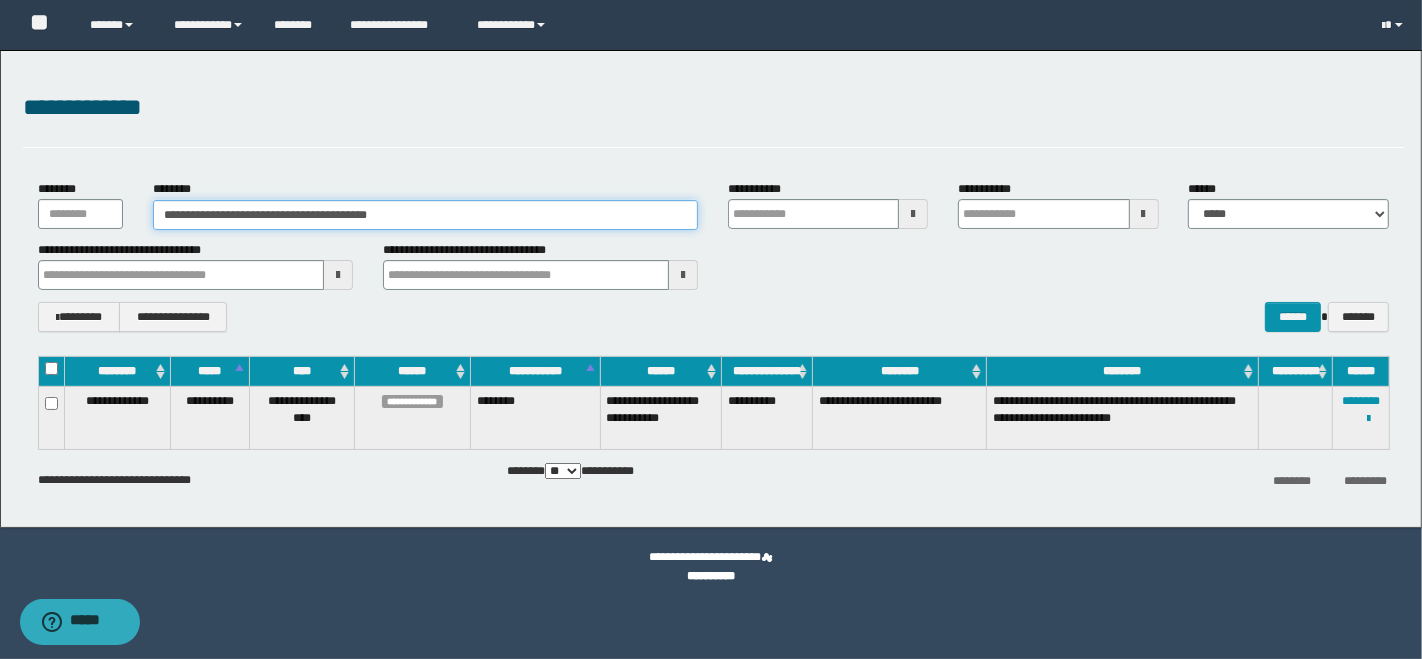 drag, startPoint x: 458, startPoint y: 207, endPoint x: 86, endPoint y: 230, distance: 372.71036 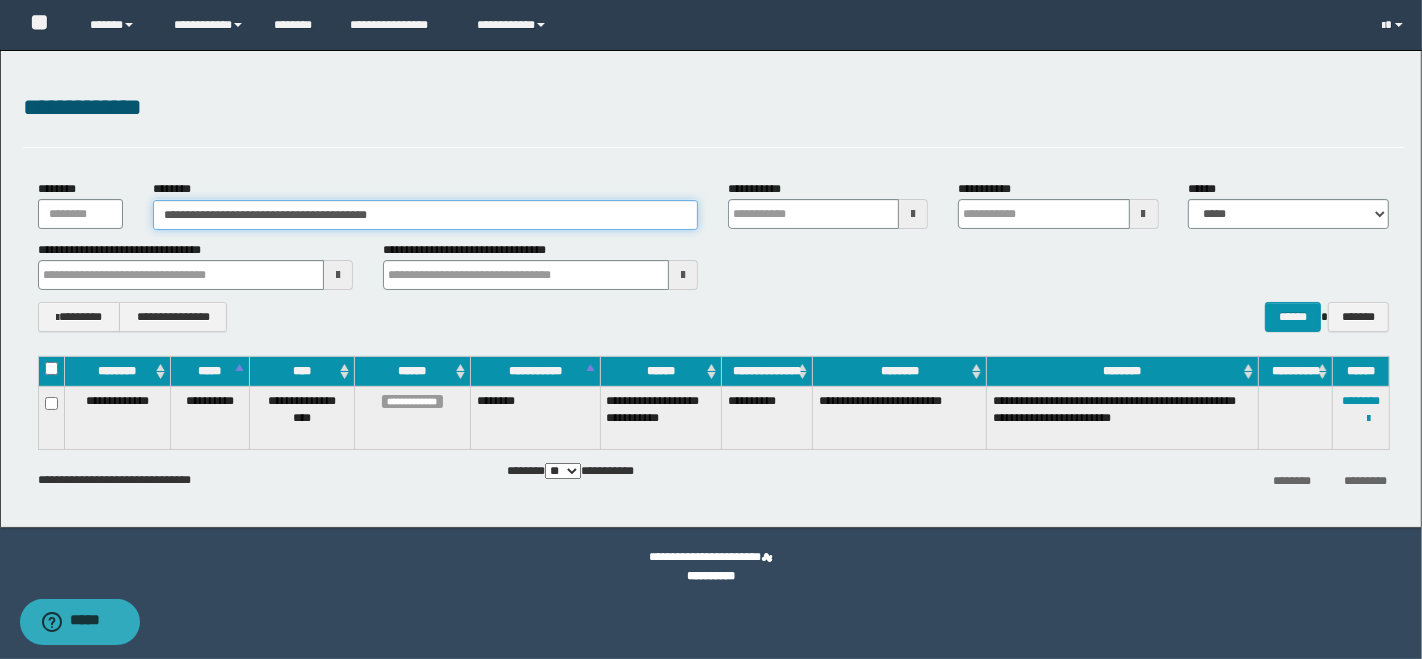 type 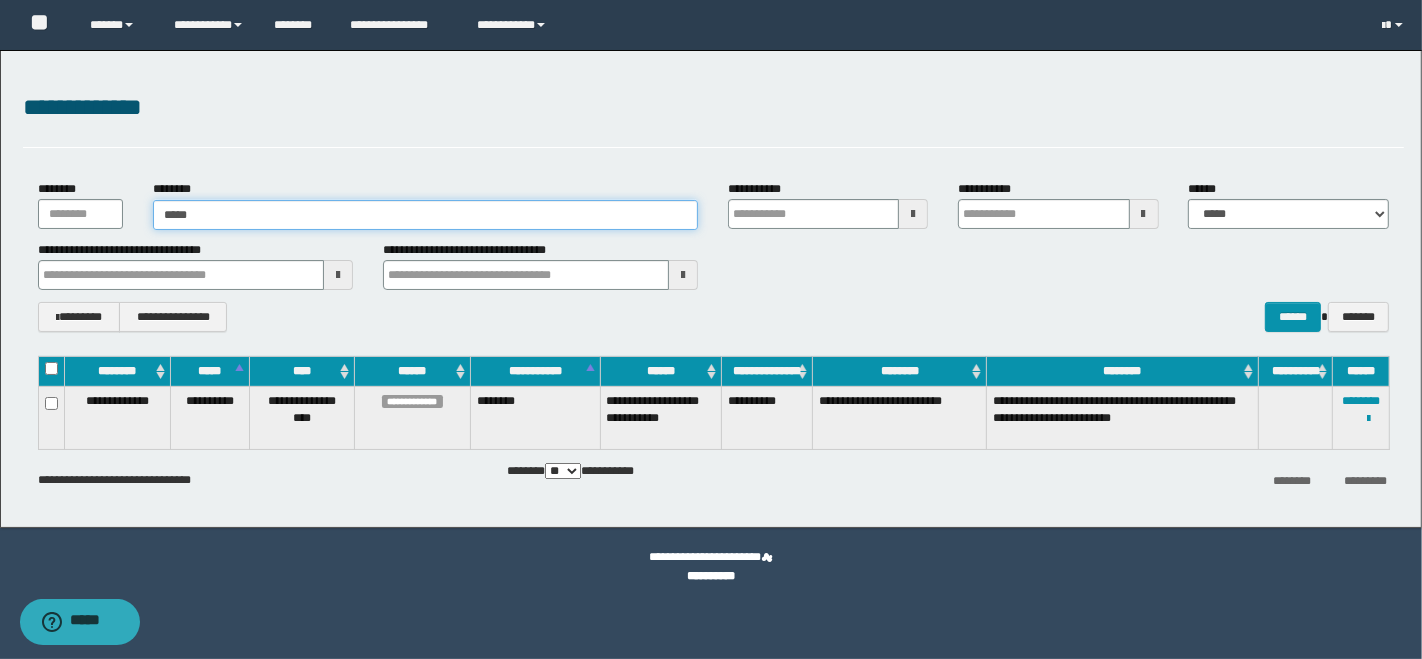 type on "******" 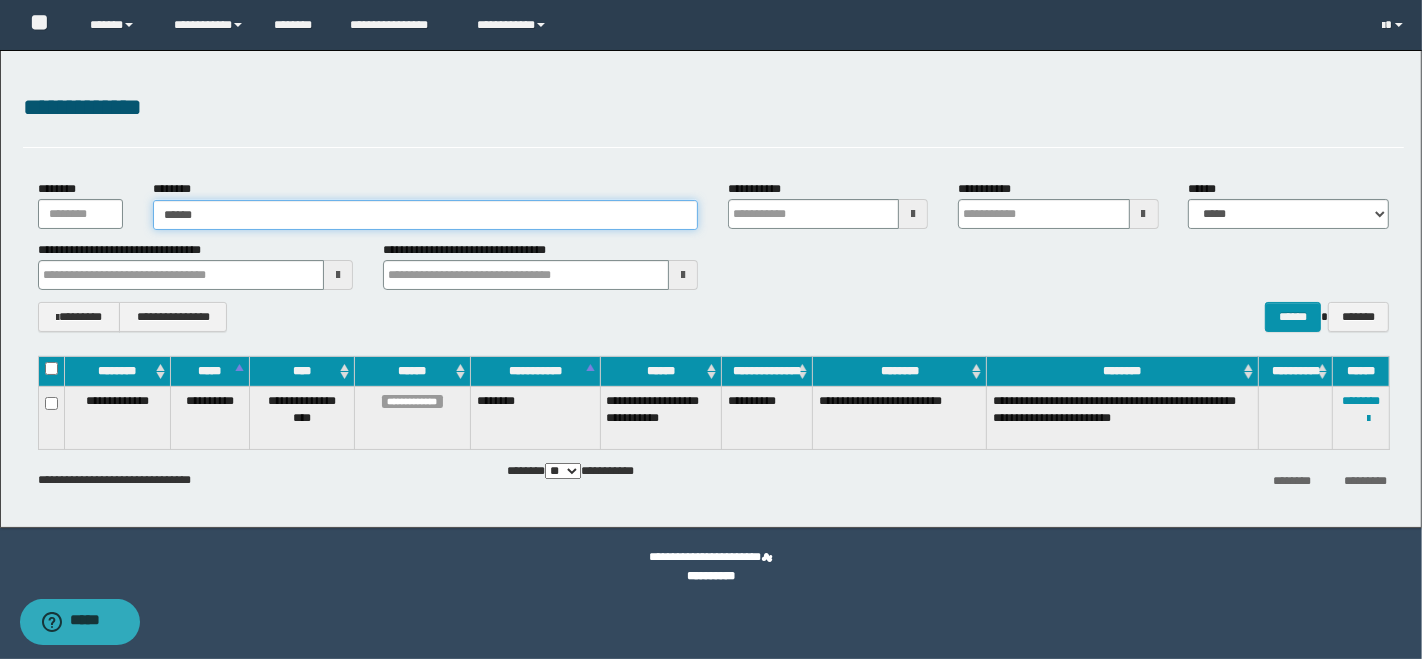 type on "******" 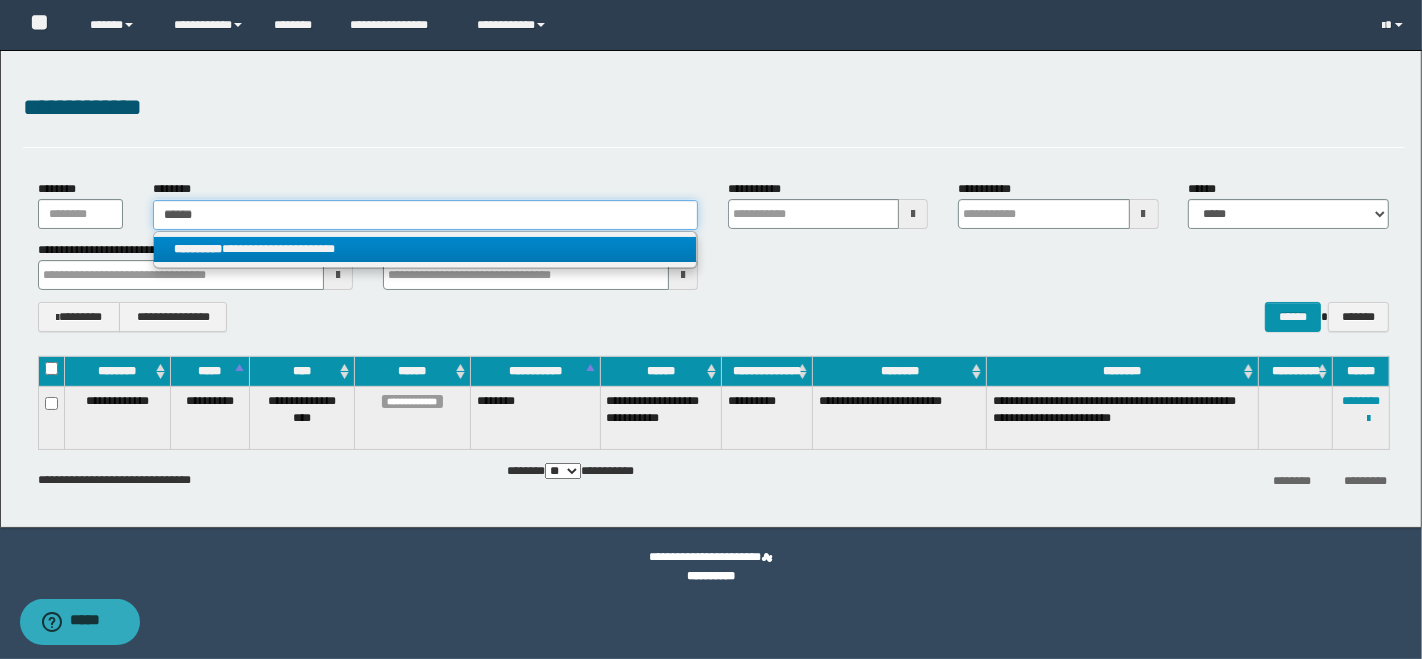 type on "******" 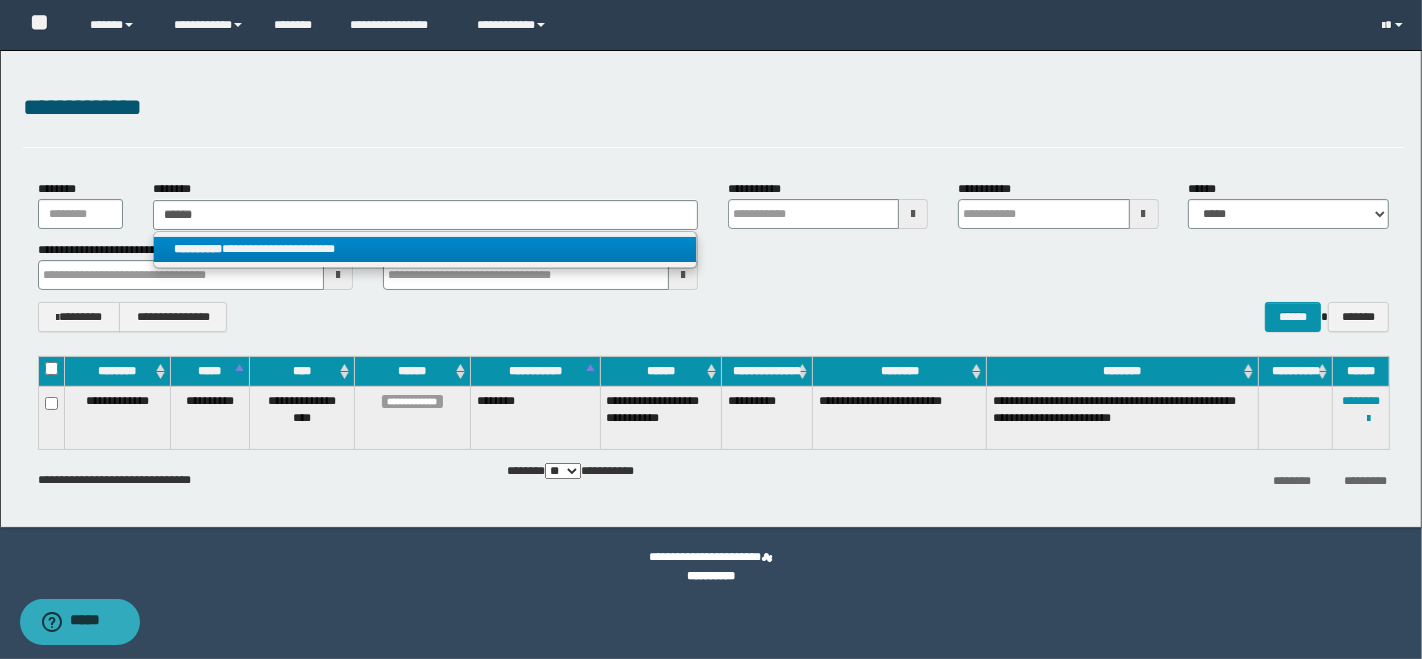click on "**********" at bounding box center (425, 249) 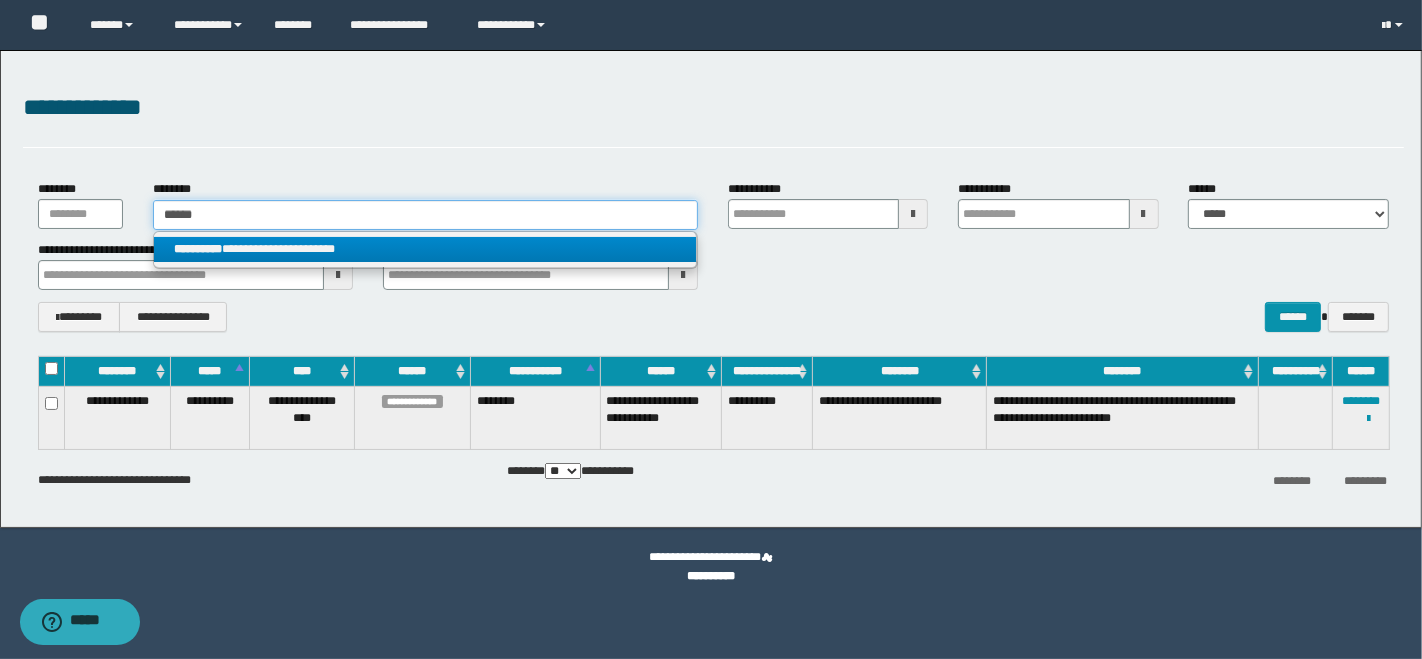 type 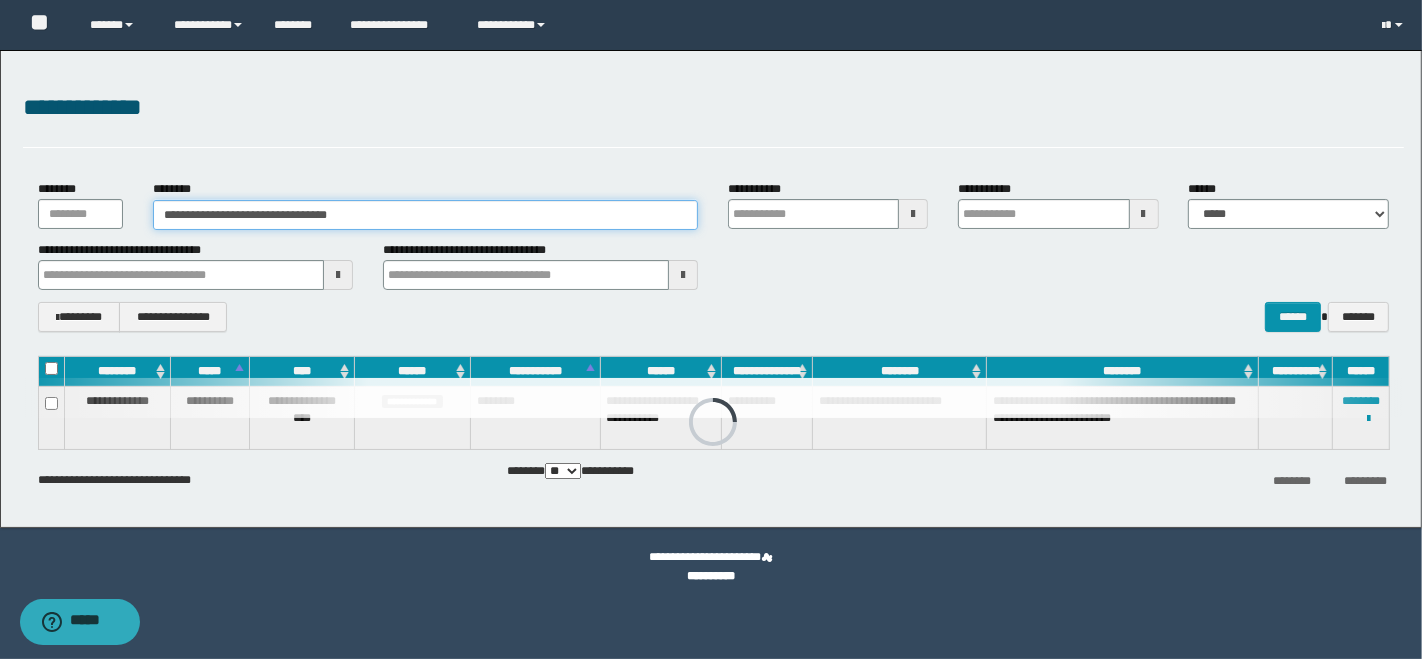 type 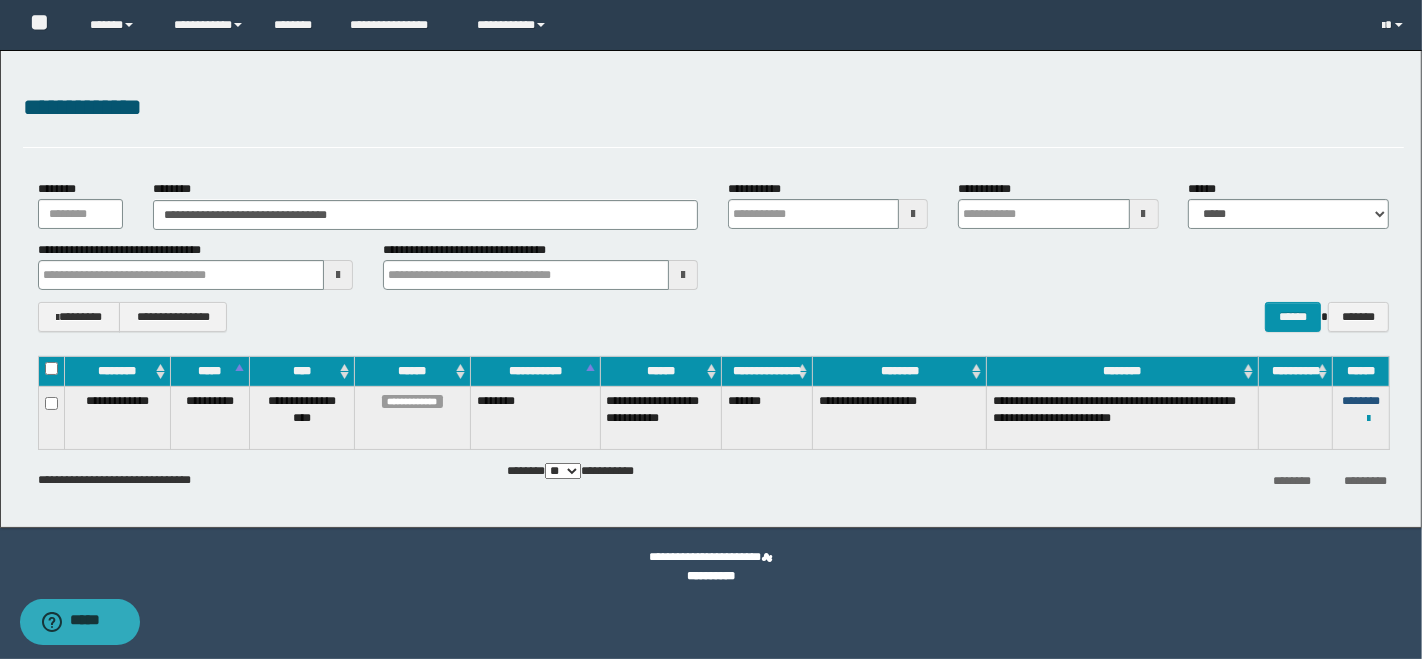 click on "********" at bounding box center (1361, 401) 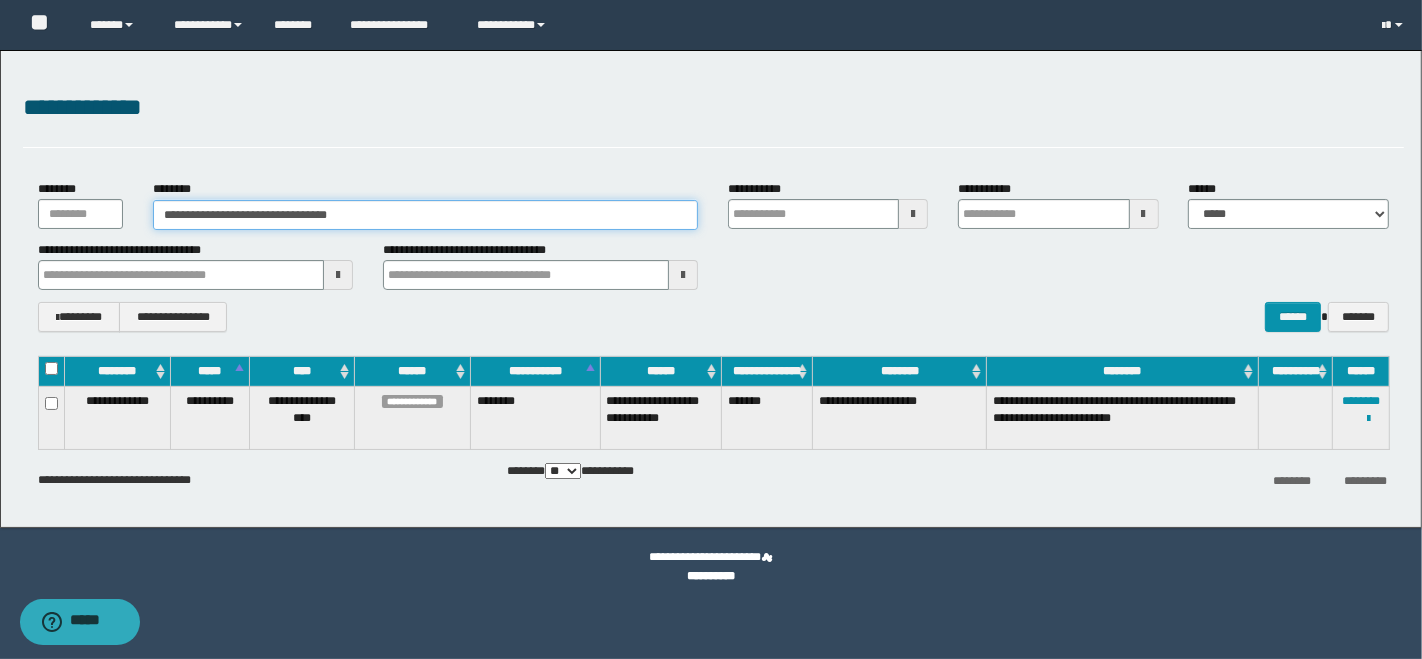 drag, startPoint x: 369, startPoint y: 204, endPoint x: 94, endPoint y: 207, distance: 275.01636 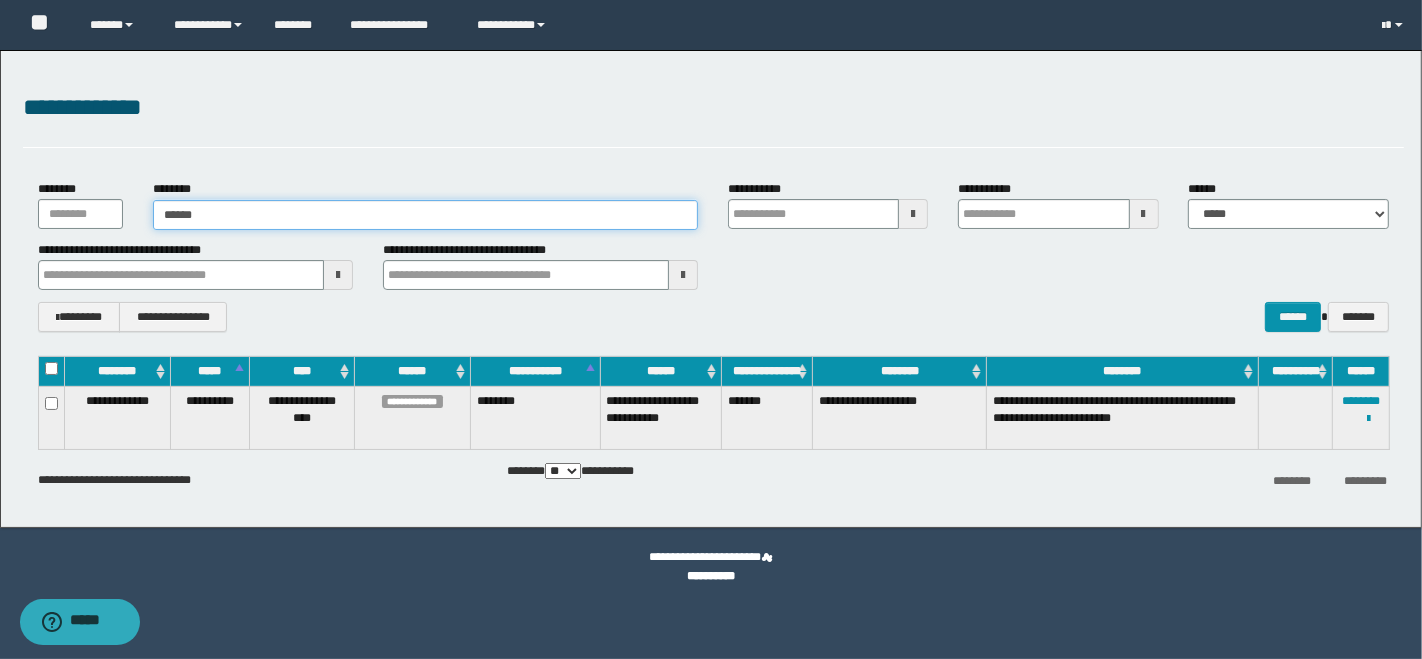 type on "*******" 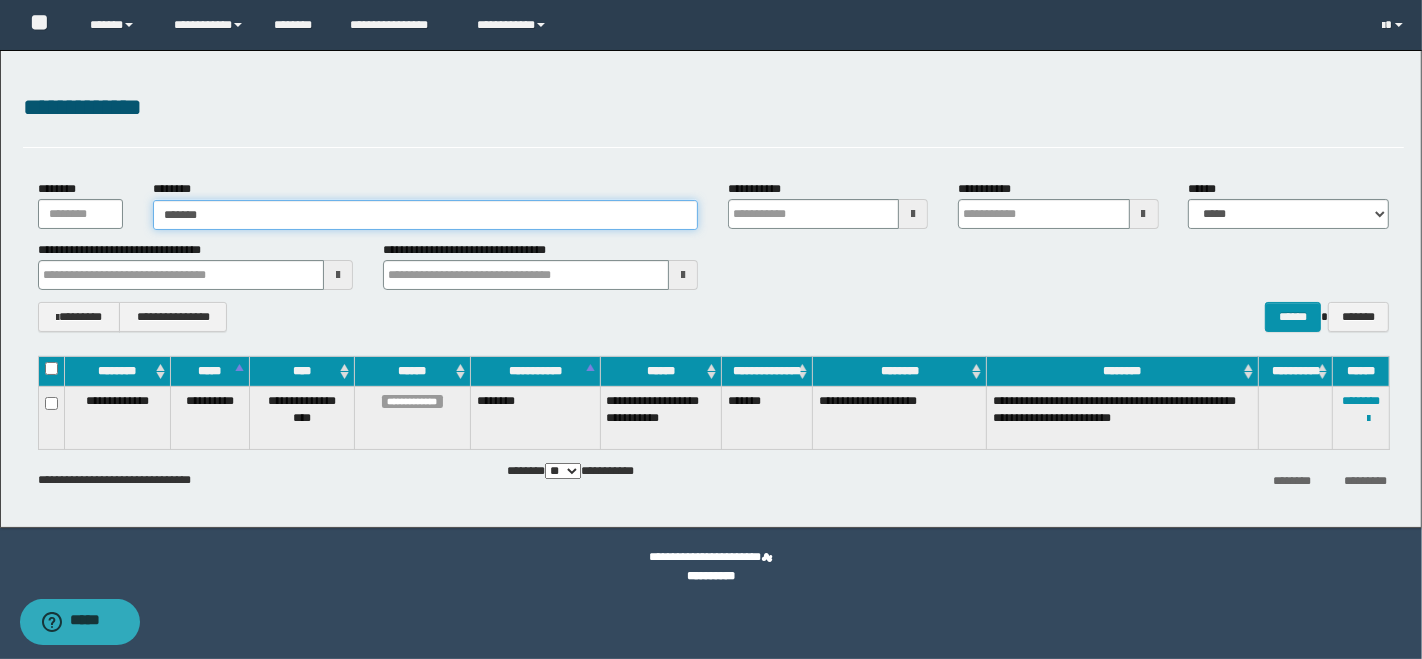type on "*******" 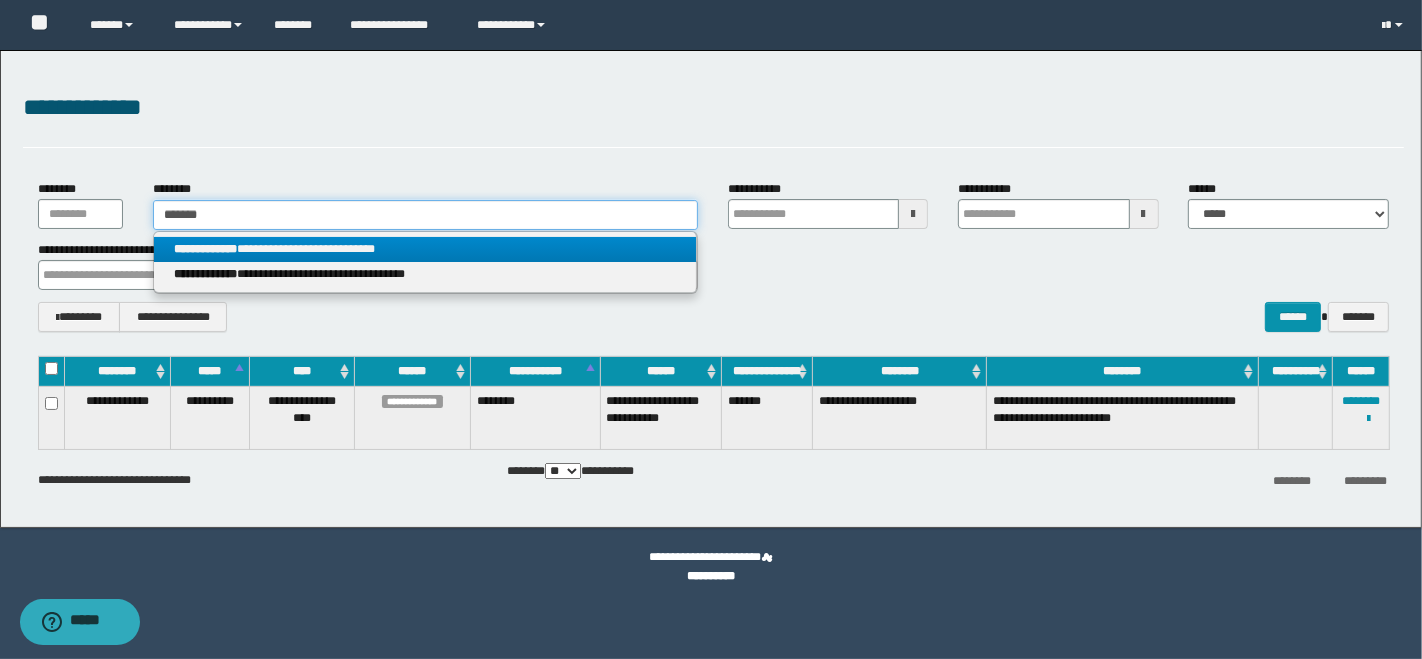 type on "*******" 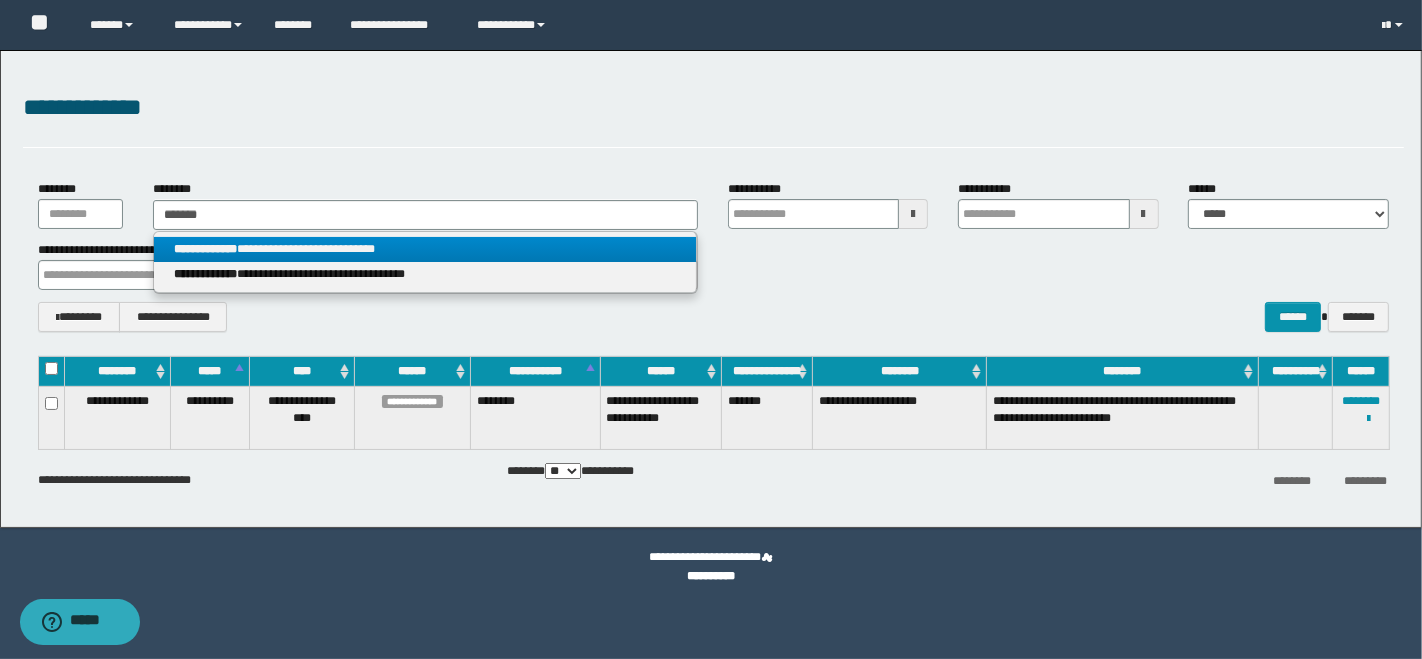 click on "**********" at bounding box center (425, 249) 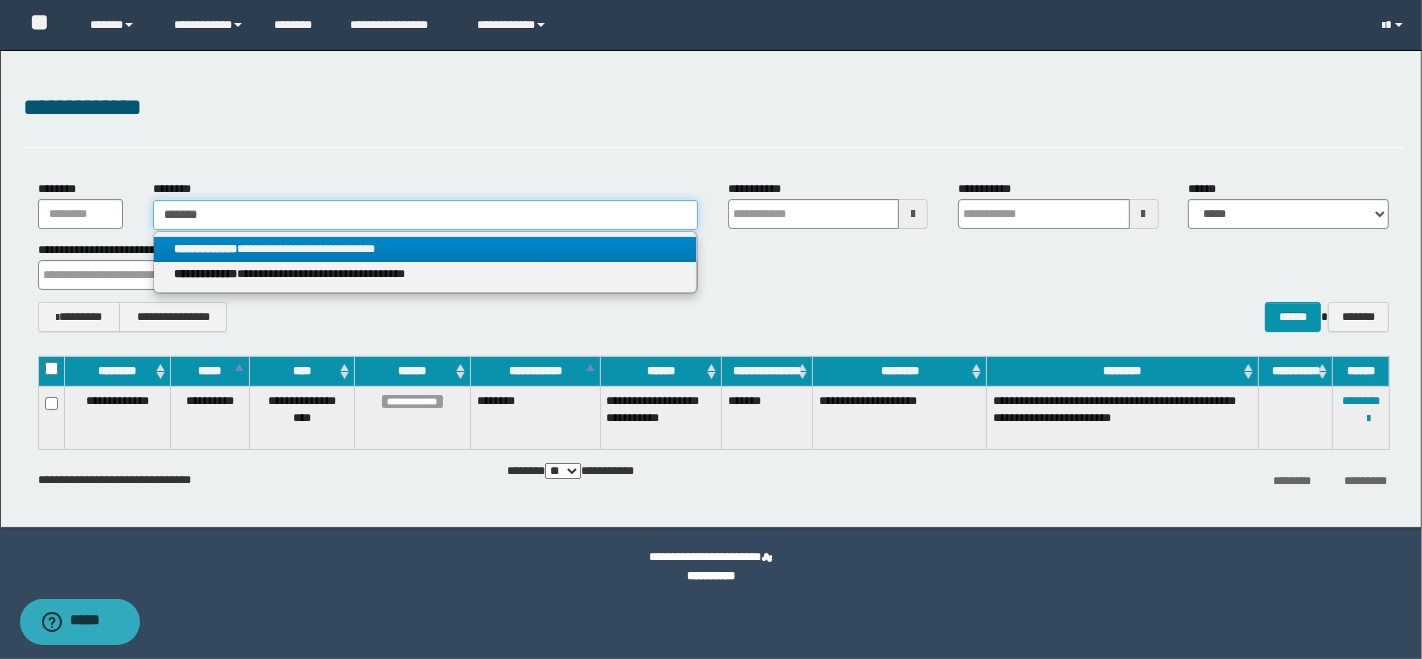 type 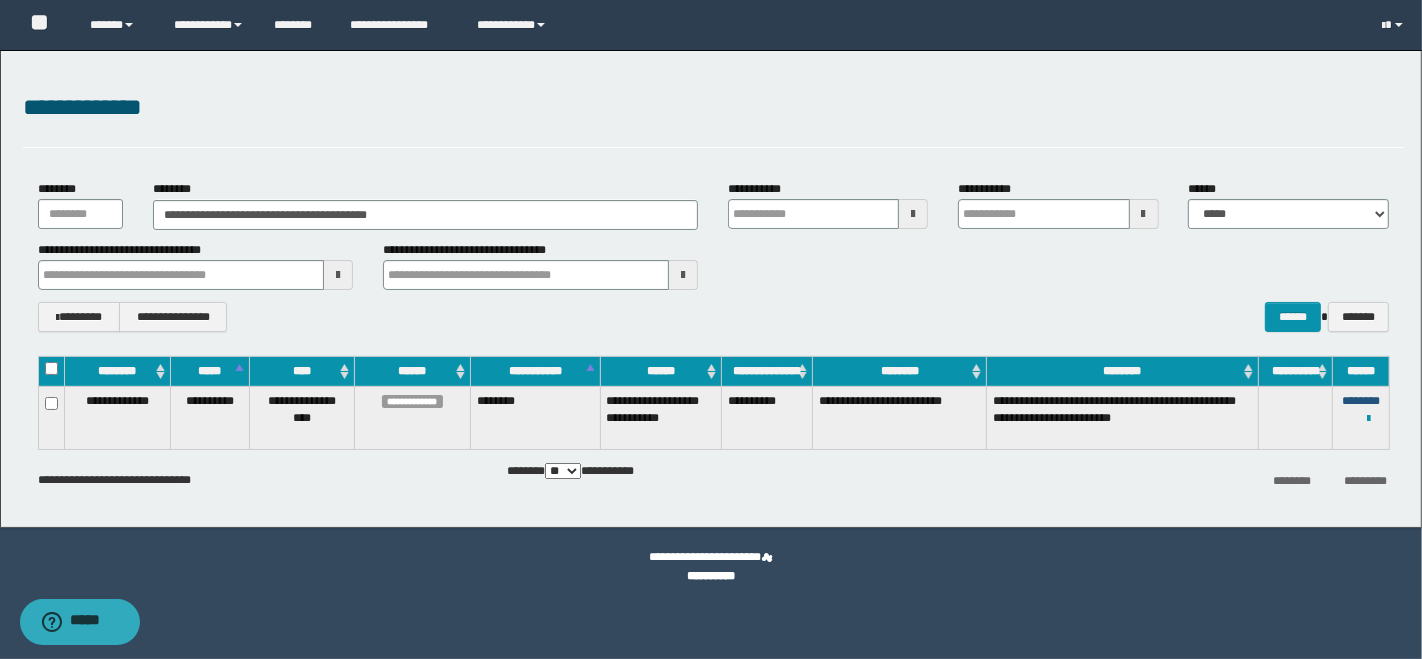 click on "********" at bounding box center [1361, 401] 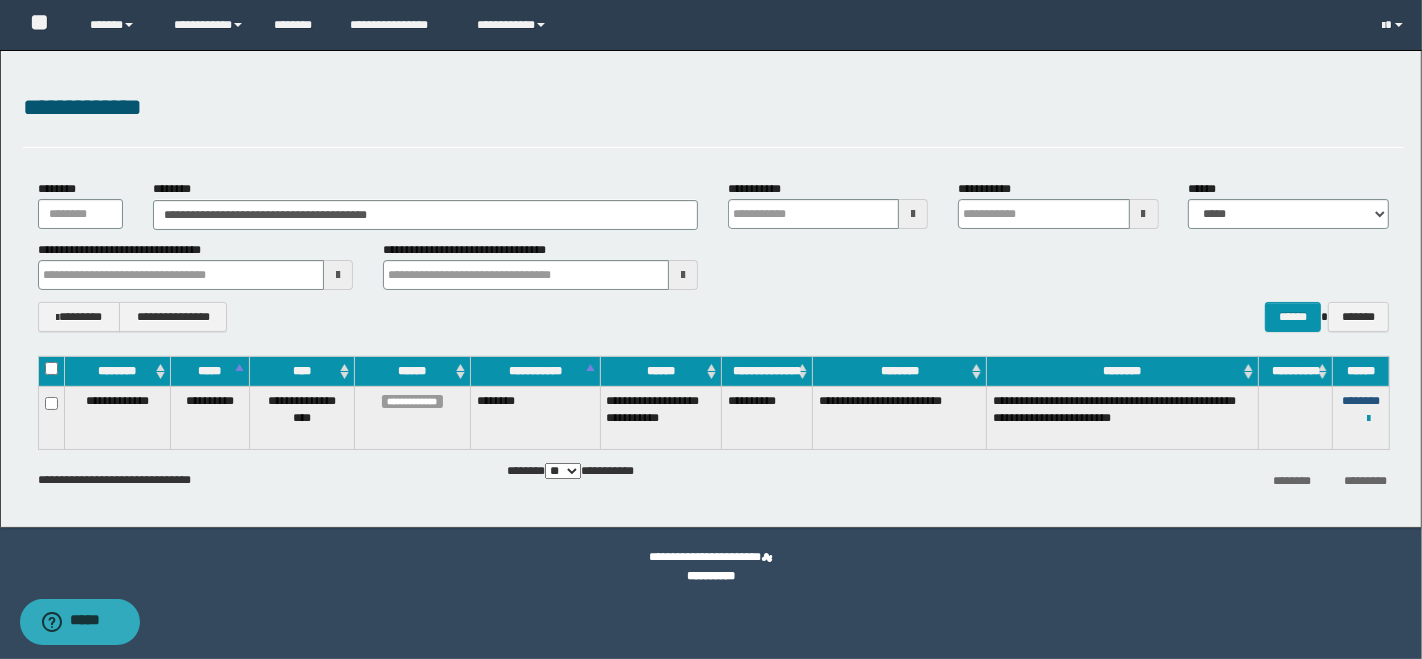 type 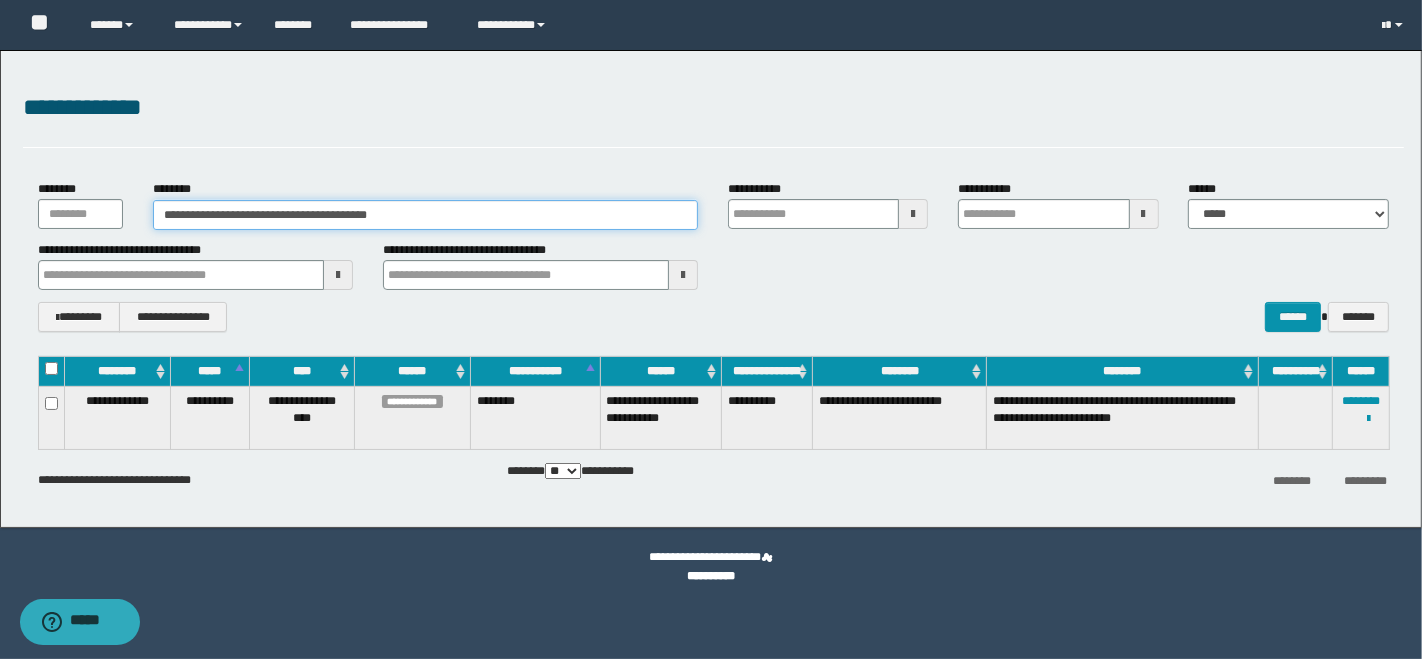 drag, startPoint x: 440, startPoint y: 221, endPoint x: 137, endPoint y: 214, distance: 303.08084 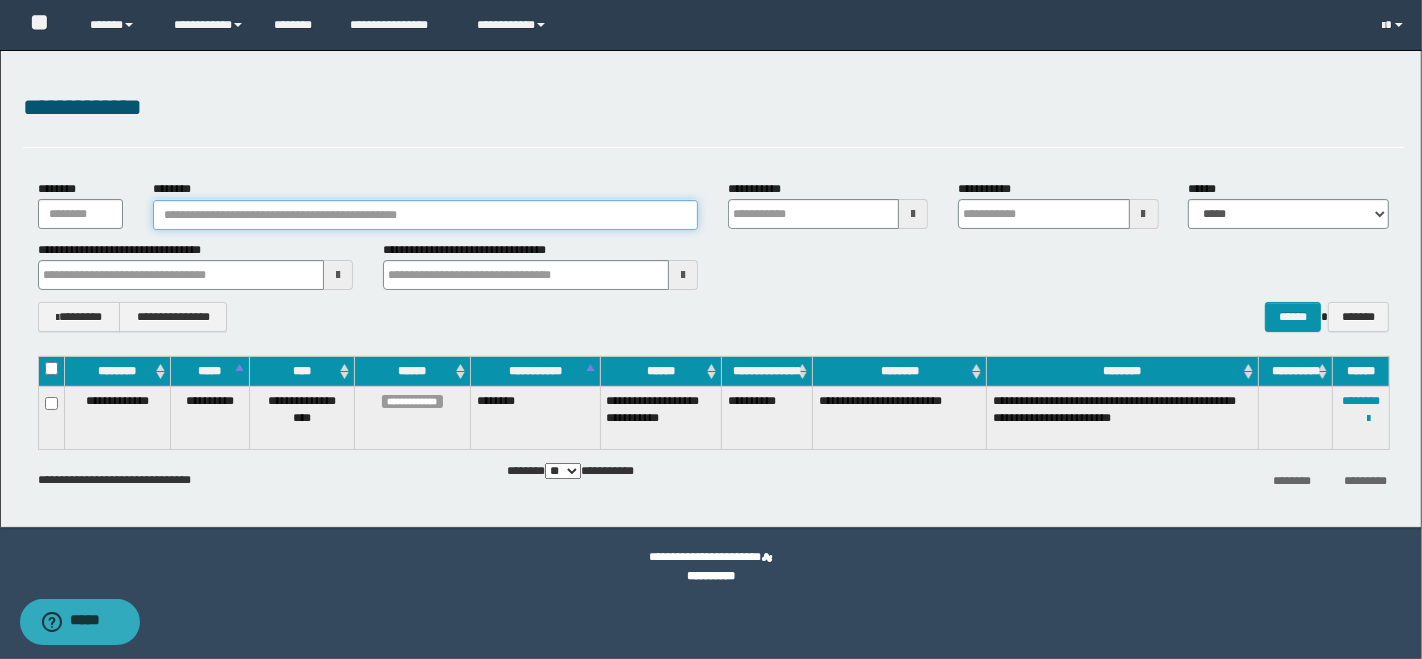 type 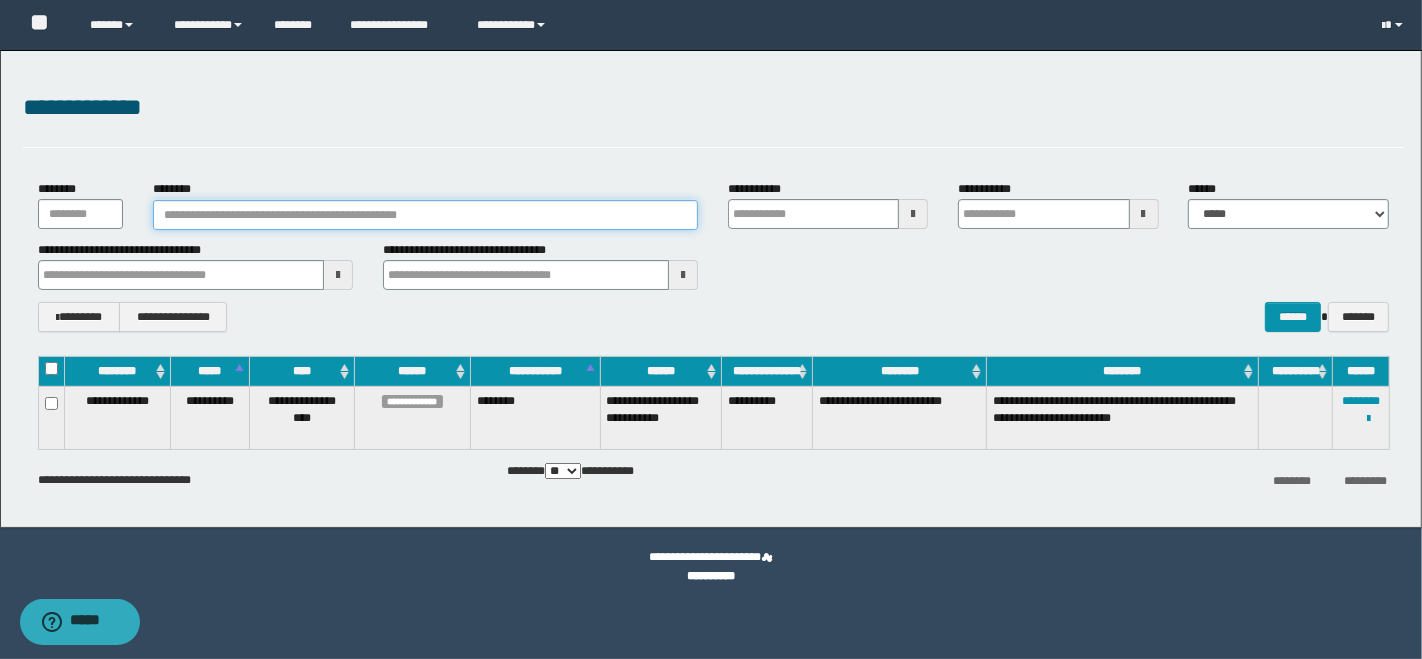 type 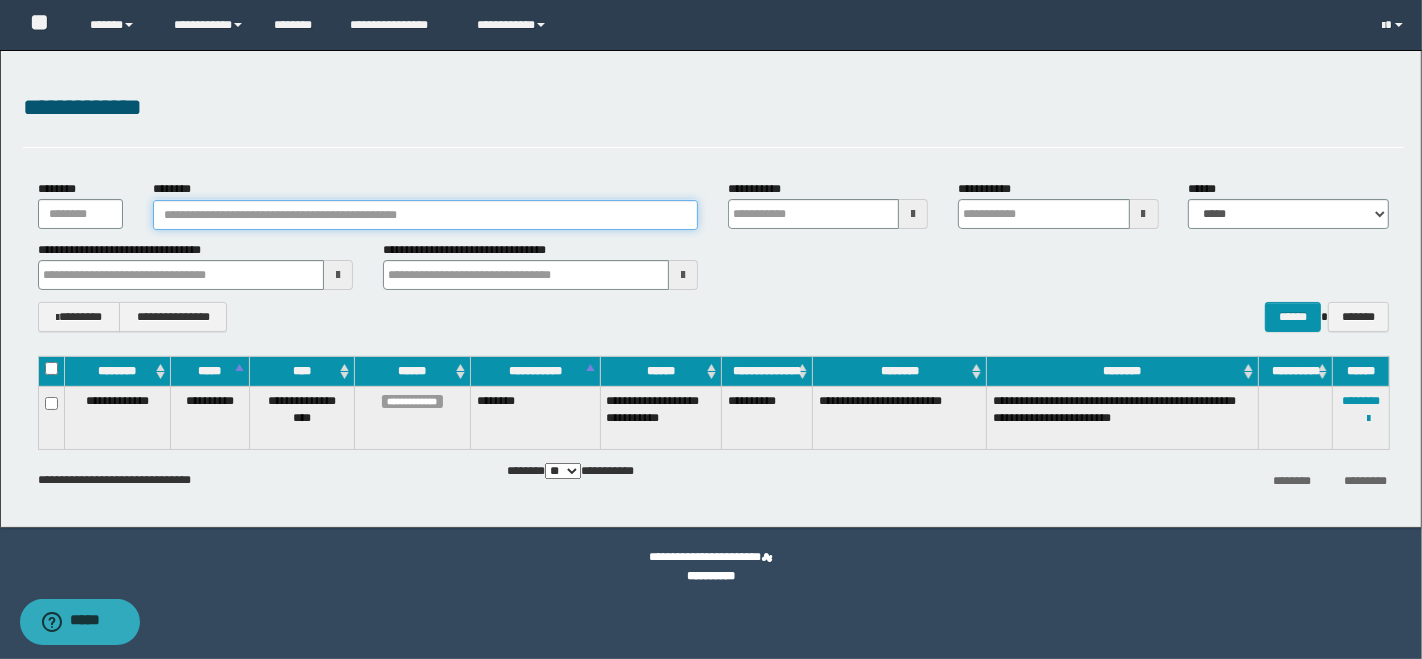 type 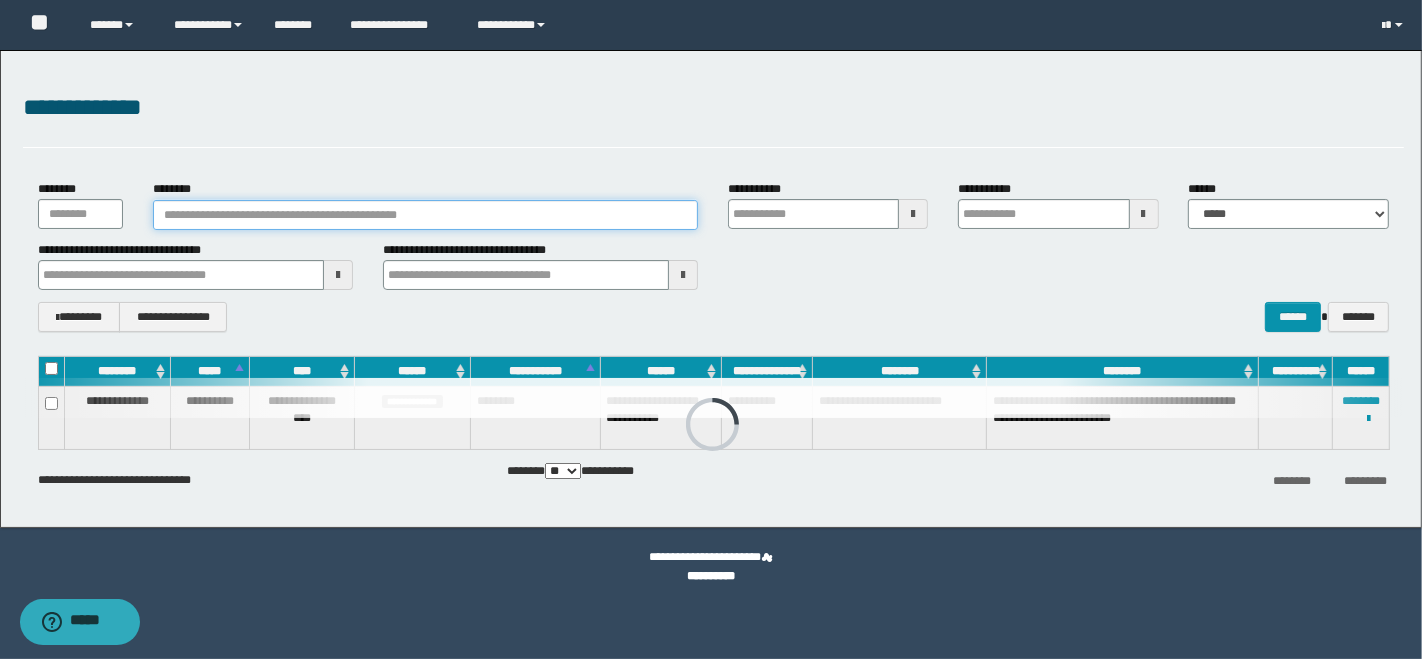 type 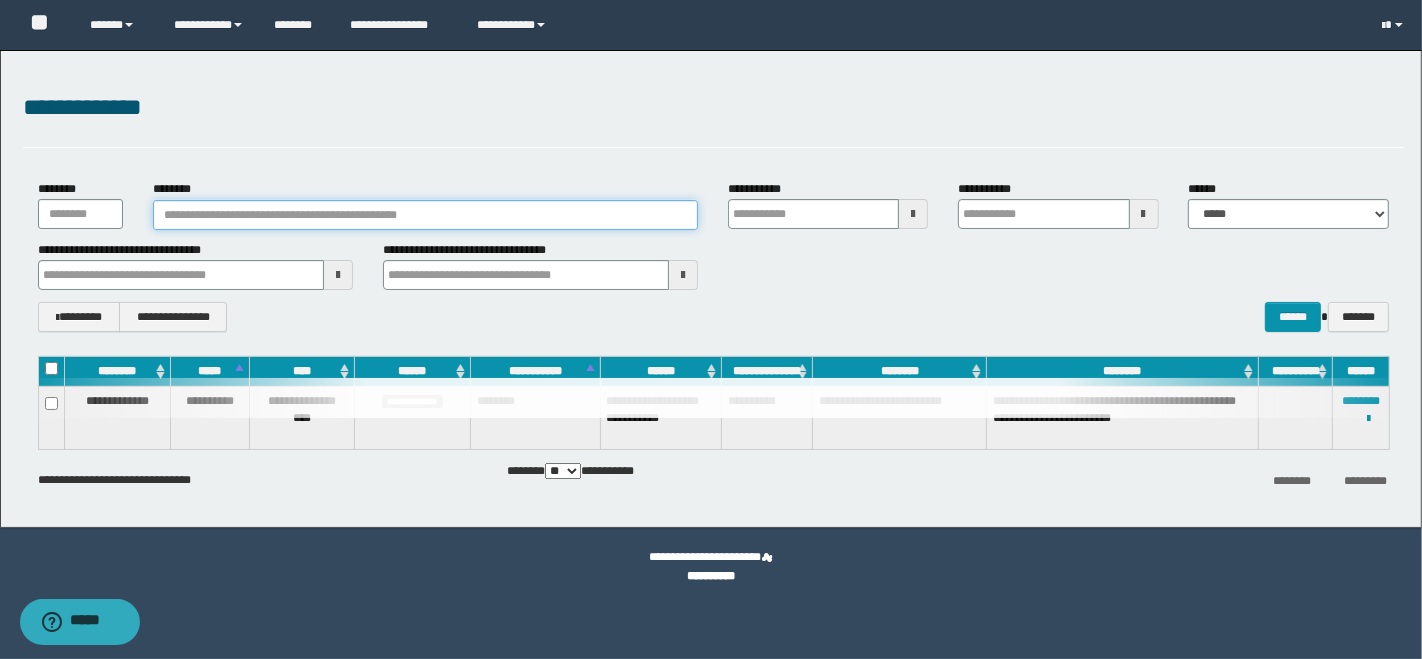 type 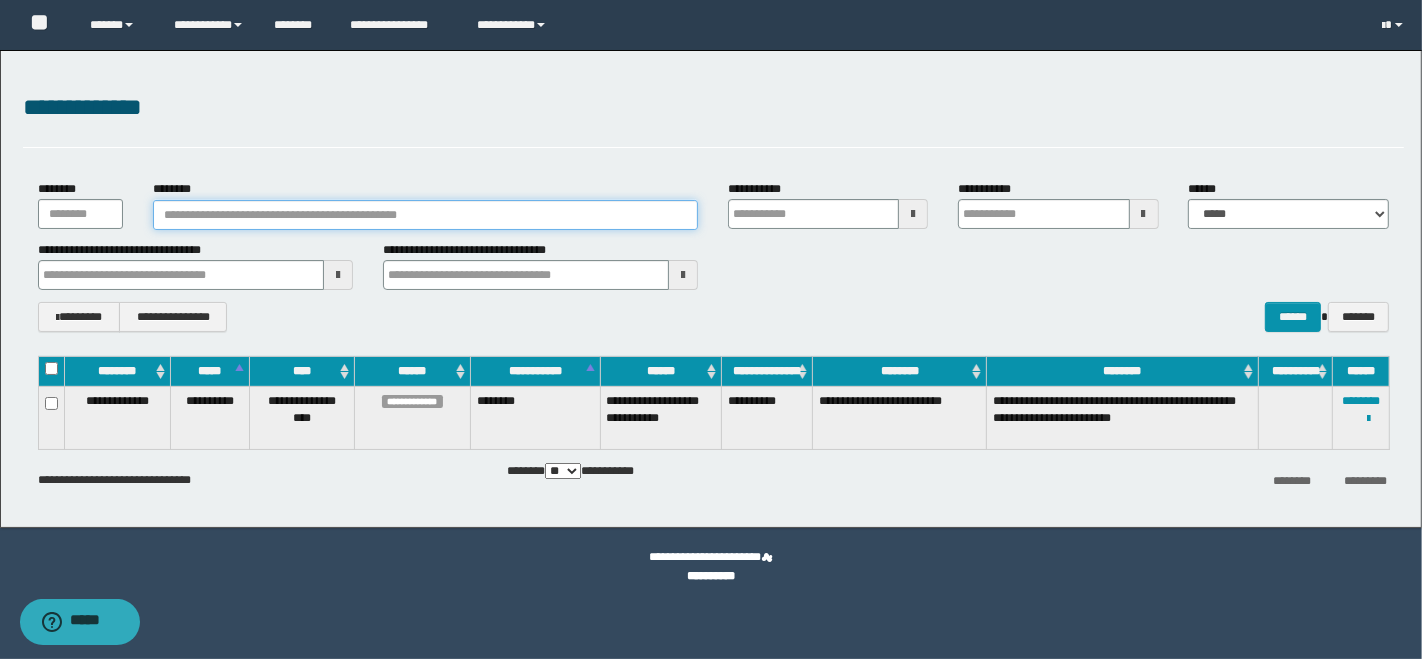 click on "********" at bounding box center [425, 215] 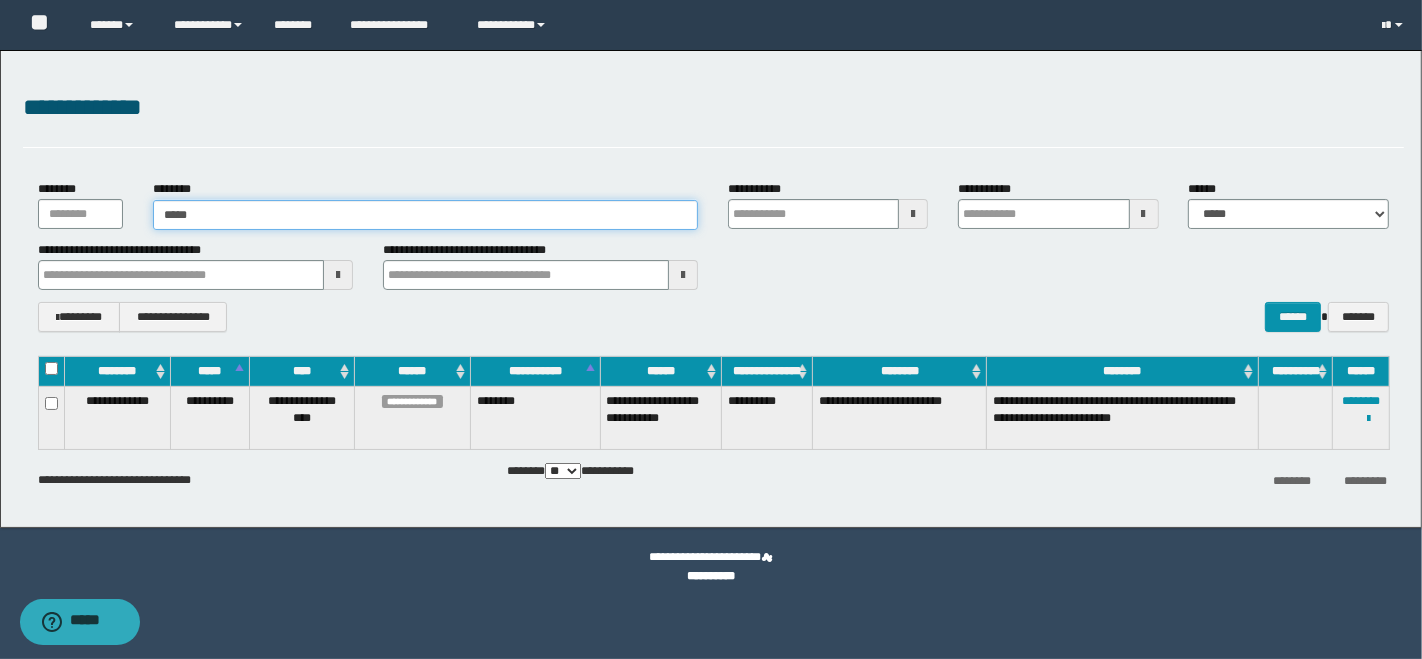 type on "******" 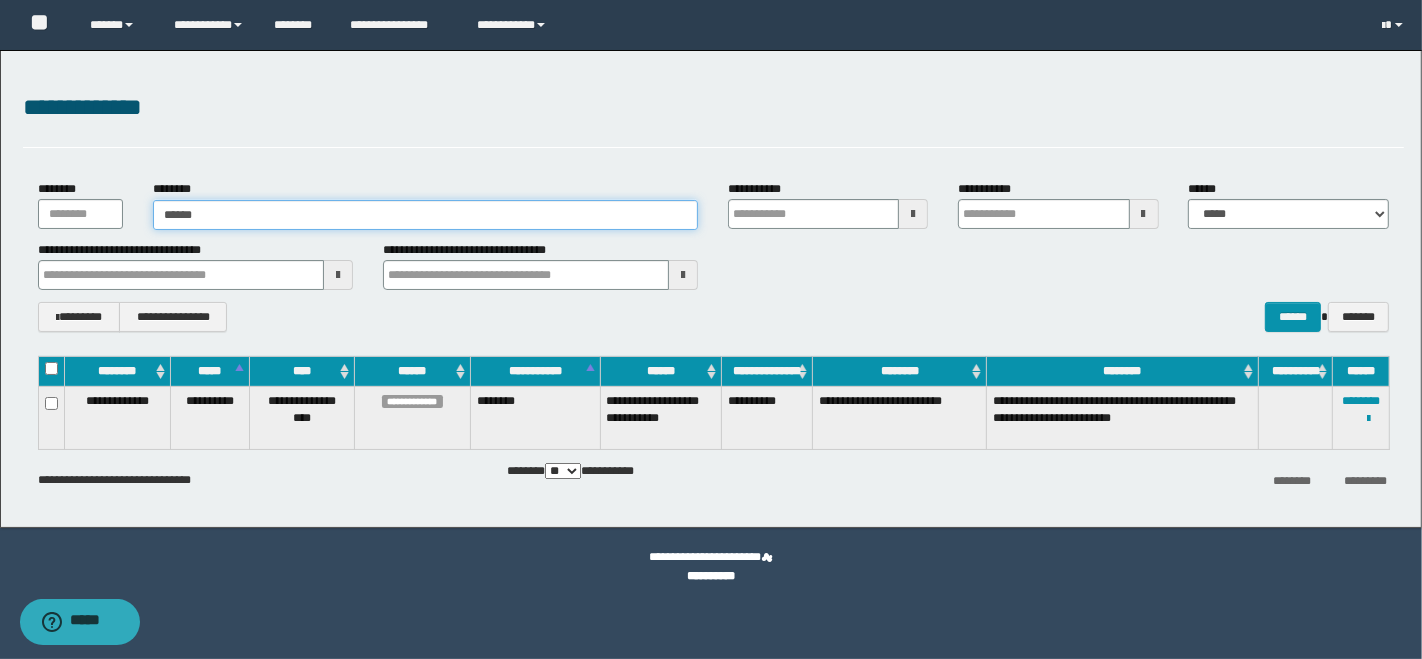 type on "******" 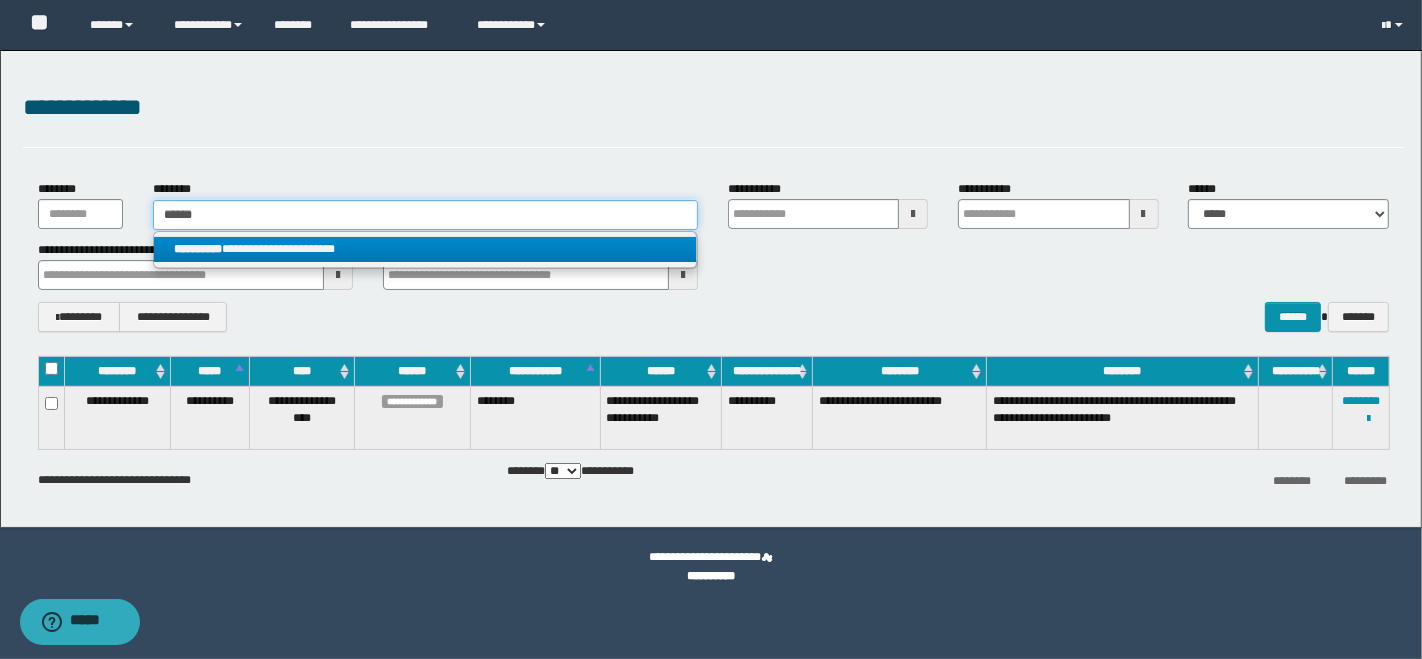 type on "******" 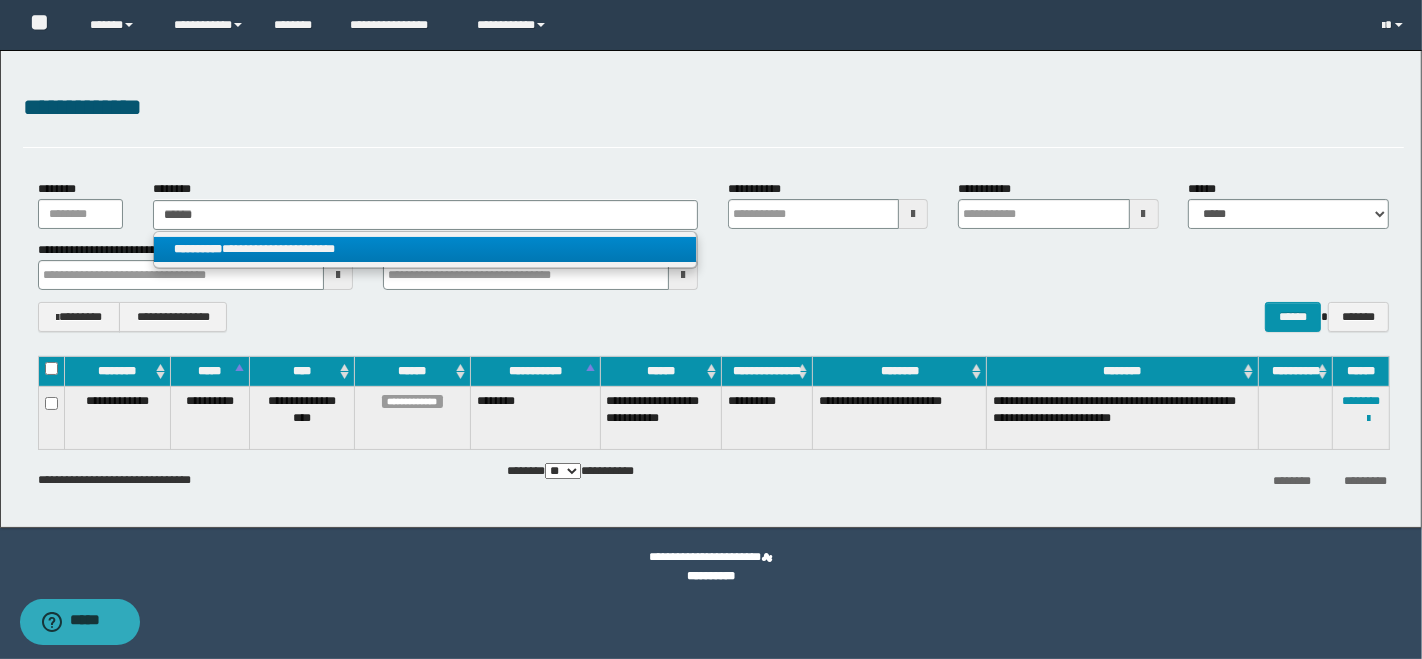click on "**********" at bounding box center (425, 249) 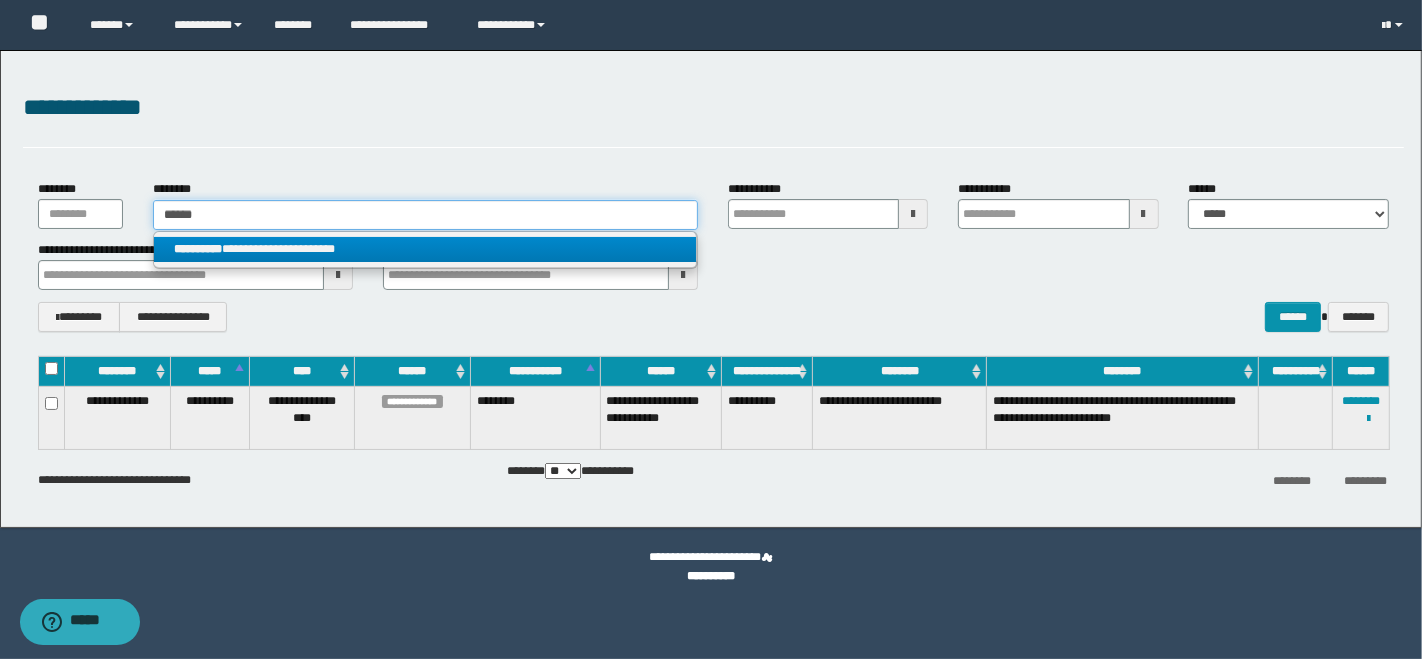 type 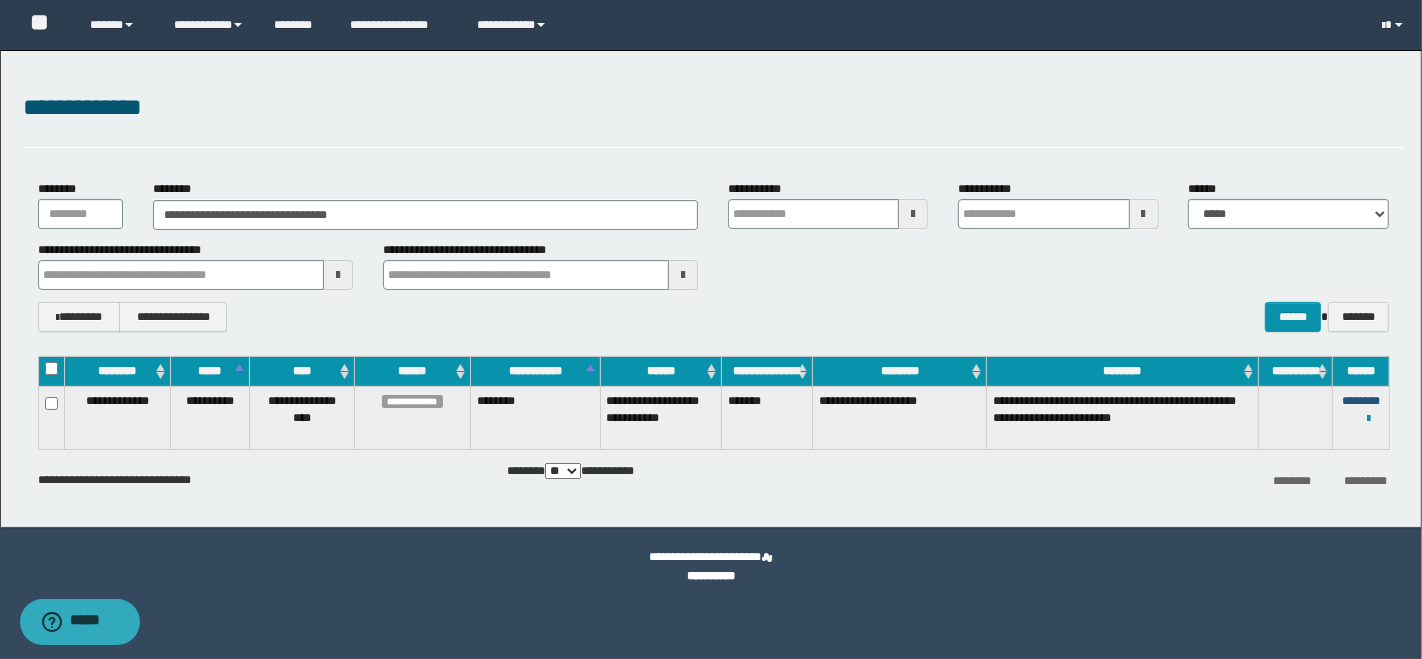 click on "********" at bounding box center (1361, 401) 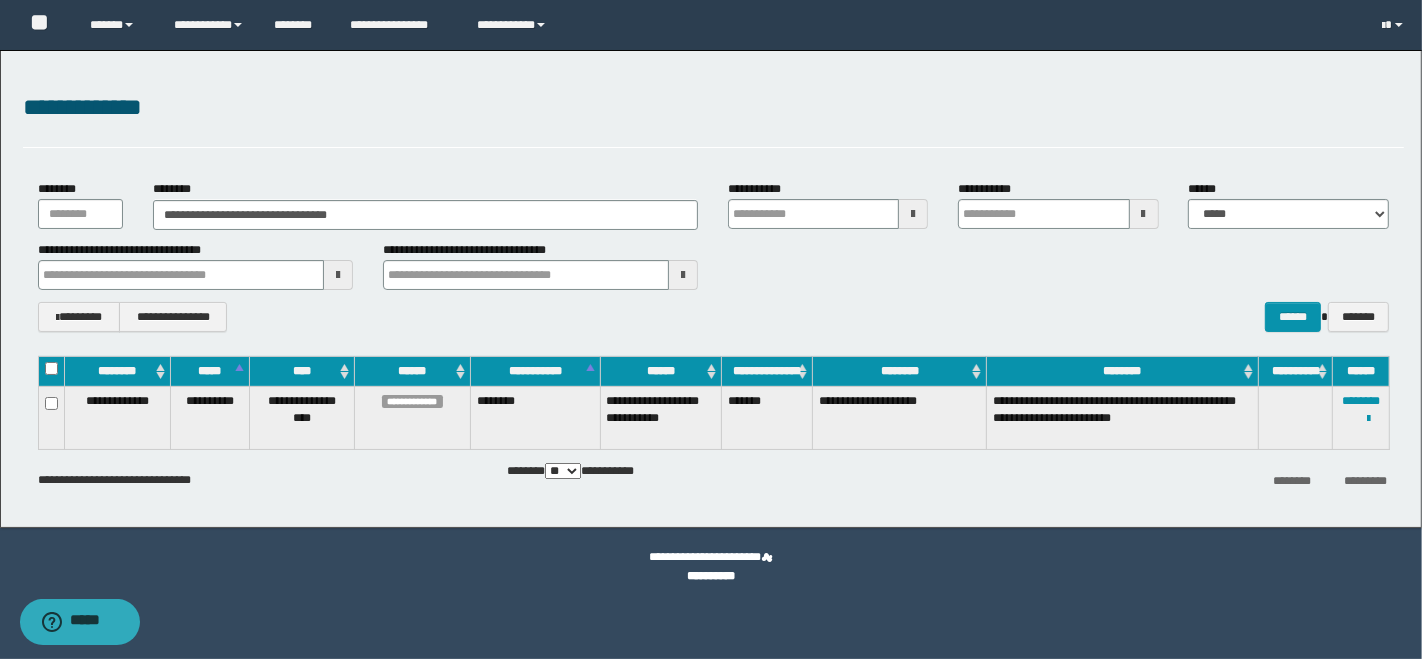 type 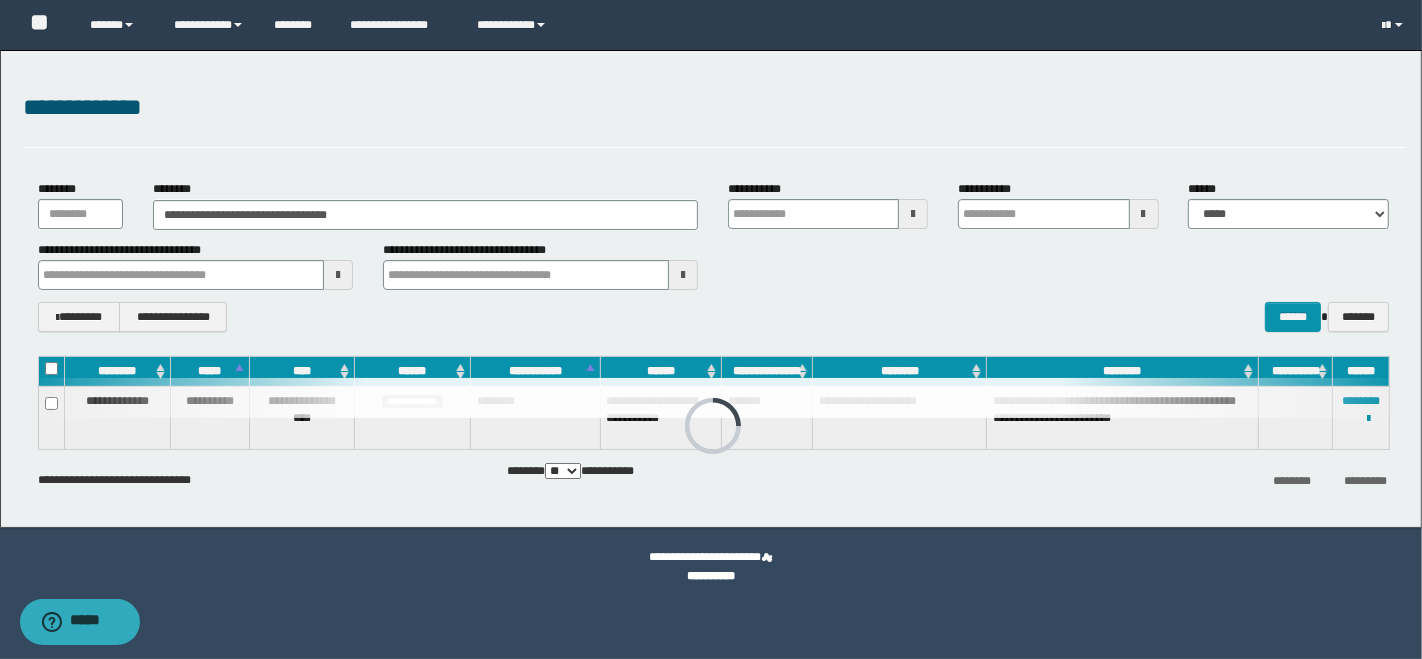 type 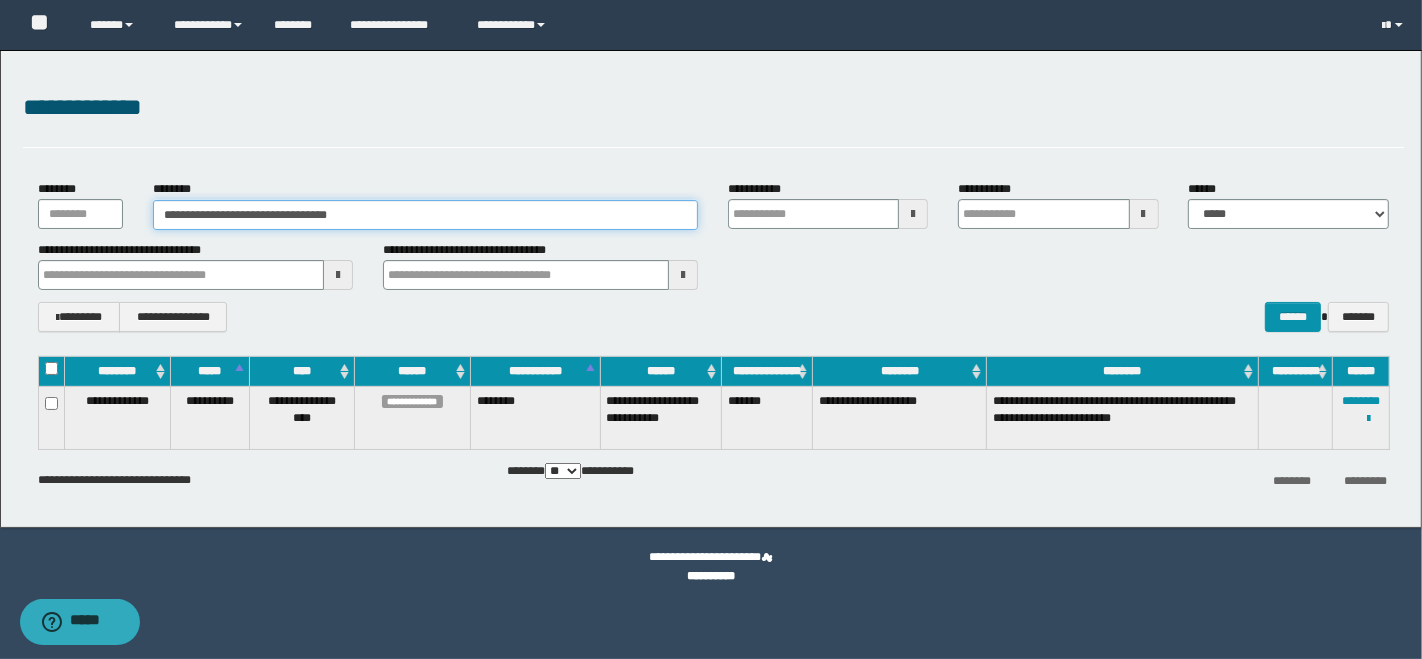 drag, startPoint x: 348, startPoint y: 220, endPoint x: 79, endPoint y: 230, distance: 269.18582 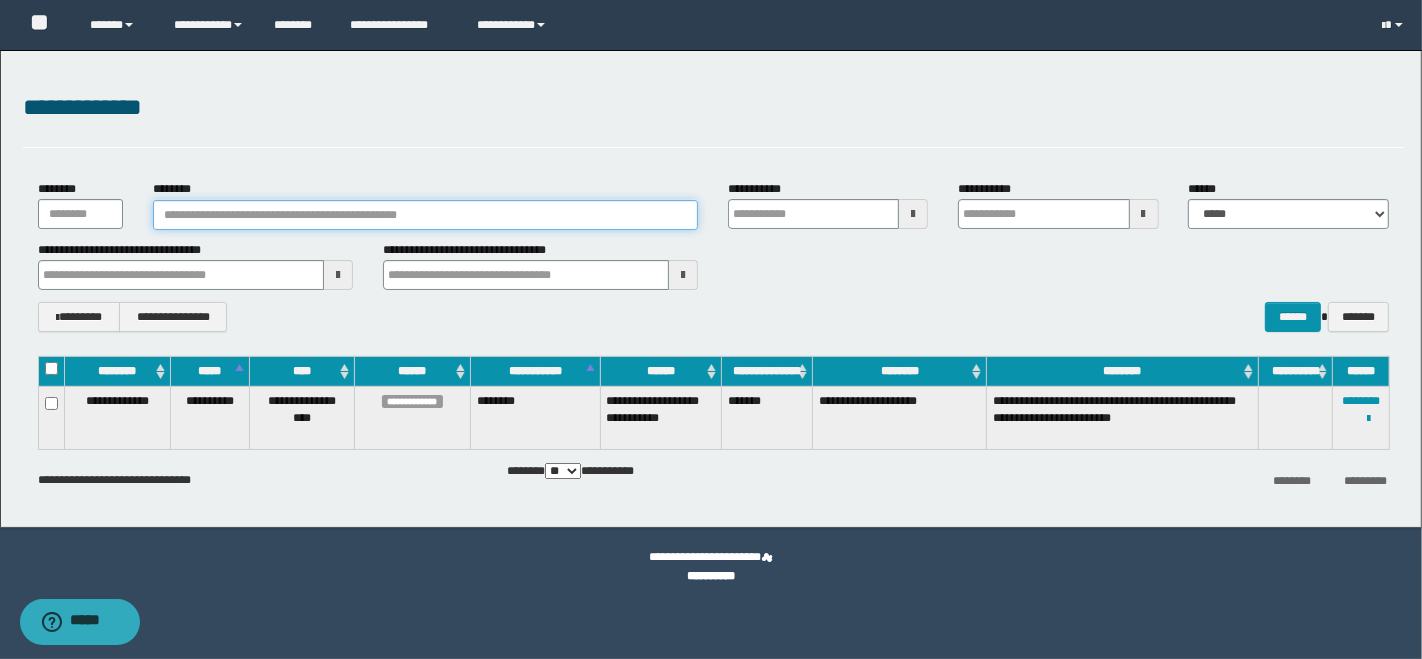 type 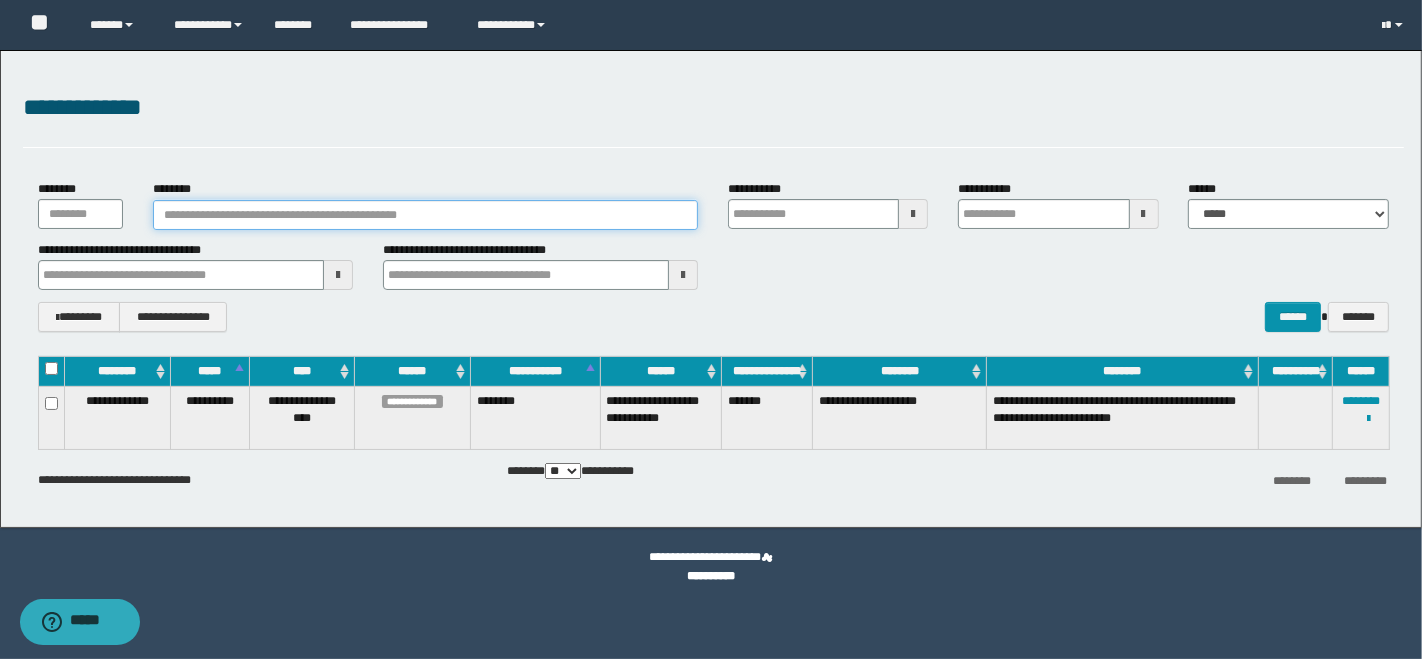 type 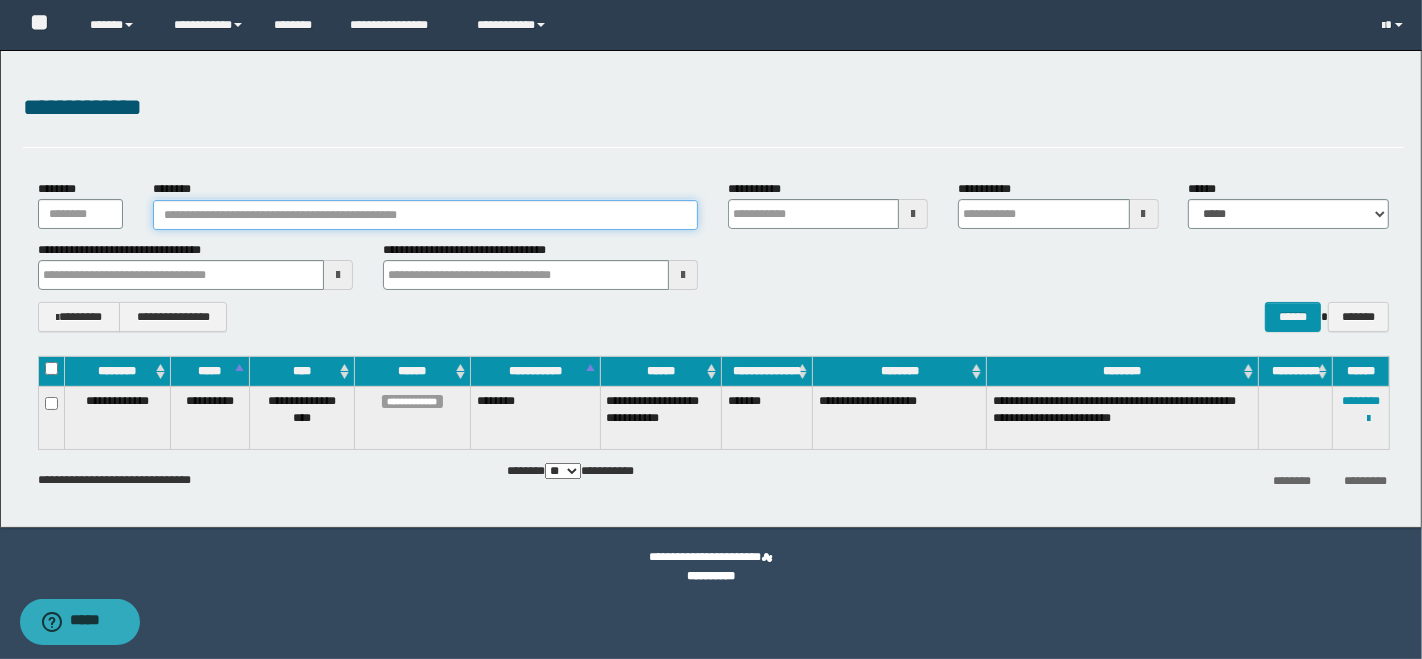 type 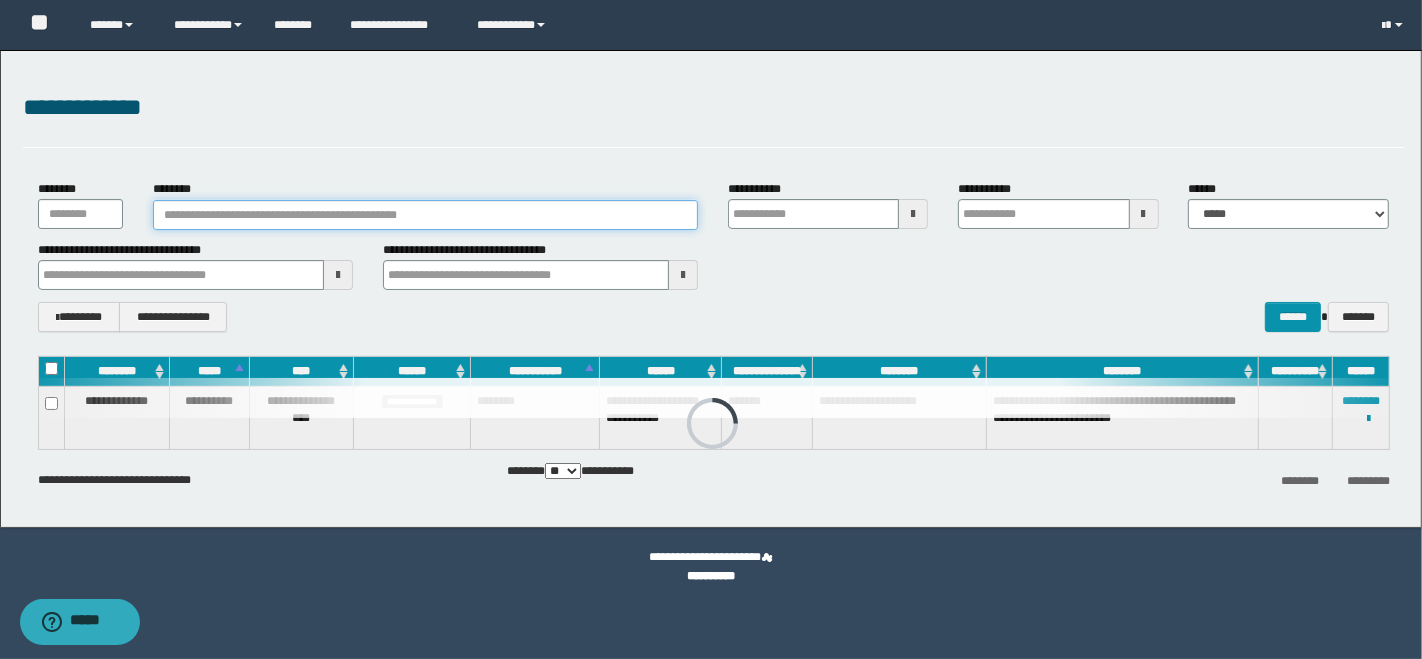 type 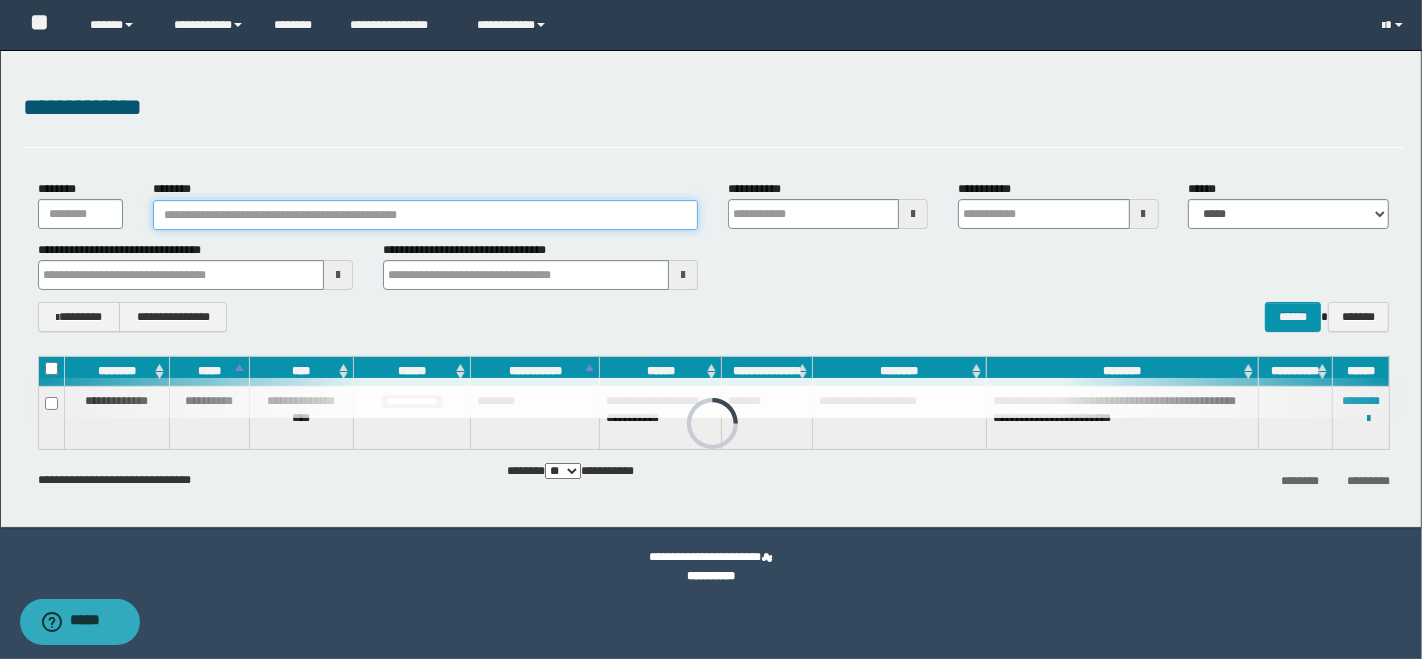 type 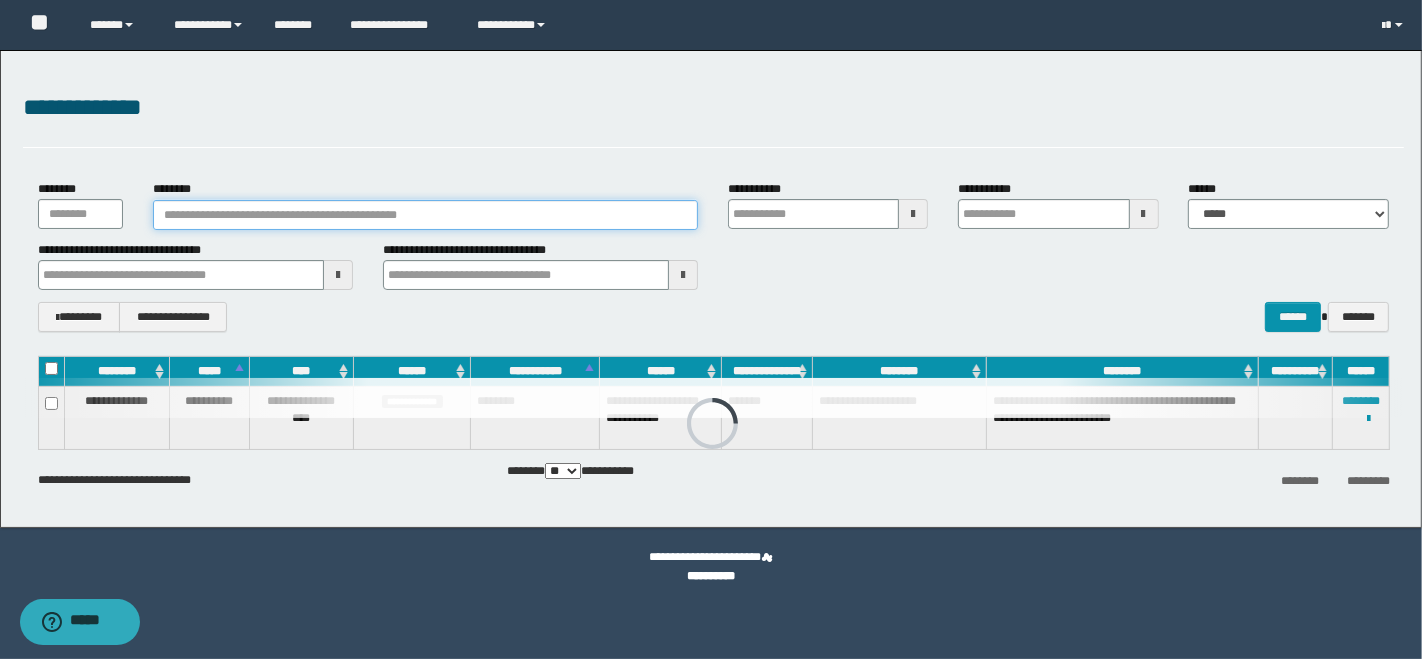 type 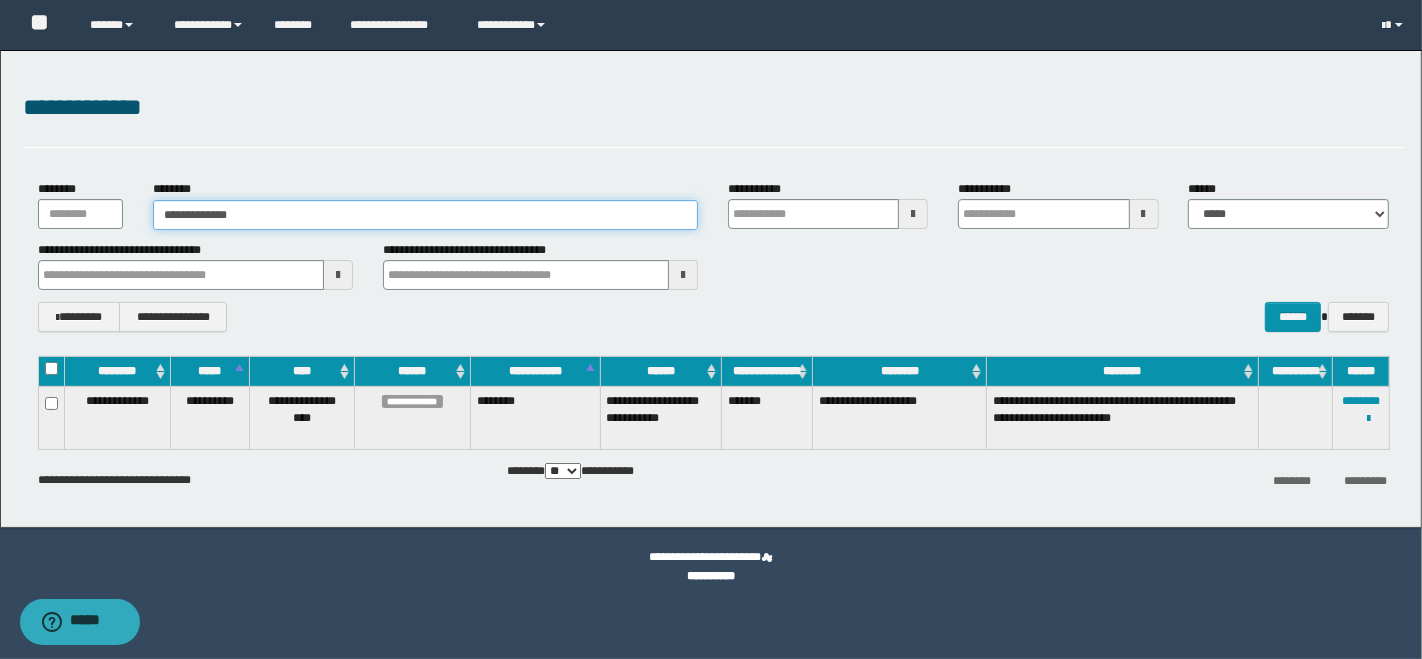 type on "**********" 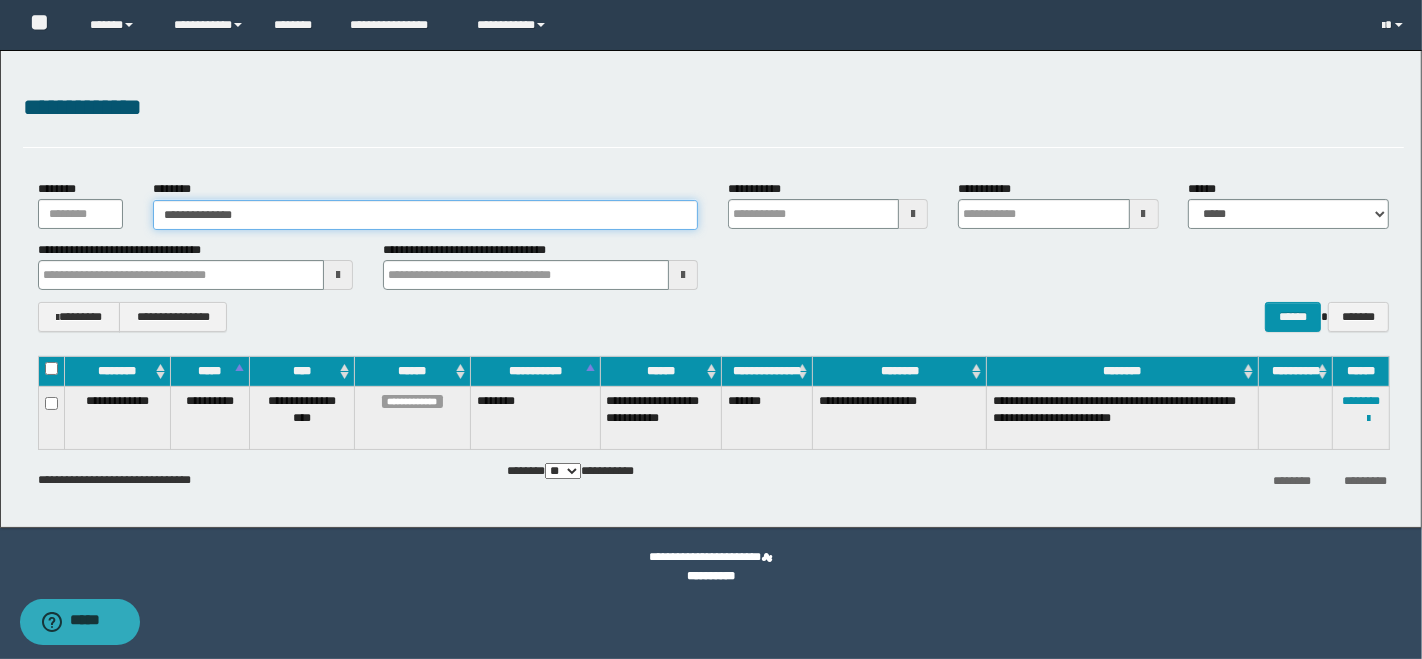 type on "**********" 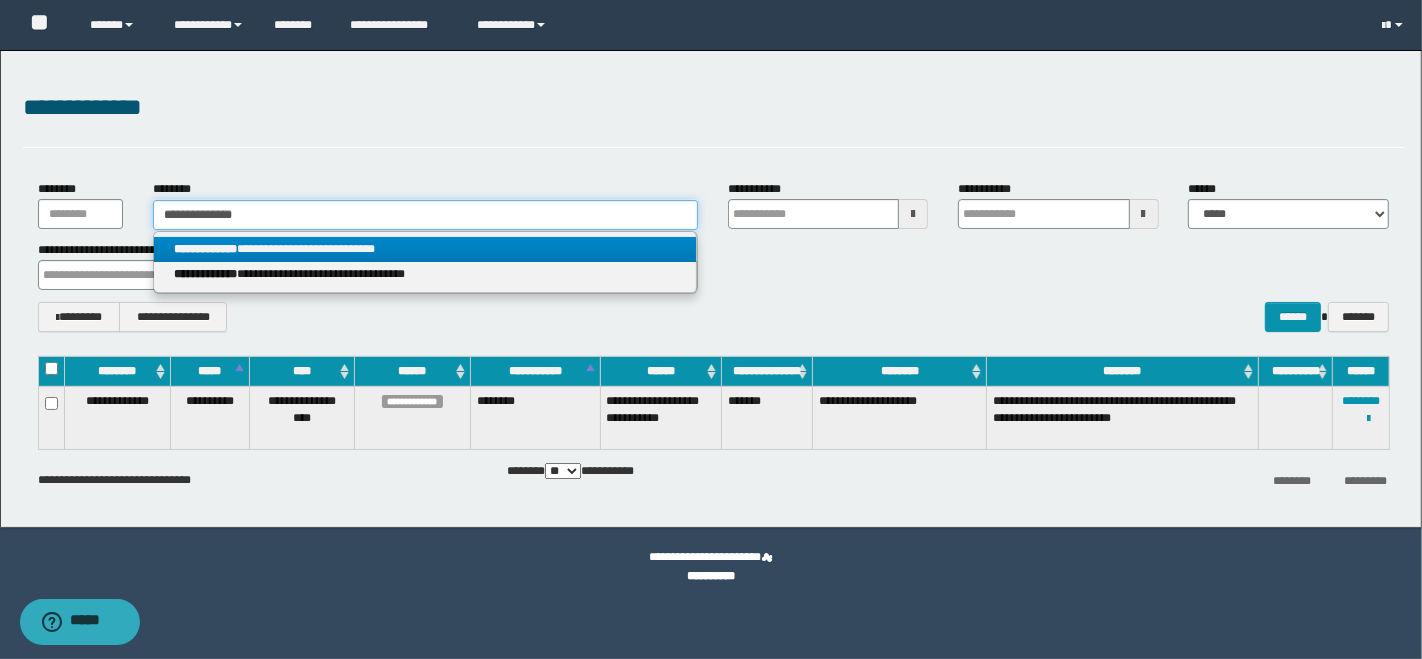 type on "**********" 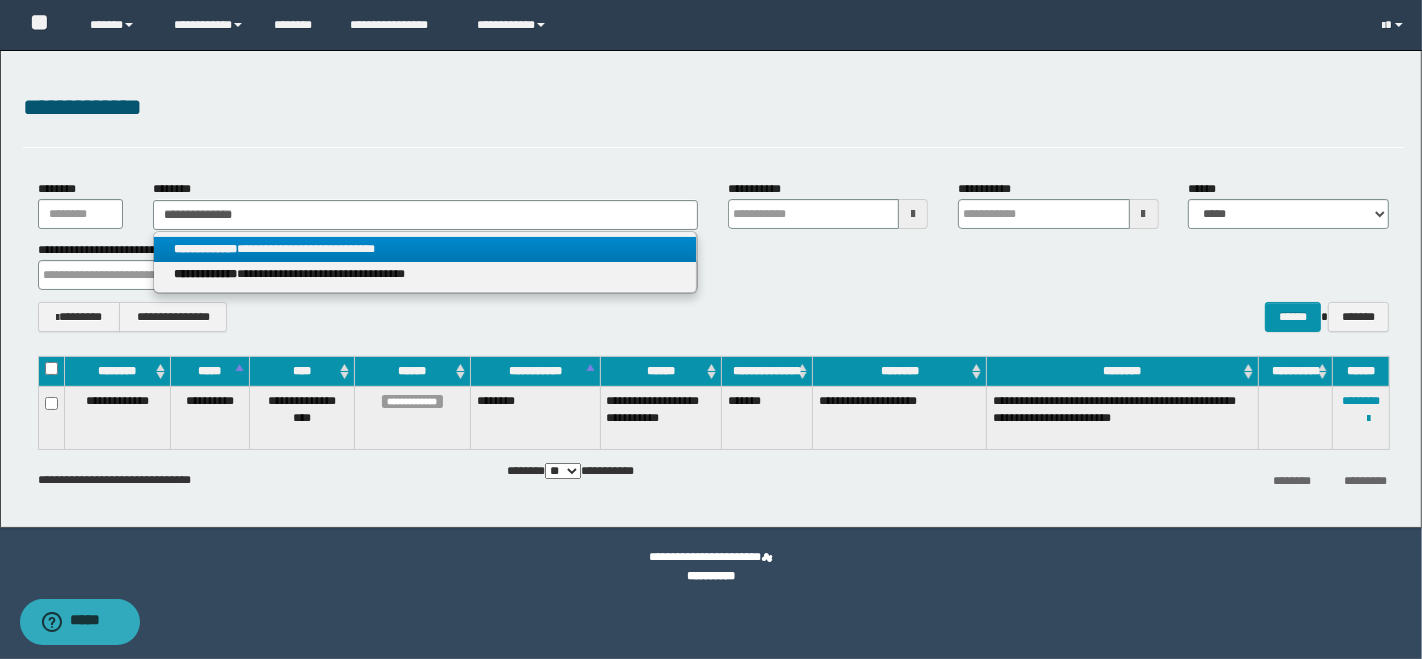 click on "**********" at bounding box center (425, 249) 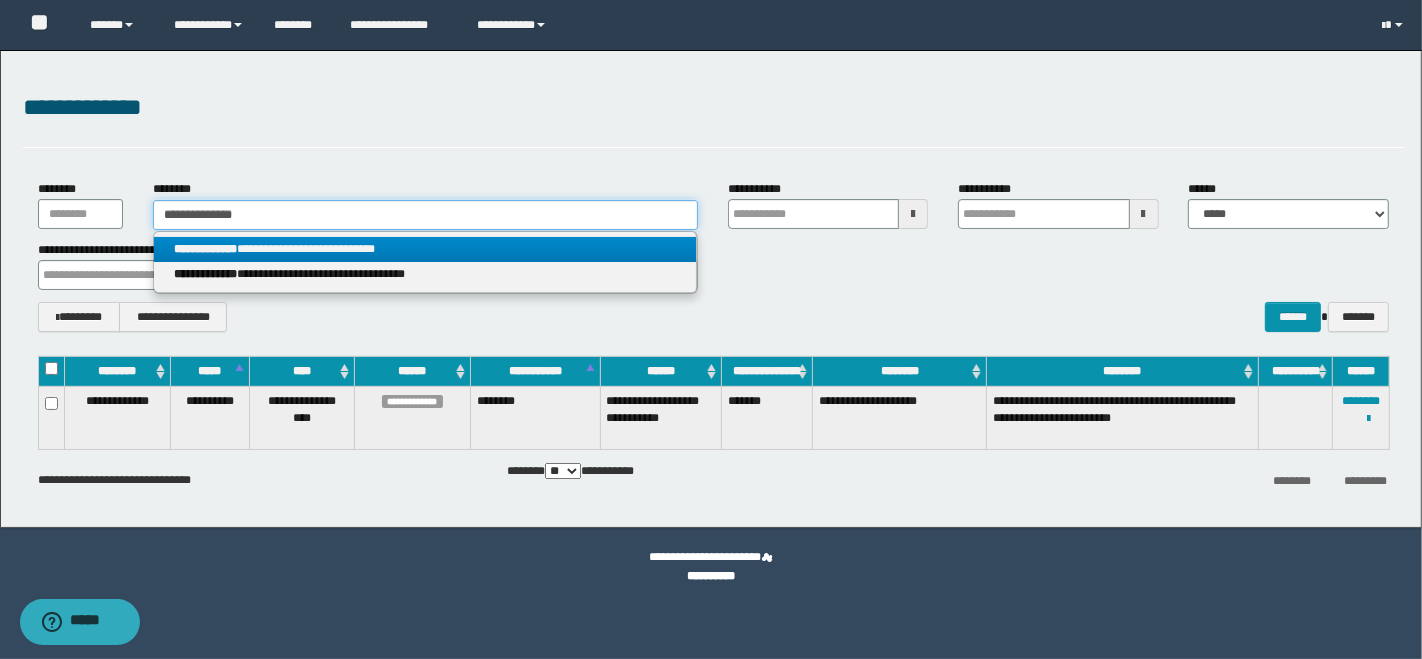 type 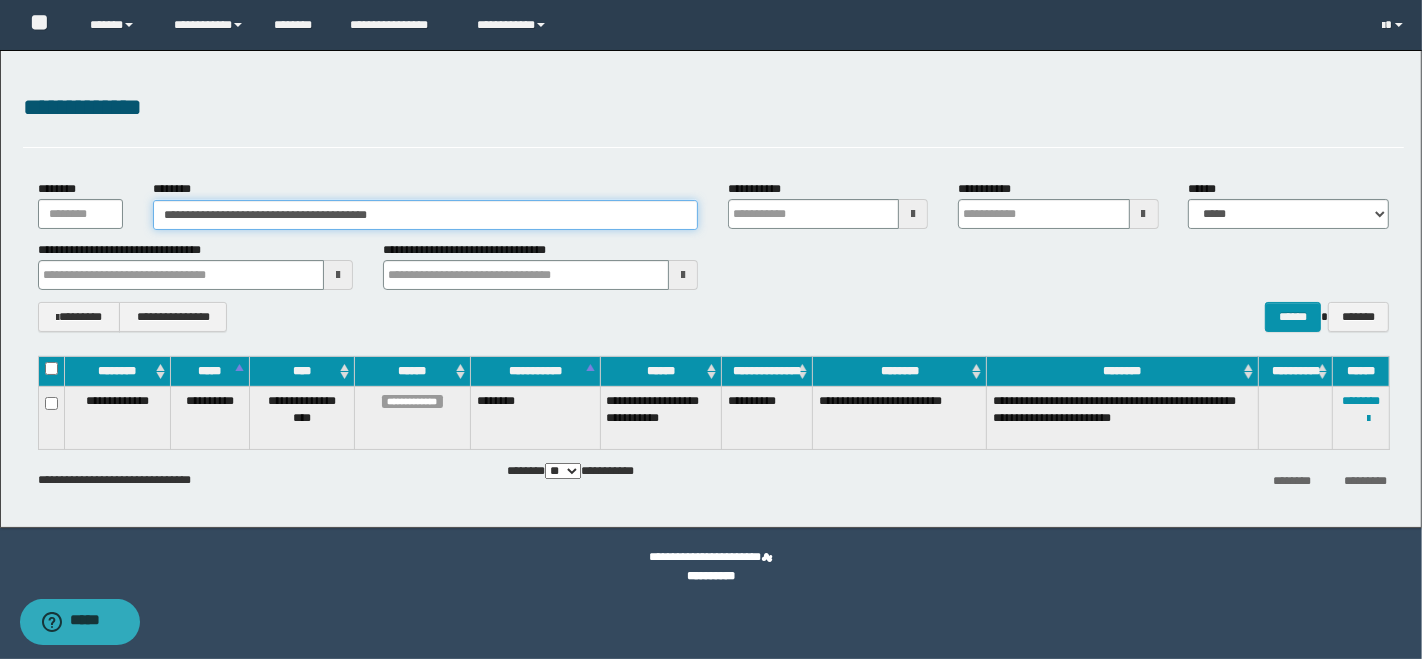 type 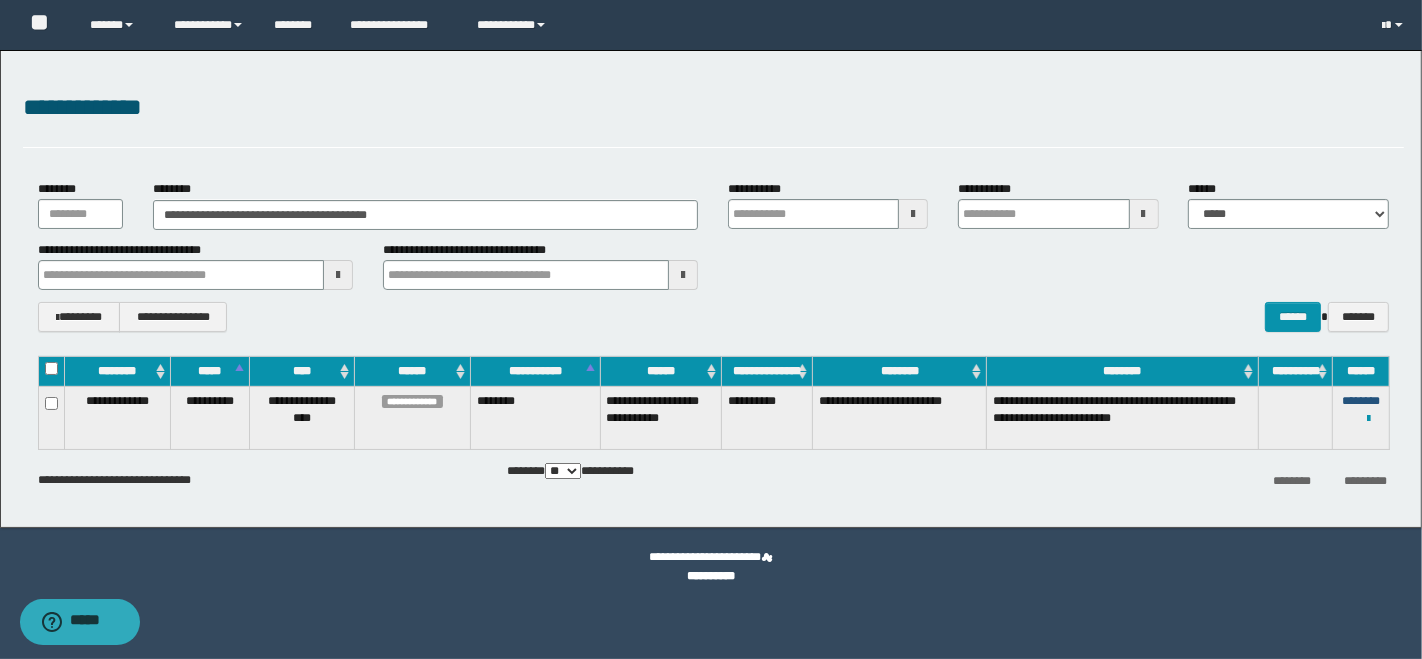 click on "********" at bounding box center [1361, 401] 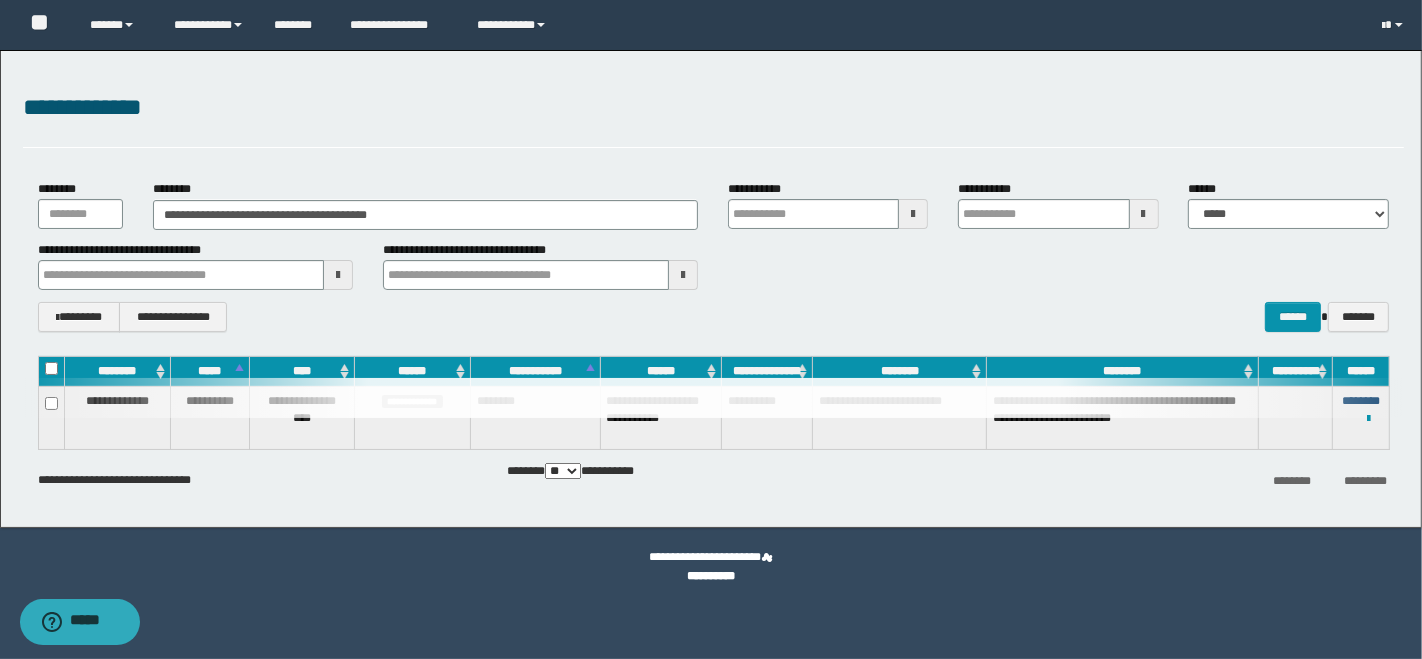 type 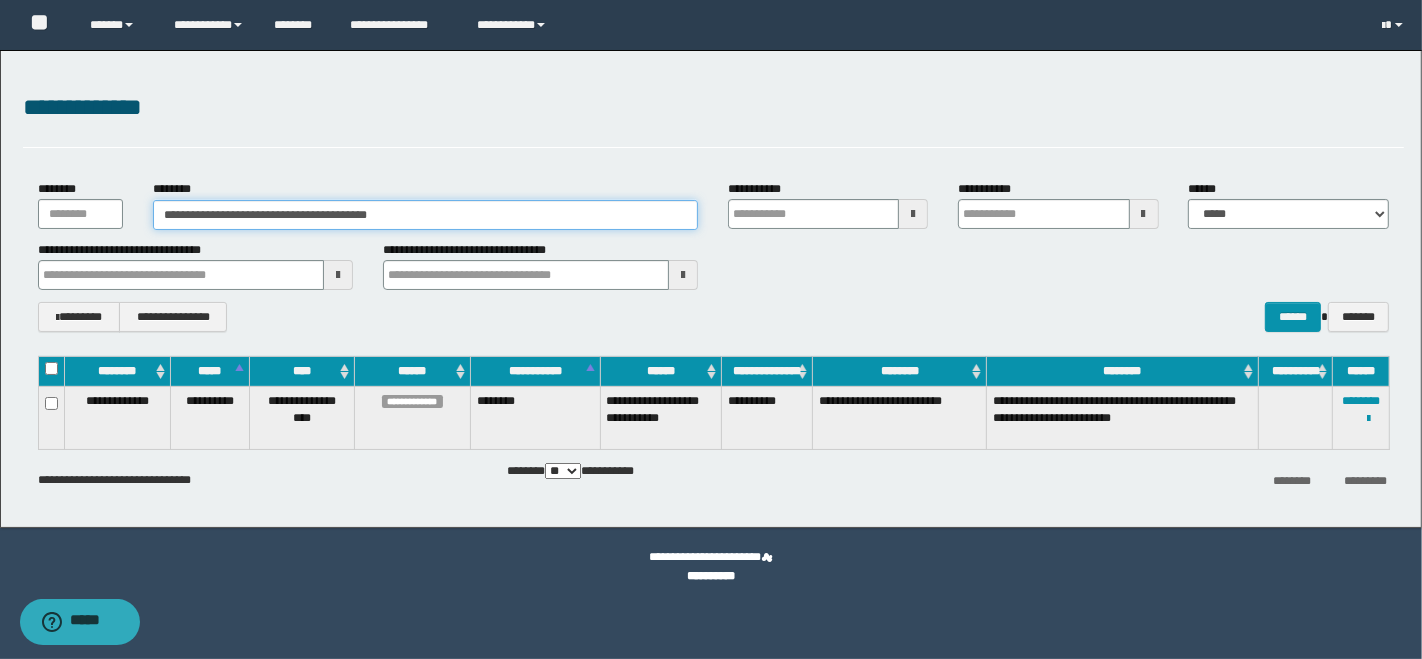 drag, startPoint x: 424, startPoint y: 215, endPoint x: 86, endPoint y: 184, distance: 339.4186 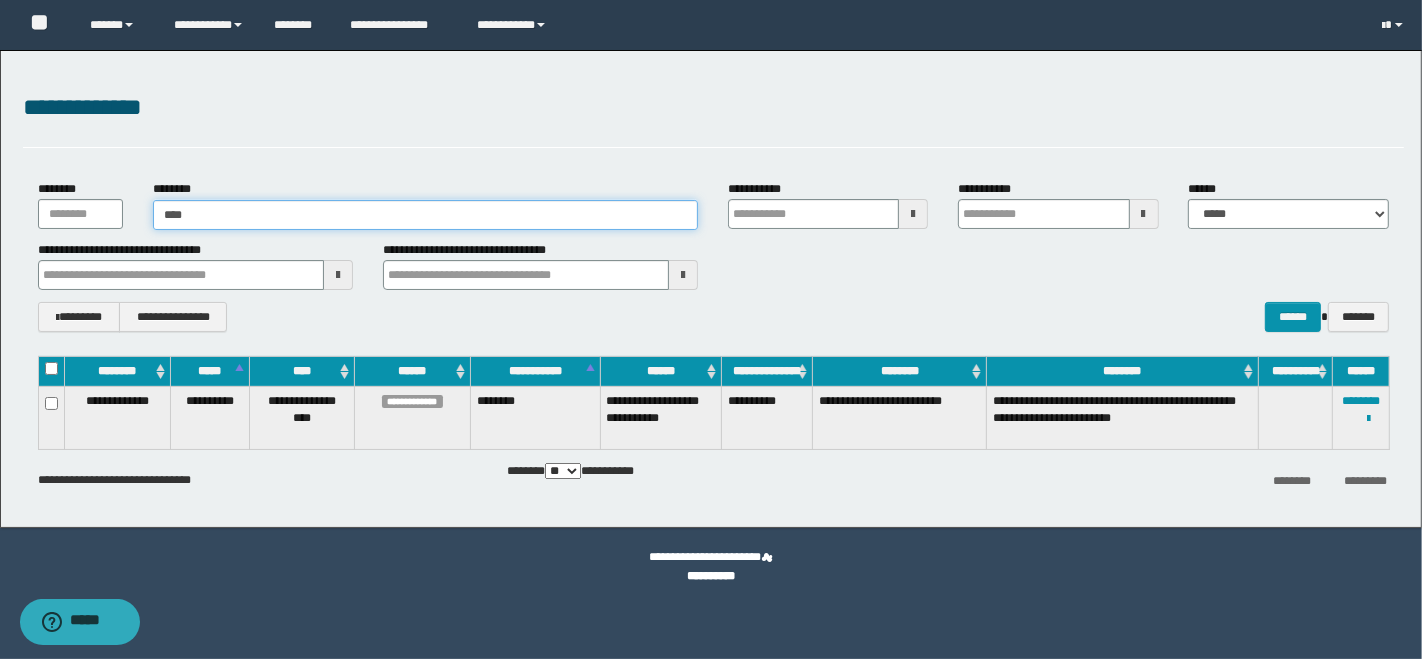 type on "*****" 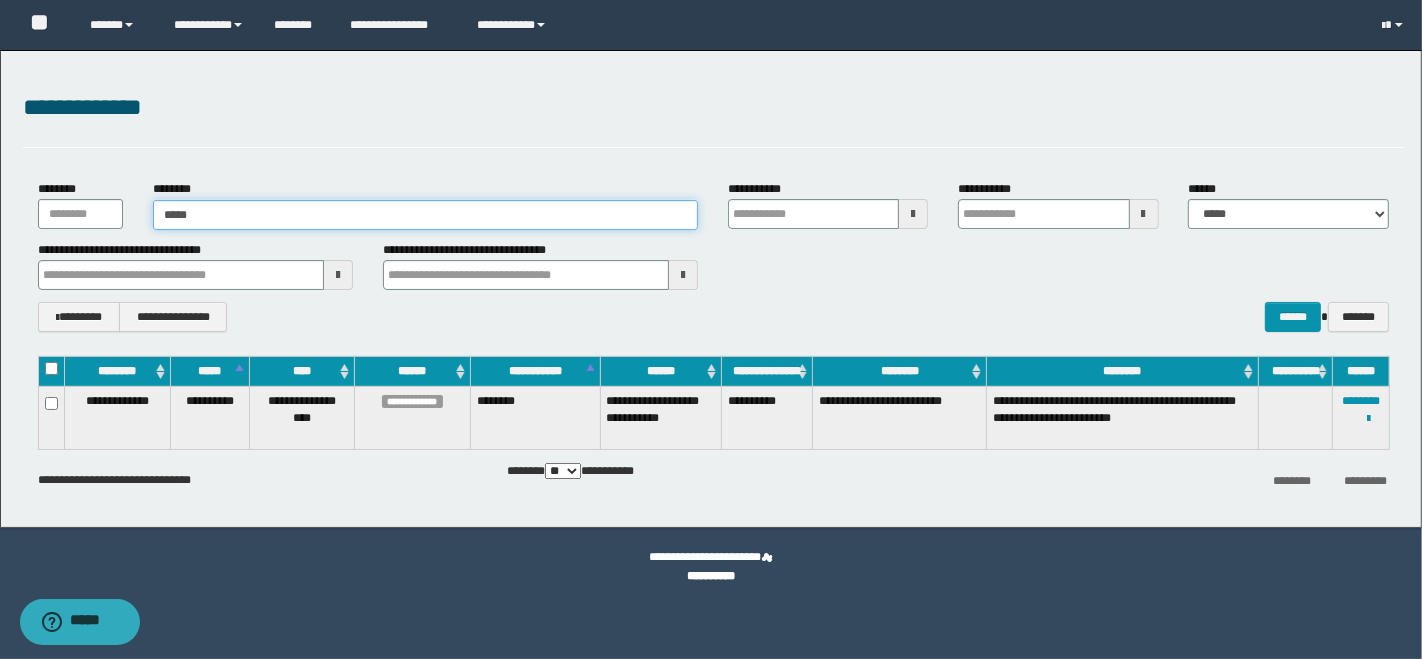 type on "*****" 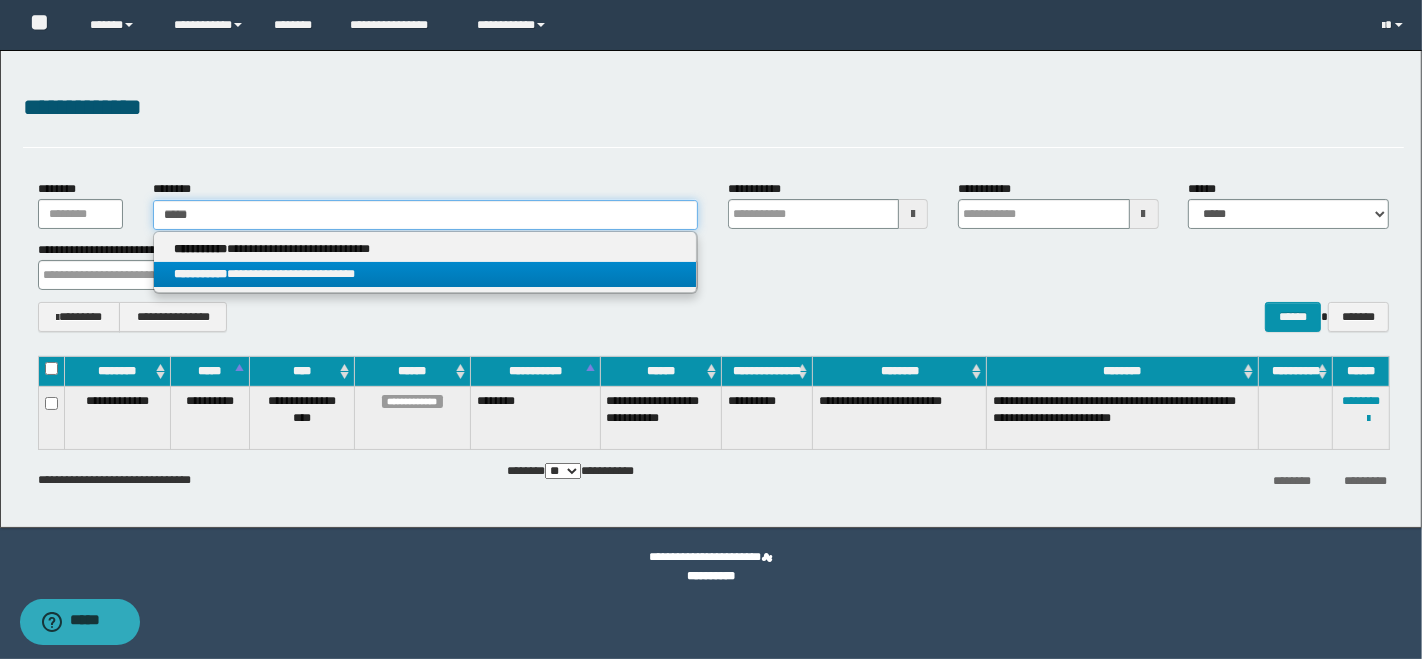 type on "*****" 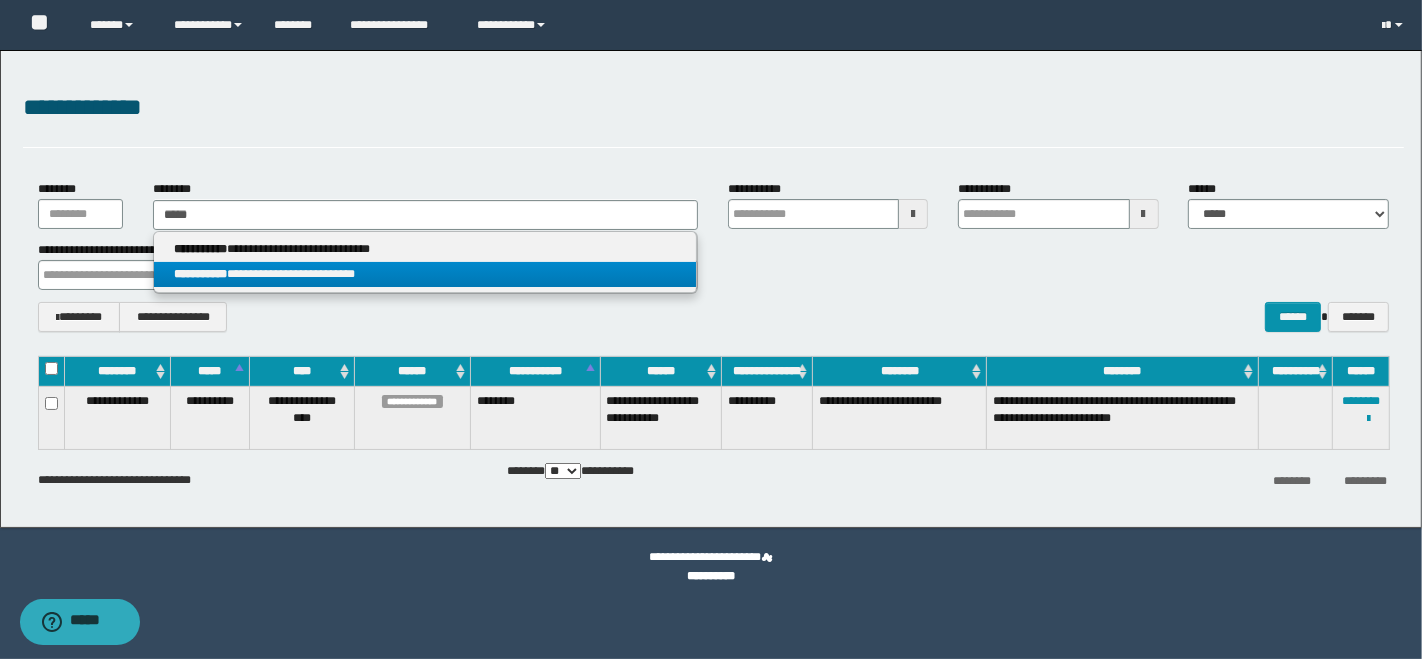 click on "**********" at bounding box center (425, 274) 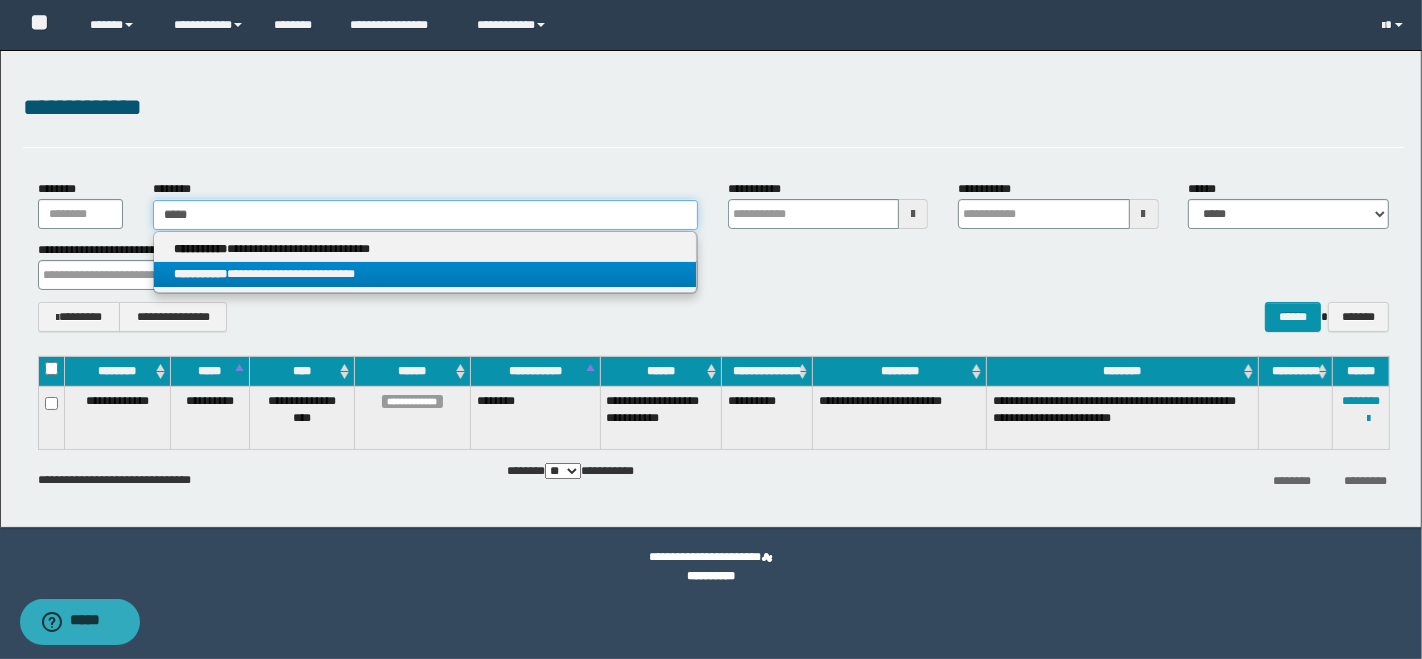 type 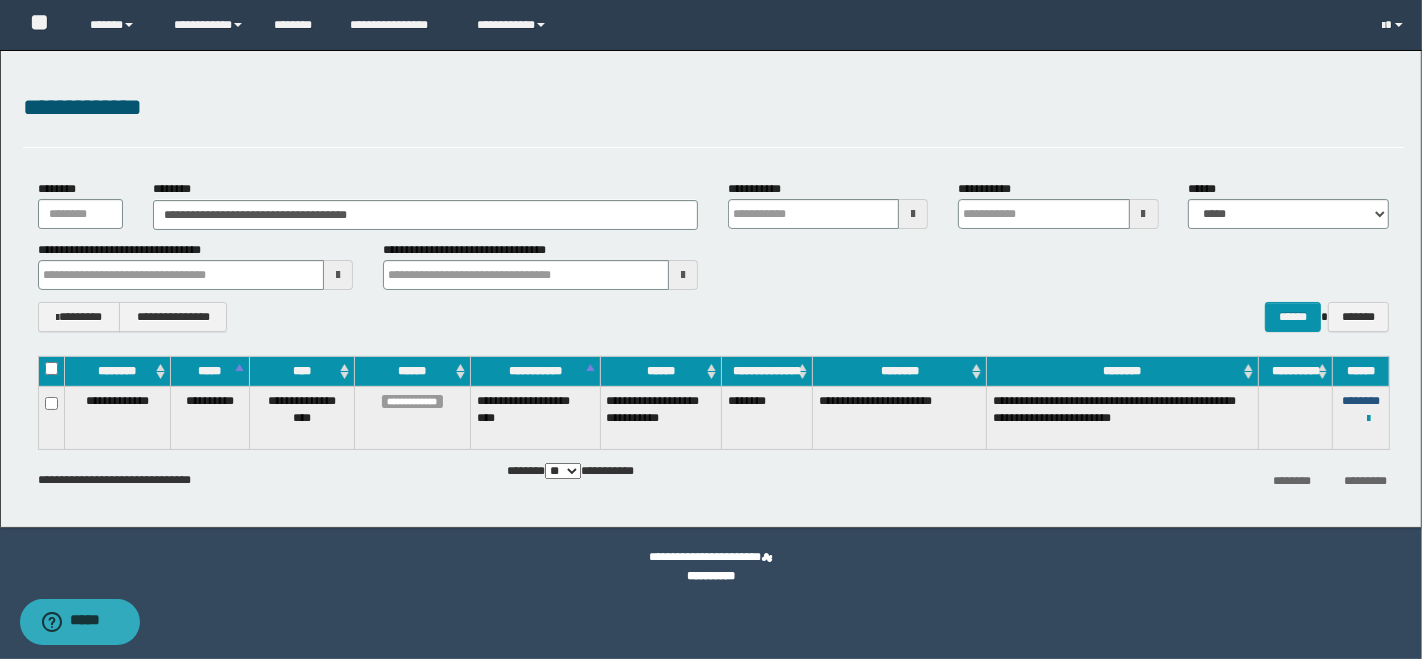 click on "********" at bounding box center (1361, 401) 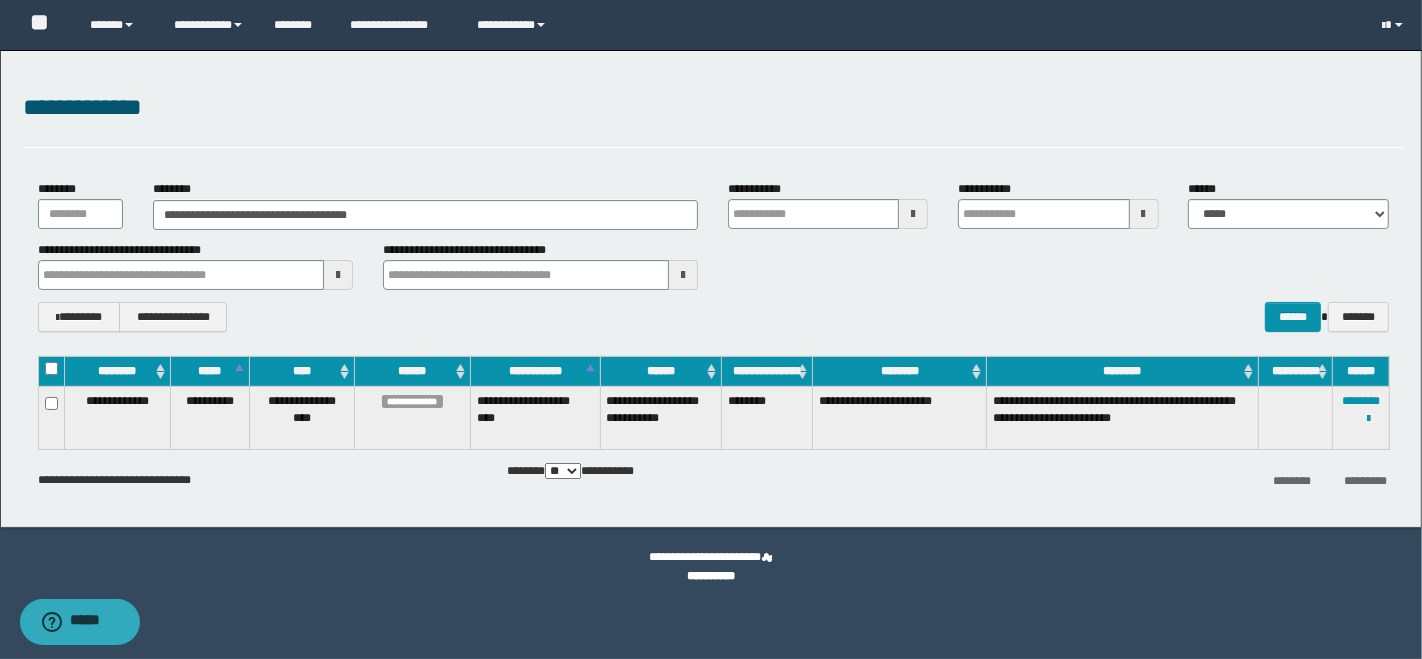 click on "**********" at bounding box center [711, 289] 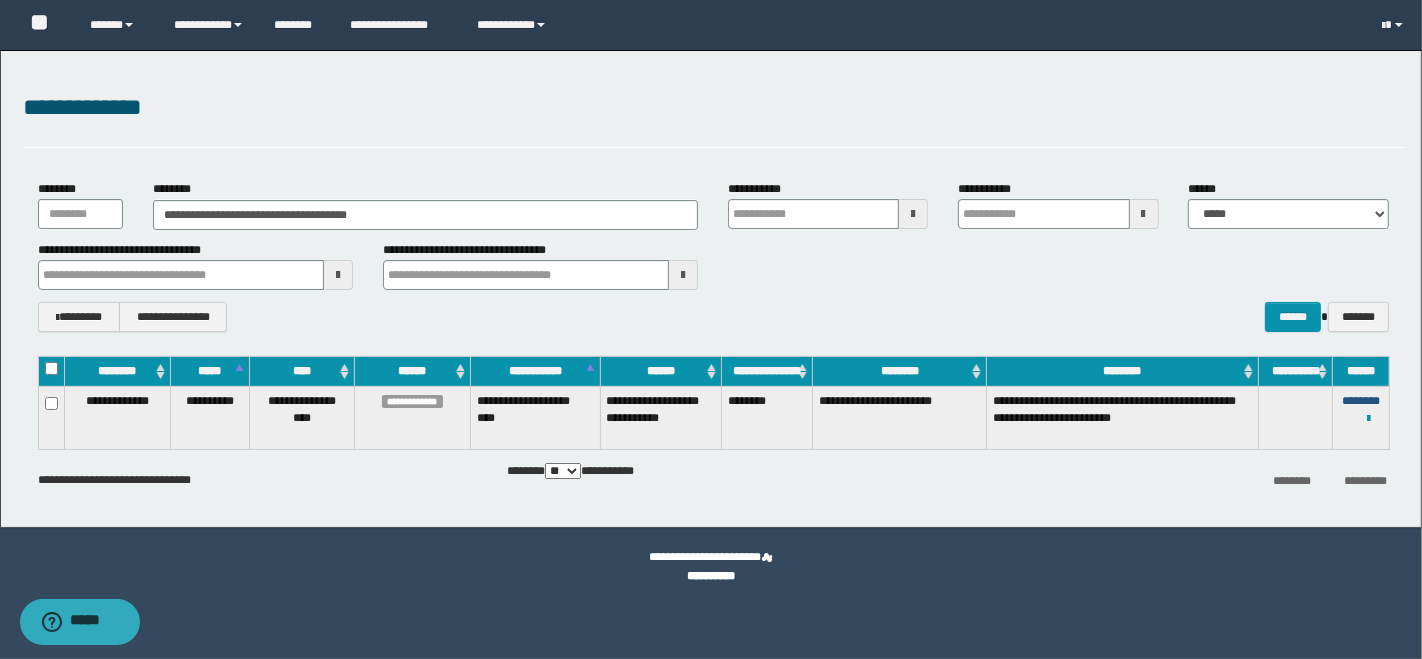 click on "********" at bounding box center [1361, 401] 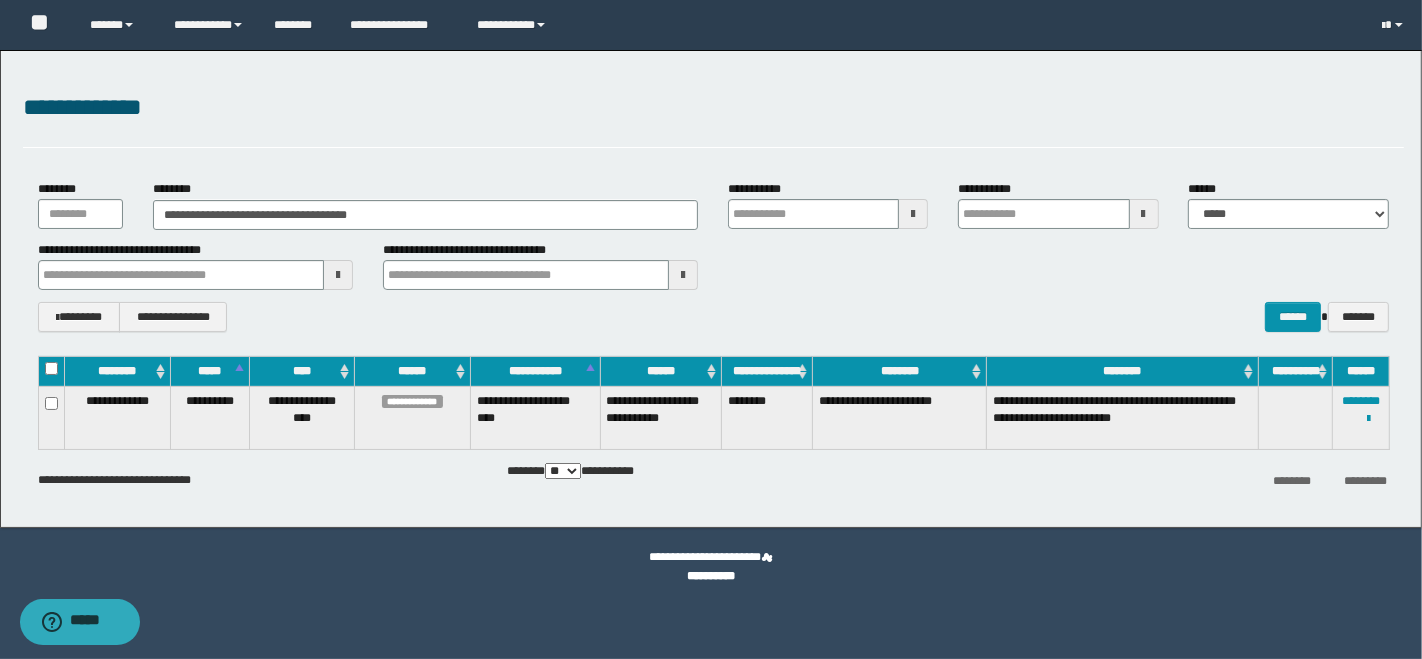 type 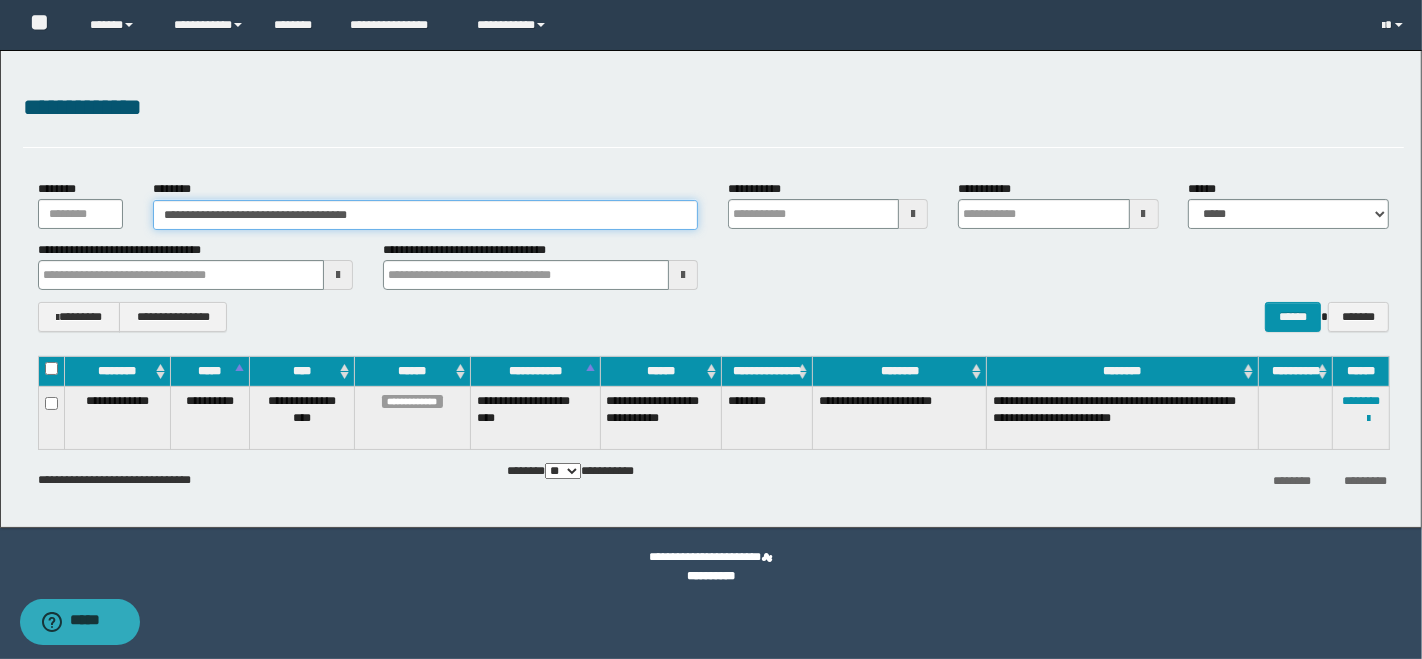 drag, startPoint x: 334, startPoint y: 215, endPoint x: 0, endPoint y: 226, distance: 334.1811 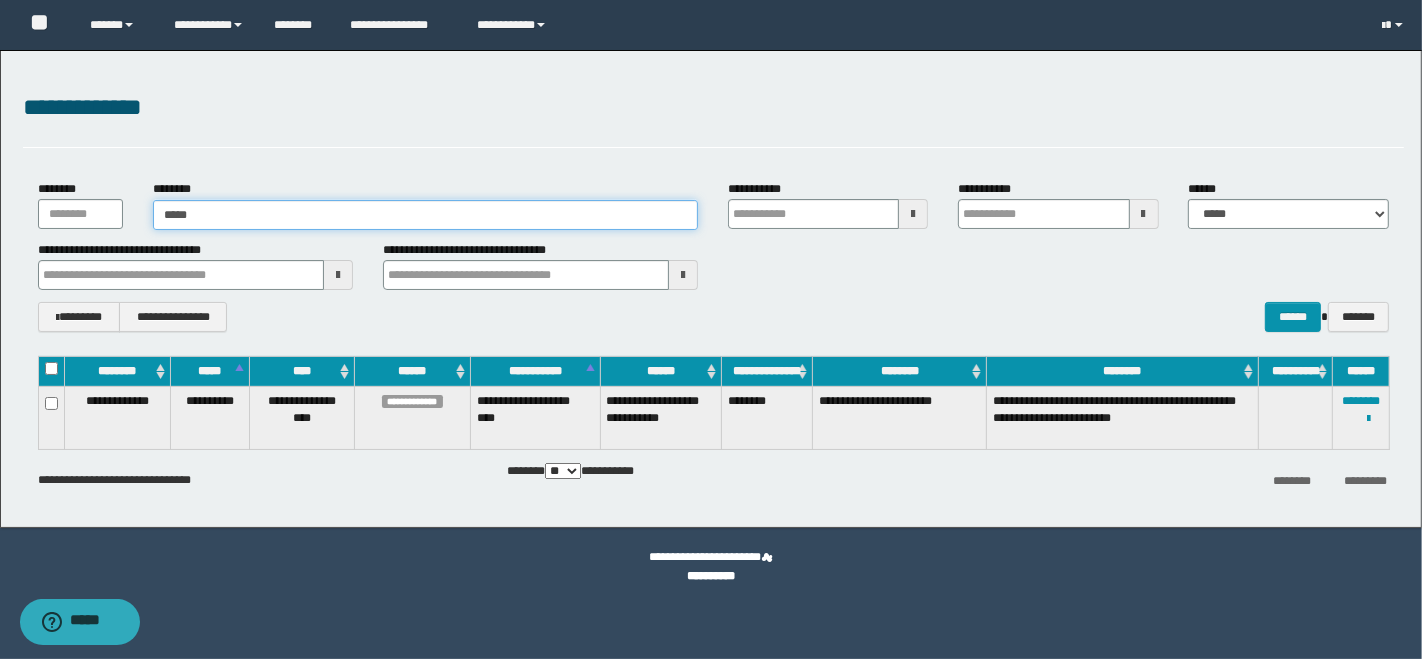 type on "******" 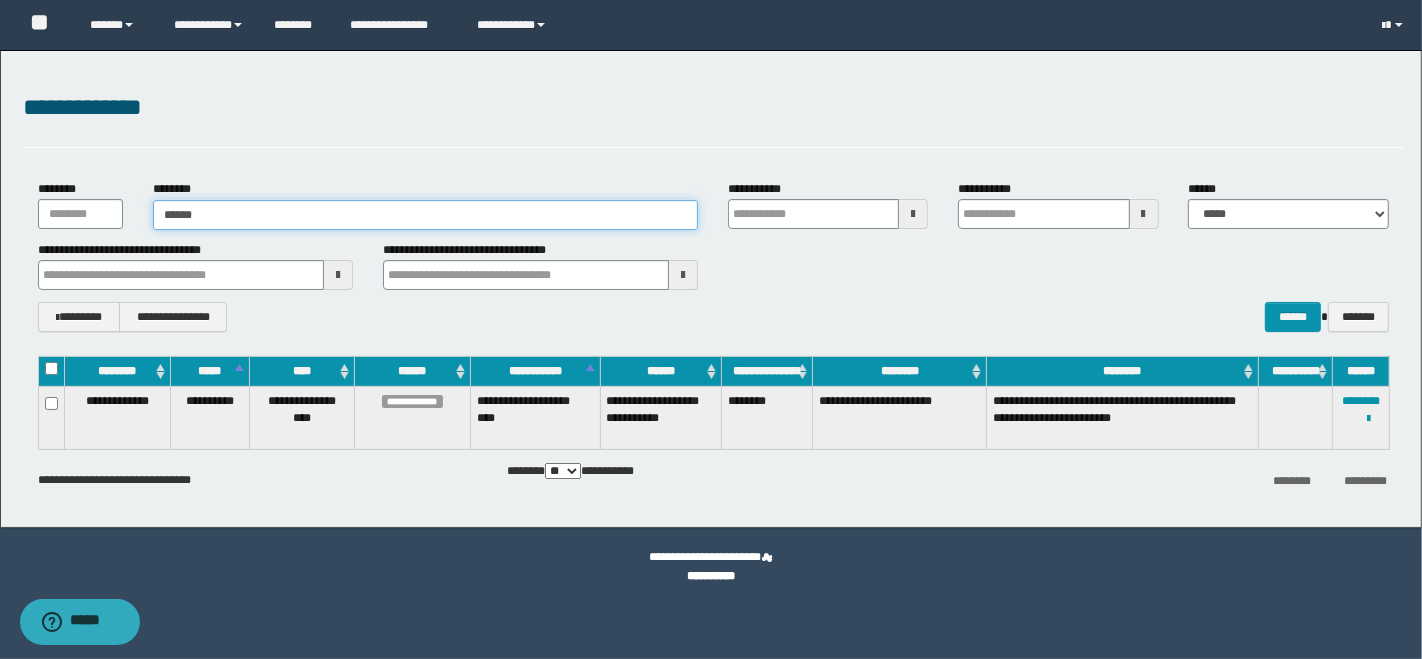 type on "******" 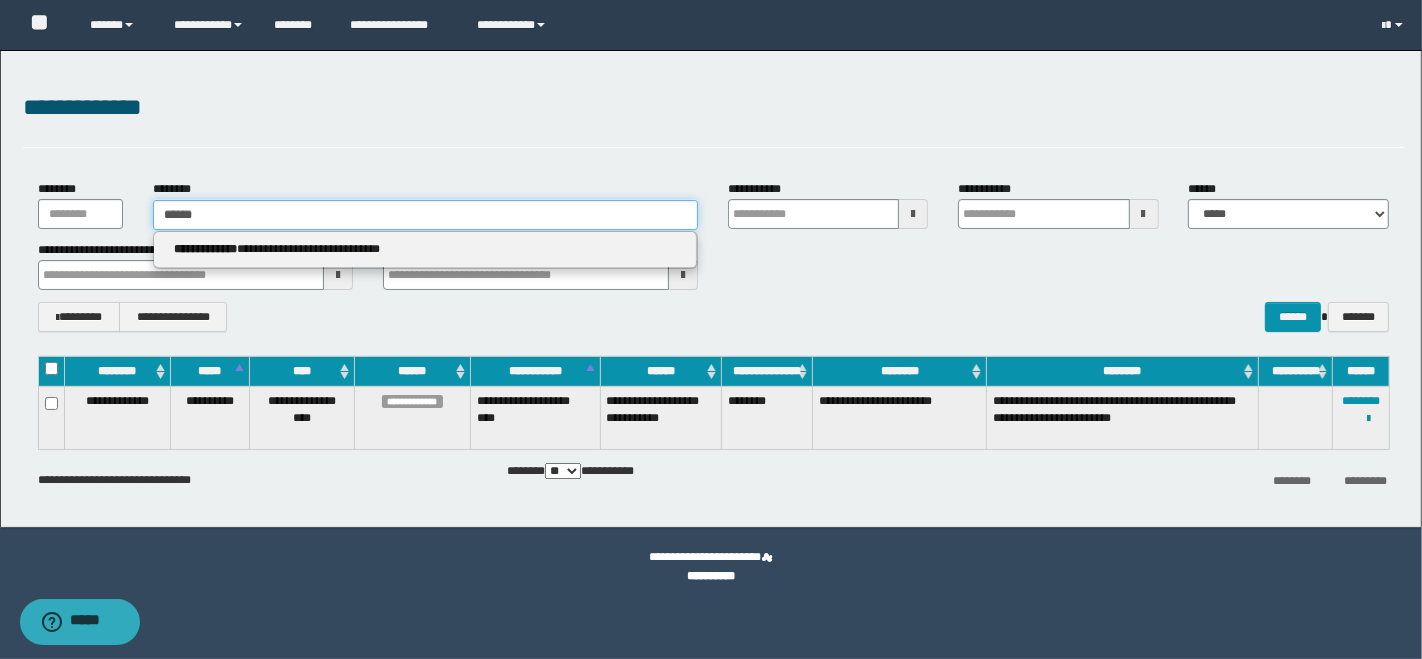 type 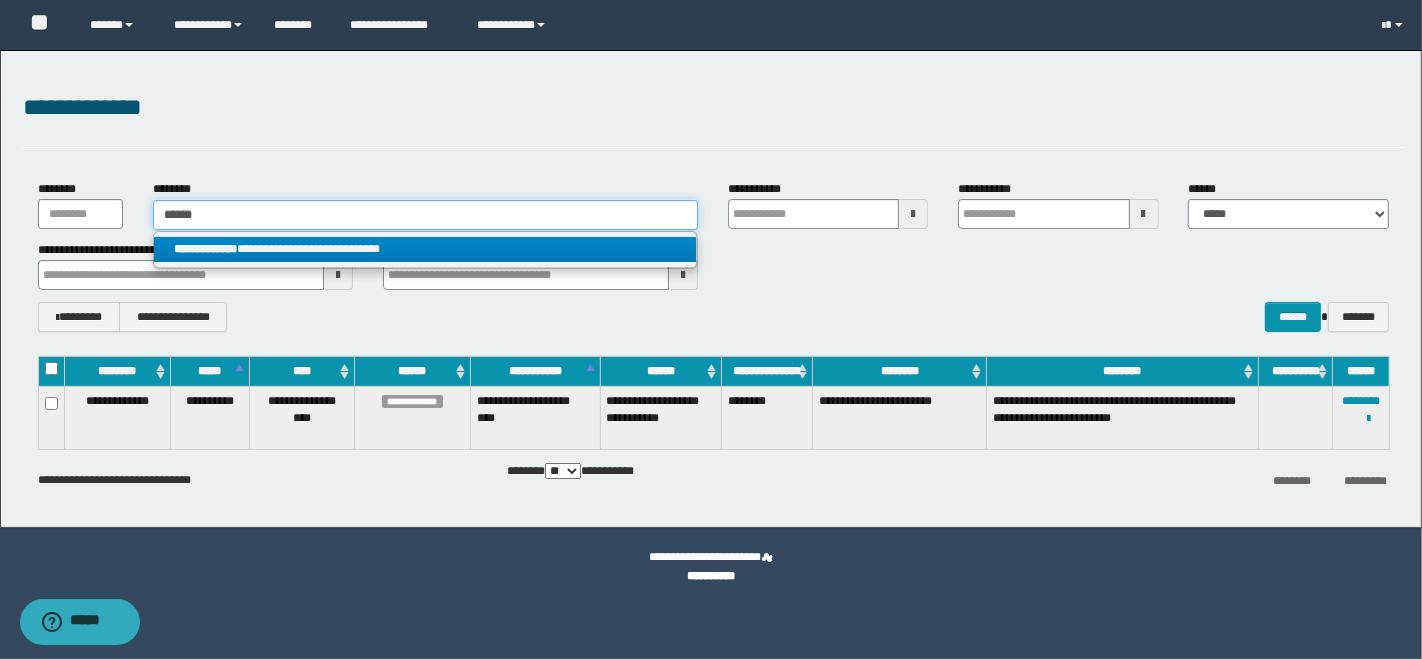 type on "******" 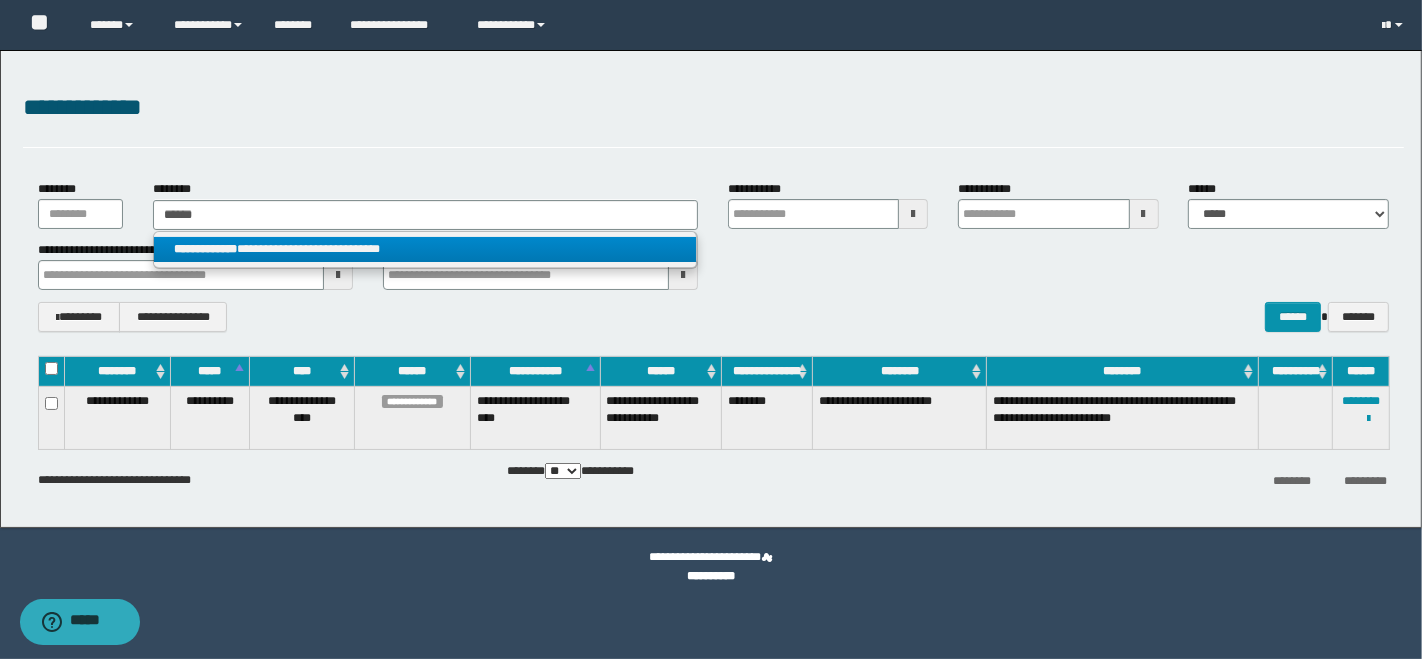 click on "**********" at bounding box center (425, 249) 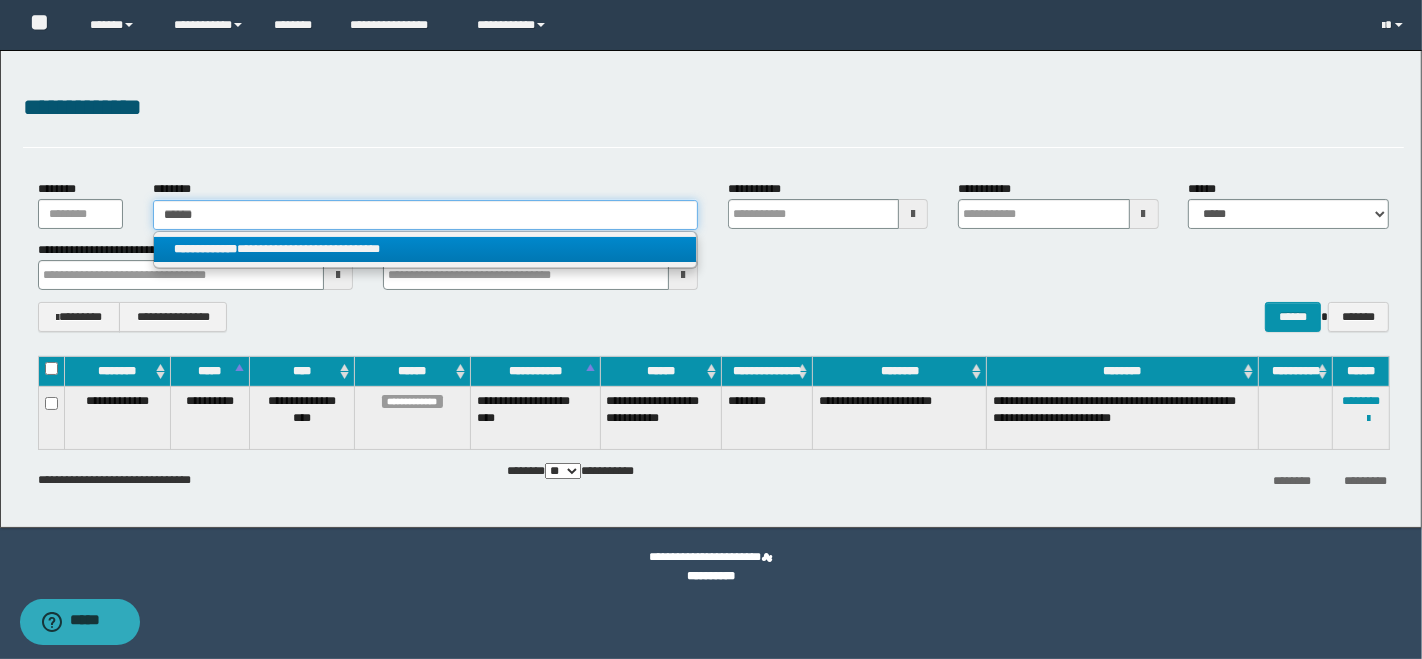 type 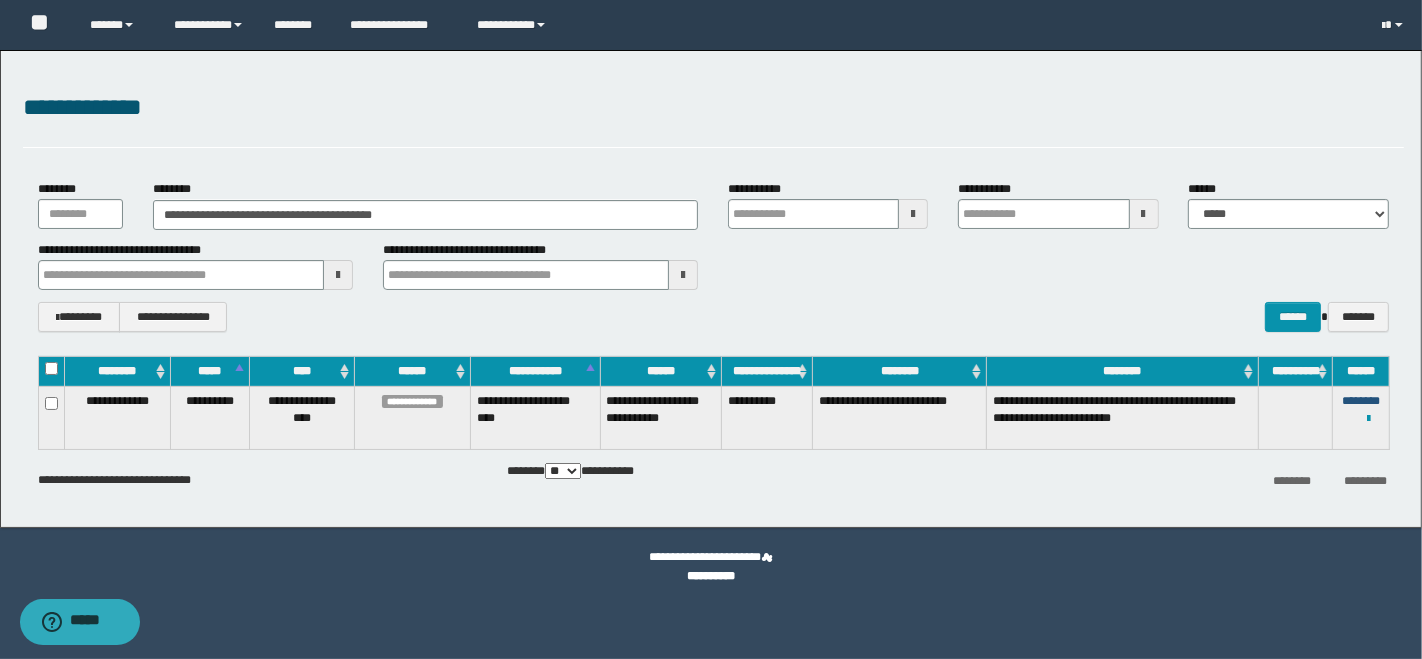 click on "********" at bounding box center (1361, 401) 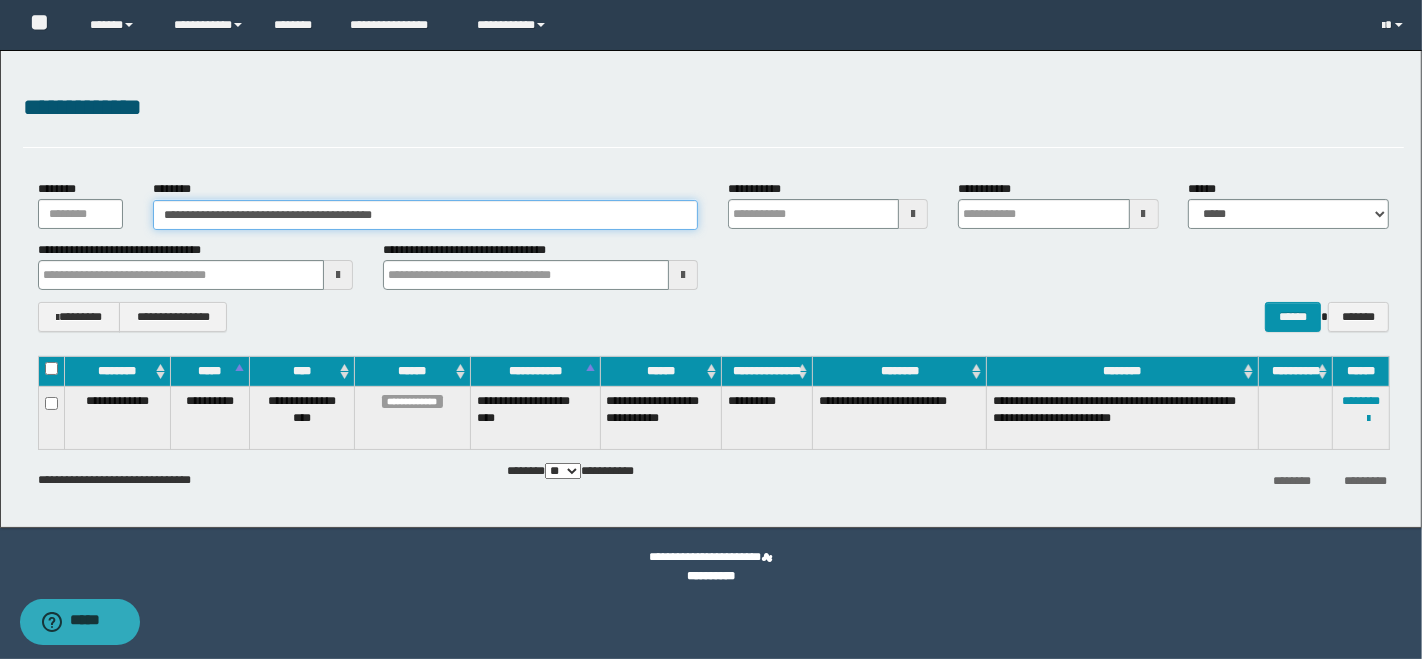 drag, startPoint x: 426, startPoint y: 214, endPoint x: 154, endPoint y: 200, distance: 272.36005 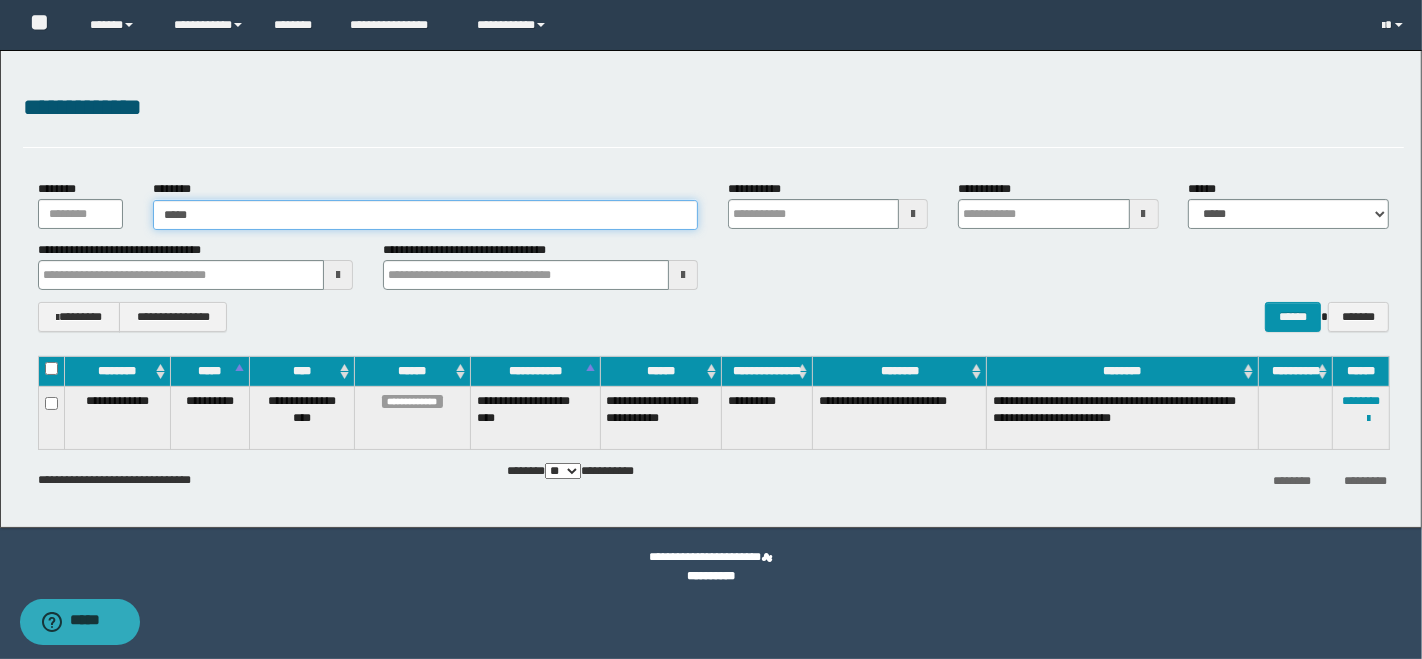 type on "******" 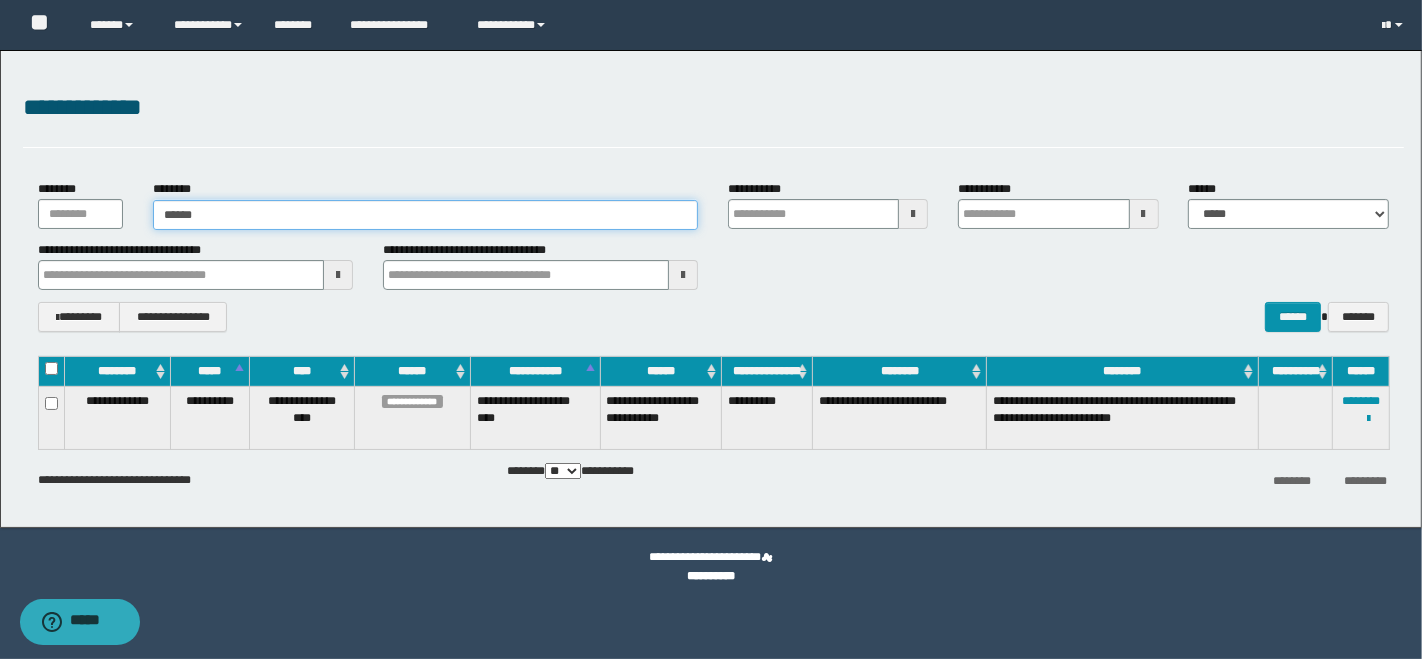 type on "******" 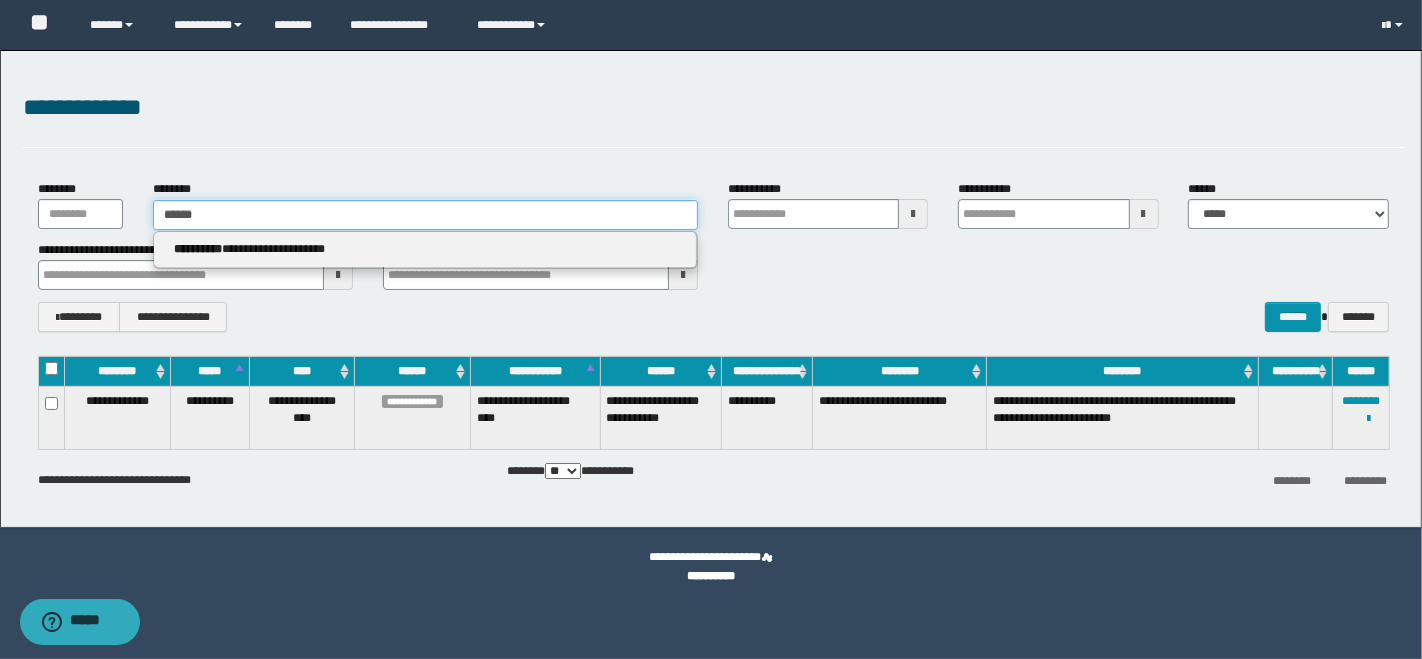 type on "******" 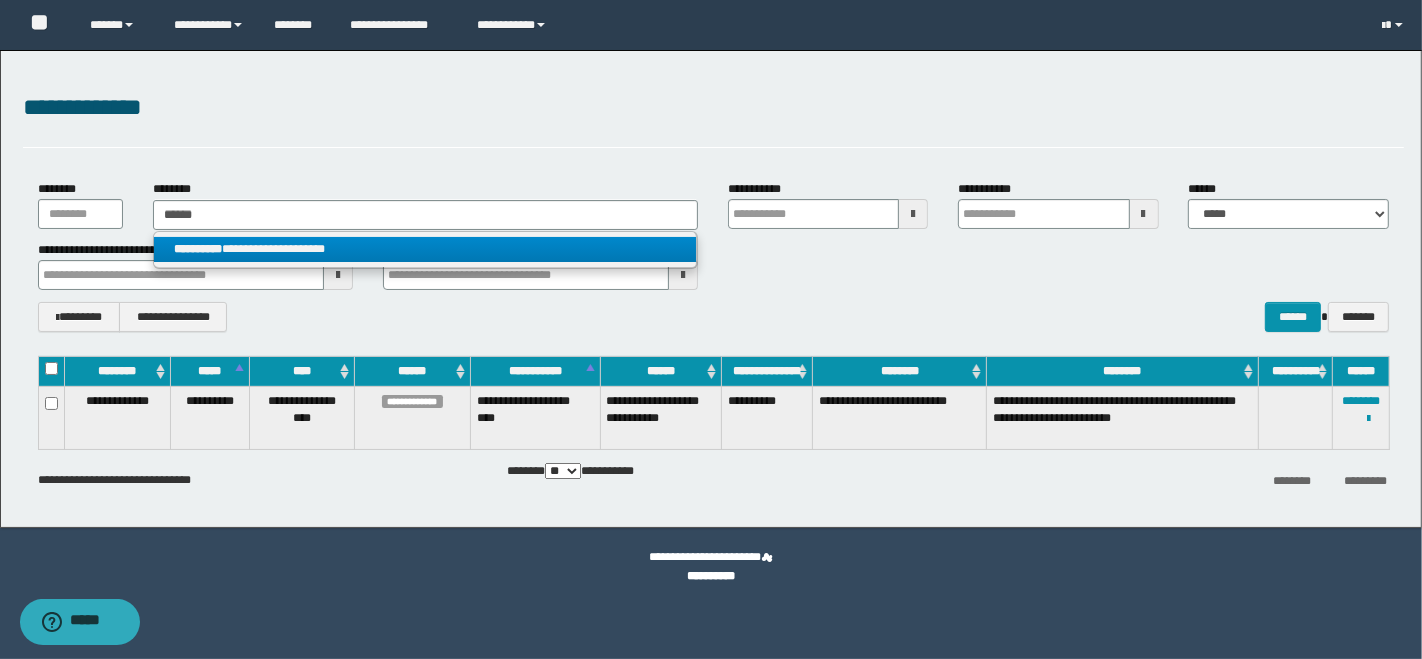 click on "**********" at bounding box center (425, 249) 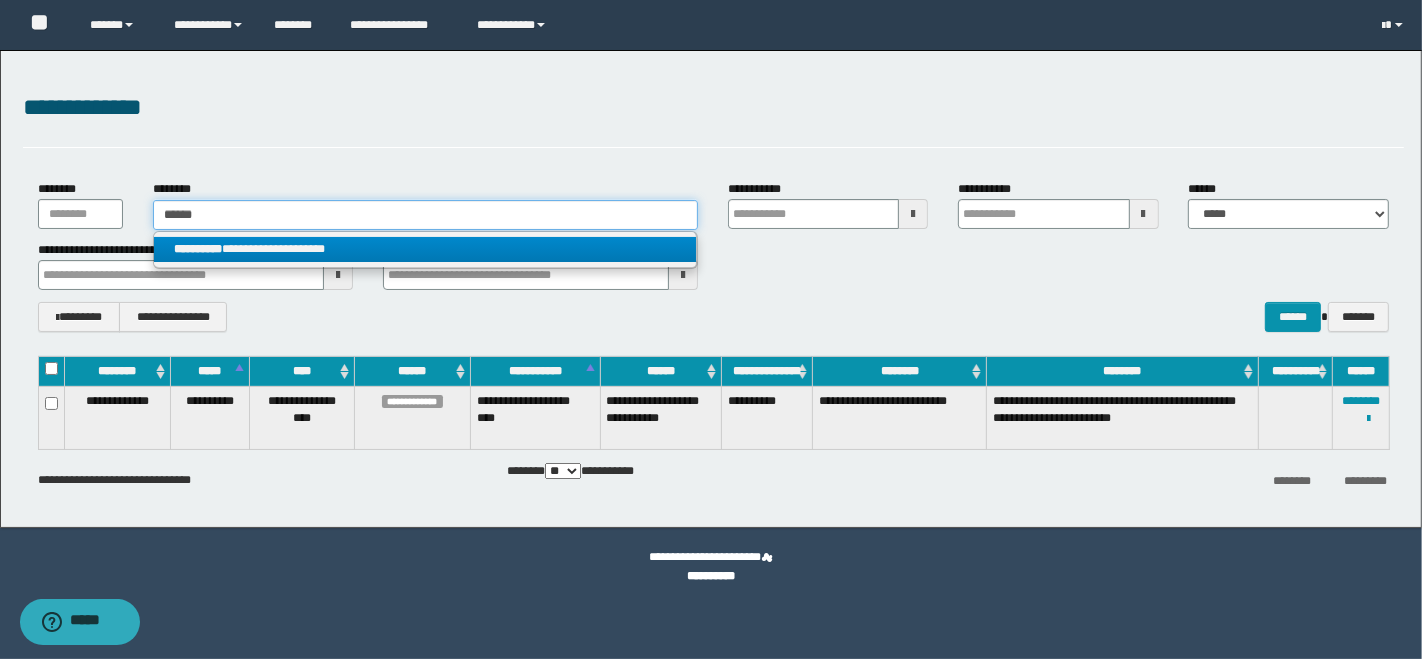 type 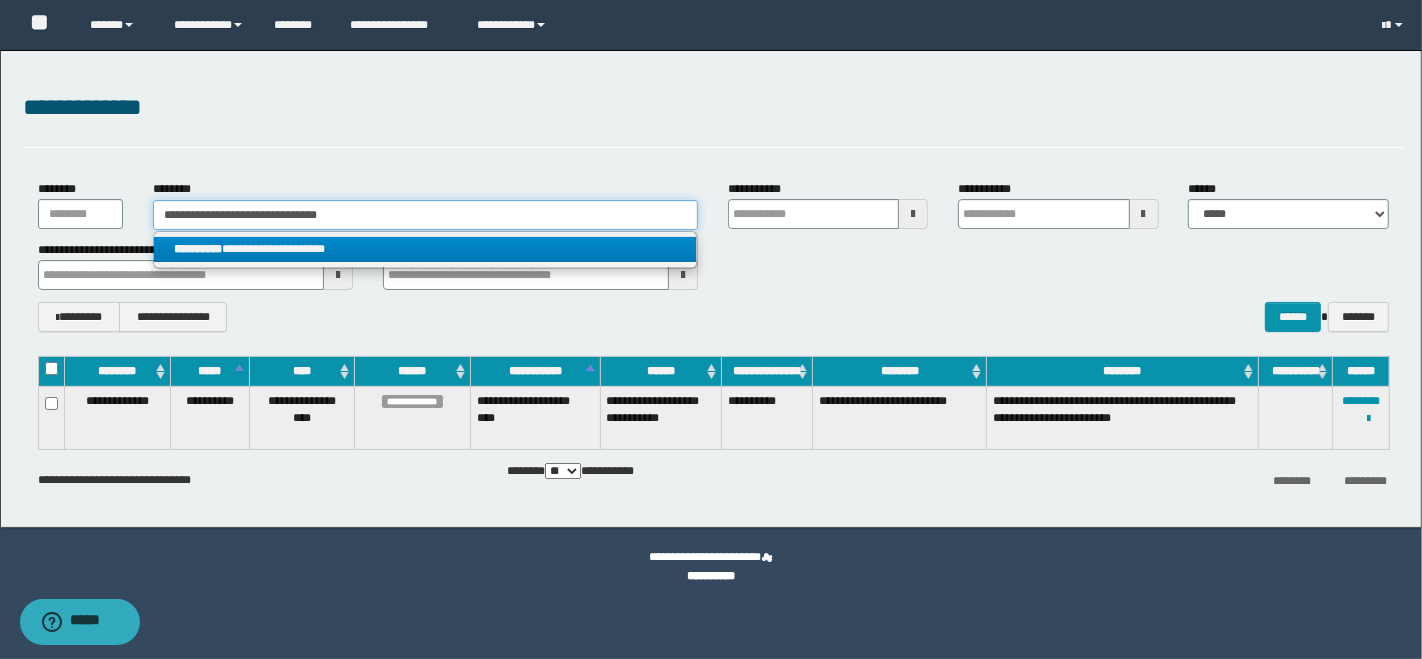 type 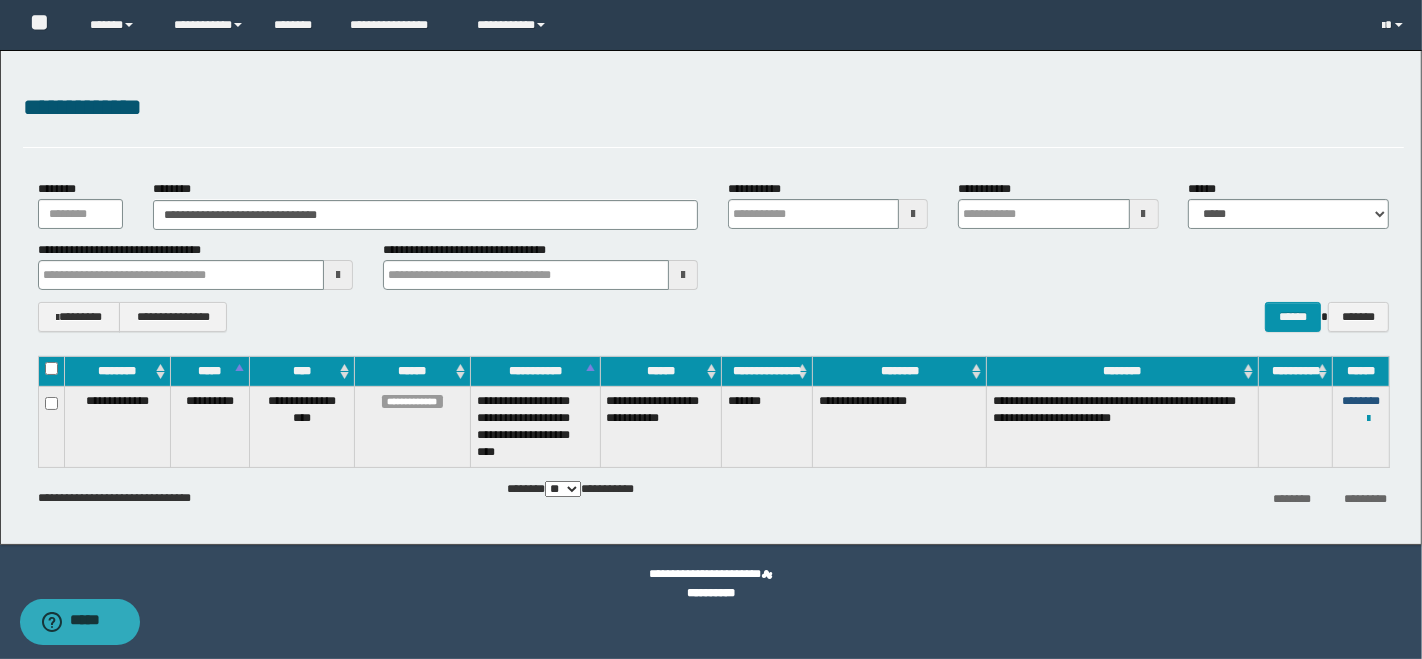 click on "********" at bounding box center [1361, 401] 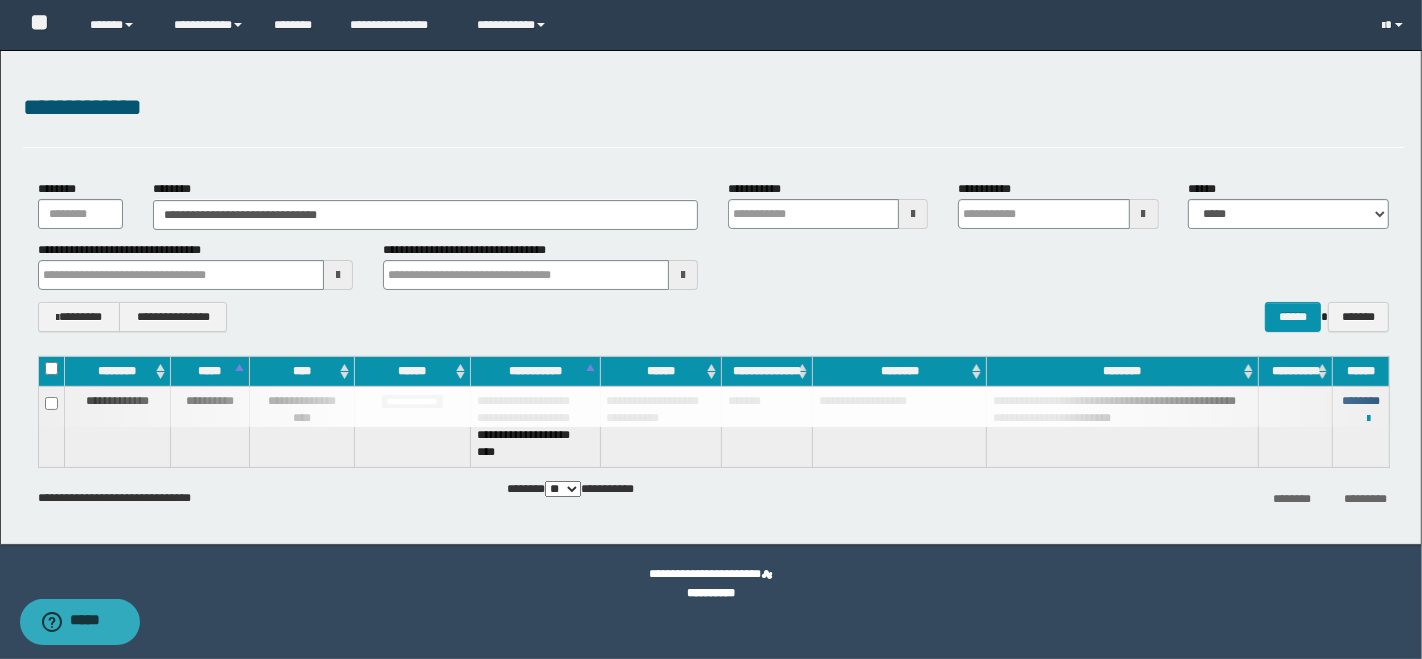 type 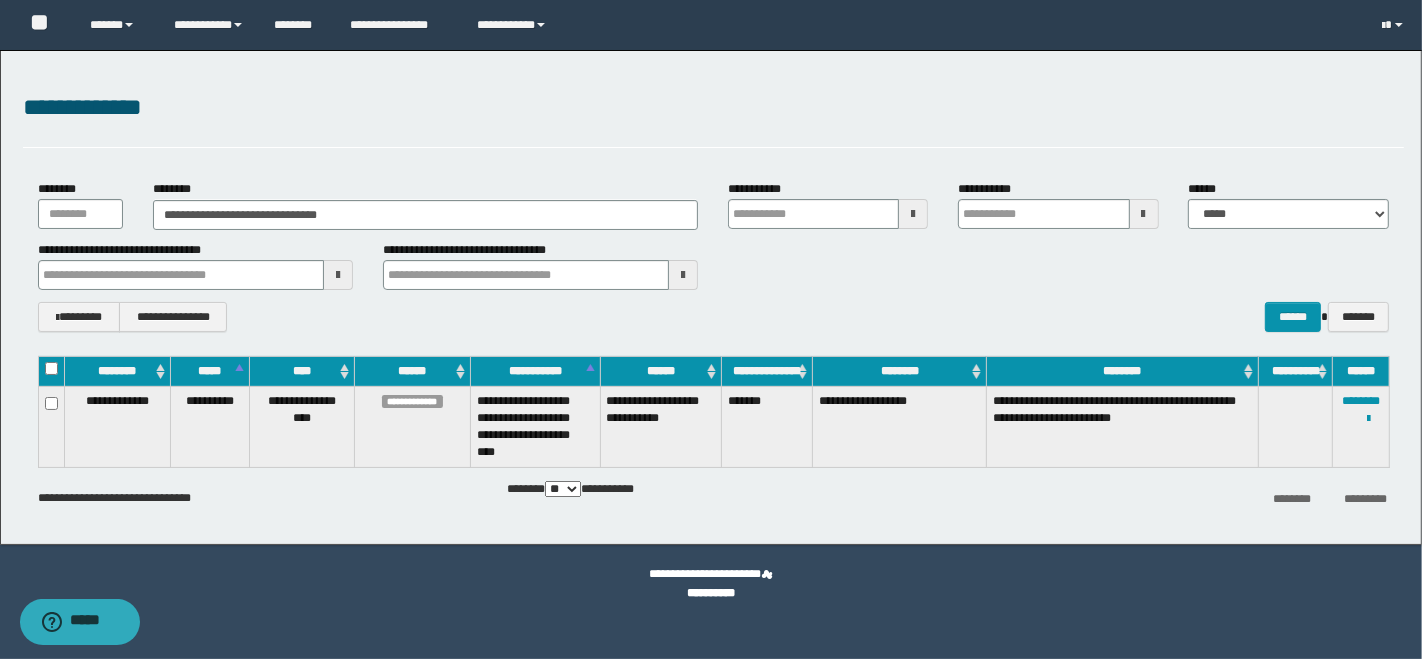 type 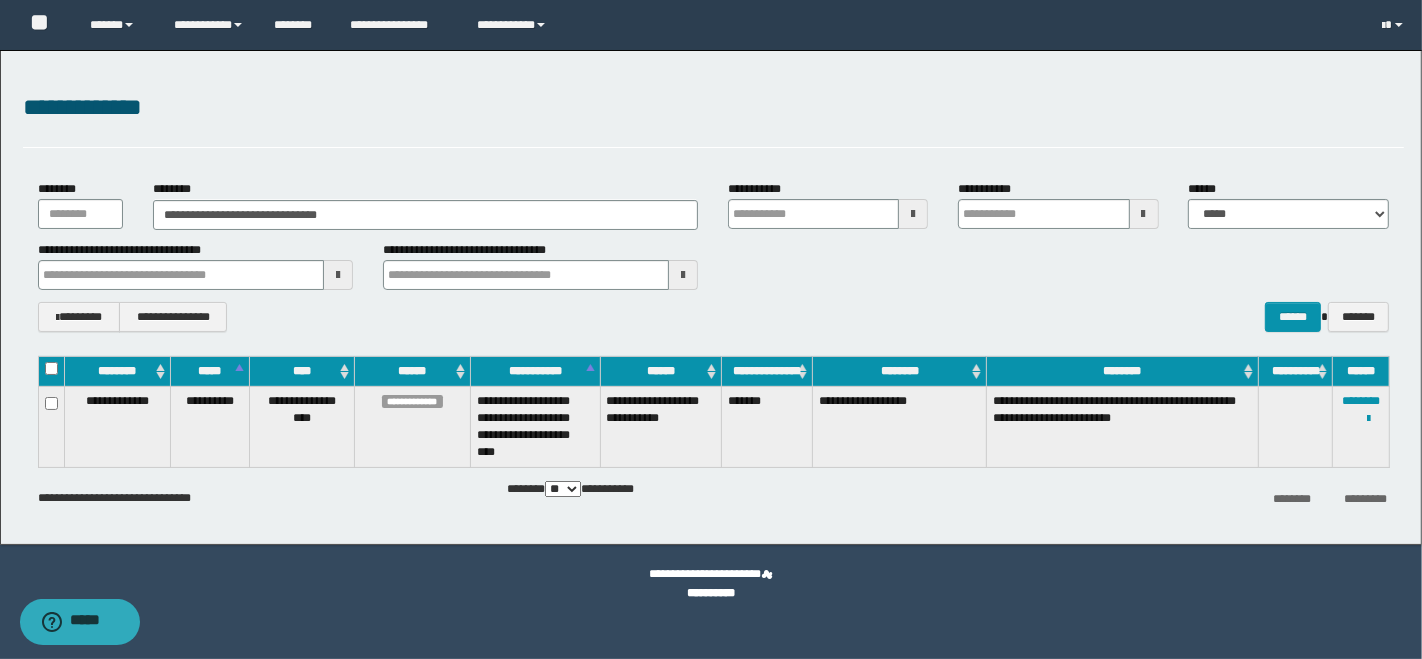 type 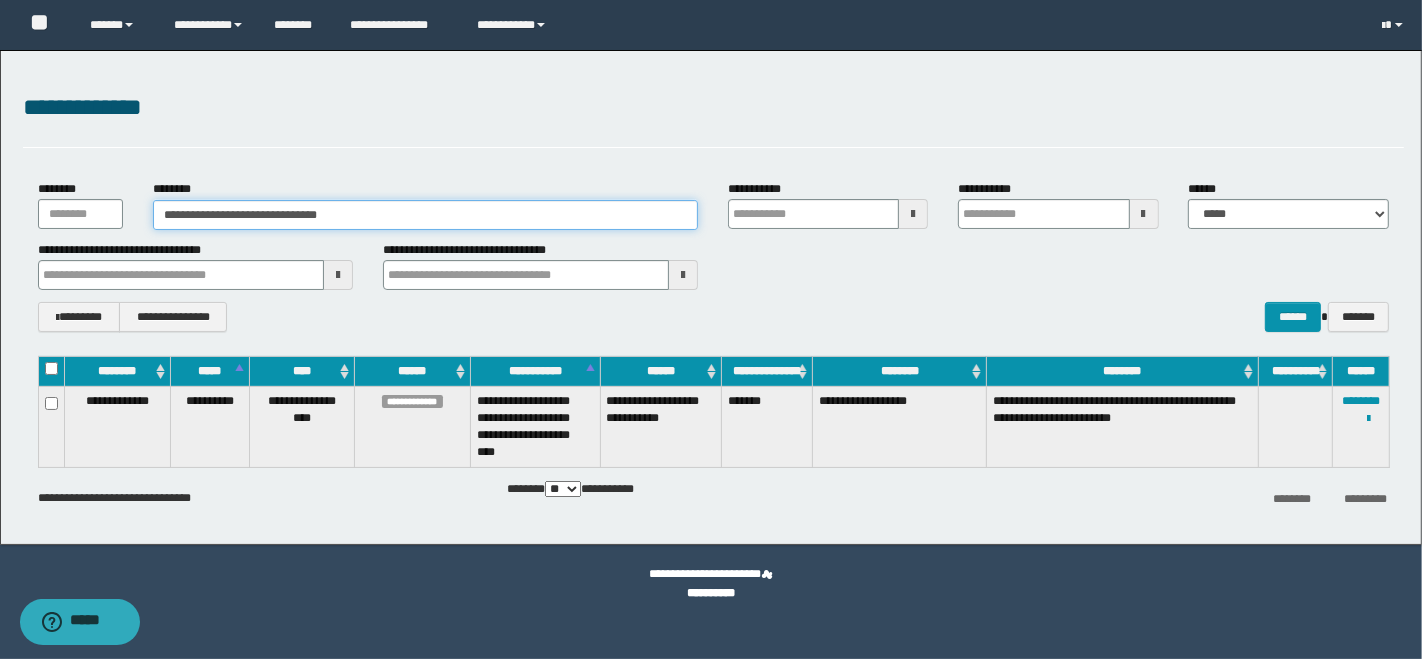 drag, startPoint x: 403, startPoint y: 216, endPoint x: 114, endPoint y: 226, distance: 289.17297 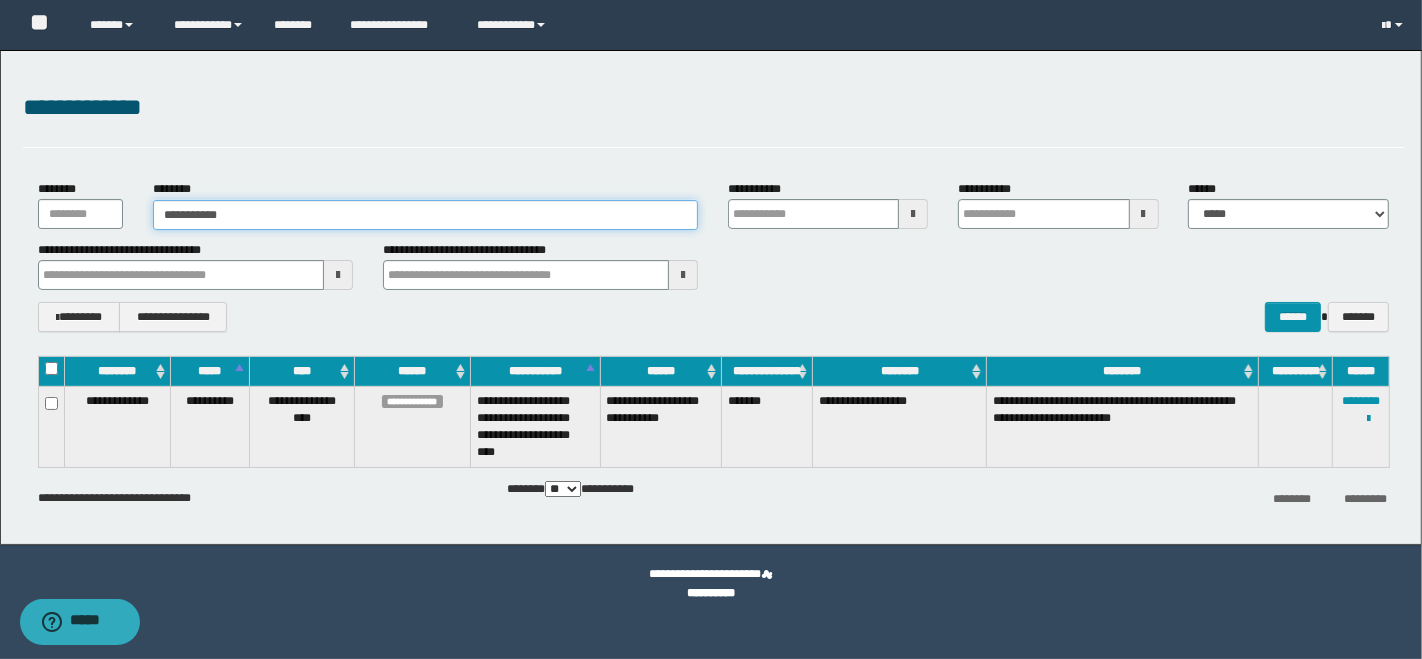 type on "**********" 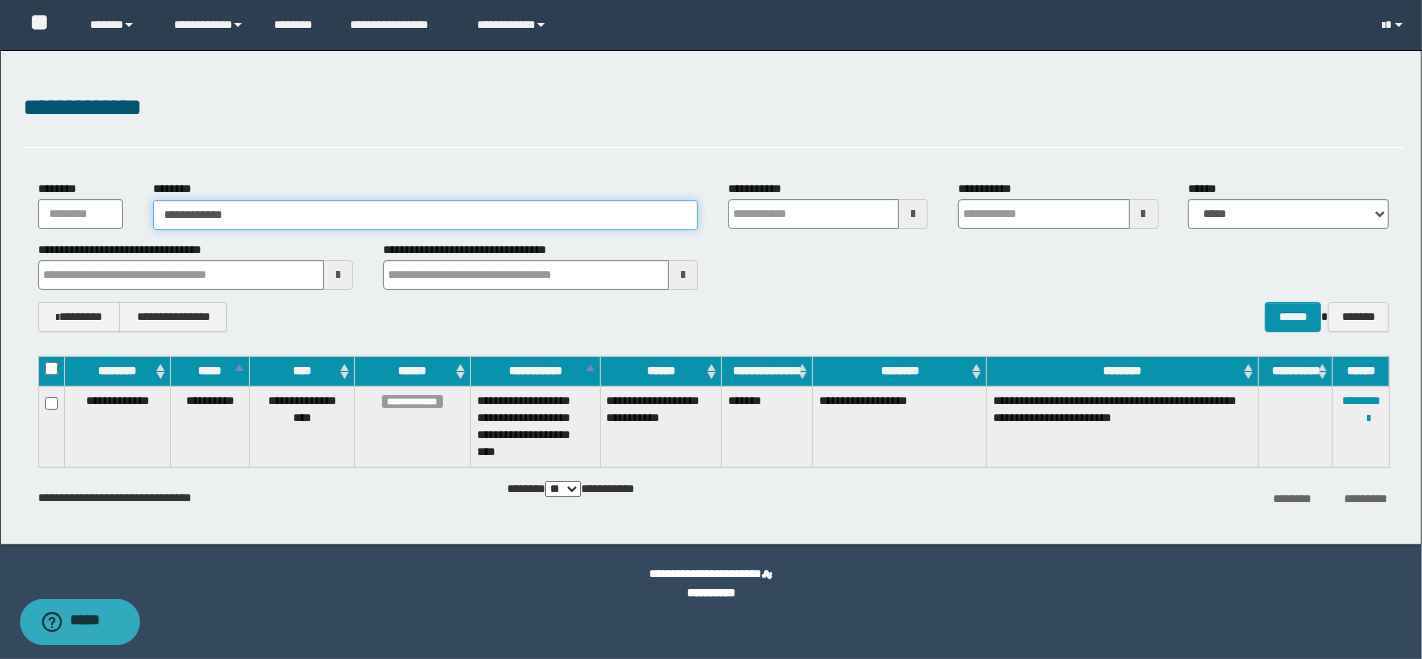 type on "**********" 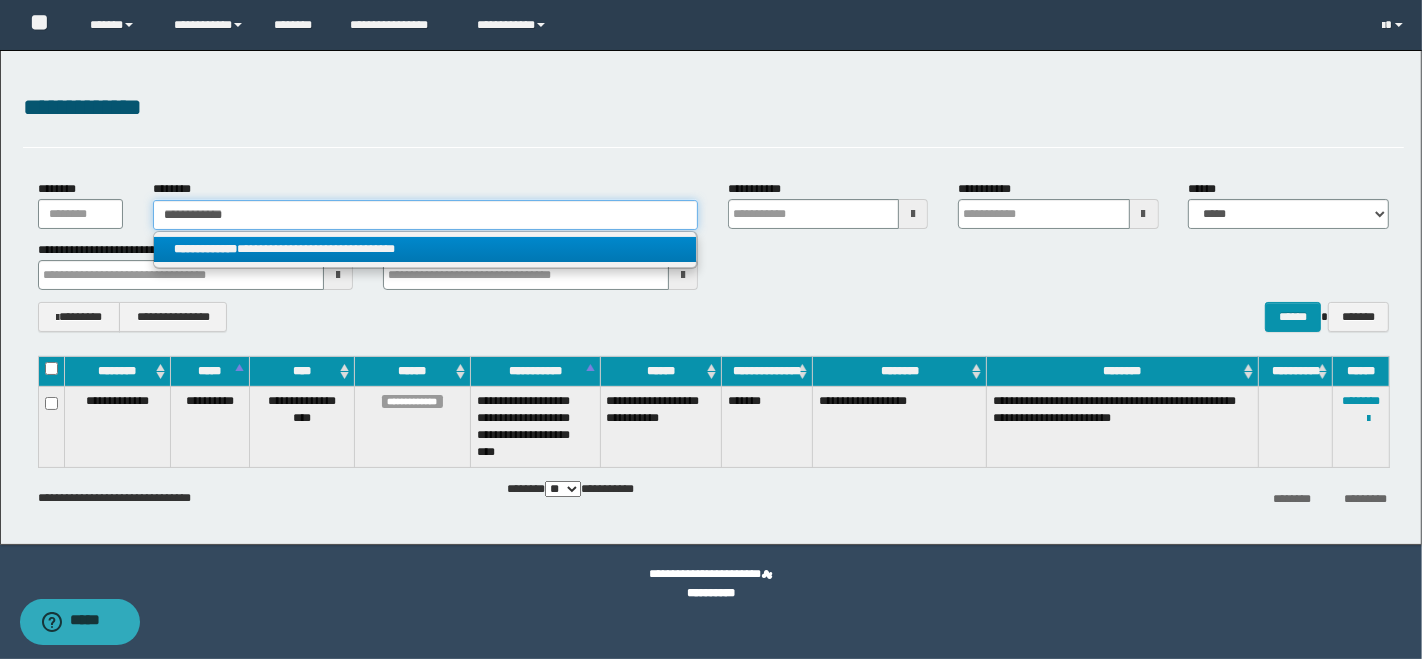 type on "**********" 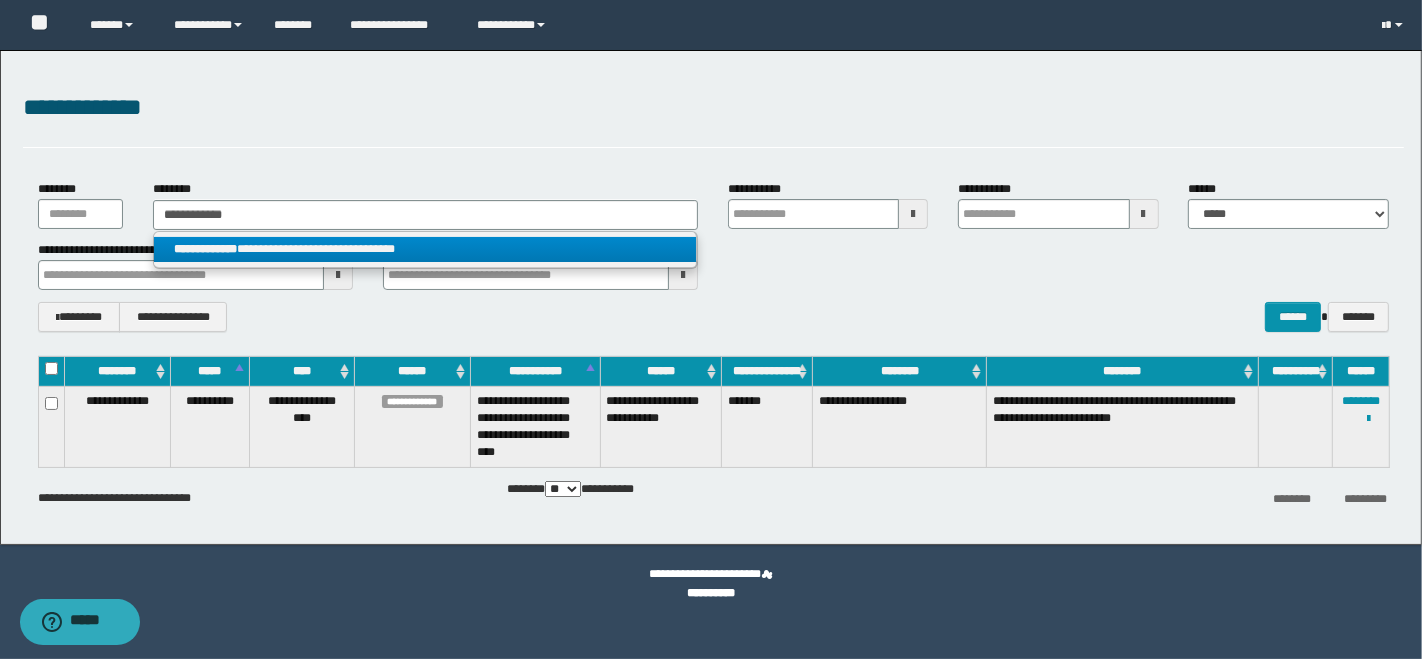 click on "**********" at bounding box center (425, 249) 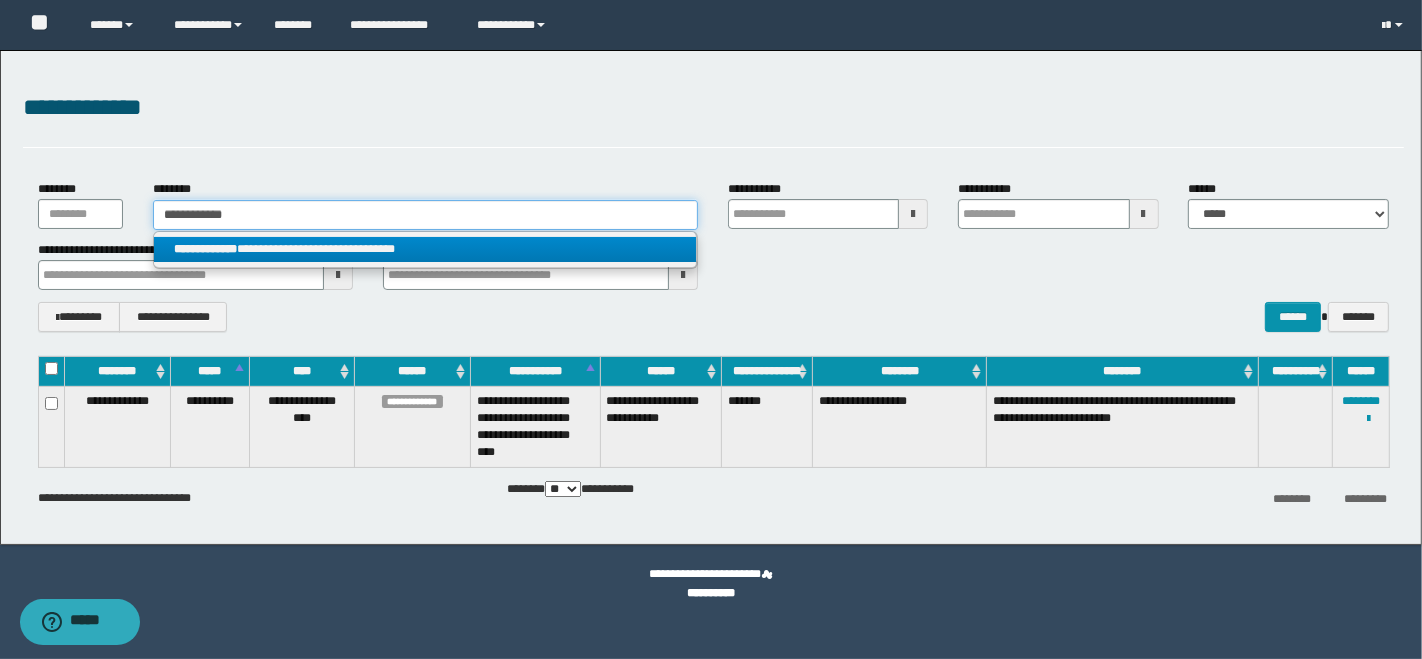 type 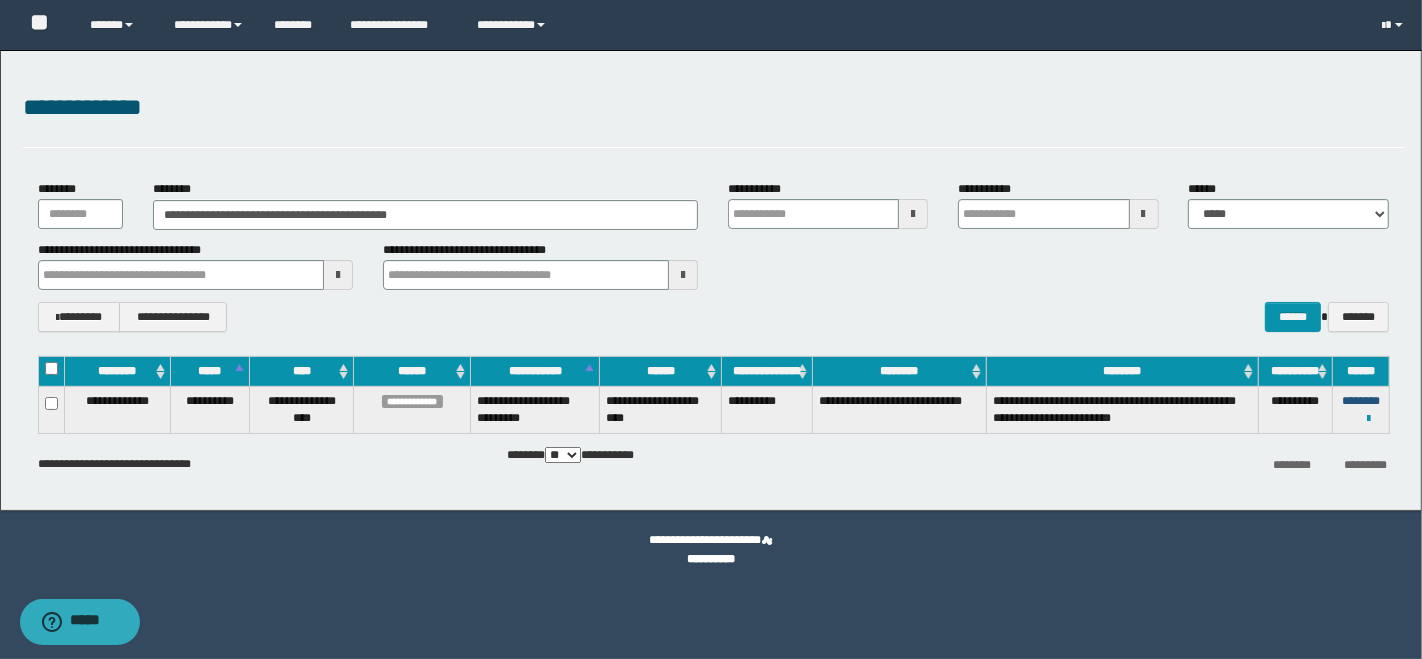 click on "********" at bounding box center [1361, 401] 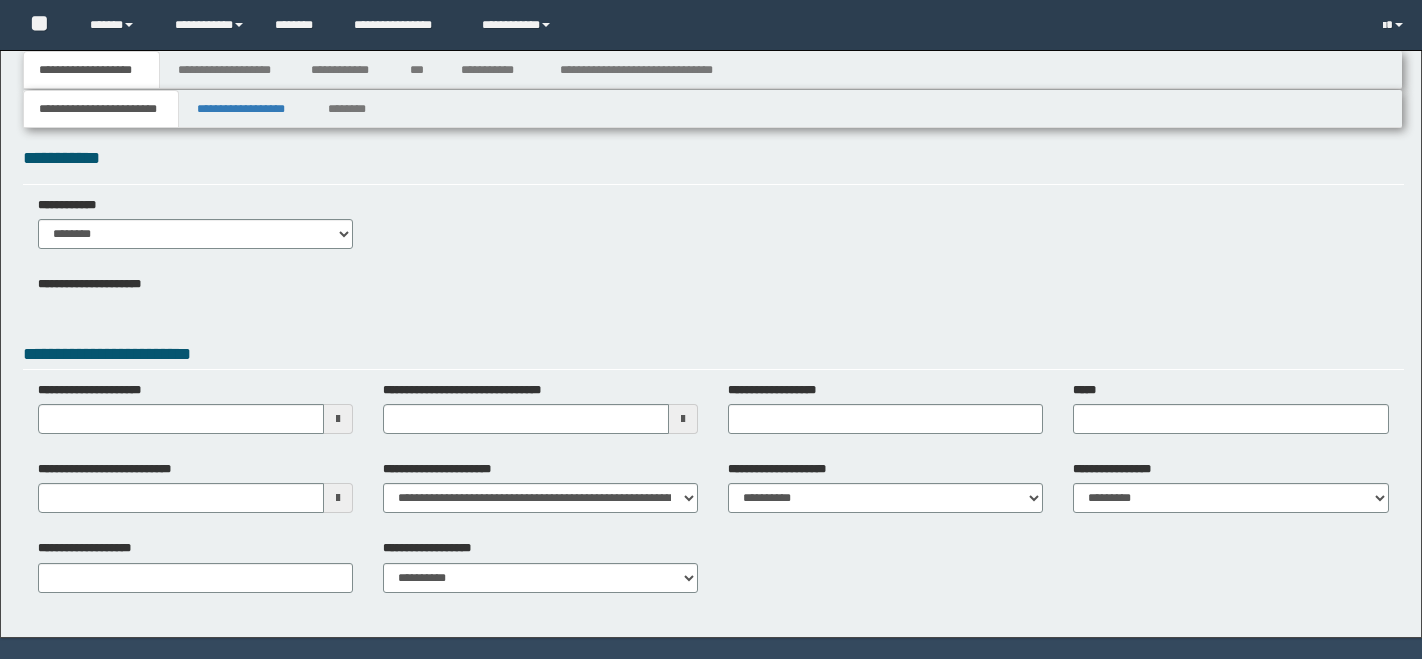 scroll, scrollTop: 0, scrollLeft: 0, axis: both 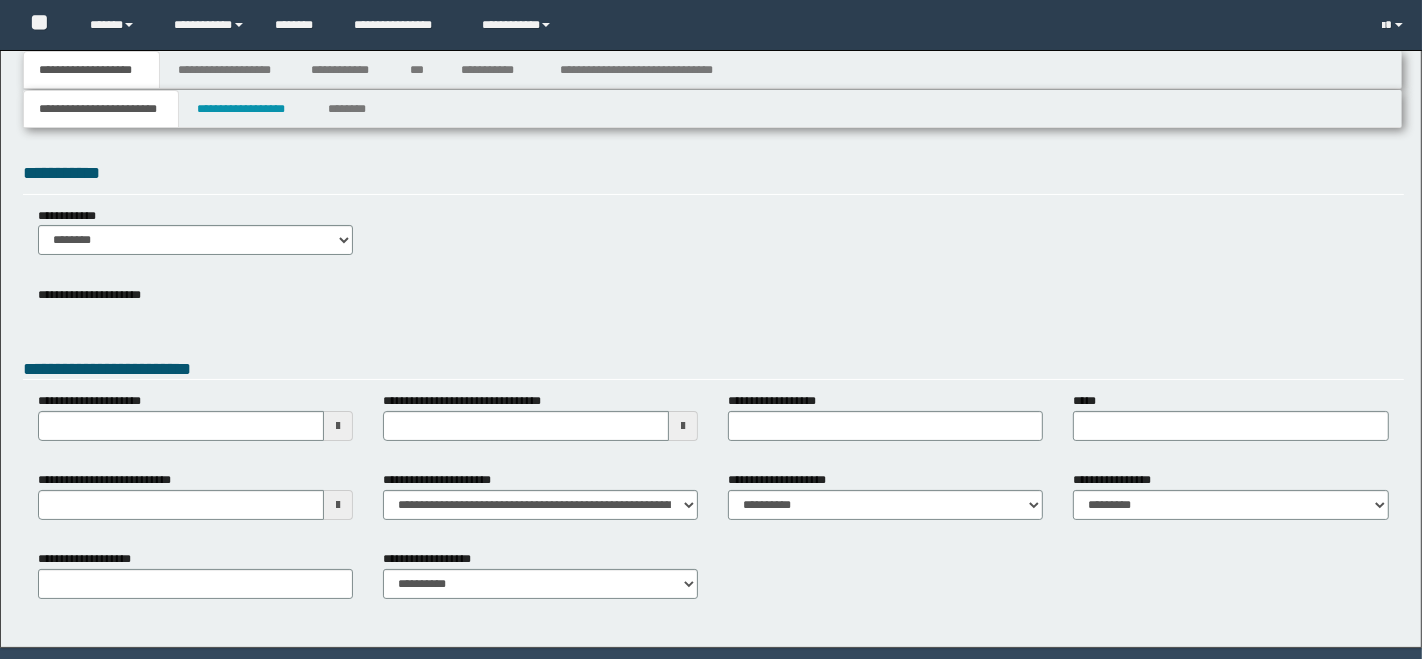 type 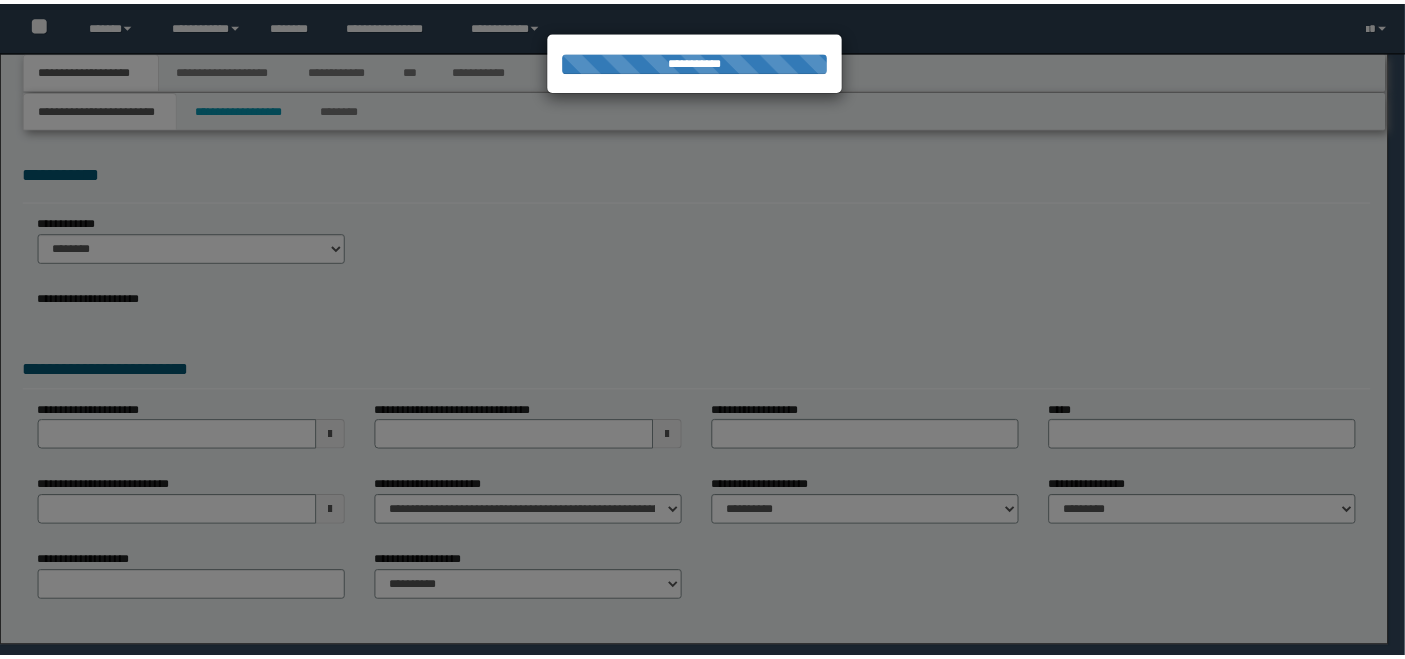 scroll, scrollTop: 0, scrollLeft: 0, axis: both 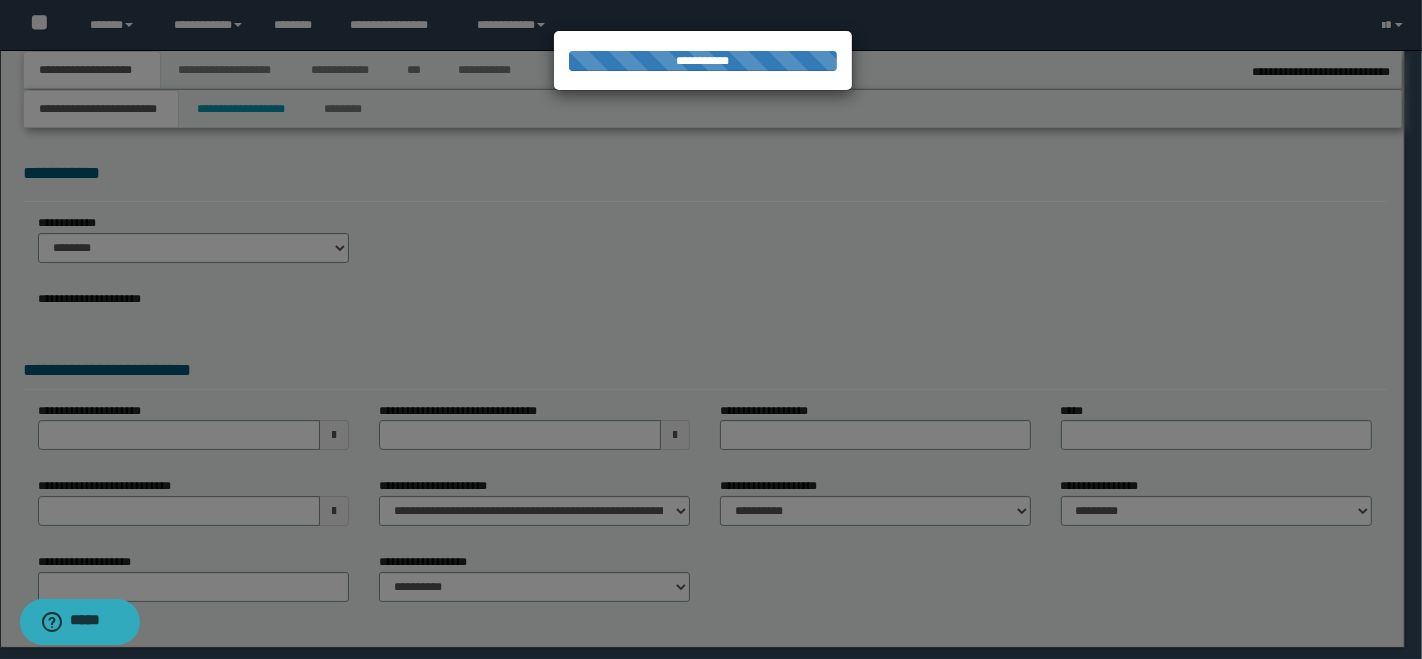 type on "**********" 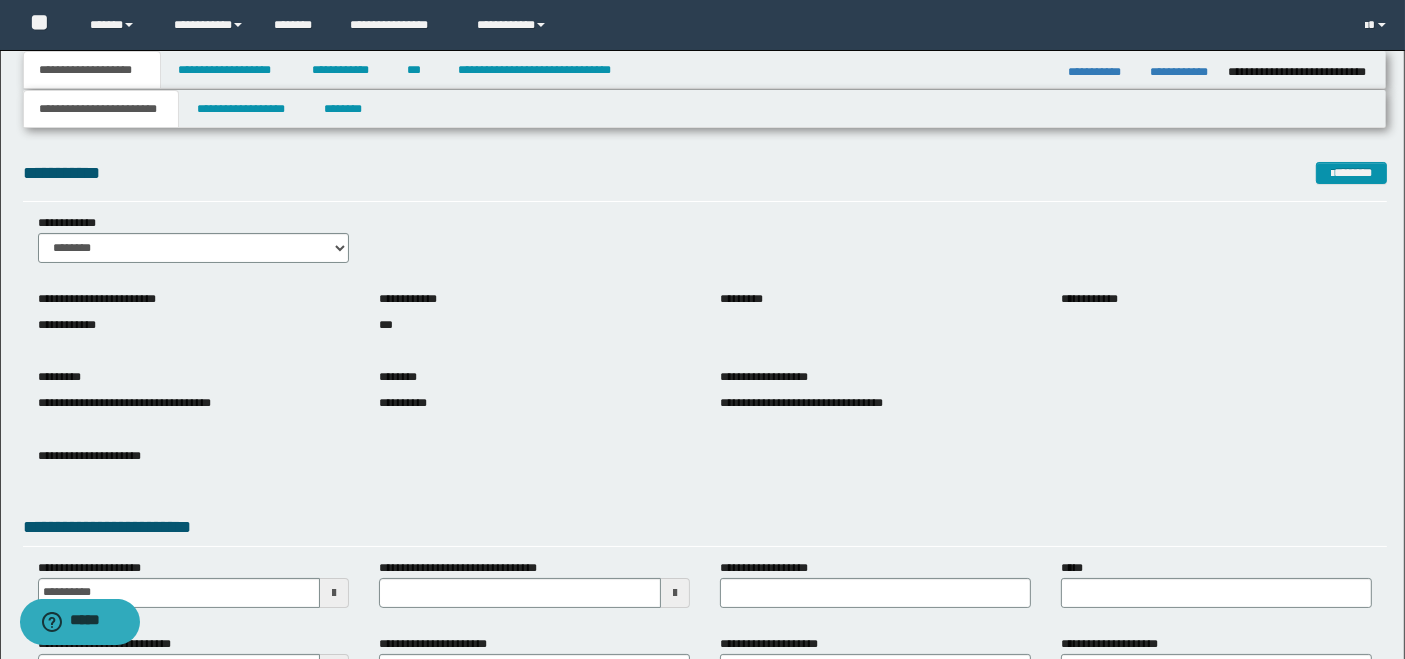type 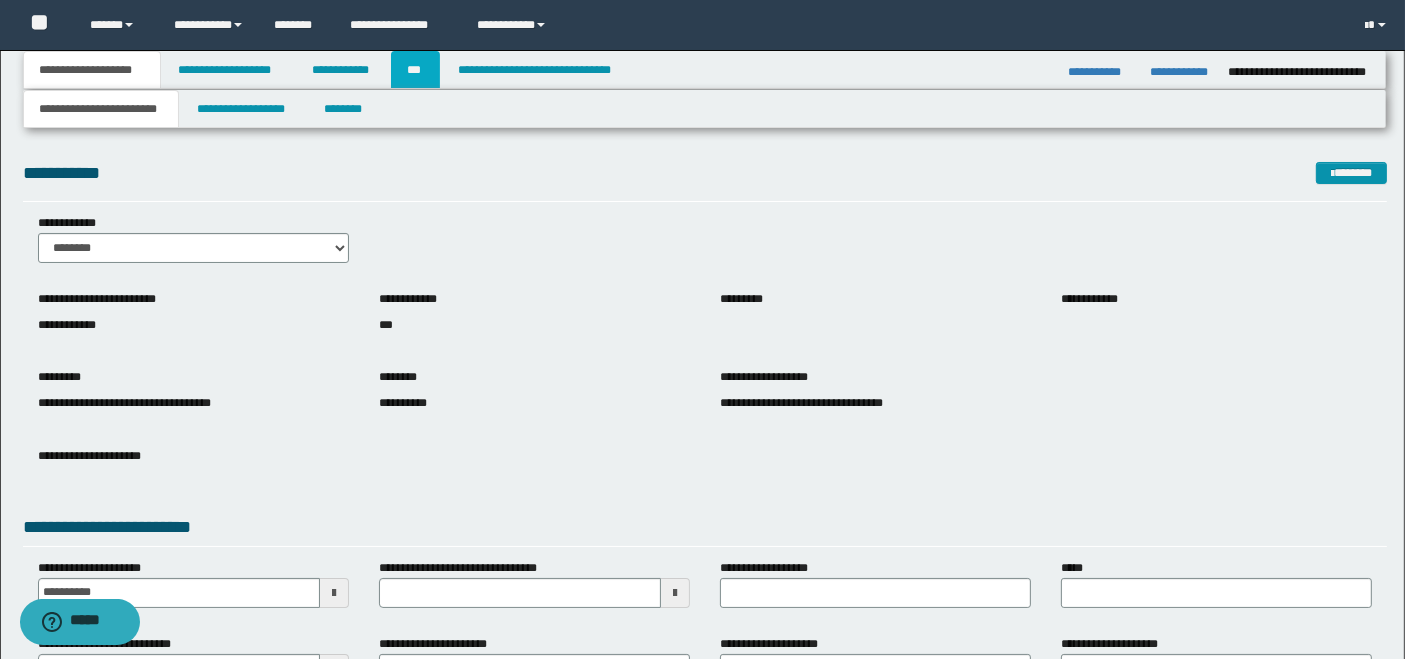click on "***" at bounding box center (415, 70) 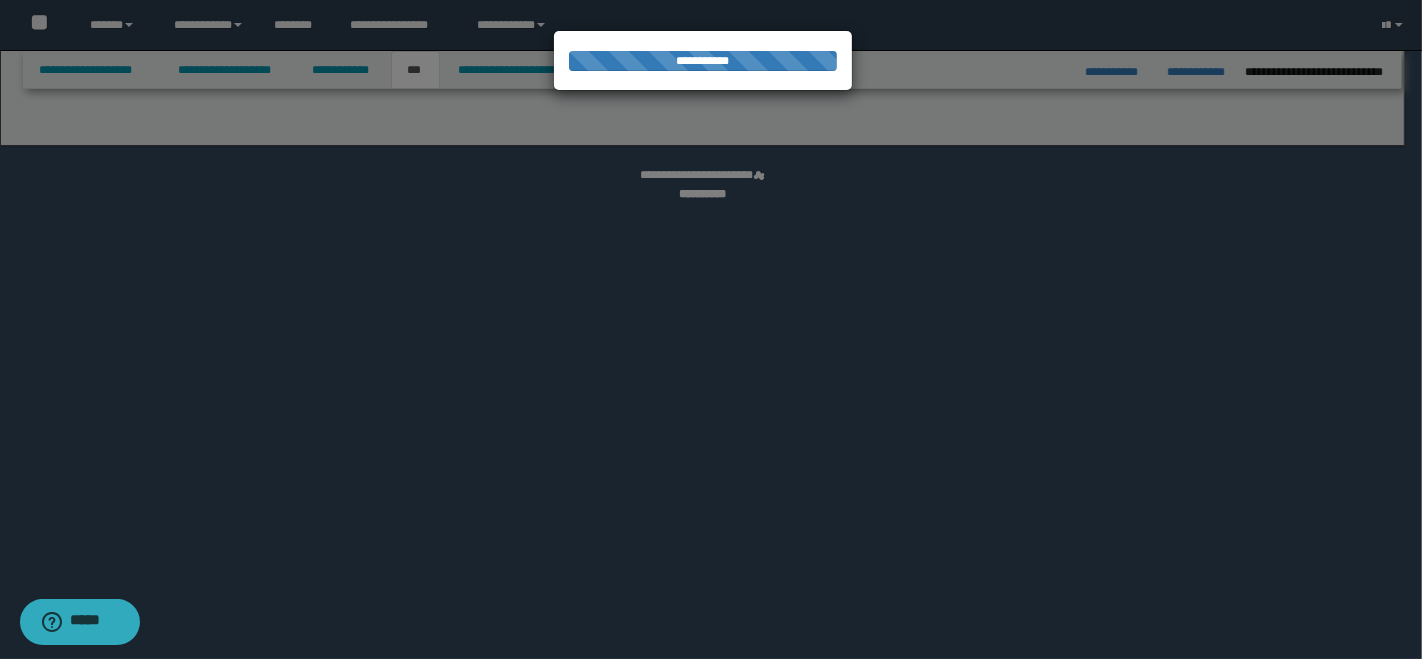 select on "**" 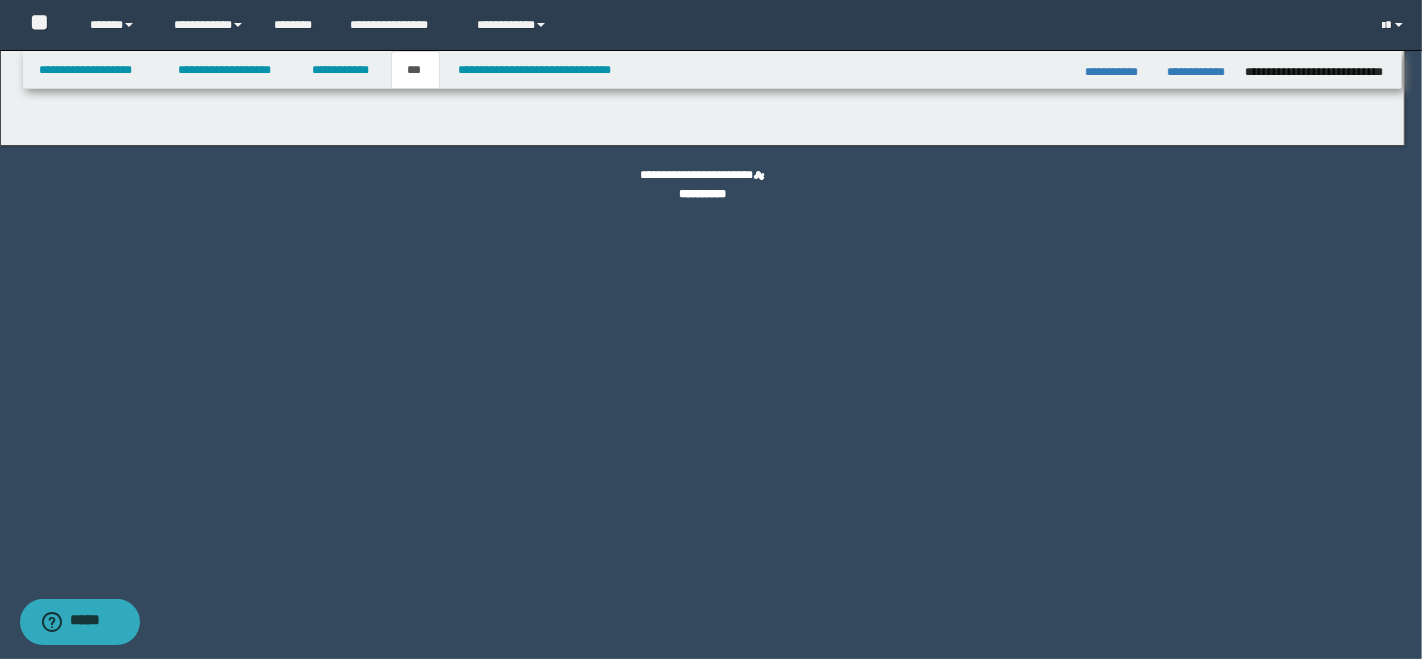 select on "*" 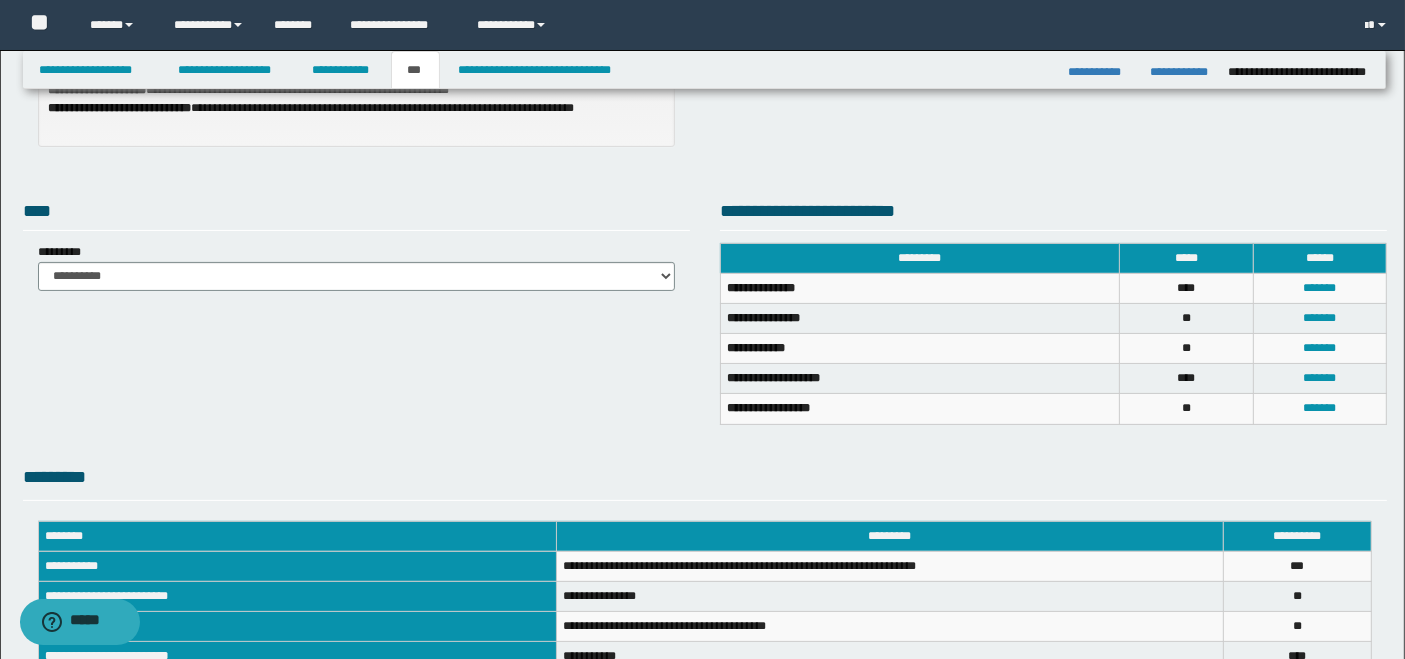 scroll, scrollTop: 622, scrollLeft: 0, axis: vertical 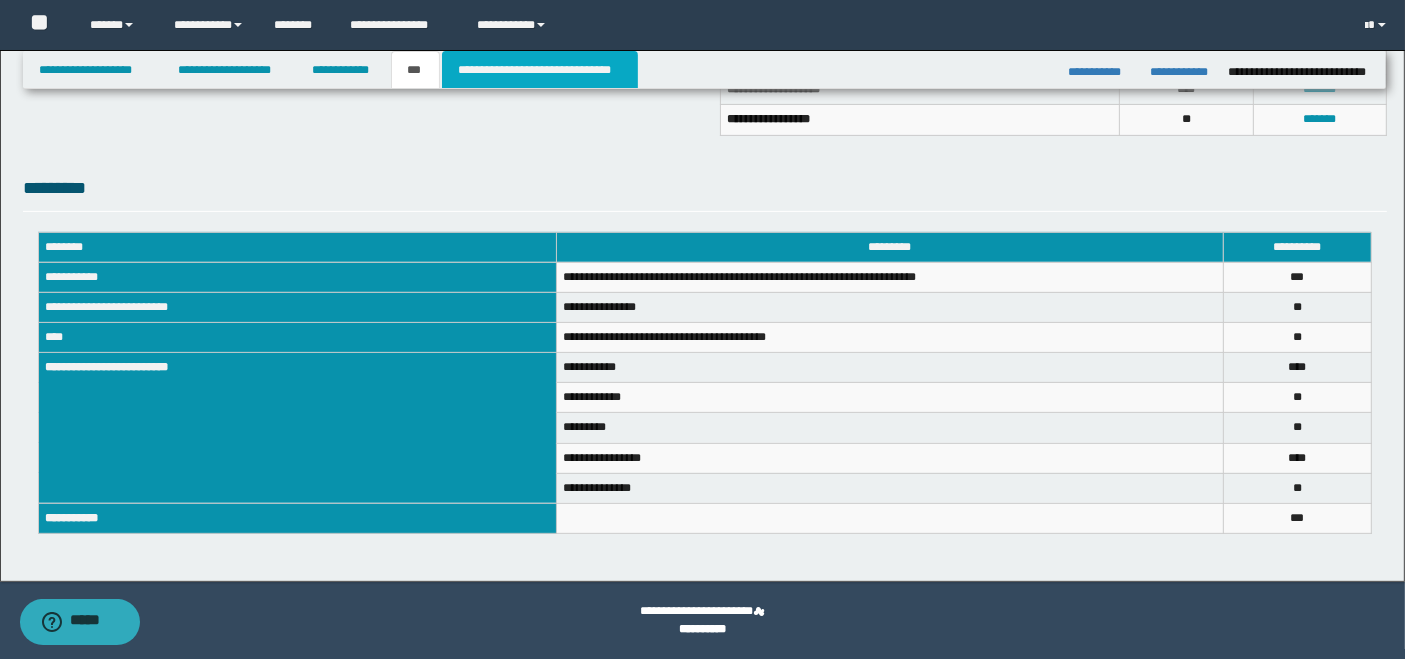 click on "**********" at bounding box center (540, 70) 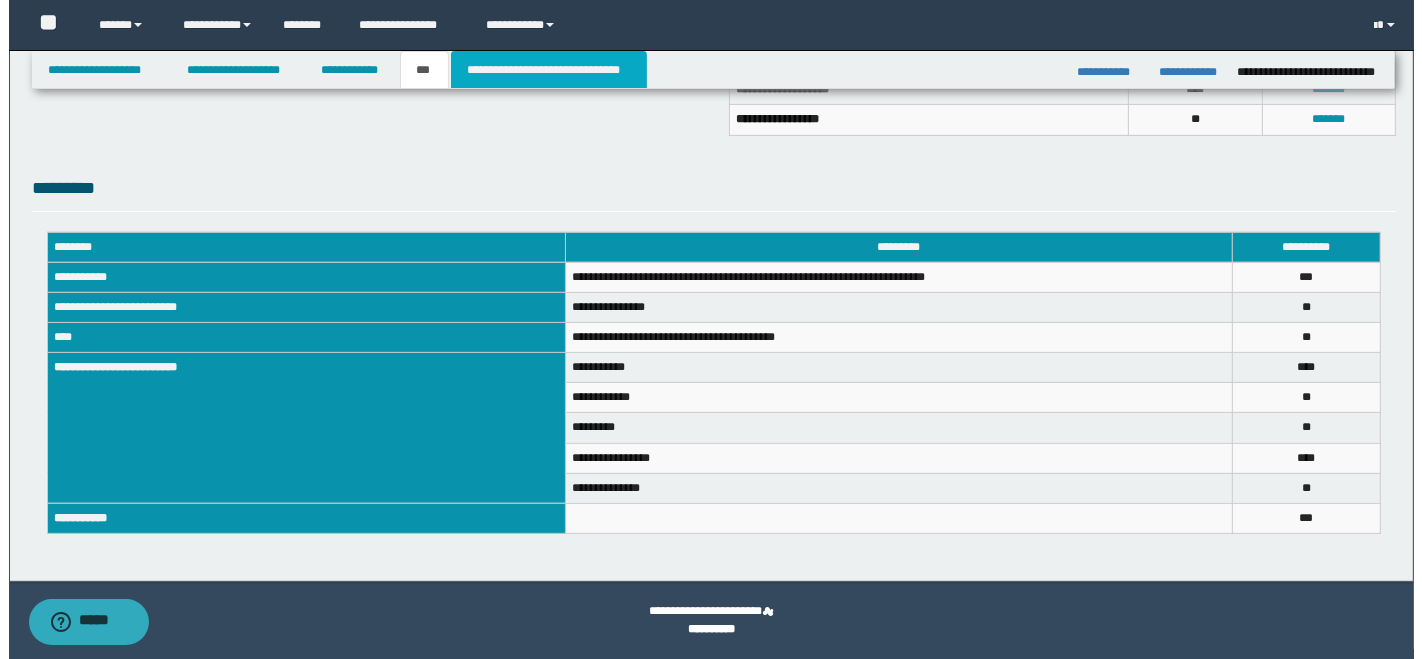 scroll, scrollTop: 0, scrollLeft: 0, axis: both 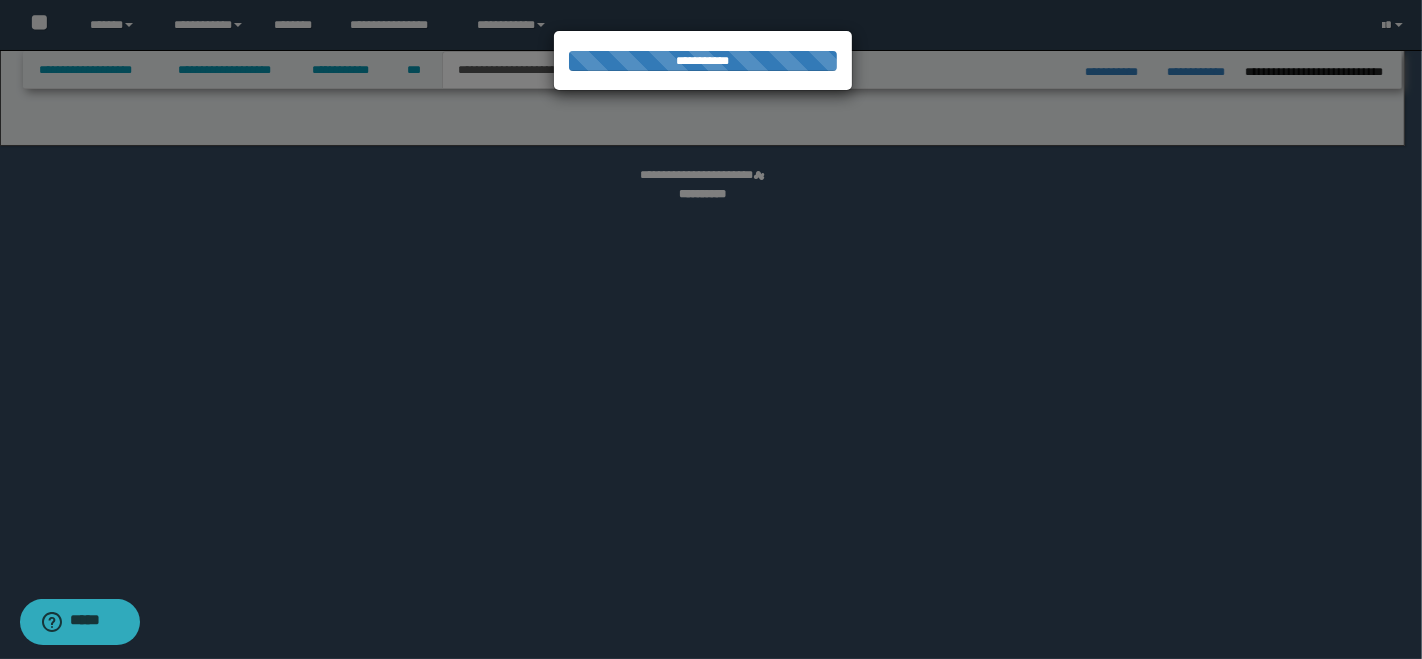 select on "*" 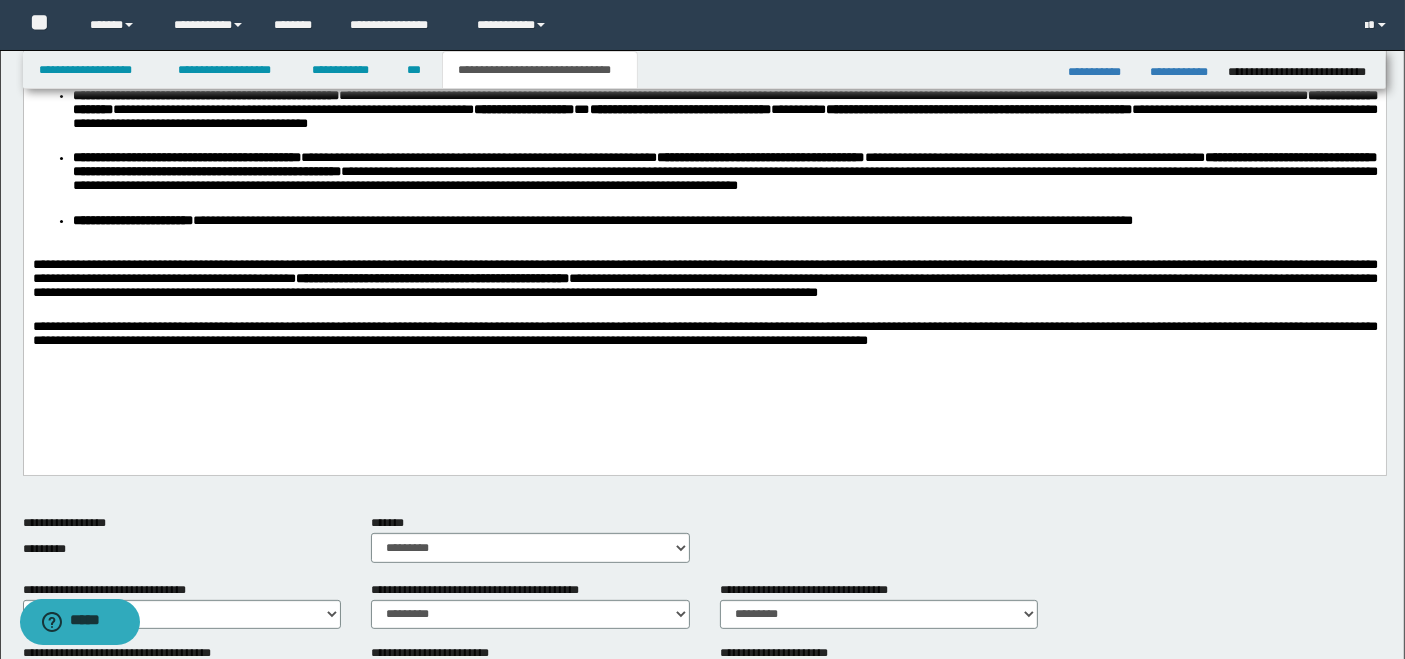 scroll, scrollTop: 1000, scrollLeft: 0, axis: vertical 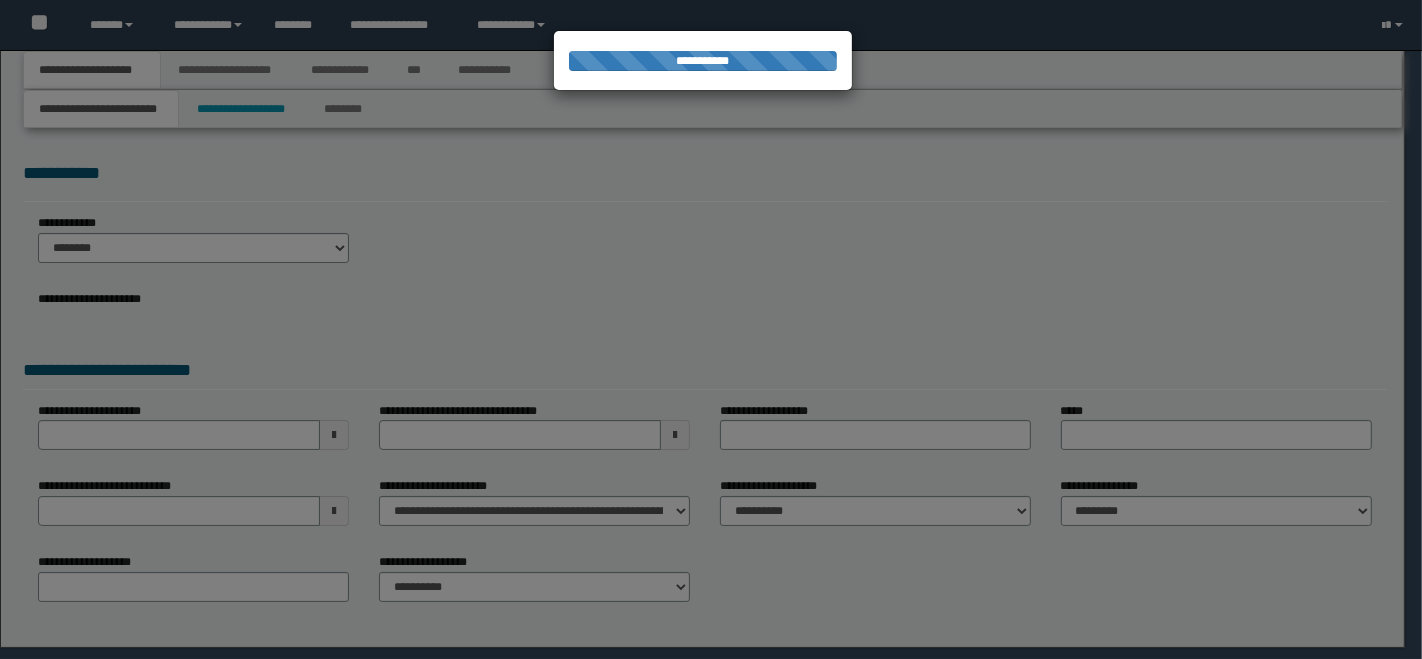 select on "*" 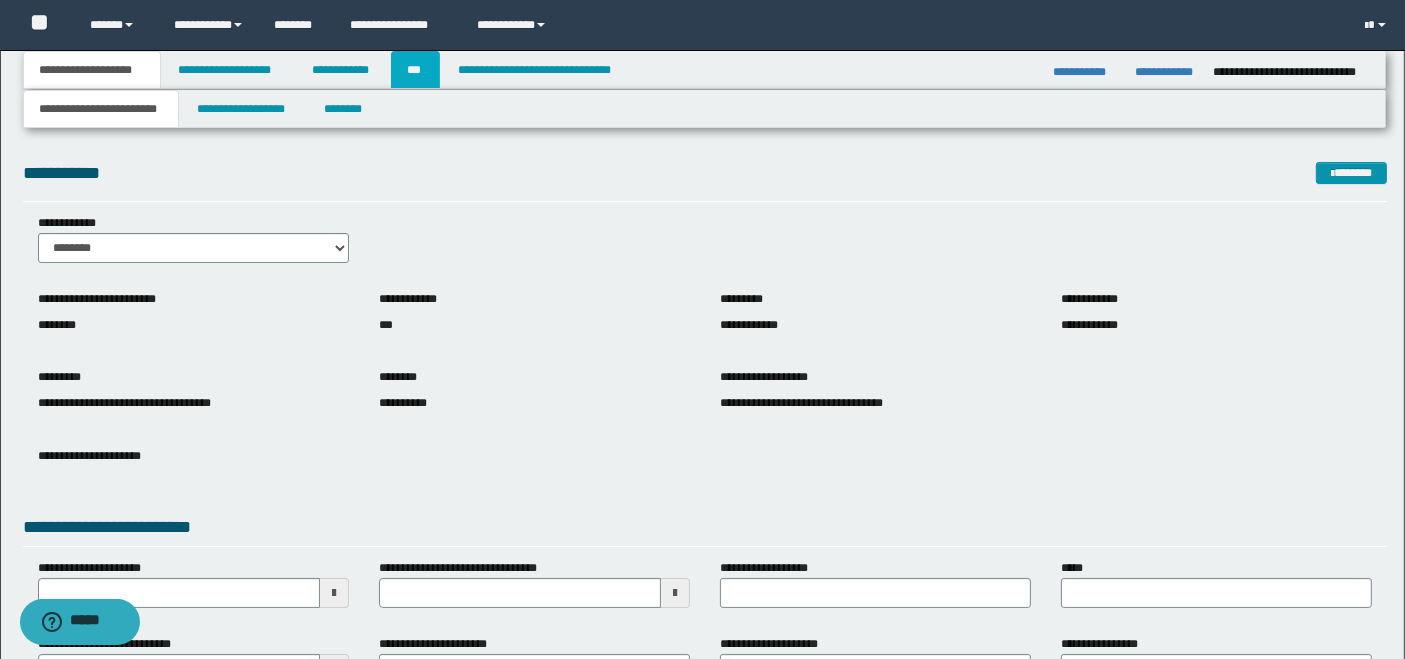 click on "***" at bounding box center (415, 70) 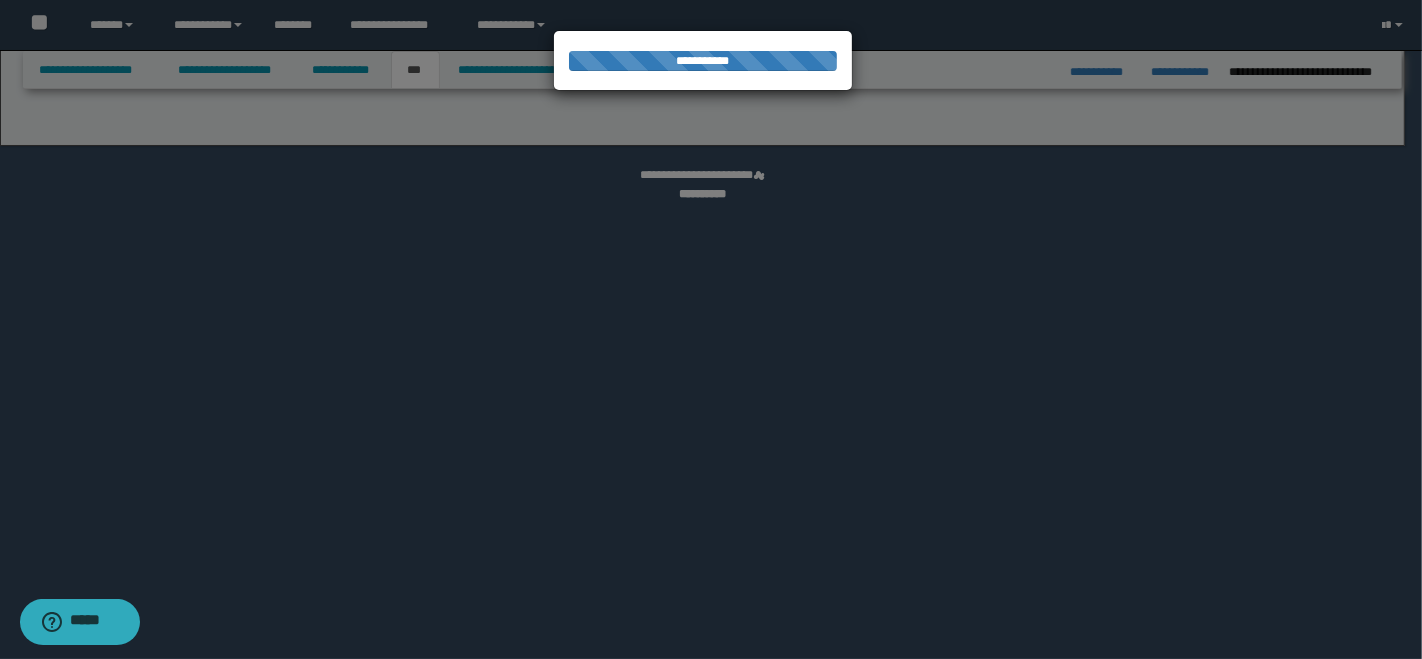 select on "*" 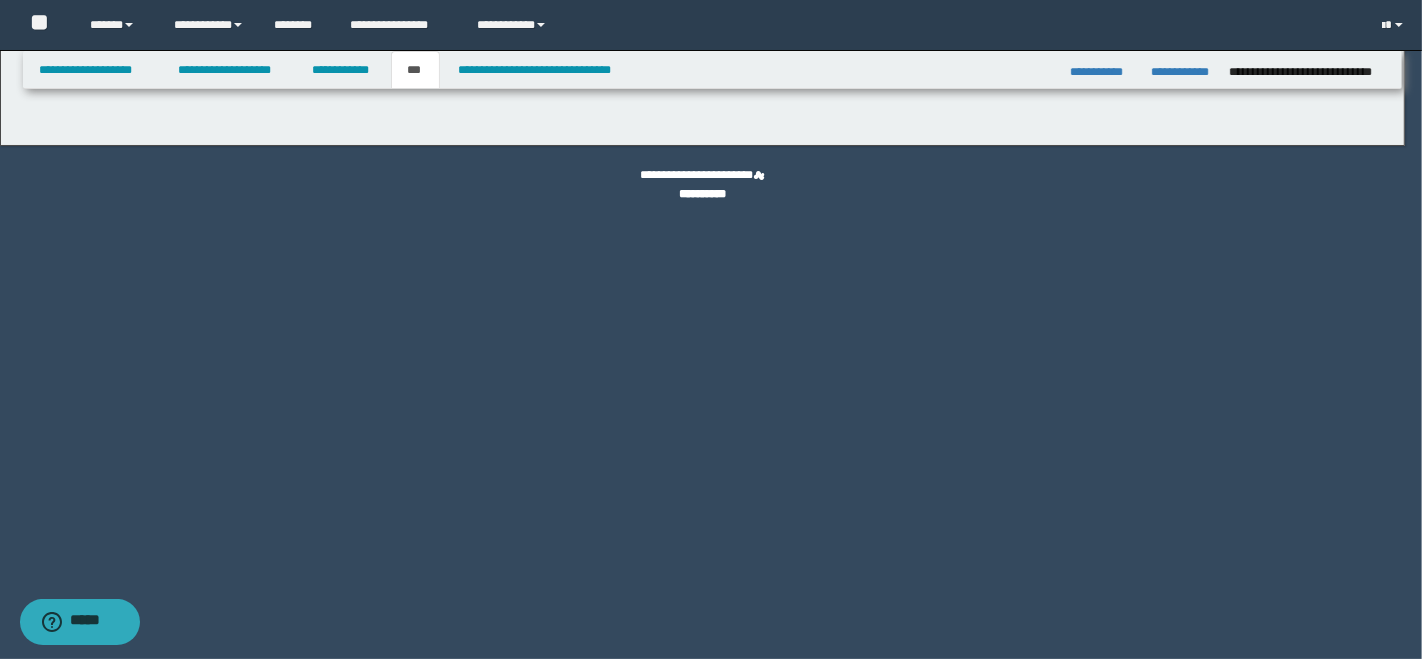 select on "*" 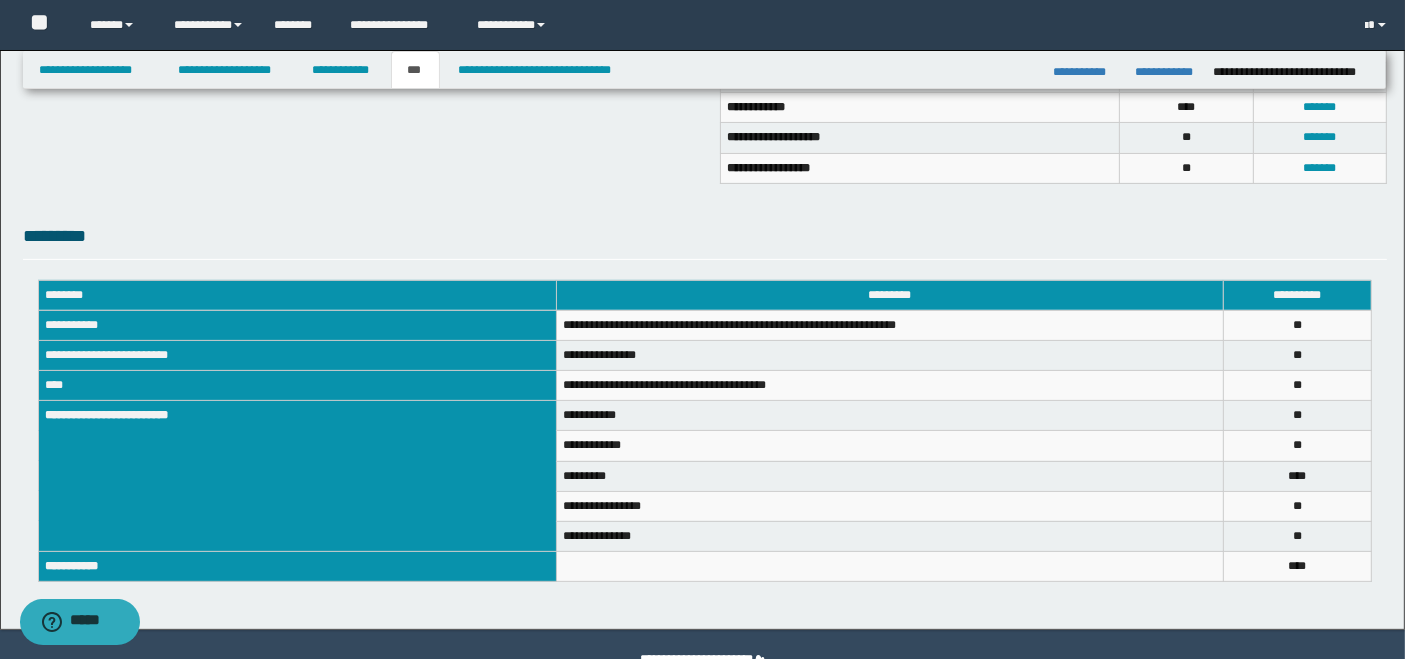 scroll, scrollTop: 602, scrollLeft: 0, axis: vertical 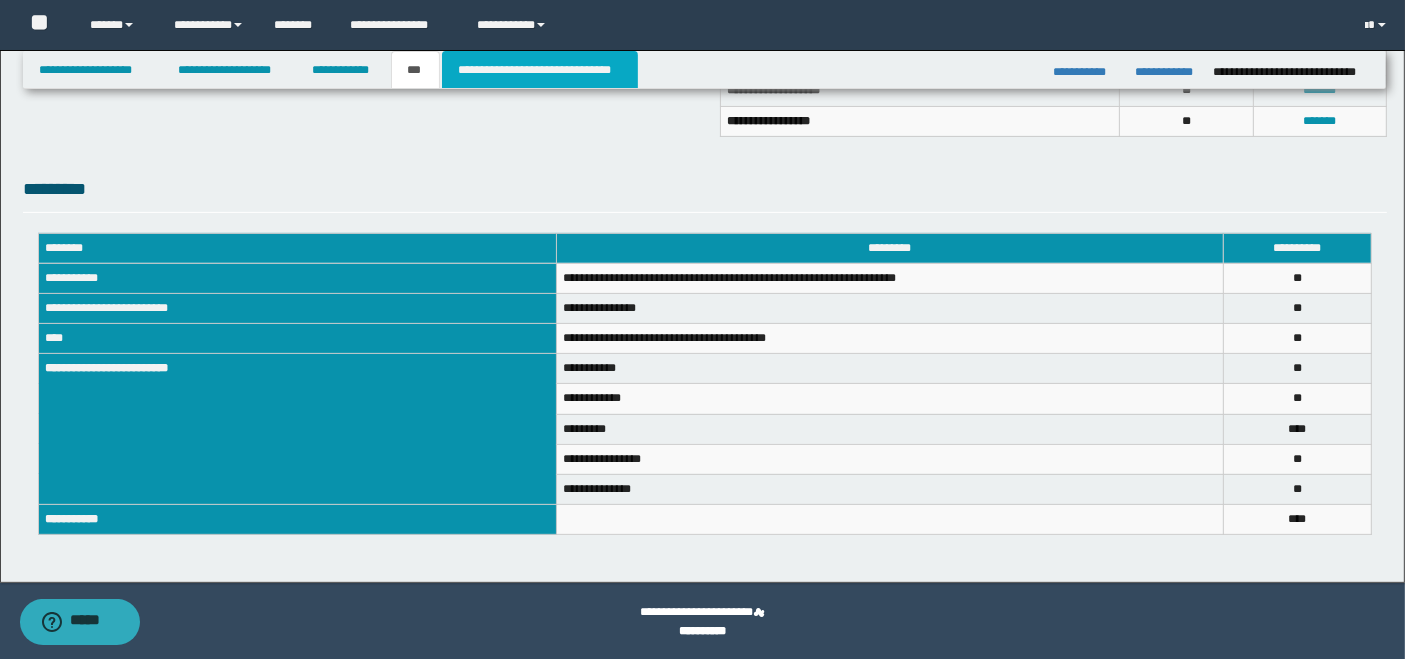 click on "**********" at bounding box center (540, 70) 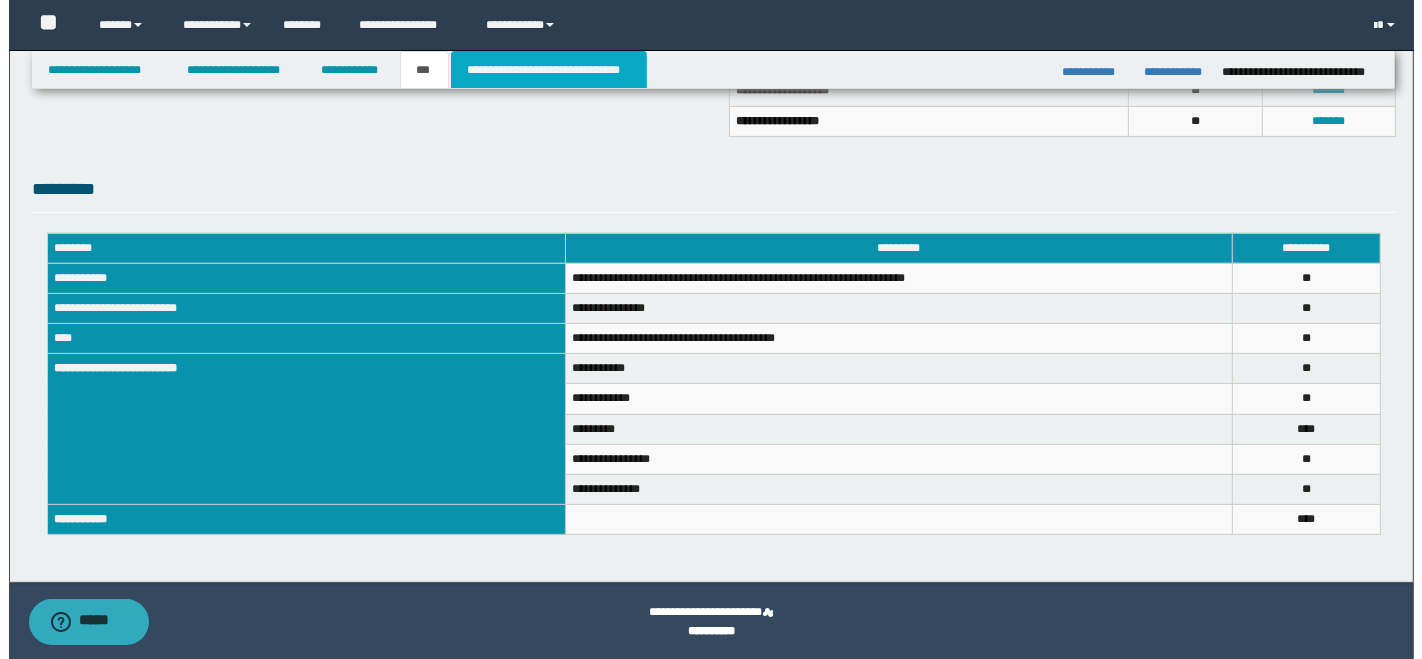 scroll, scrollTop: 0, scrollLeft: 0, axis: both 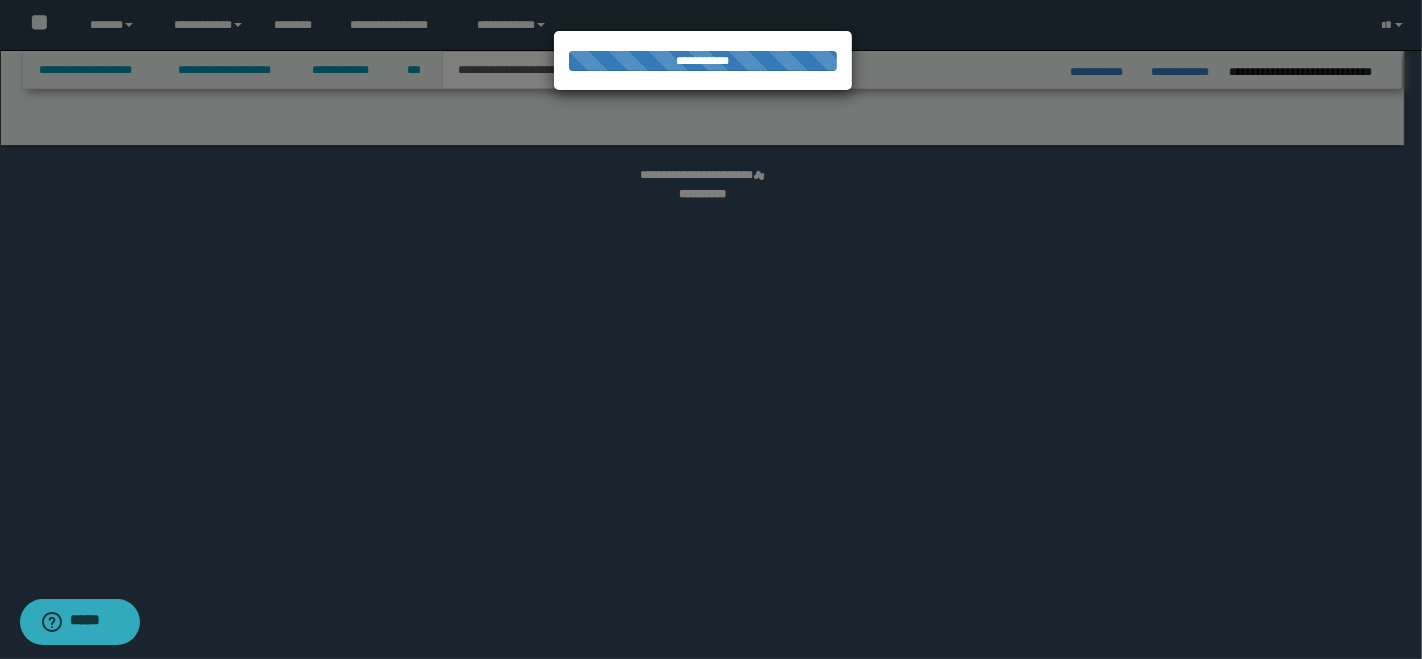 select on "*" 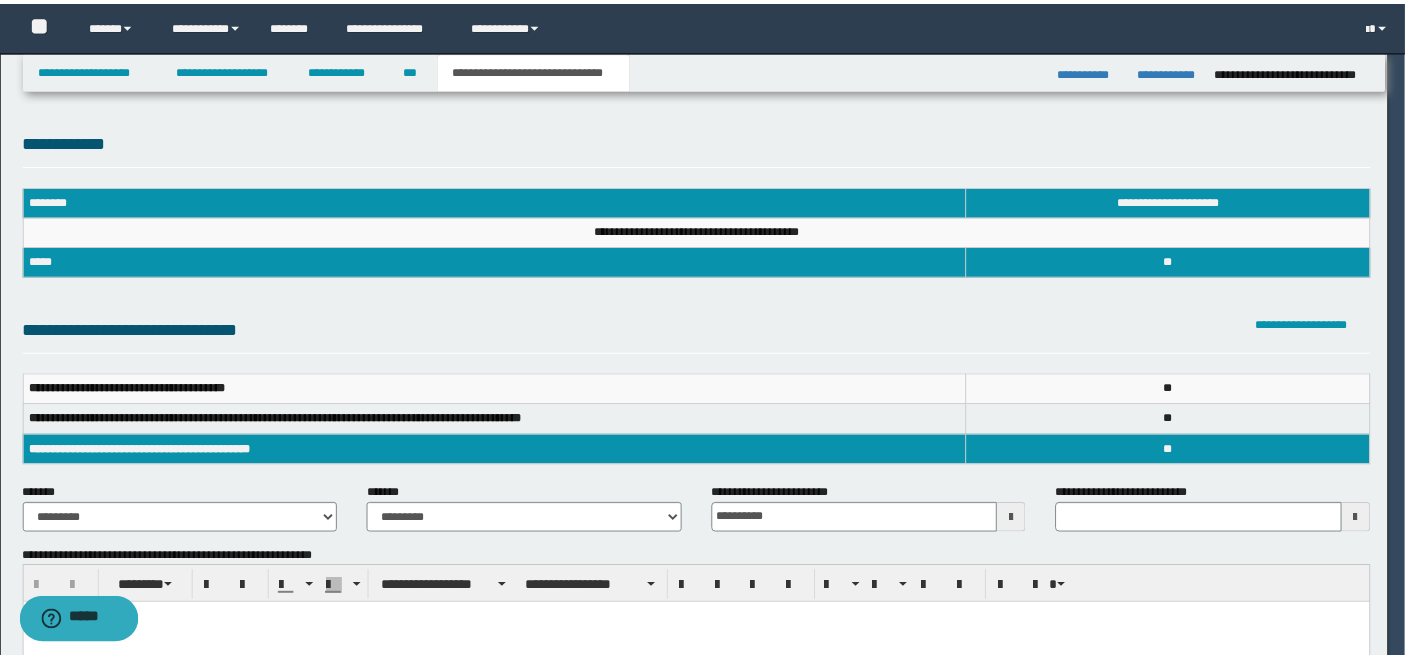 scroll, scrollTop: 0, scrollLeft: 0, axis: both 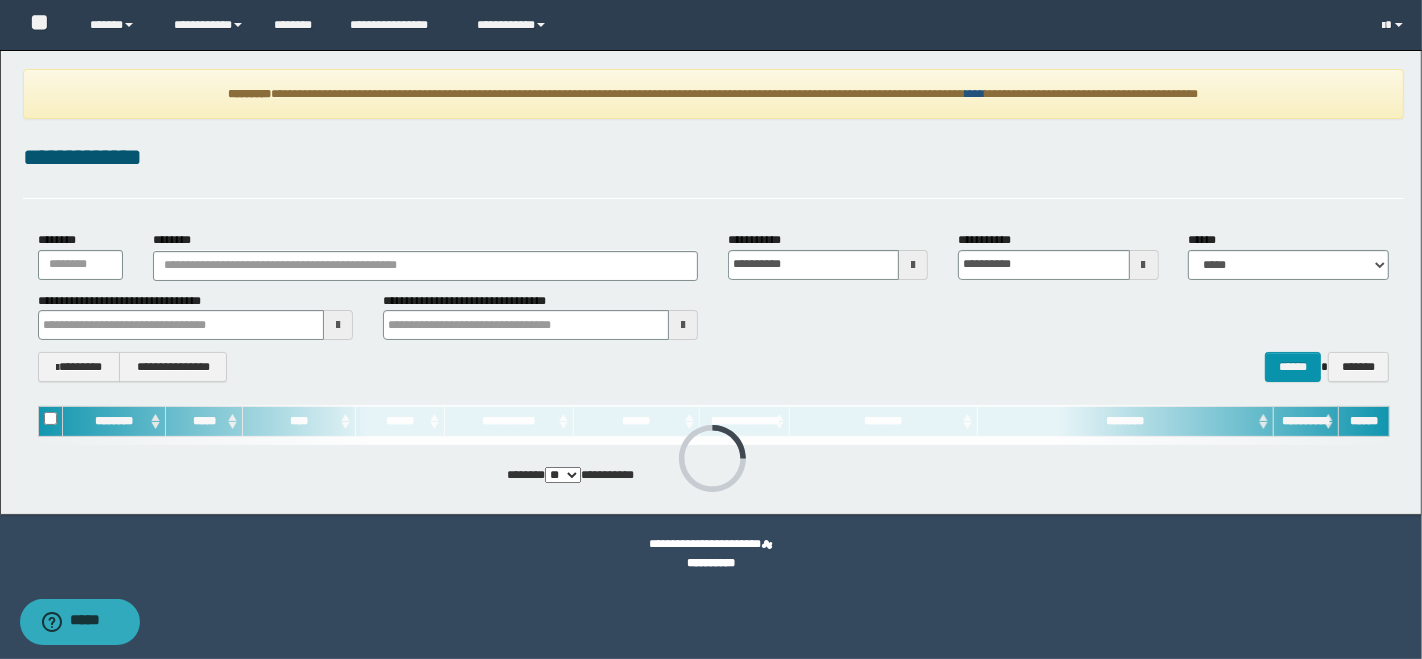 click on "****" at bounding box center (975, 94) 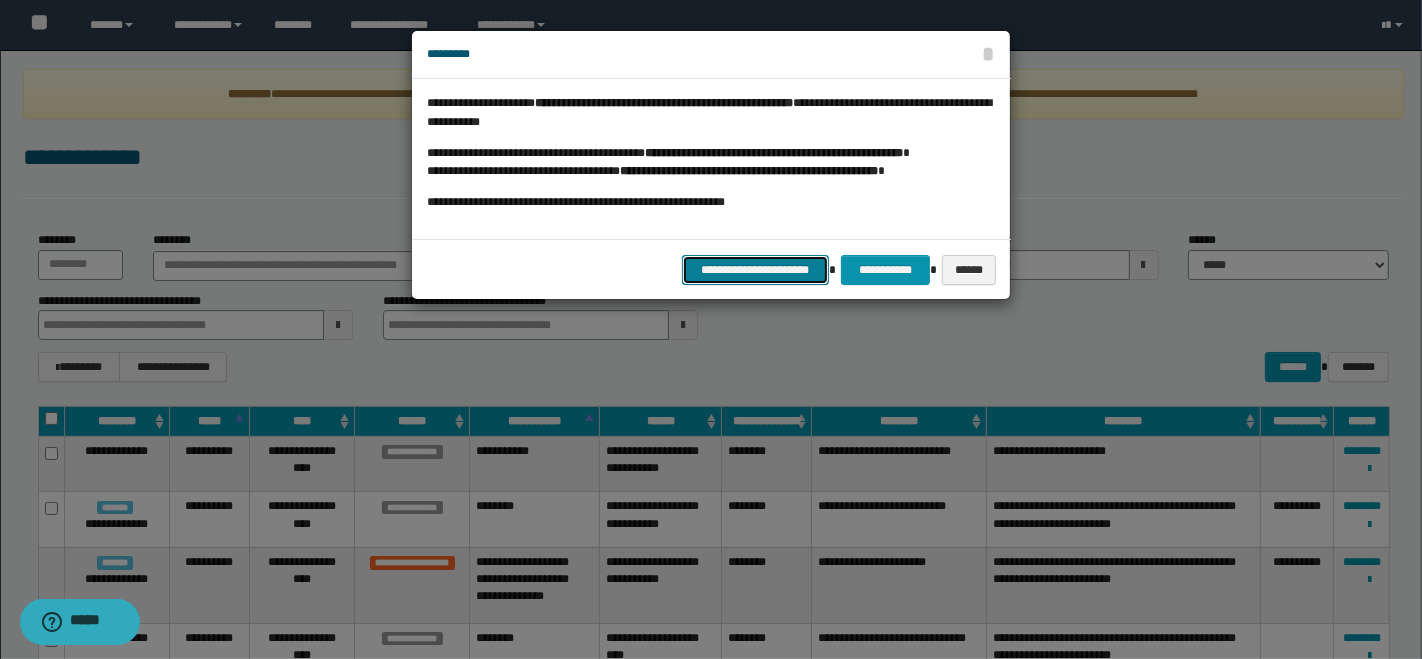 click on "**********" at bounding box center [756, 269] 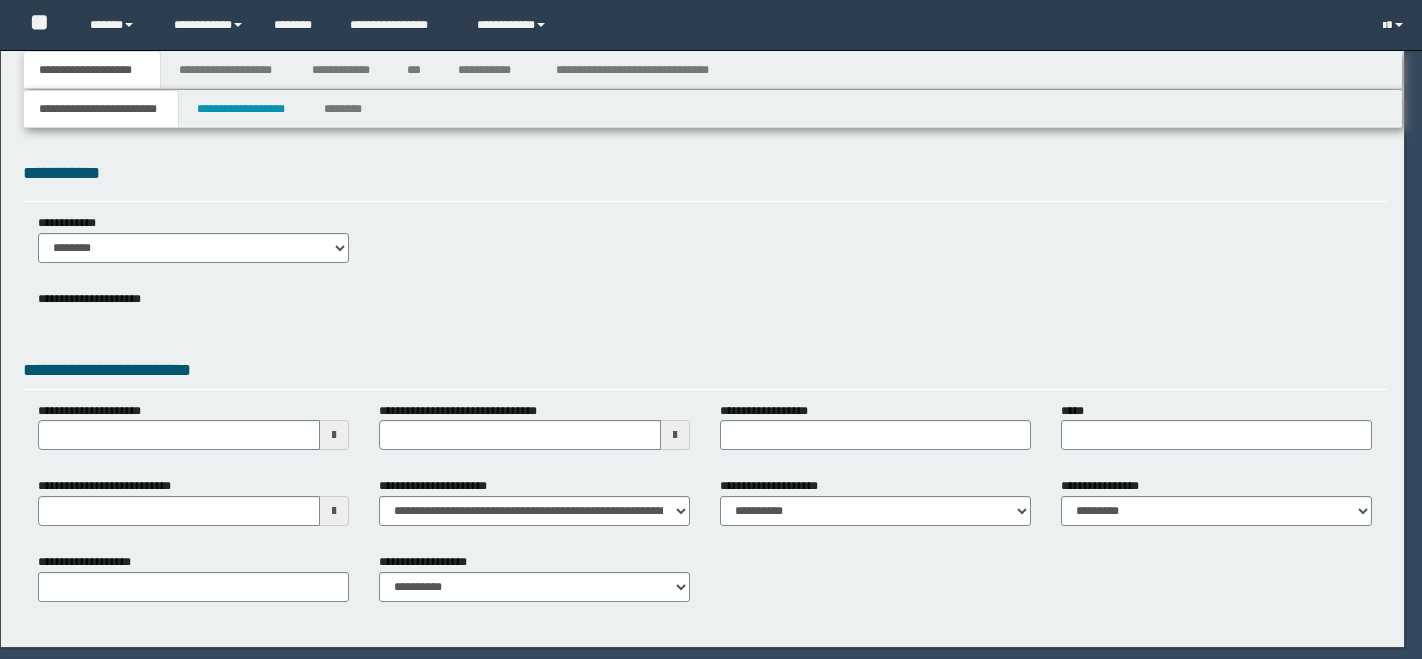 scroll, scrollTop: 0, scrollLeft: 0, axis: both 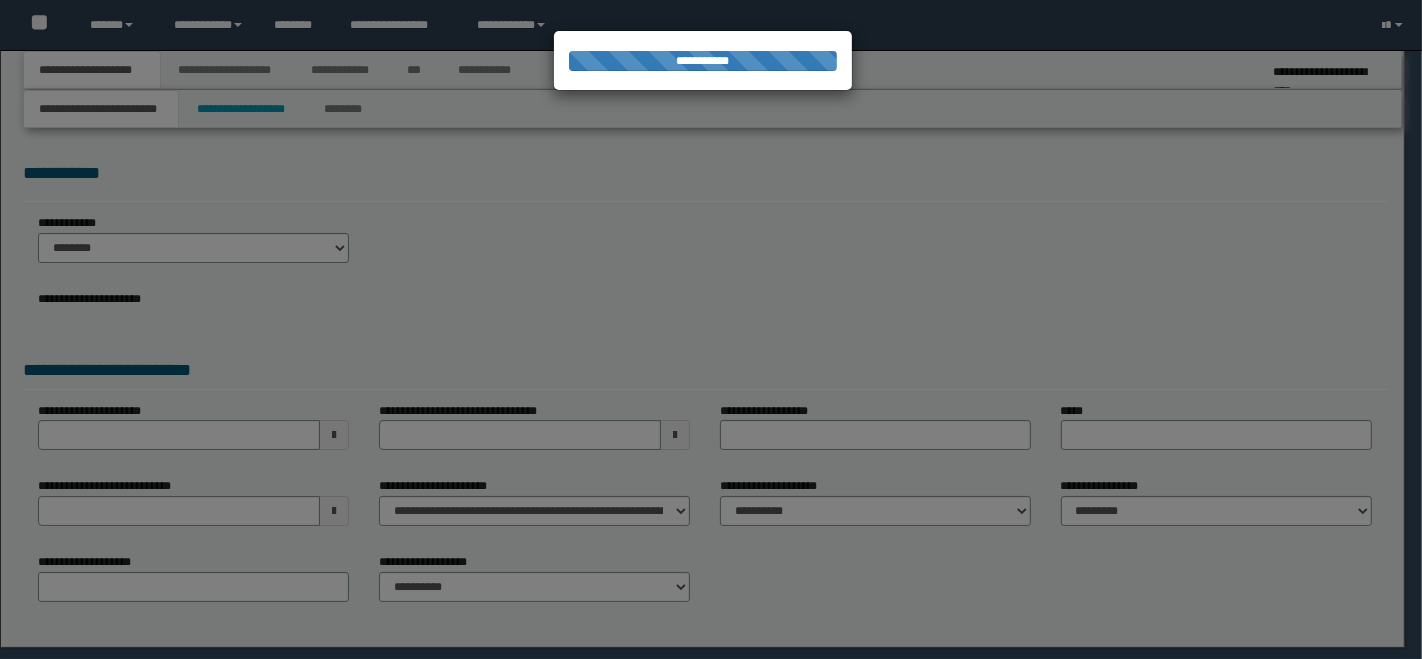 select on "*" 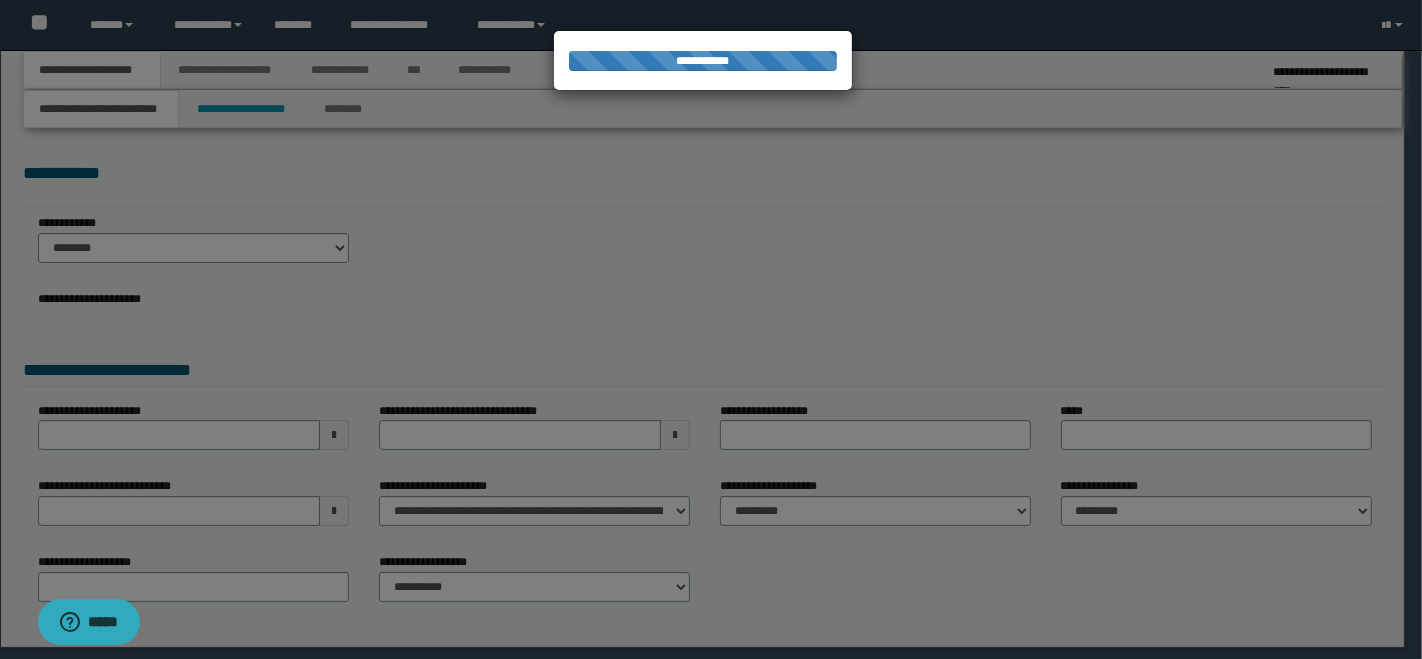 scroll, scrollTop: 0, scrollLeft: 0, axis: both 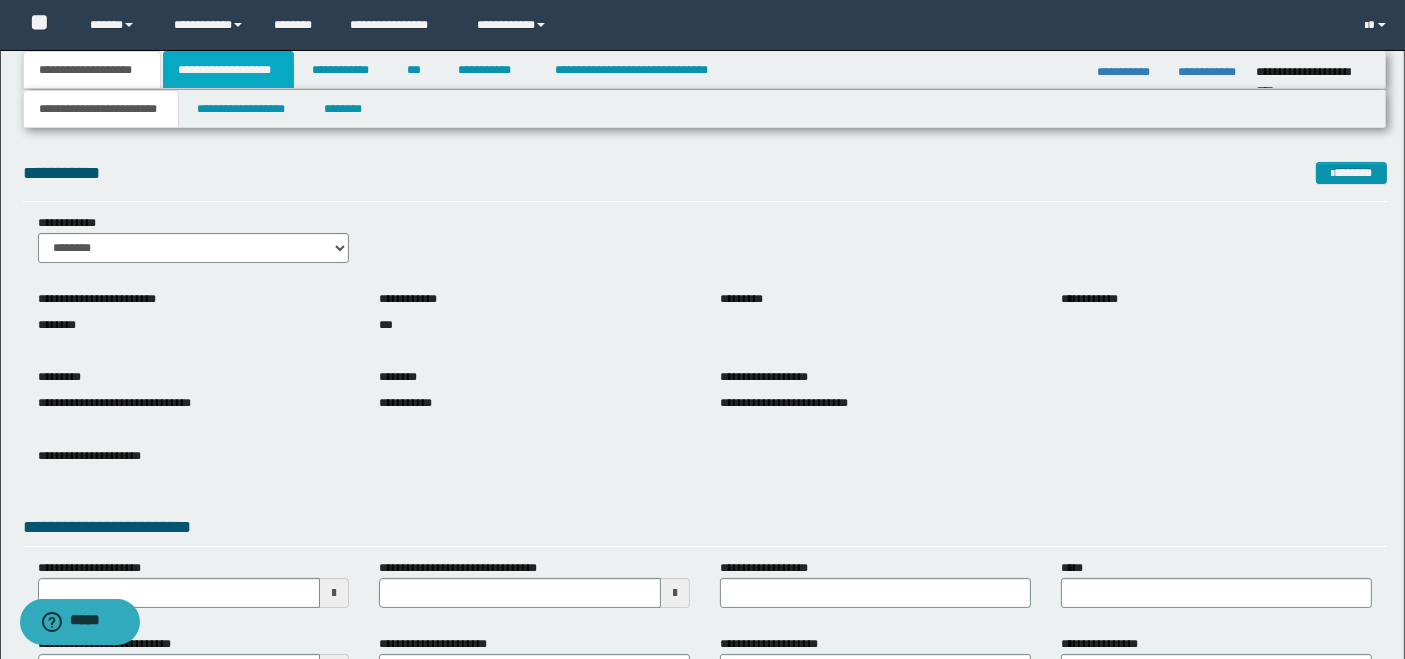 click on "**********" at bounding box center (228, 70) 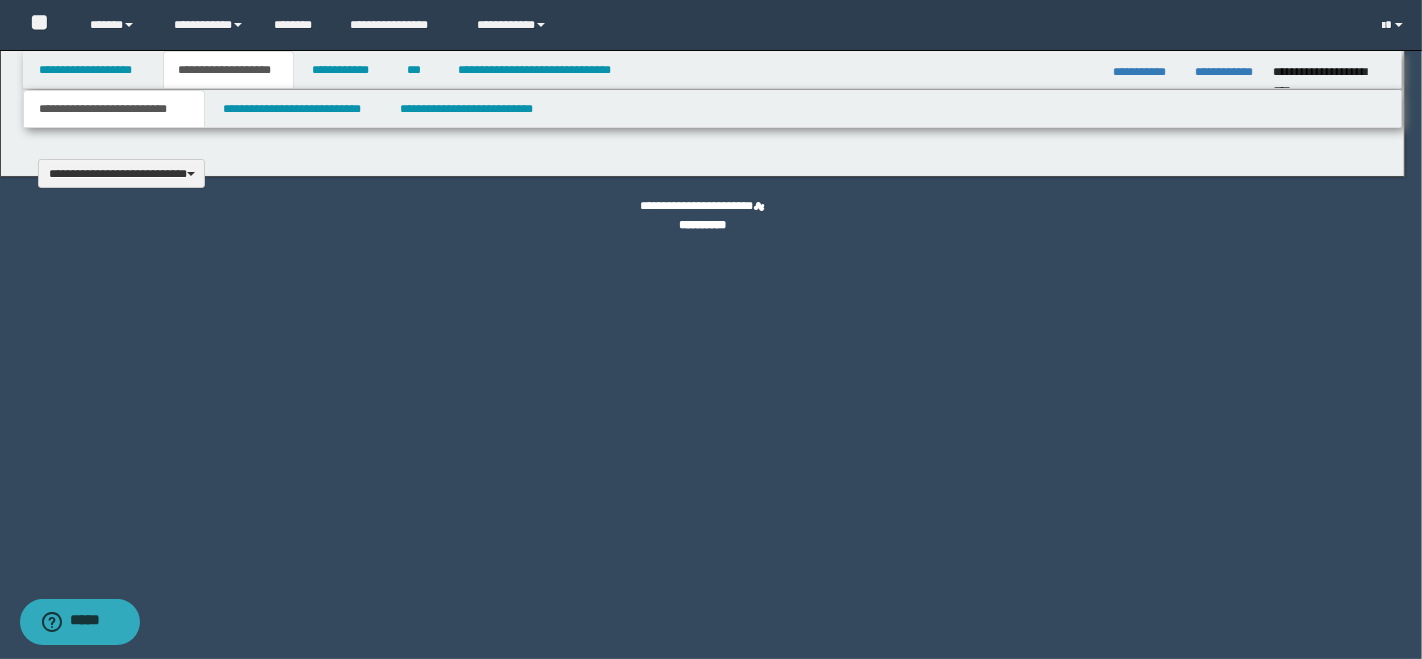 type 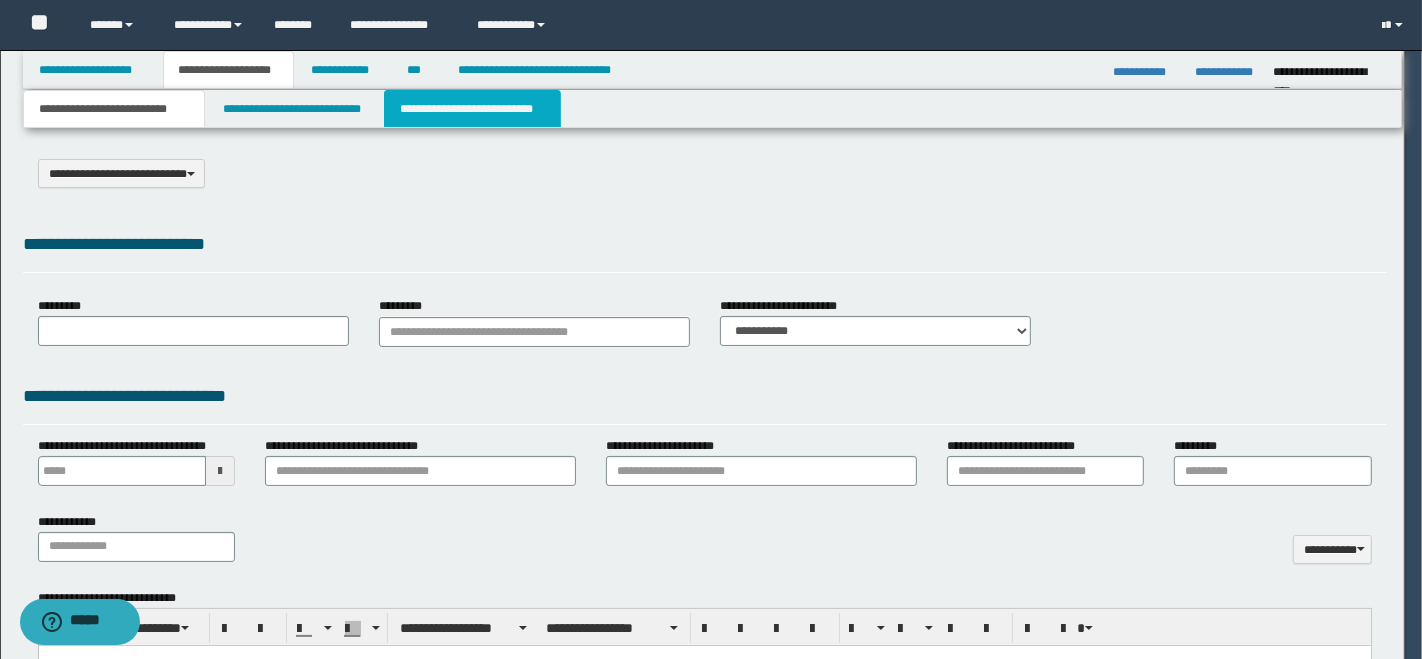 select on "*" 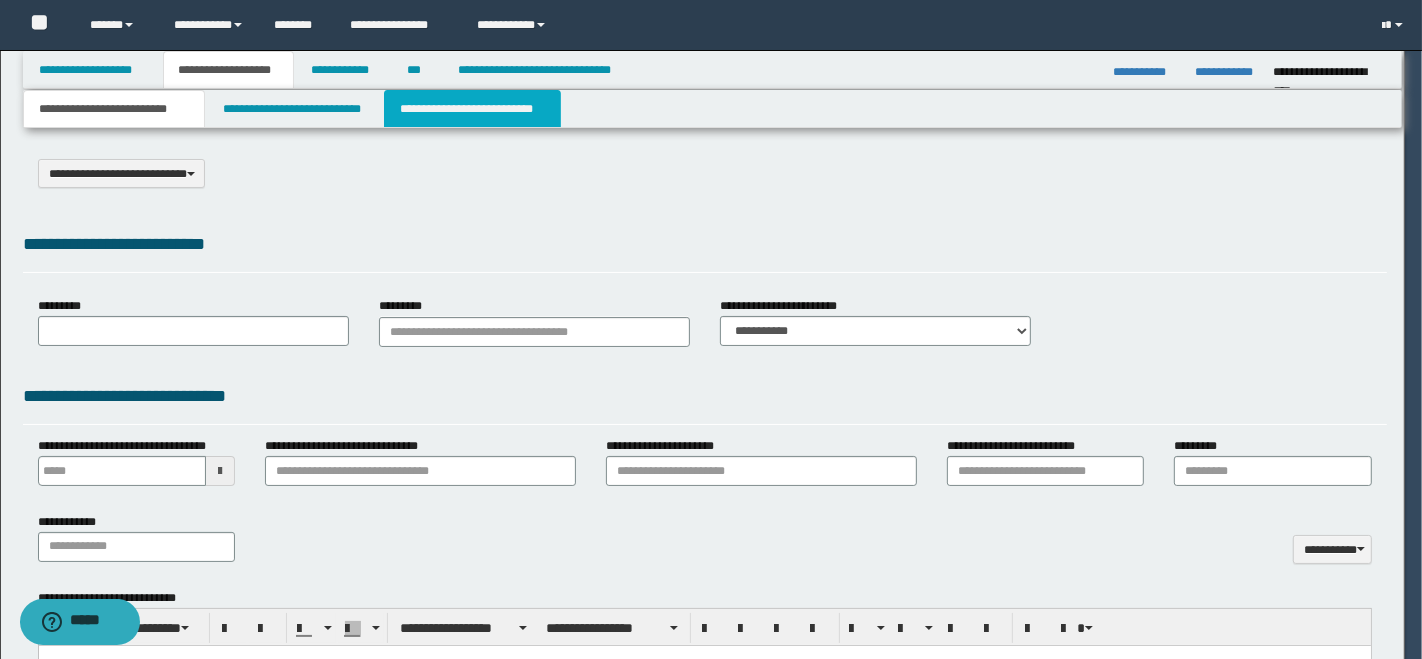 scroll, scrollTop: 0, scrollLeft: 0, axis: both 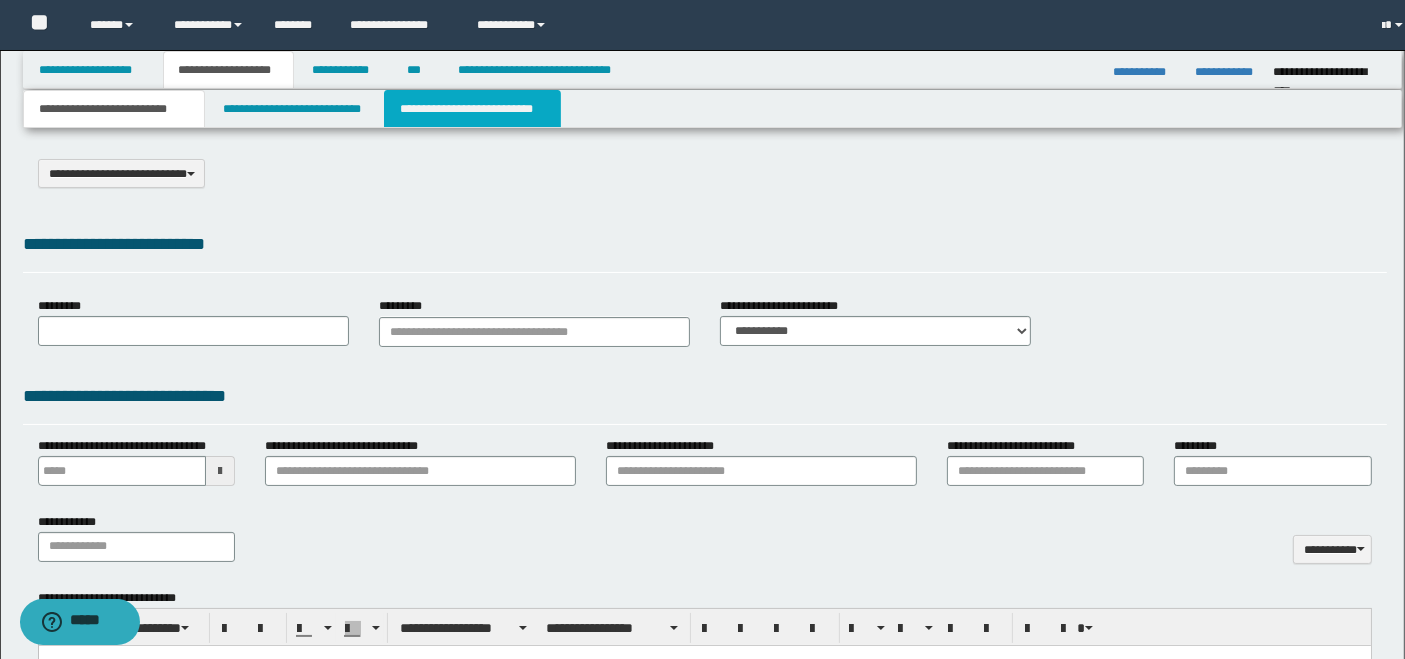 click on "**********" at bounding box center (472, 109) 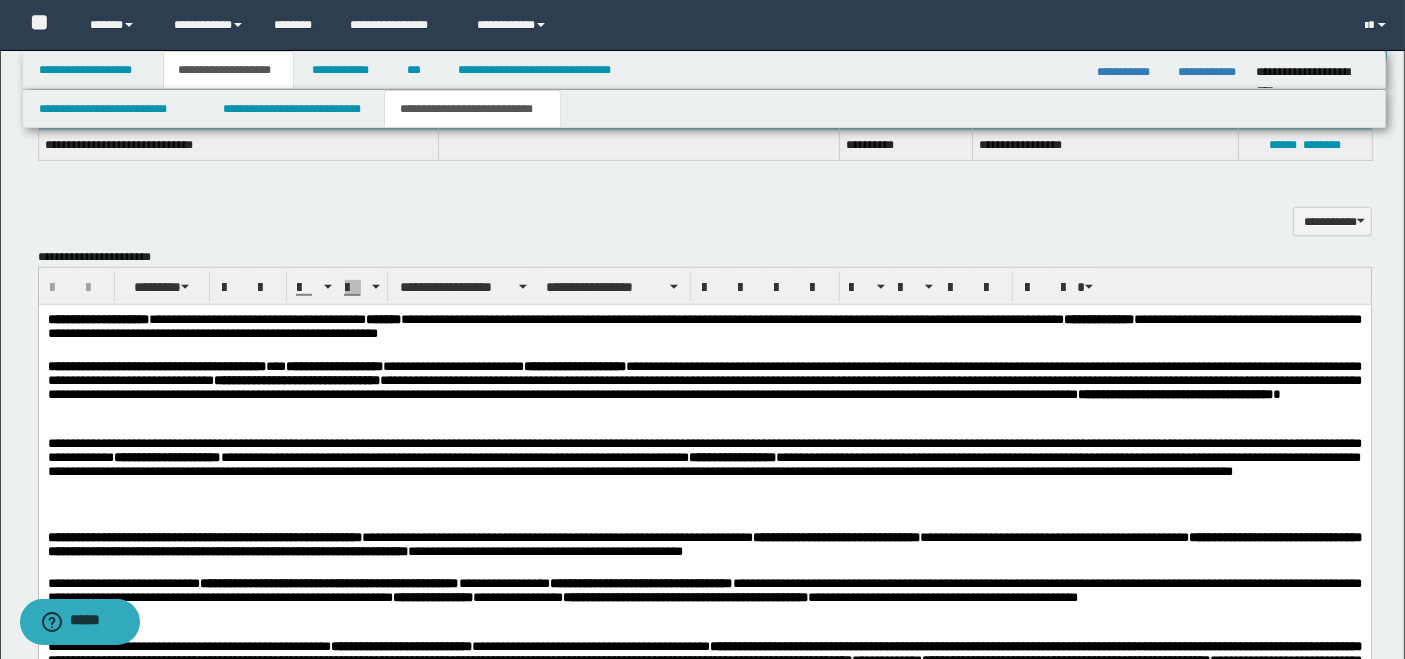 scroll, scrollTop: 1000, scrollLeft: 0, axis: vertical 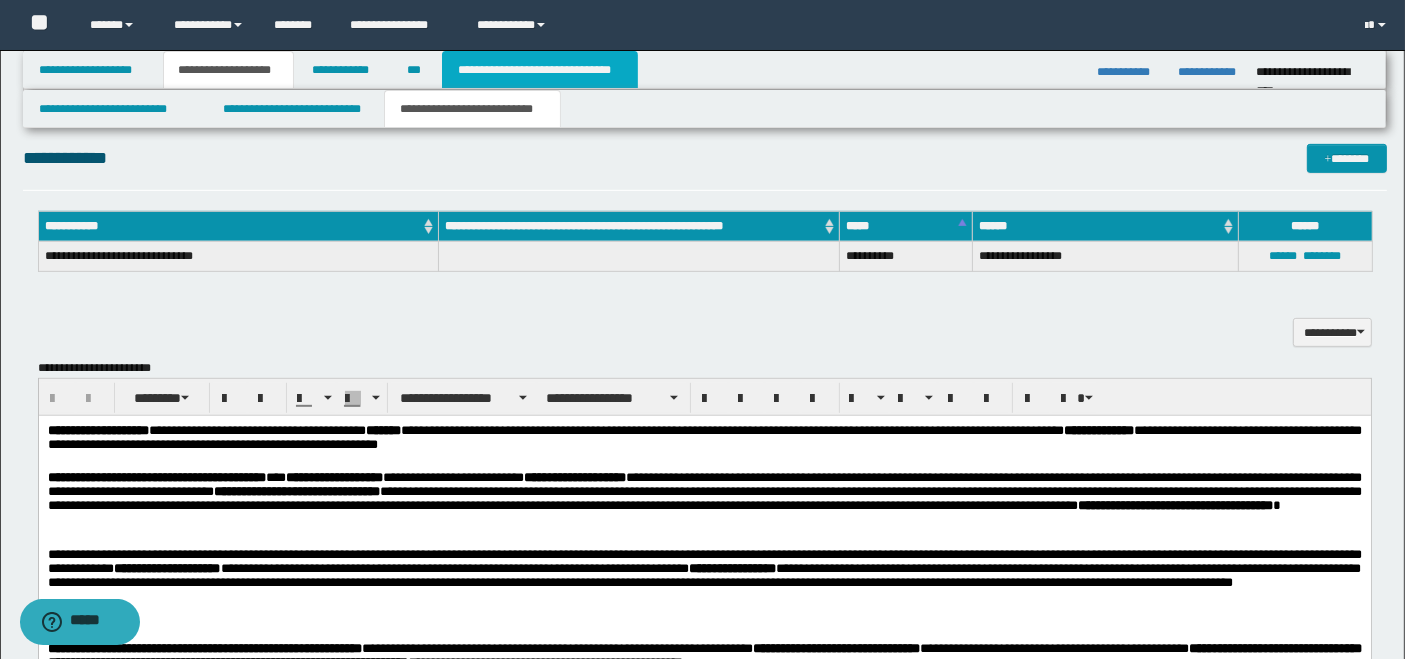 click on "**********" at bounding box center (540, 70) 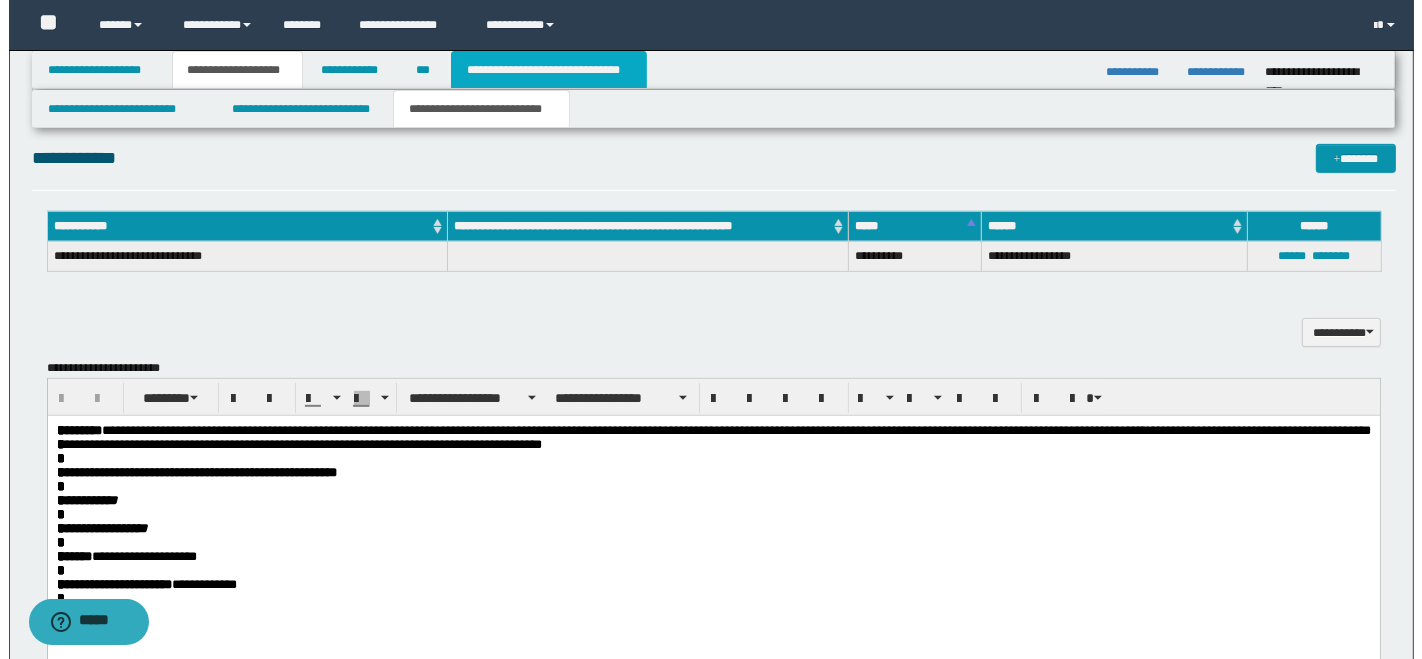 scroll, scrollTop: 0, scrollLeft: 0, axis: both 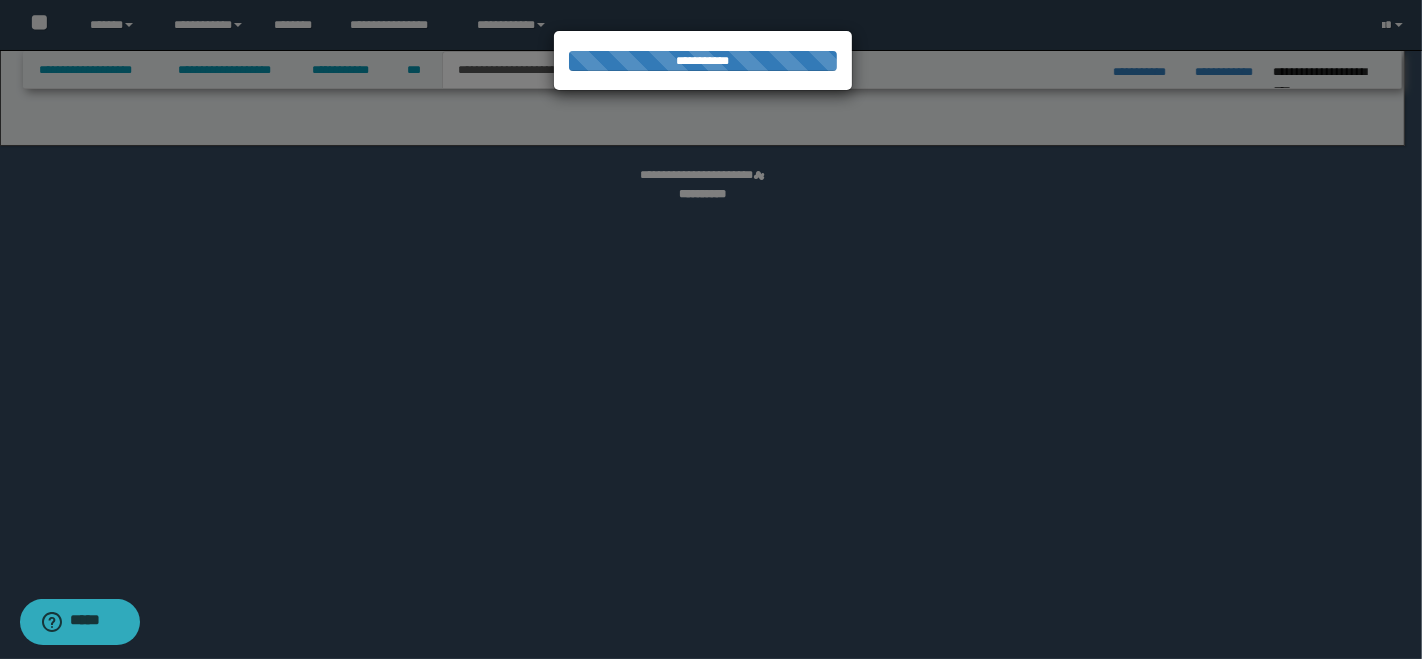 select on "*" 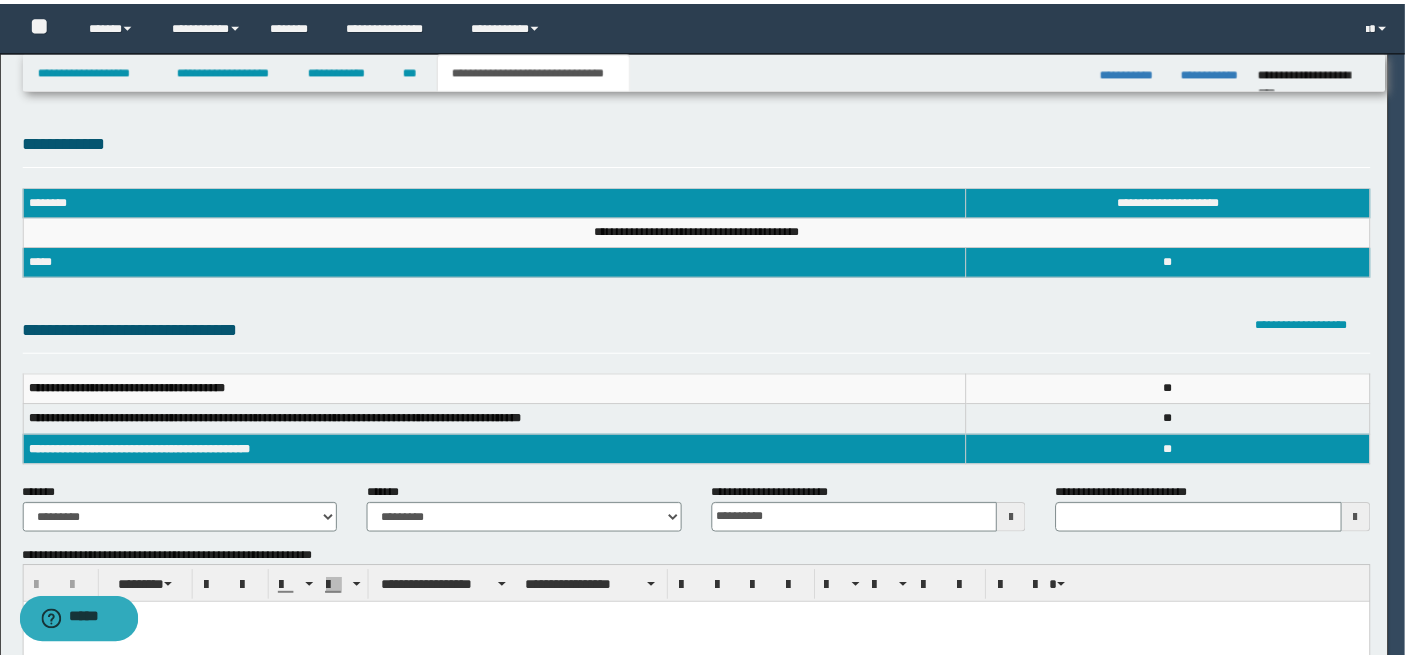 scroll, scrollTop: 0, scrollLeft: 0, axis: both 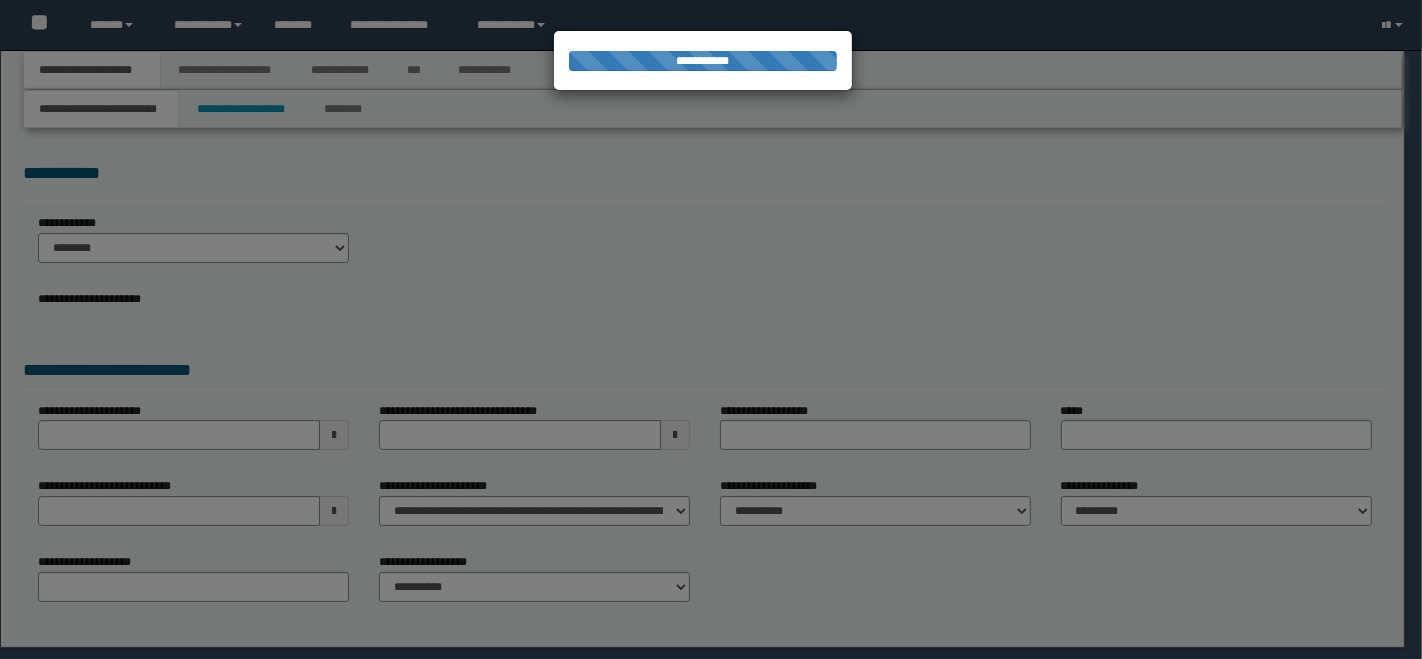 click at bounding box center (711, 329) 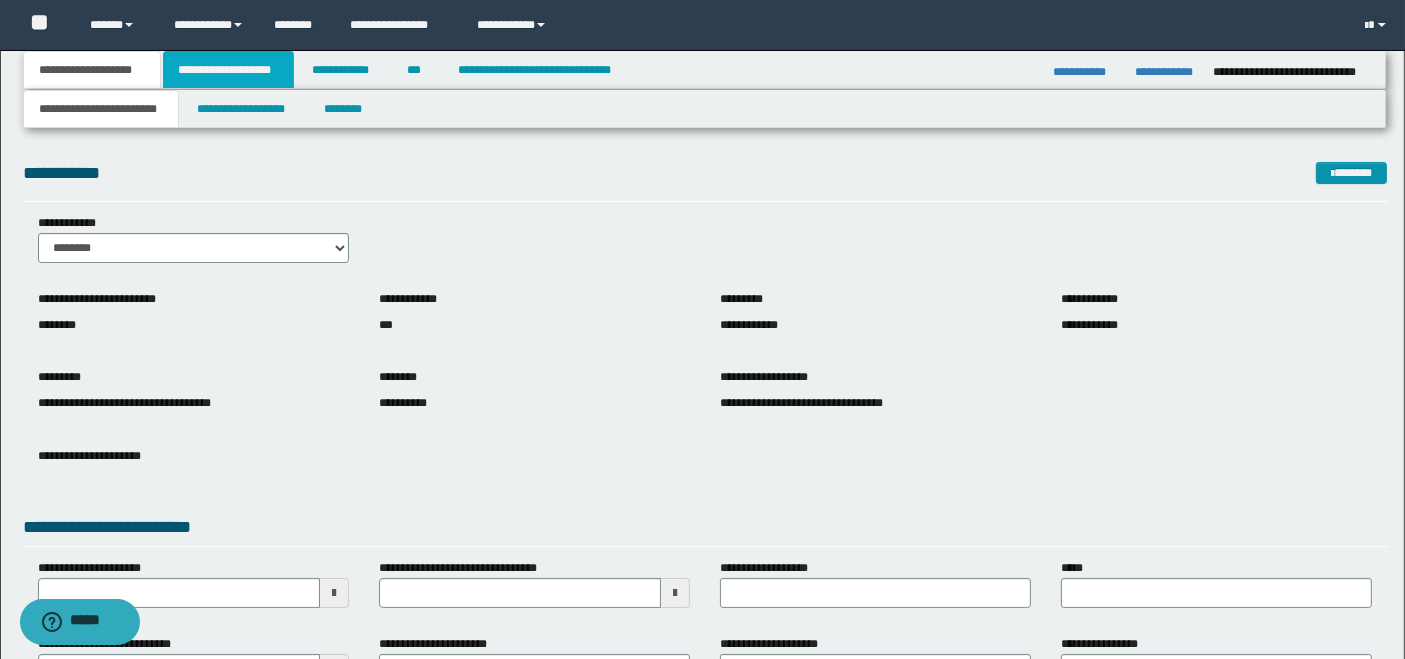 click on "**********" at bounding box center [228, 70] 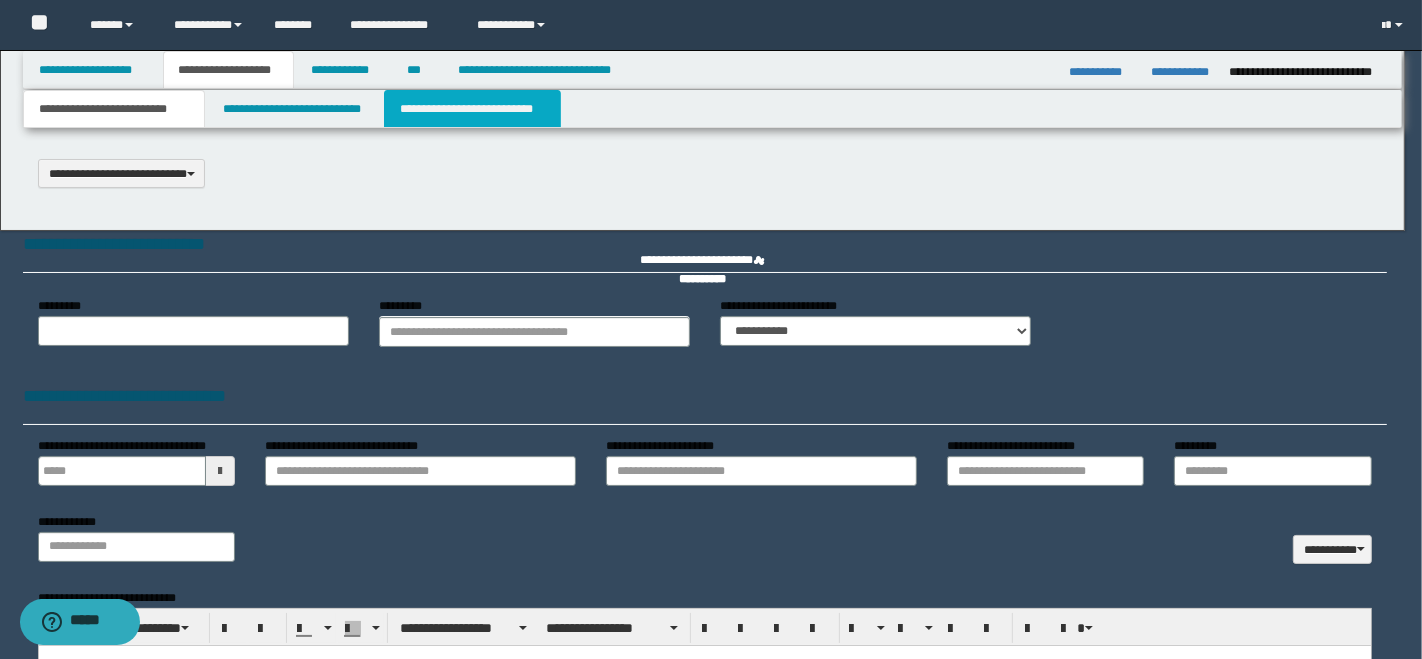 type on "**********" 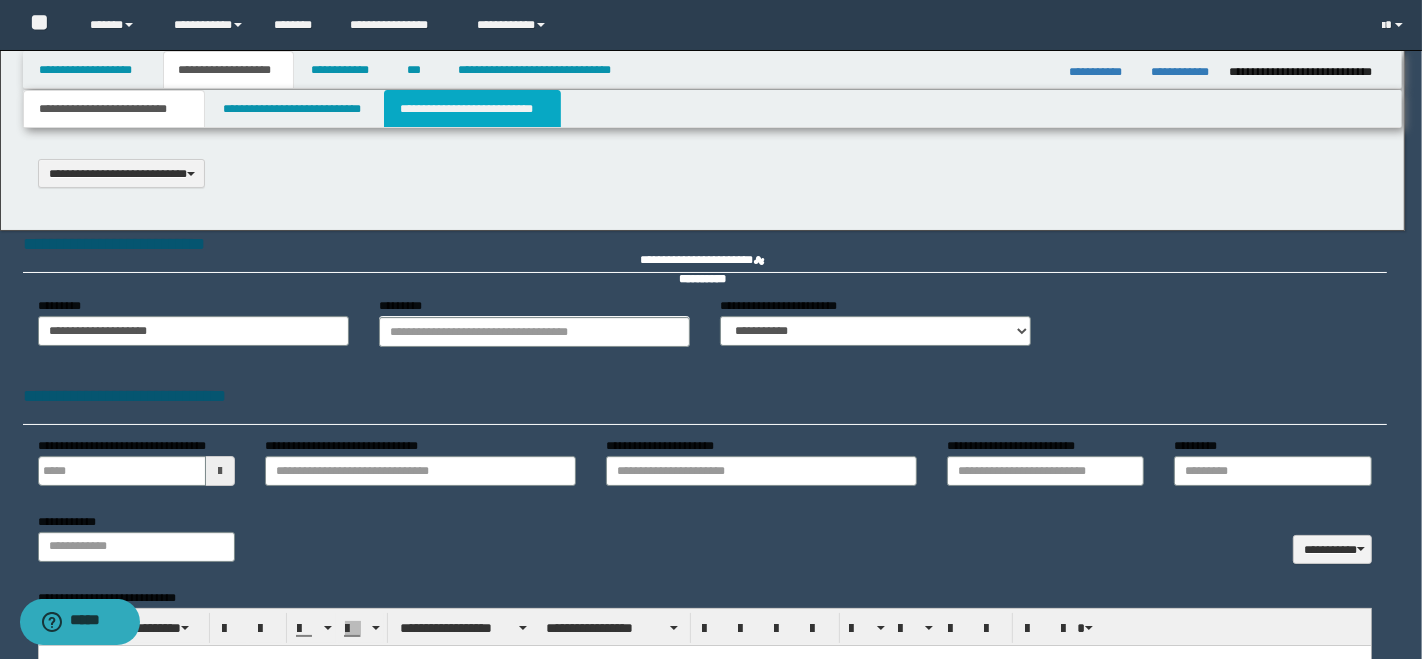scroll, scrollTop: 0, scrollLeft: 0, axis: both 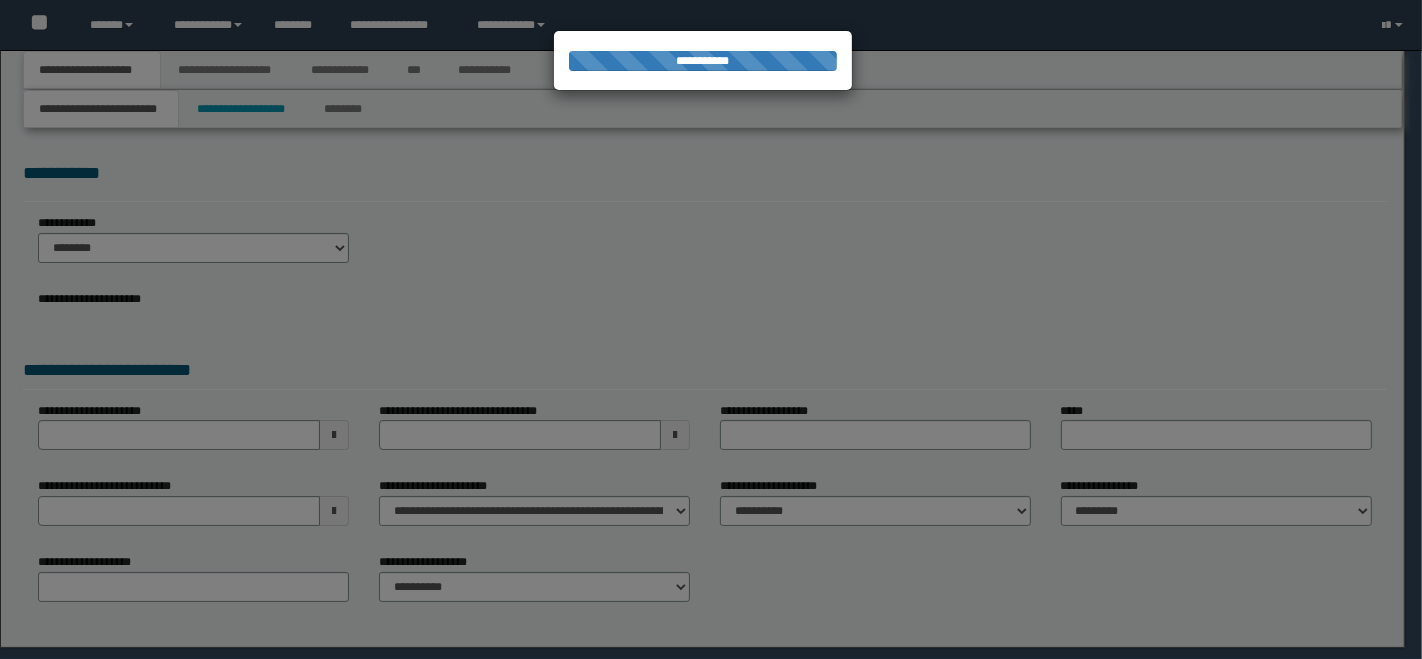 select on "*" 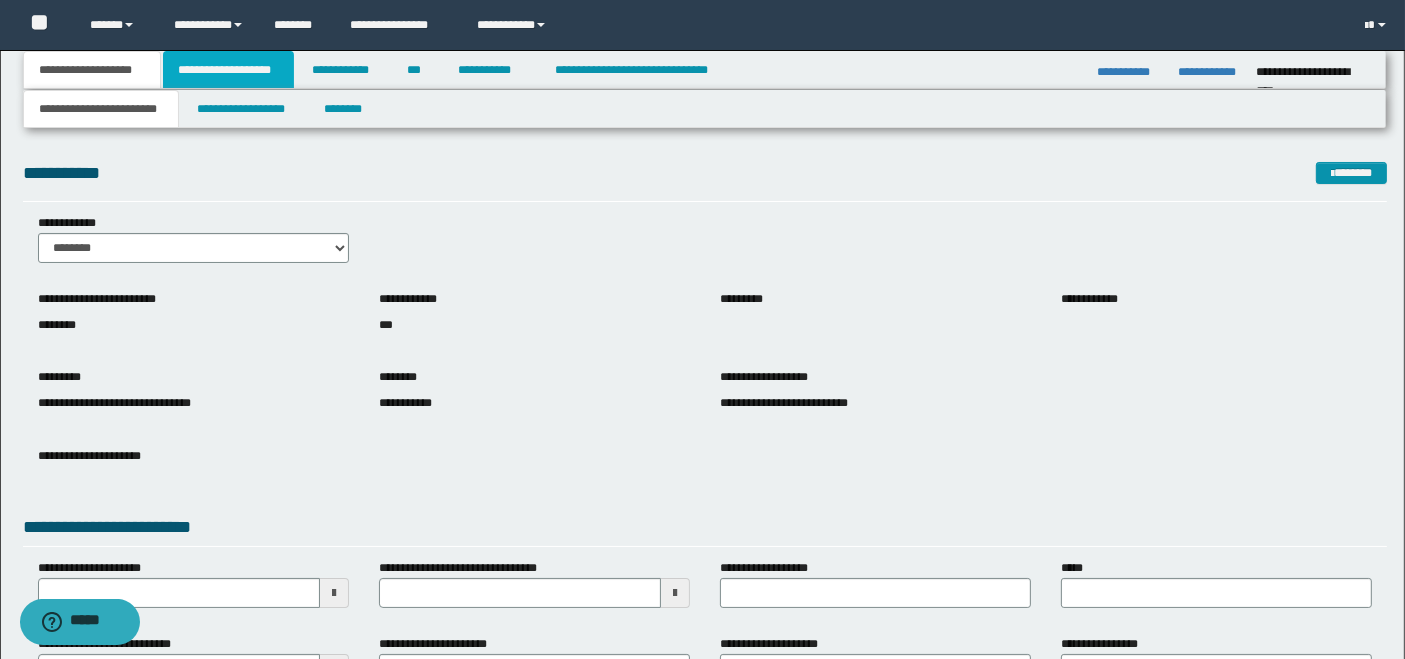click on "**********" at bounding box center [228, 70] 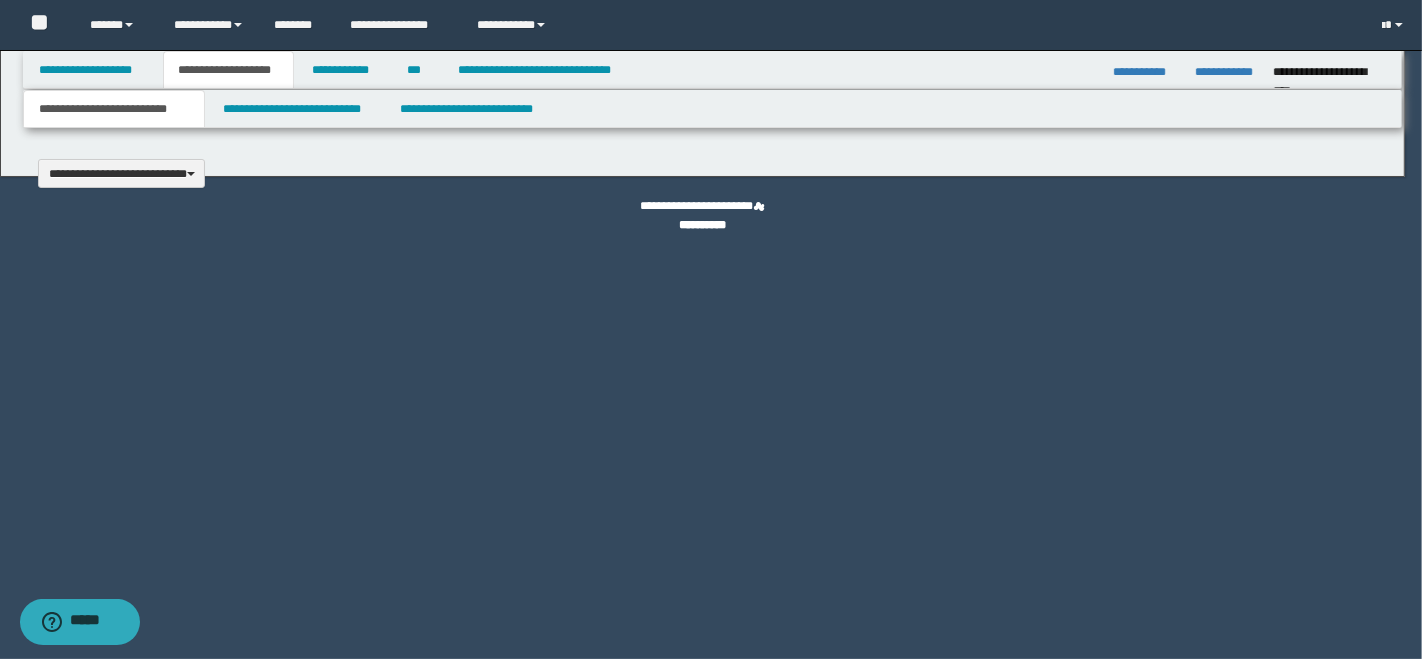 type 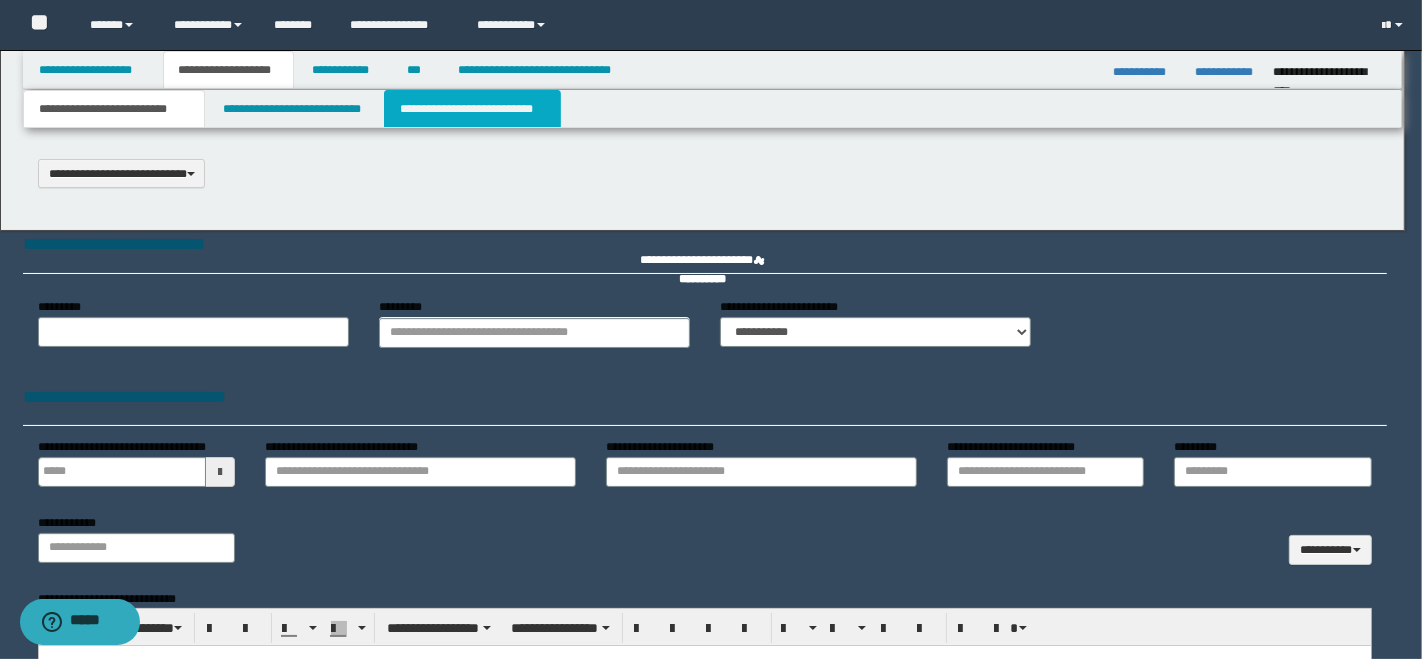 click on "**********" at bounding box center (472, 109) 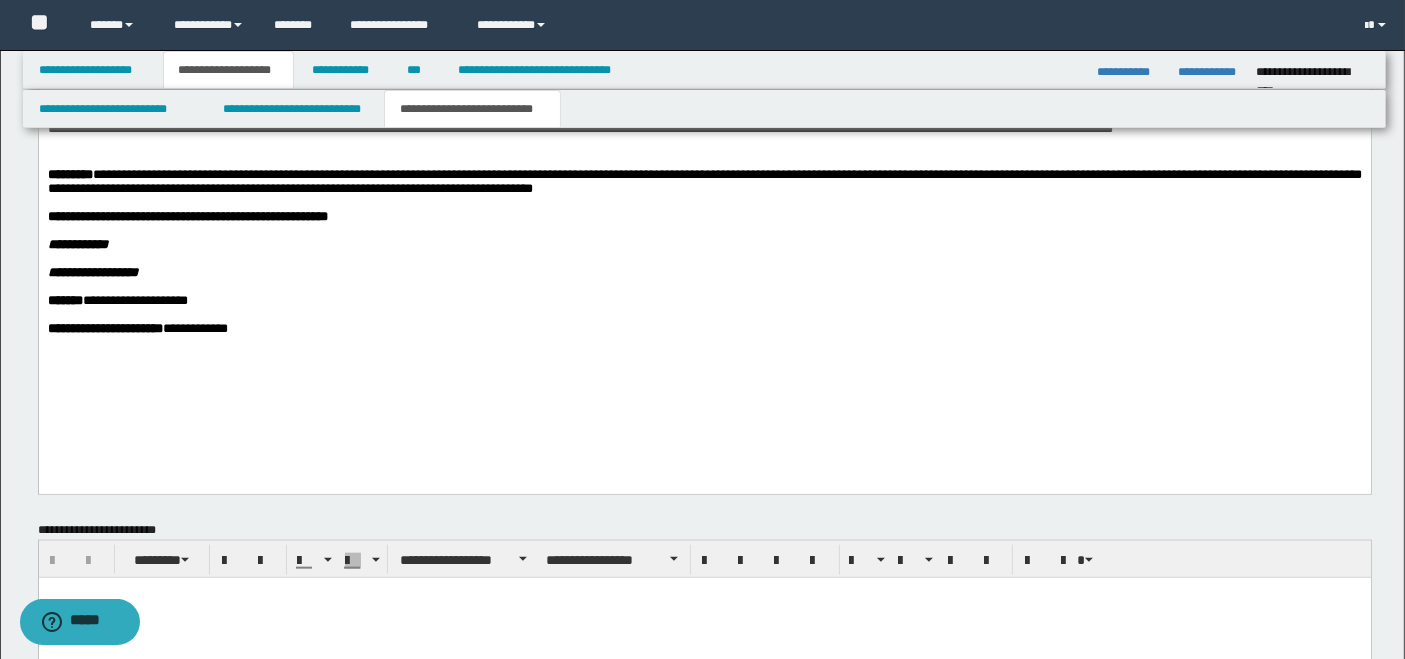 scroll, scrollTop: 2000, scrollLeft: 0, axis: vertical 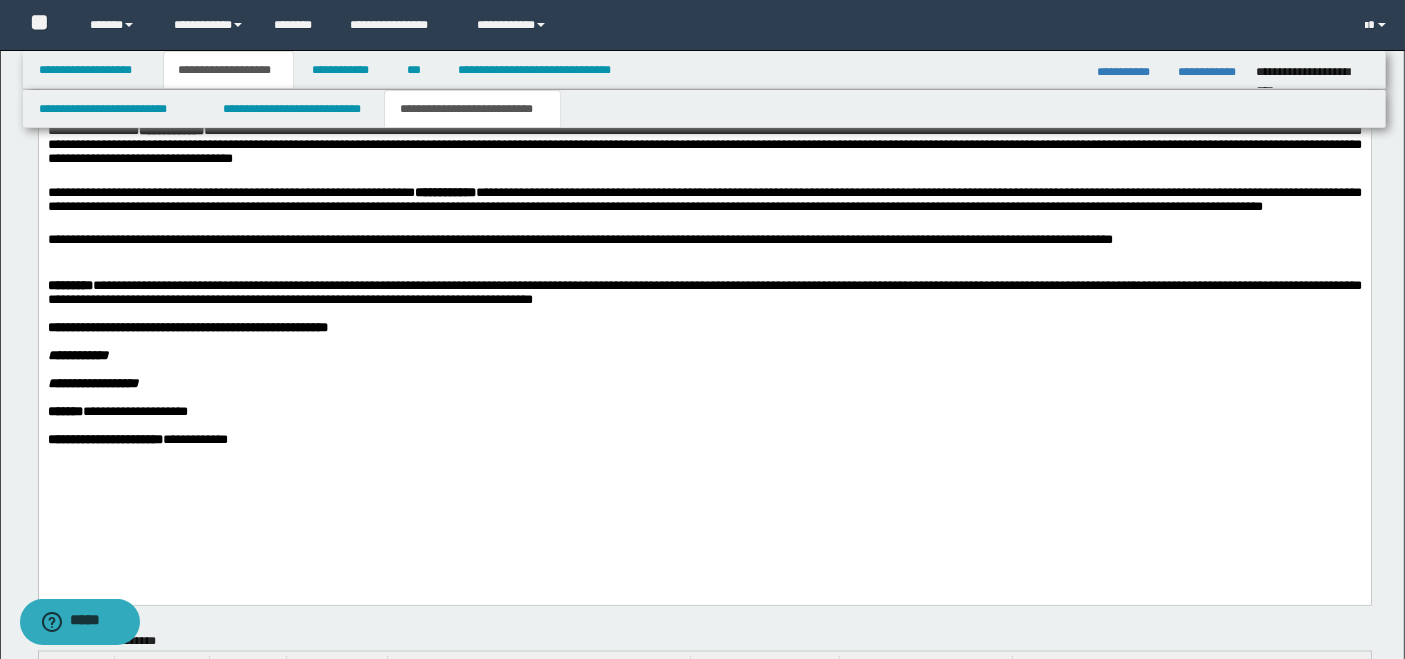 click on "**********" at bounding box center [704, 249] 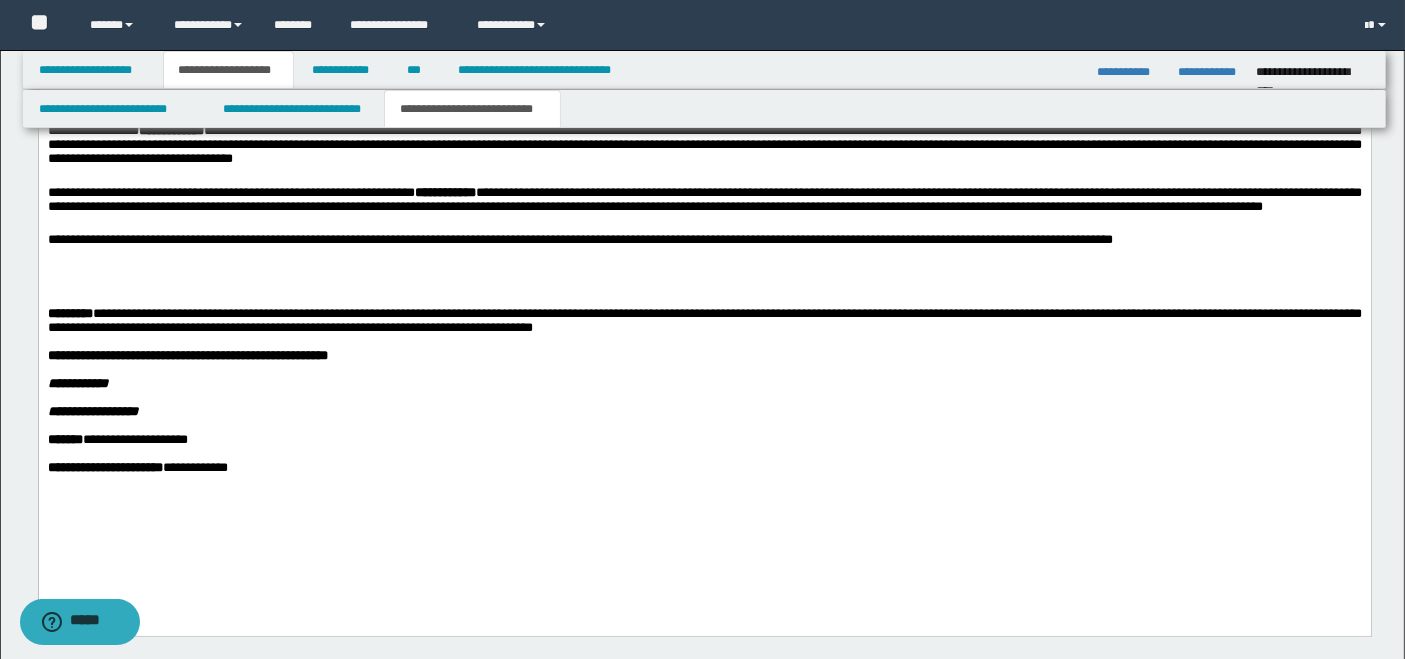 type 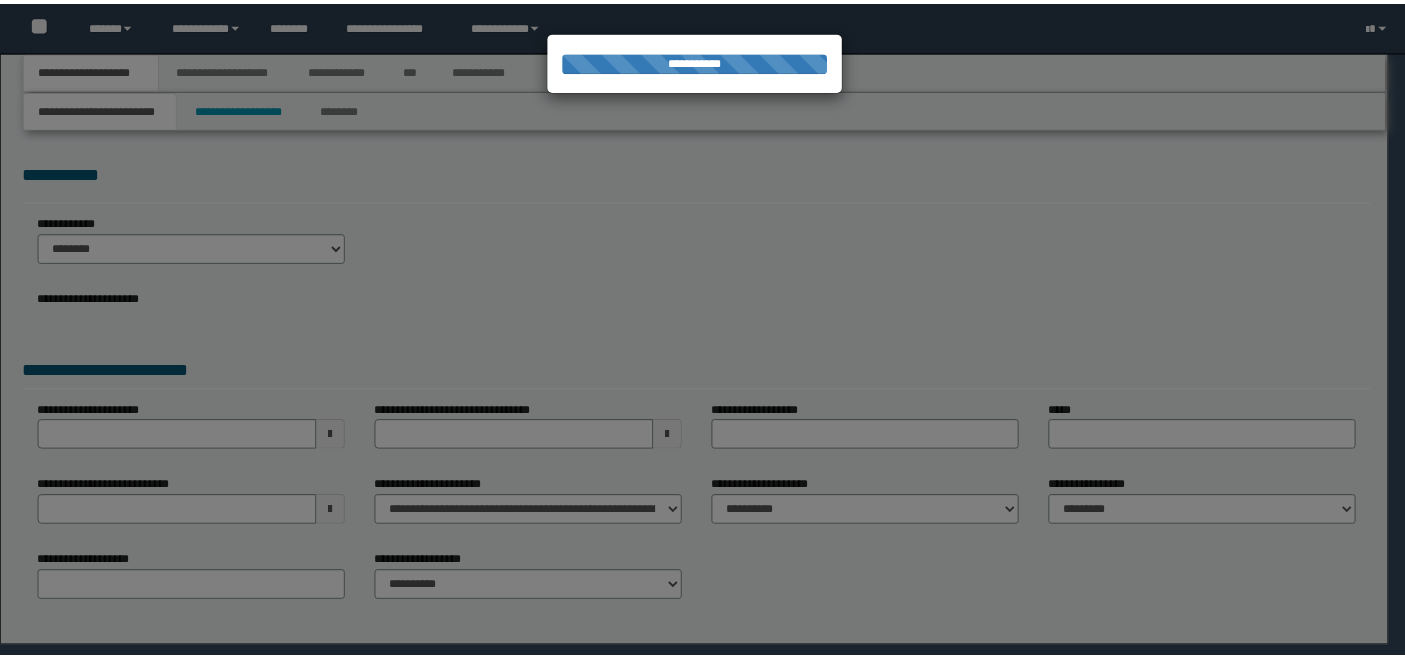 scroll, scrollTop: 0, scrollLeft: 0, axis: both 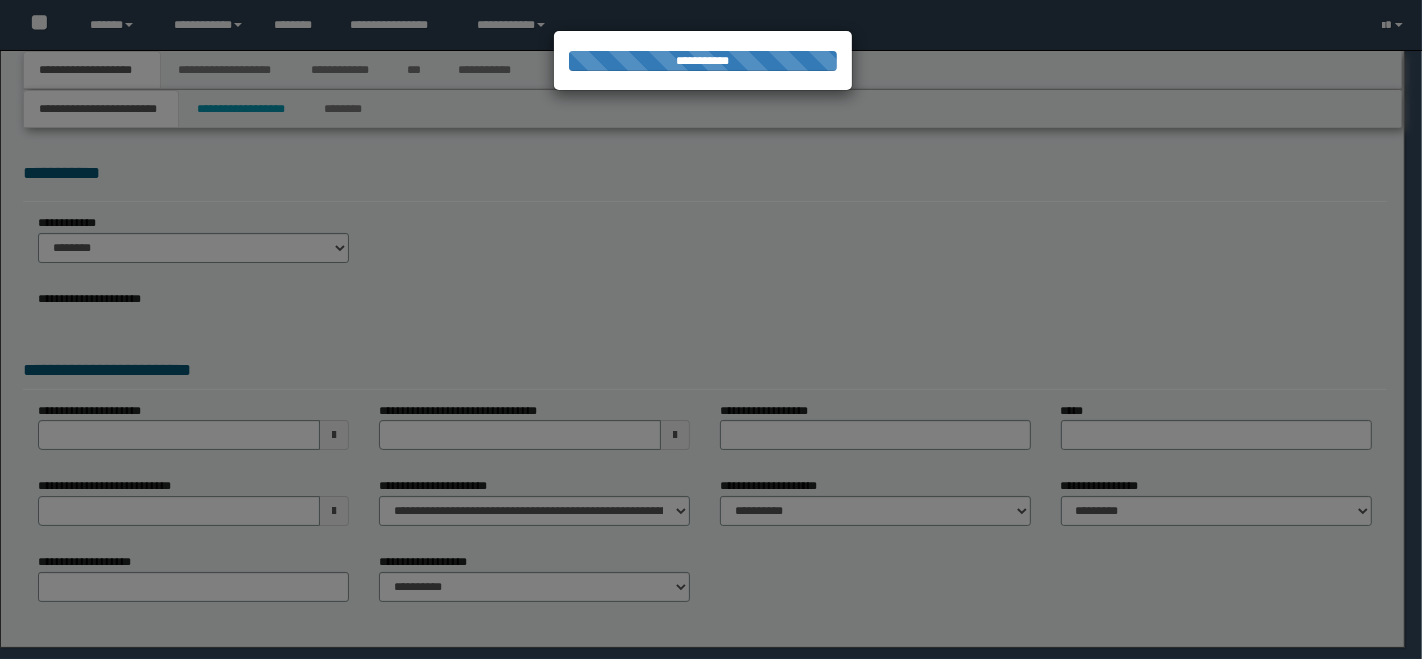 select on "*" 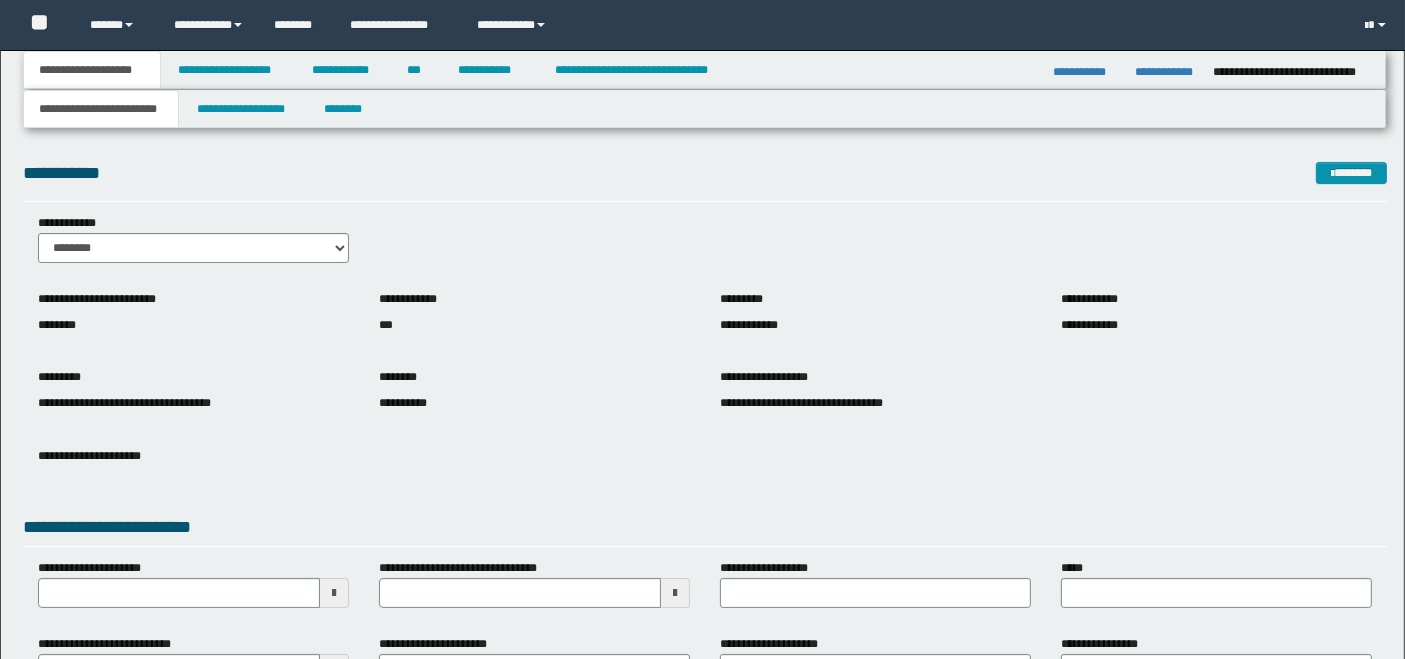 scroll, scrollTop: 0, scrollLeft: 0, axis: both 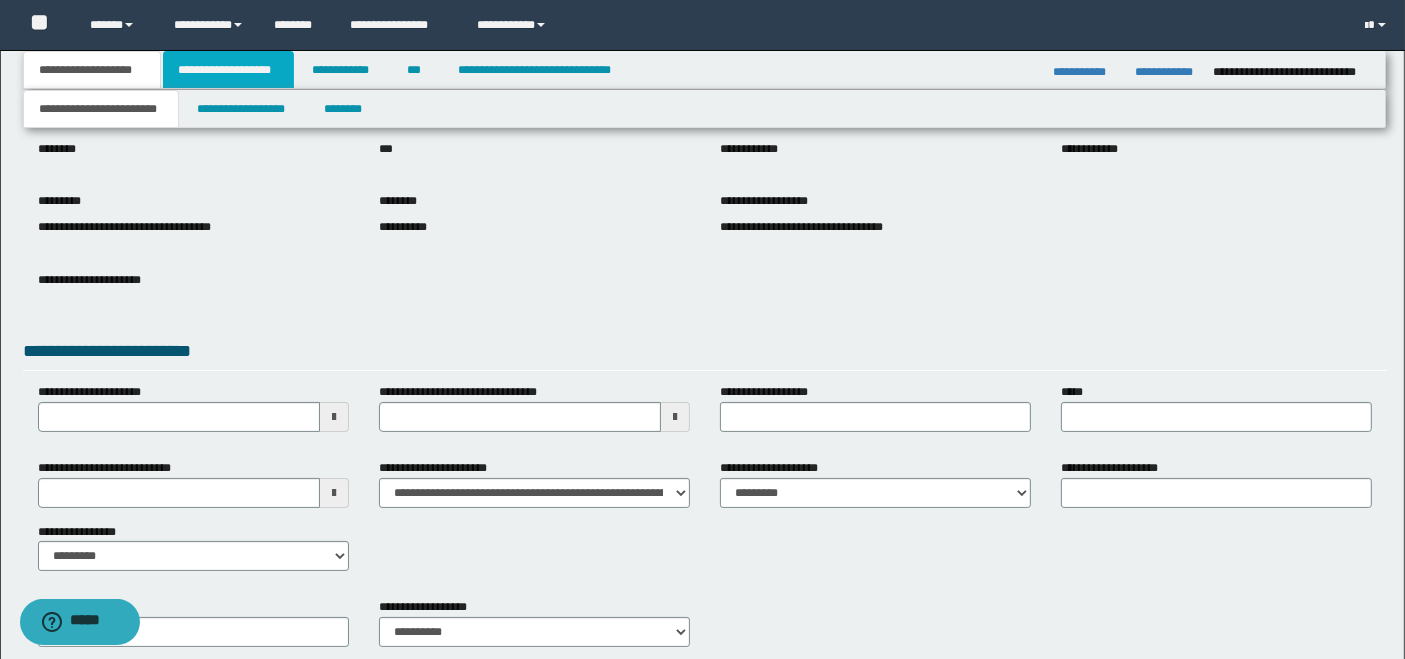 click on "**********" at bounding box center [228, 70] 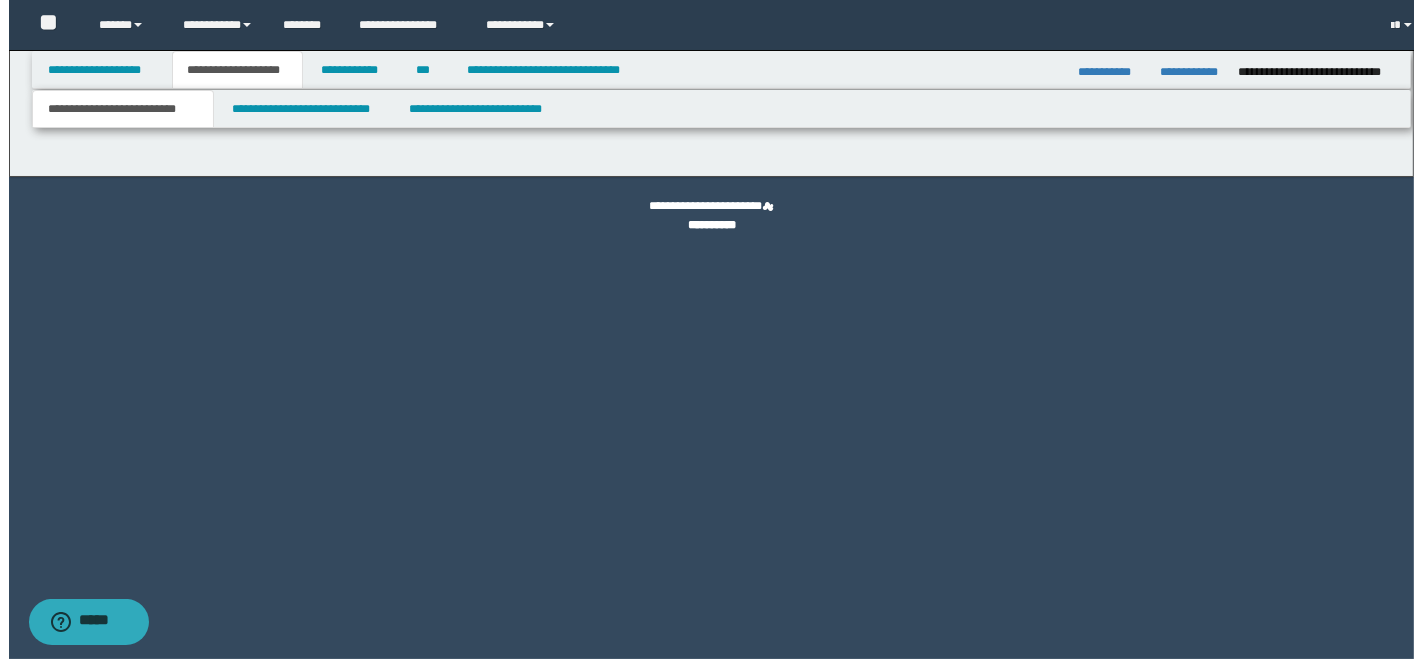 scroll, scrollTop: 0, scrollLeft: 0, axis: both 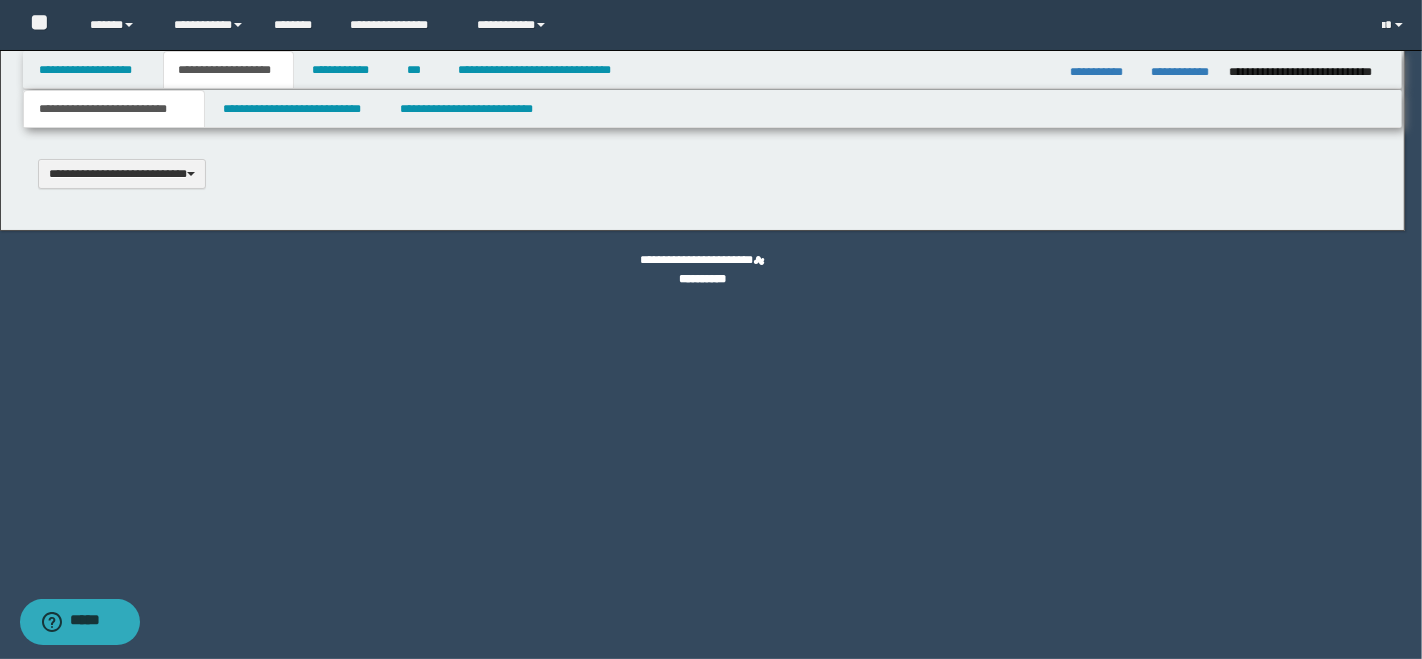 type 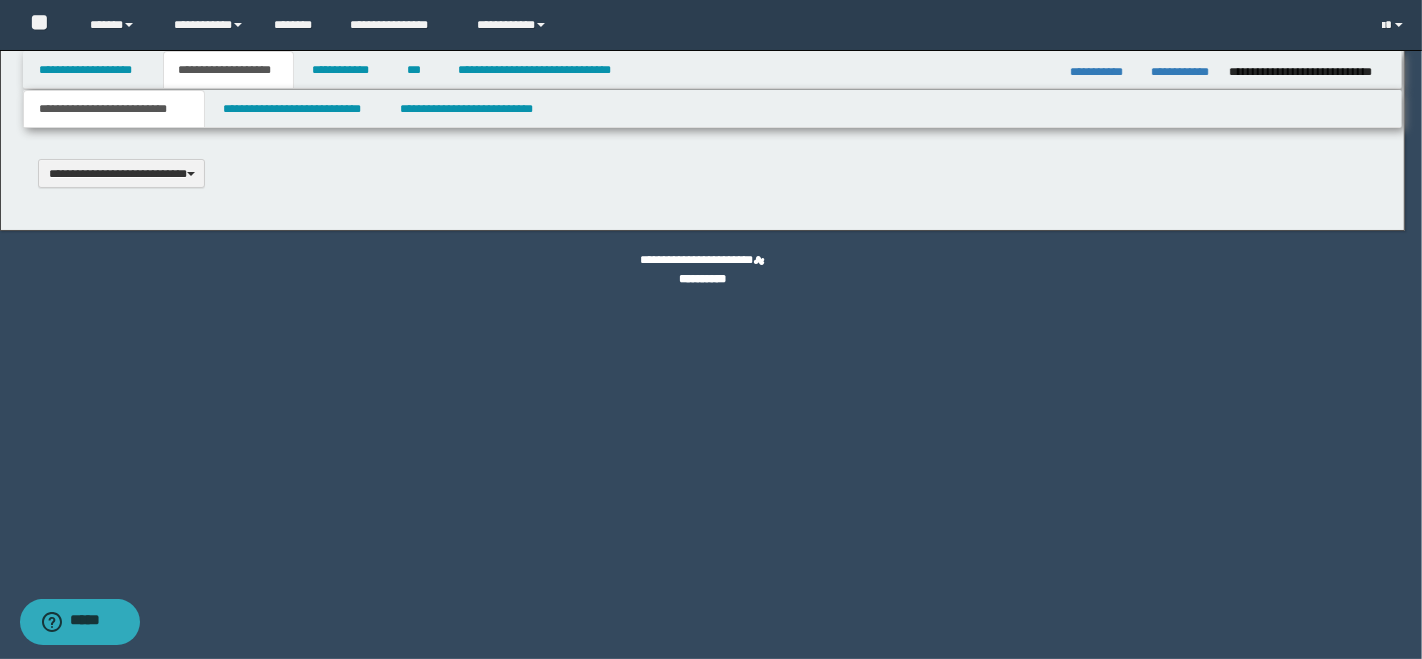 scroll, scrollTop: 0, scrollLeft: 0, axis: both 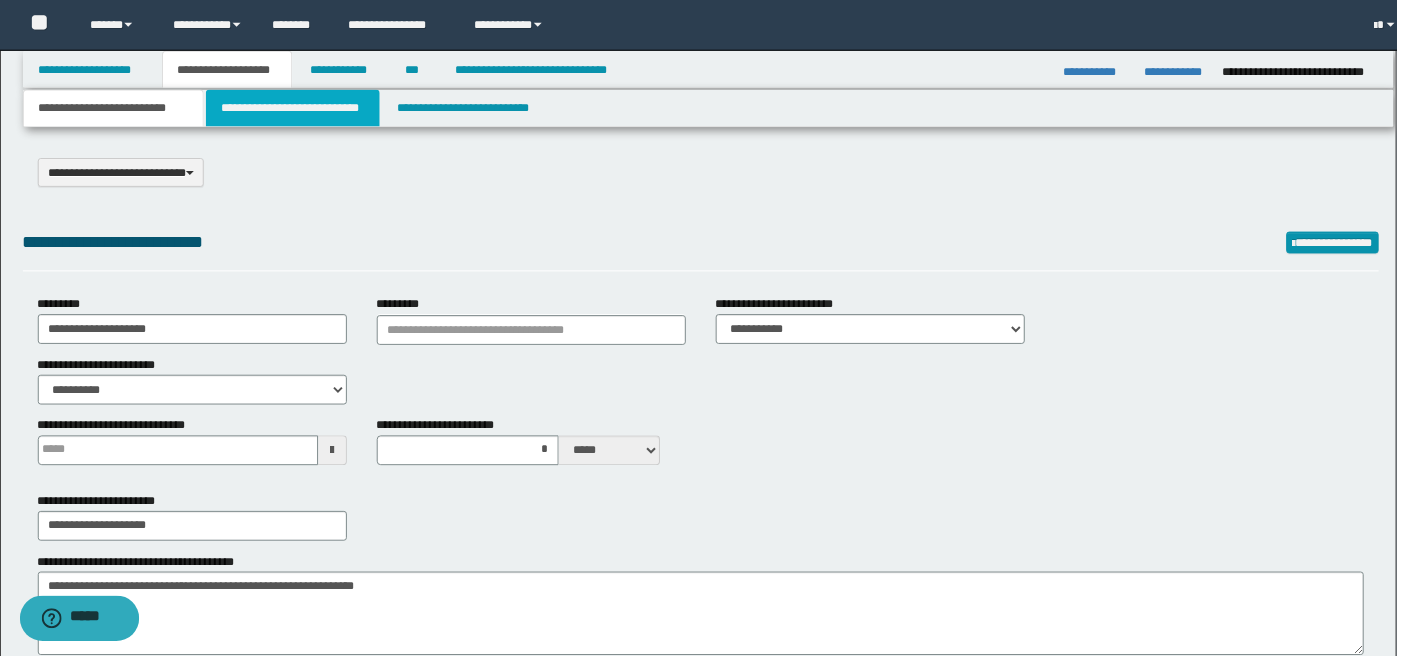 click on "**********" at bounding box center [294, 109] 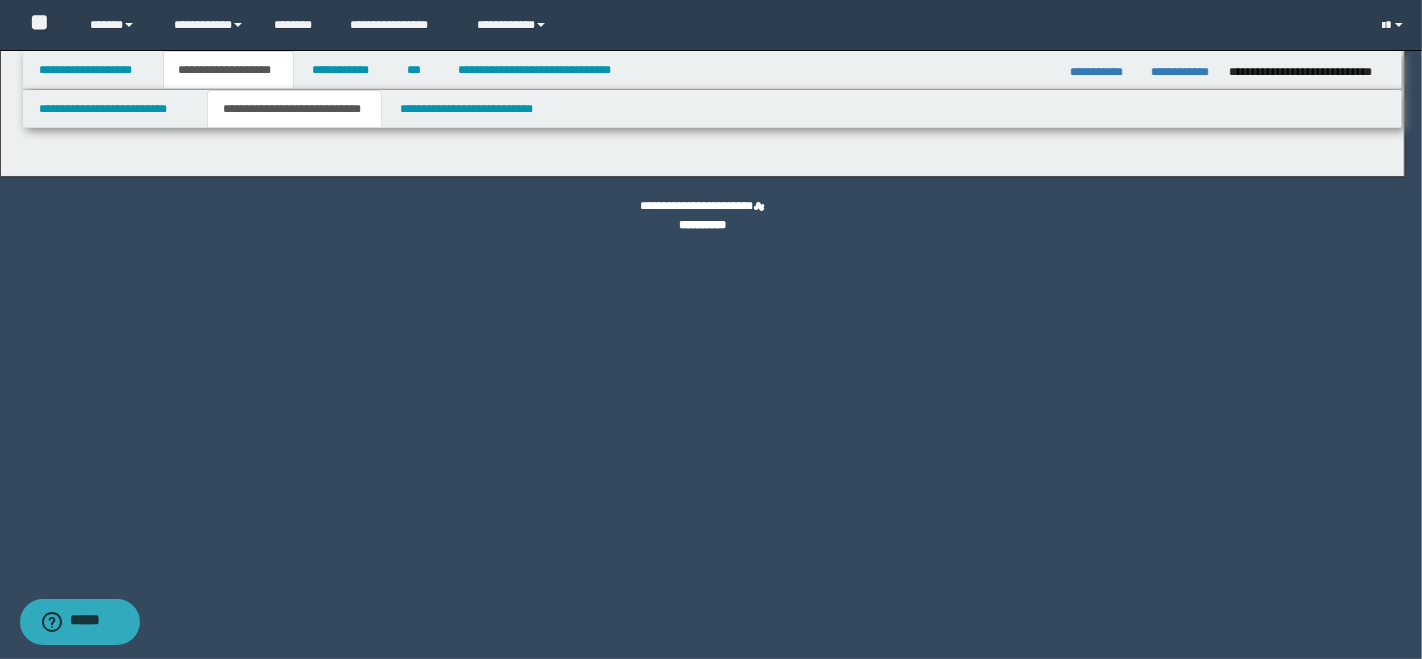 select on "*" 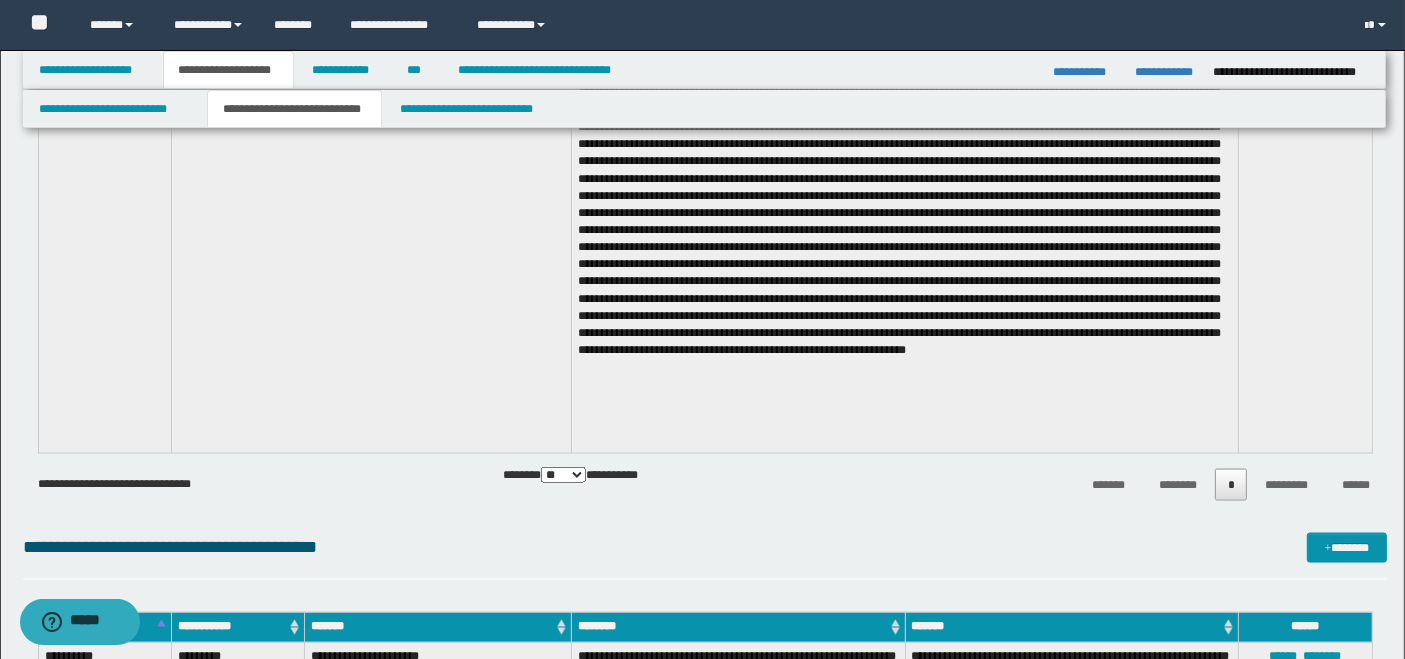 scroll, scrollTop: 3333, scrollLeft: 0, axis: vertical 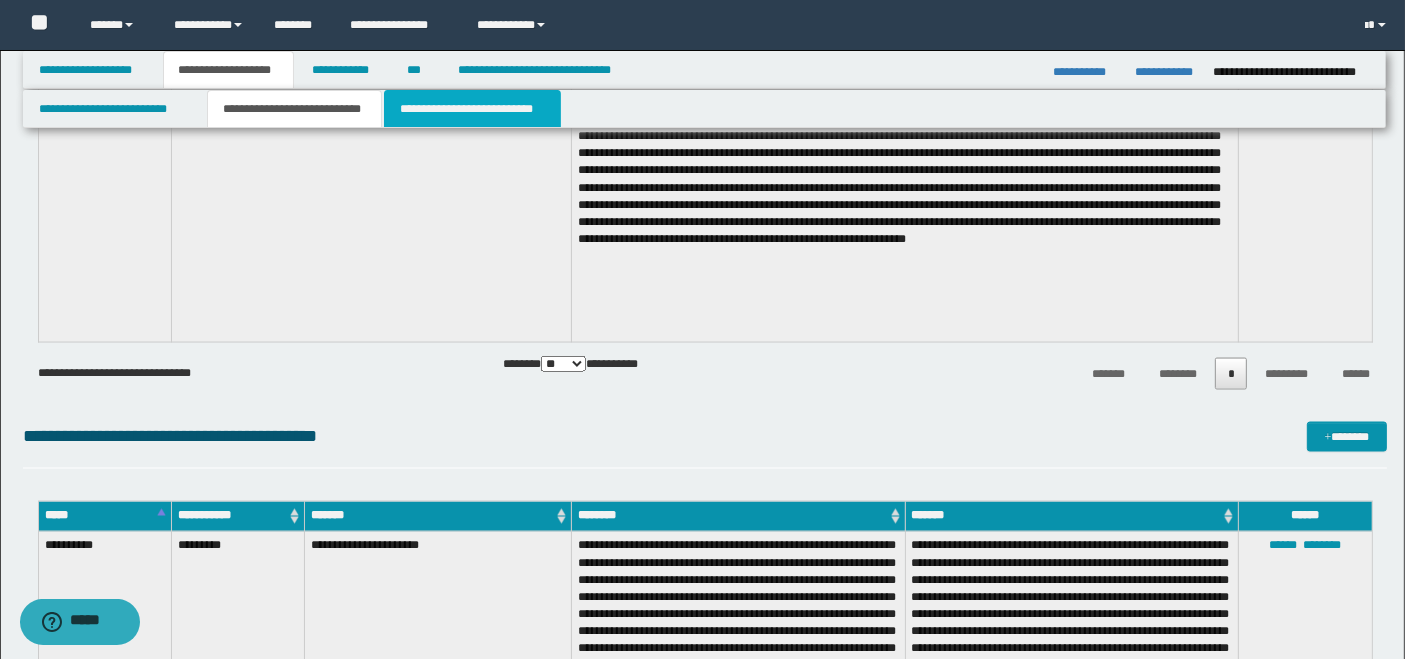 click on "**********" at bounding box center [472, 109] 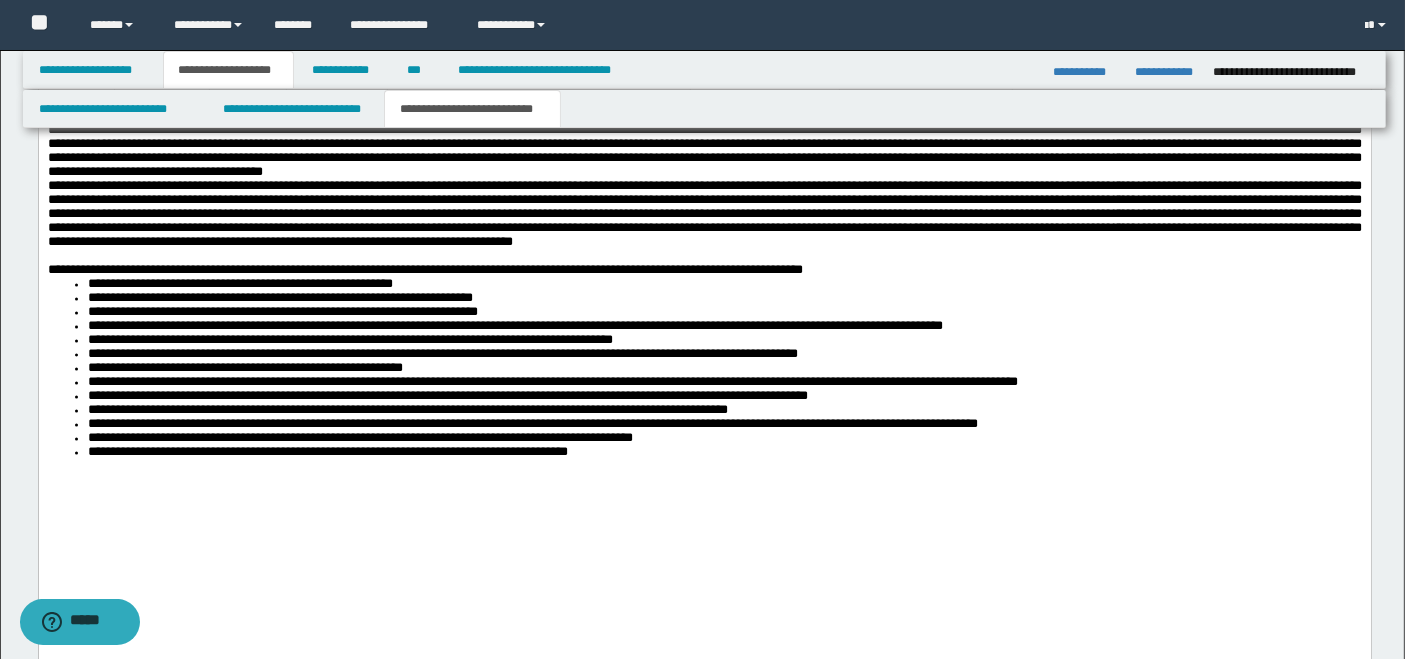 scroll, scrollTop: 4111, scrollLeft: 0, axis: vertical 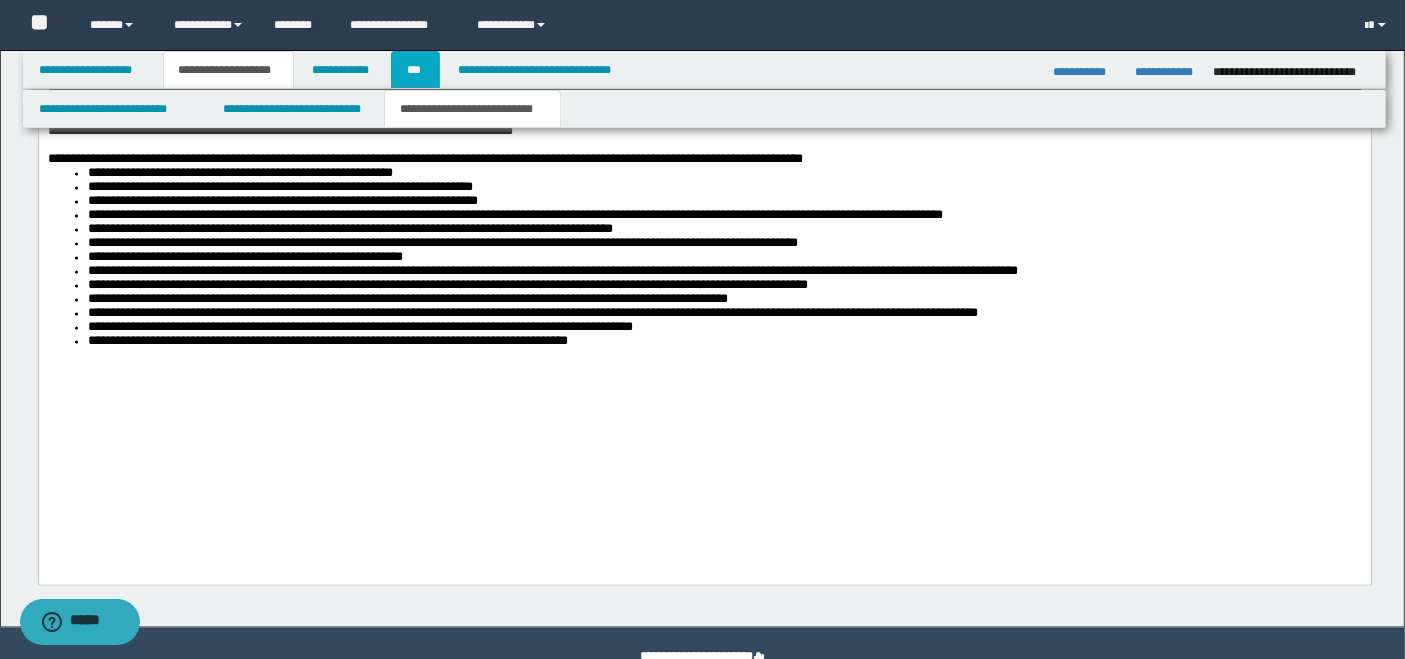 click on "***" at bounding box center [415, 70] 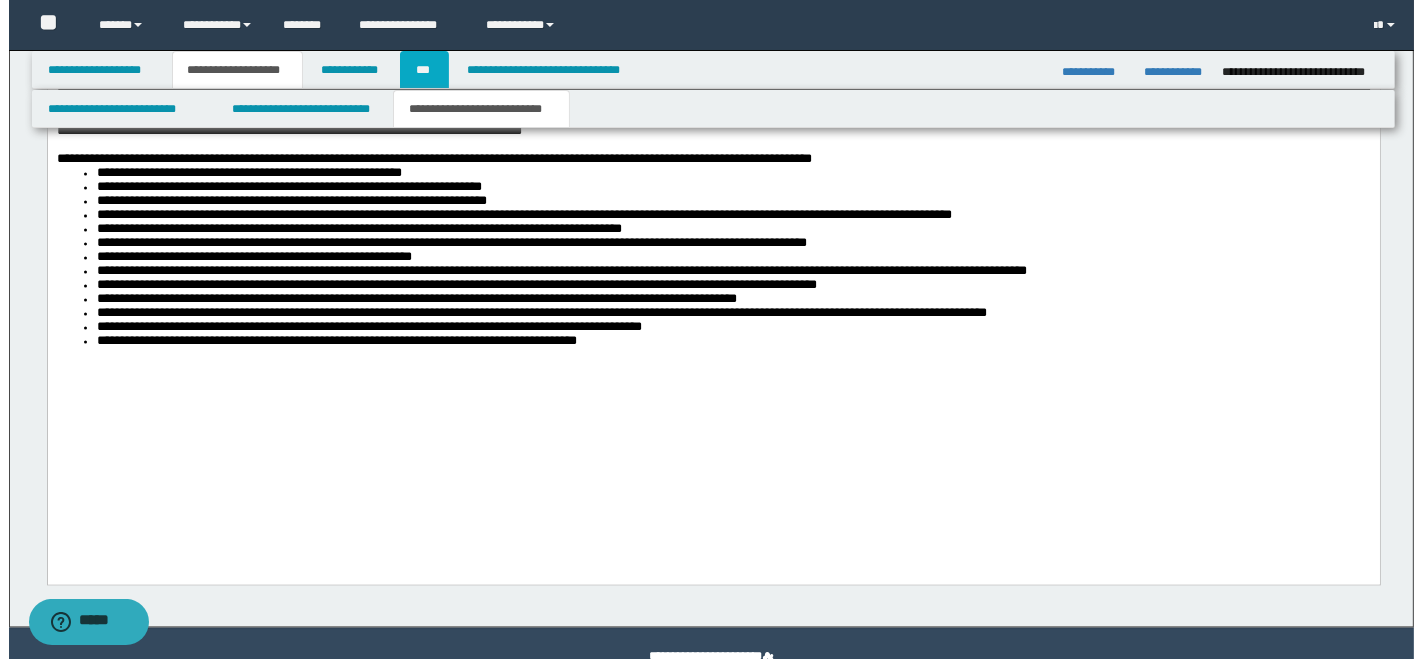 scroll, scrollTop: 0, scrollLeft: 0, axis: both 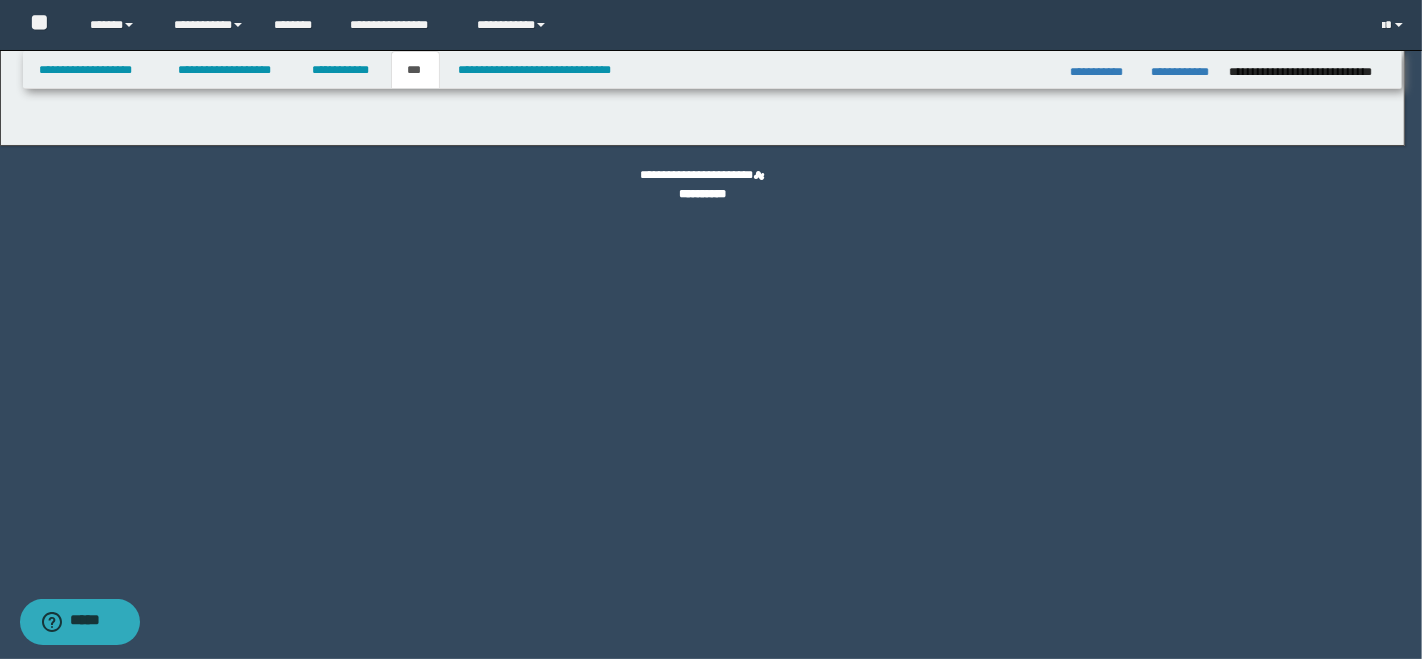 select on "*" 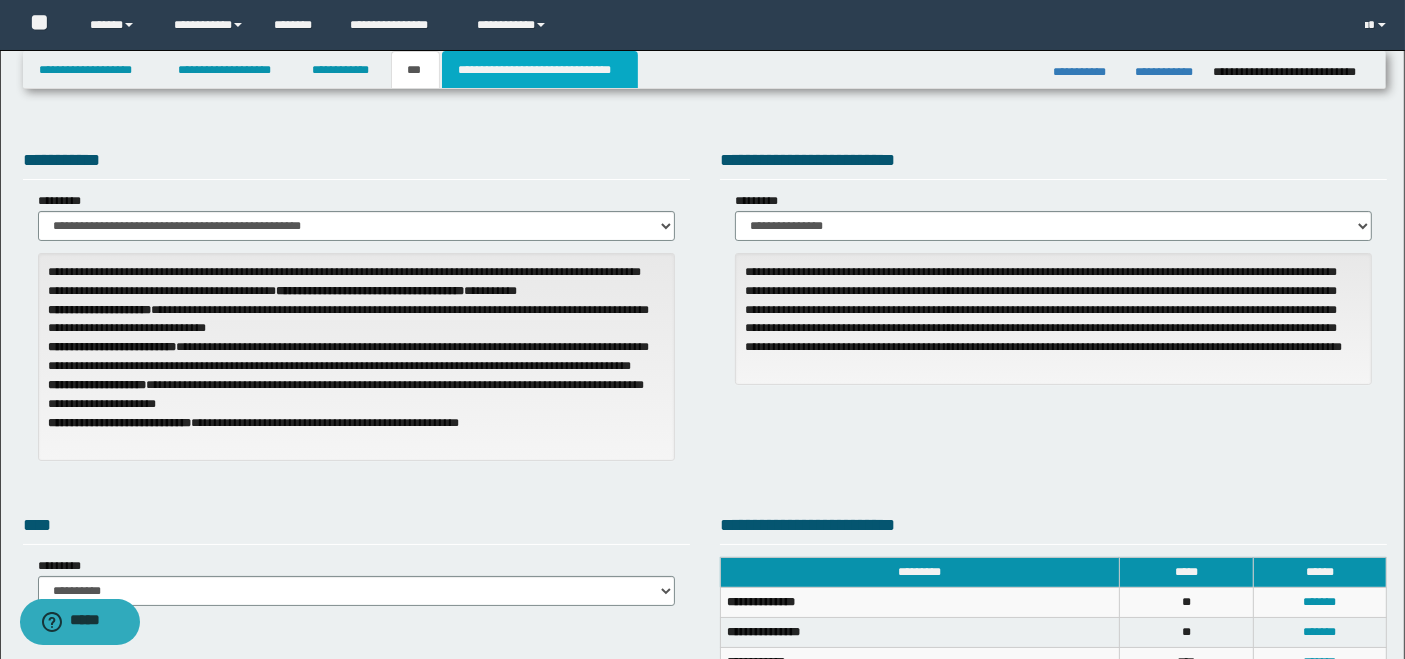 click on "**********" at bounding box center (540, 70) 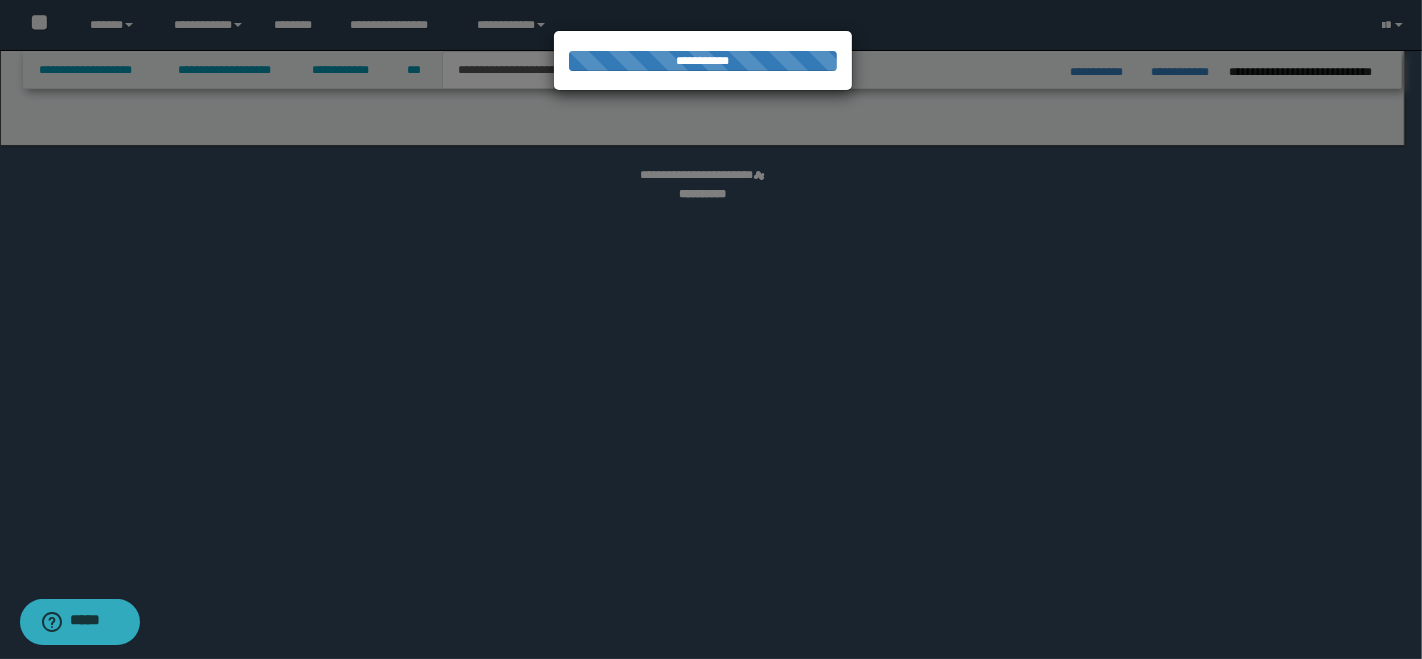 select on "*" 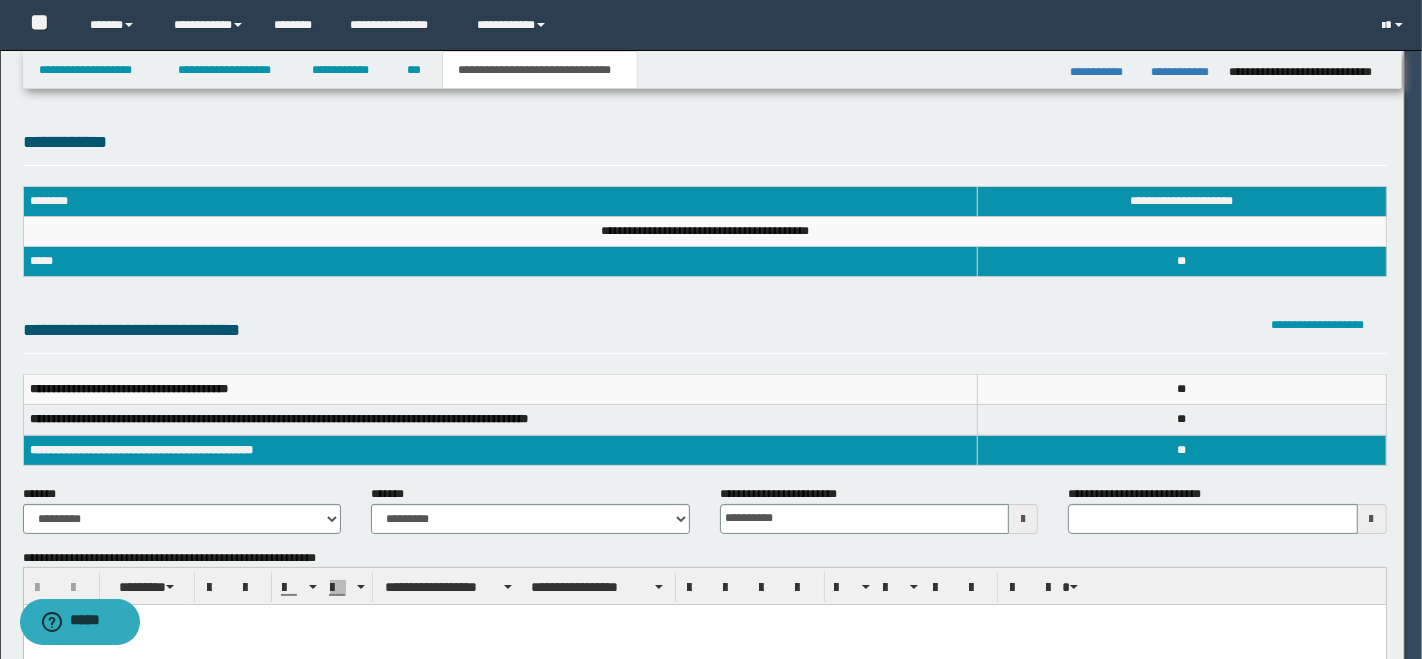 scroll, scrollTop: 0, scrollLeft: 0, axis: both 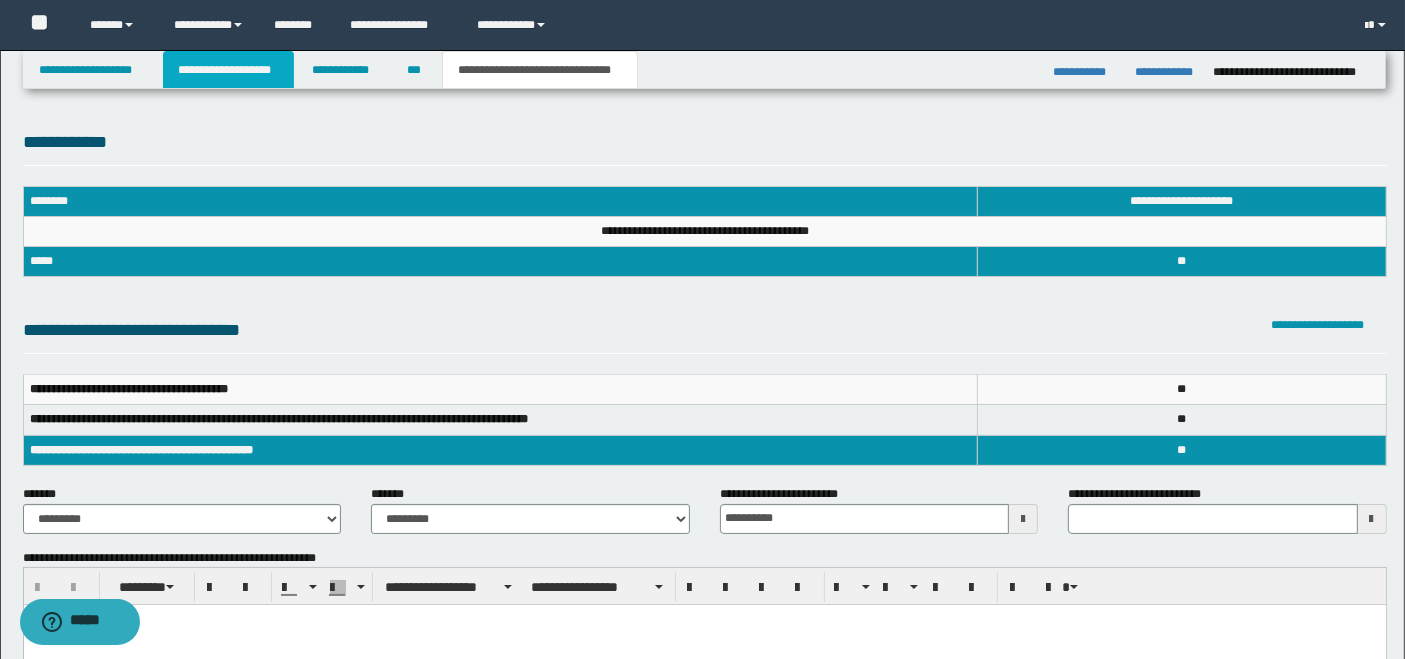 click on "**********" at bounding box center [228, 70] 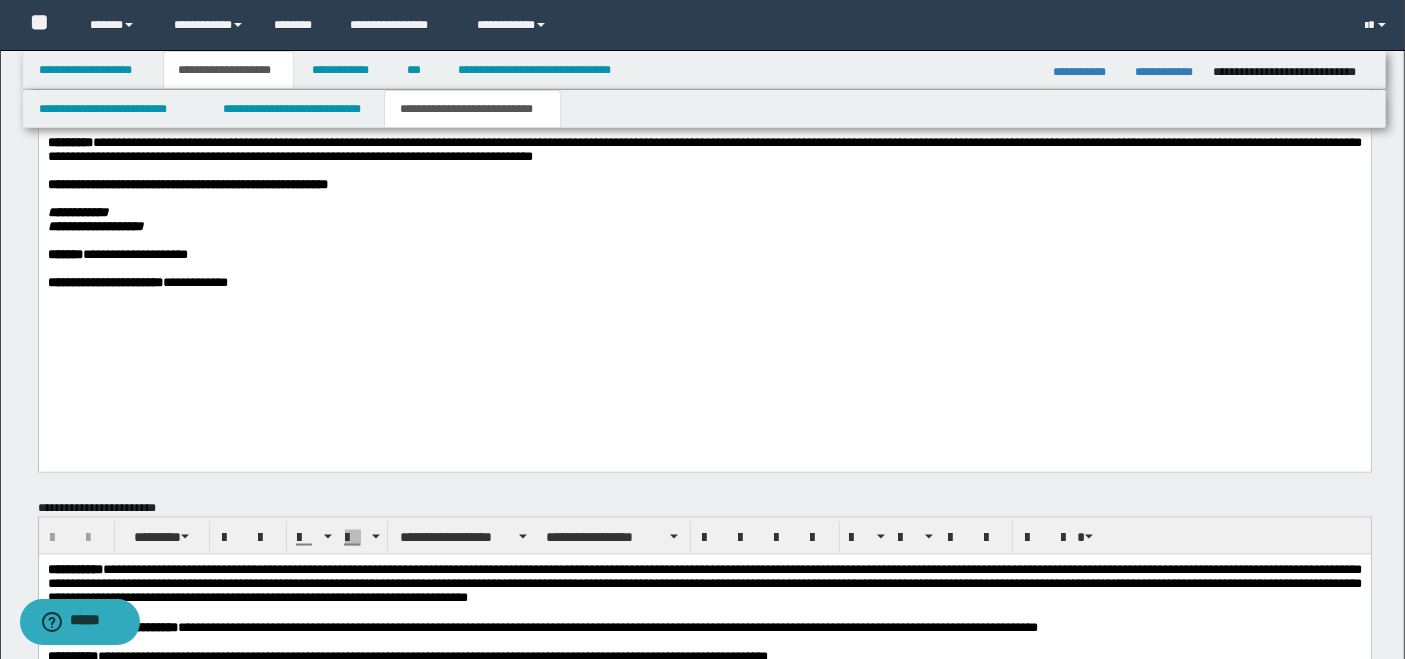 scroll, scrollTop: 3000, scrollLeft: 0, axis: vertical 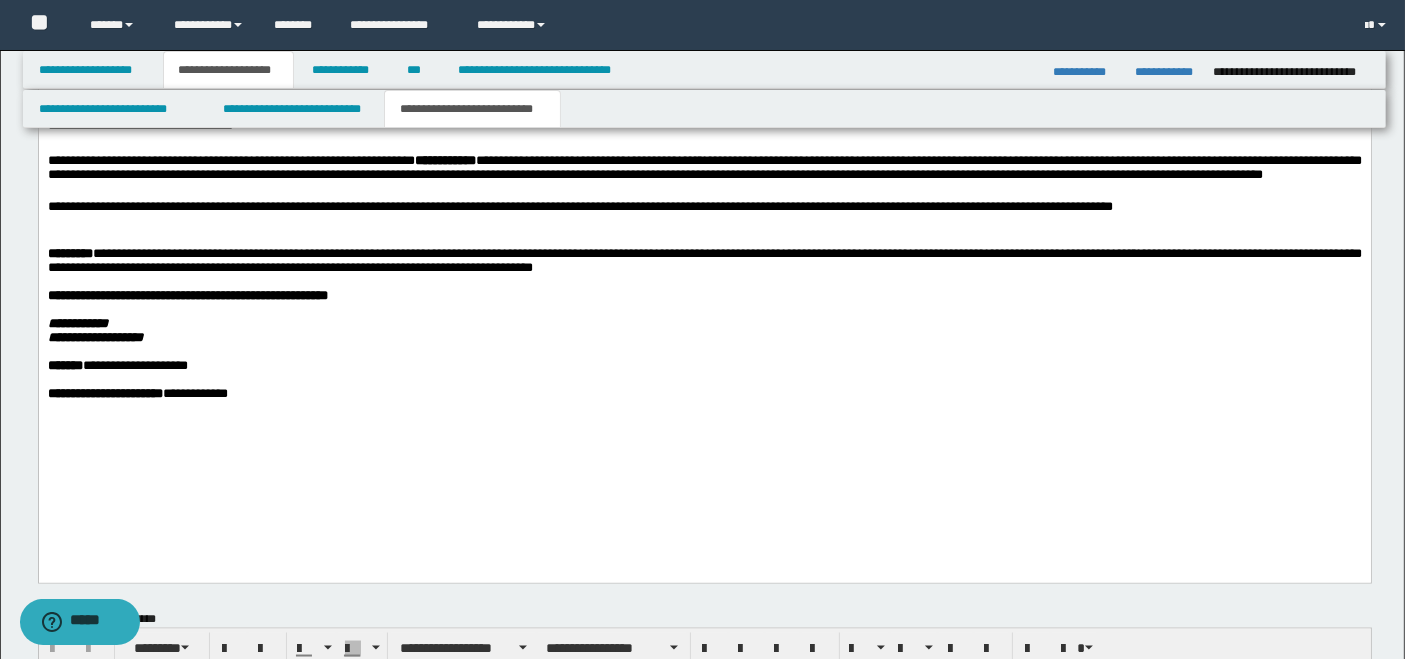 click on "**********" at bounding box center (704, 216) 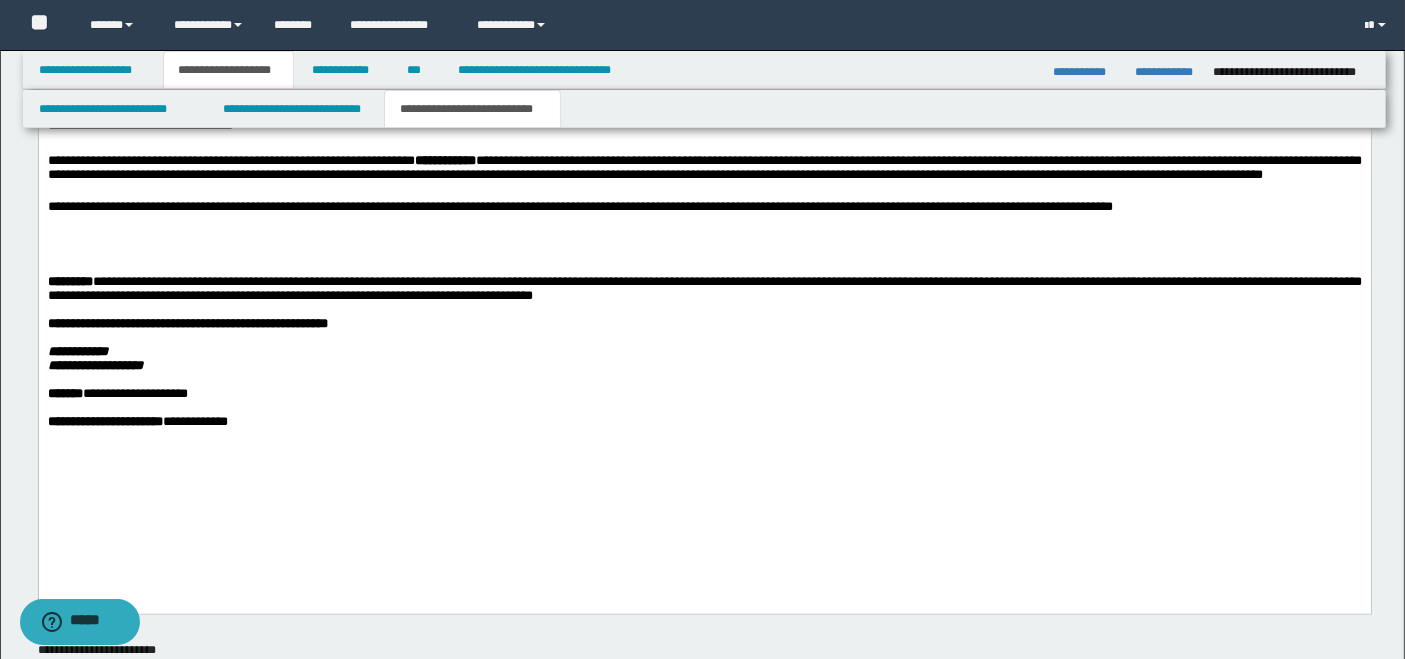 type 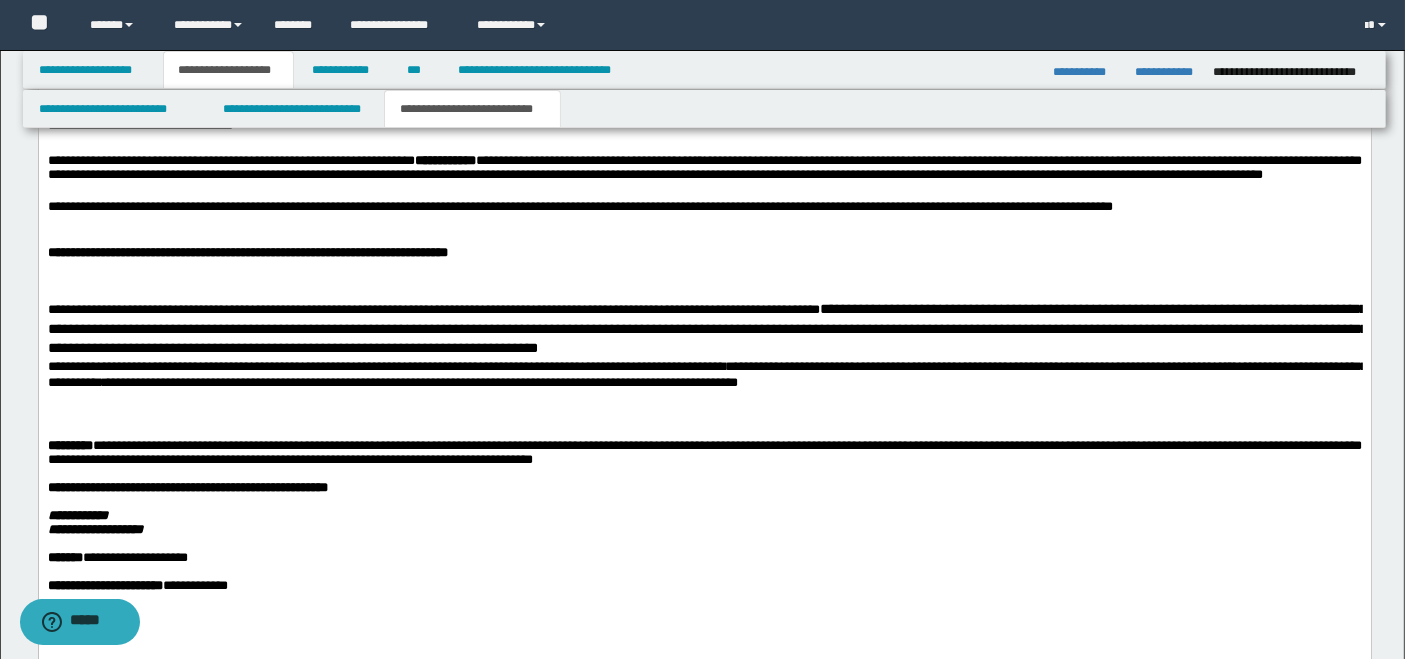 click at bounding box center [704, 291] 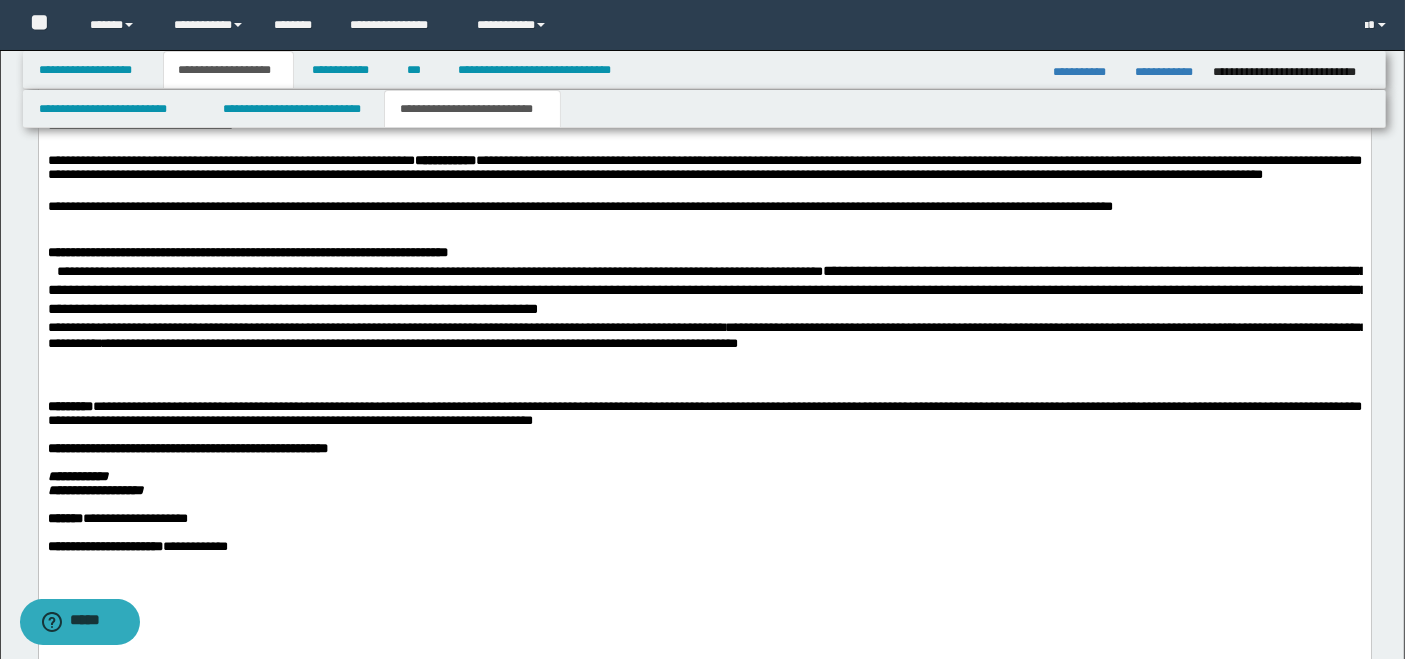 click on "**********" at bounding box center (704, 292) 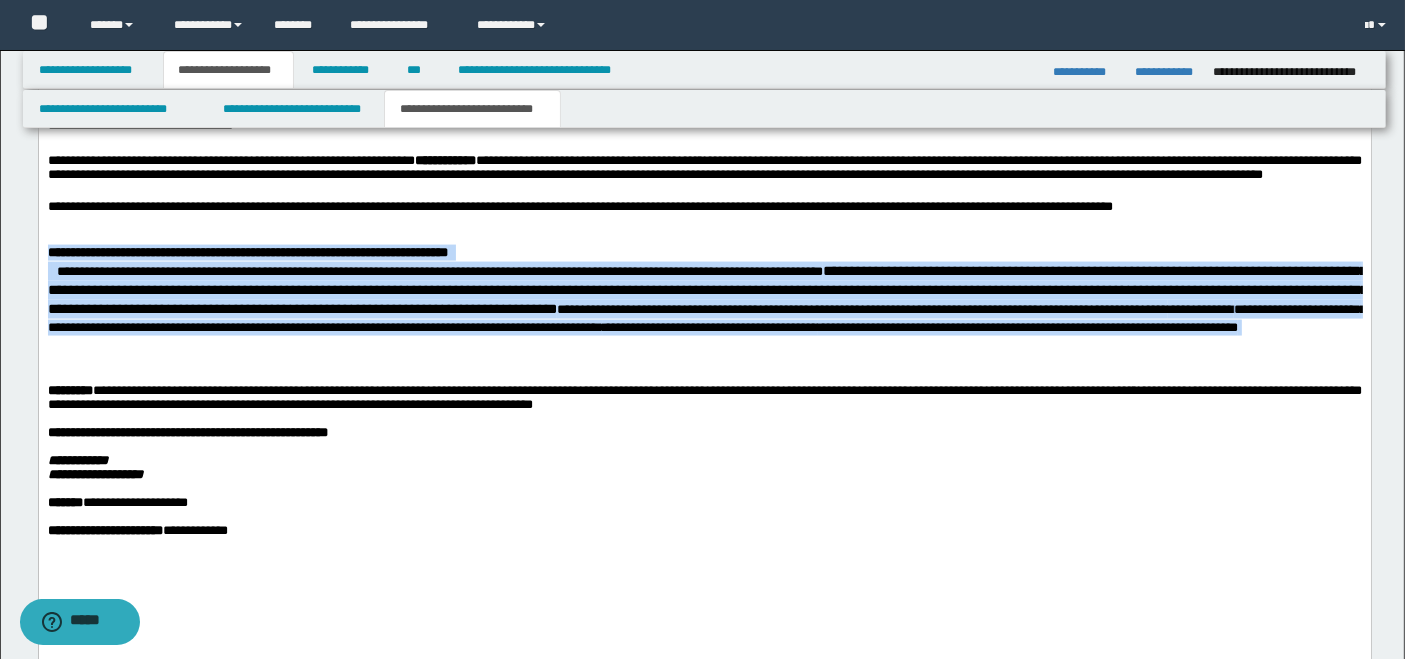 drag, startPoint x: 50, startPoint y: 266, endPoint x: 1227, endPoint y: 374, distance: 1181.9446 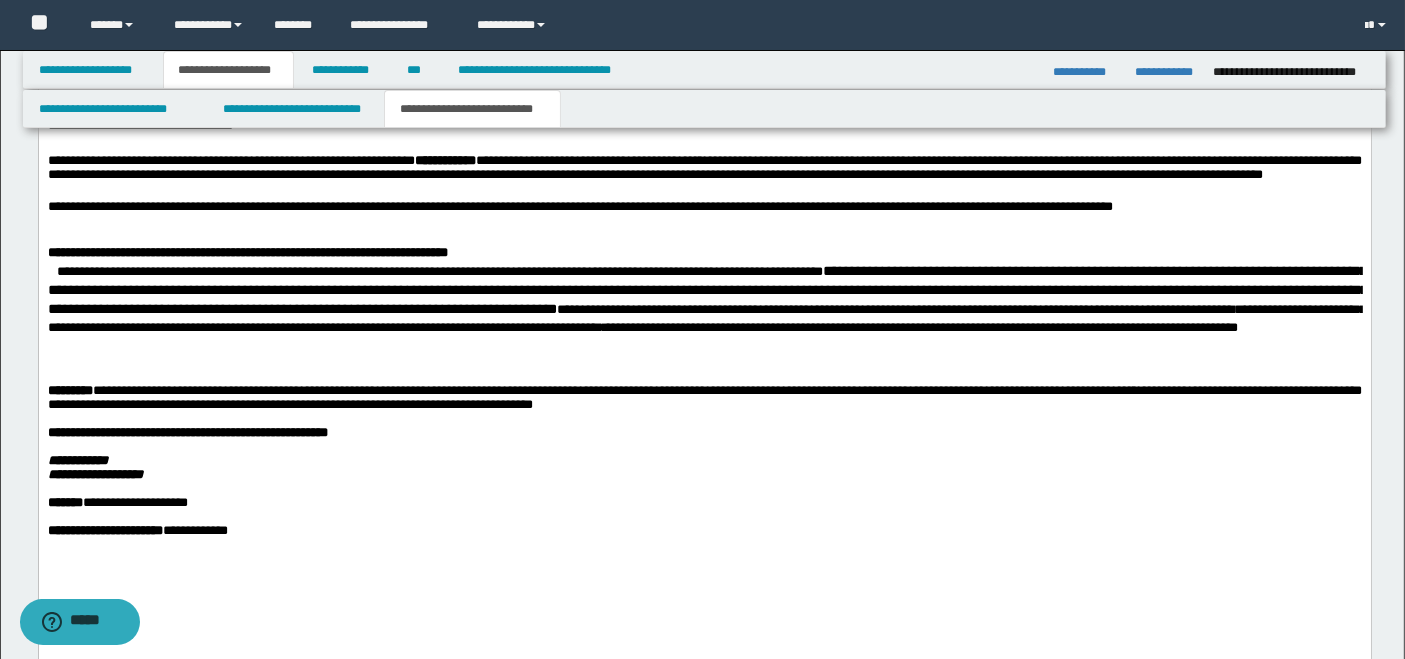 click at bounding box center (704, 448) 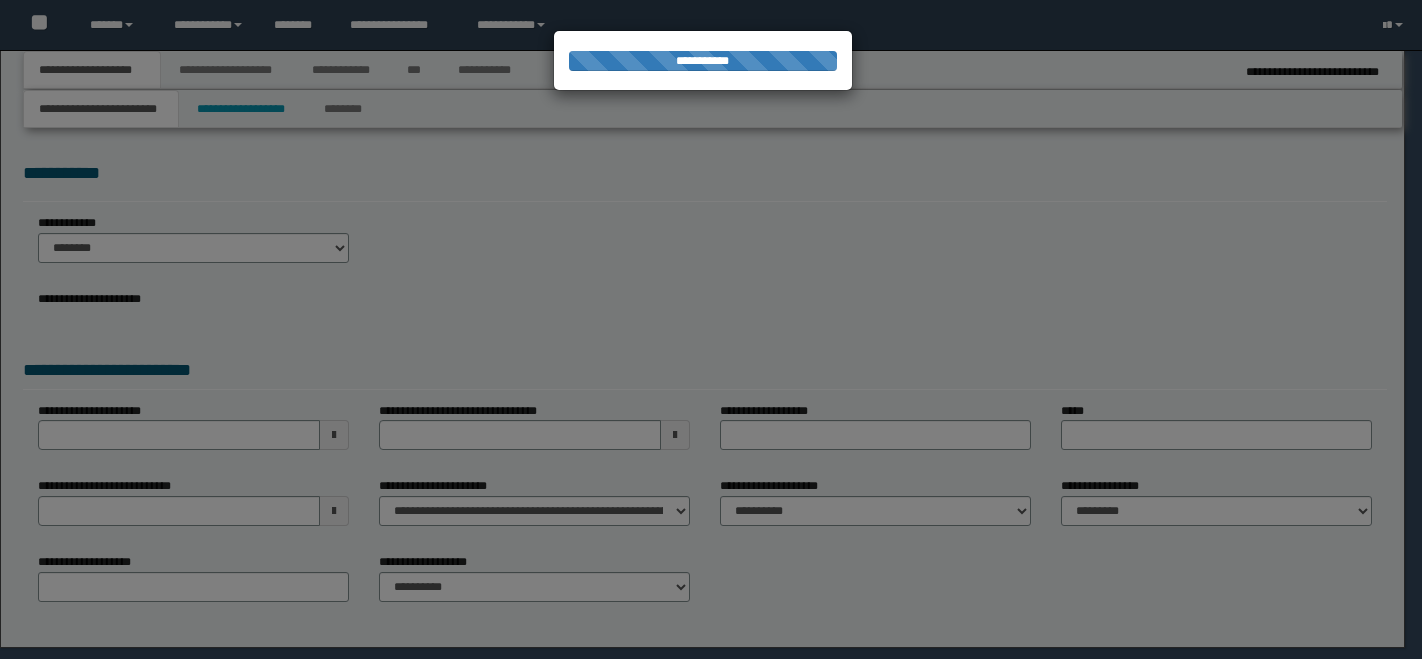 scroll, scrollTop: 0, scrollLeft: 0, axis: both 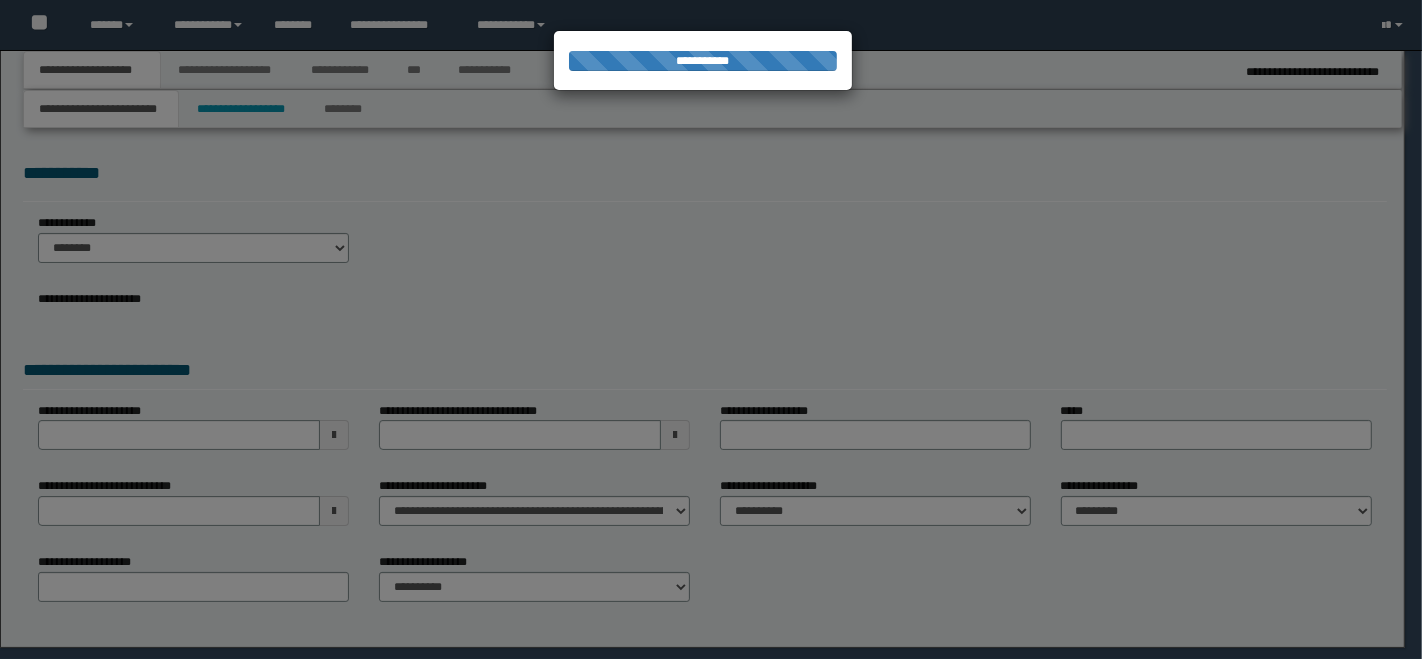 select on "*" 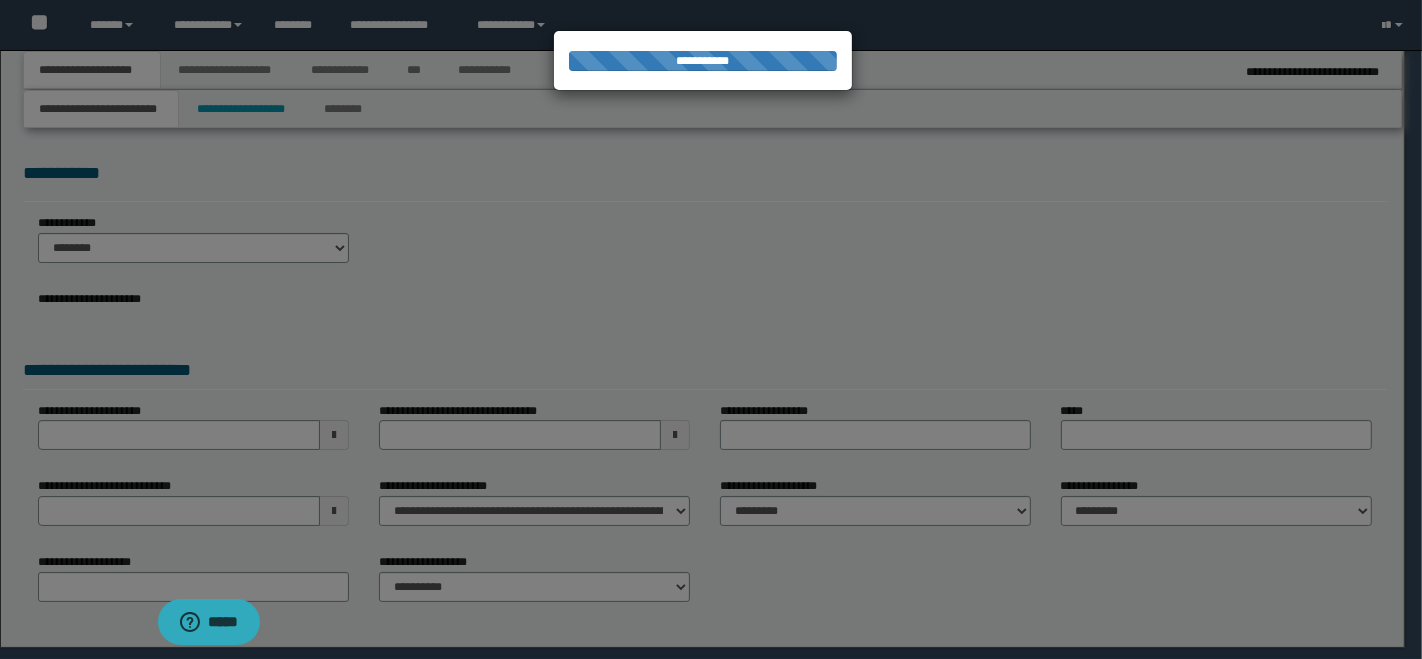 scroll, scrollTop: 0, scrollLeft: 0, axis: both 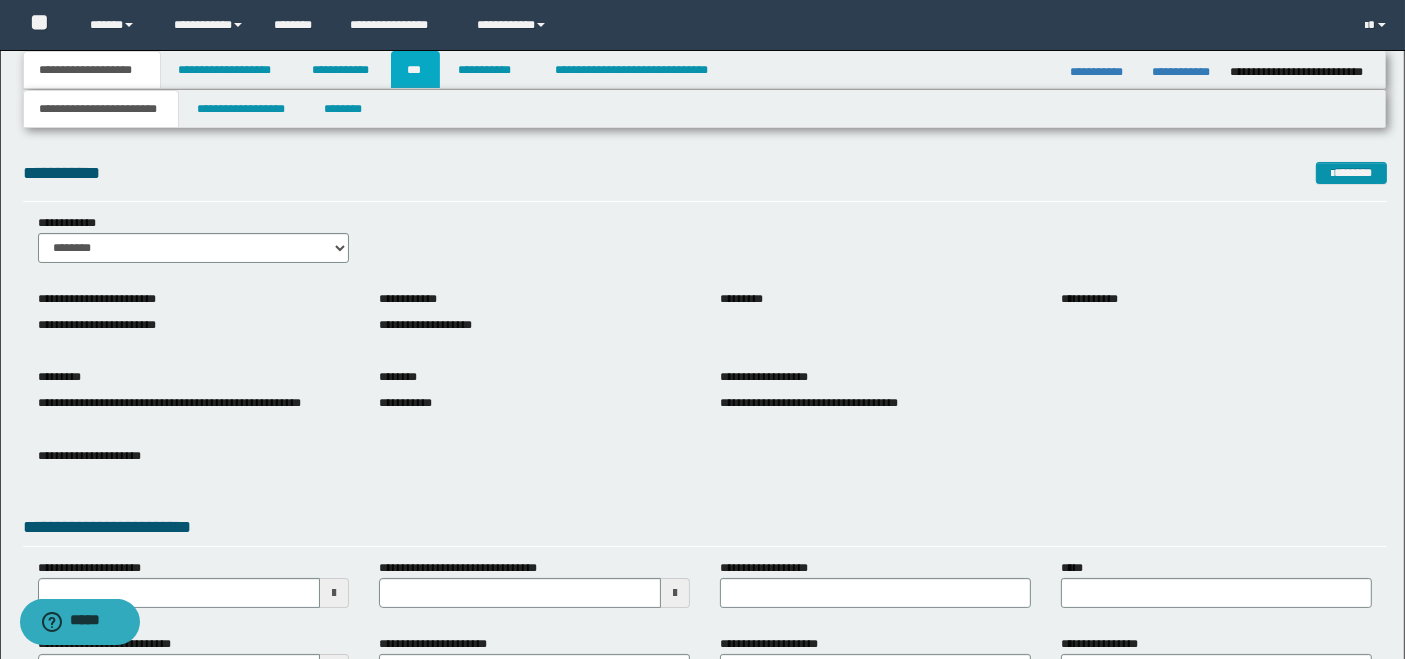 click on "***" at bounding box center [415, 70] 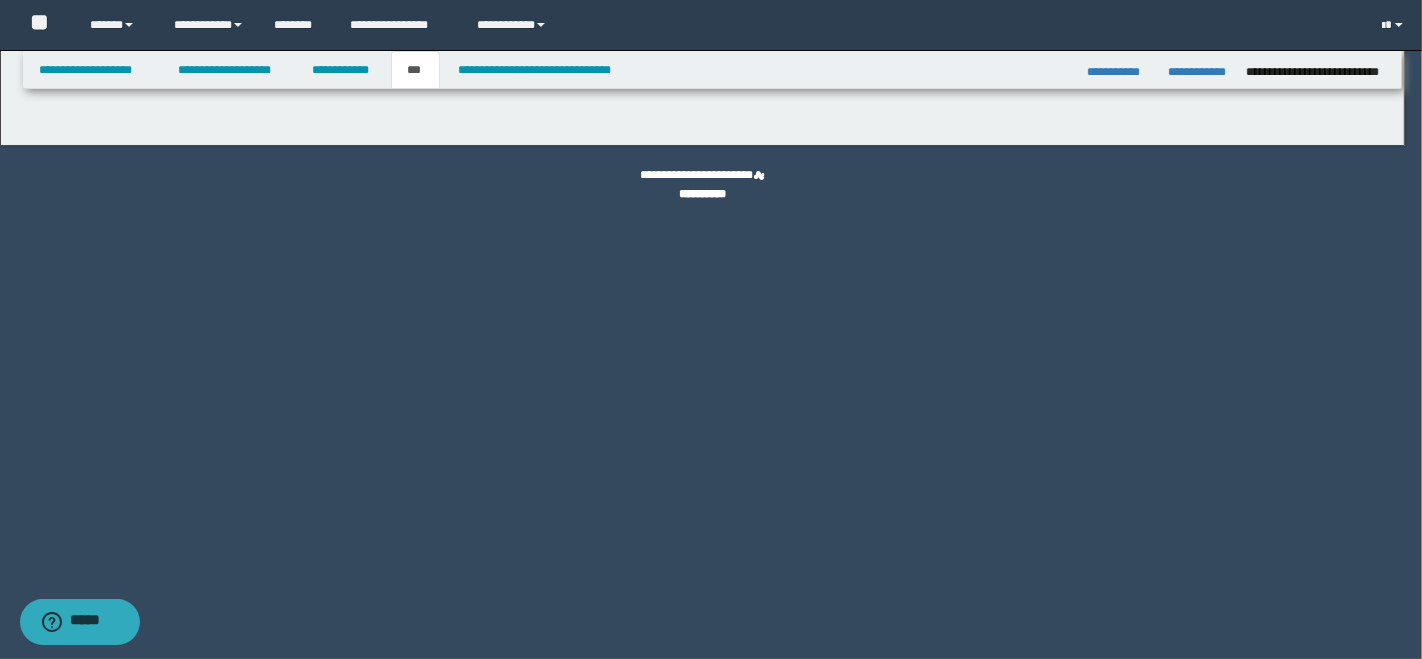 select on "***" 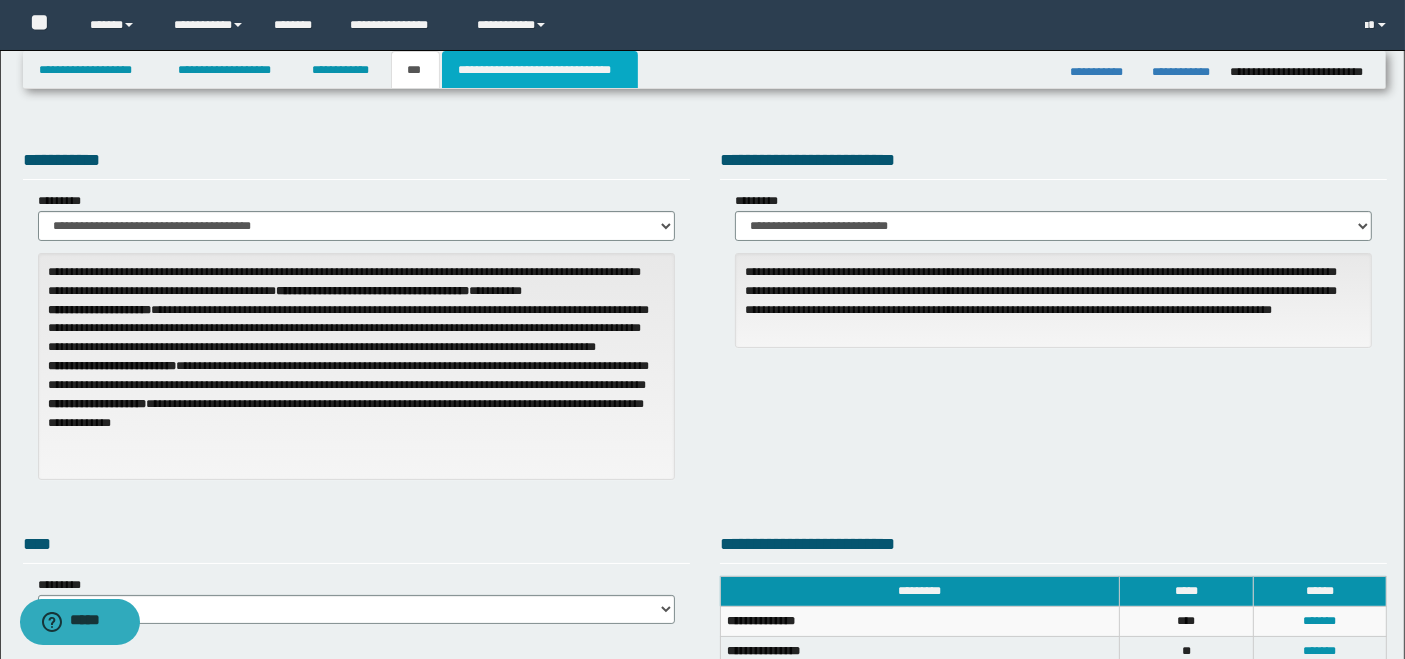 click on "**********" at bounding box center [540, 70] 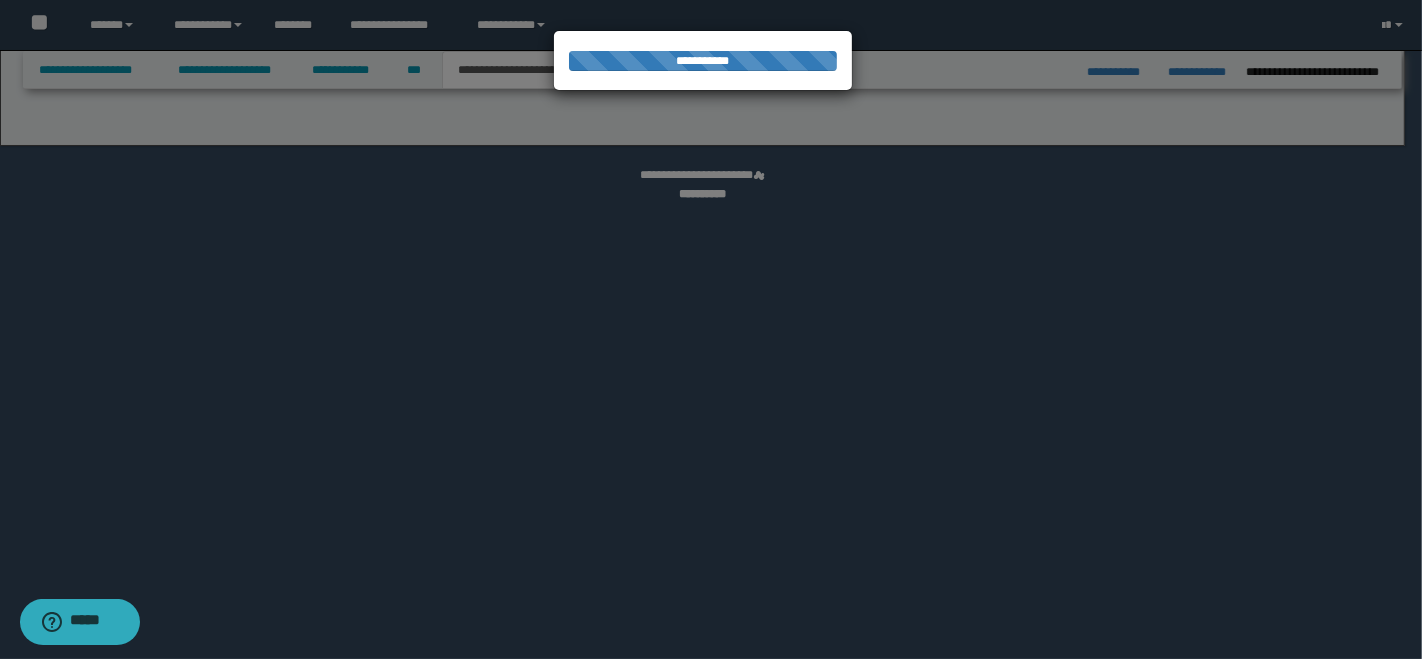 select on "*" 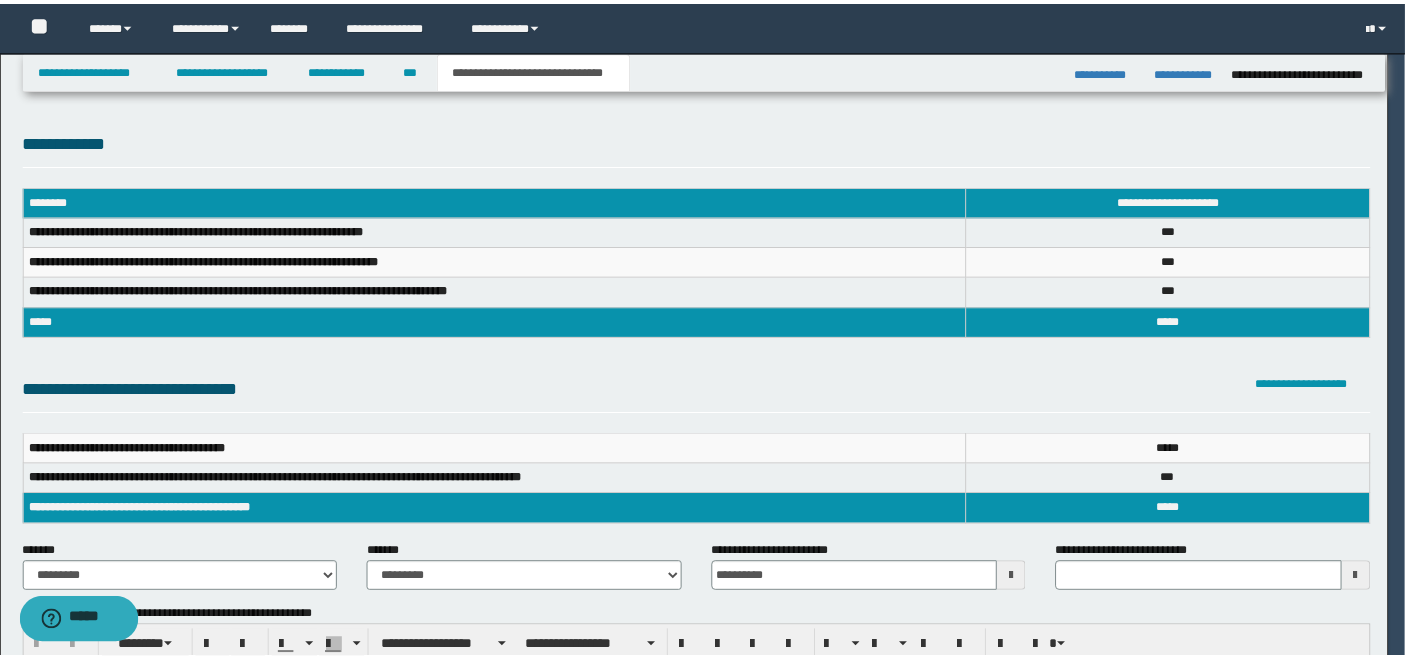 scroll, scrollTop: 0, scrollLeft: 0, axis: both 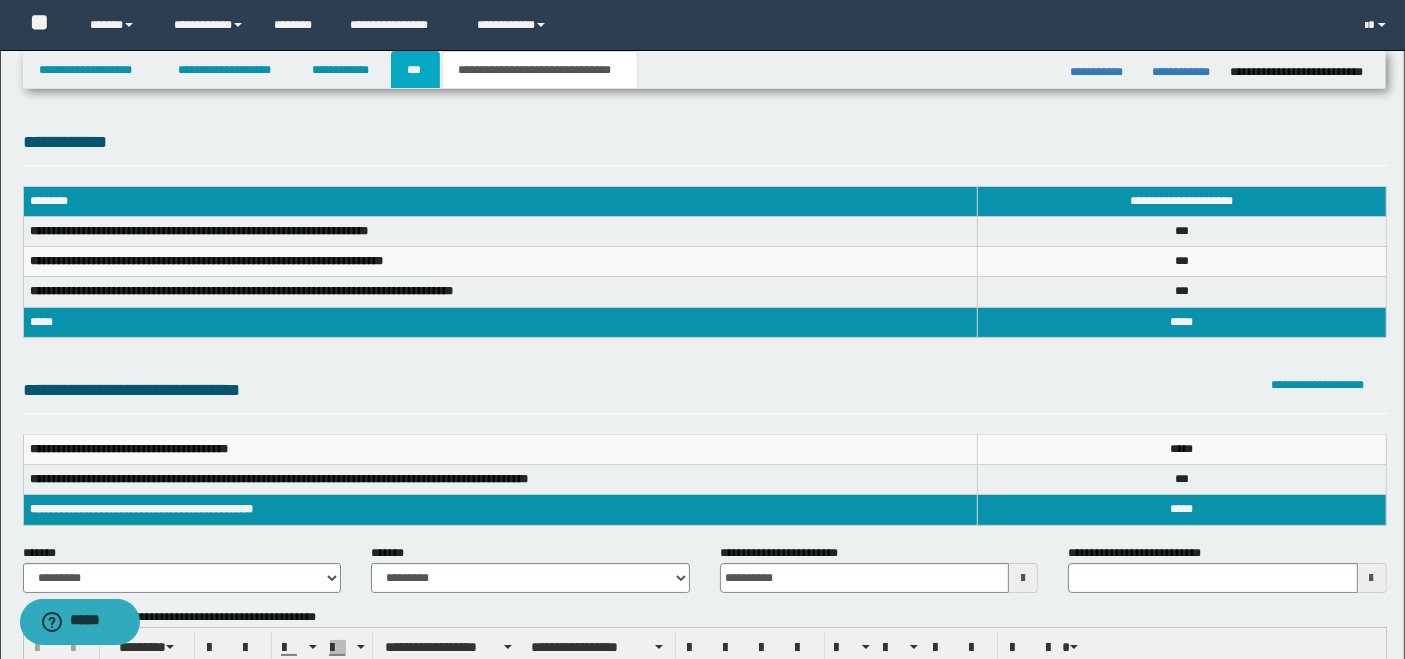 click on "***" at bounding box center (415, 70) 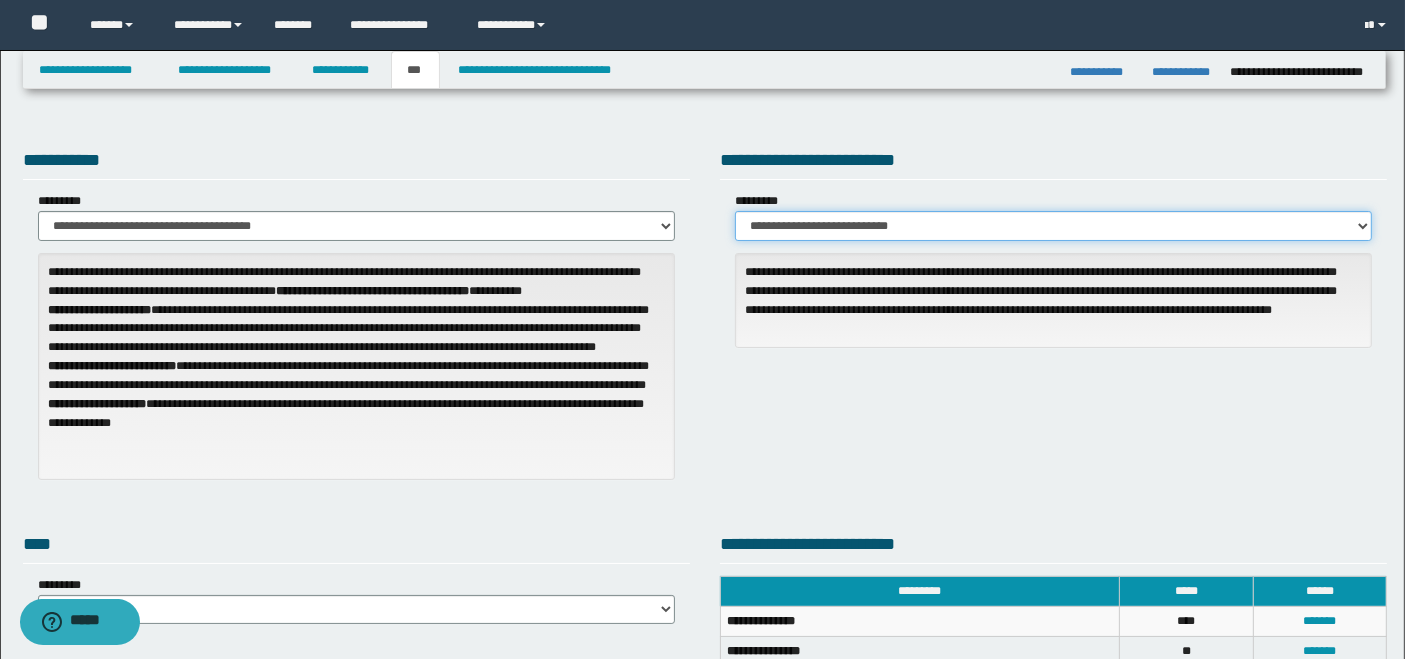 click on "**********" at bounding box center (1053, 226) 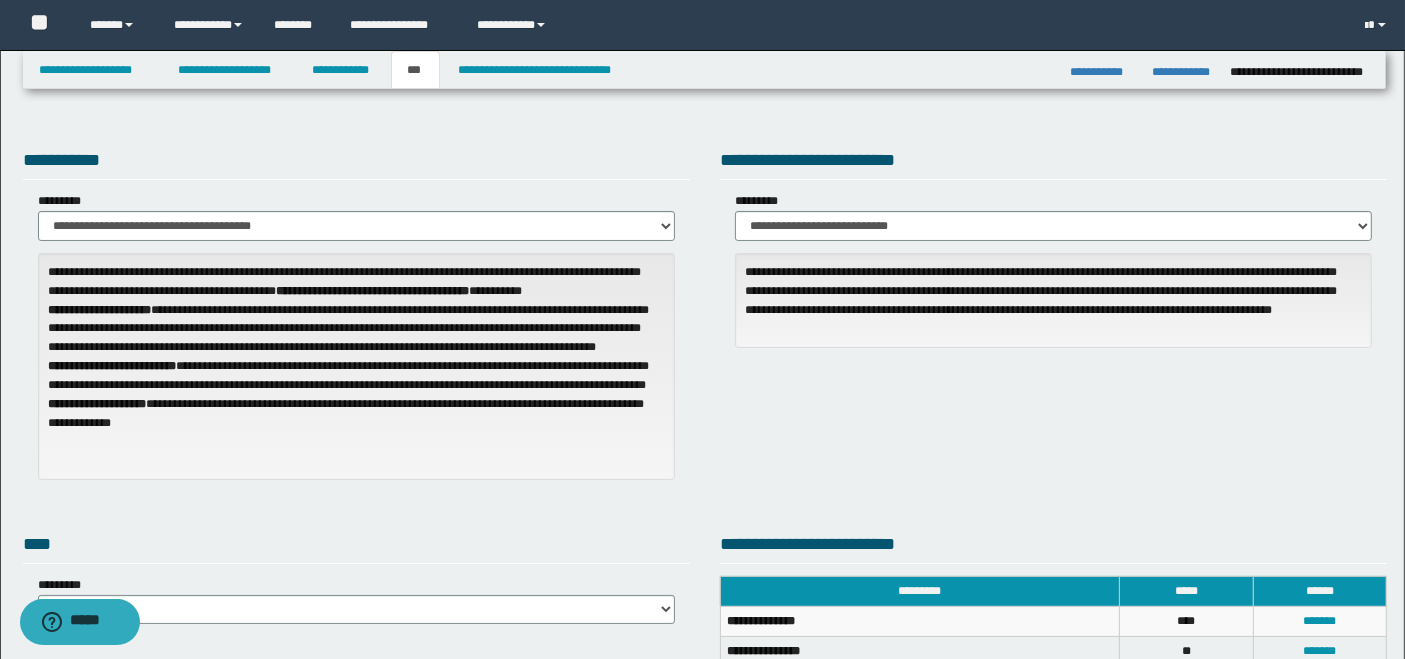 click on "**********" at bounding box center (356, 320) 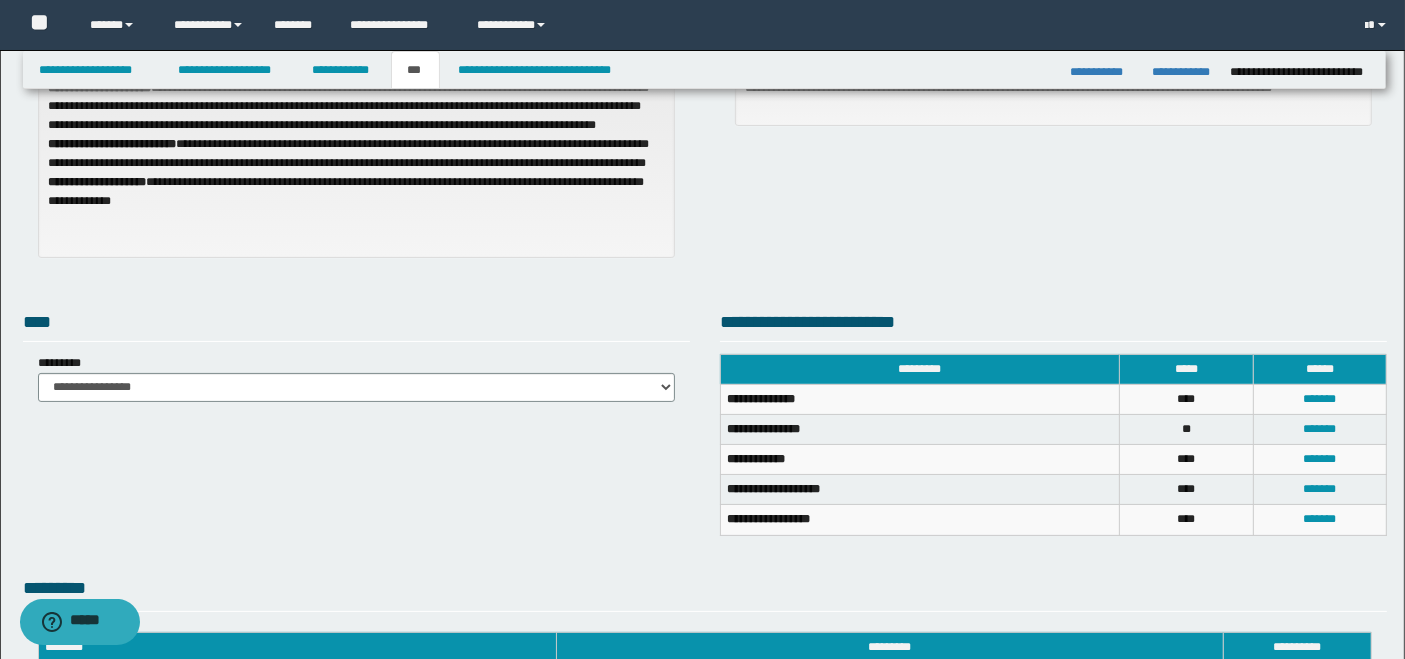 scroll, scrollTop: 333, scrollLeft: 0, axis: vertical 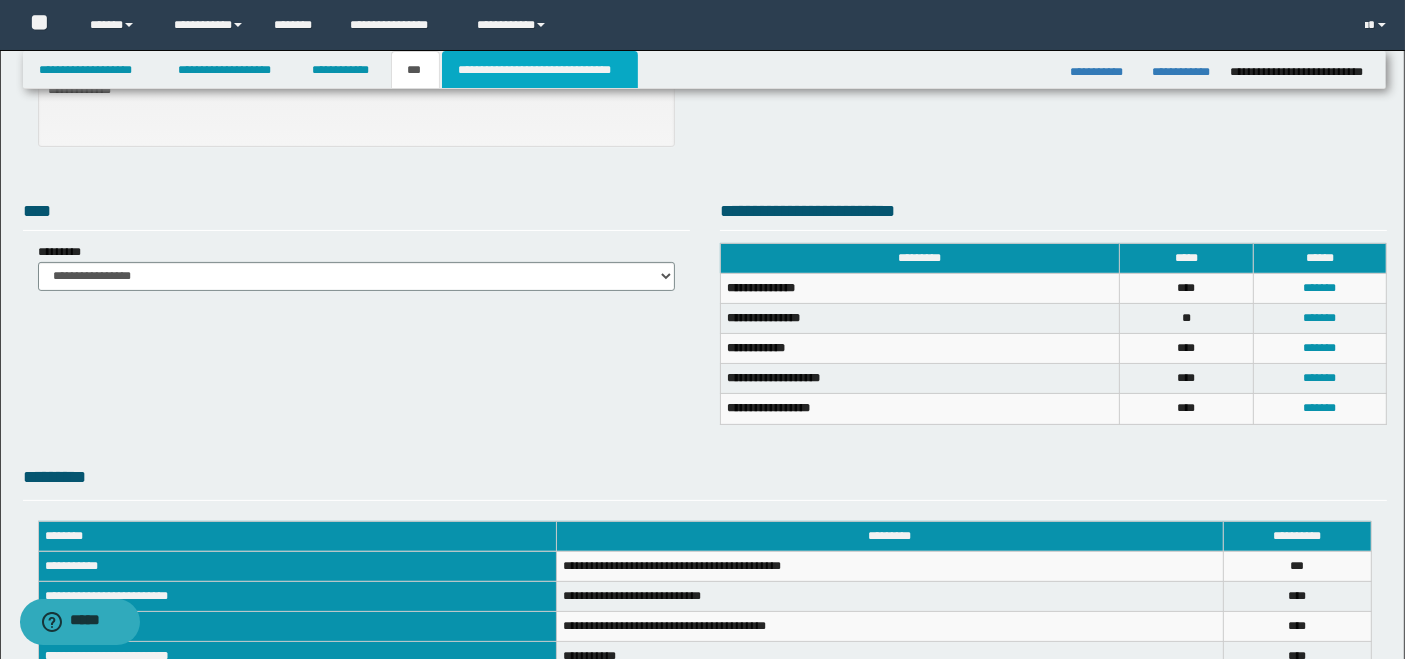 click on "**********" at bounding box center (540, 70) 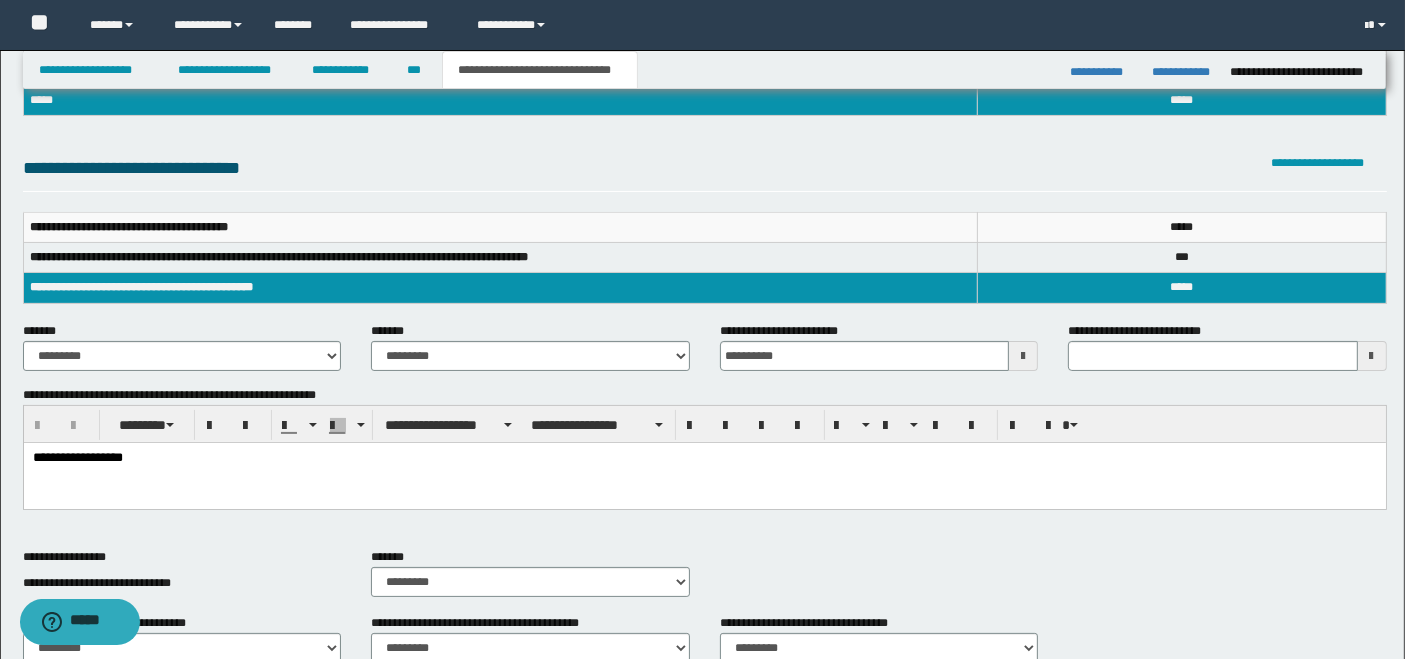 scroll, scrollTop: 111, scrollLeft: 0, axis: vertical 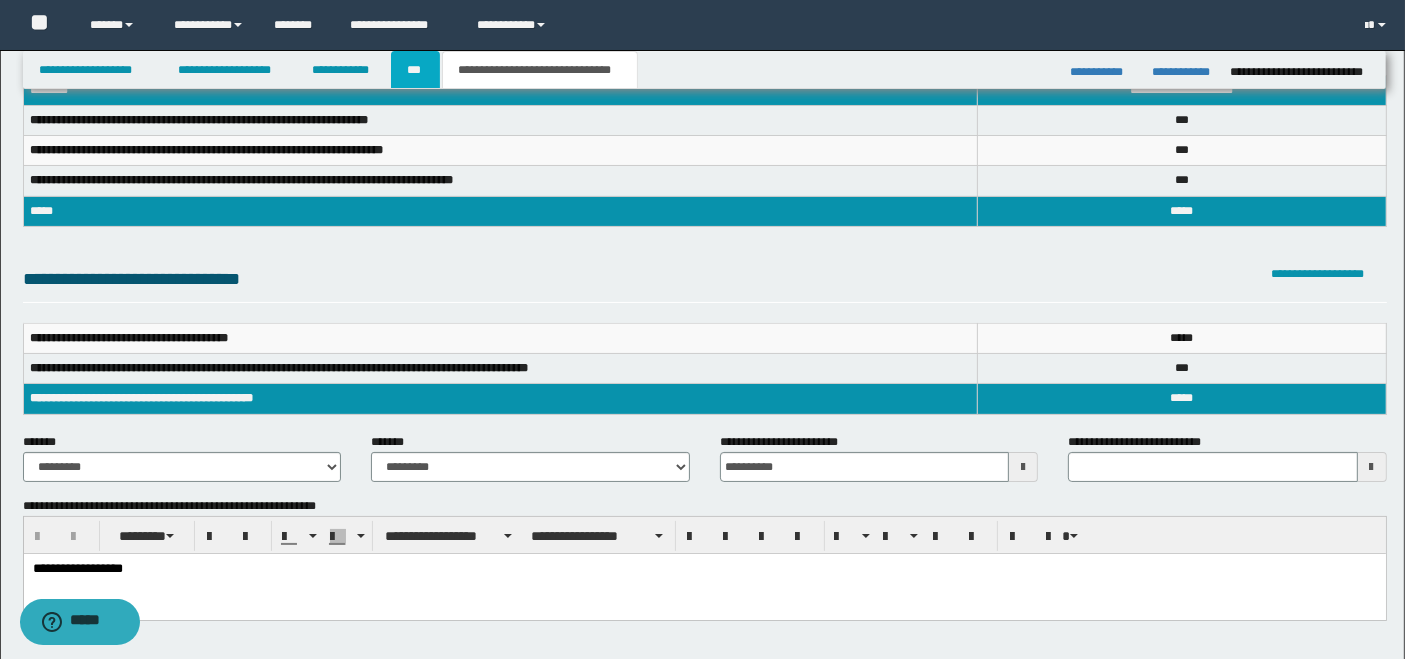 click on "***" at bounding box center (415, 70) 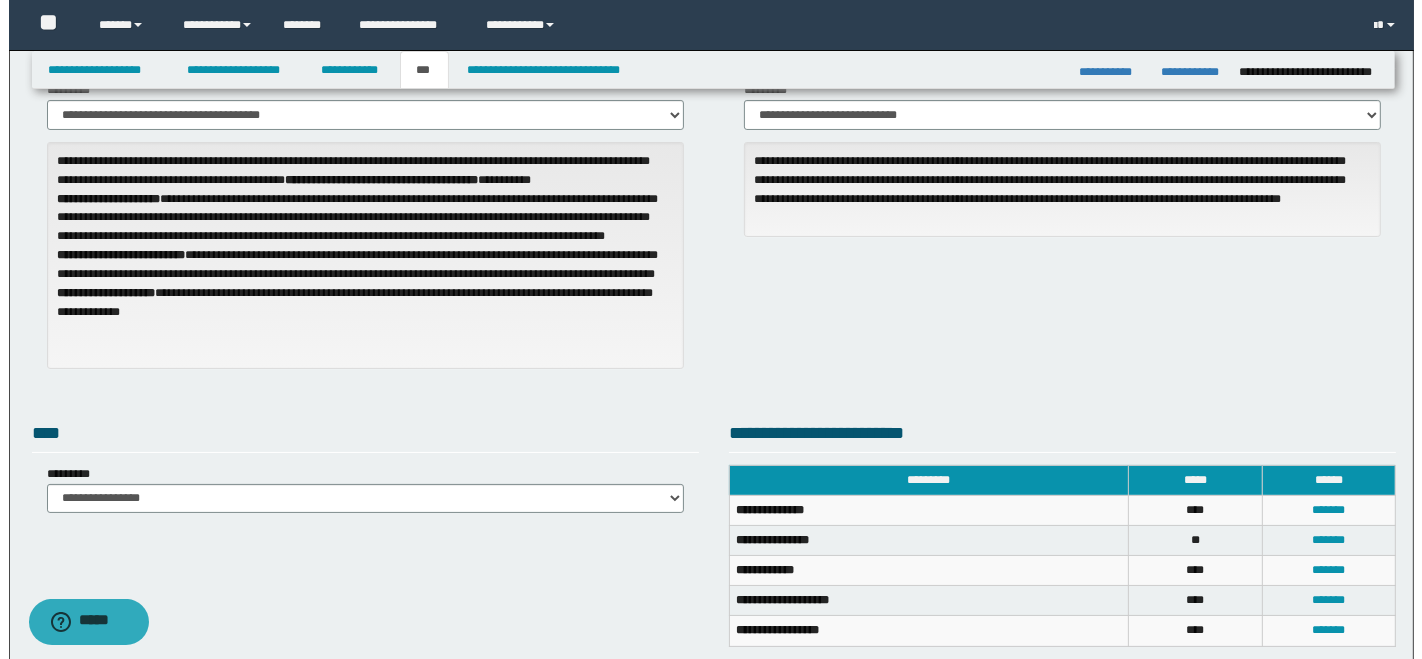 scroll, scrollTop: 222, scrollLeft: 0, axis: vertical 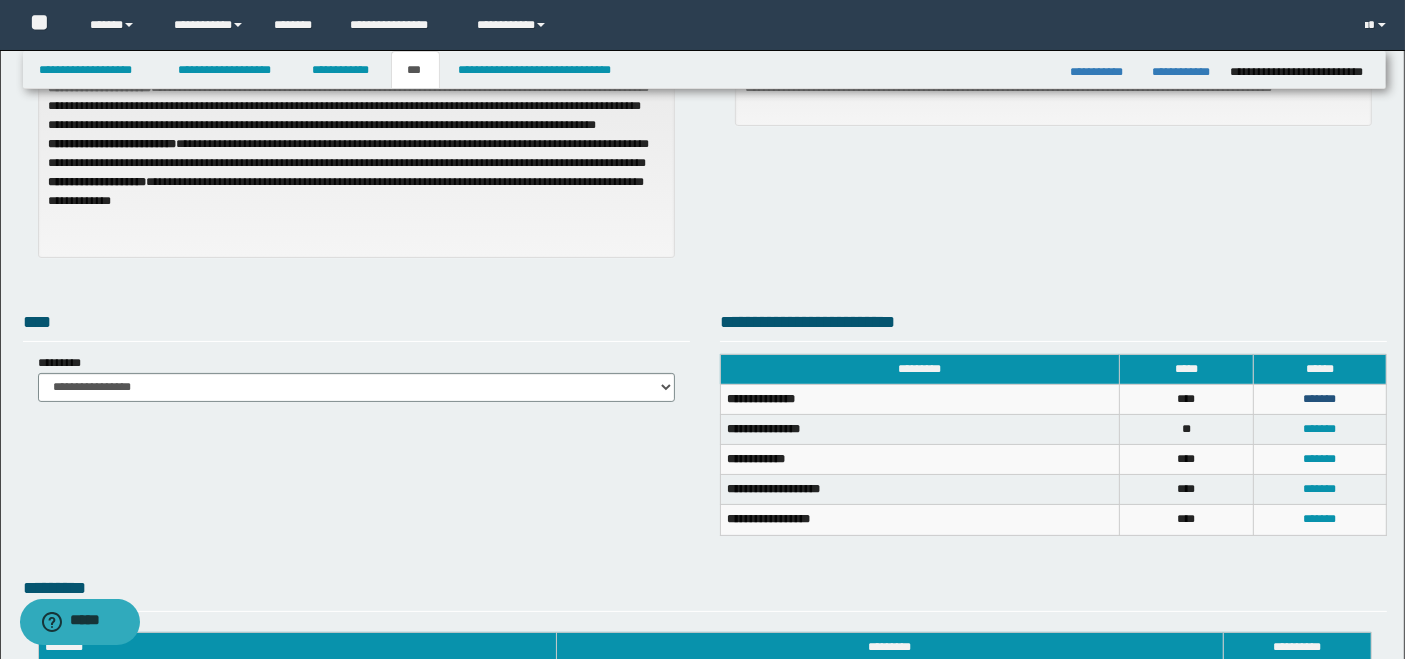 click on "*******" at bounding box center [1319, 399] 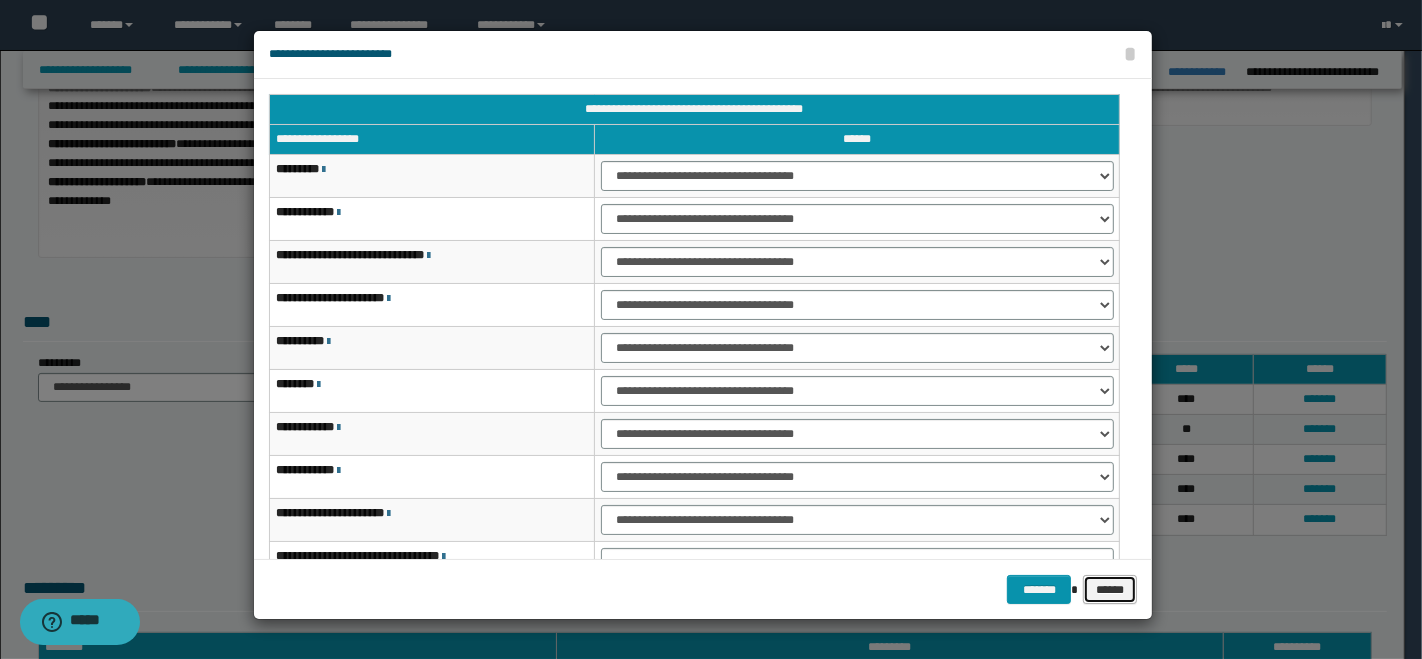 click on "******" at bounding box center (1110, 589) 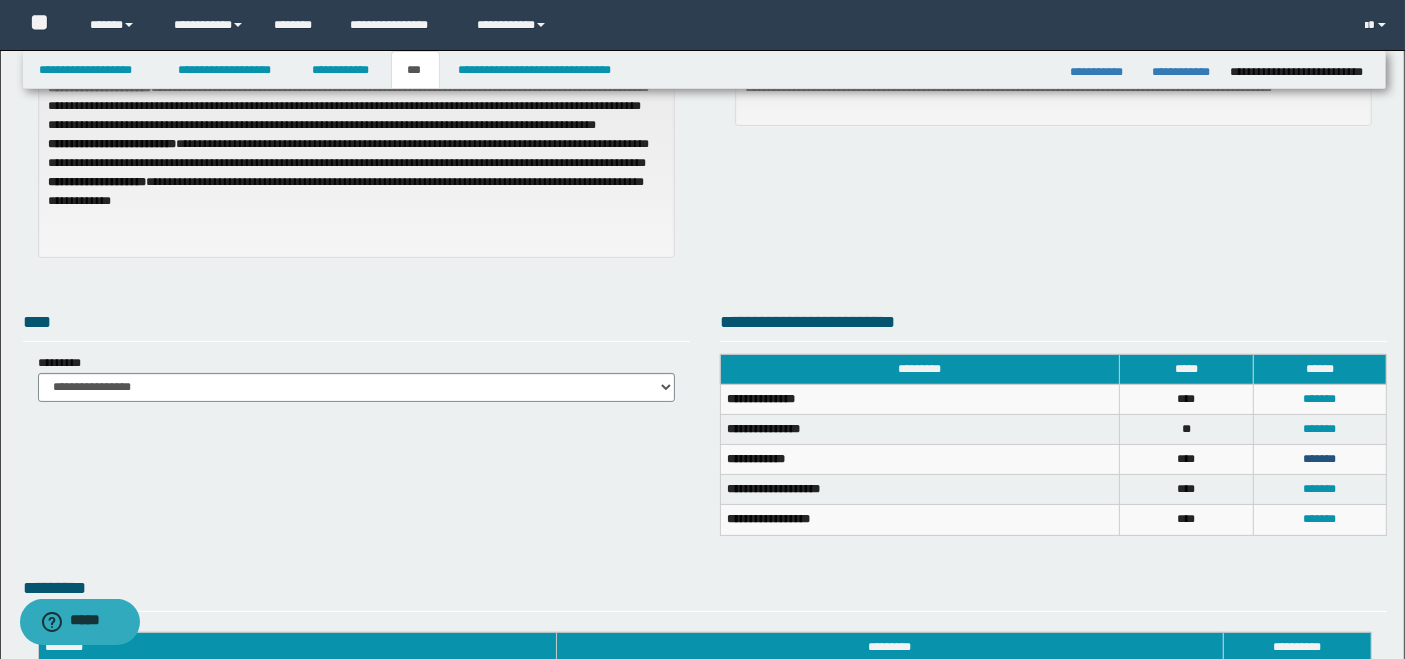 click on "*******" at bounding box center [1319, 459] 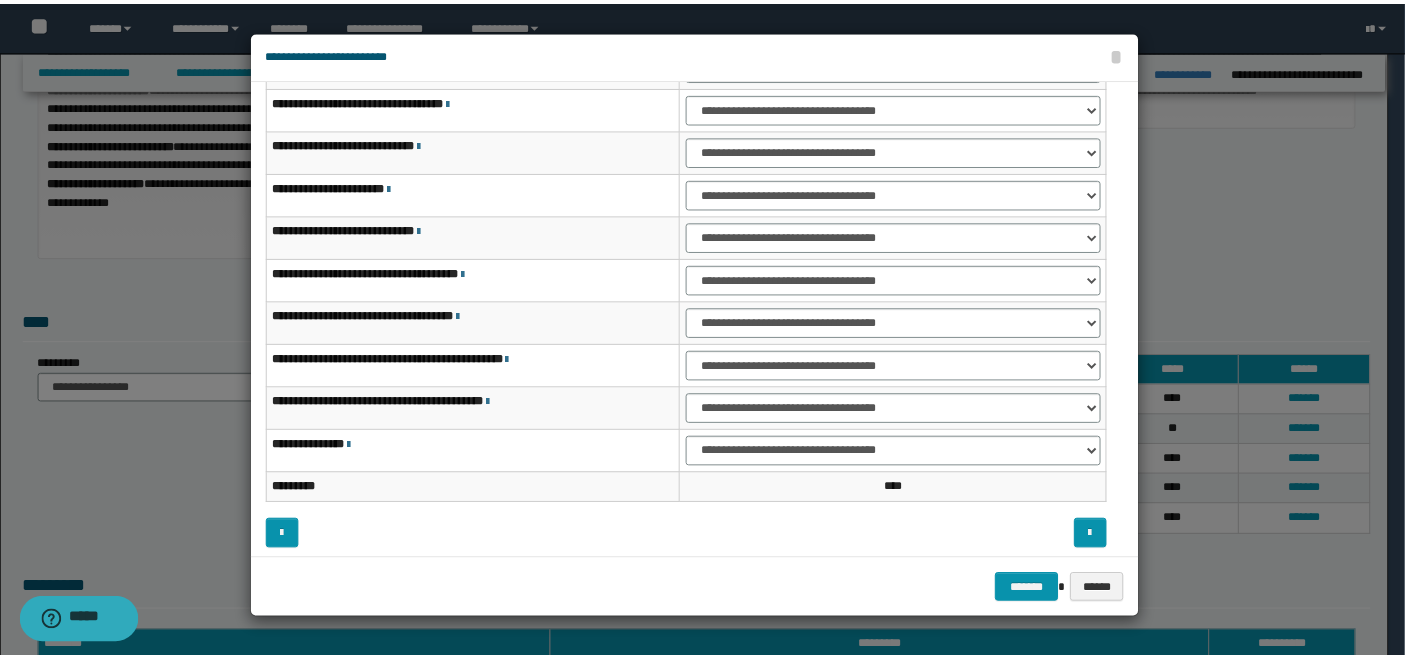 scroll, scrollTop: 117, scrollLeft: 0, axis: vertical 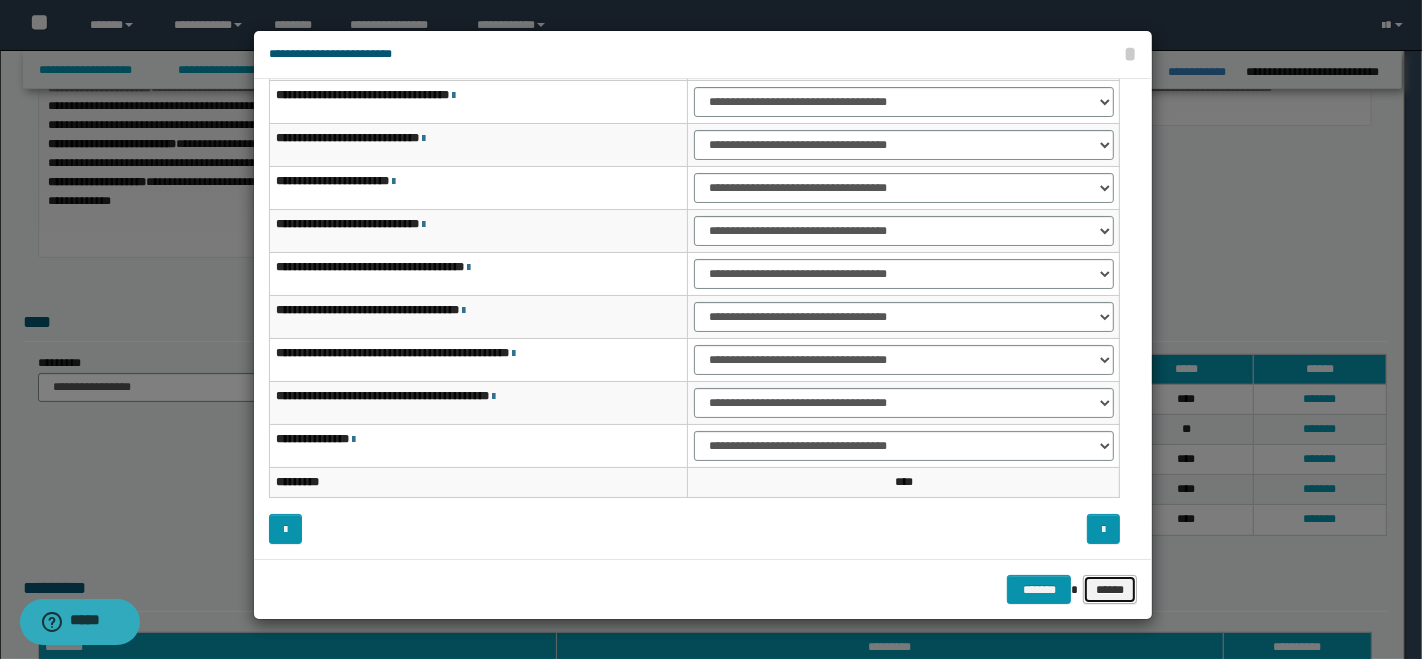 click on "******" at bounding box center [1110, 589] 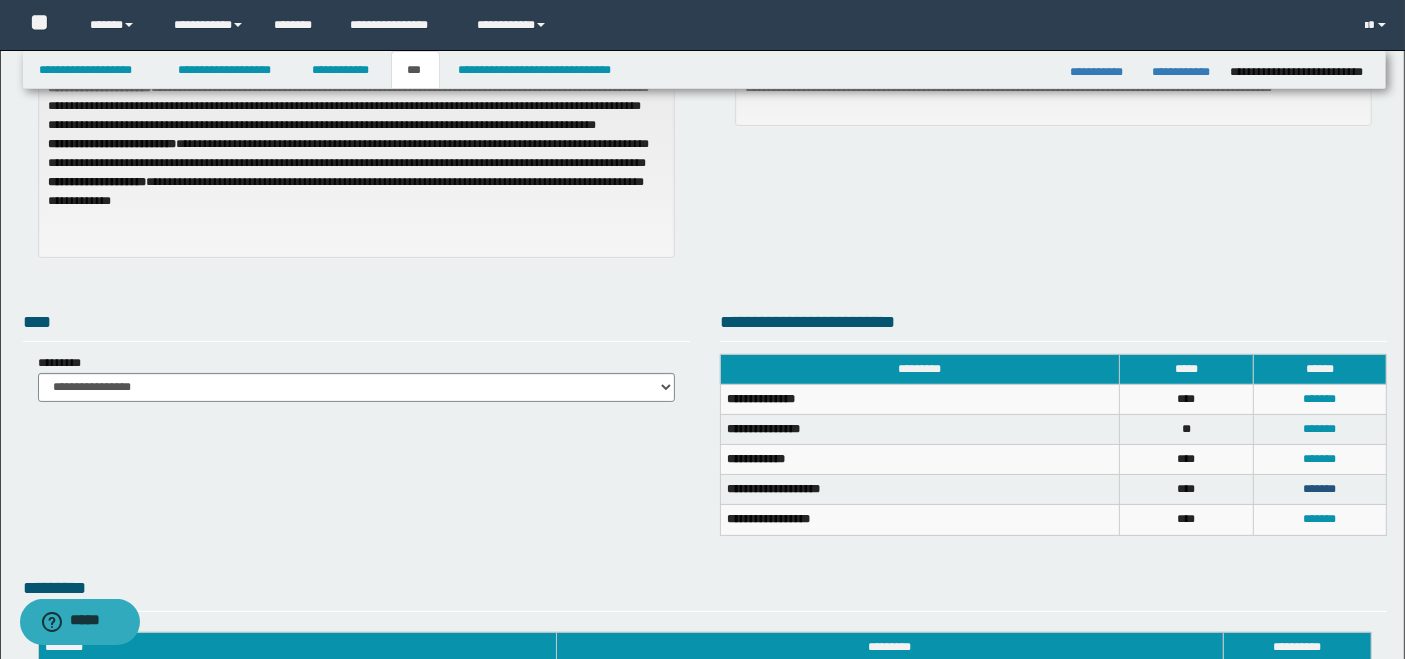 click on "*******" at bounding box center (1319, 489) 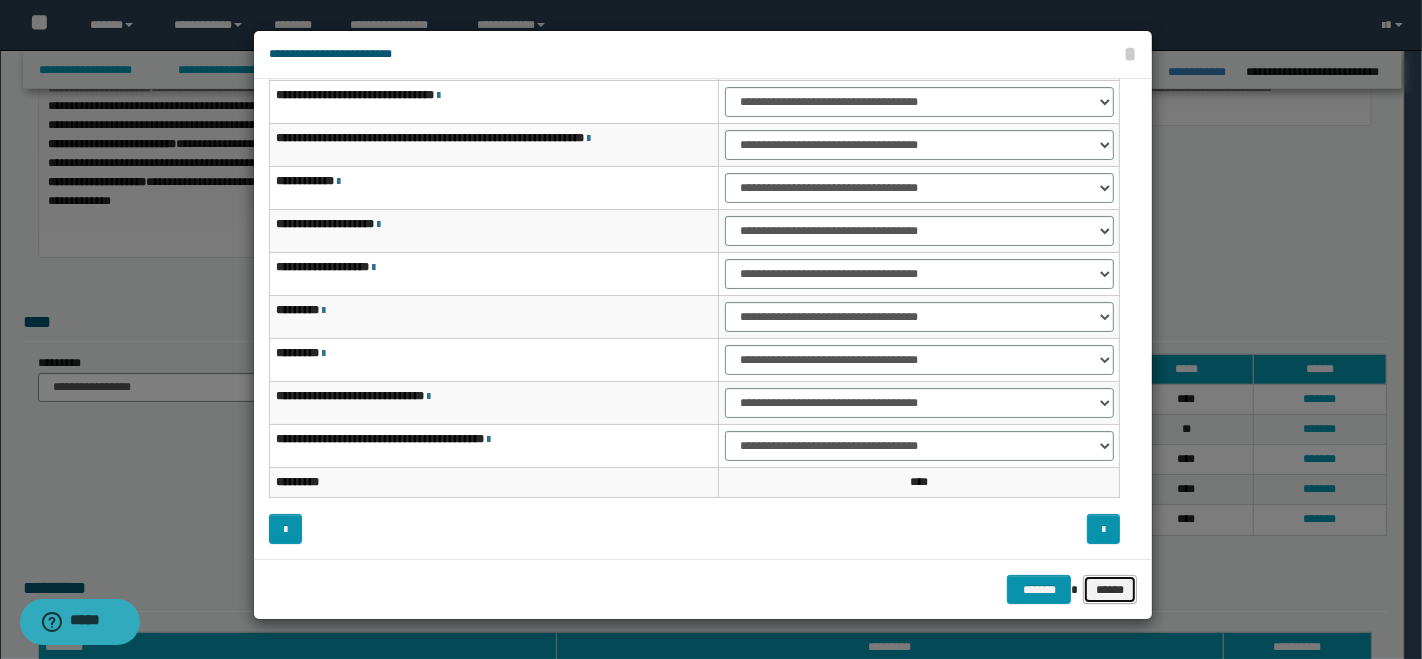 drag, startPoint x: 1113, startPoint y: 591, endPoint x: 1128, endPoint y: 590, distance: 15.033297 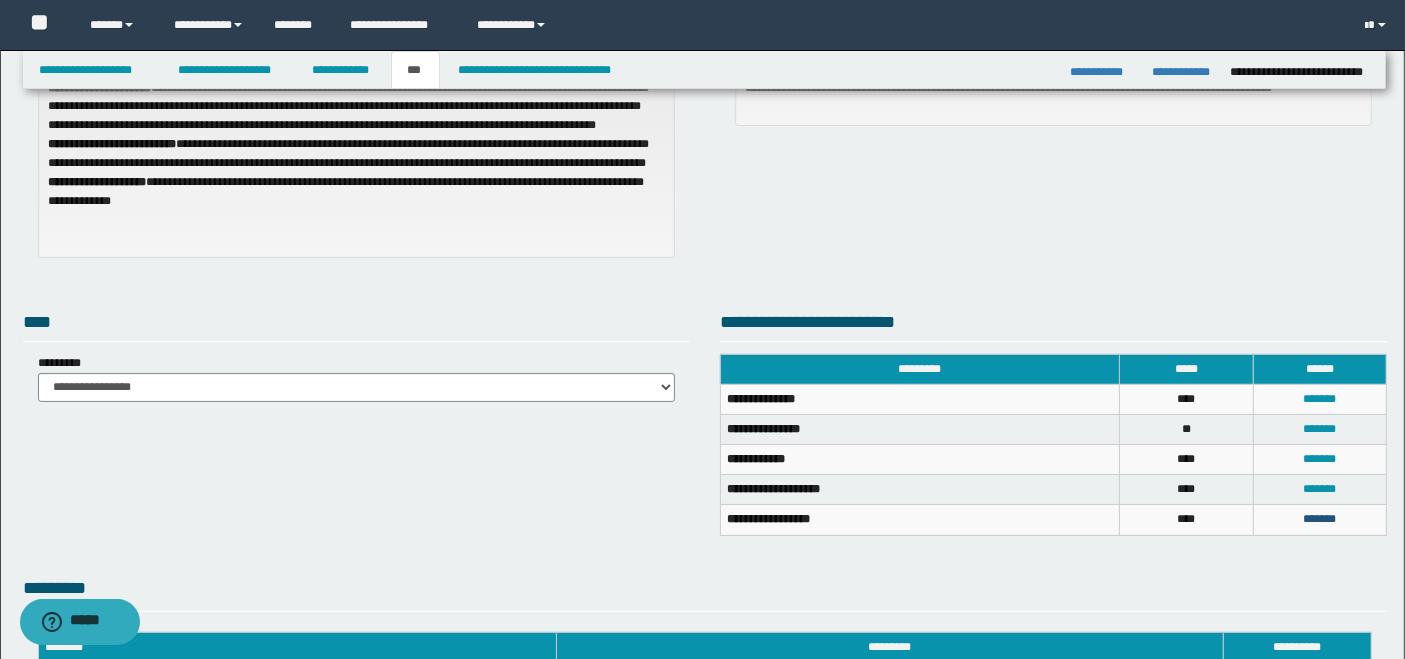 click on "*******" at bounding box center (1319, 519) 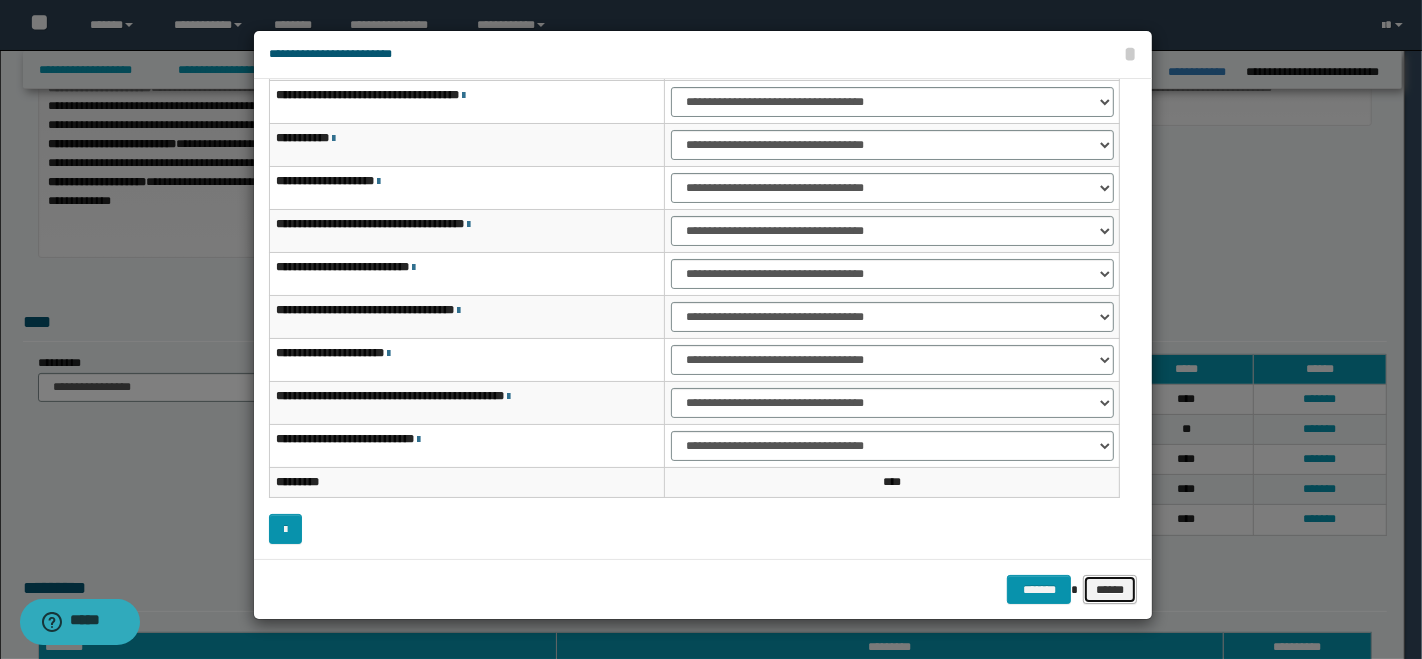 click on "******" at bounding box center (1110, 589) 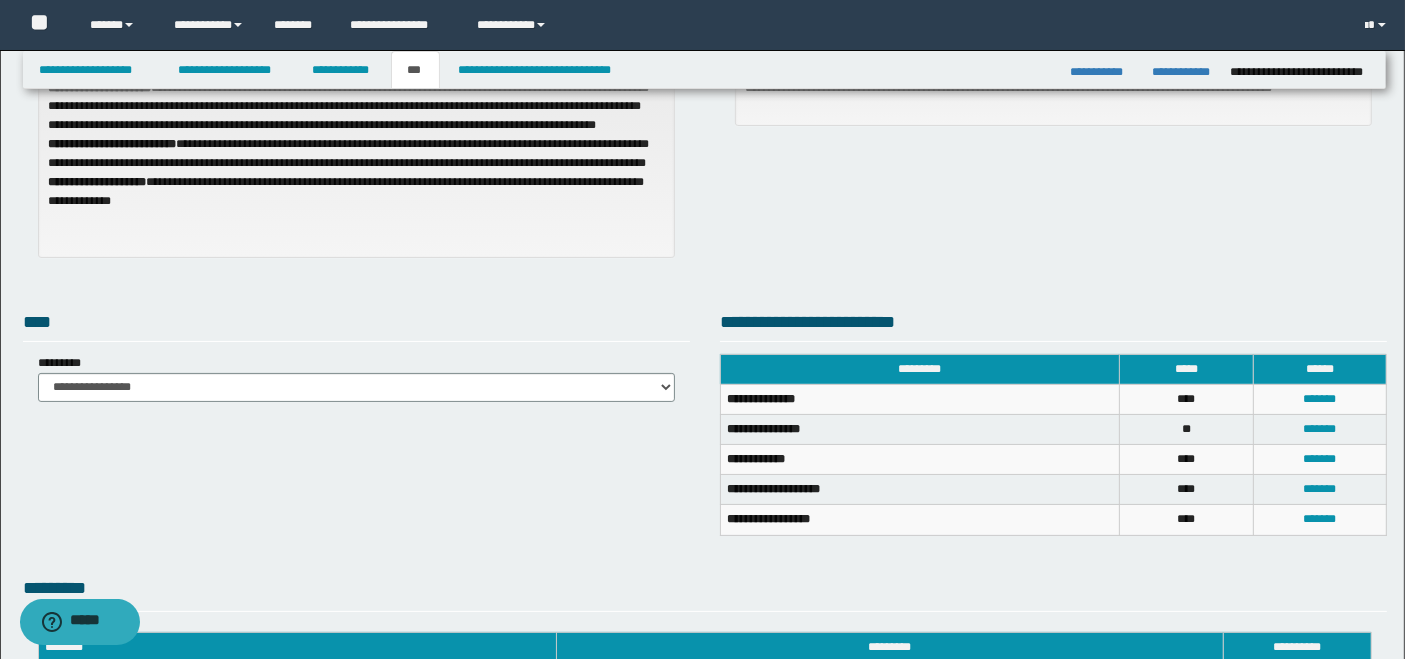 scroll, scrollTop: 622, scrollLeft: 0, axis: vertical 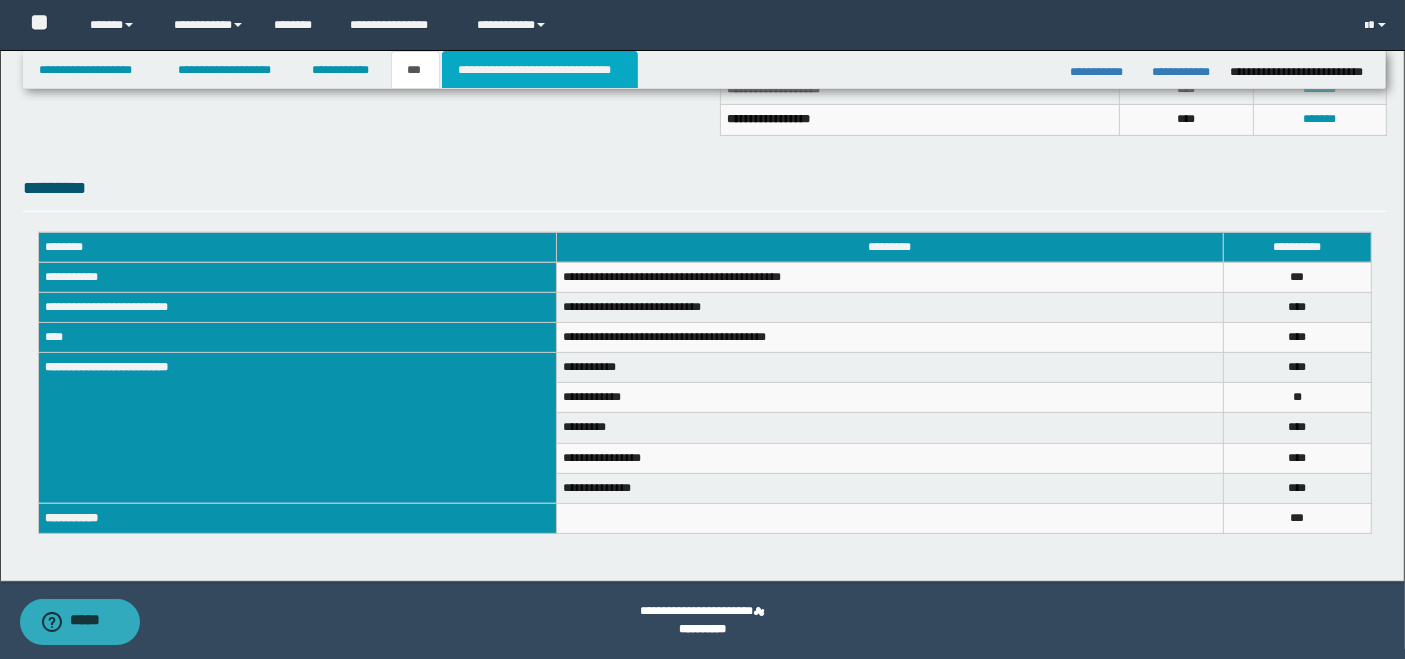 click on "**********" at bounding box center [540, 70] 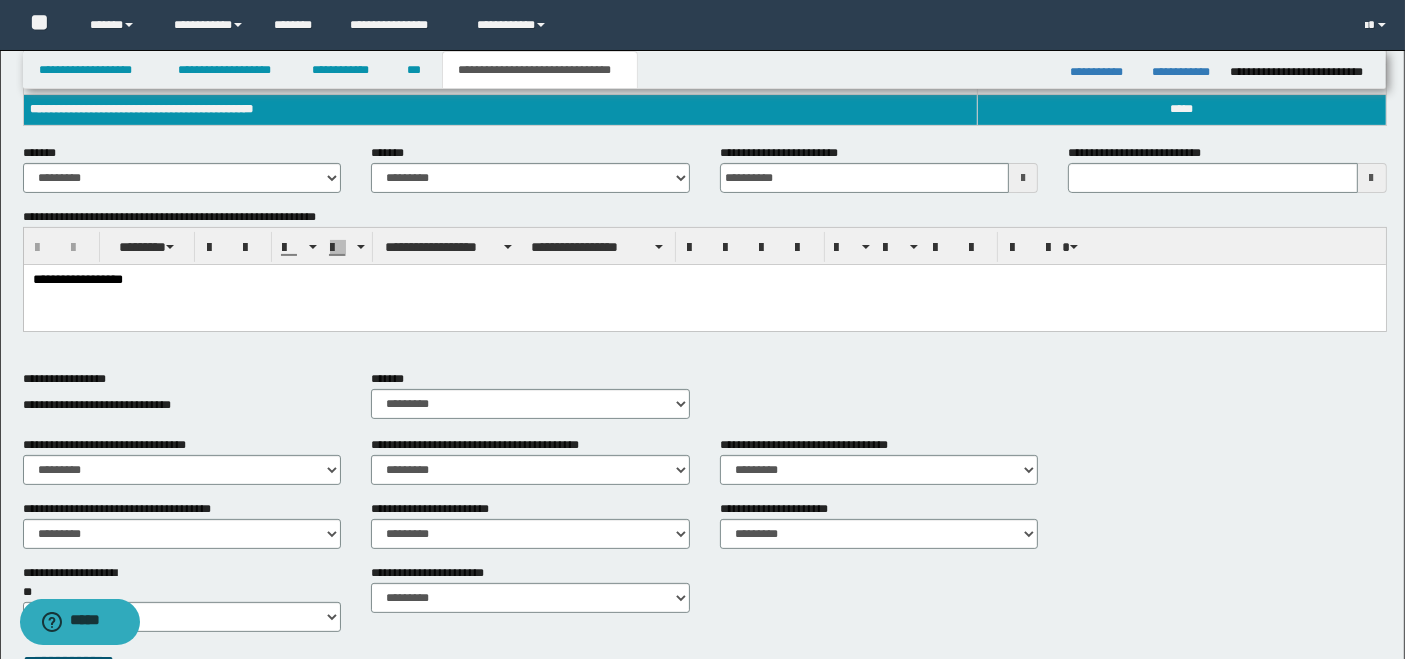 scroll, scrollTop: 177, scrollLeft: 0, axis: vertical 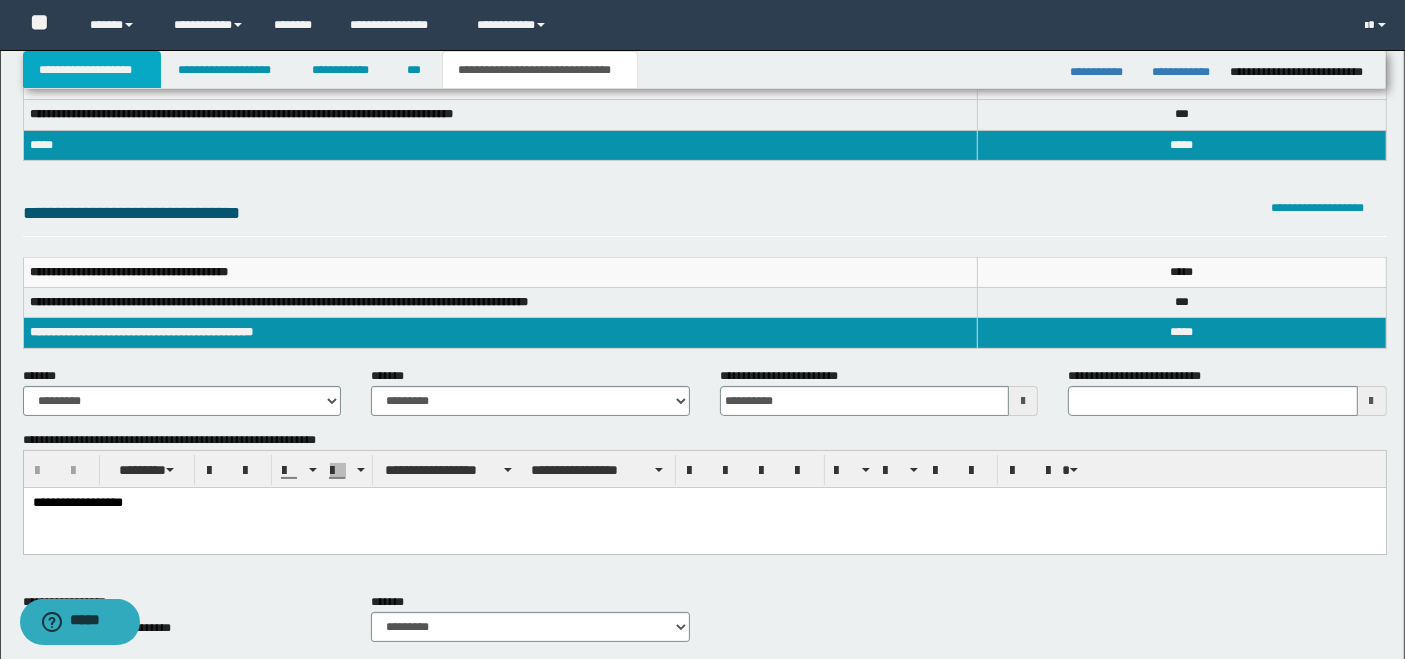 click on "**********" at bounding box center [92, 70] 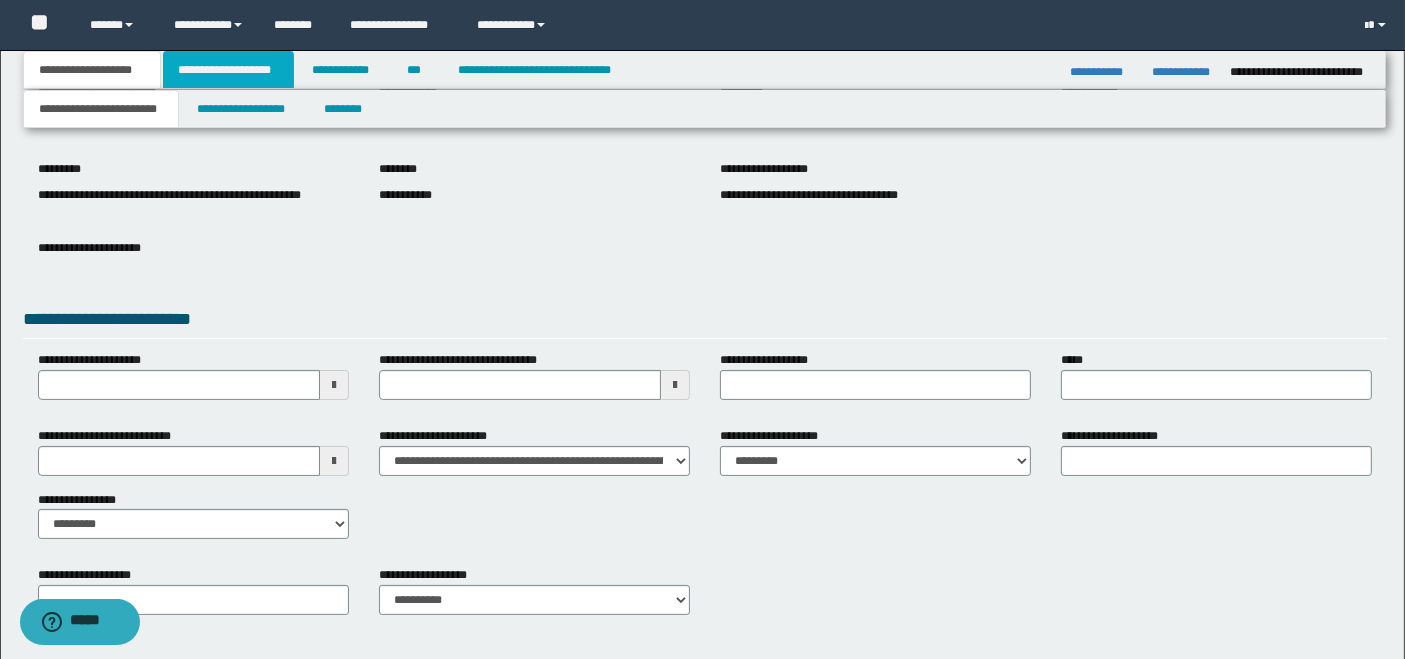 click on "**********" at bounding box center (228, 70) 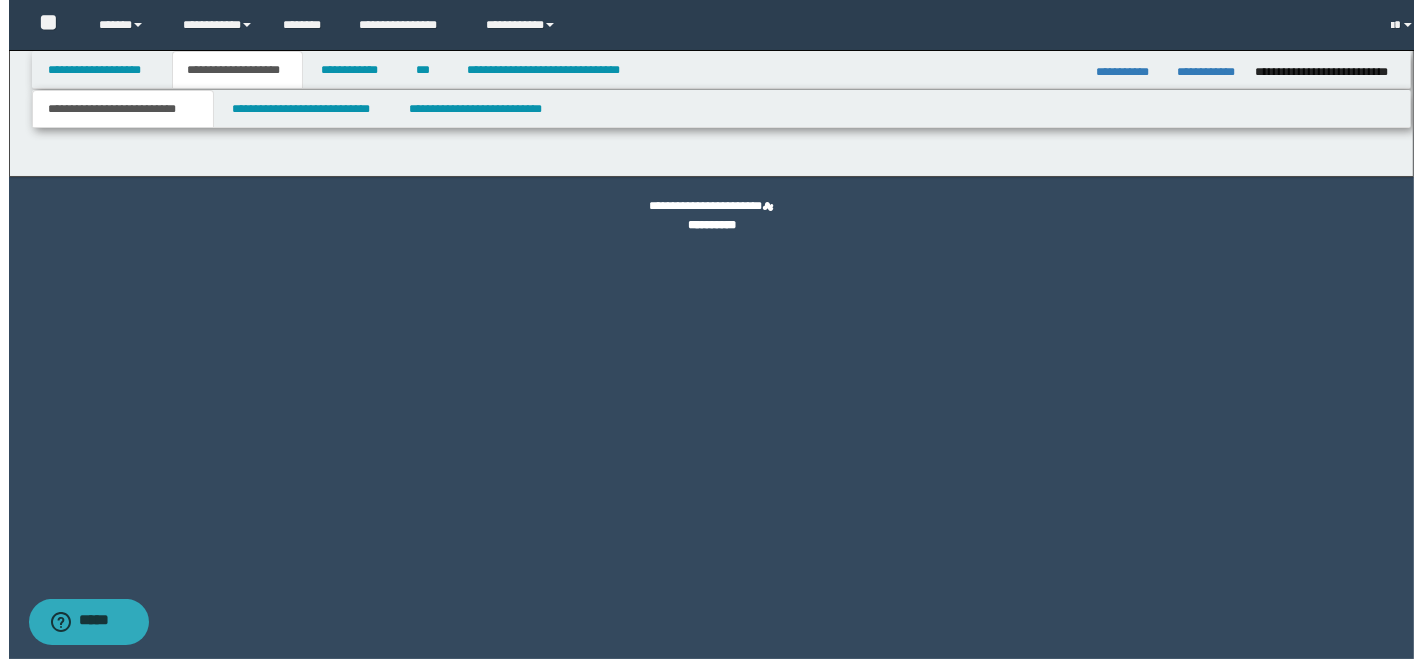 scroll, scrollTop: 0, scrollLeft: 0, axis: both 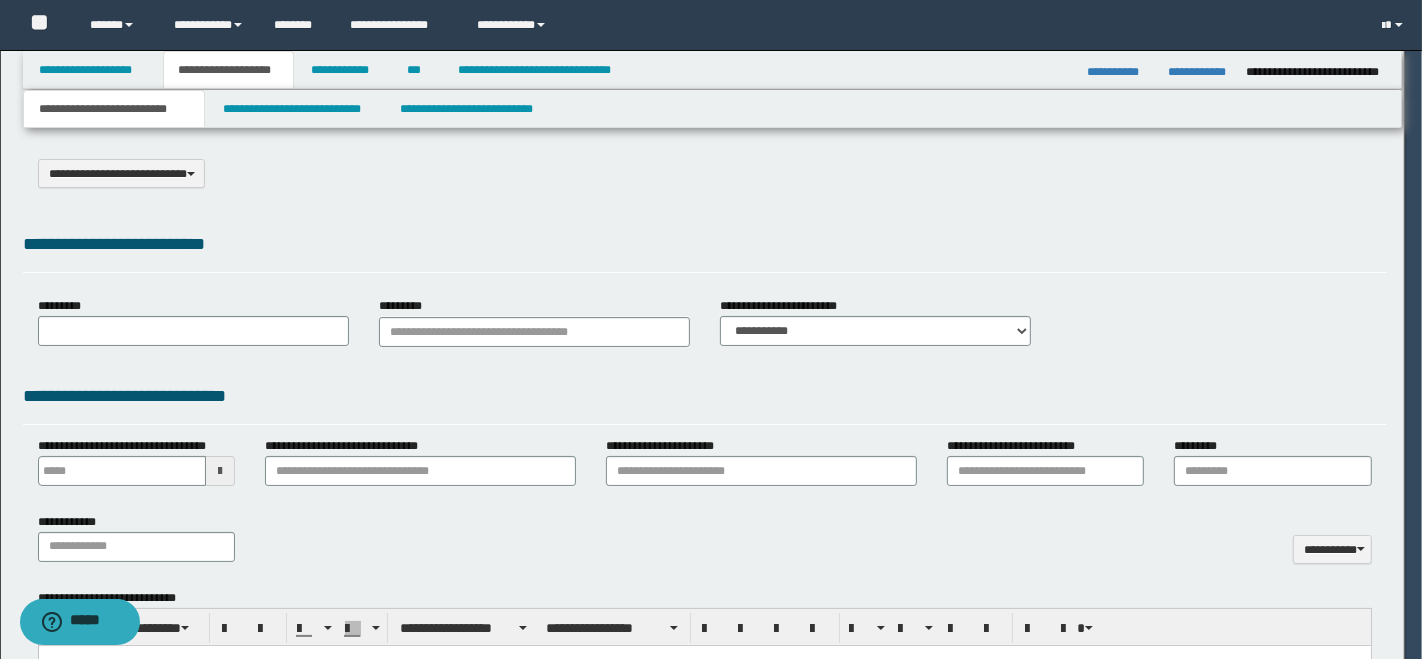 select on "*" 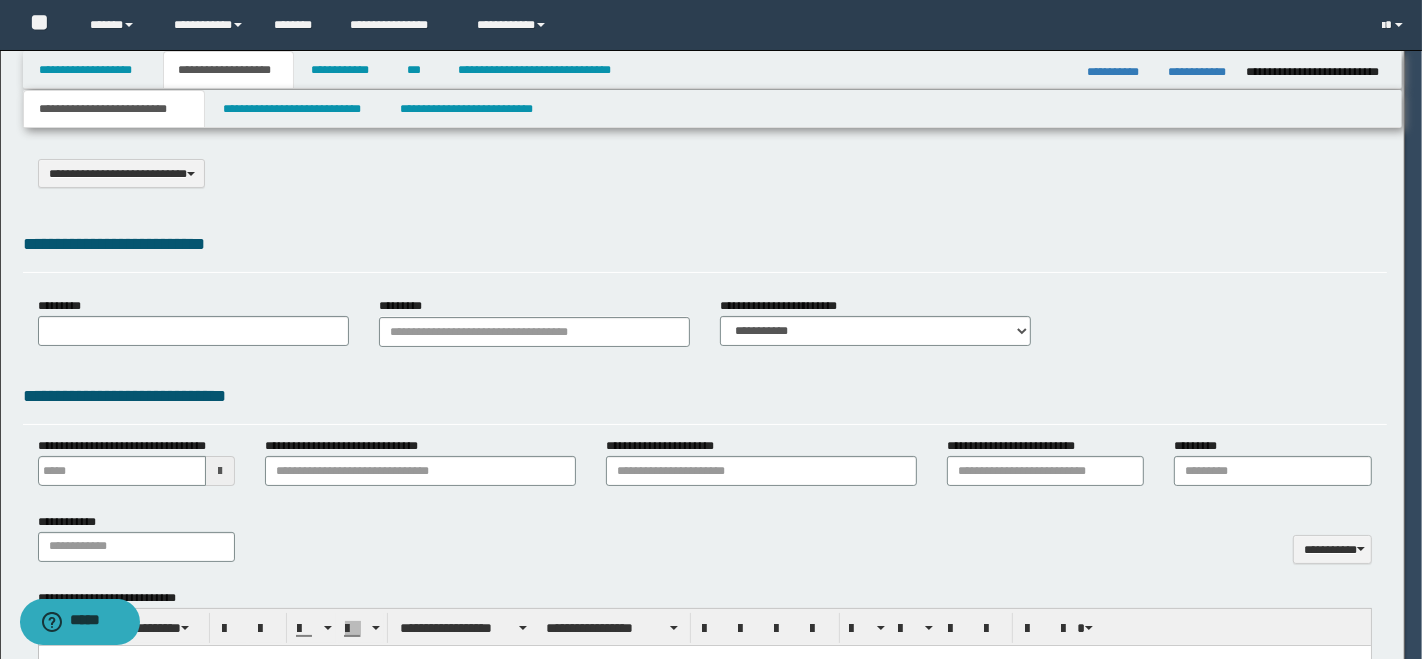 scroll, scrollTop: 0, scrollLeft: 0, axis: both 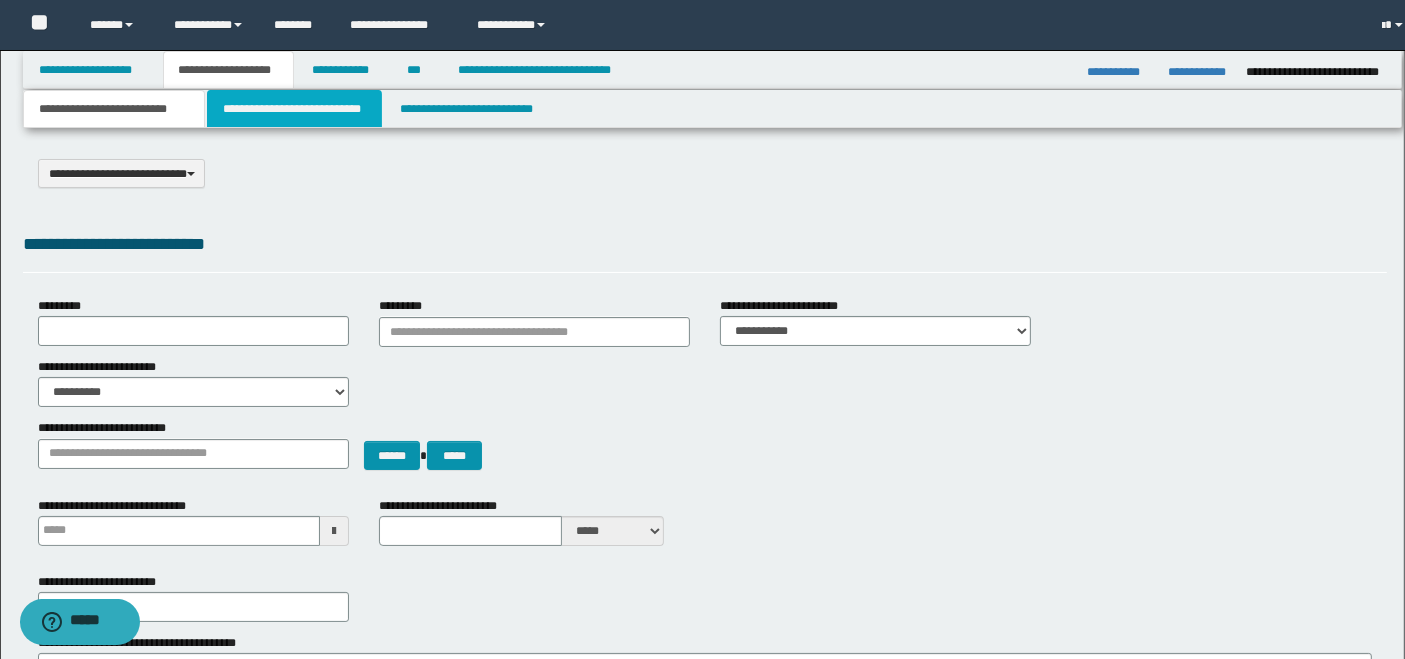 click on "**********" at bounding box center [294, 109] 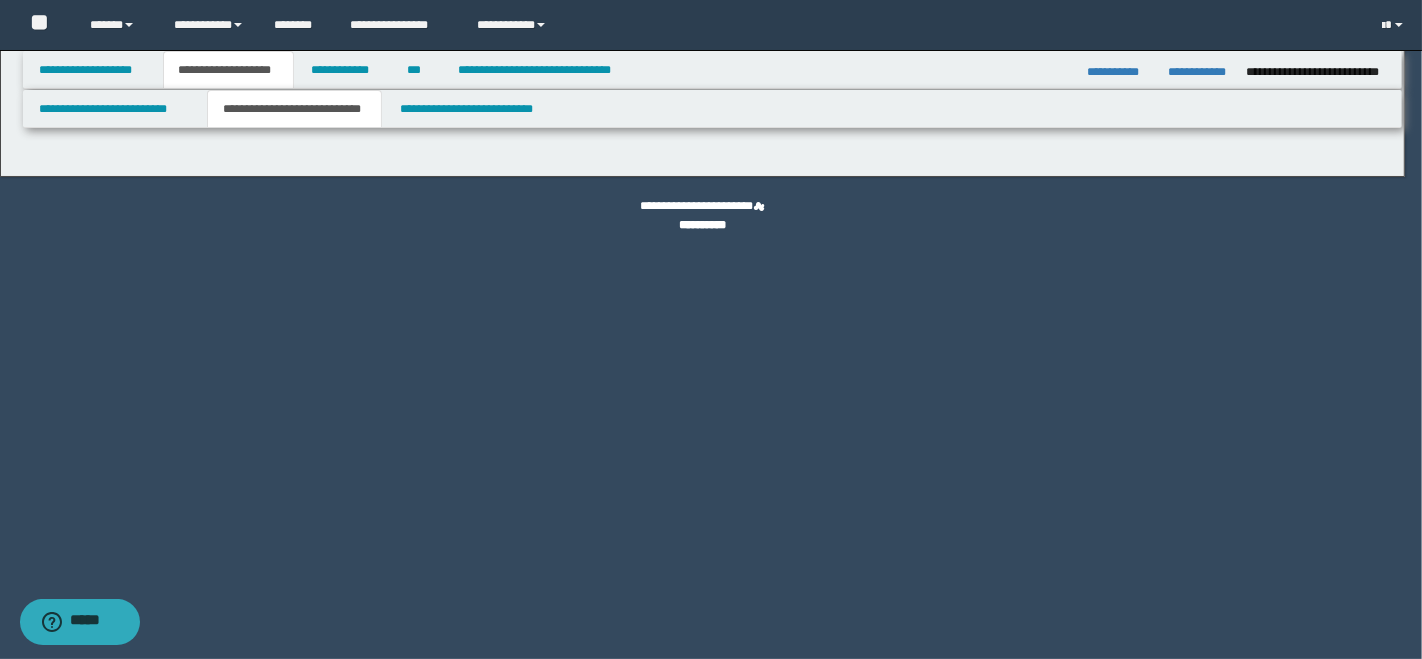 select on "*" 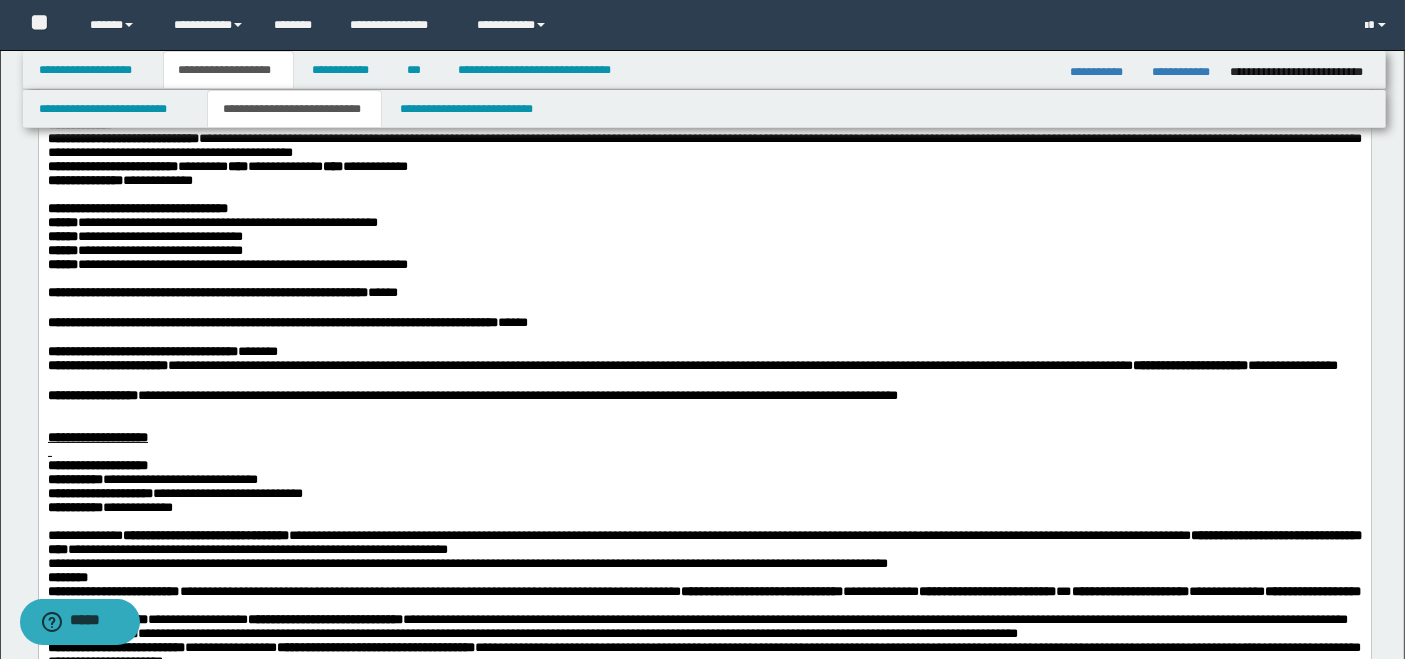 scroll, scrollTop: 333, scrollLeft: 0, axis: vertical 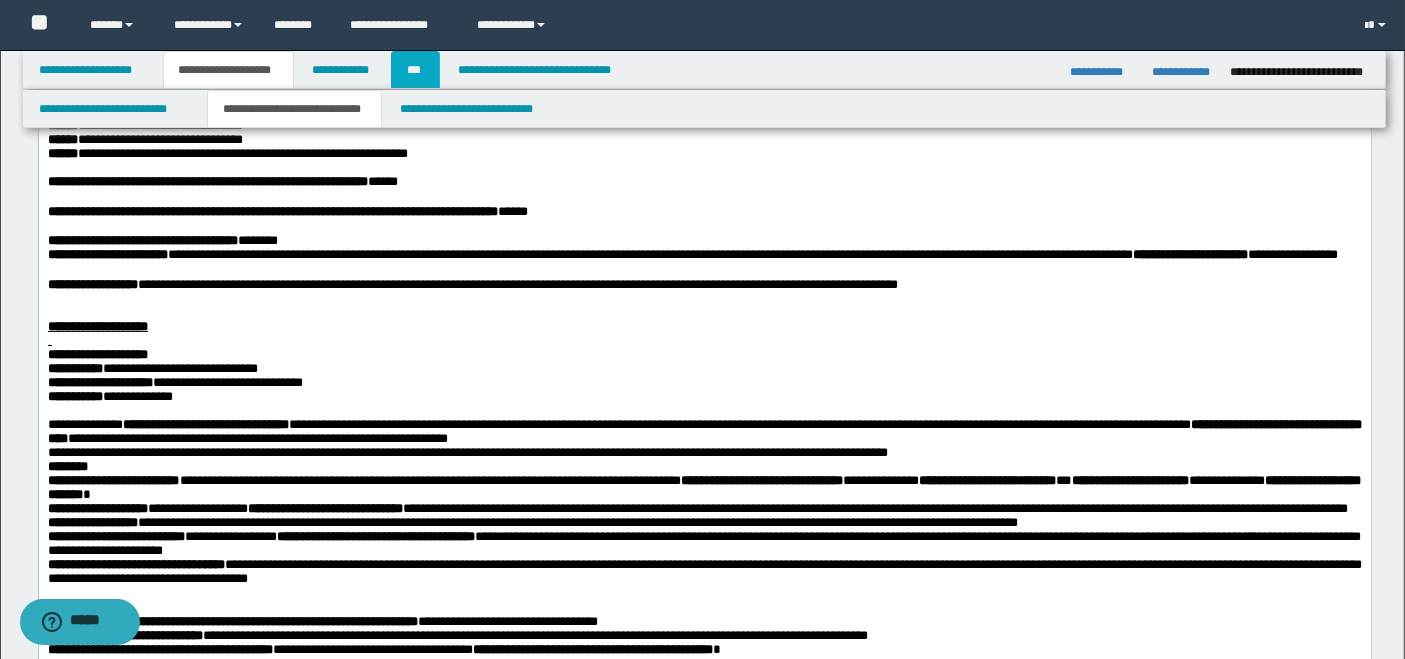 click on "***" at bounding box center (415, 70) 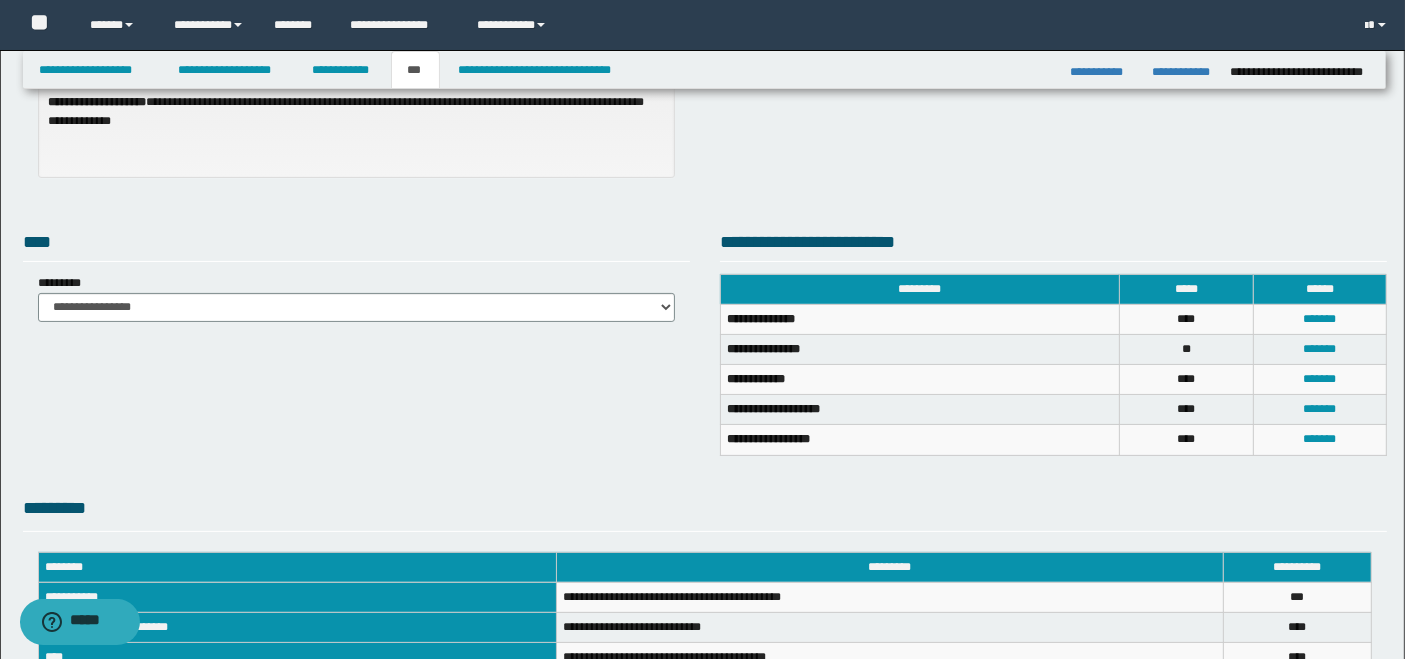 scroll, scrollTop: 0, scrollLeft: 0, axis: both 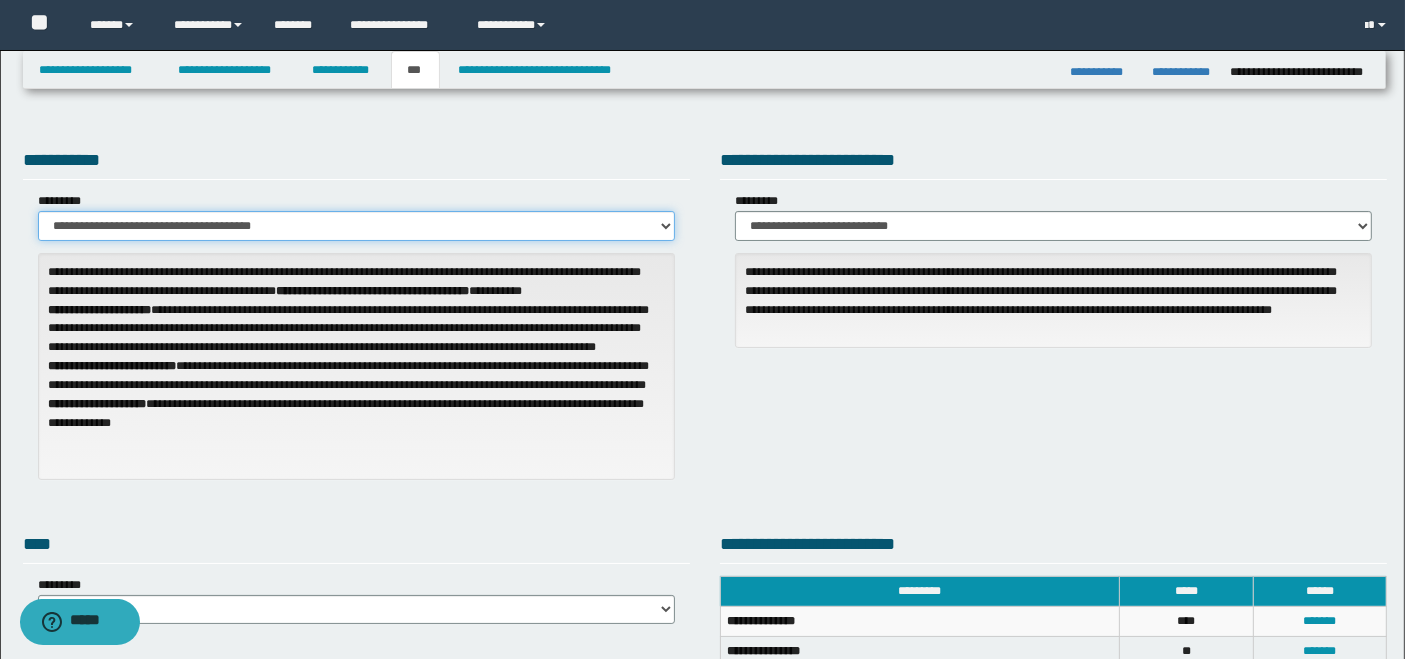 click on "**********" at bounding box center [356, 226] 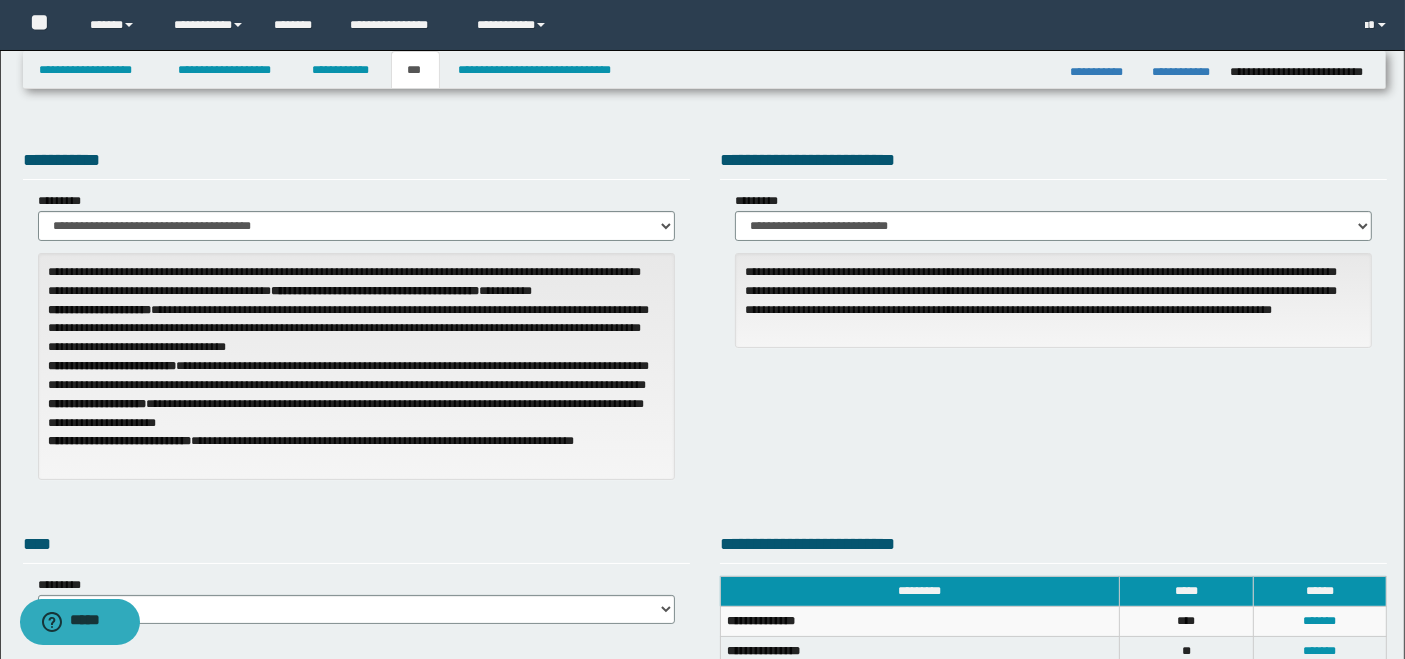 click on "**********" at bounding box center (356, 163) 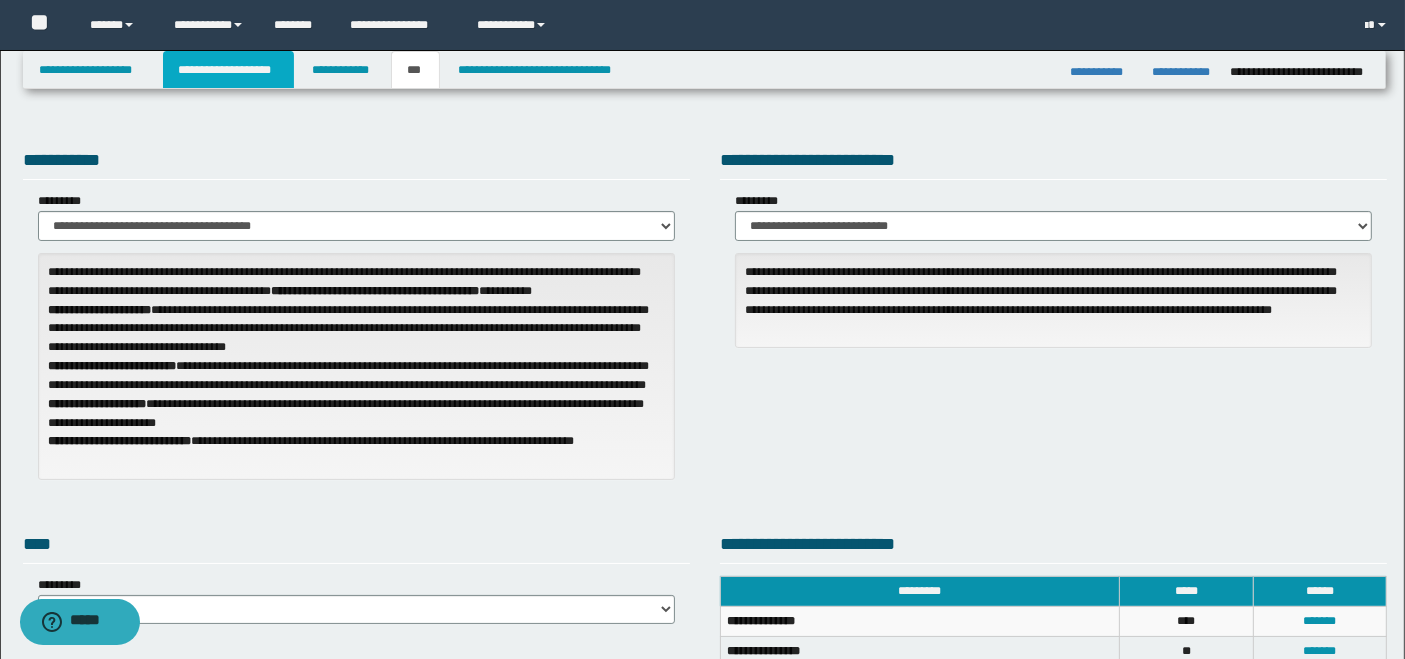 click on "**********" at bounding box center [228, 70] 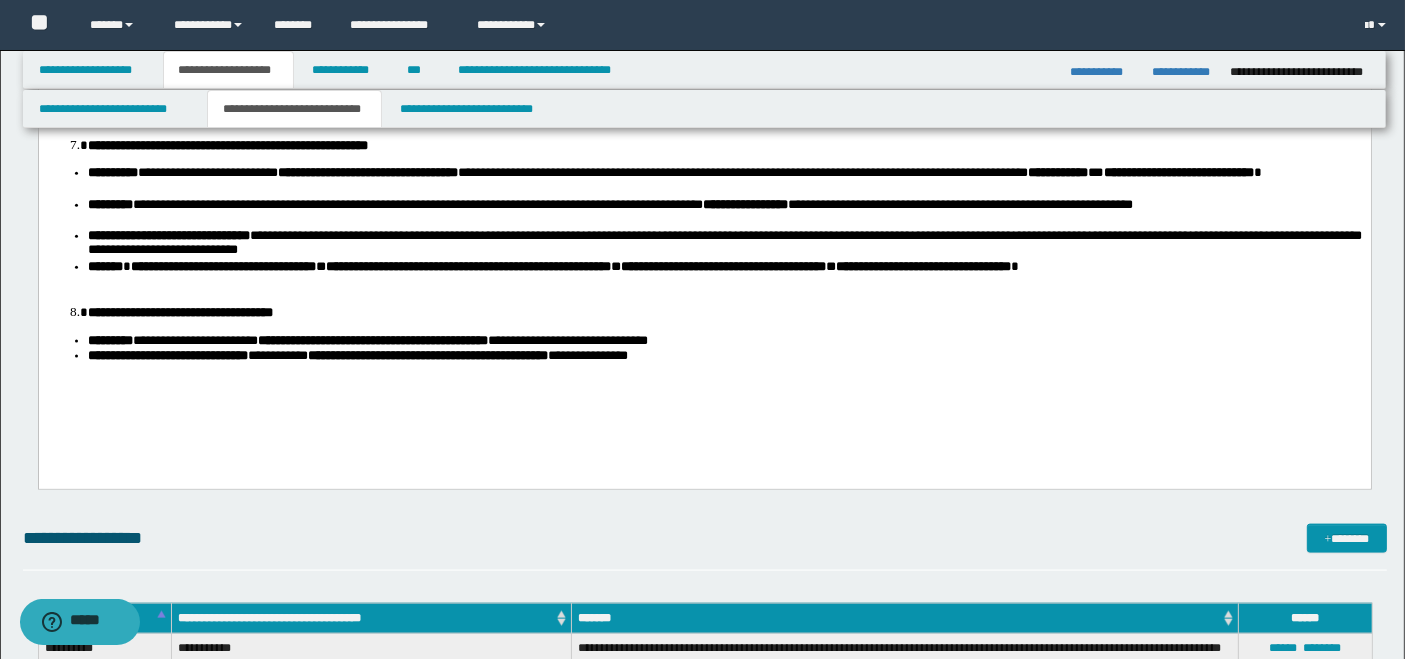 scroll, scrollTop: 2666, scrollLeft: 0, axis: vertical 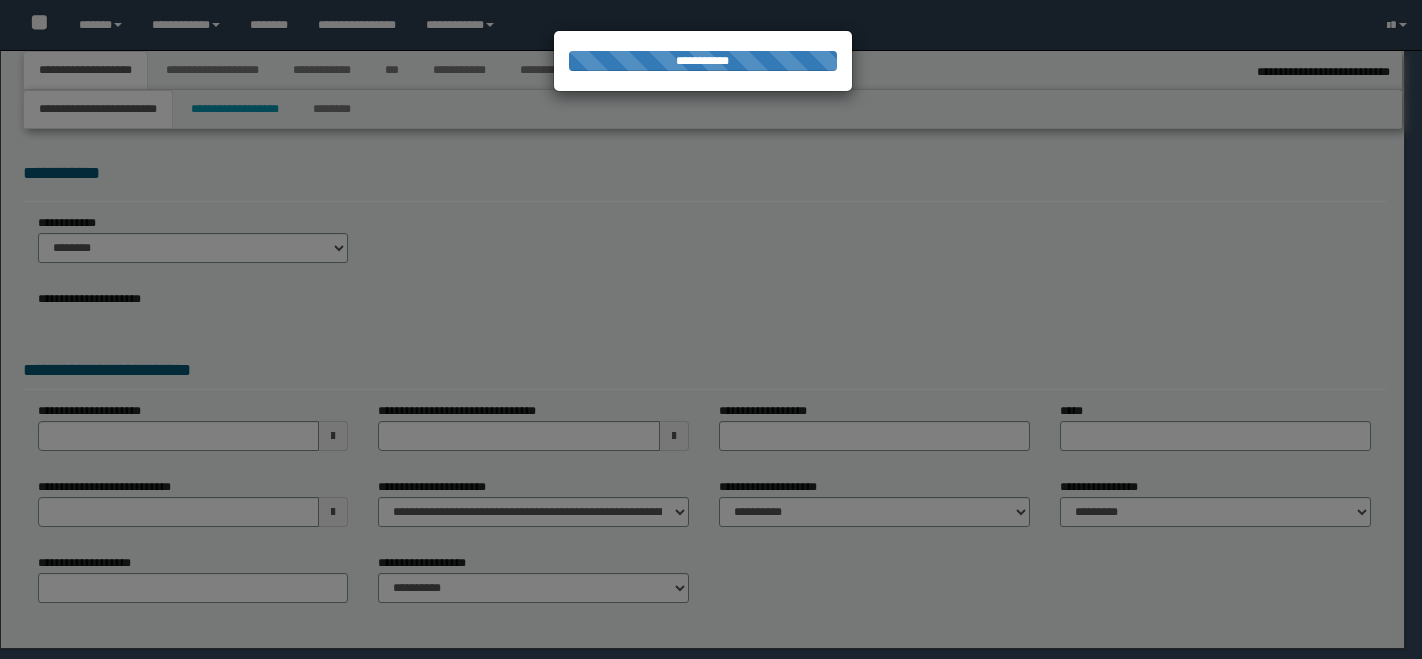 select on "*" 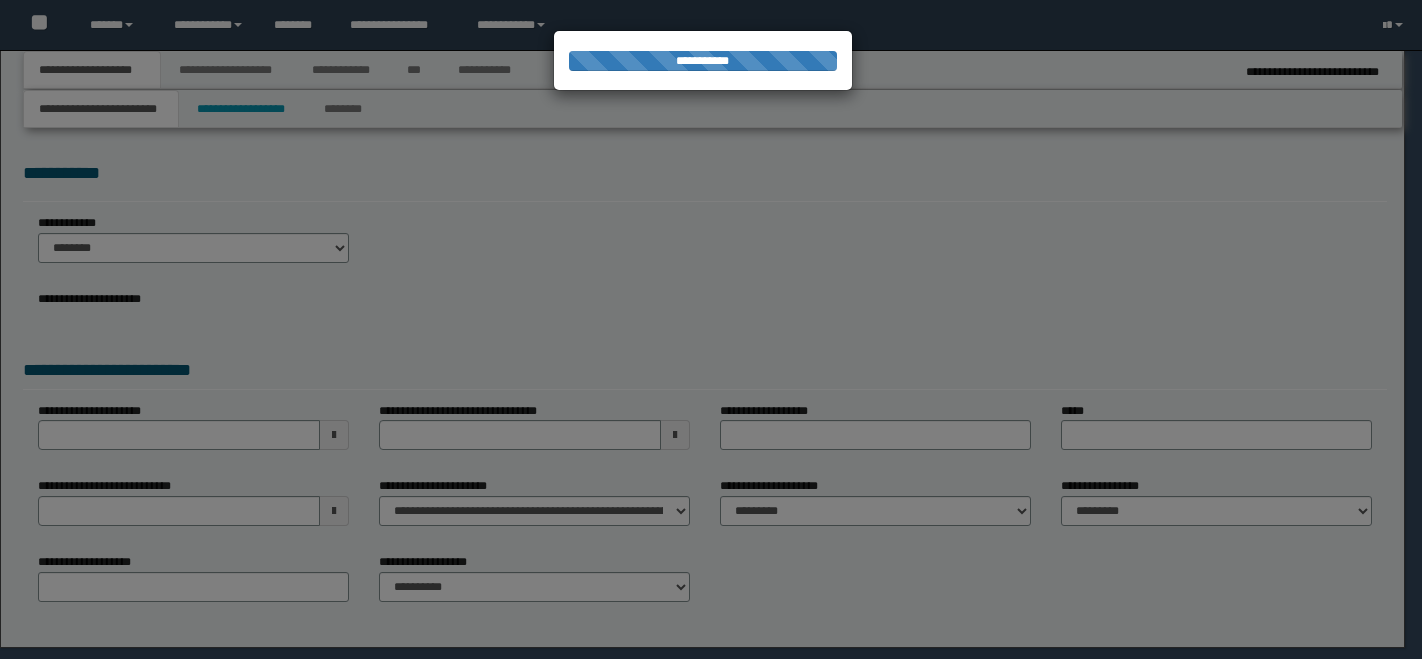 scroll, scrollTop: 0, scrollLeft: 0, axis: both 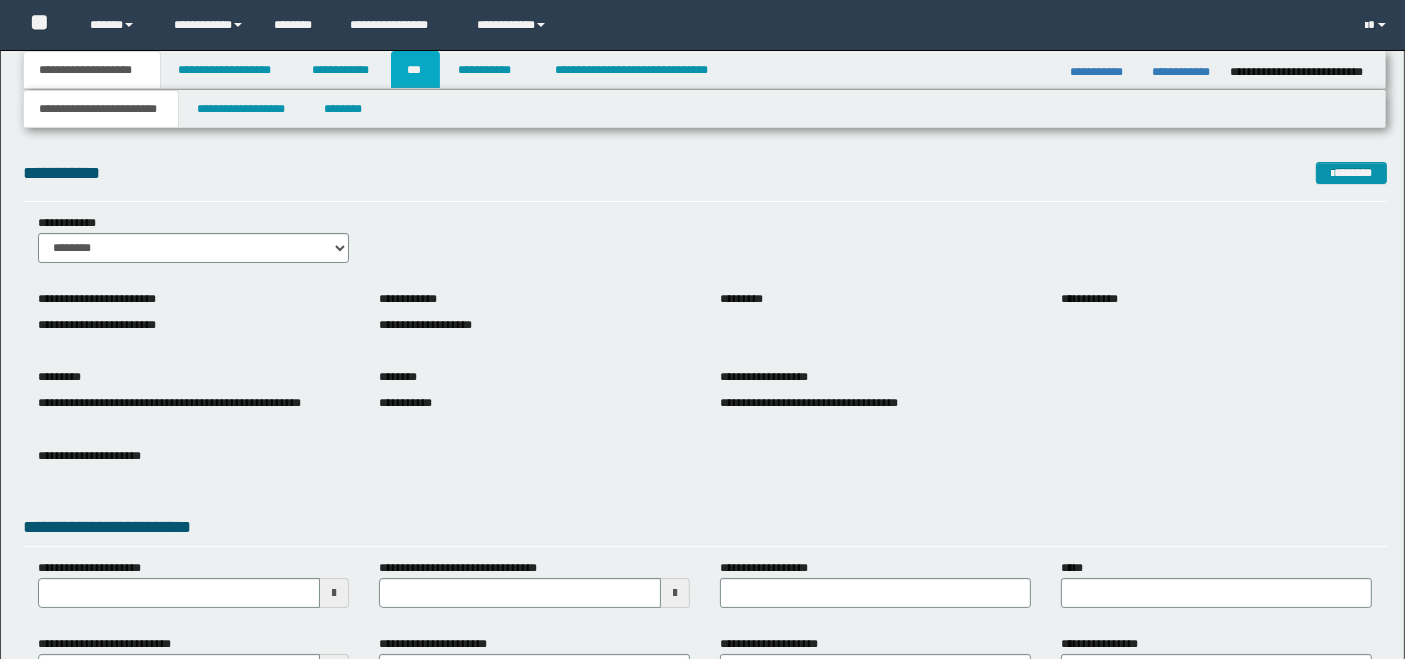 click on "***" at bounding box center [415, 70] 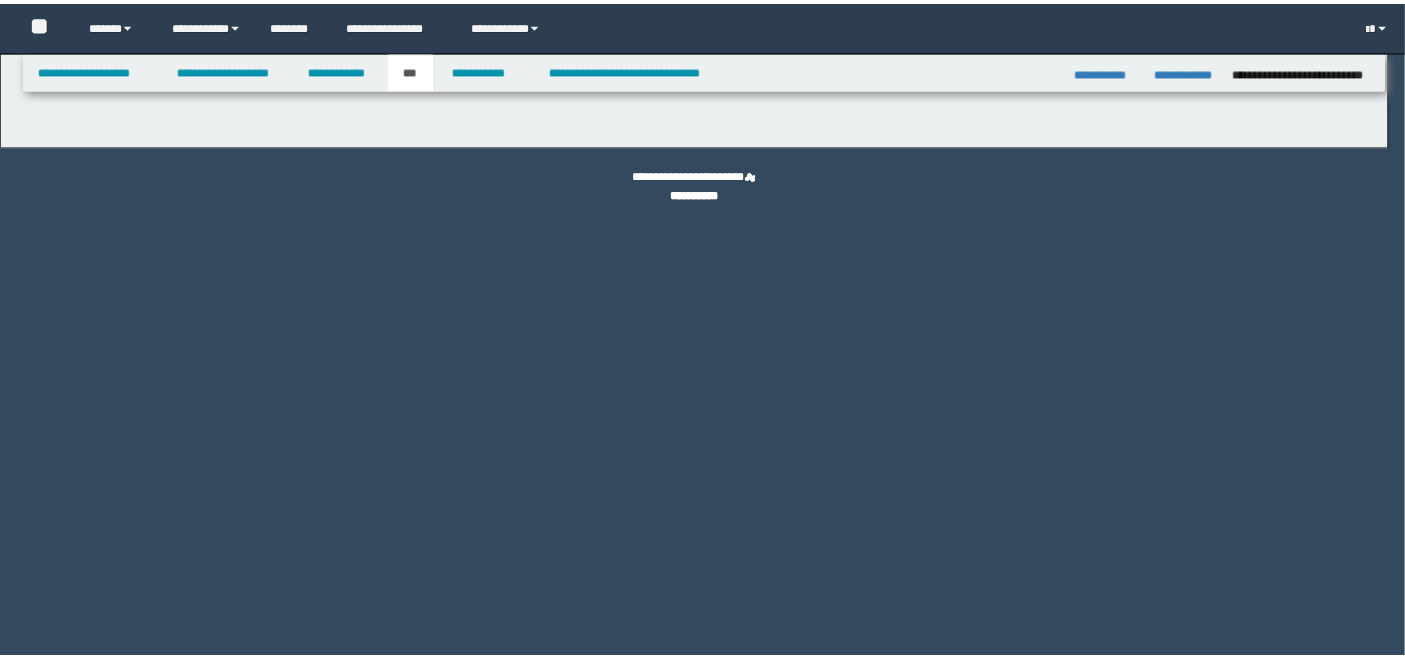 scroll, scrollTop: 0, scrollLeft: 0, axis: both 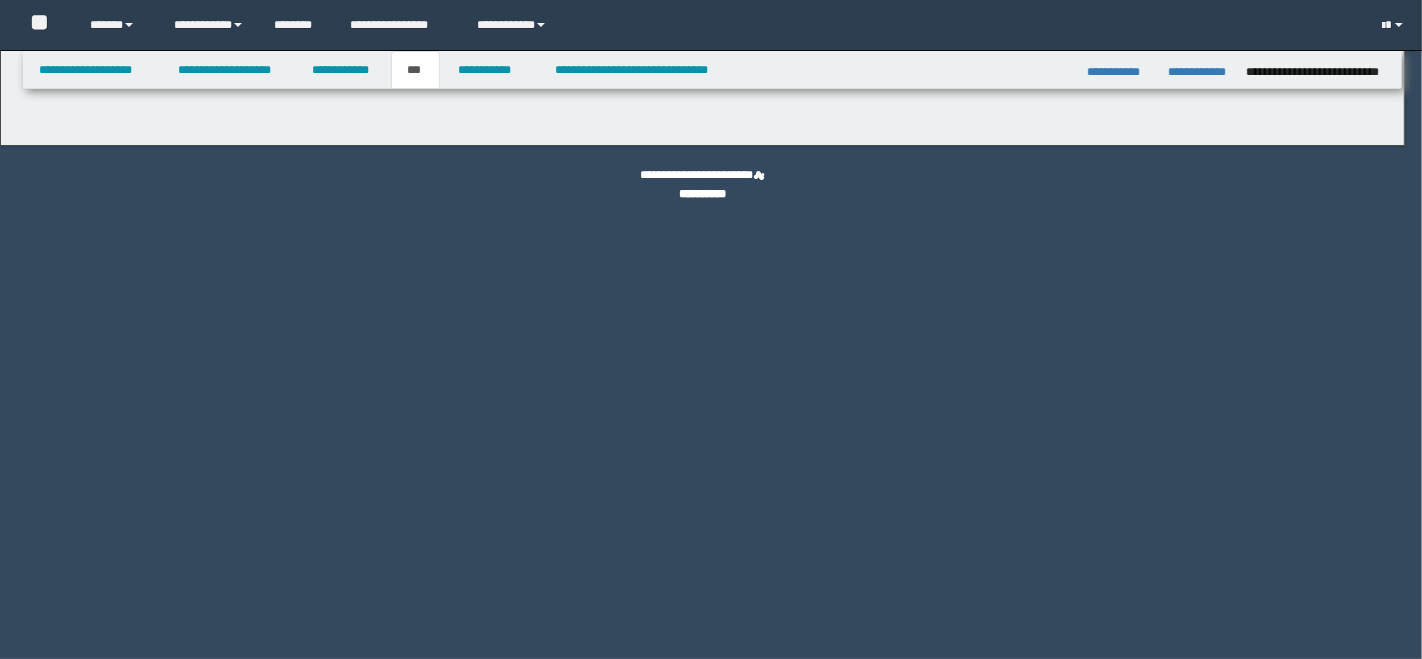 select on "**" 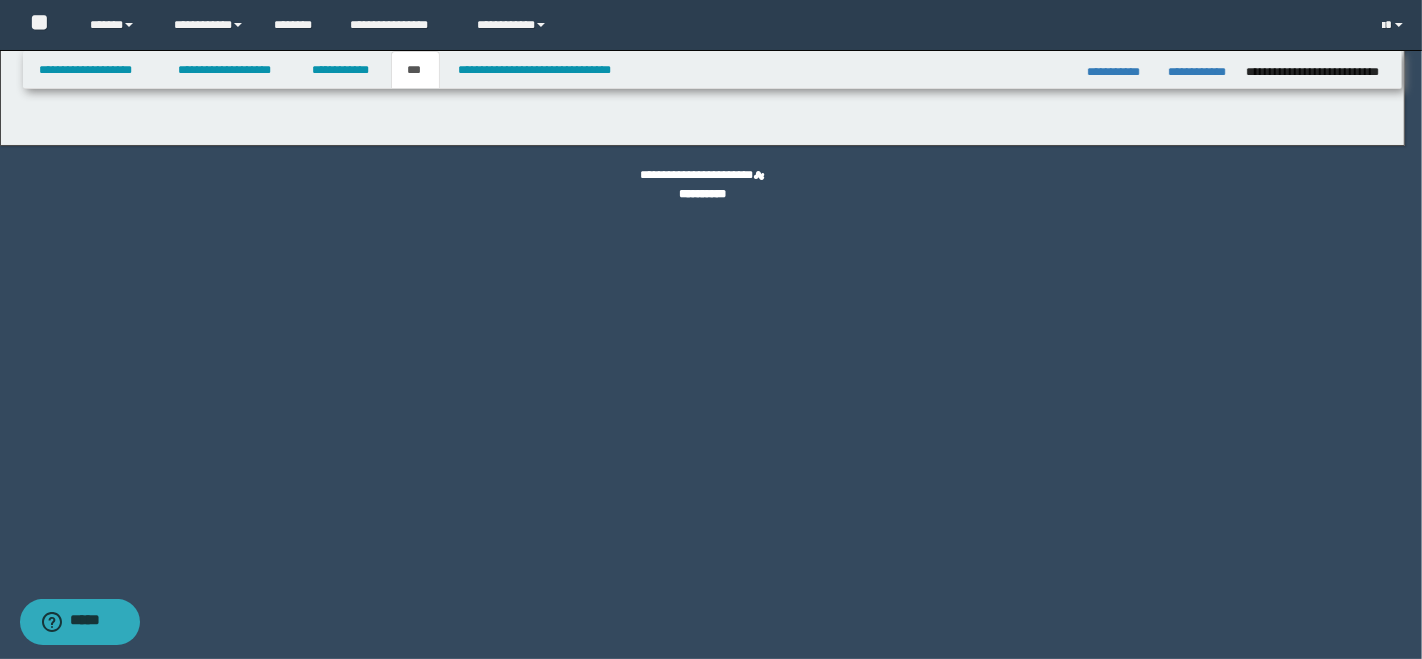 select on "***" 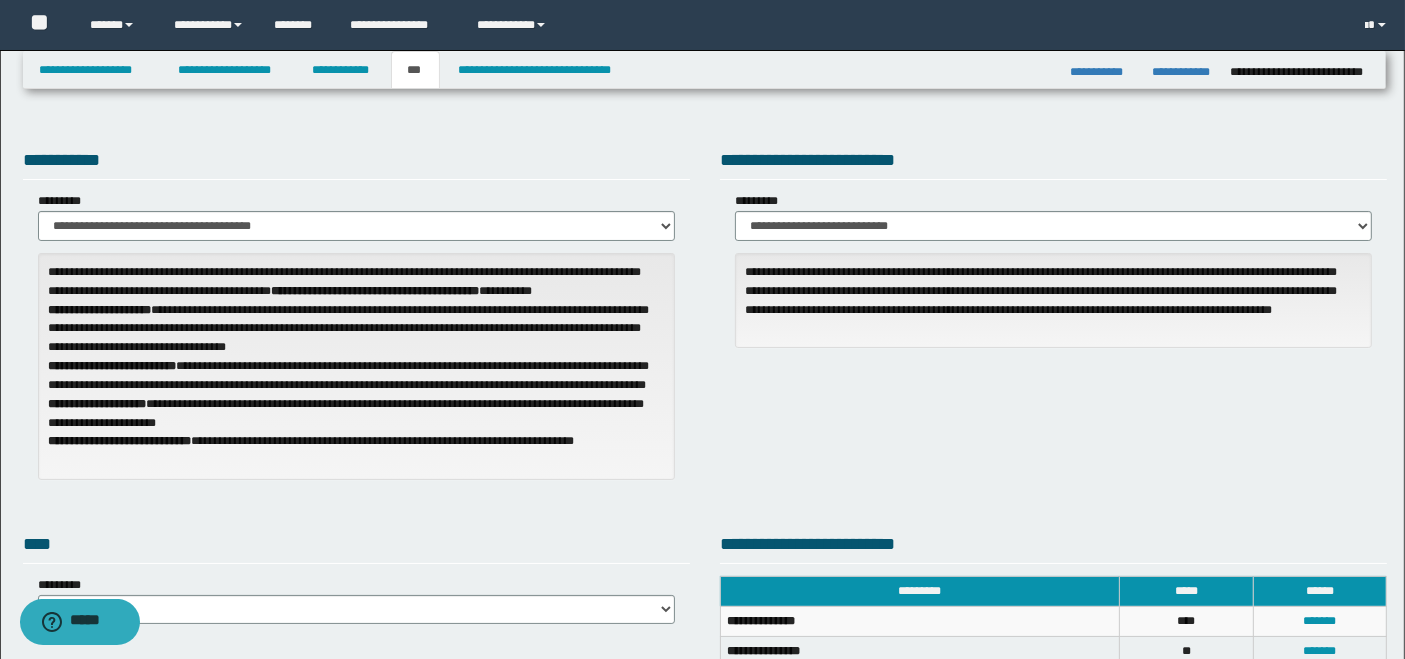 scroll, scrollTop: 622, scrollLeft: 0, axis: vertical 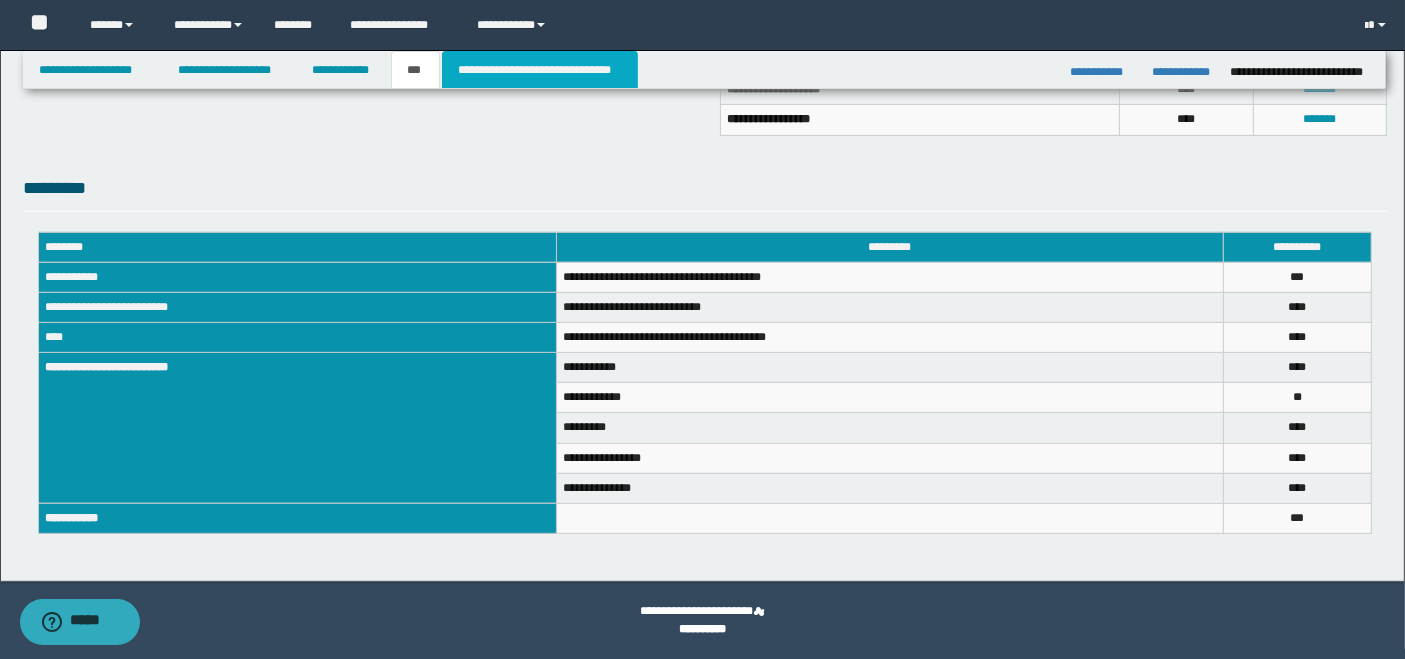 click on "**********" at bounding box center (540, 70) 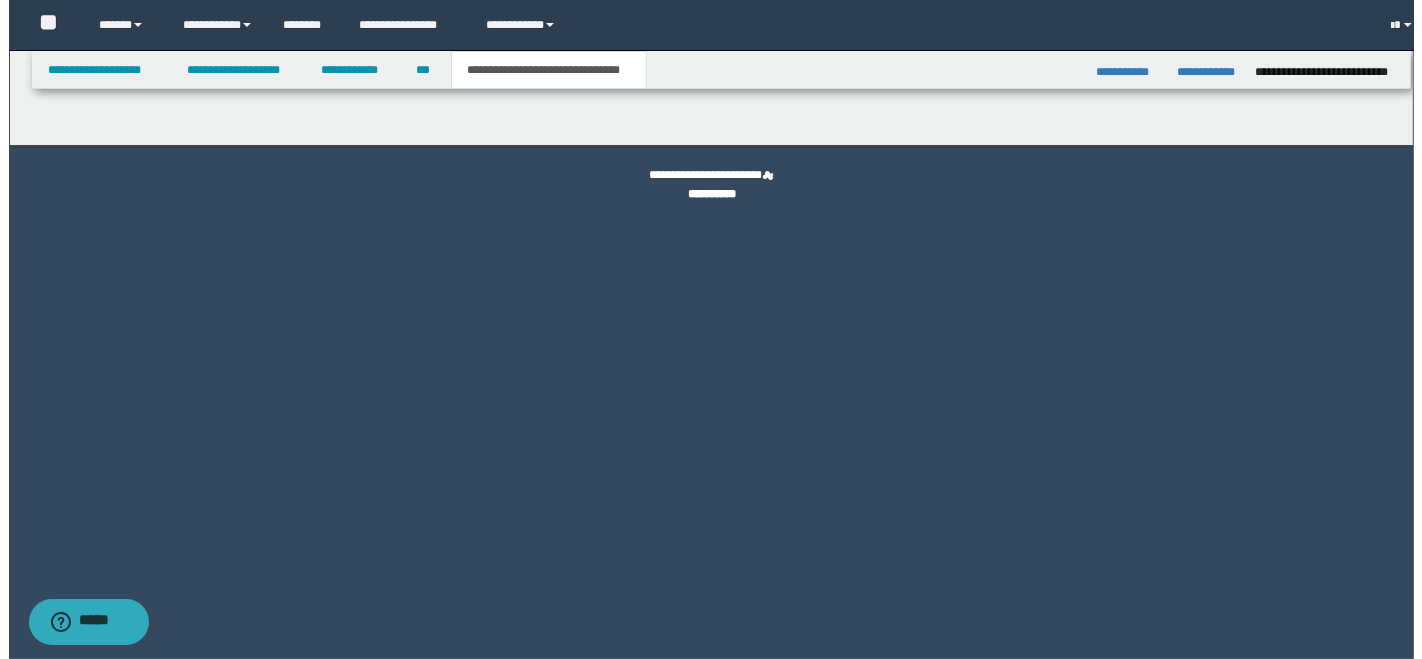 scroll, scrollTop: 0, scrollLeft: 0, axis: both 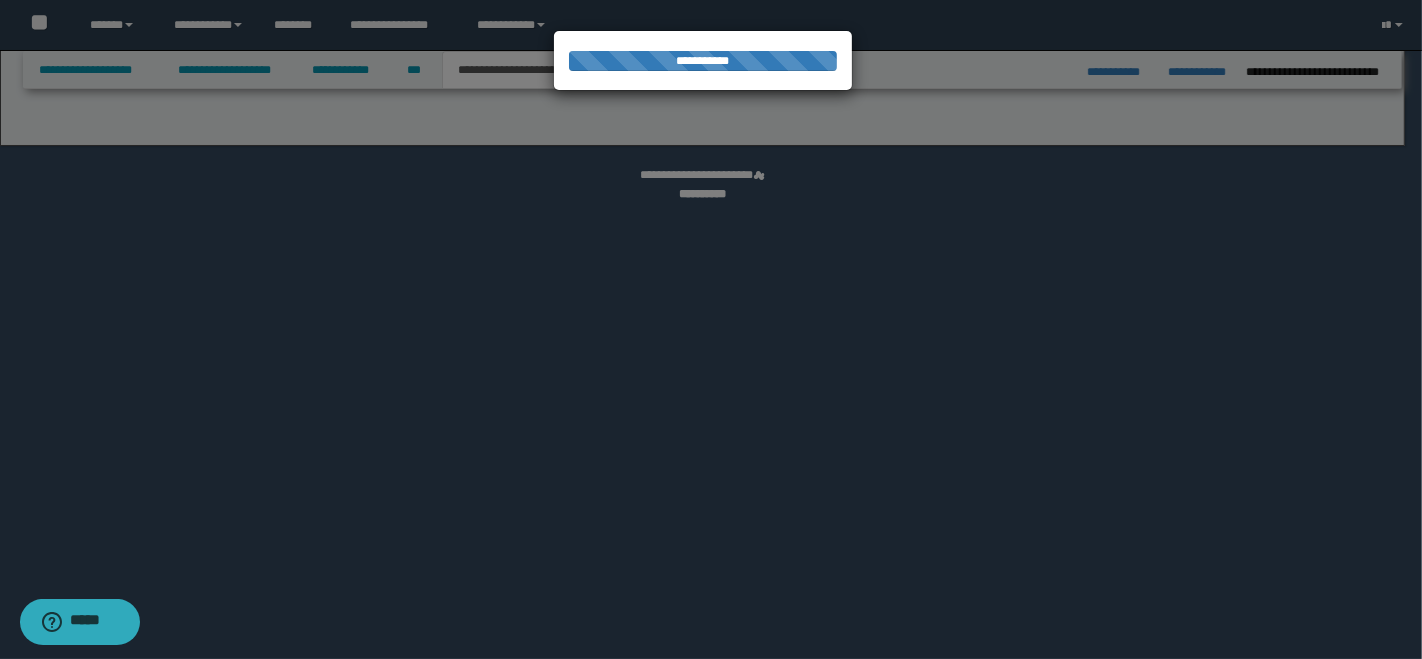 select on "*" 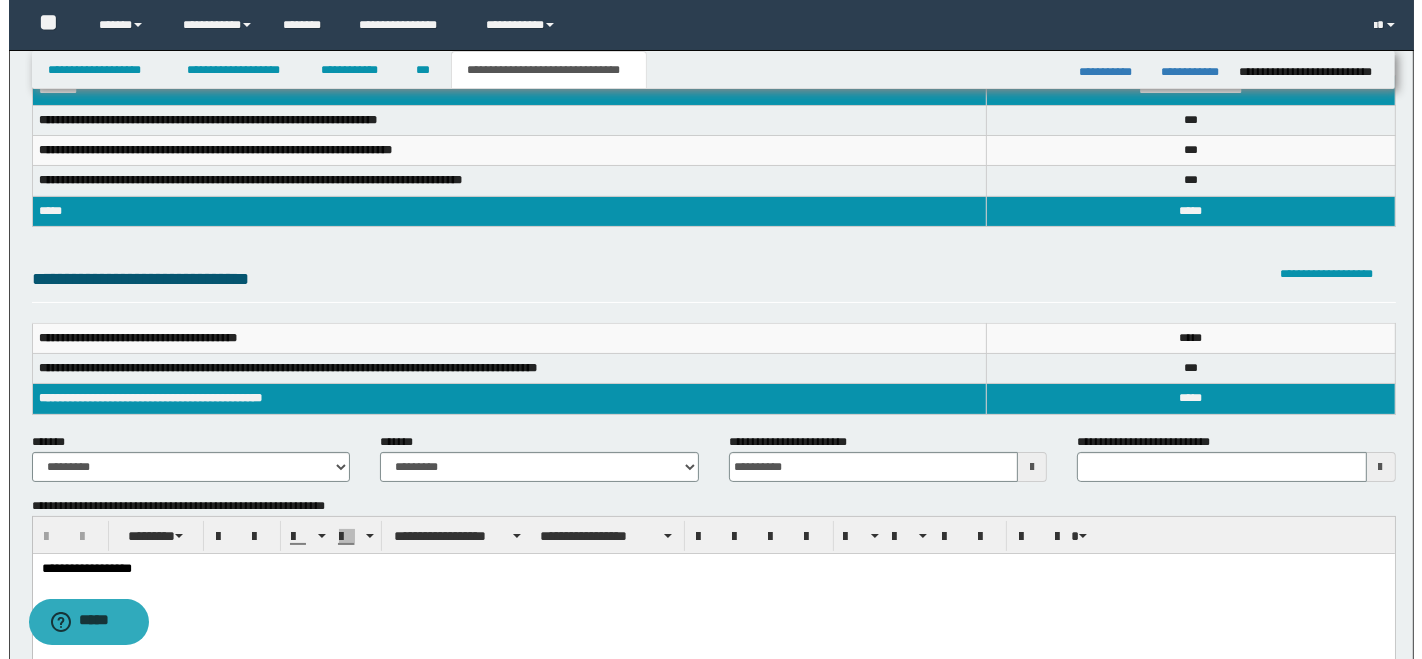 scroll, scrollTop: 0, scrollLeft: 0, axis: both 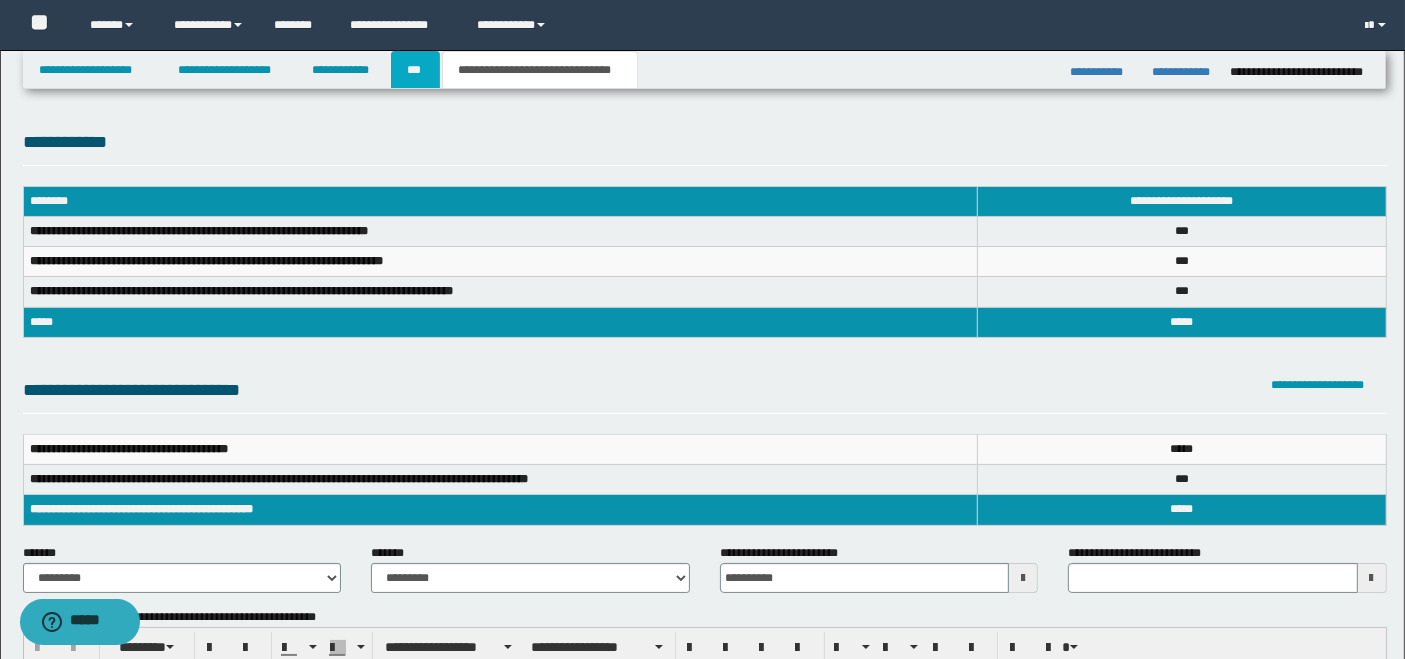 click on "***" at bounding box center [415, 70] 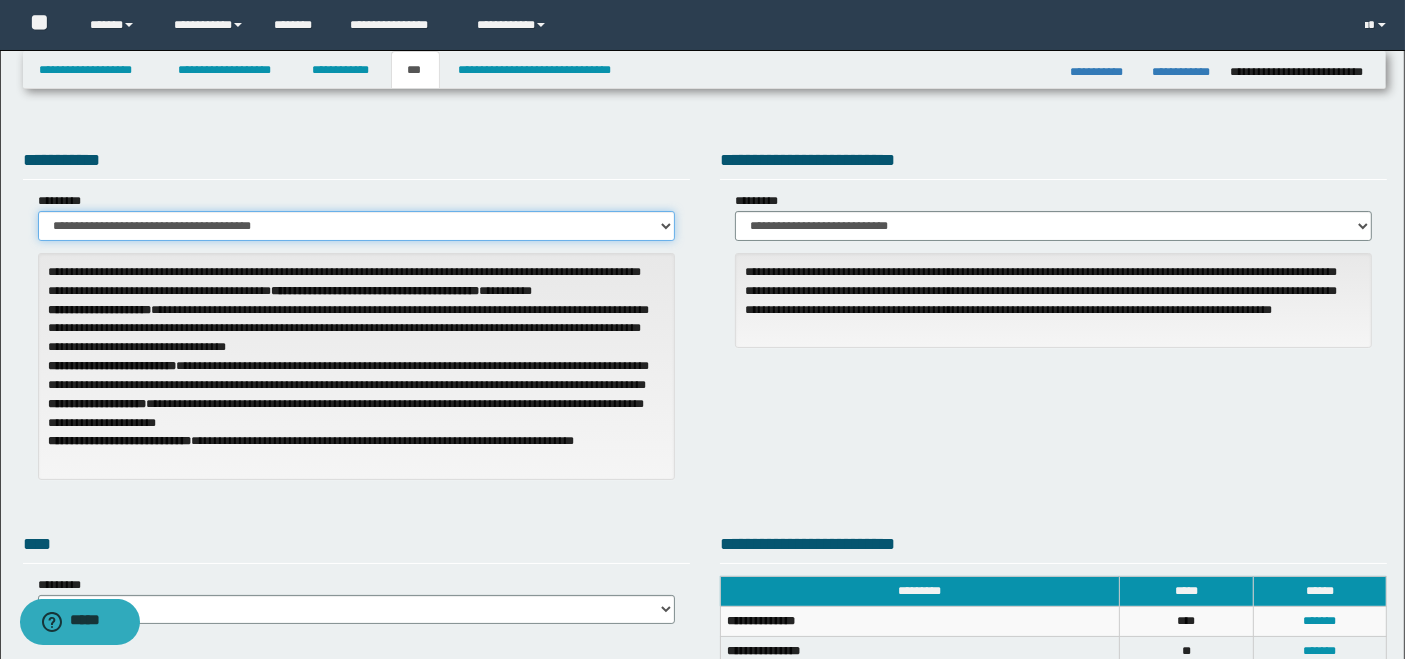 click on "**********" at bounding box center (356, 226) 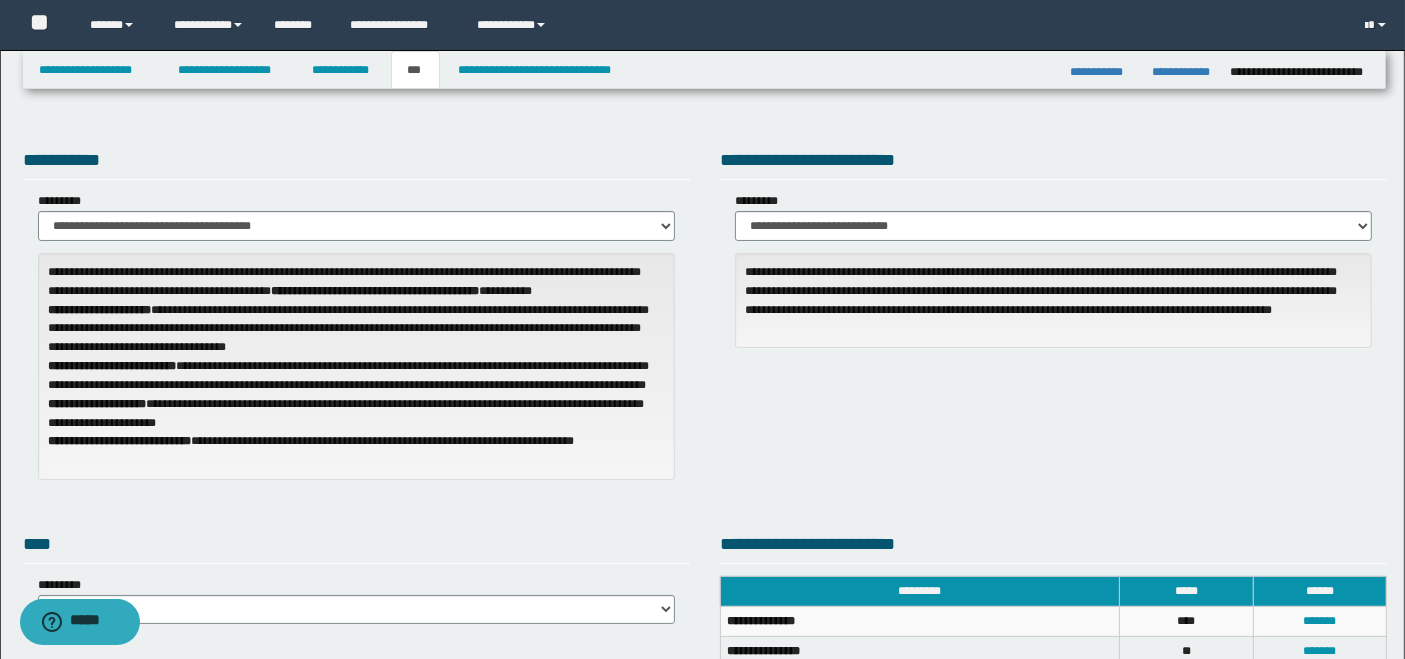 click on "**********" at bounding box center (356, 163) 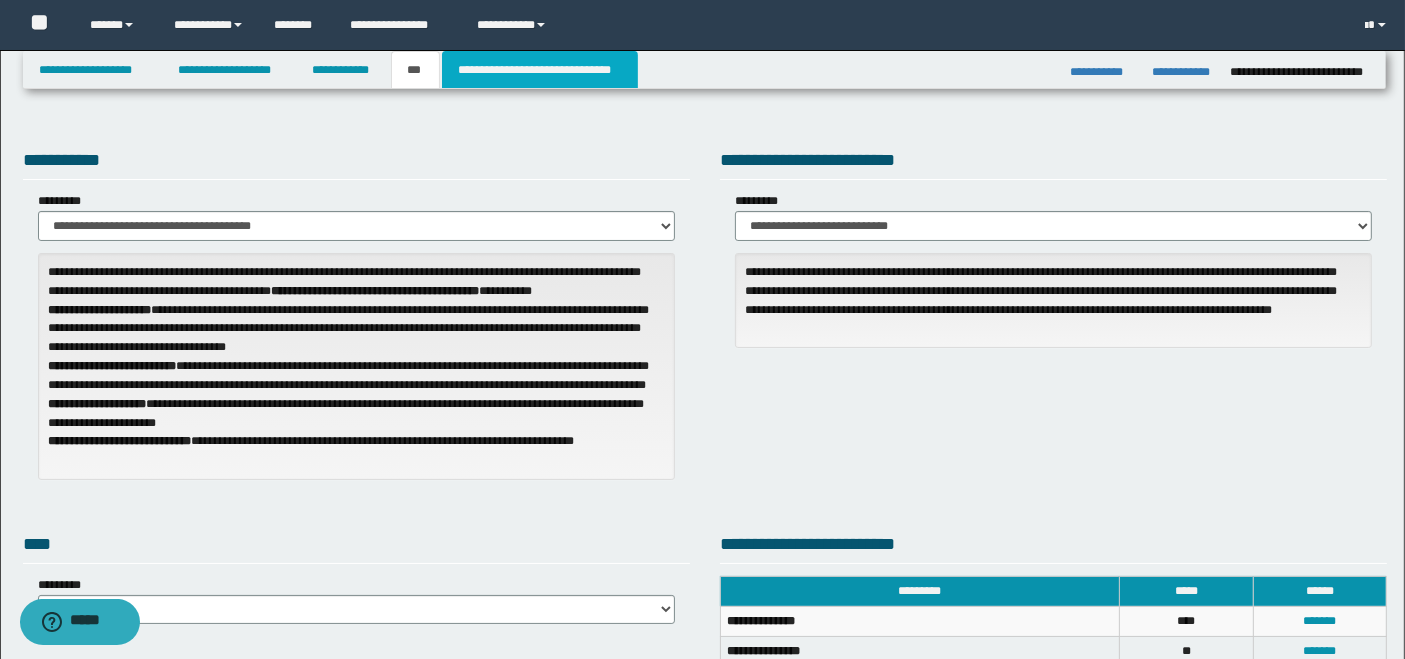 click on "**********" at bounding box center (540, 70) 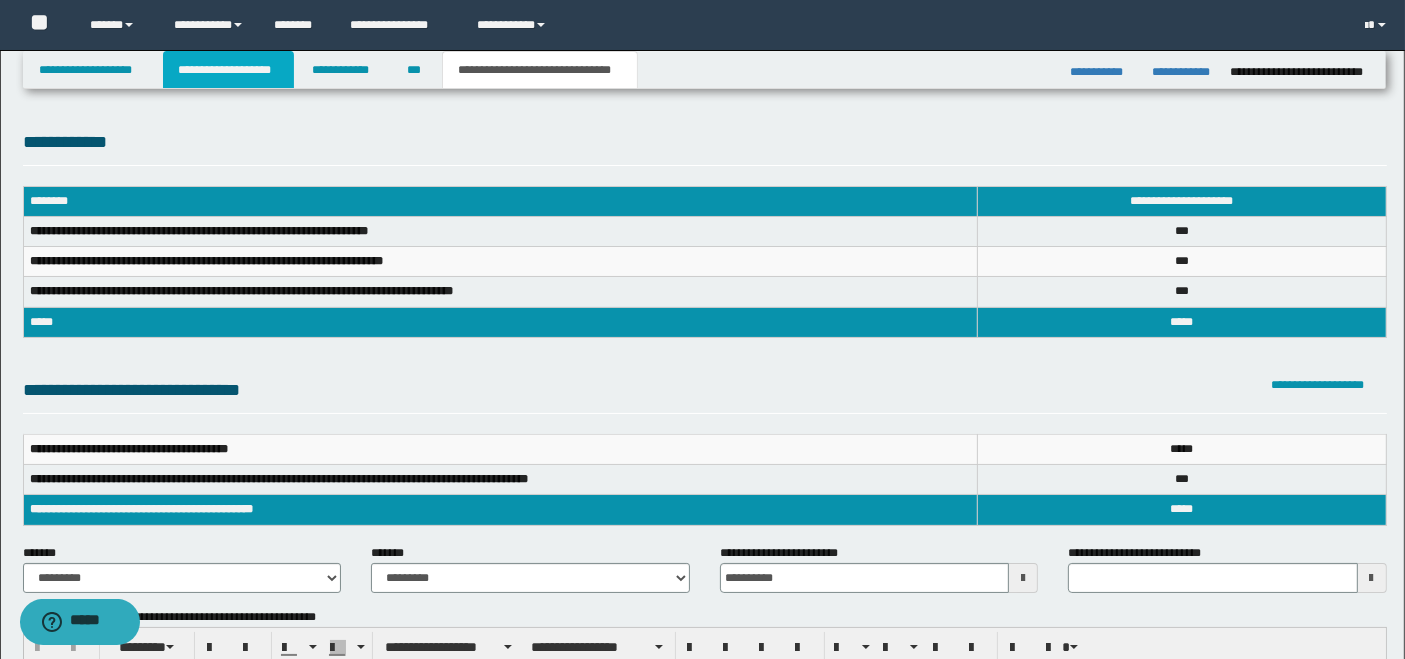click on "**********" at bounding box center [228, 70] 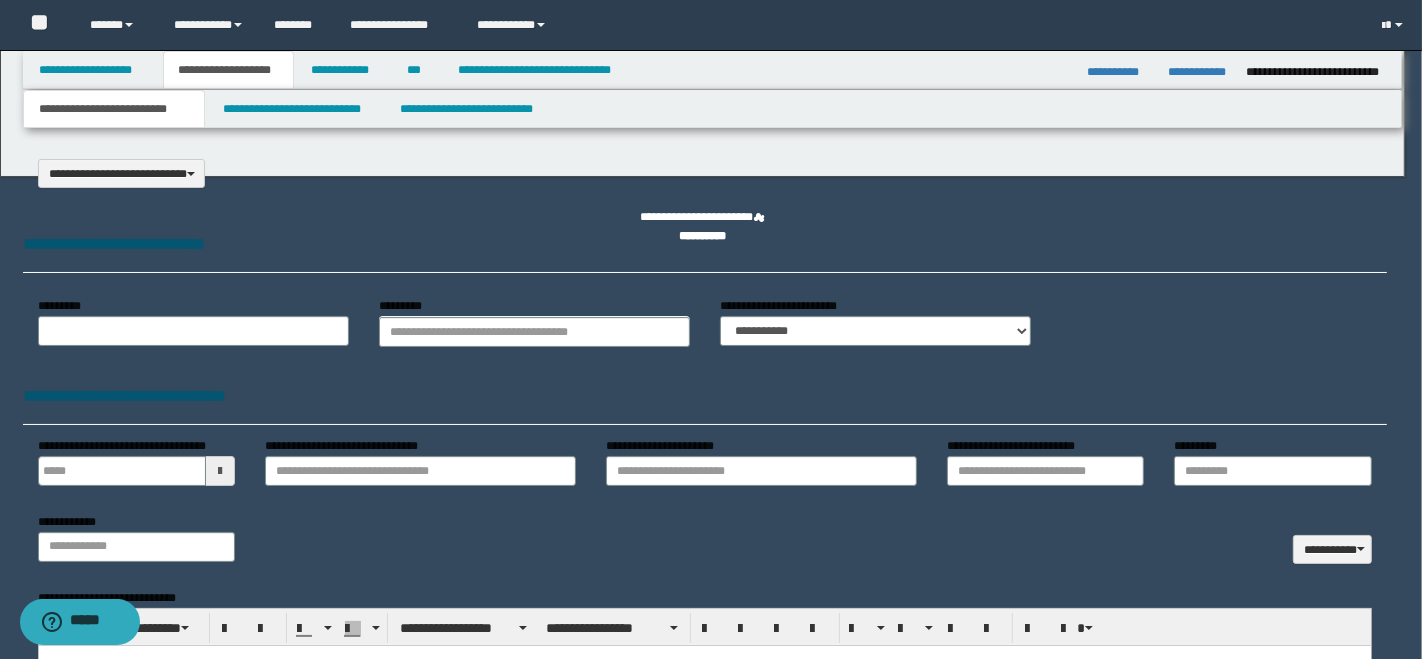 select on "*" 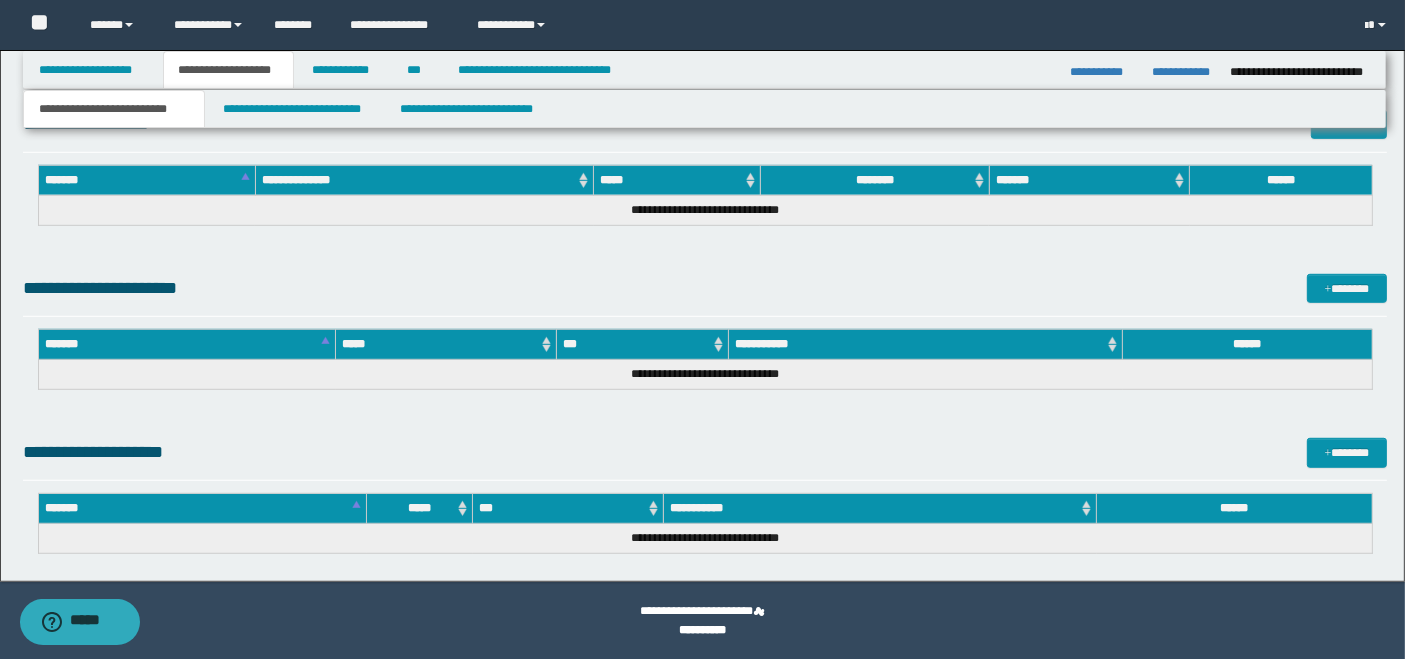 scroll, scrollTop: 825, scrollLeft: 0, axis: vertical 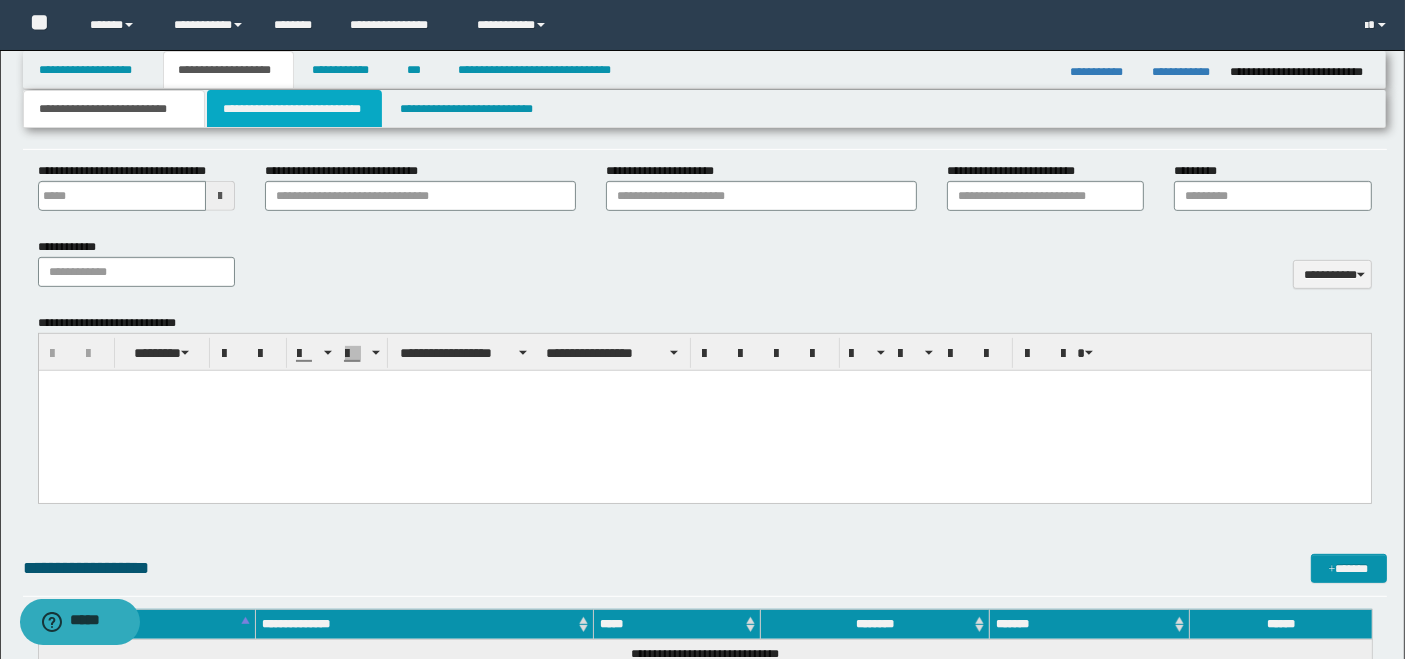 click on "**********" at bounding box center (294, 109) 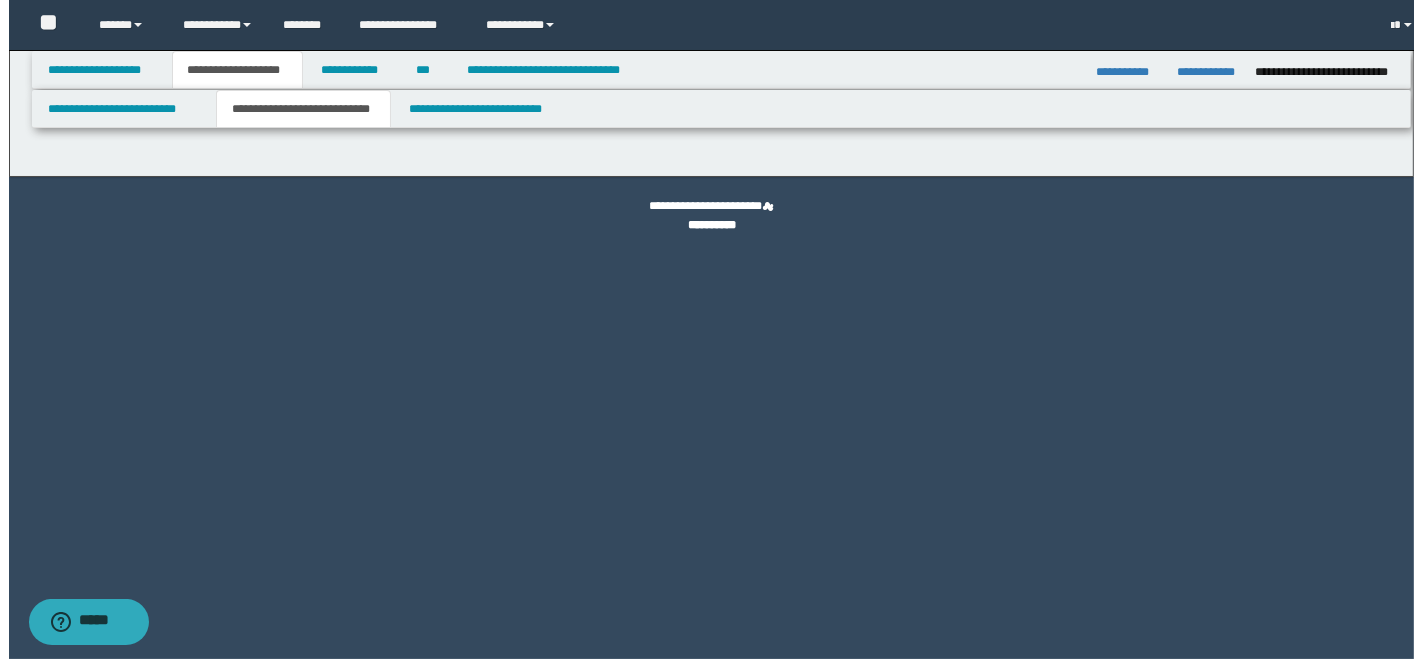 scroll, scrollTop: 0, scrollLeft: 0, axis: both 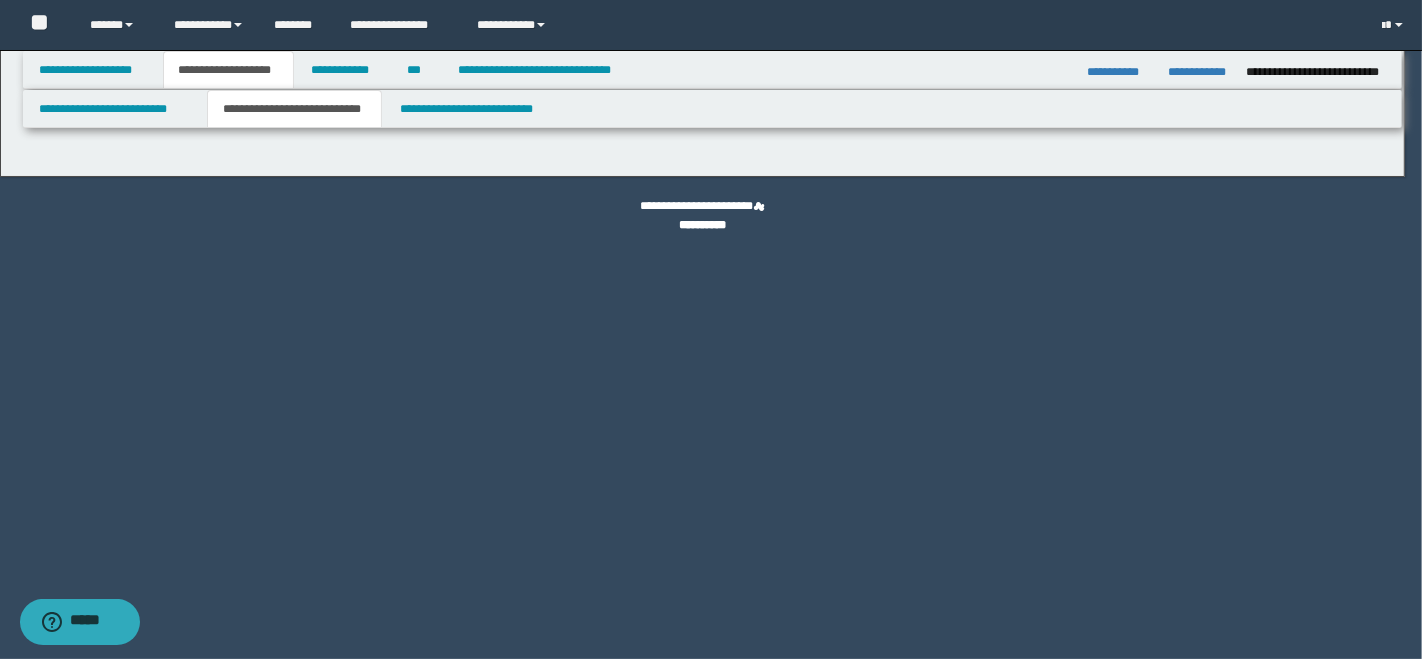 select on "*" 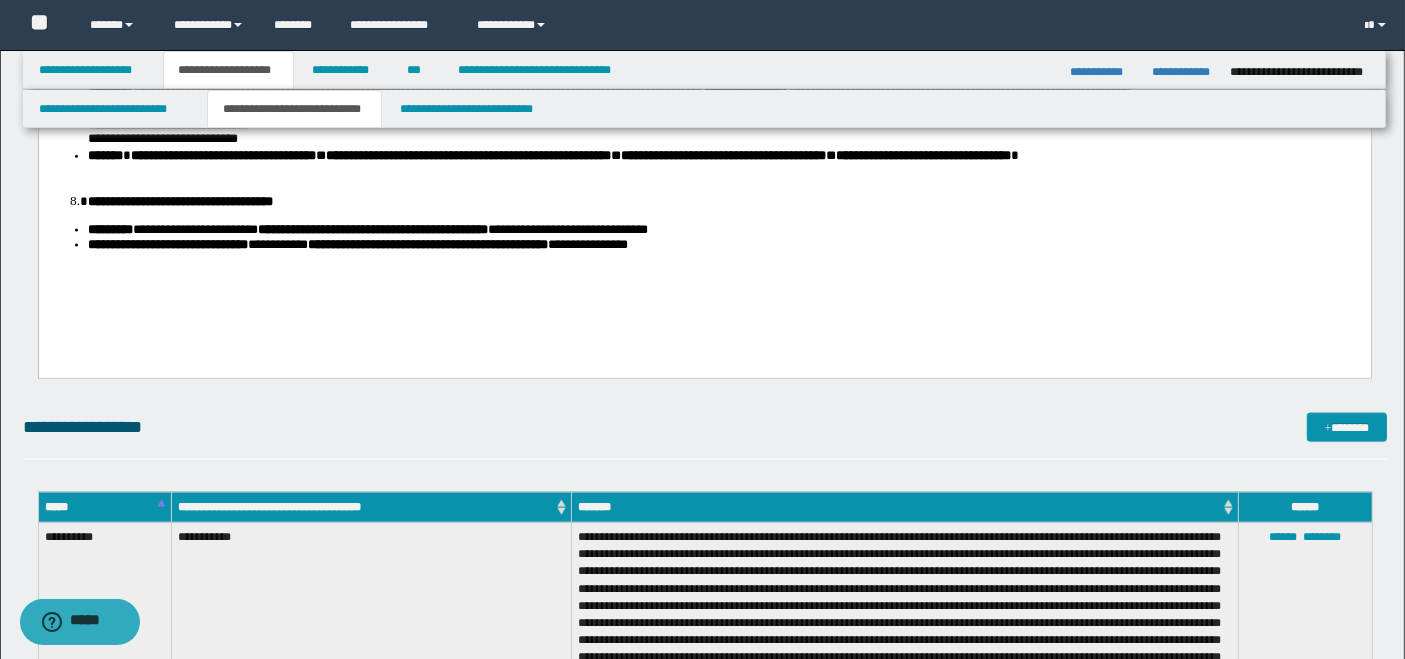 scroll, scrollTop: 2555, scrollLeft: 0, axis: vertical 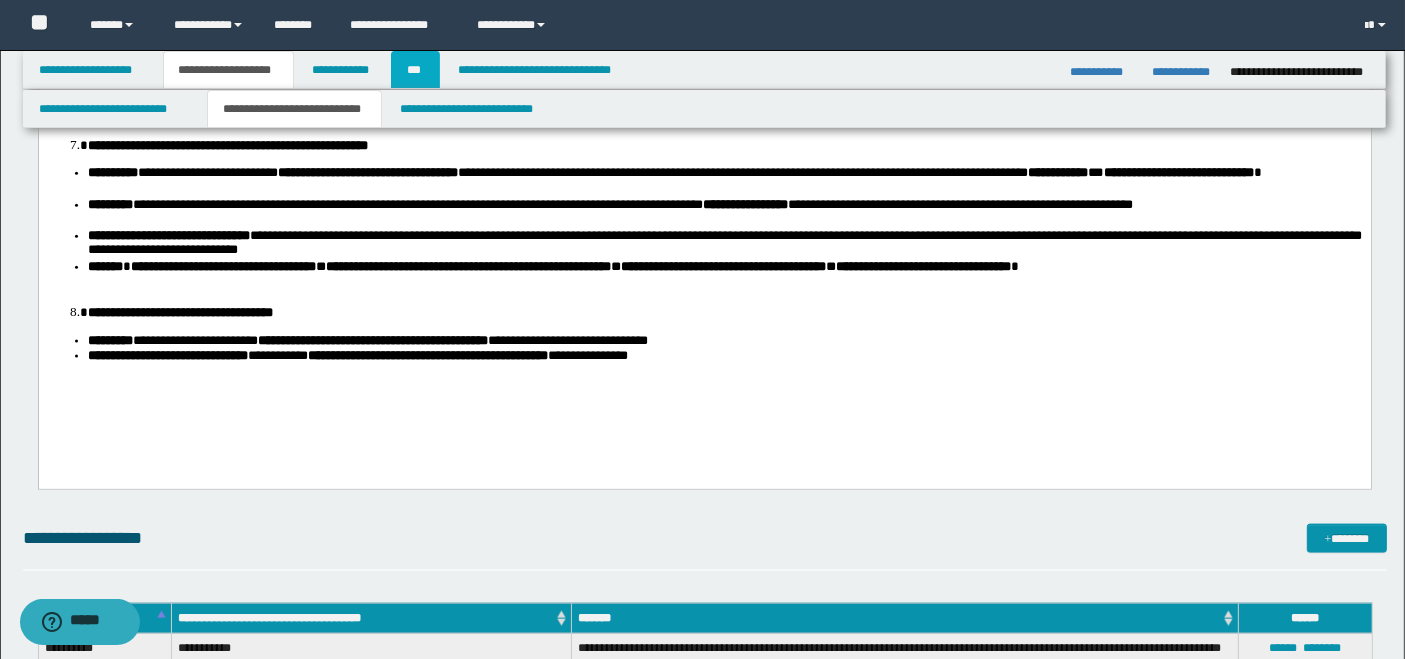click on "***" at bounding box center (415, 70) 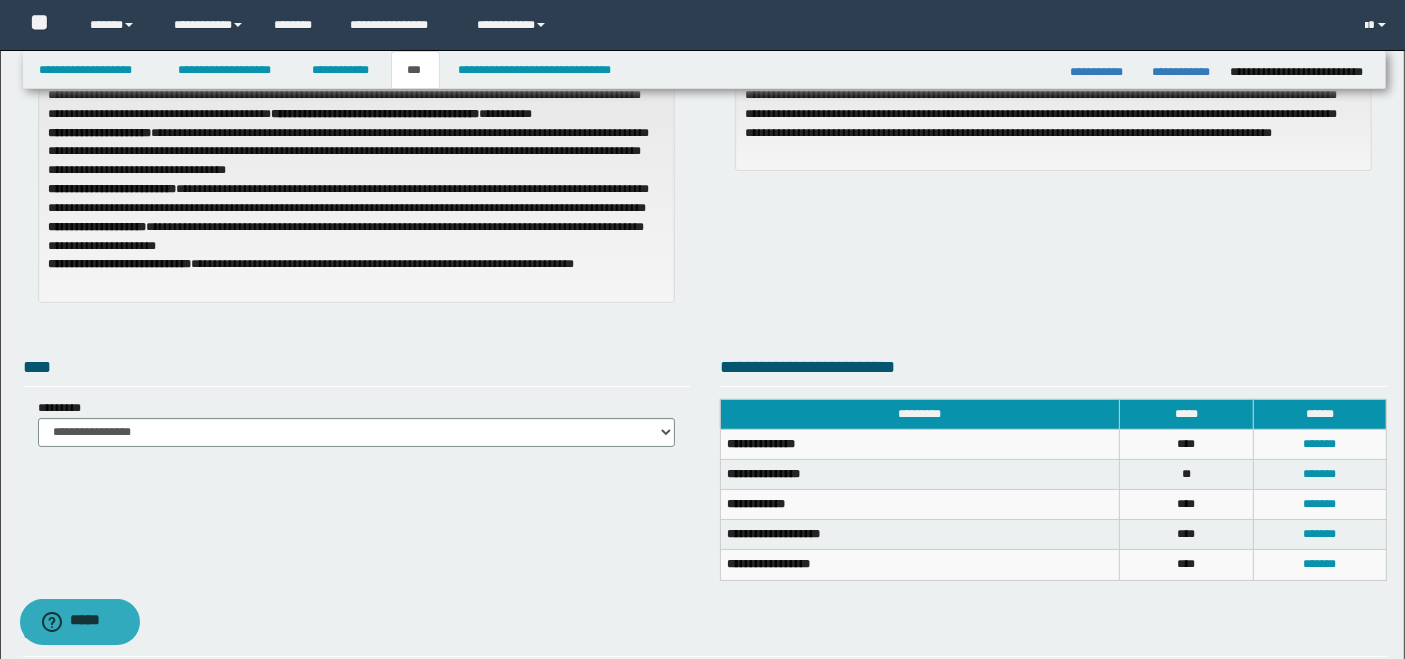 scroll, scrollTop: 0, scrollLeft: 0, axis: both 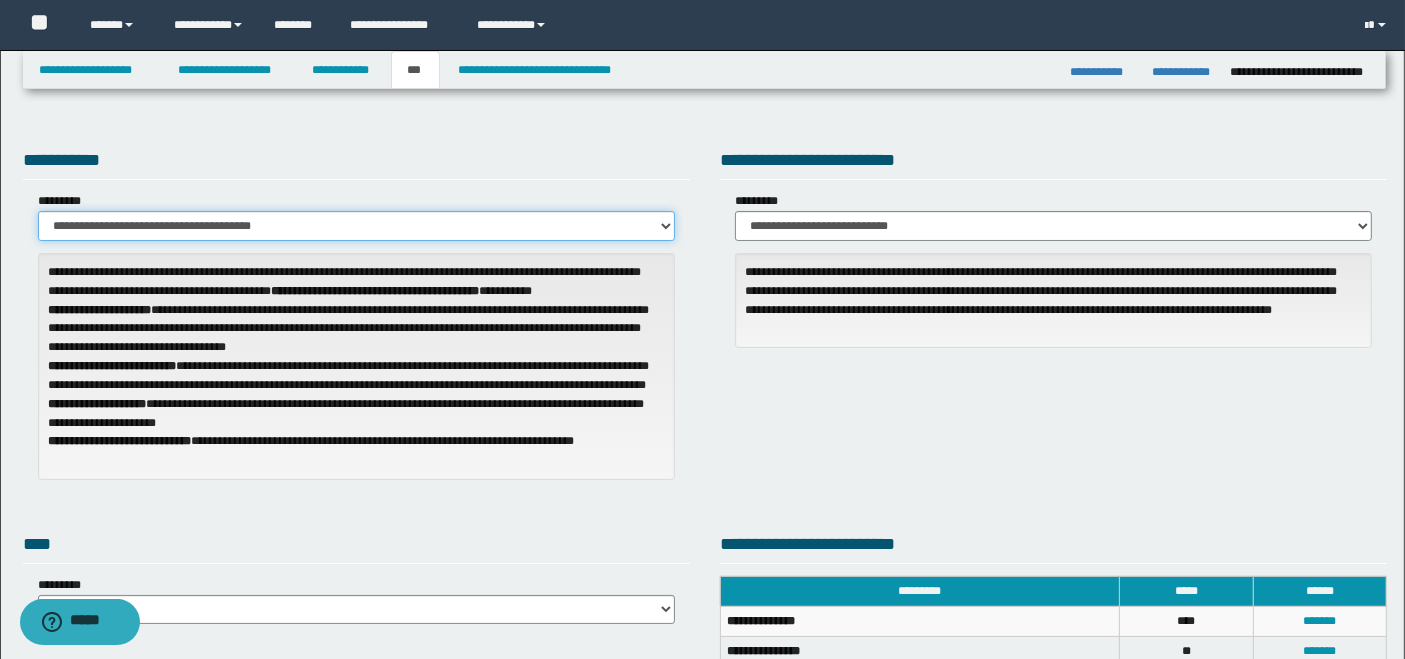 drag, startPoint x: 379, startPoint y: 220, endPoint x: 354, endPoint y: 221, distance: 25.019993 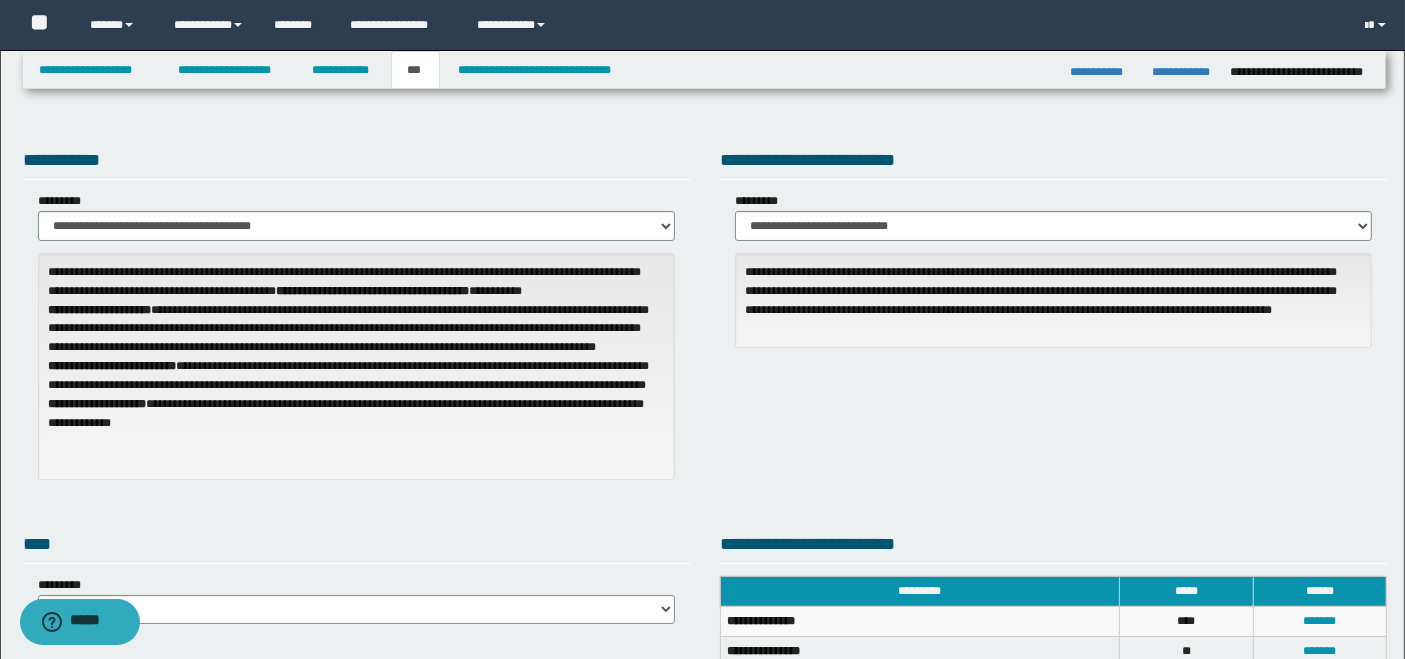 click on "**********" at bounding box center [705, 320] 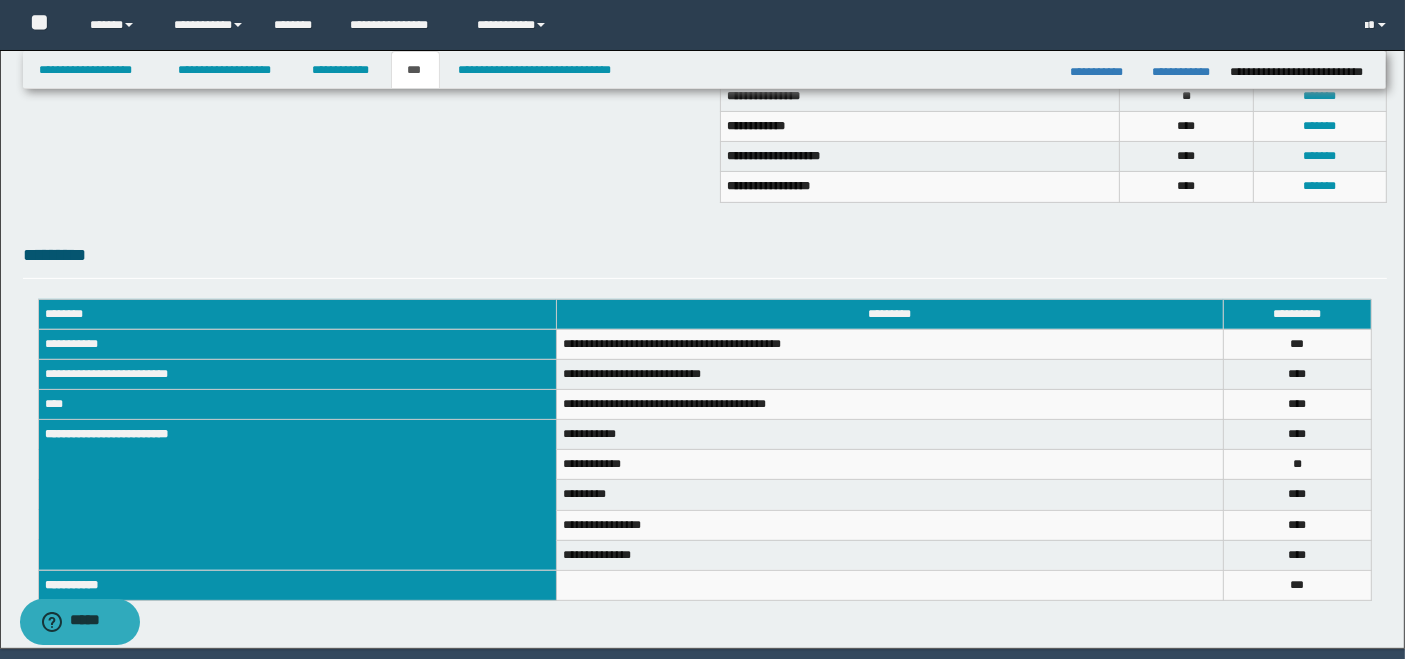 scroll, scrollTop: 622, scrollLeft: 0, axis: vertical 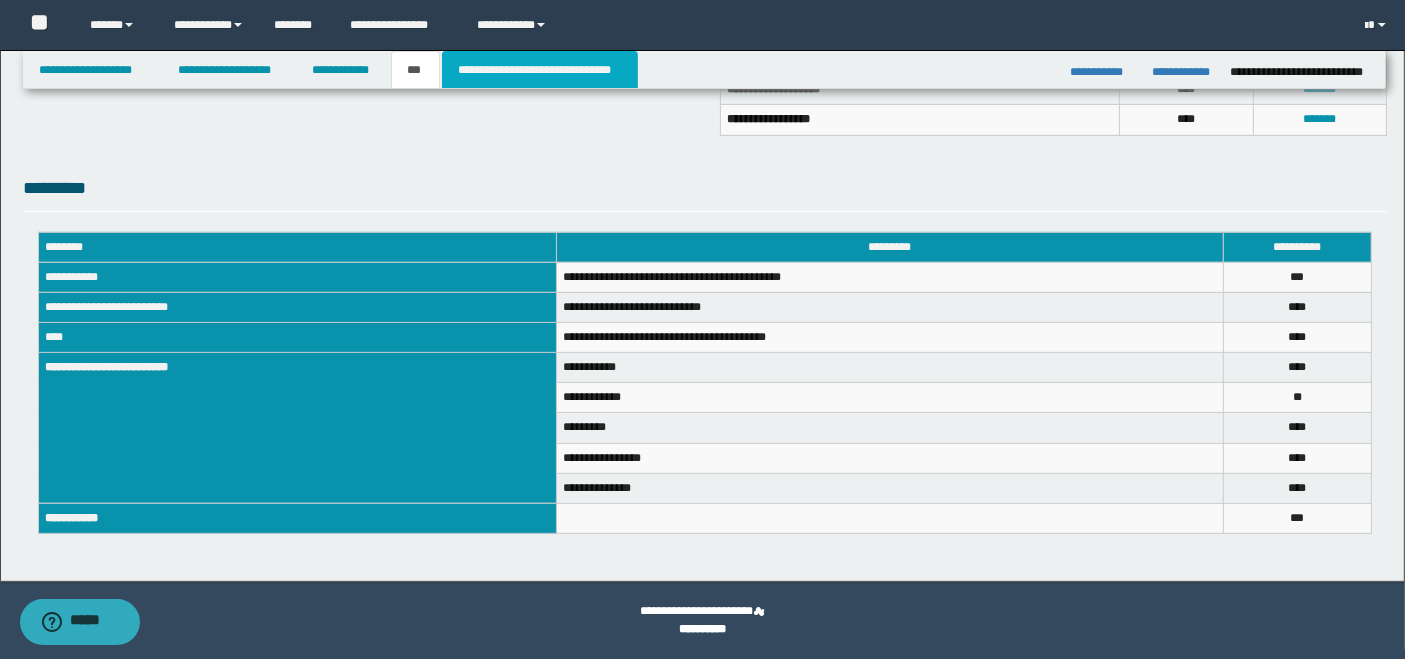 click on "**********" at bounding box center [540, 70] 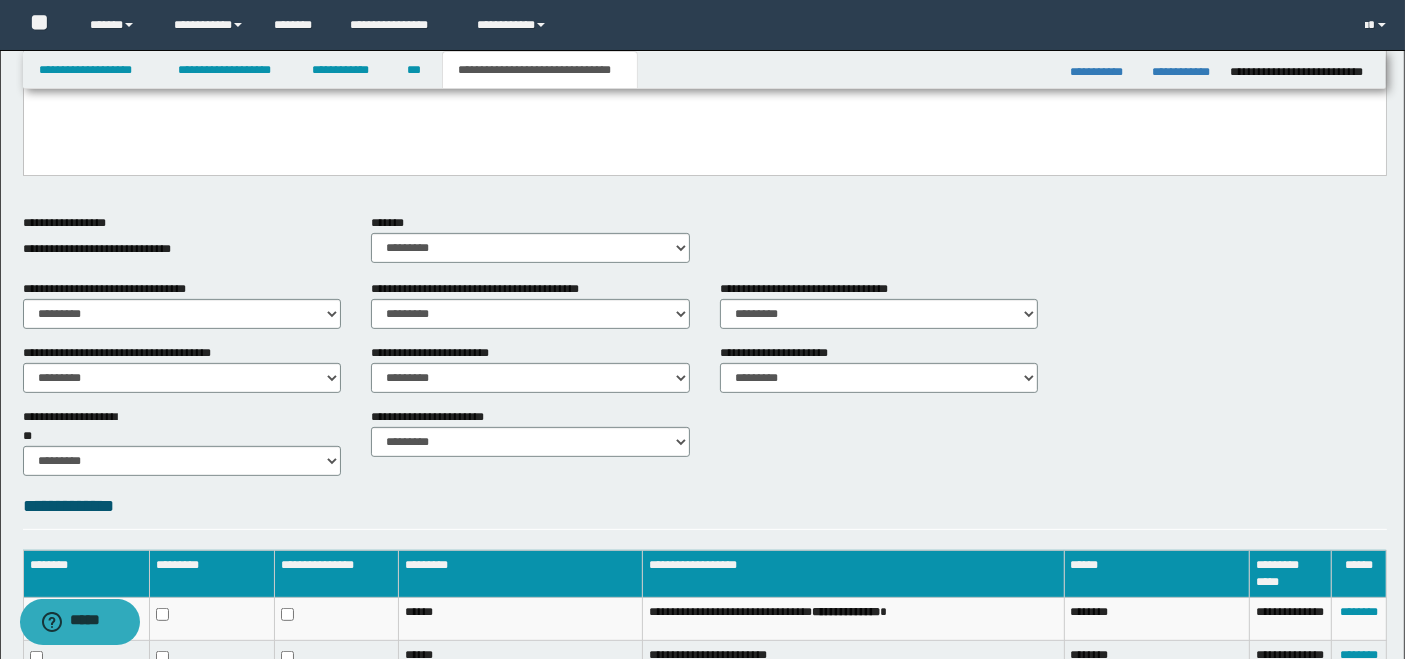 scroll, scrollTop: 177, scrollLeft: 0, axis: vertical 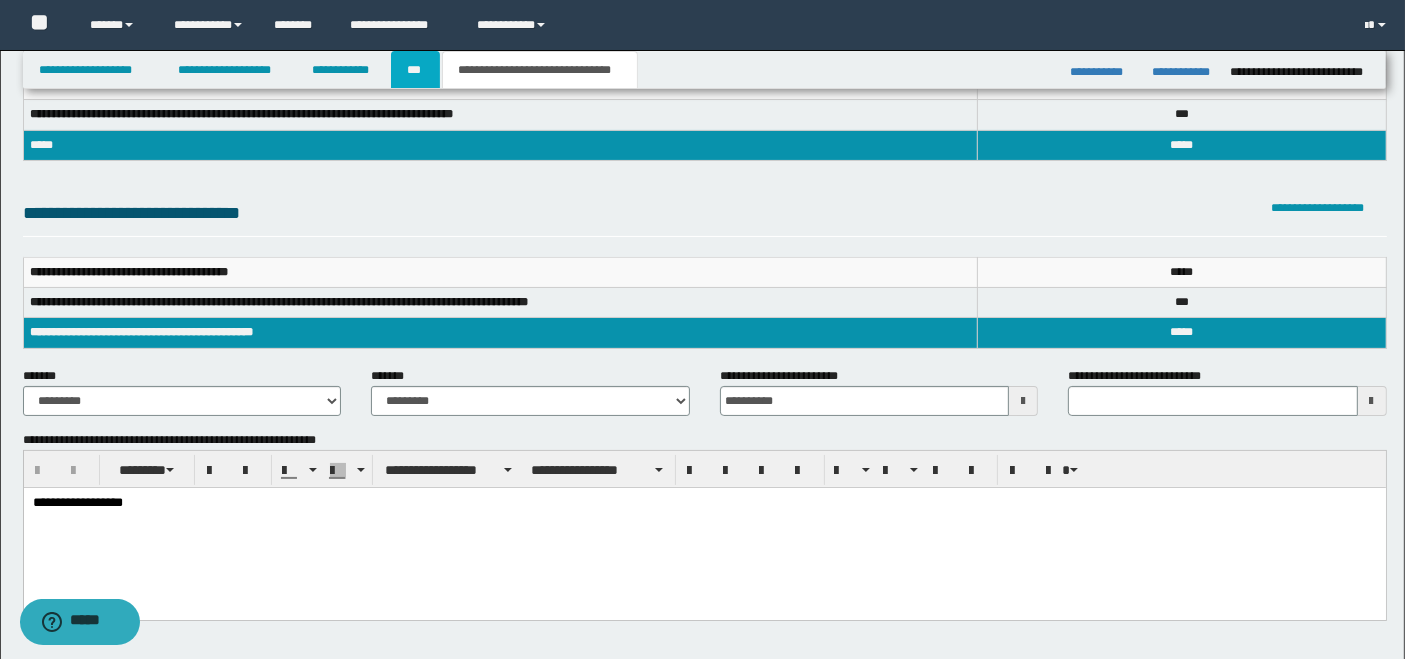 click on "***" at bounding box center (415, 70) 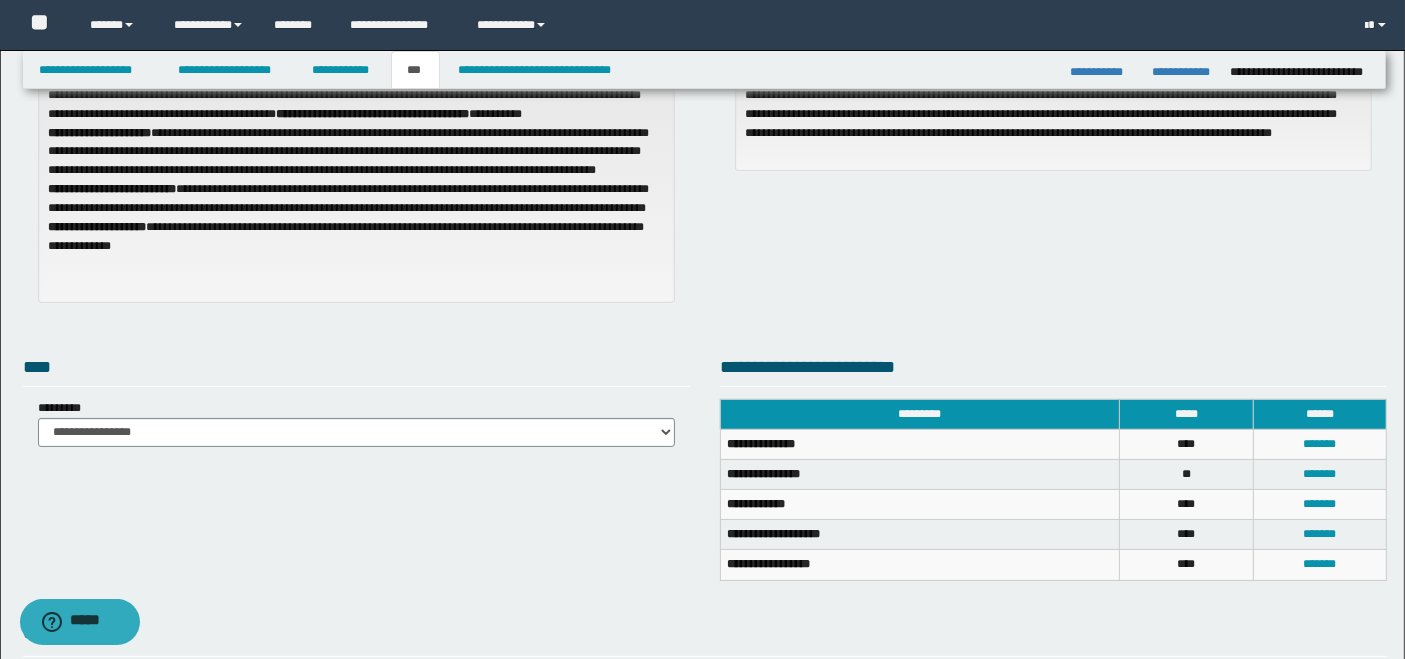 scroll, scrollTop: 0, scrollLeft: 0, axis: both 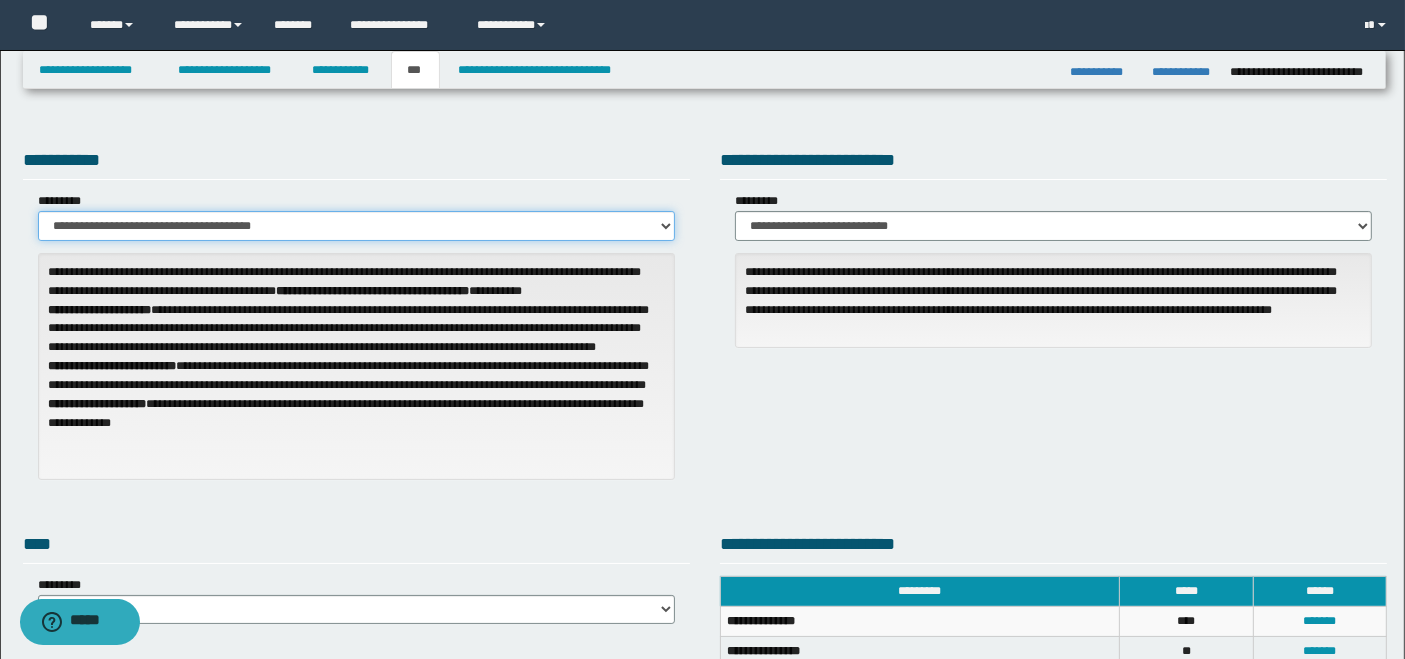click on "**********" at bounding box center (356, 226) 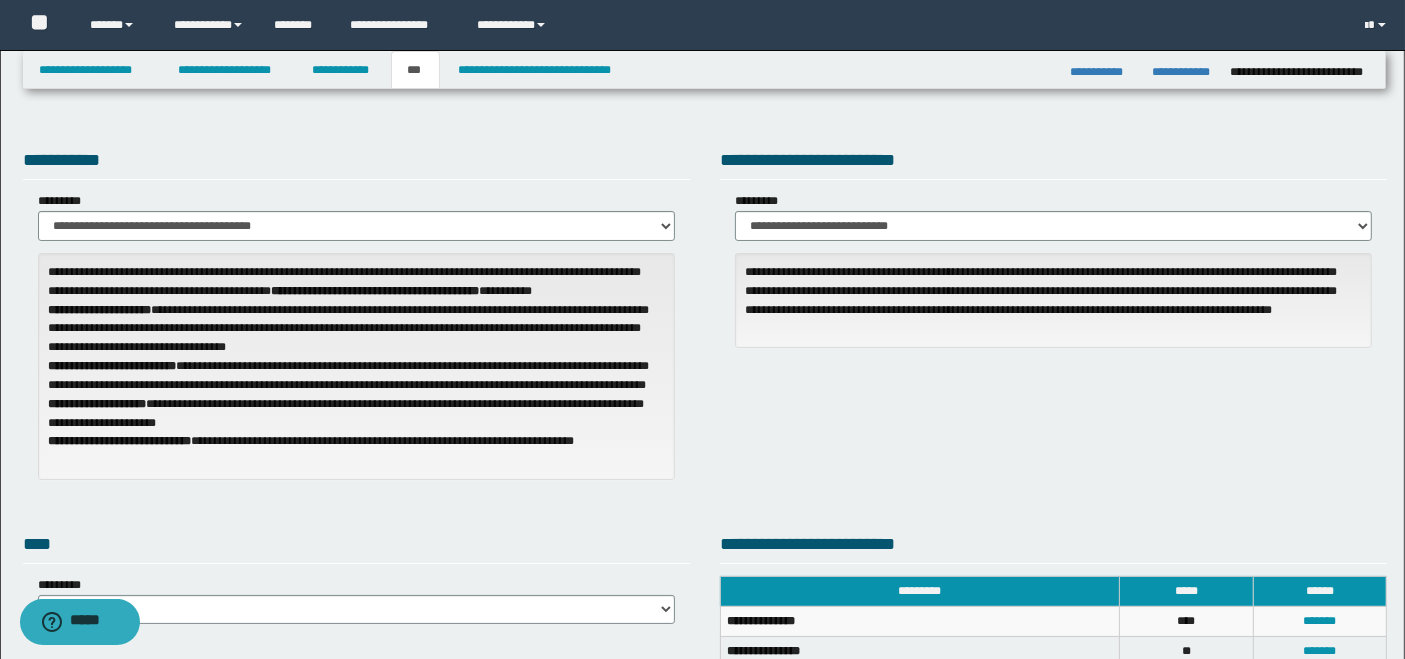 click on "**********" at bounding box center [356, 320] 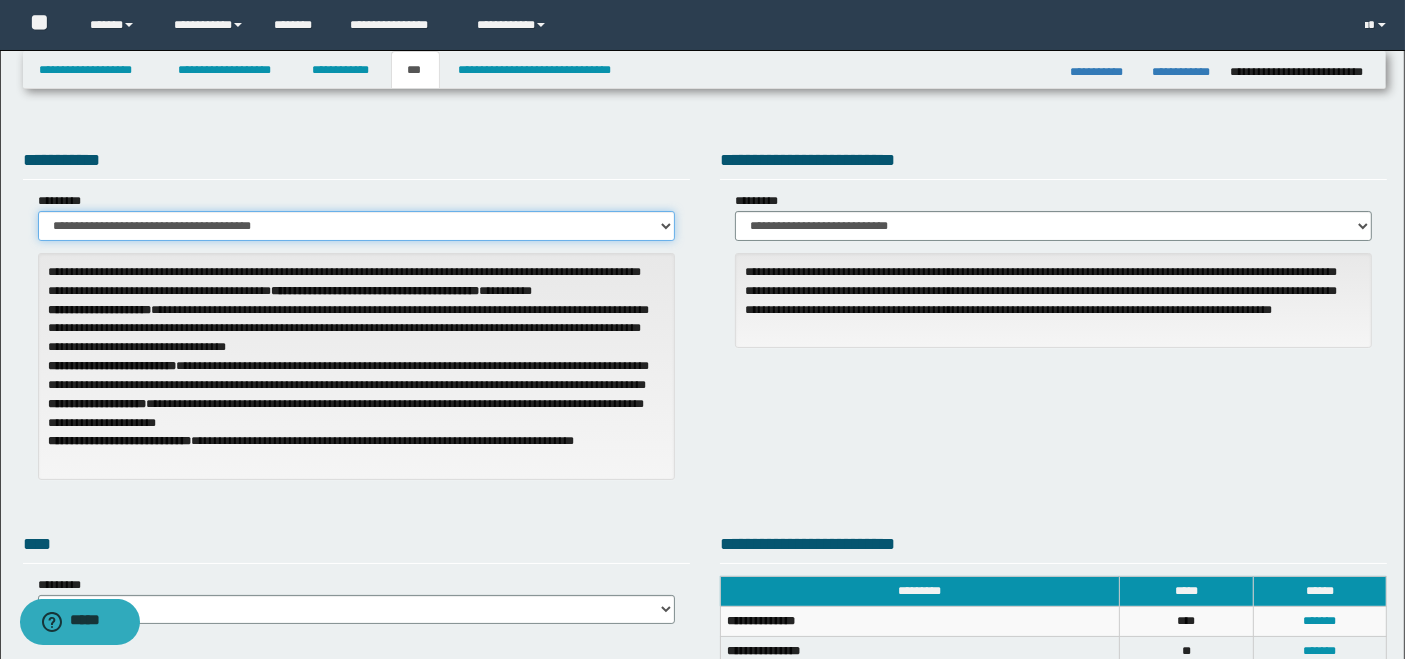 click on "**********" at bounding box center [356, 226] 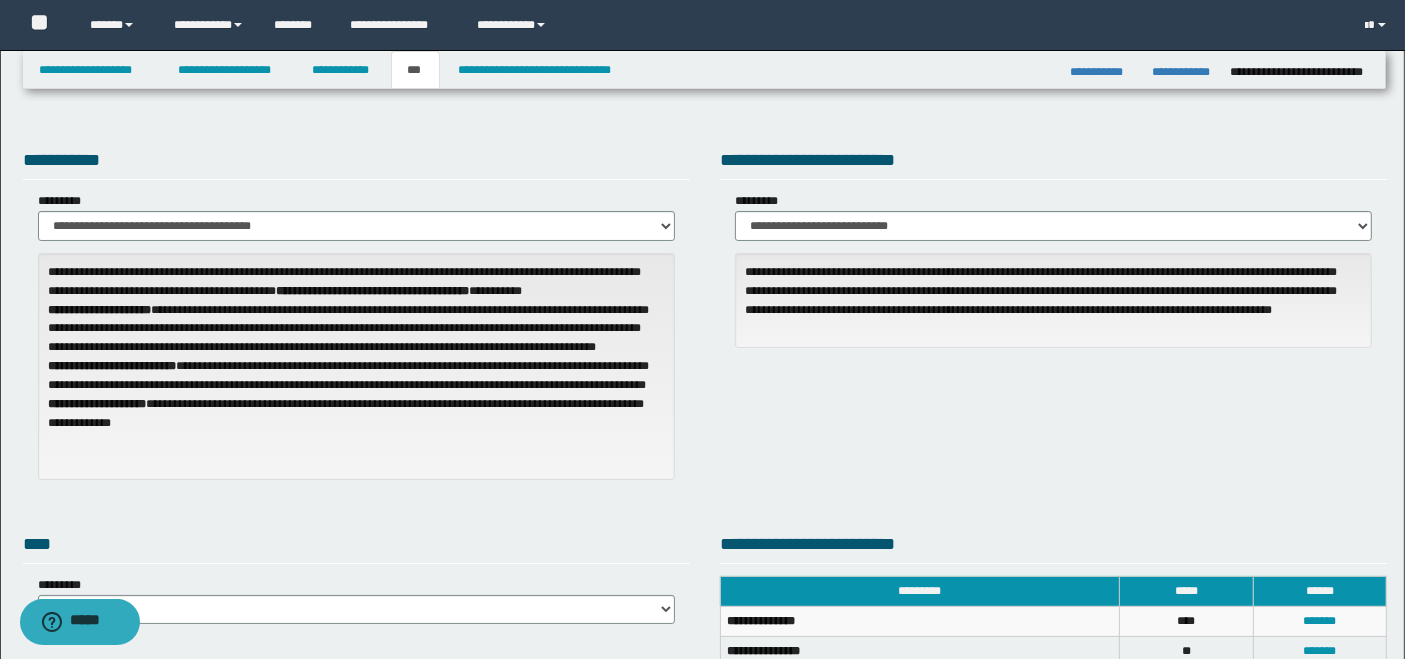 click on "**********" at bounding box center [356, 163] 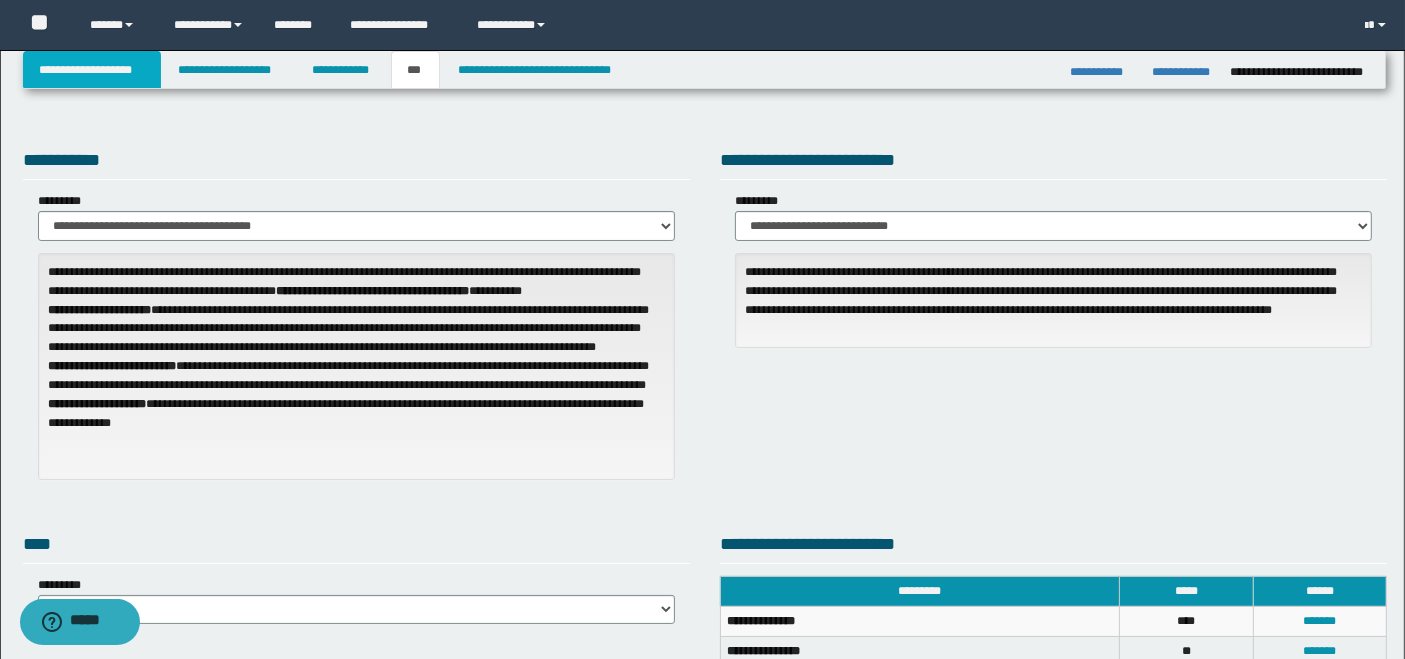 click on "**********" at bounding box center [92, 70] 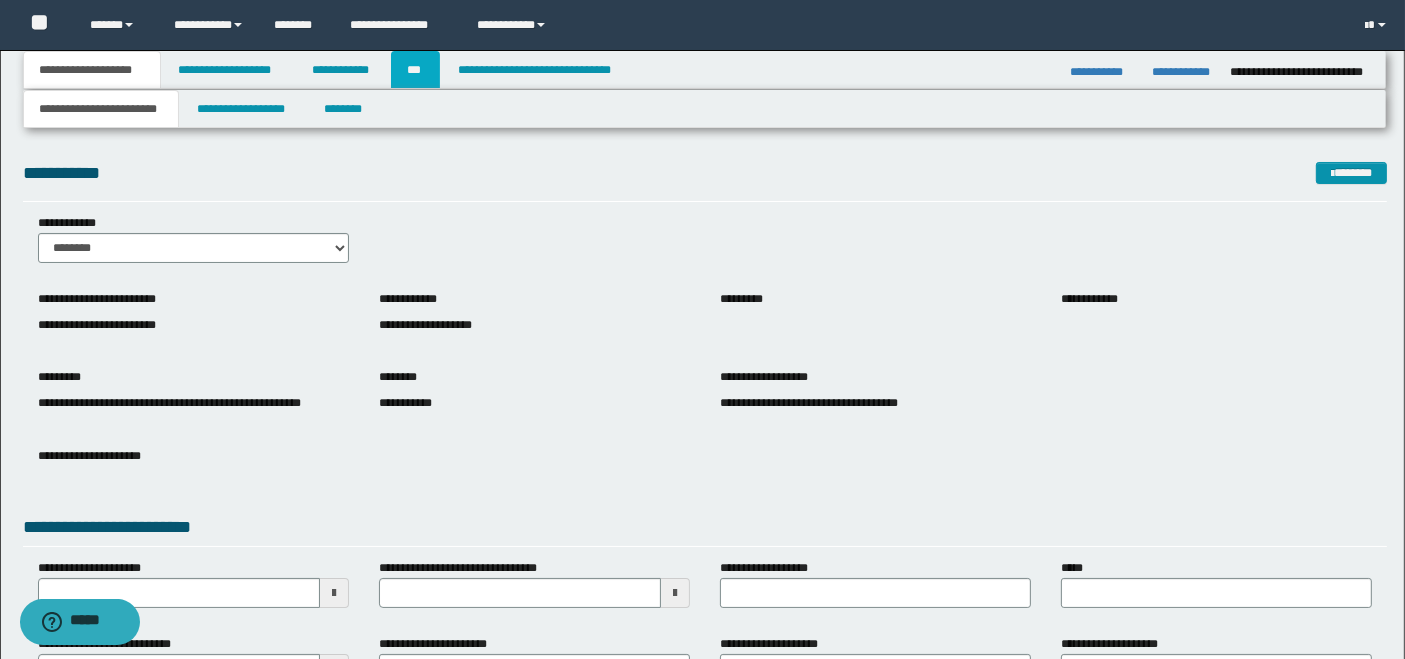 click on "***" at bounding box center (415, 70) 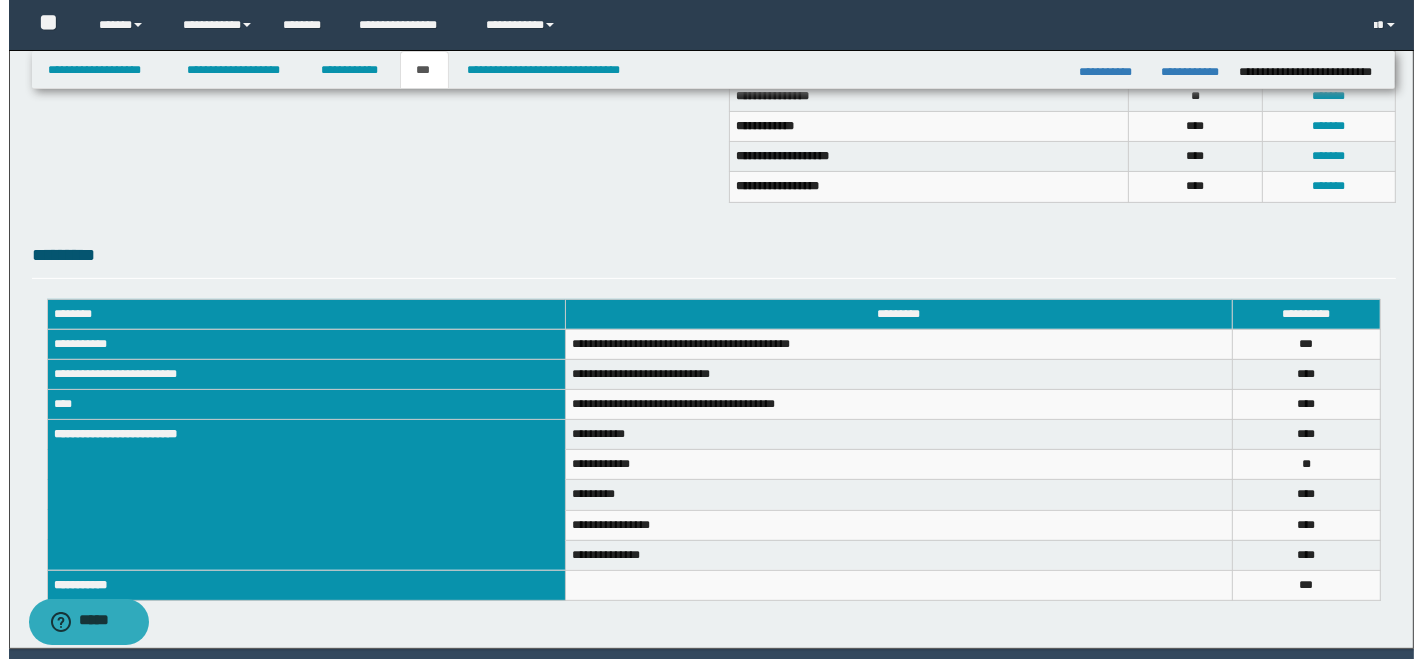 scroll, scrollTop: 444, scrollLeft: 0, axis: vertical 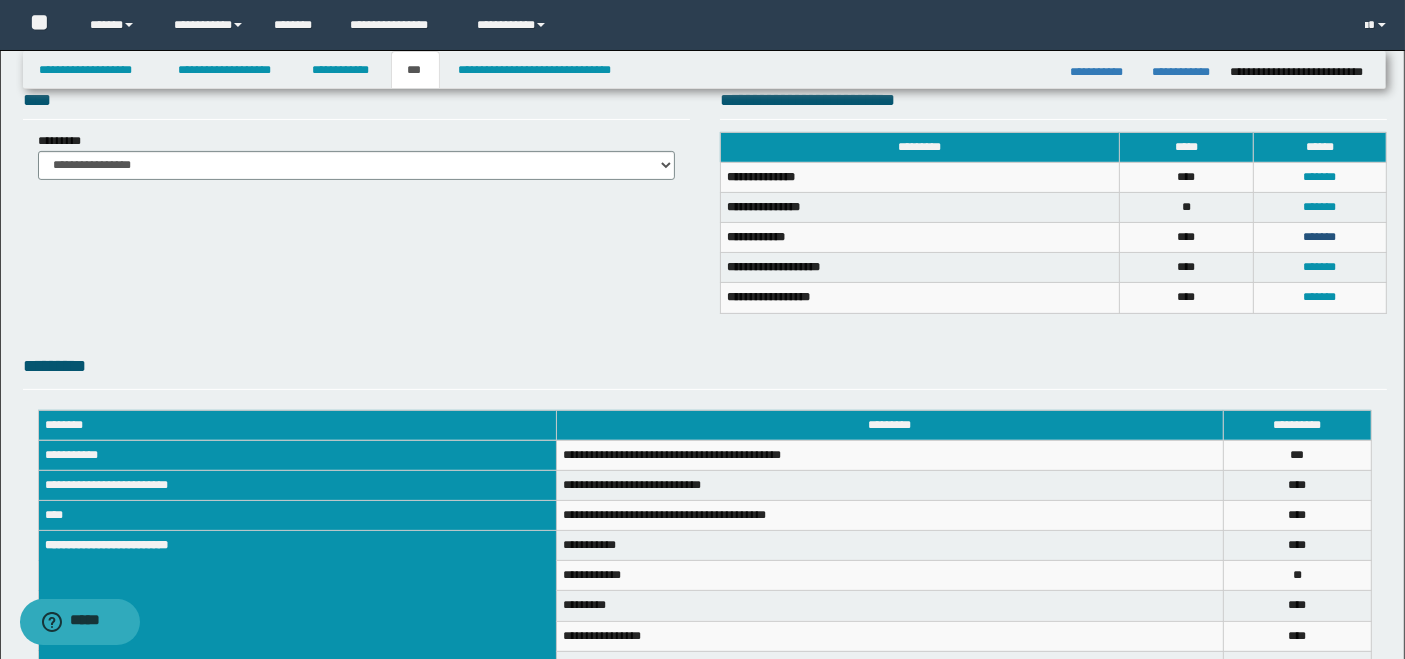 click on "*******" at bounding box center [1319, 237] 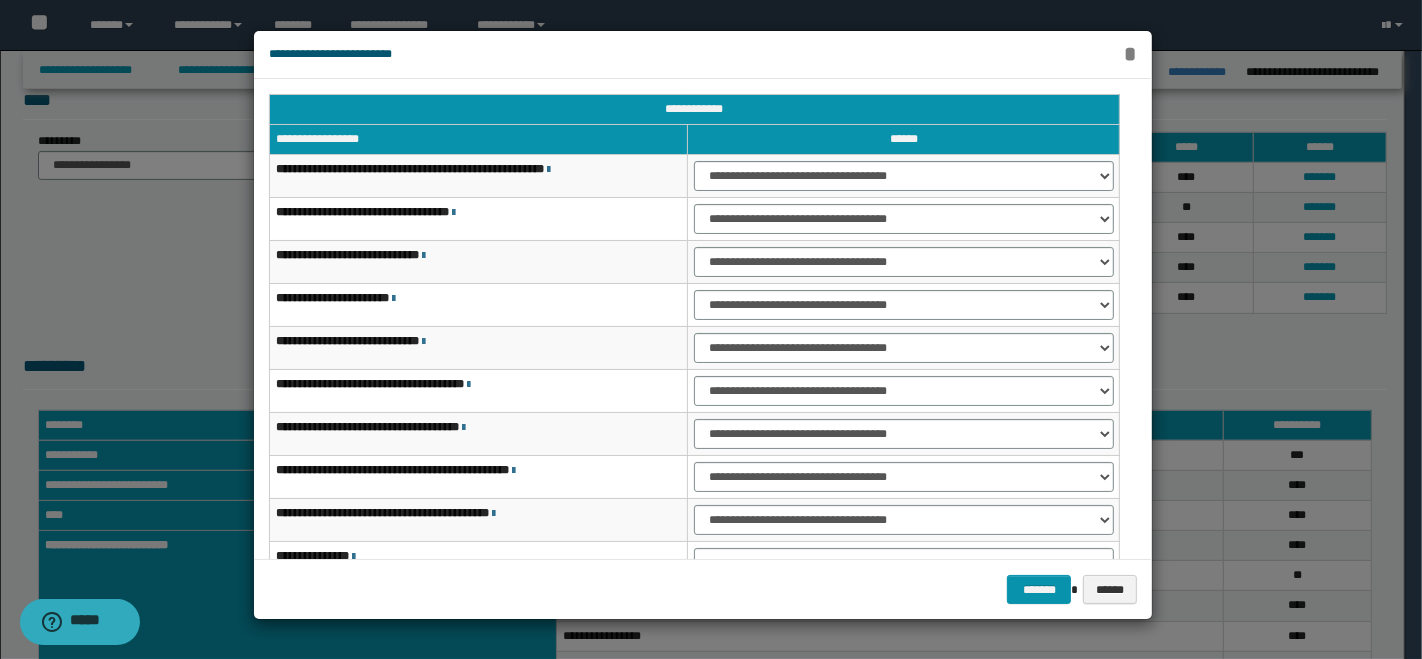 click on "*" at bounding box center [1129, 54] 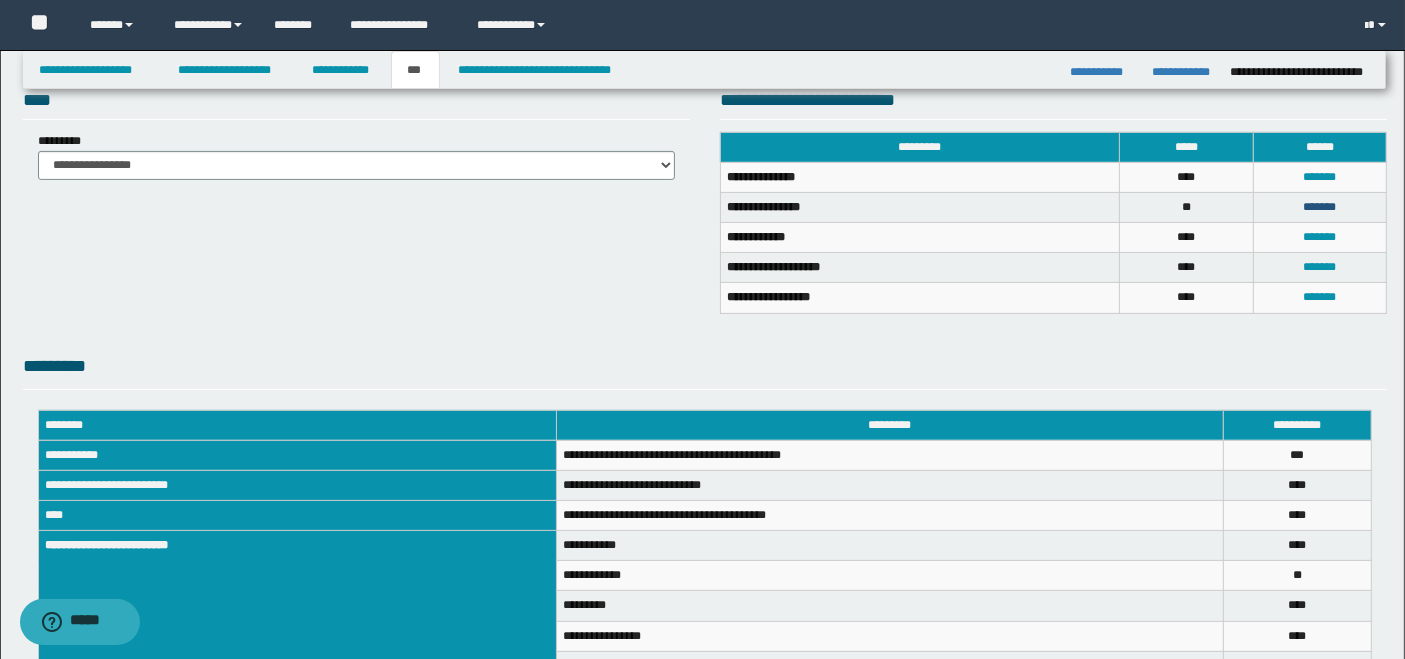 click on "*******" at bounding box center (1319, 207) 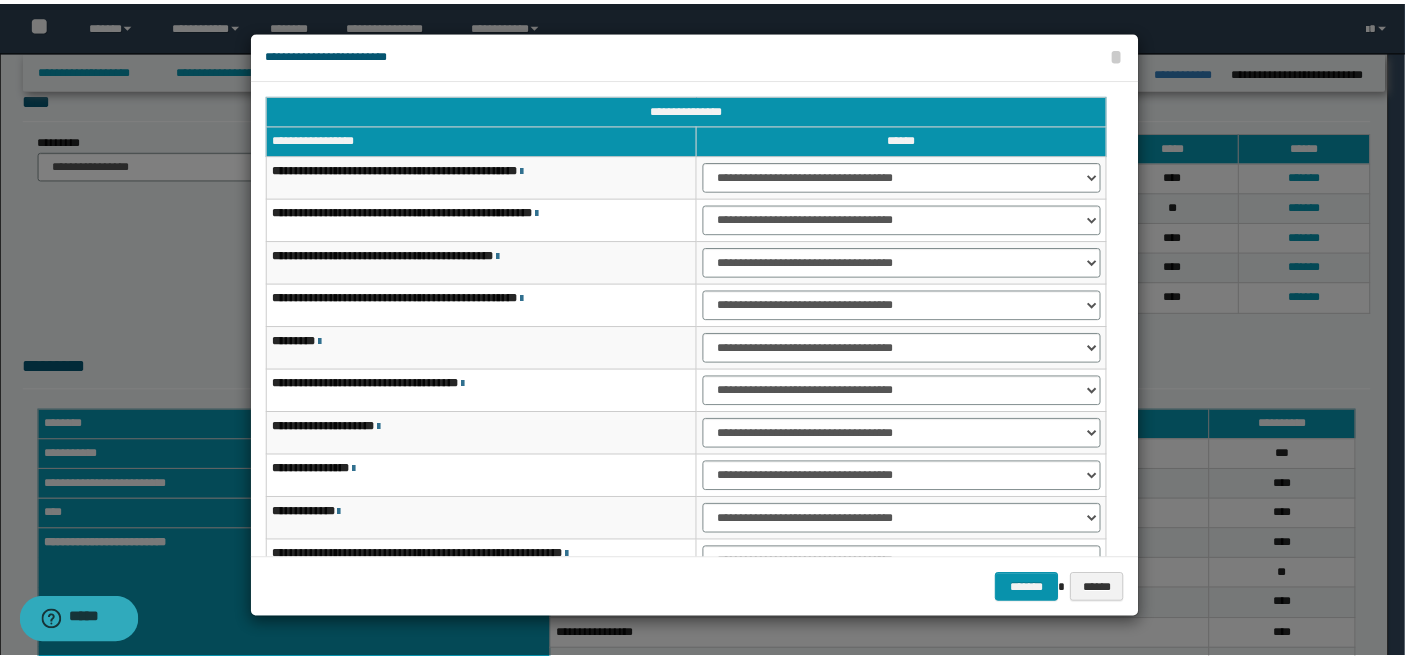 scroll, scrollTop: 111, scrollLeft: 0, axis: vertical 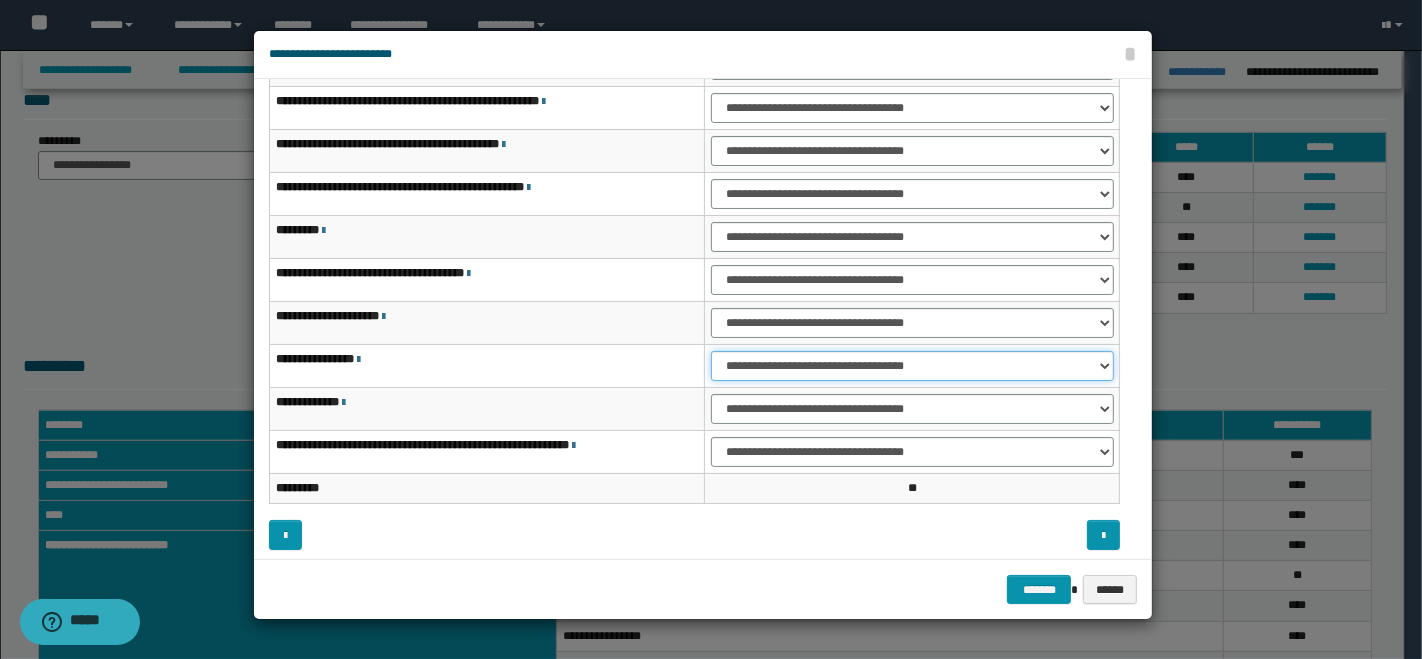 click on "**********" at bounding box center (912, 366) 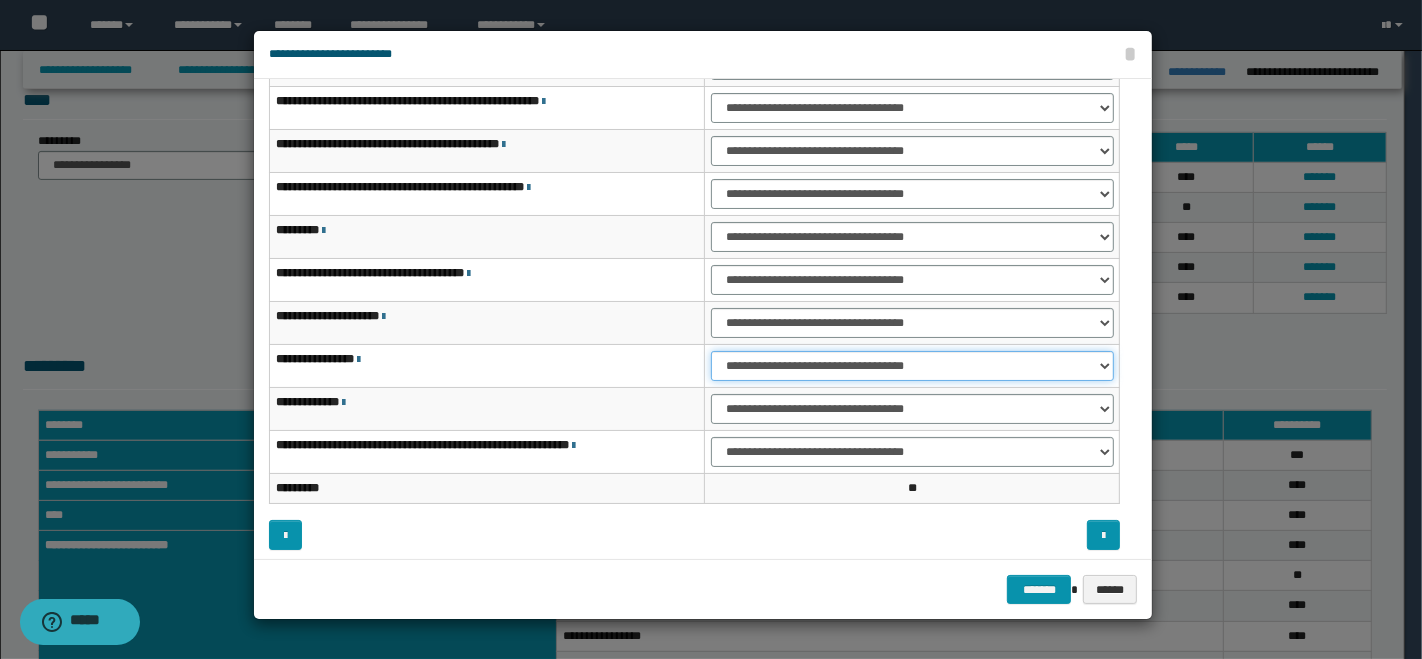 select on "***" 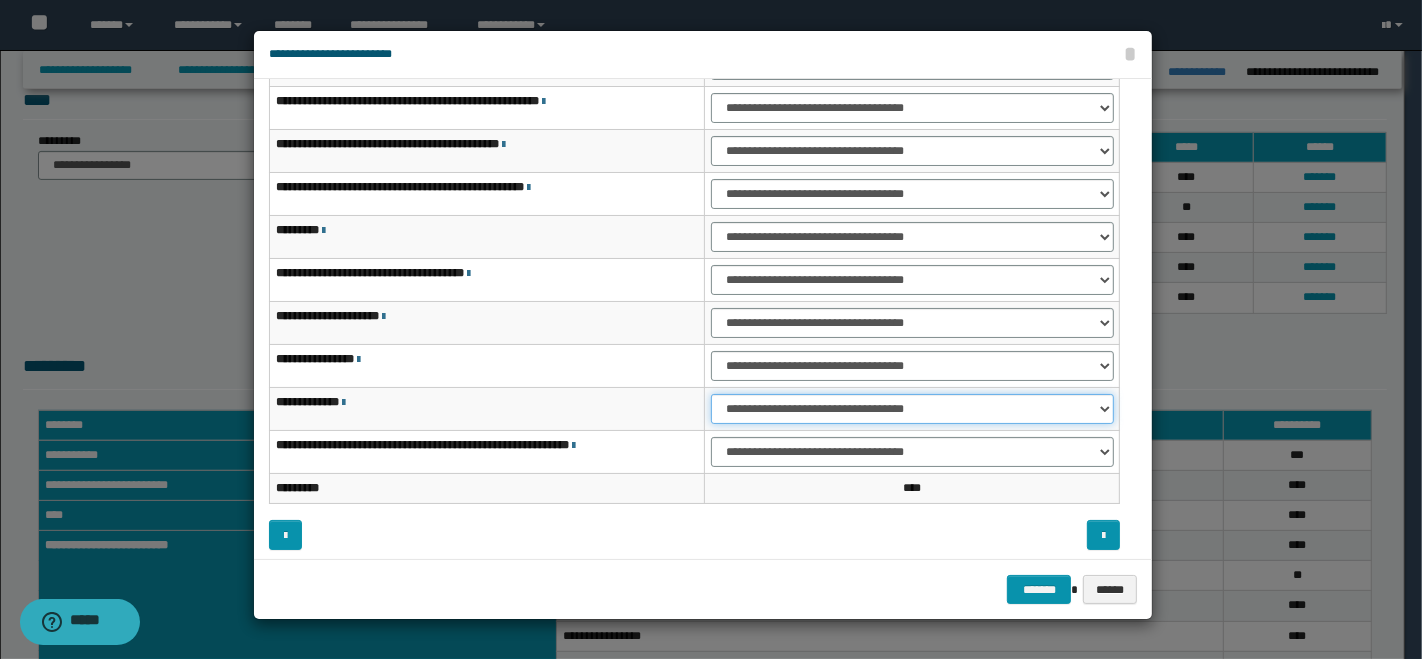 click on "**********" at bounding box center (912, 409) 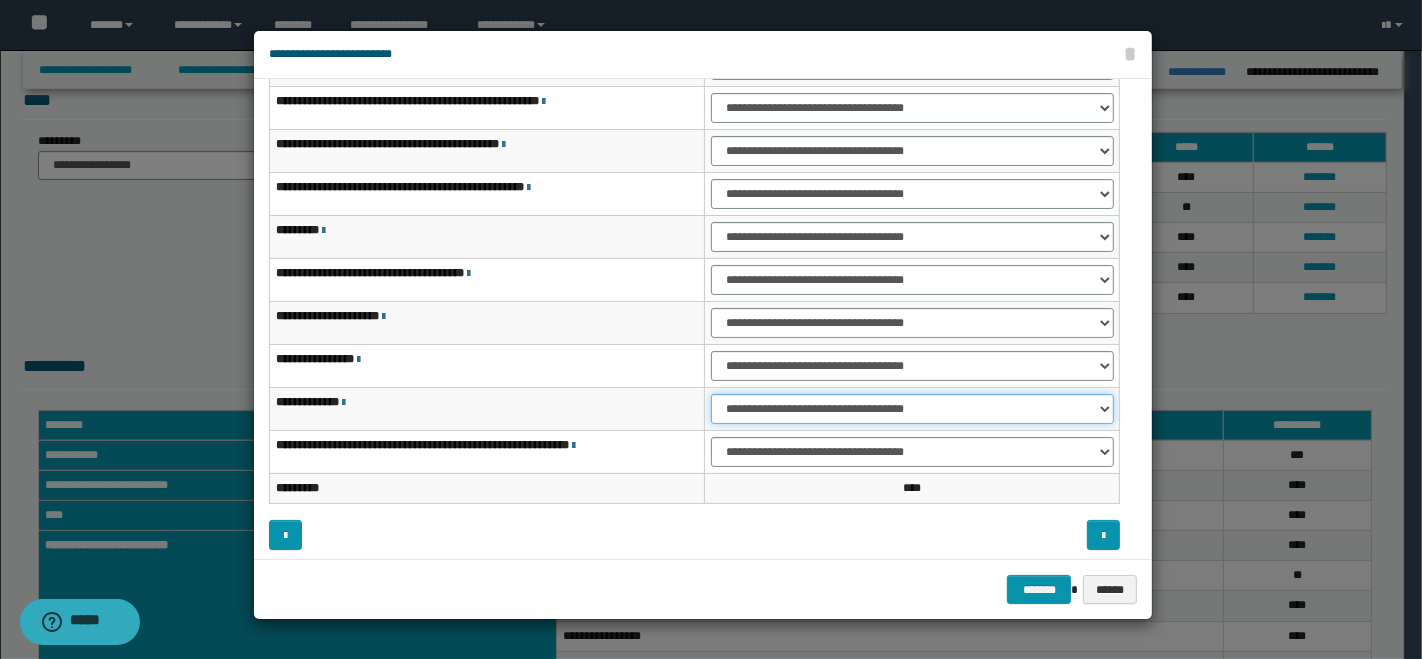 select on "***" 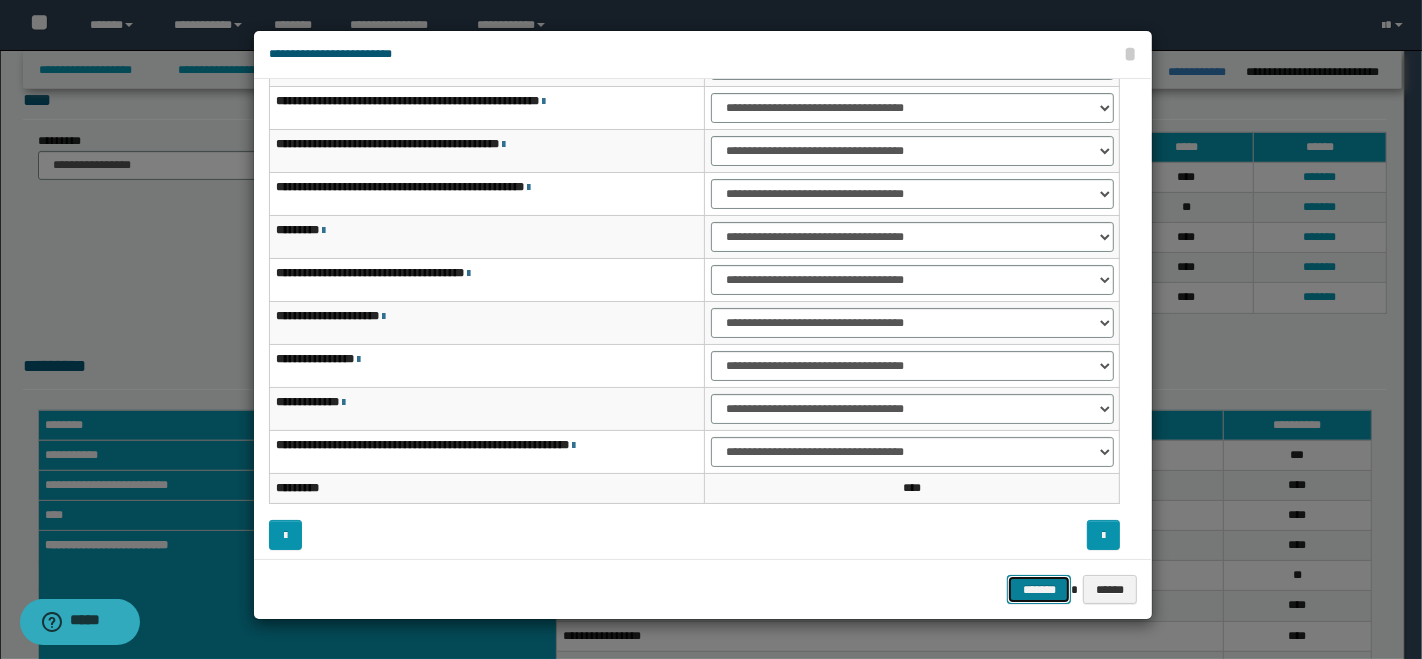 click on "*******" at bounding box center (1039, 589) 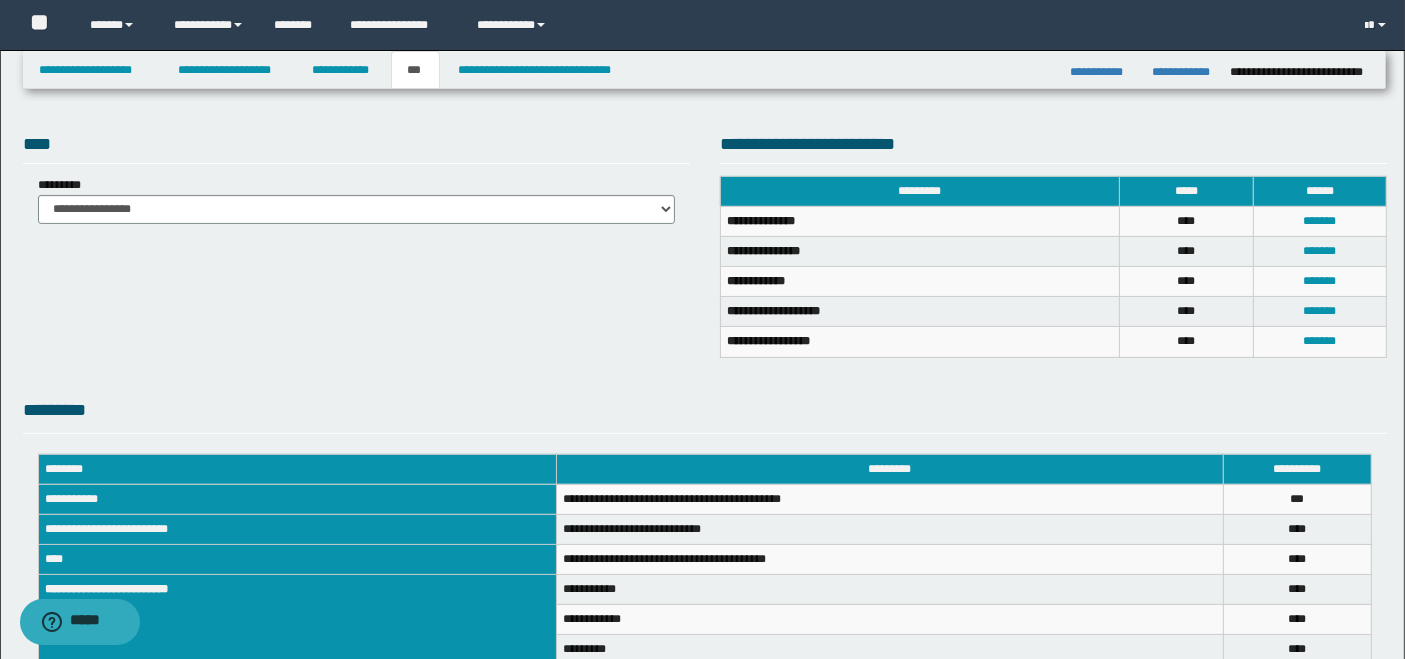 scroll, scrollTop: 288, scrollLeft: 0, axis: vertical 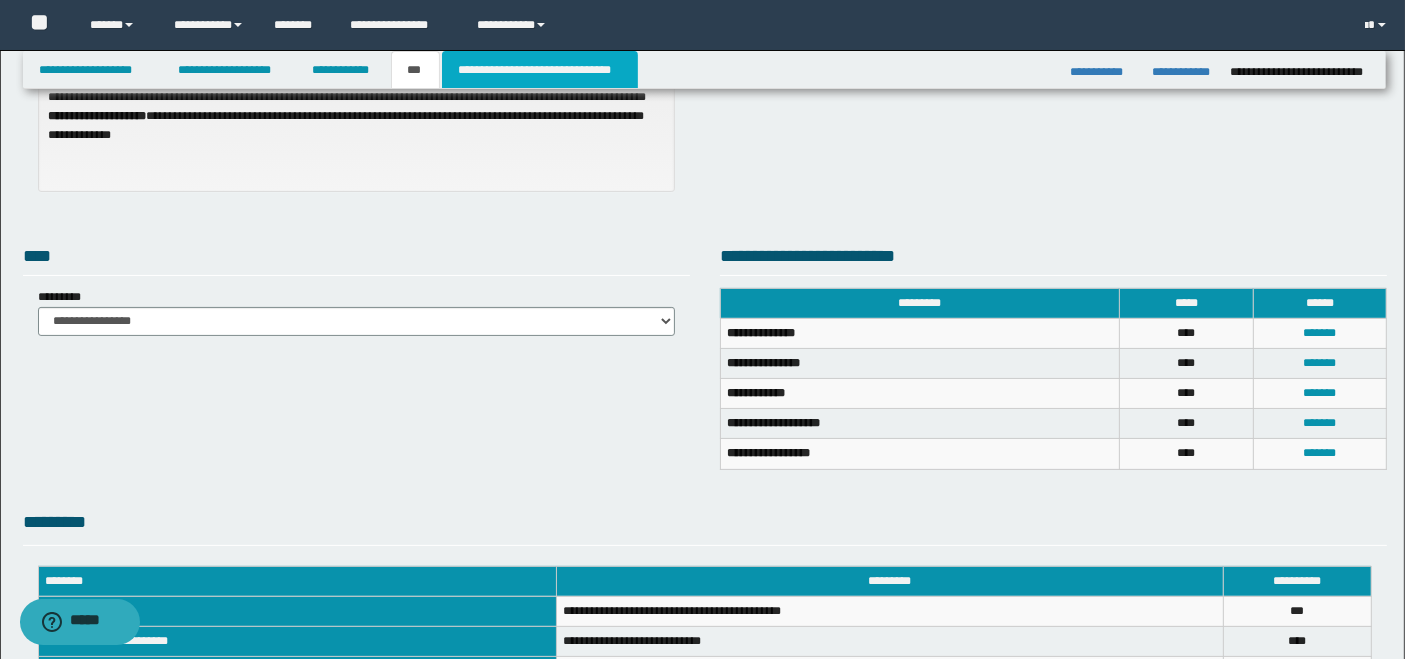 click on "**********" at bounding box center [540, 70] 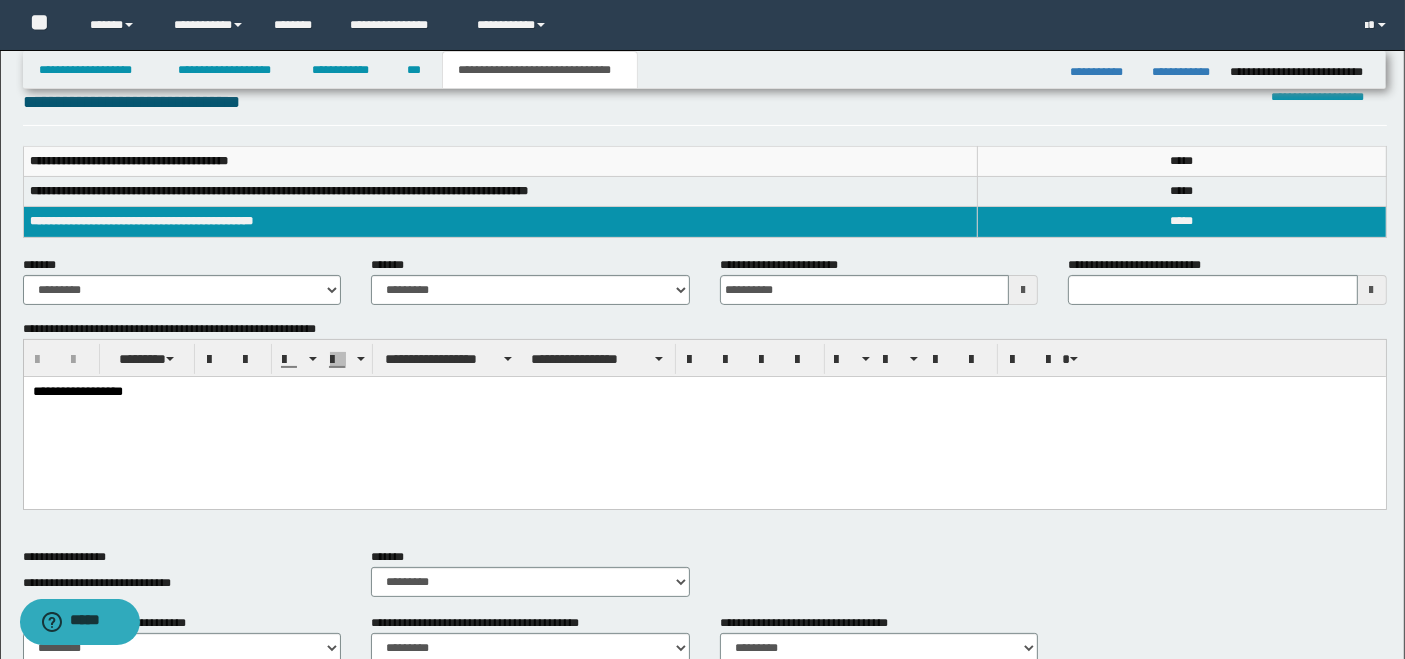 type 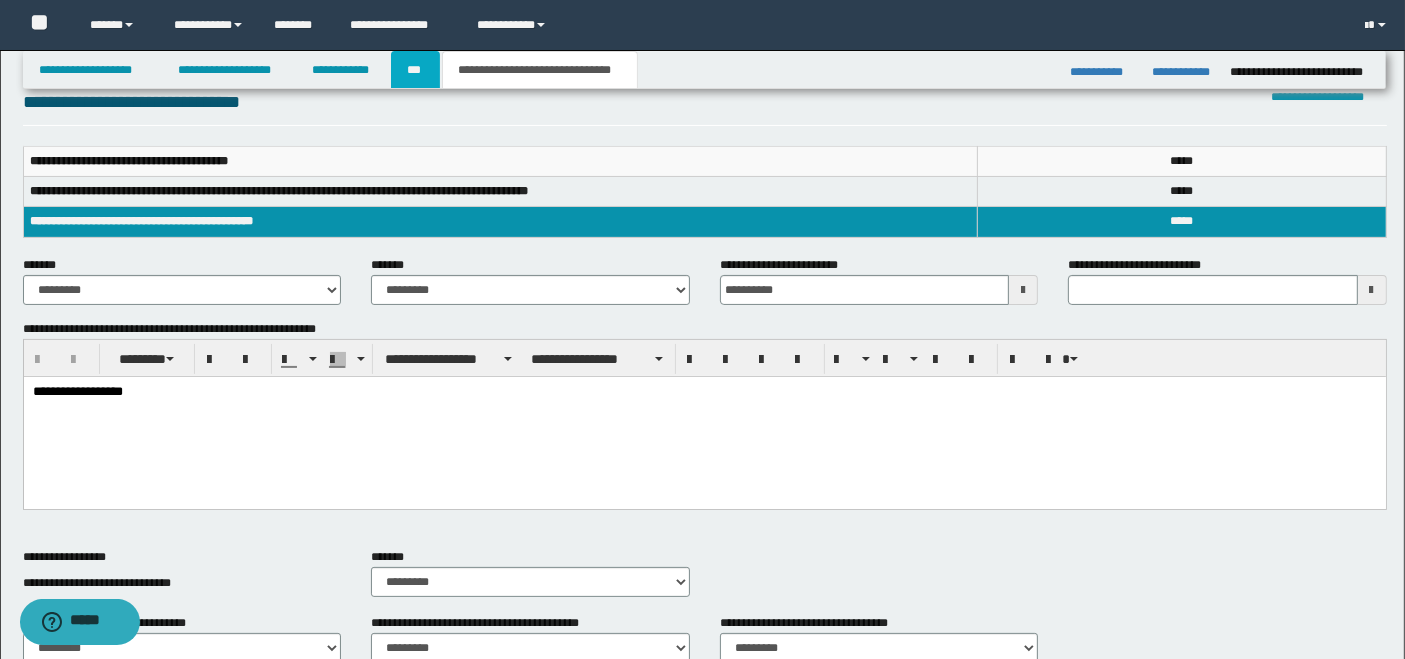 click on "***" at bounding box center (415, 70) 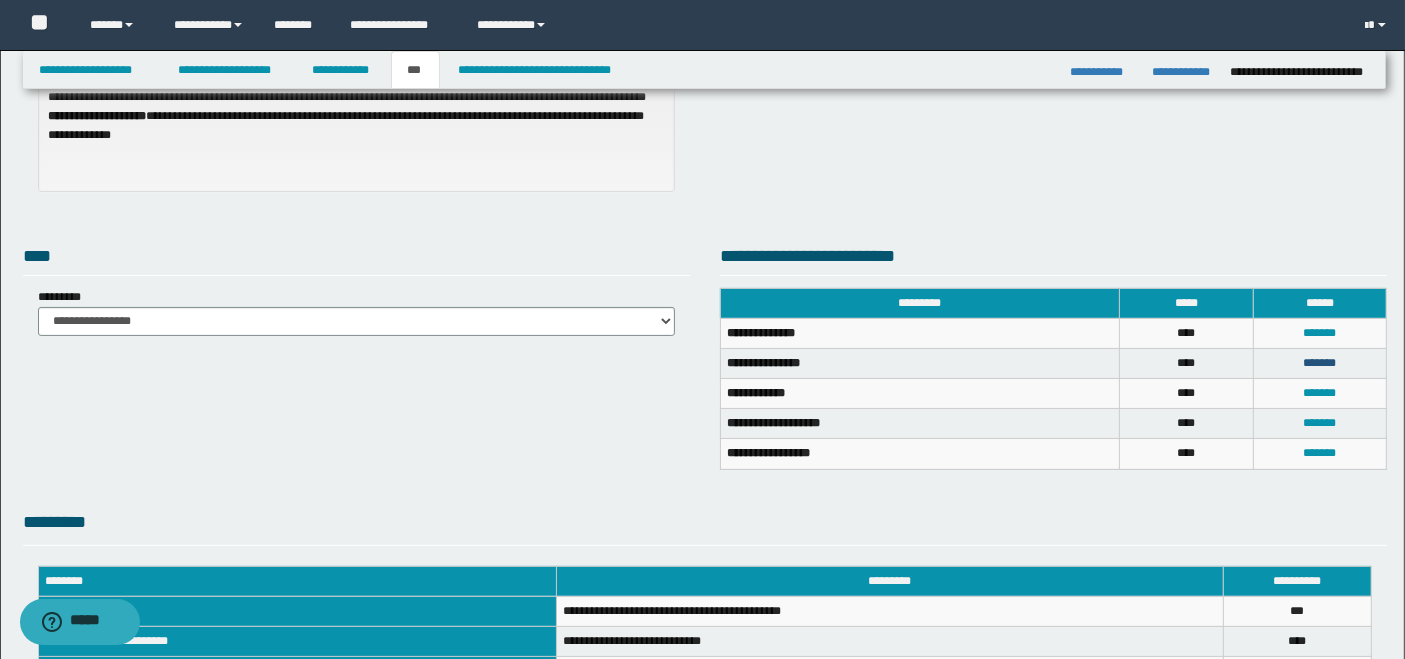 click on "*******" at bounding box center [1319, 363] 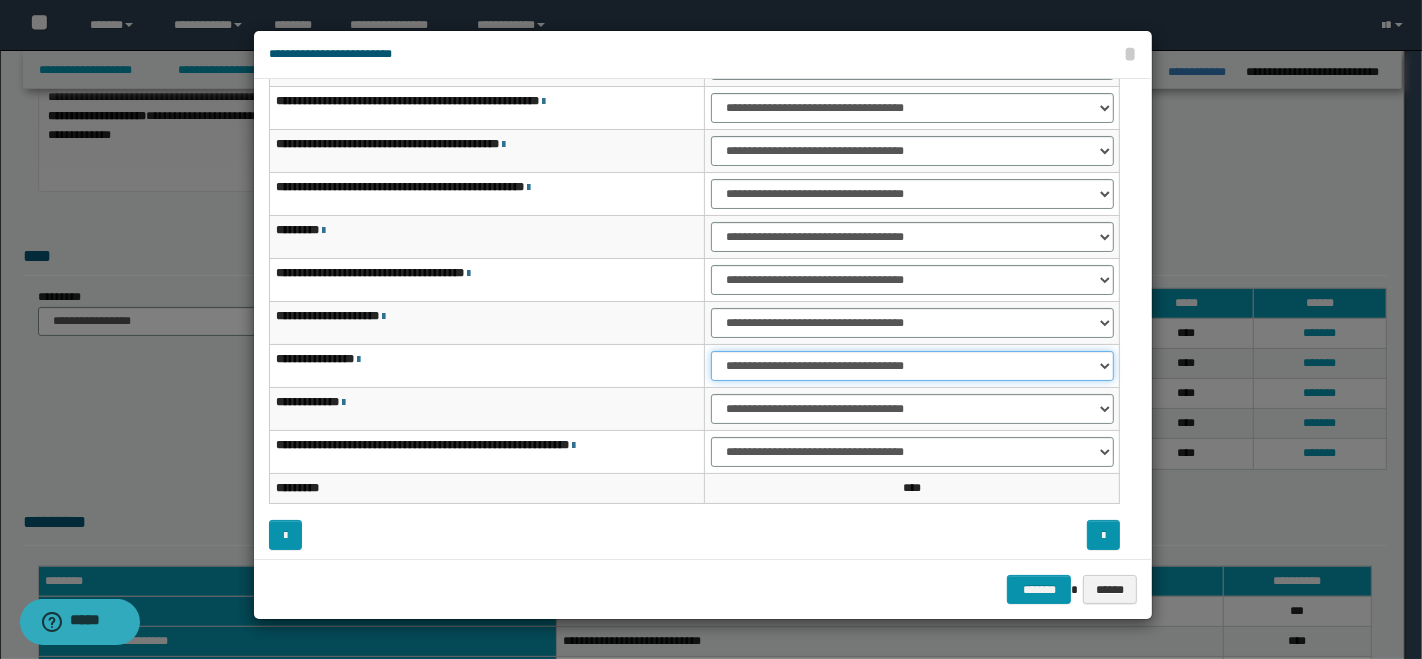 click on "**********" at bounding box center [912, 366] 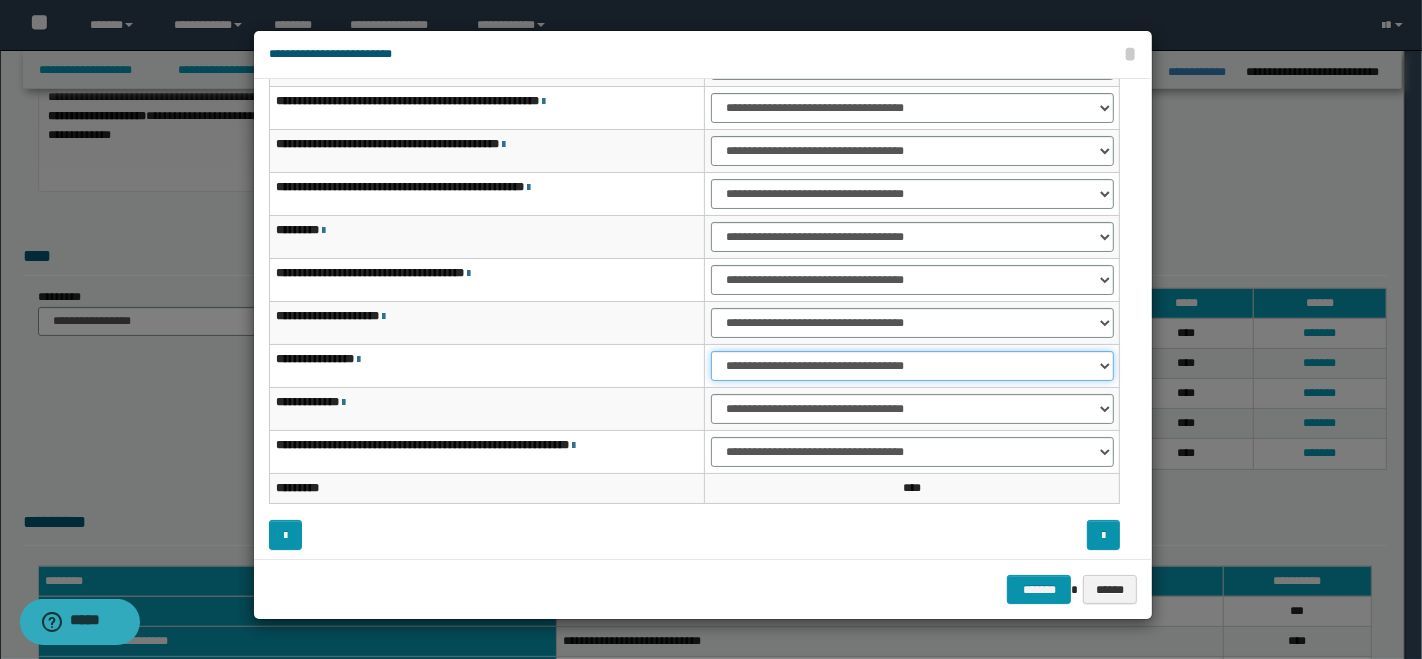click on "**********" at bounding box center (912, 366) 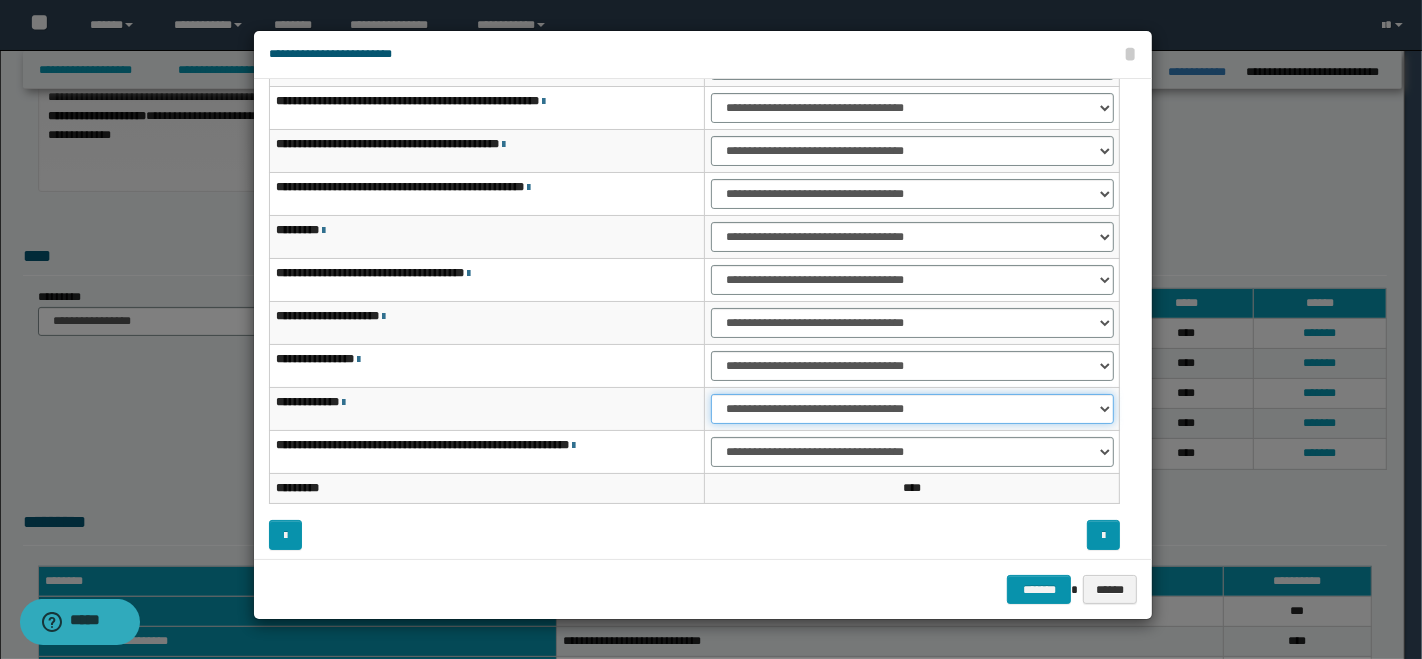 click on "**********" at bounding box center (912, 409) 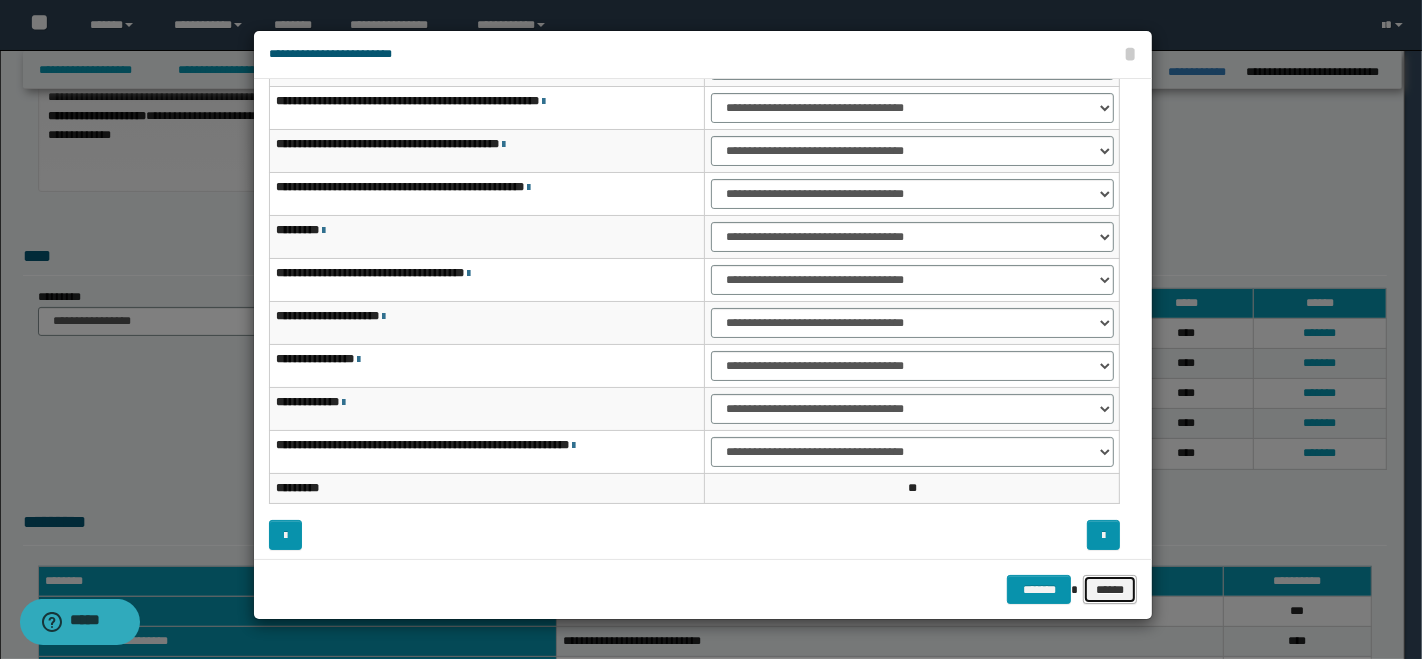 click on "******" at bounding box center (1110, 589) 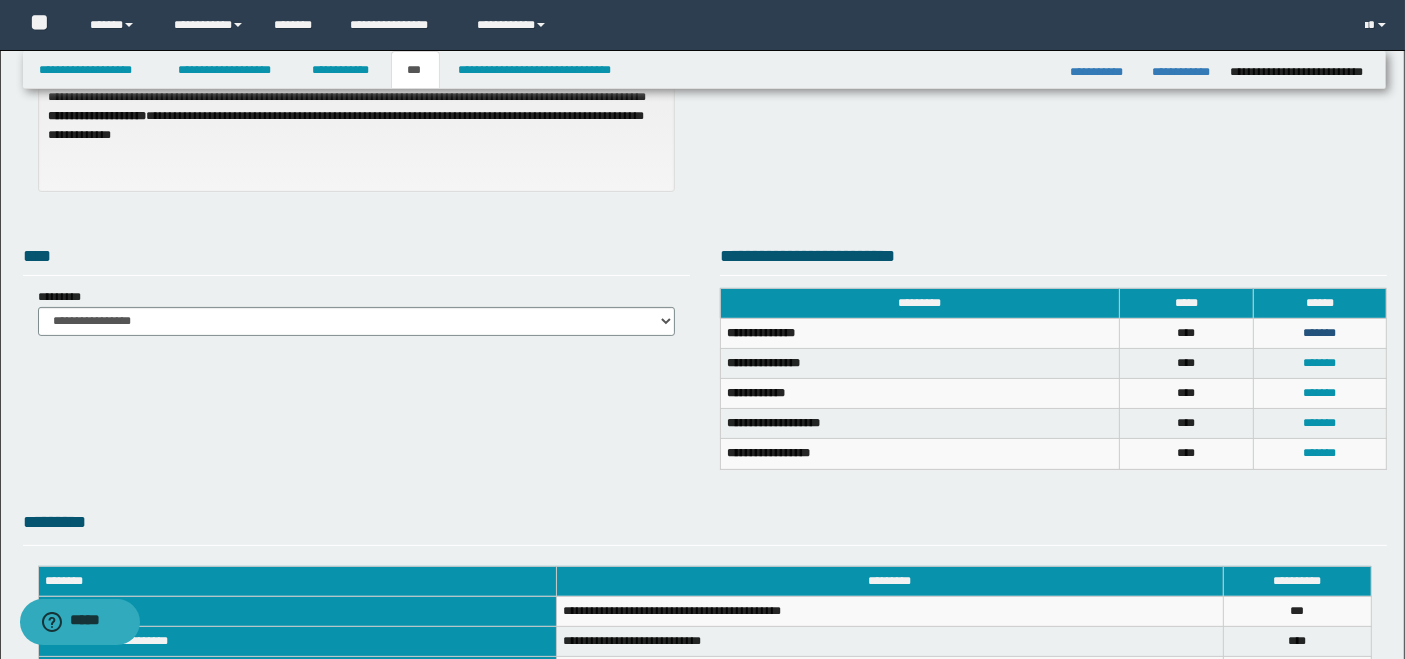click on "*******" at bounding box center [1319, 333] 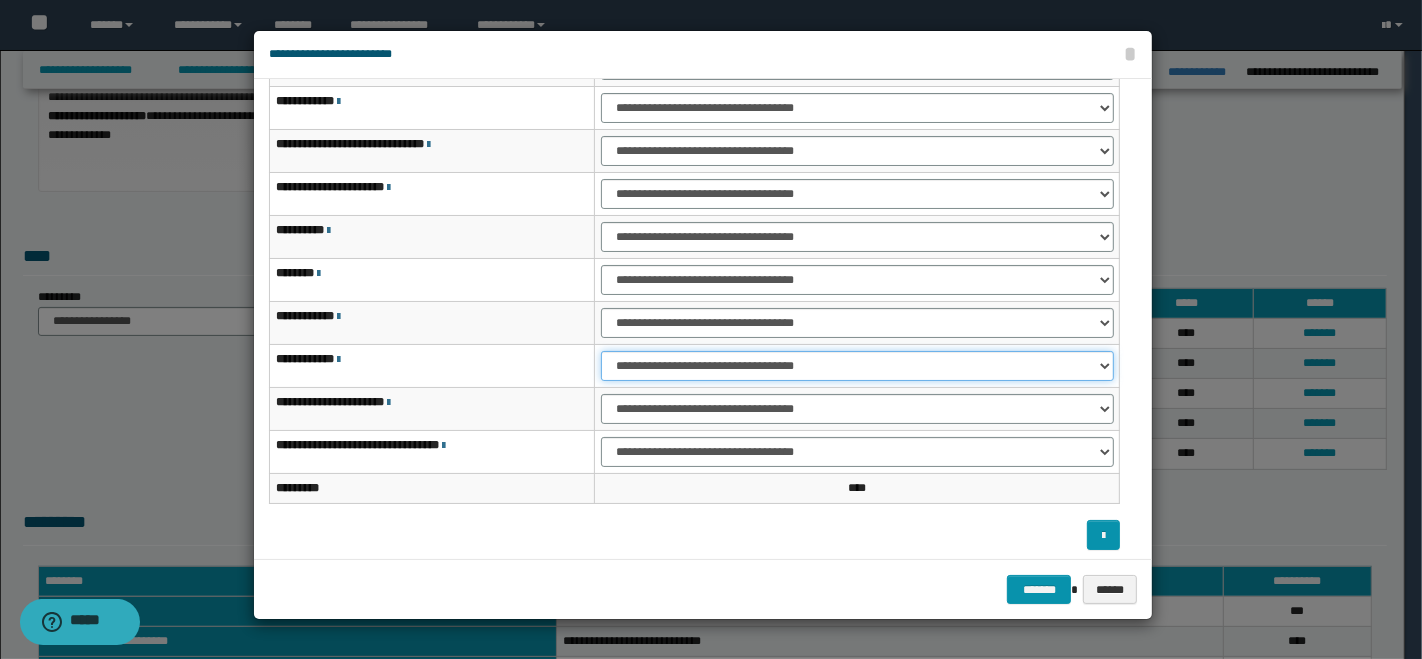 click on "**********" at bounding box center (857, 366) 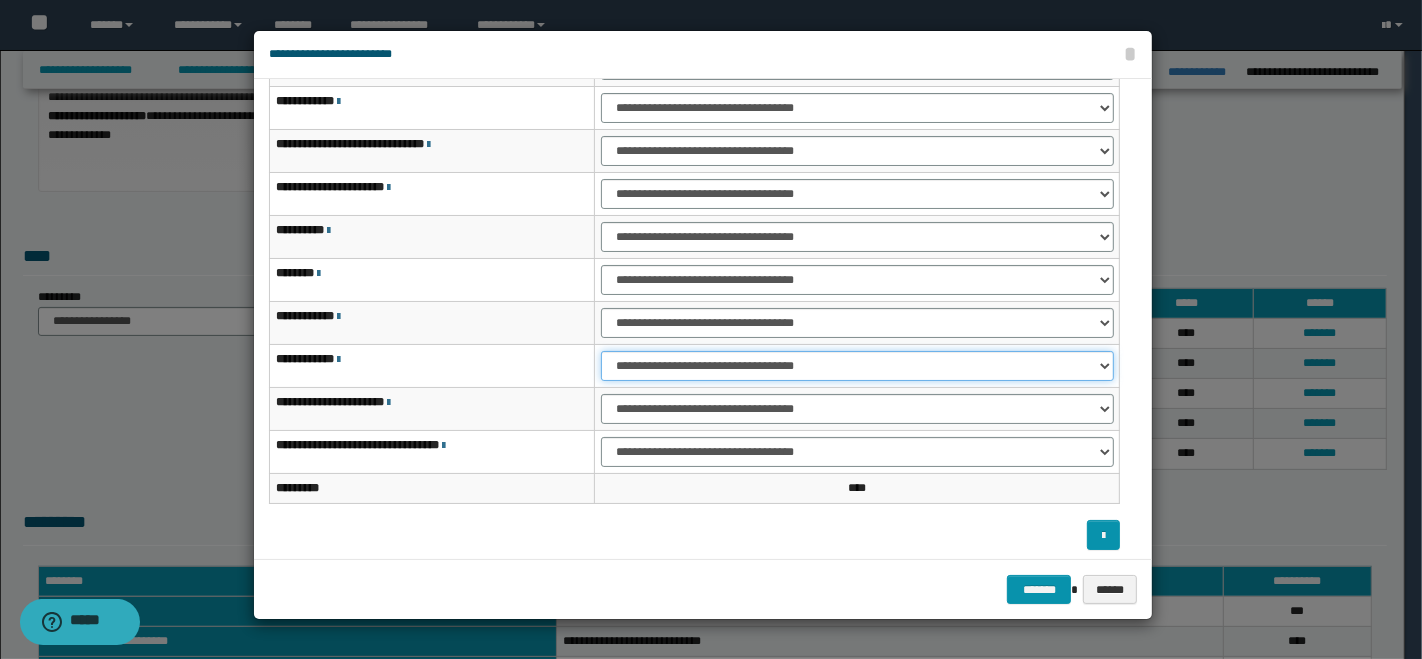 select on "***" 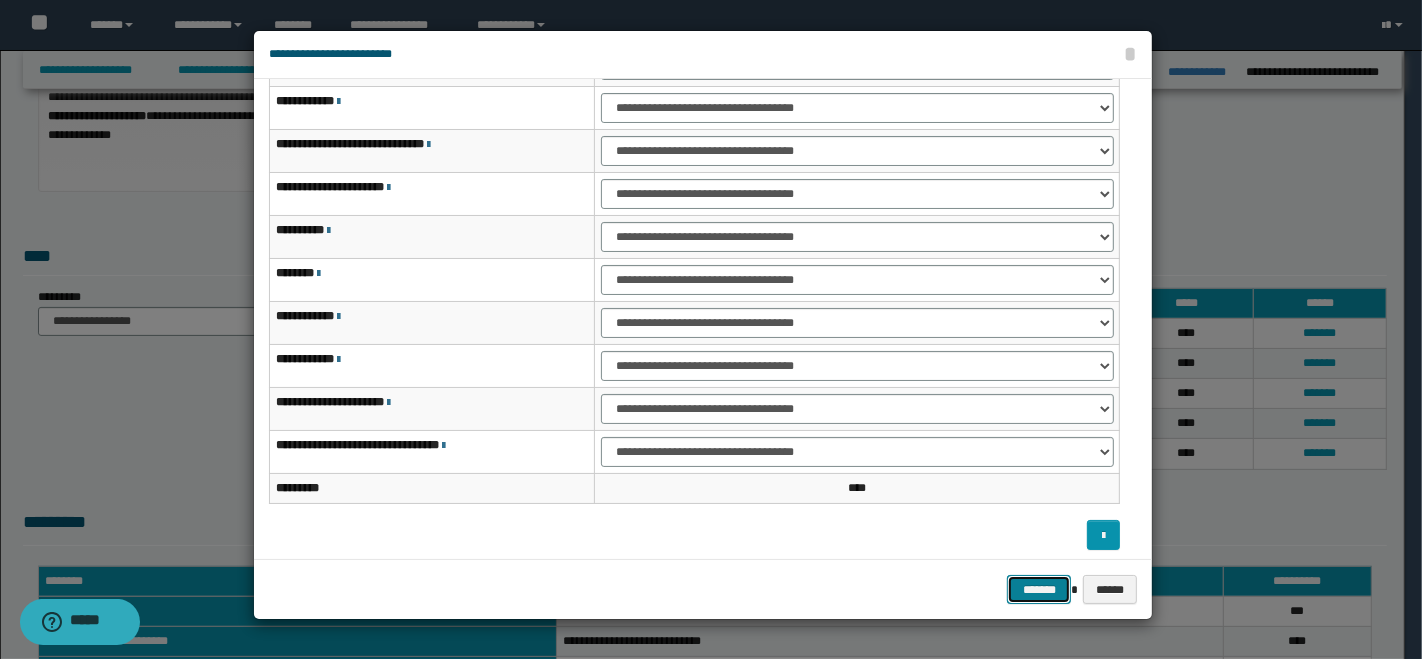 click on "*******" at bounding box center (1039, 589) 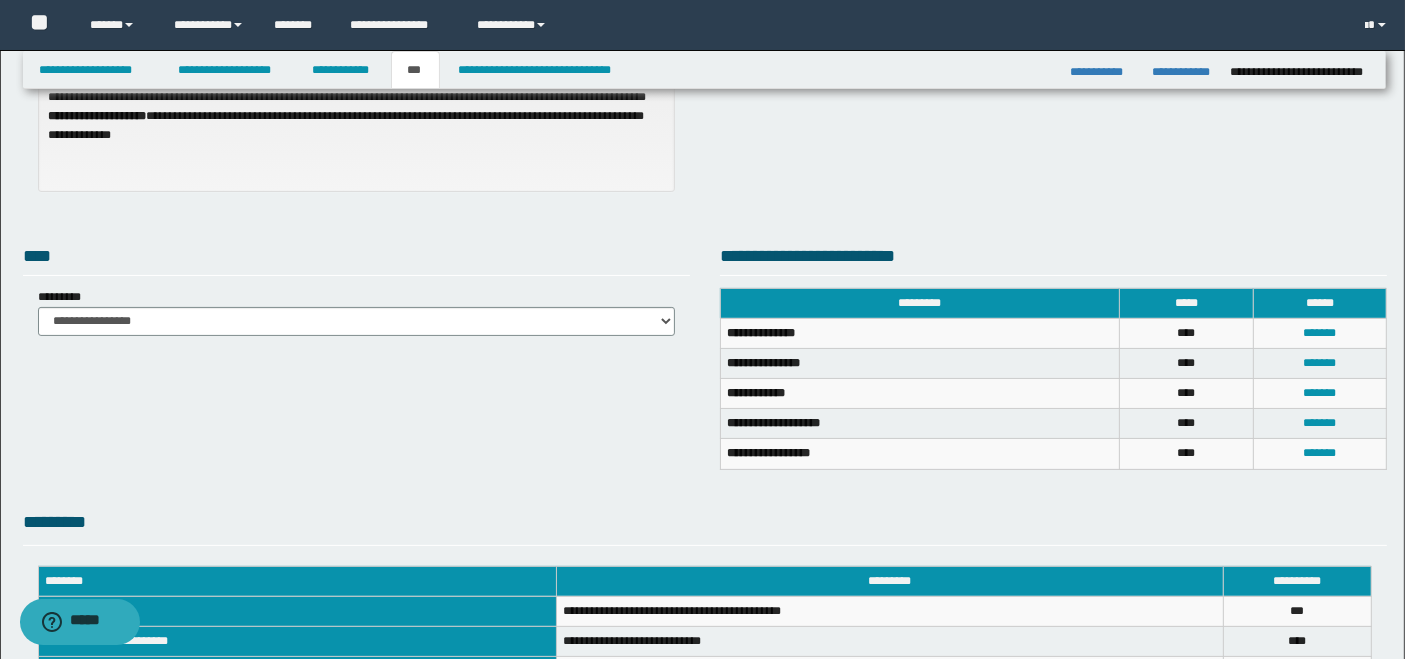 click on "**********" at bounding box center (356, 78) 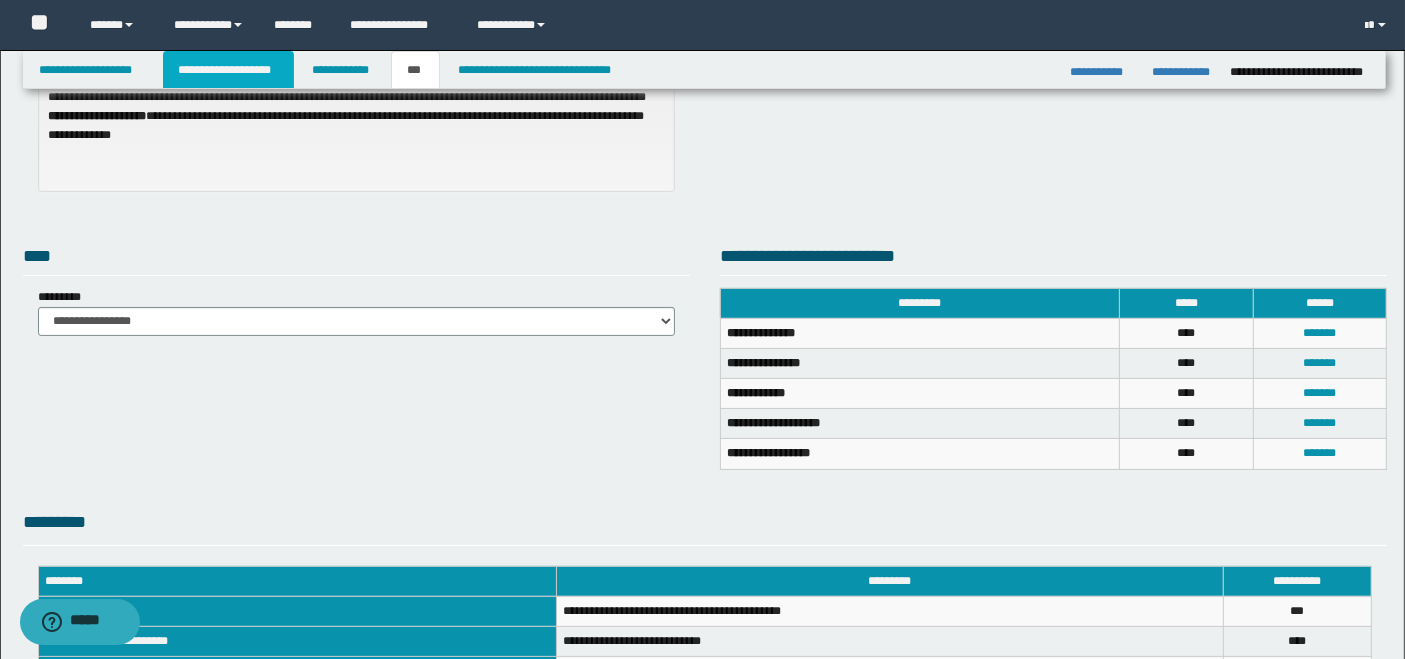 click on "**********" at bounding box center [228, 70] 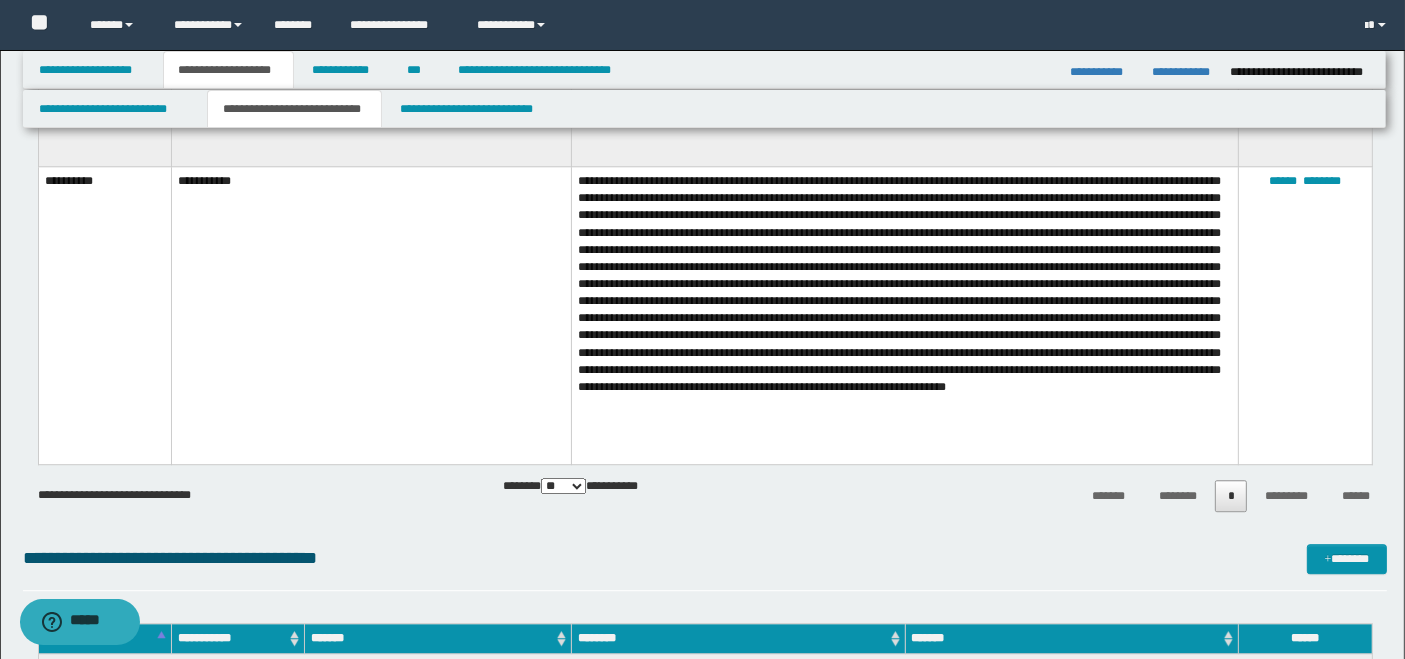 scroll, scrollTop: 5986, scrollLeft: 0, axis: vertical 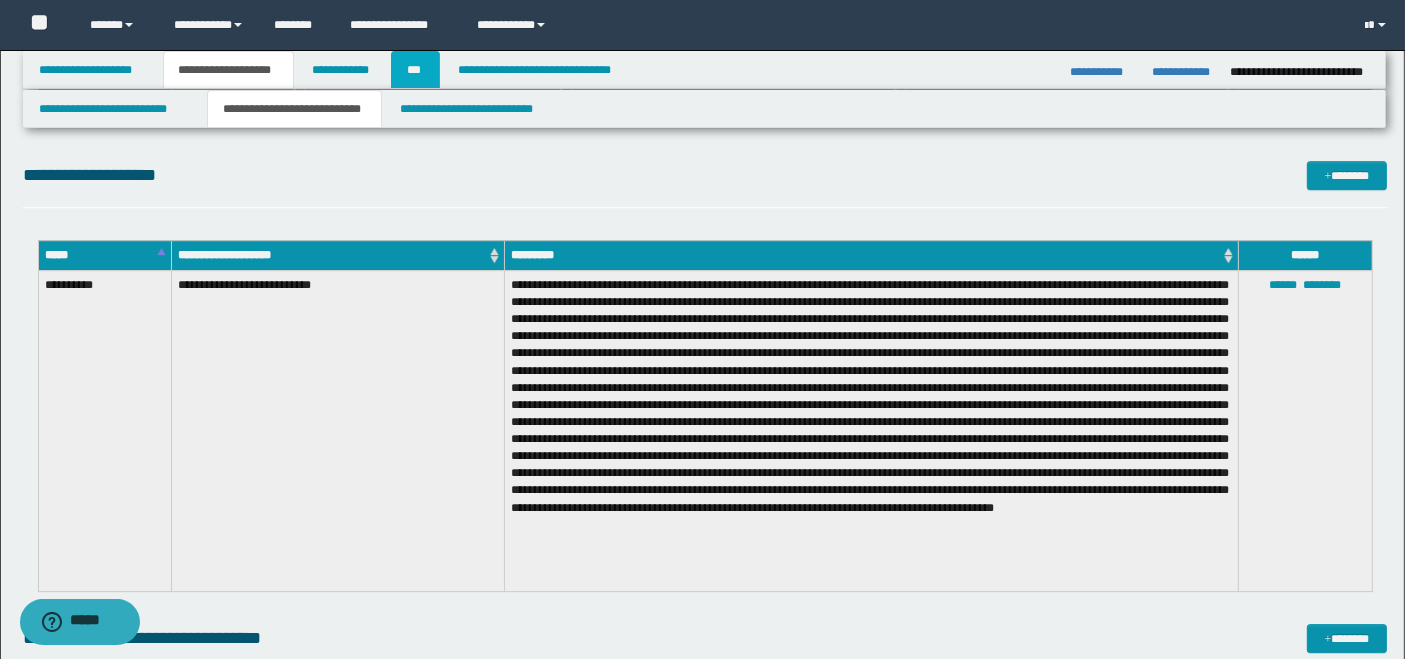 click on "***" at bounding box center [415, 70] 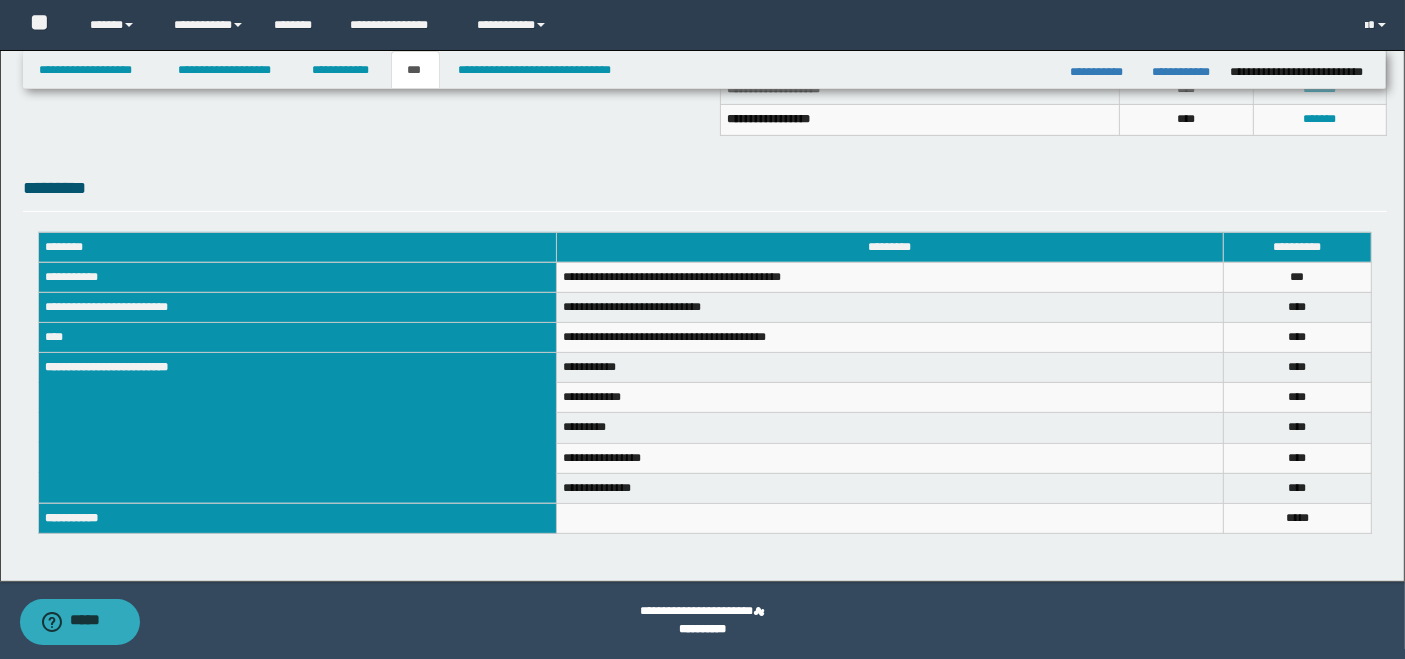 scroll, scrollTop: 288, scrollLeft: 0, axis: vertical 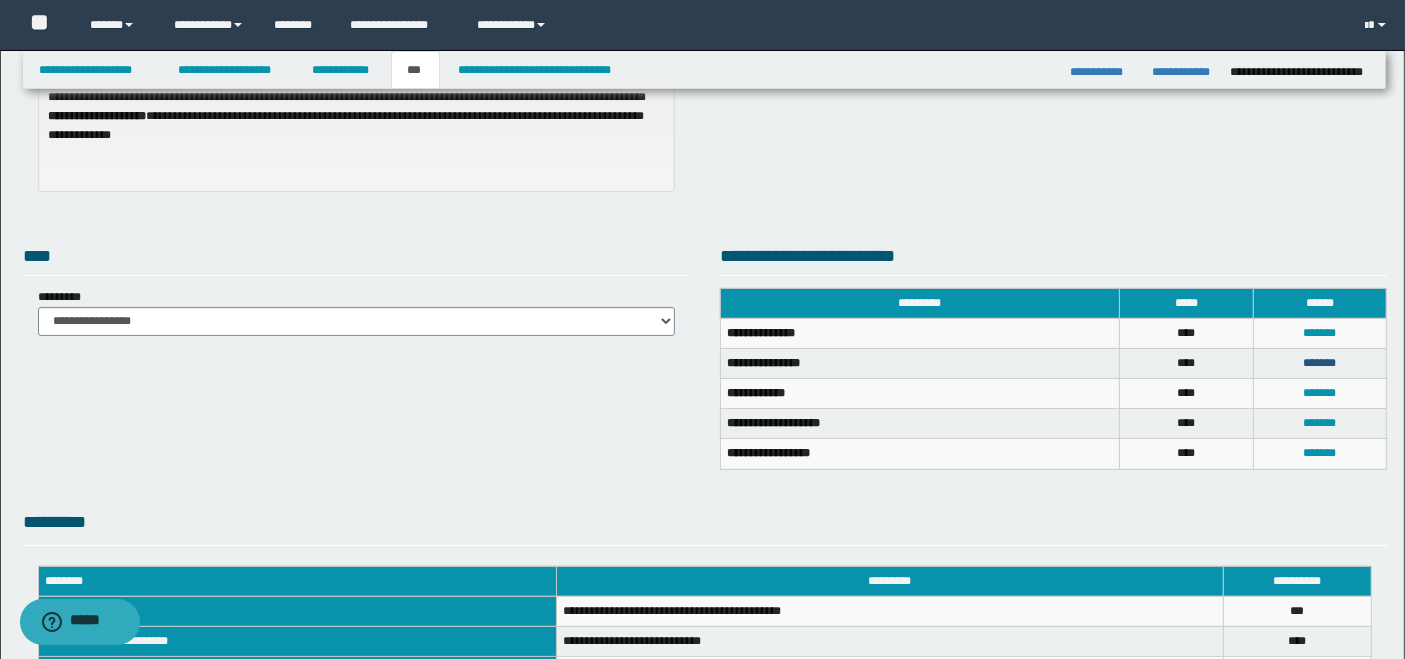 click on "*******" at bounding box center [1319, 363] 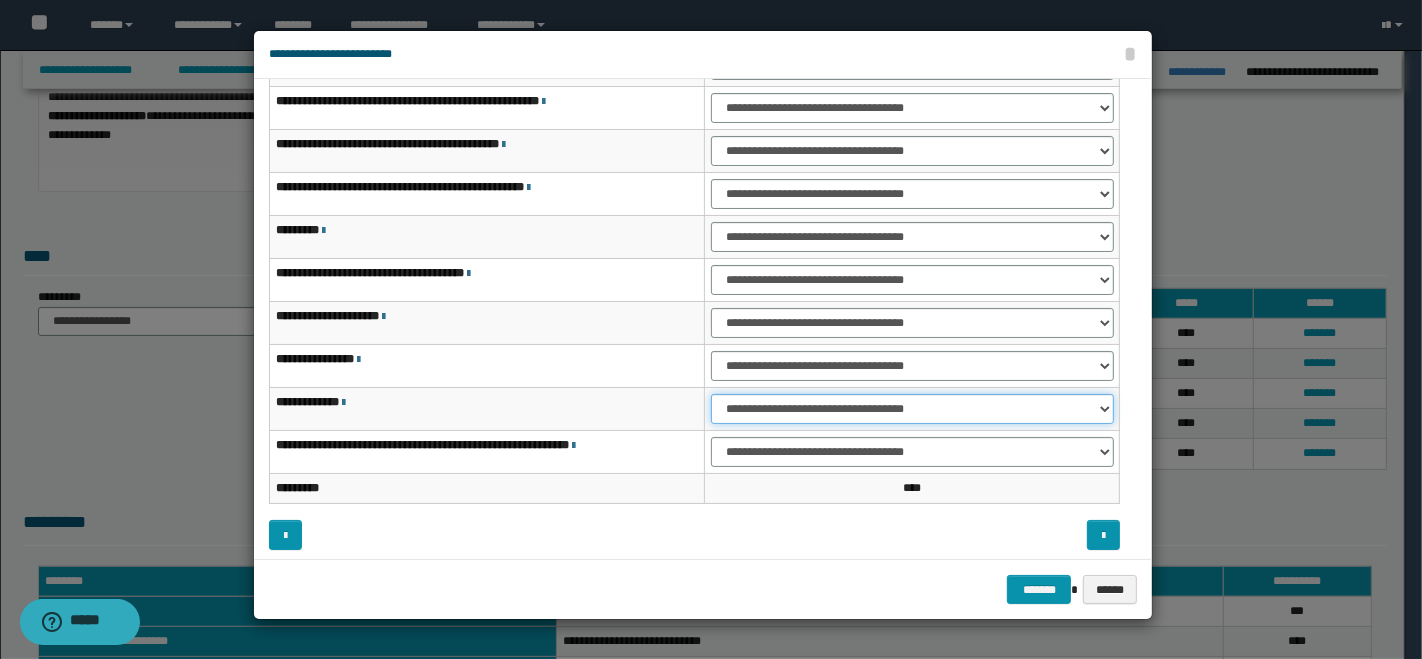 click on "**********" at bounding box center (912, 409) 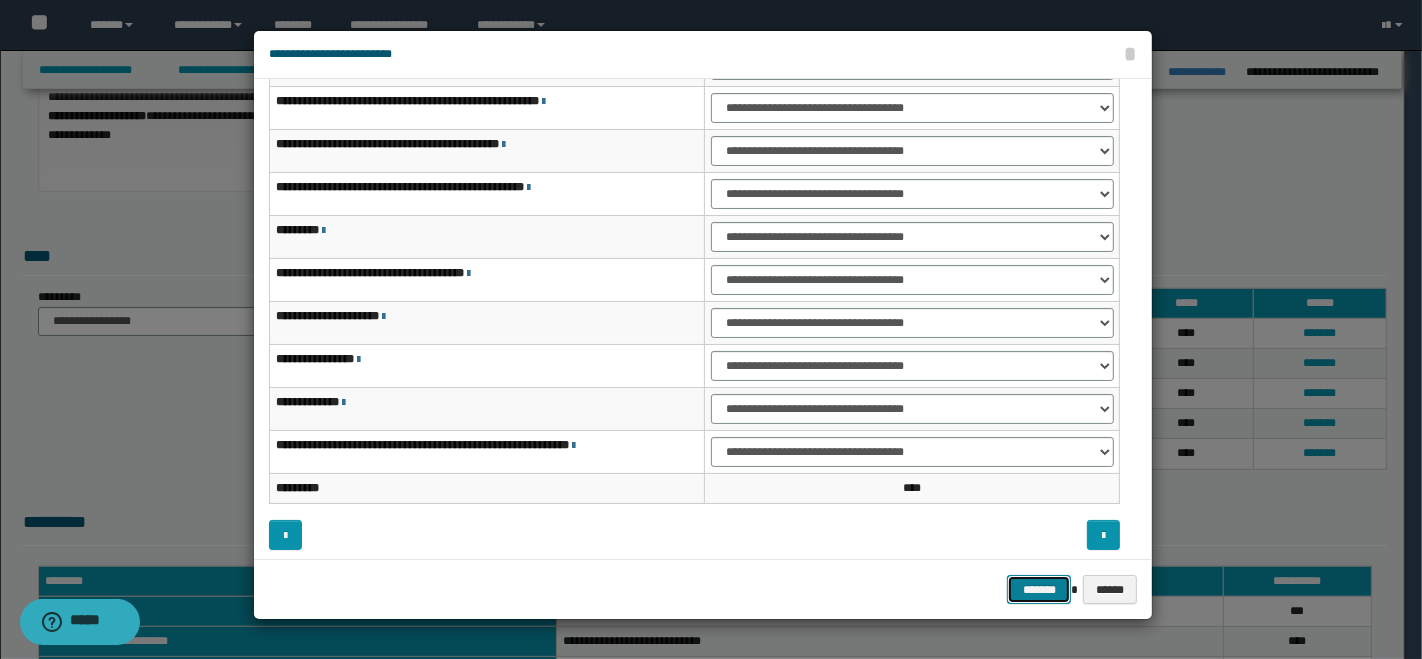 click on "*******" at bounding box center [1039, 589] 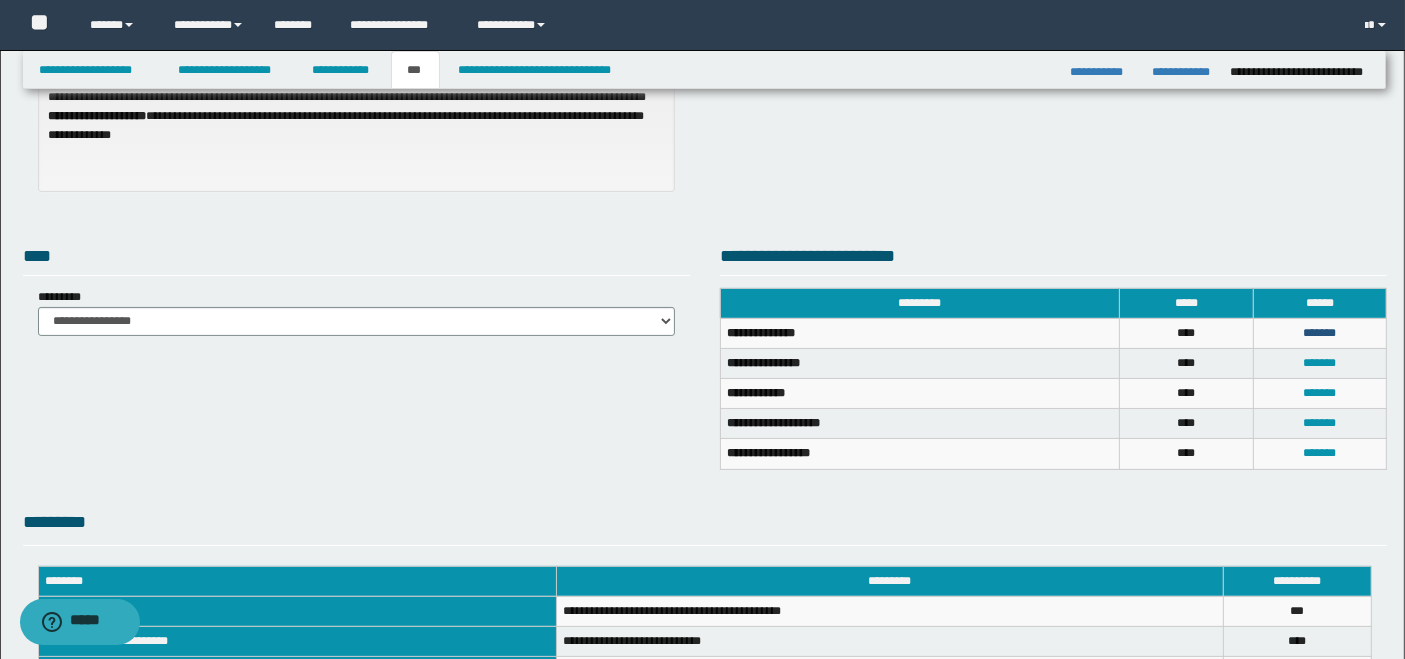 click on "*******" at bounding box center (1319, 333) 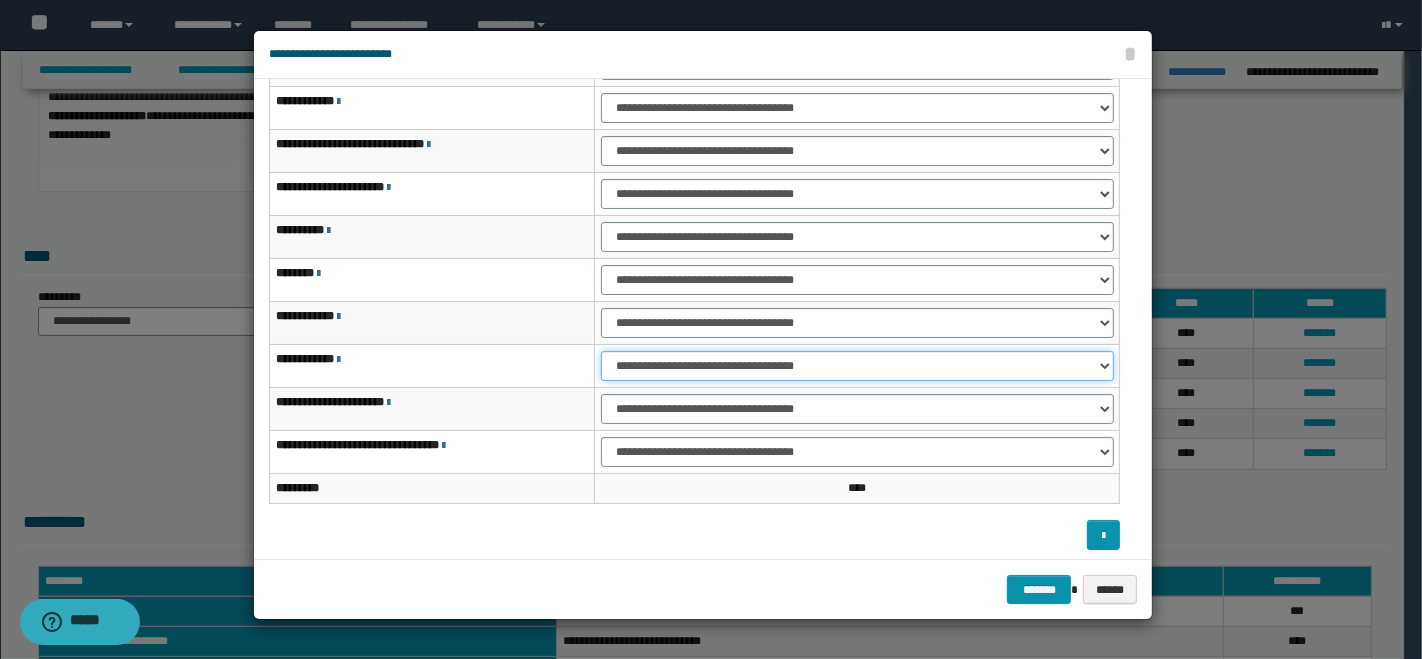 click on "**********" at bounding box center (857, 366) 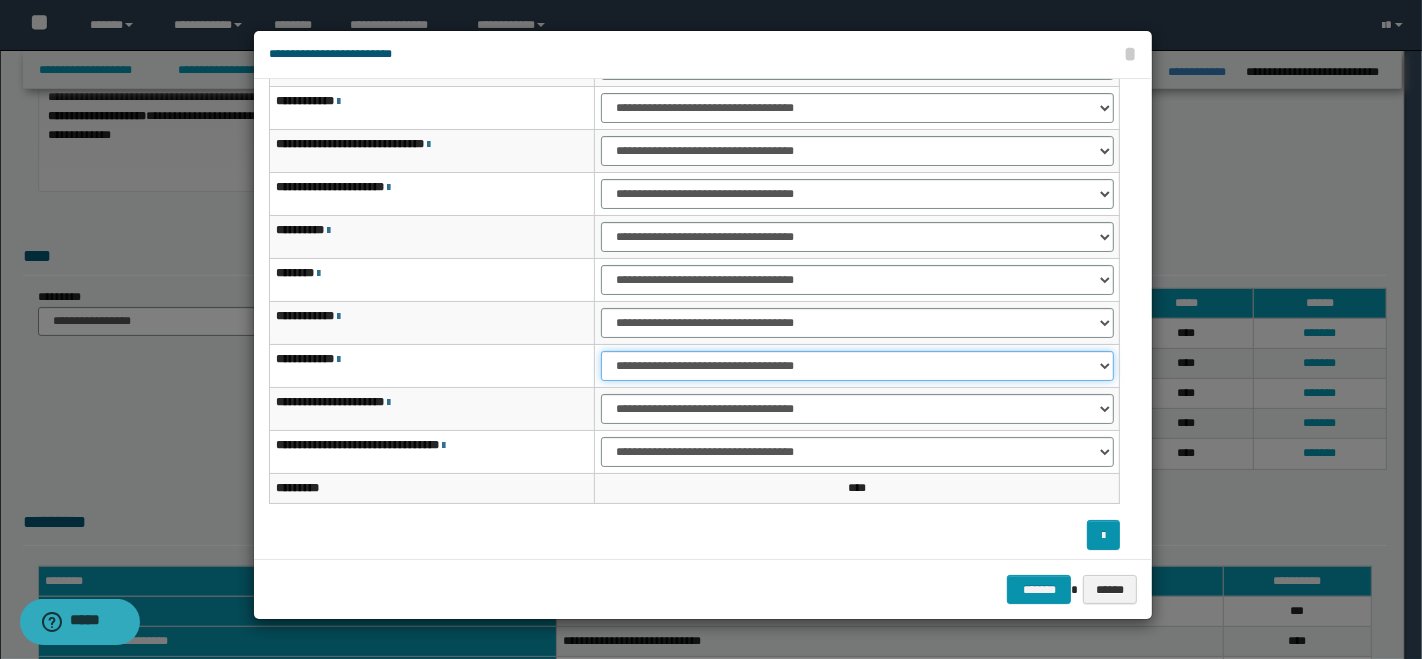 click on "**********" at bounding box center (857, 366) 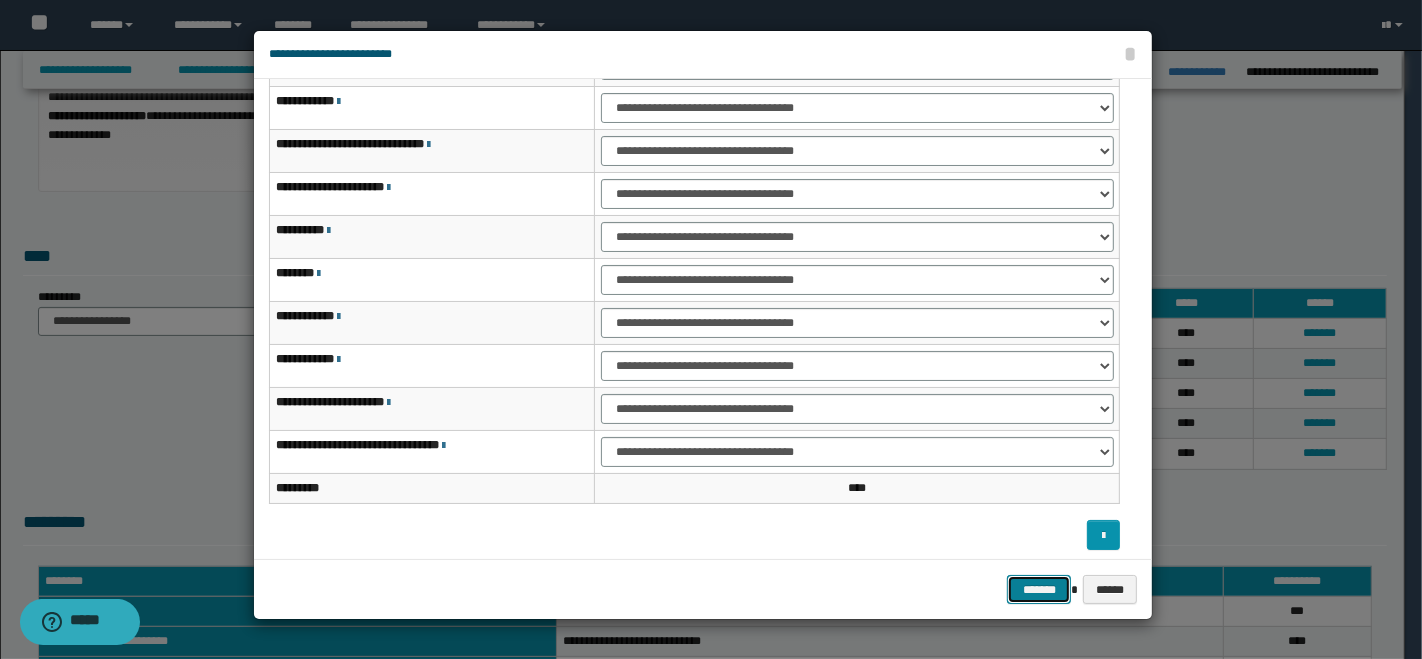 click on "*******" at bounding box center [1039, 589] 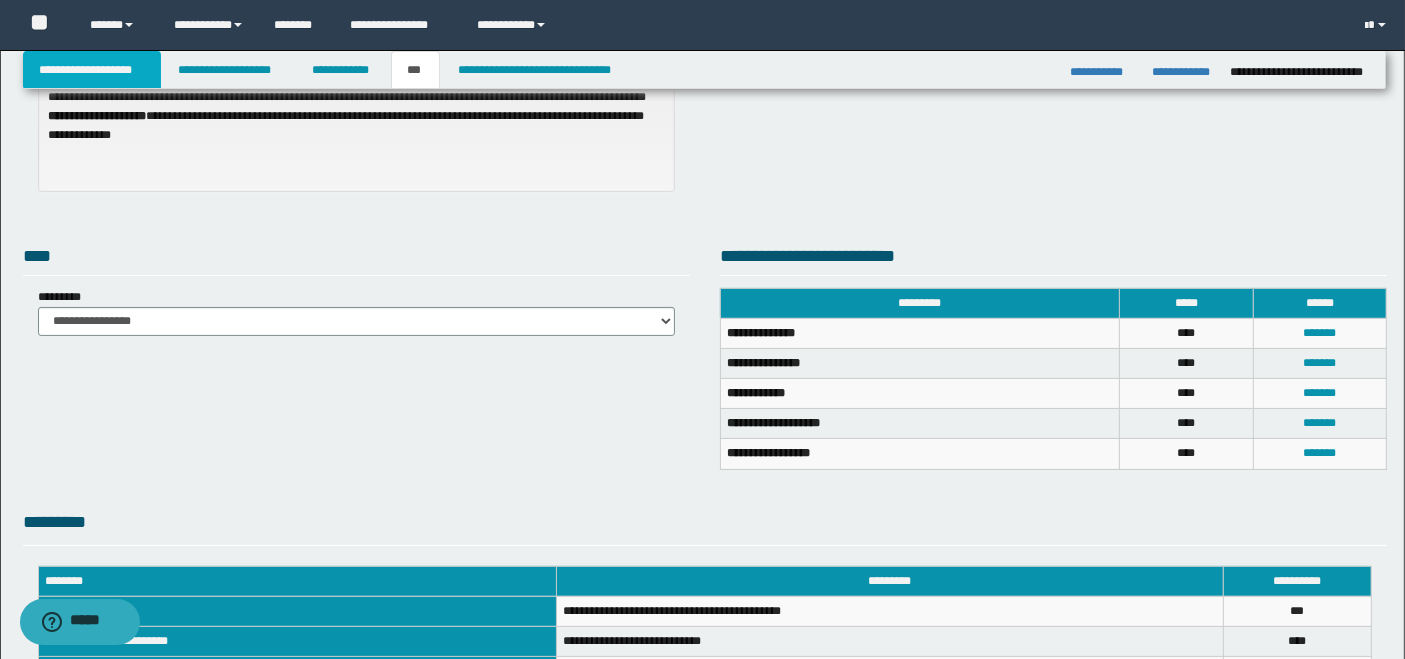 click on "**********" at bounding box center (92, 70) 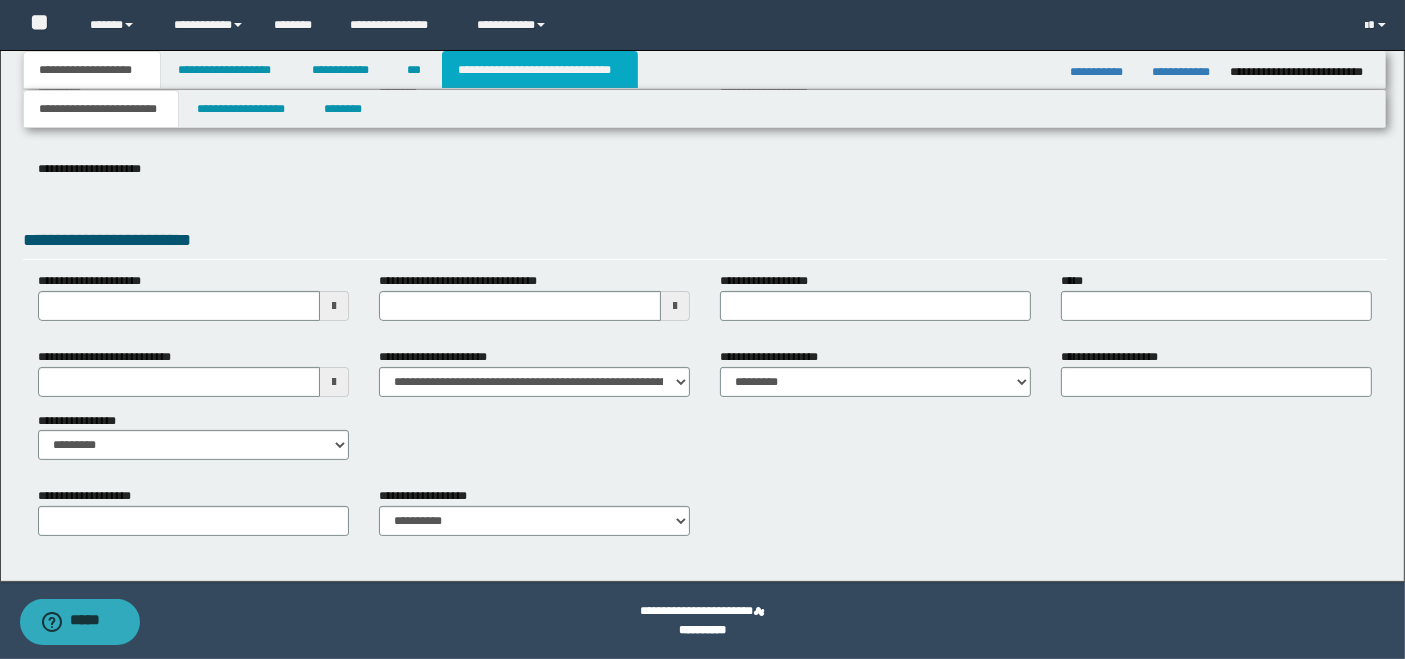 click on "**********" at bounding box center (540, 70) 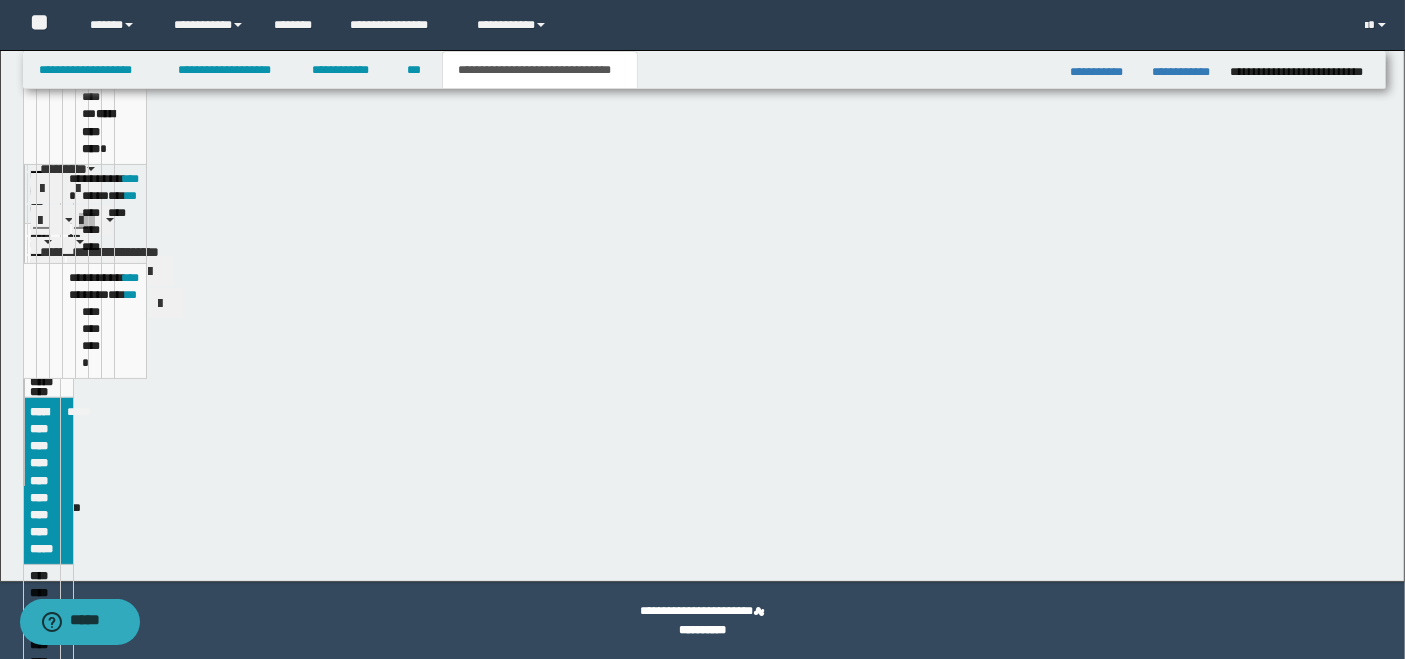 scroll, scrollTop: 256, scrollLeft: 0, axis: vertical 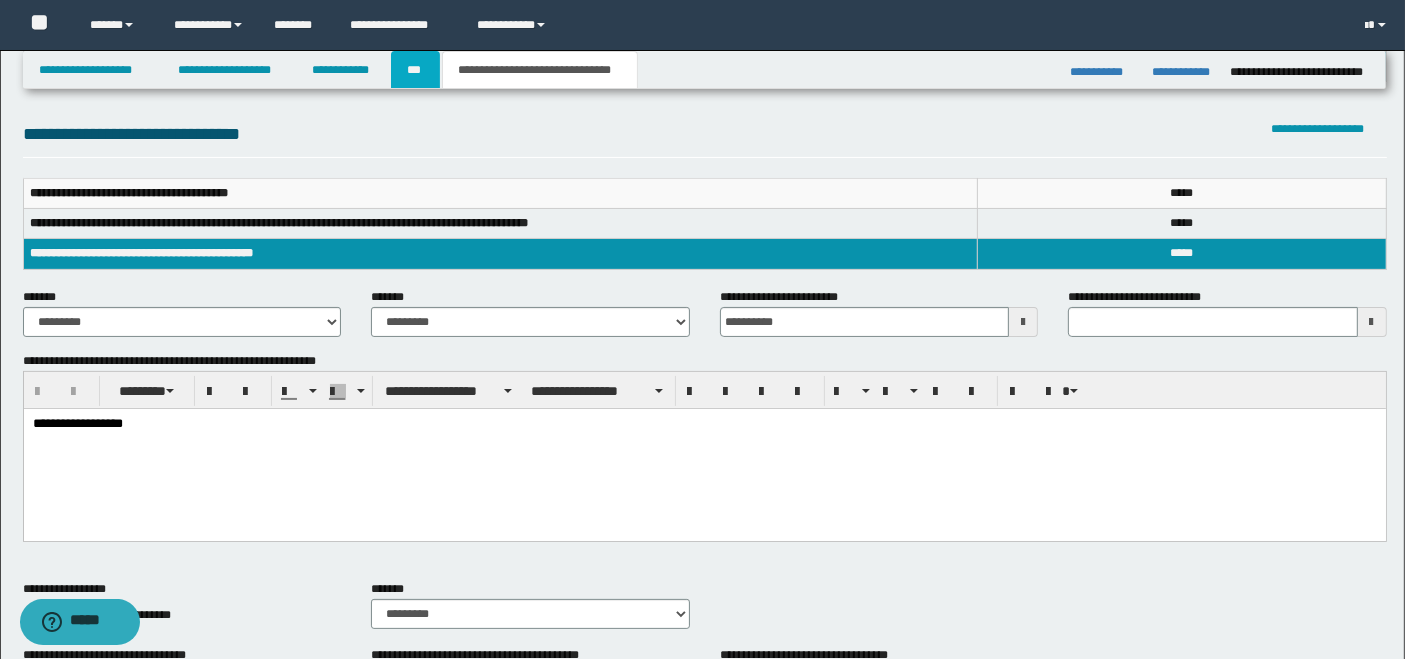 click on "***" at bounding box center (415, 70) 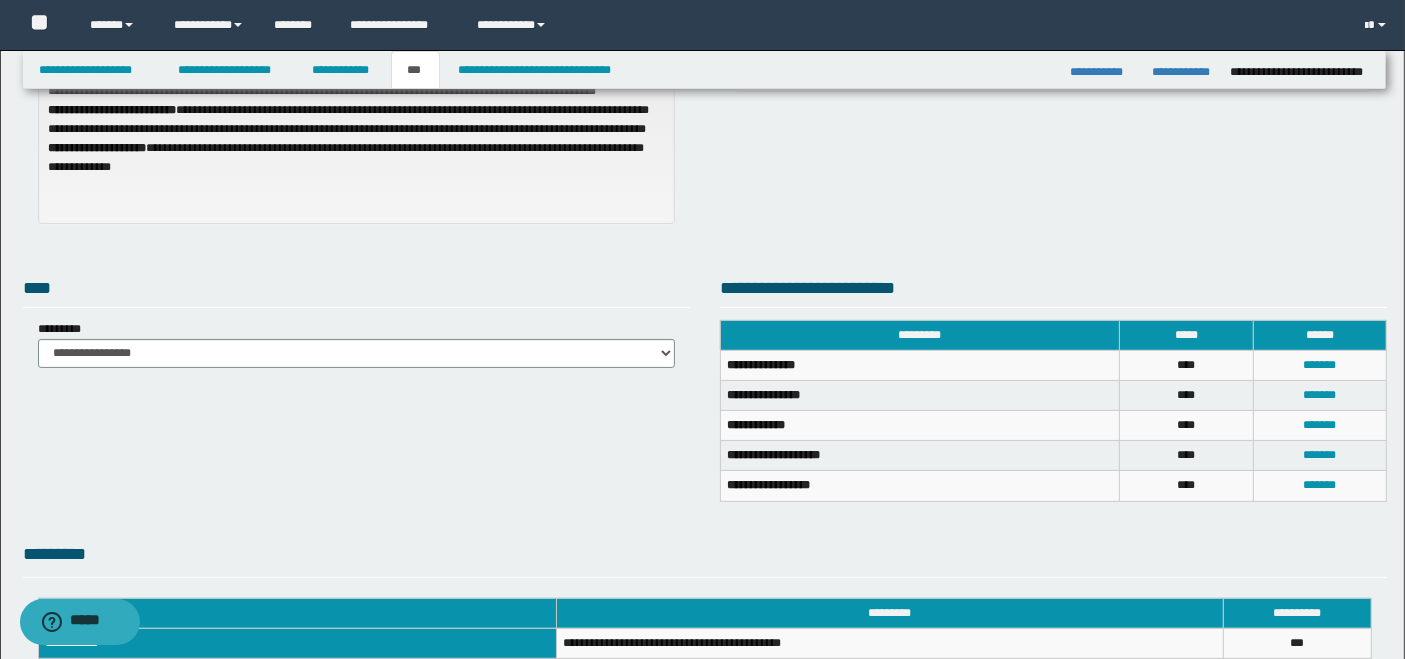 scroll, scrollTop: 0, scrollLeft: 0, axis: both 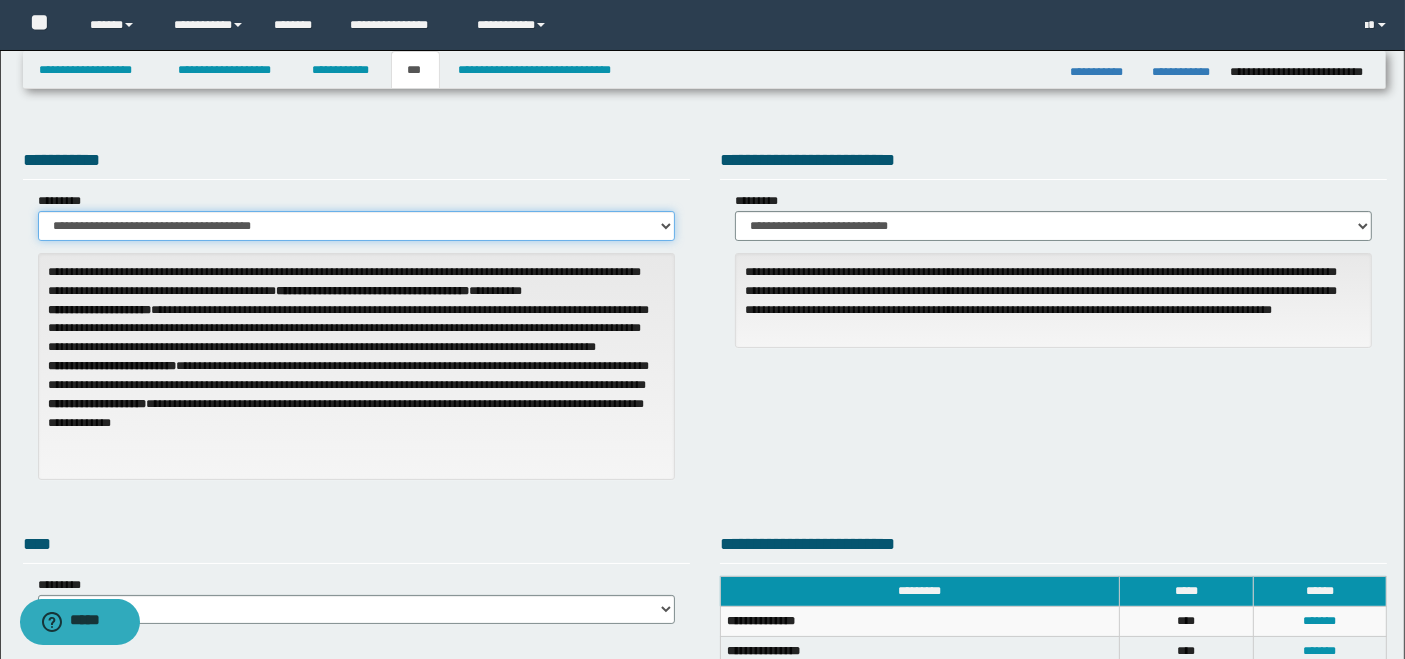 click on "**********" at bounding box center [356, 226] 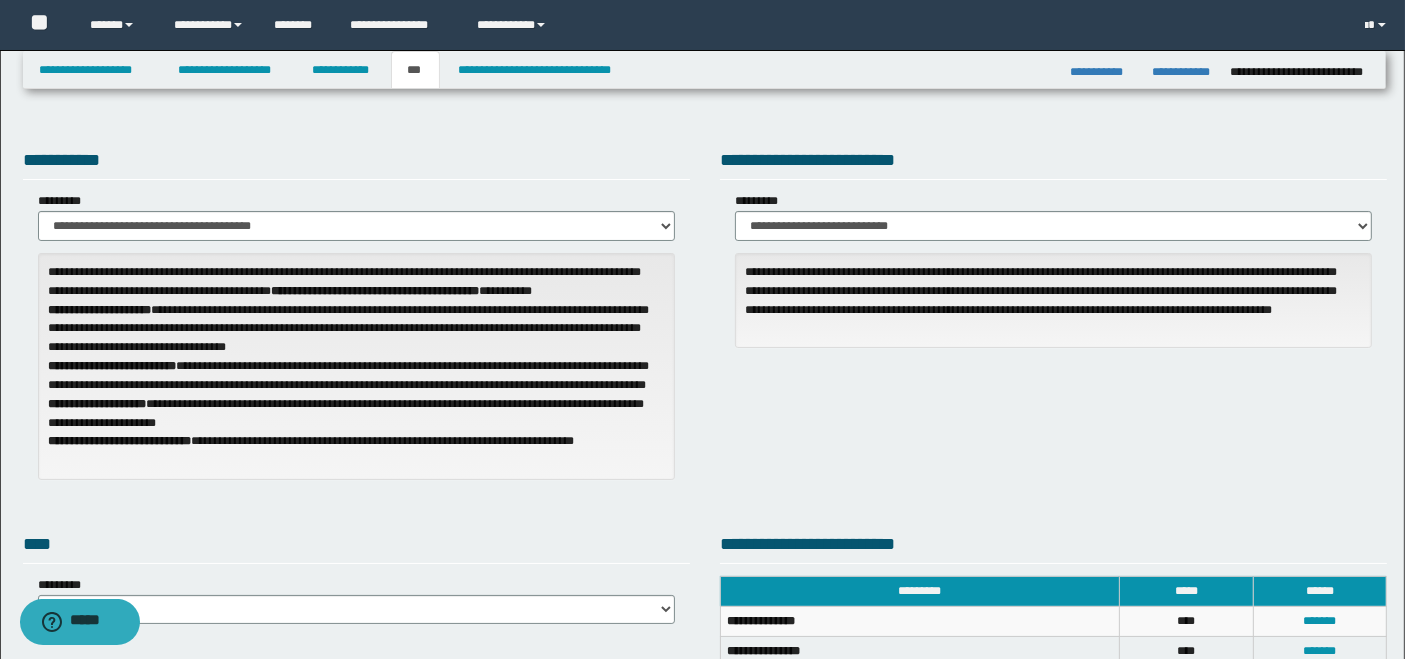 click on "**********" at bounding box center [356, 320] 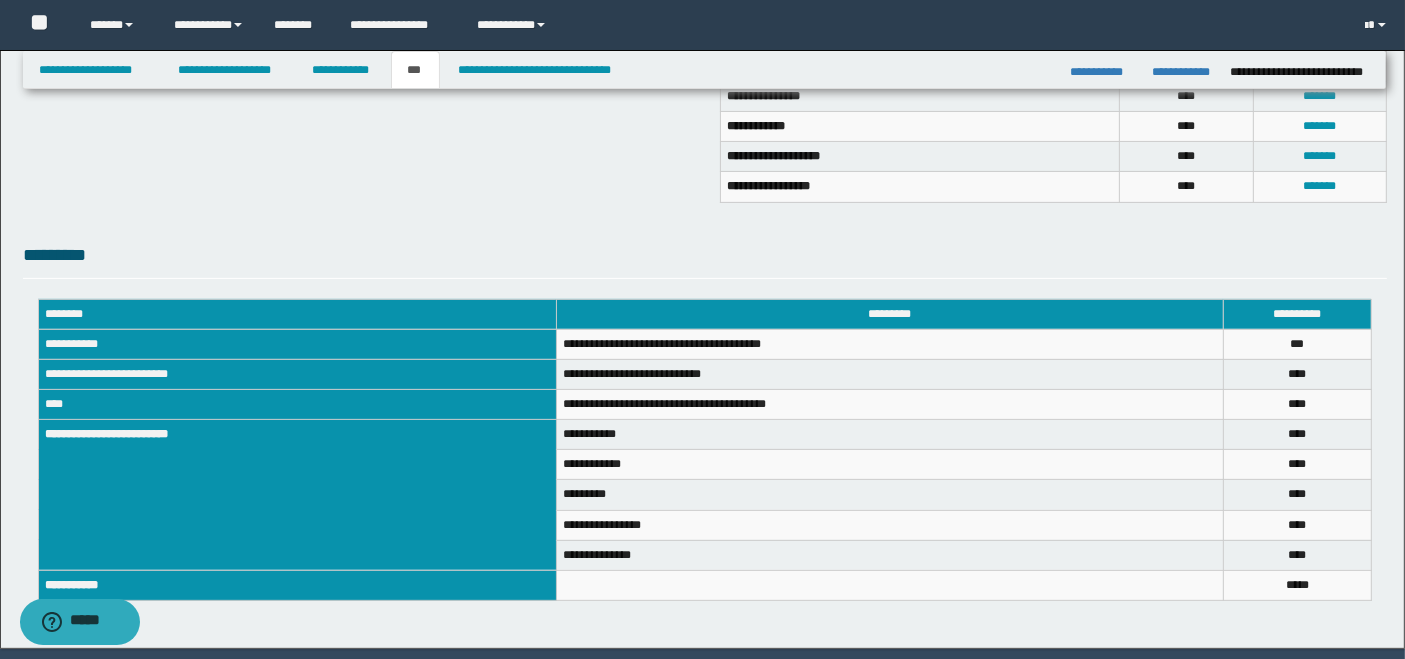 scroll, scrollTop: 111, scrollLeft: 0, axis: vertical 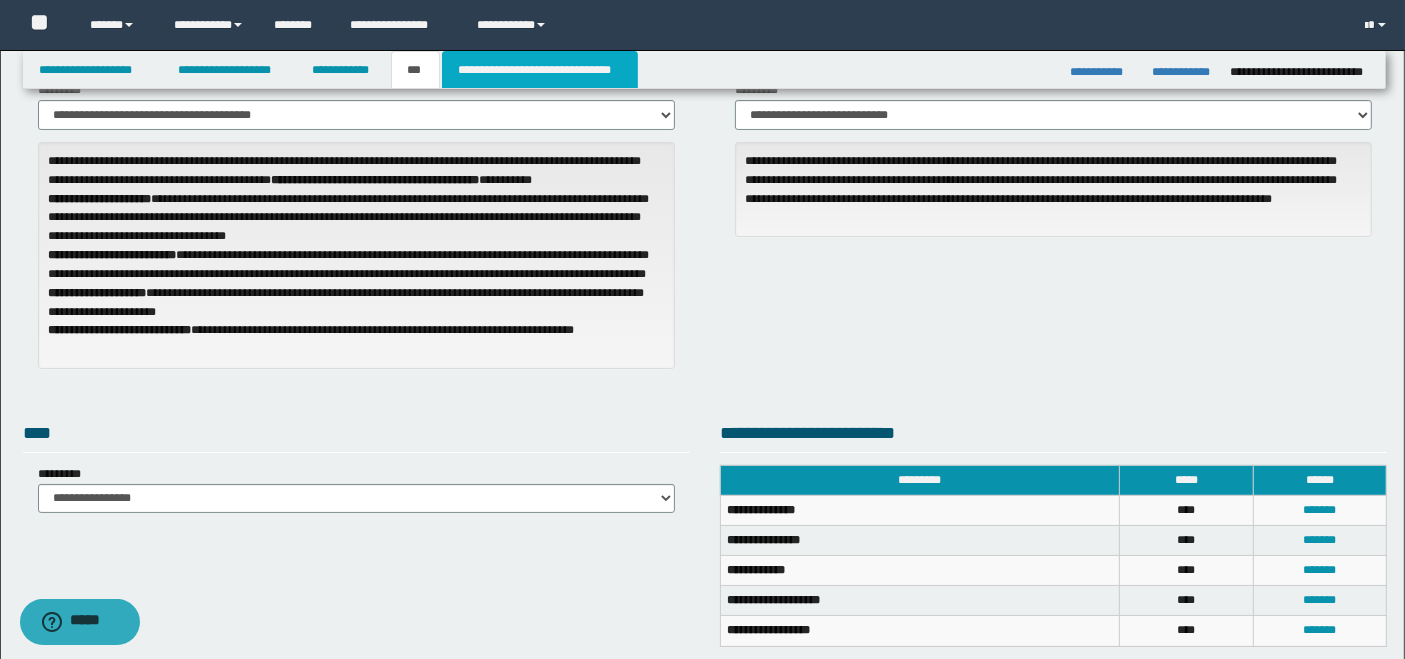 click on "**********" at bounding box center [540, 70] 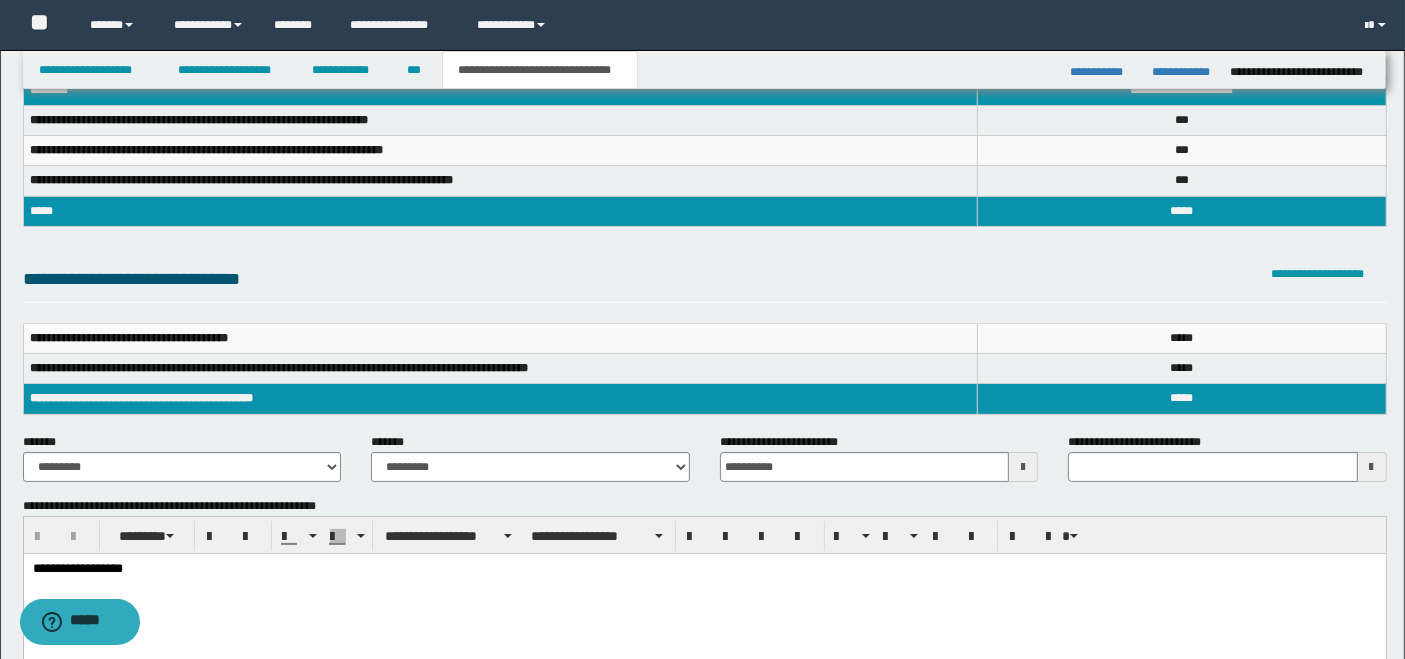 scroll, scrollTop: 0, scrollLeft: 0, axis: both 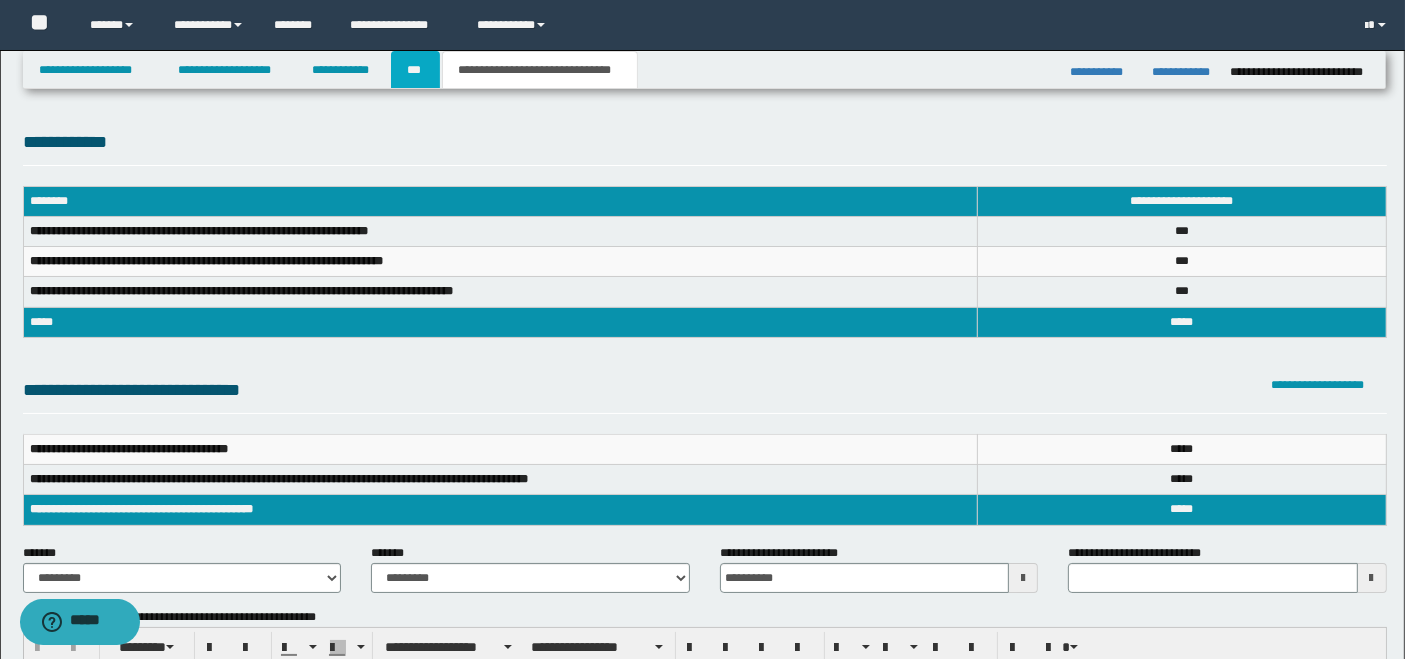 click on "***" at bounding box center (415, 70) 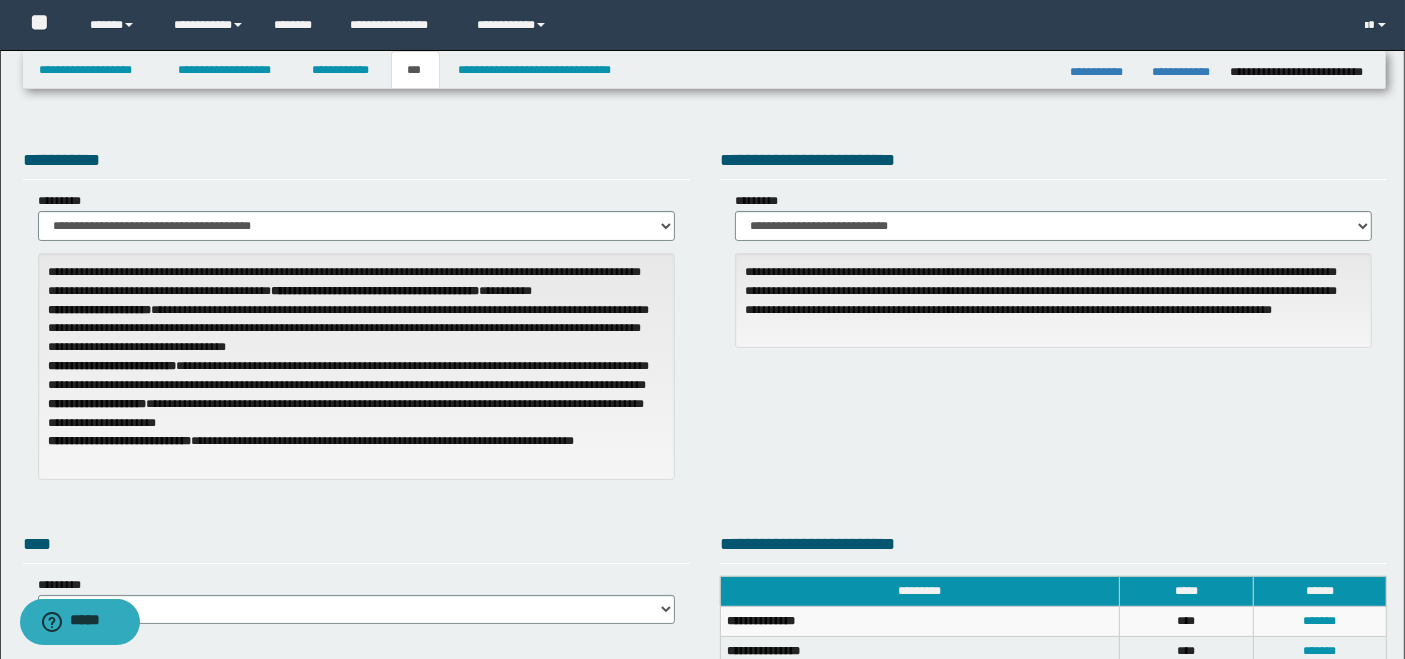 scroll, scrollTop: 333, scrollLeft: 0, axis: vertical 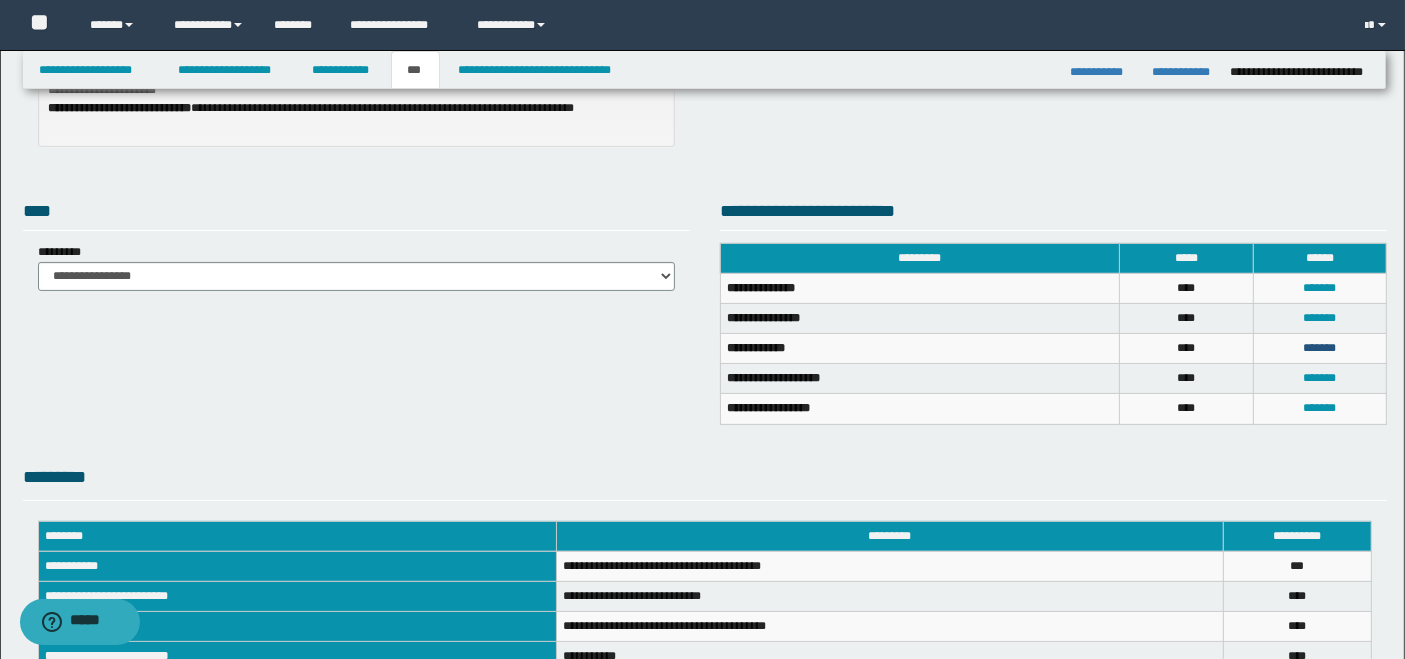click on "*******" at bounding box center (1319, 348) 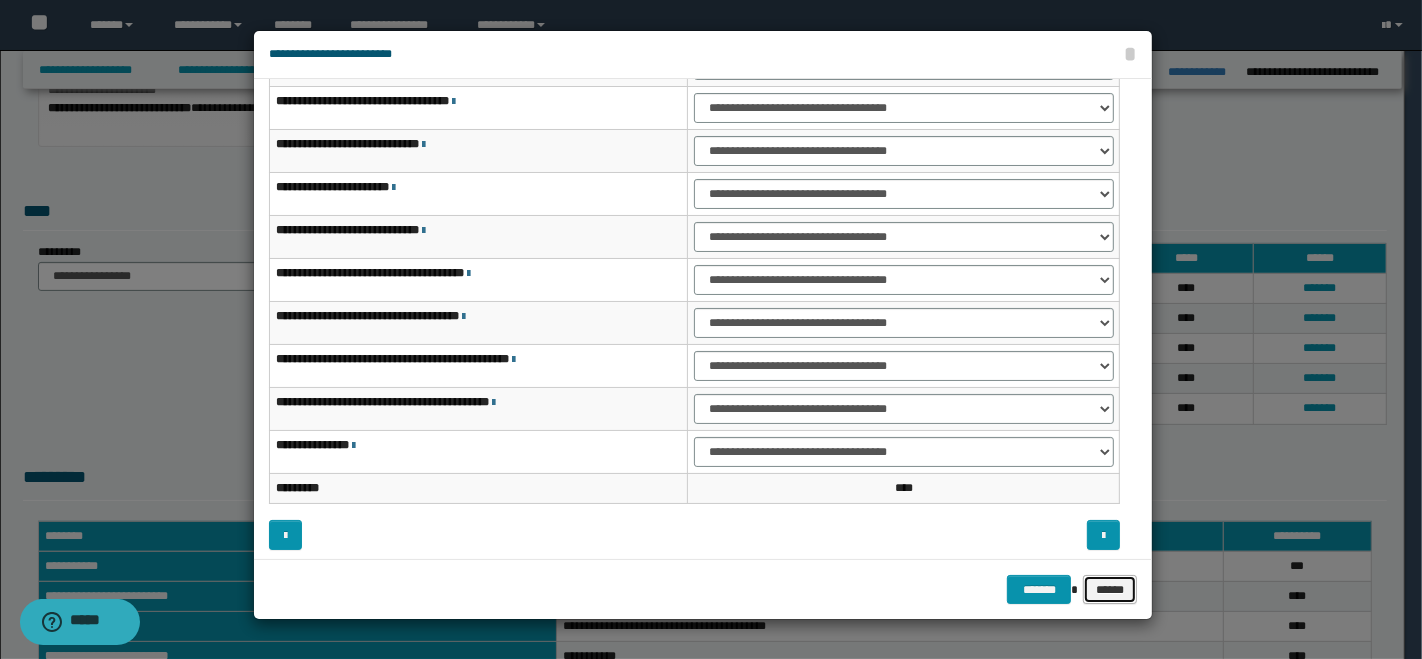 click on "******" at bounding box center (1110, 589) 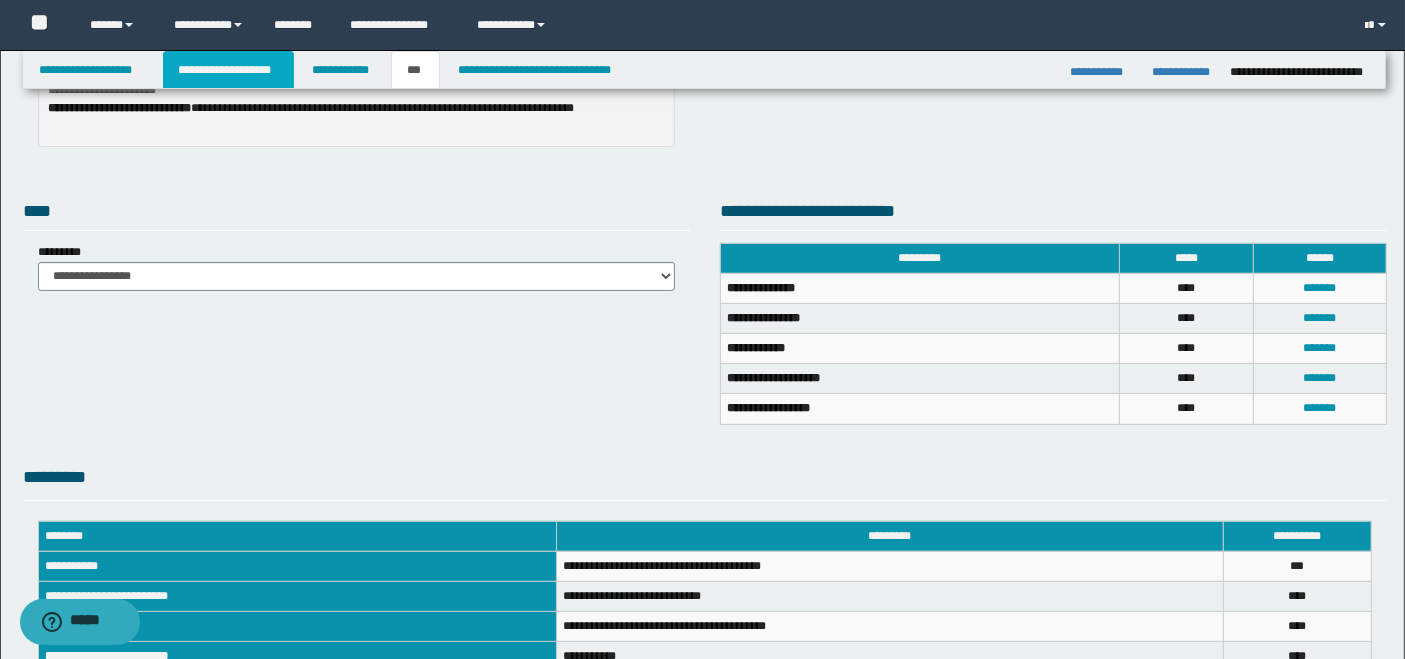 click on "**********" at bounding box center (228, 70) 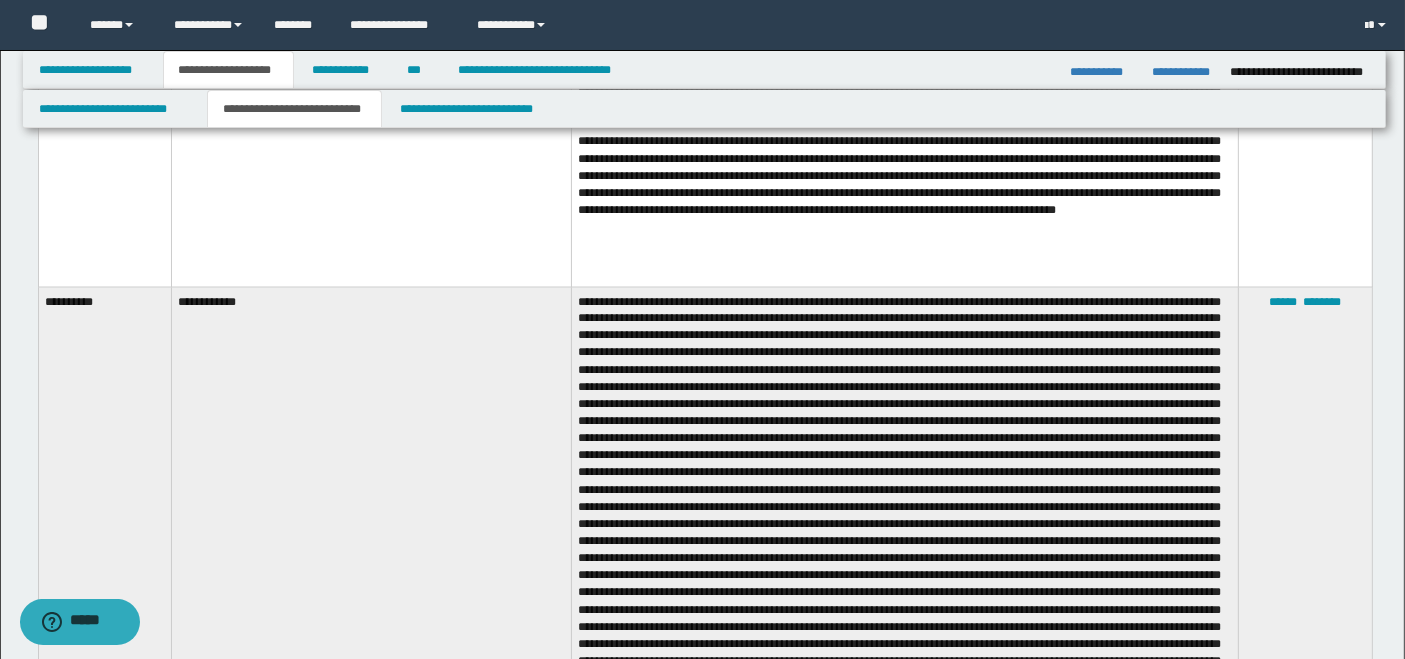 scroll, scrollTop: 3586, scrollLeft: 0, axis: vertical 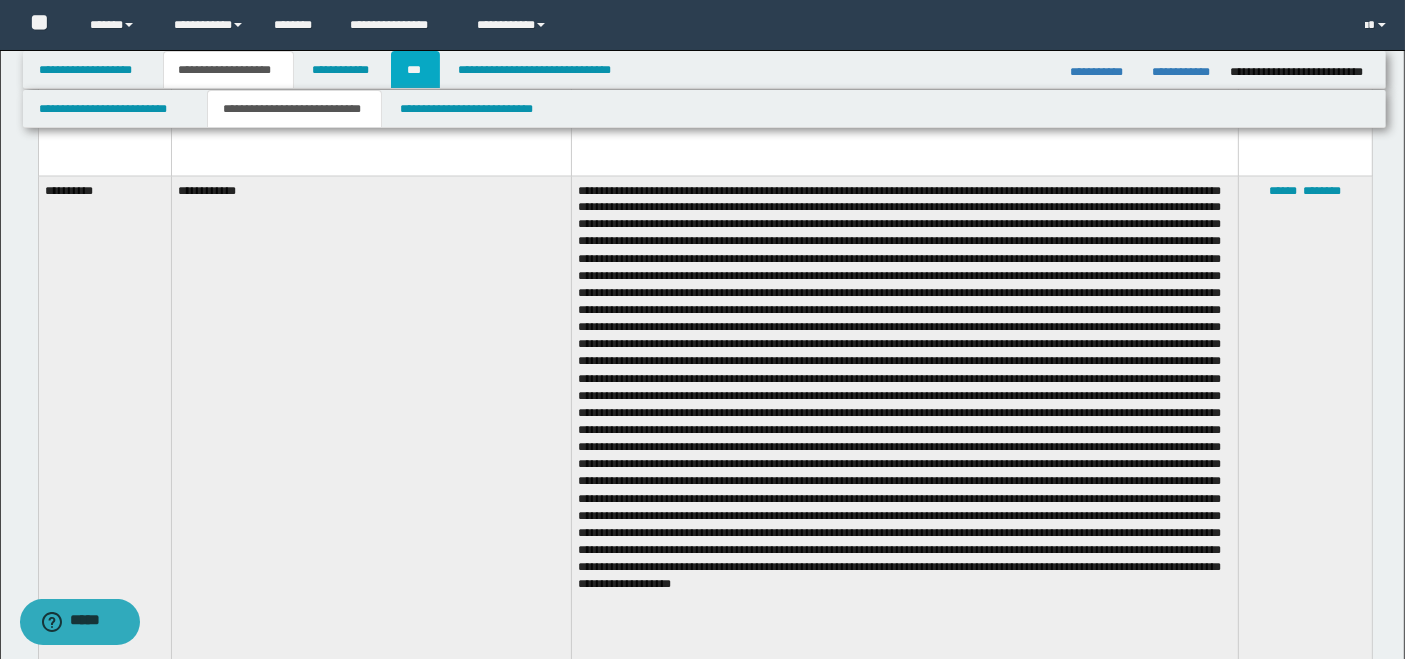 click on "***" at bounding box center [415, 70] 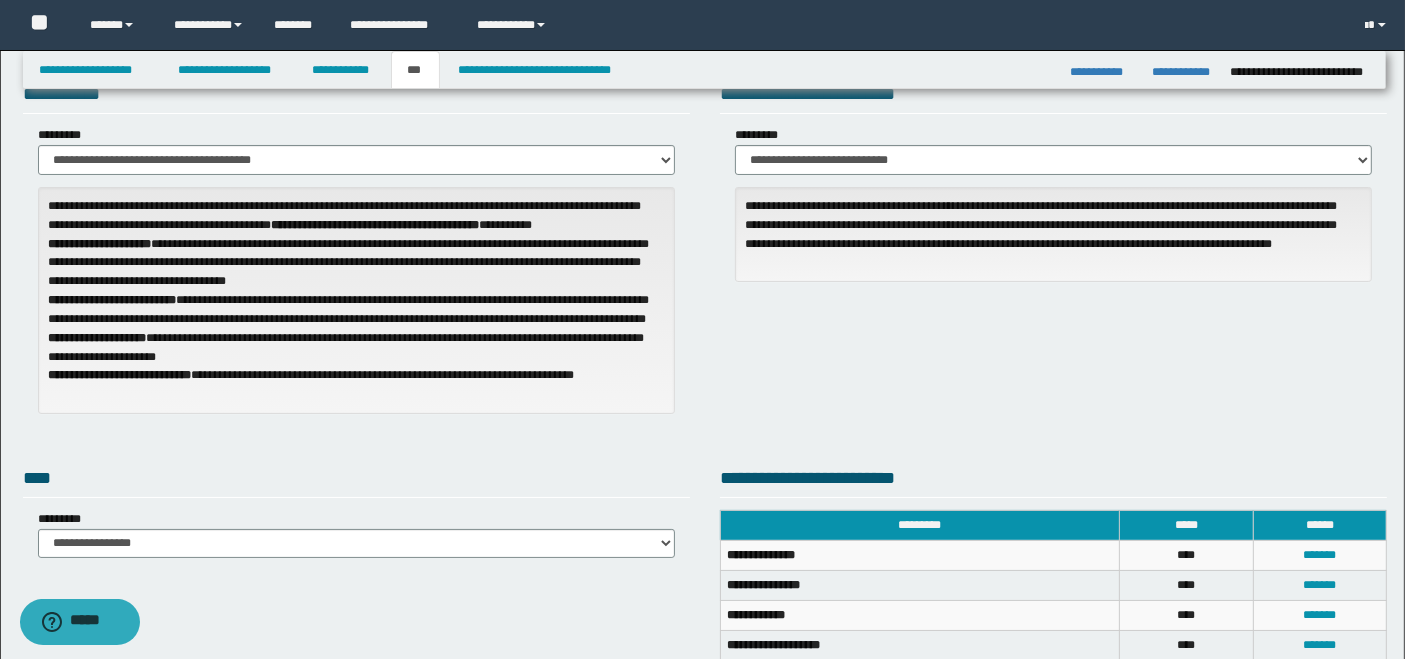scroll, scrollTop: 0, scrollLeft: 0, axis: both 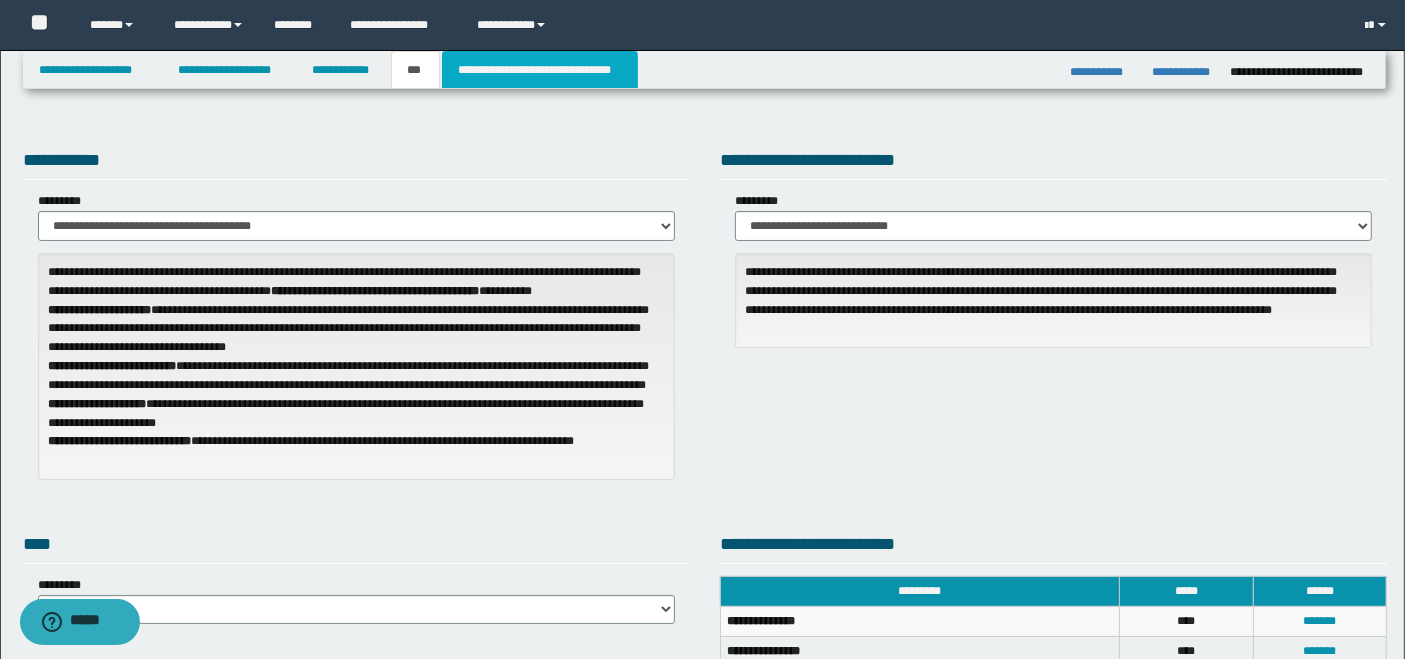 click on "**********" at bounding box center (540, 70) 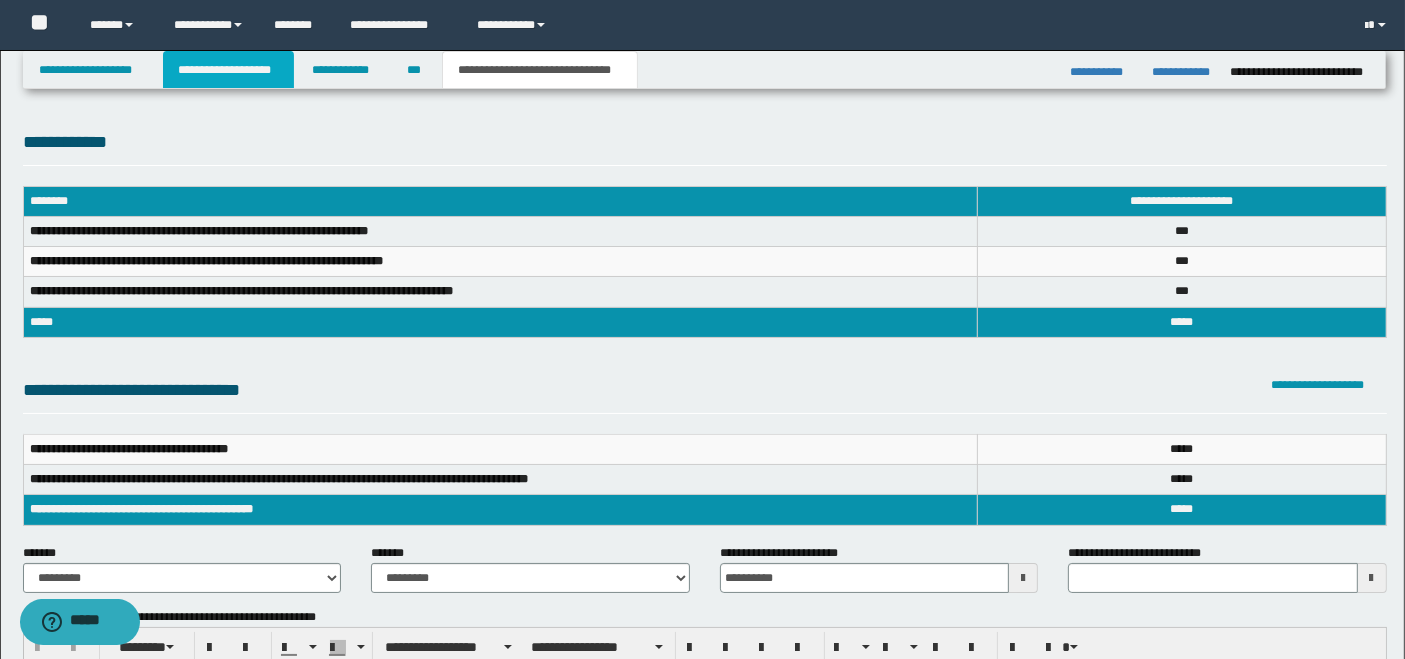 click on "**********" at bounding box center [228, 70] 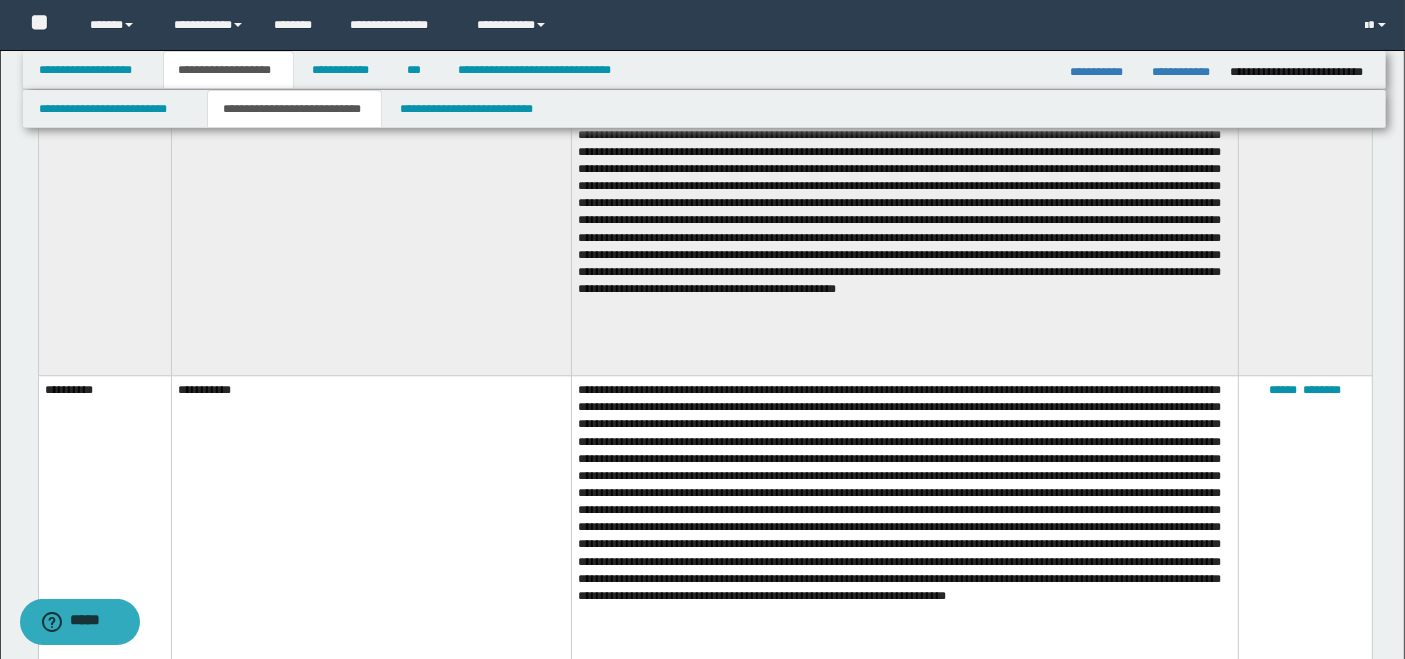 scroll, scrollTop: 5111, scrollLeft: 0, axis: vertical 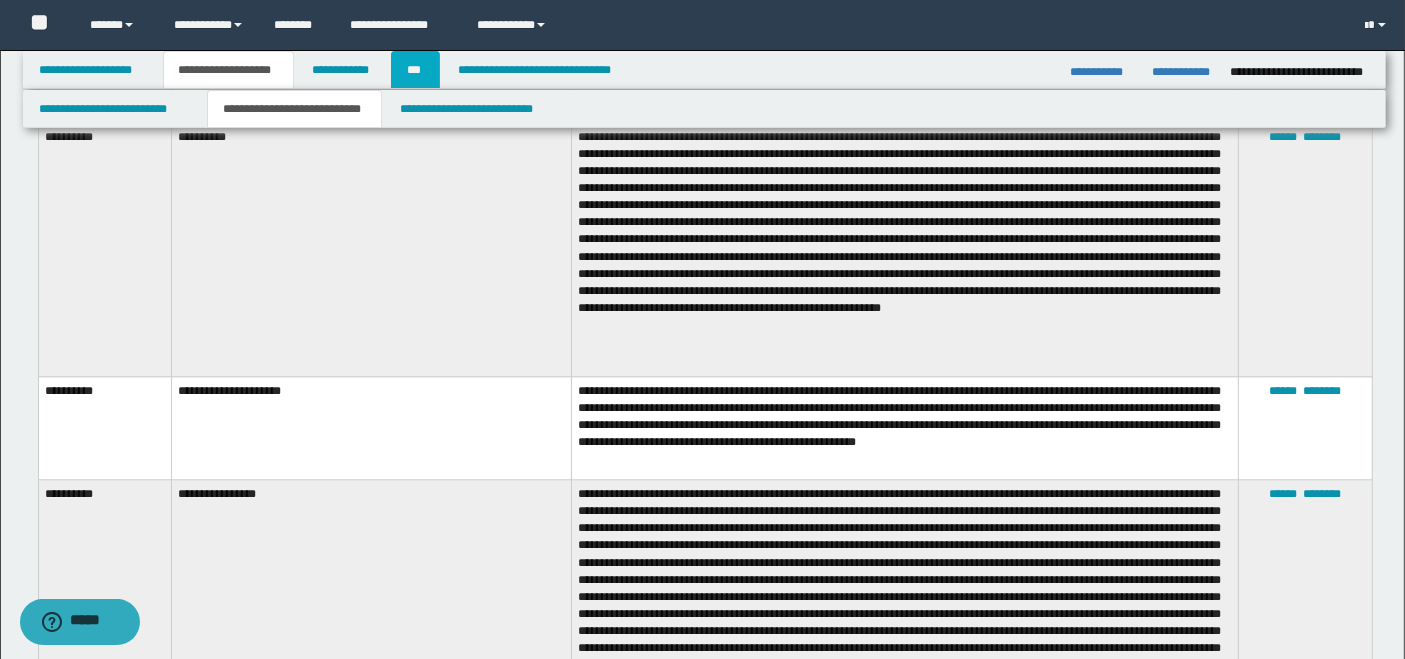 click on "***" at bounding box center (415, 70) 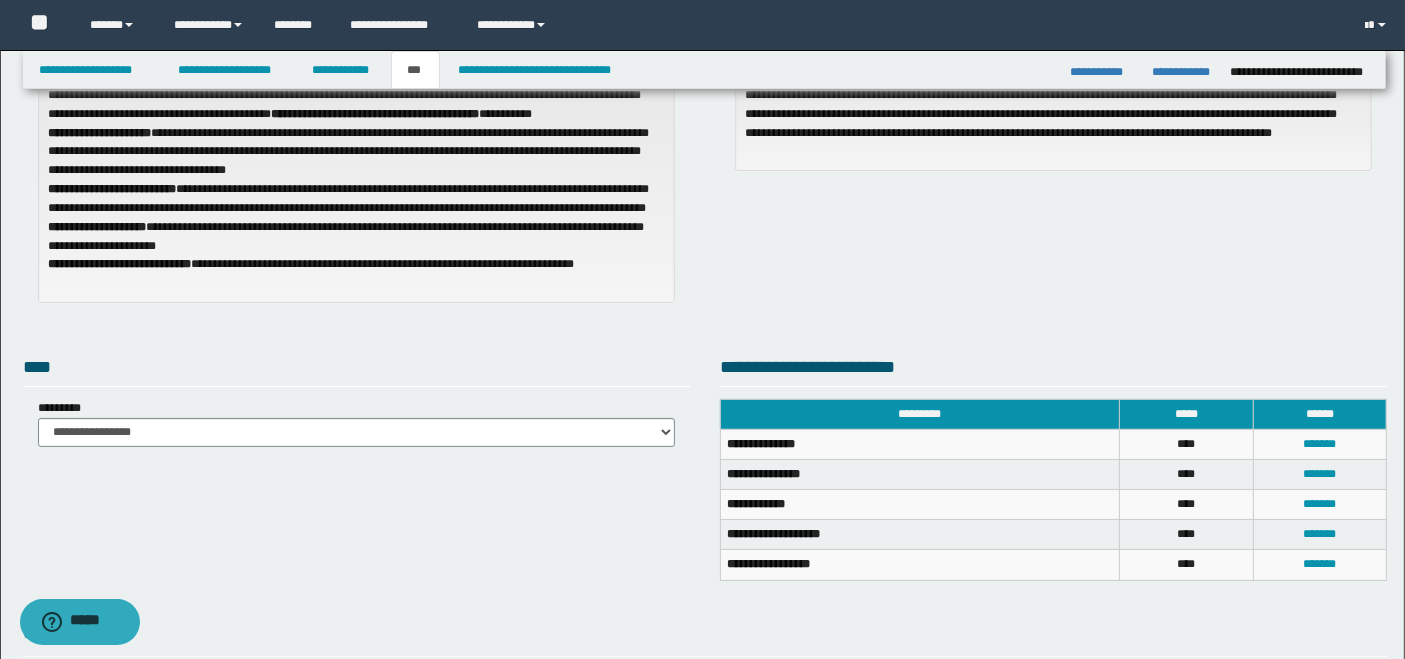 scroll, scrollTop: 0, scrollLeft: 0, axis: both 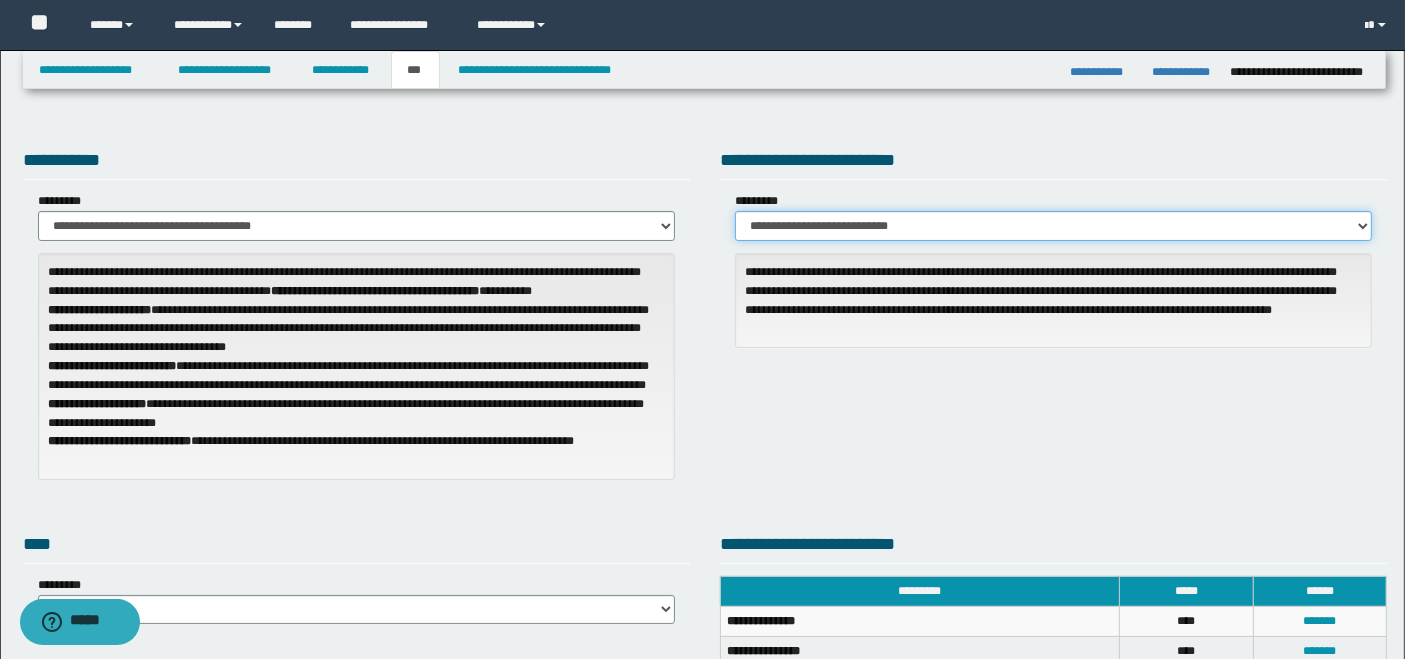 click on "**********" at bounding box center [1053, 226] 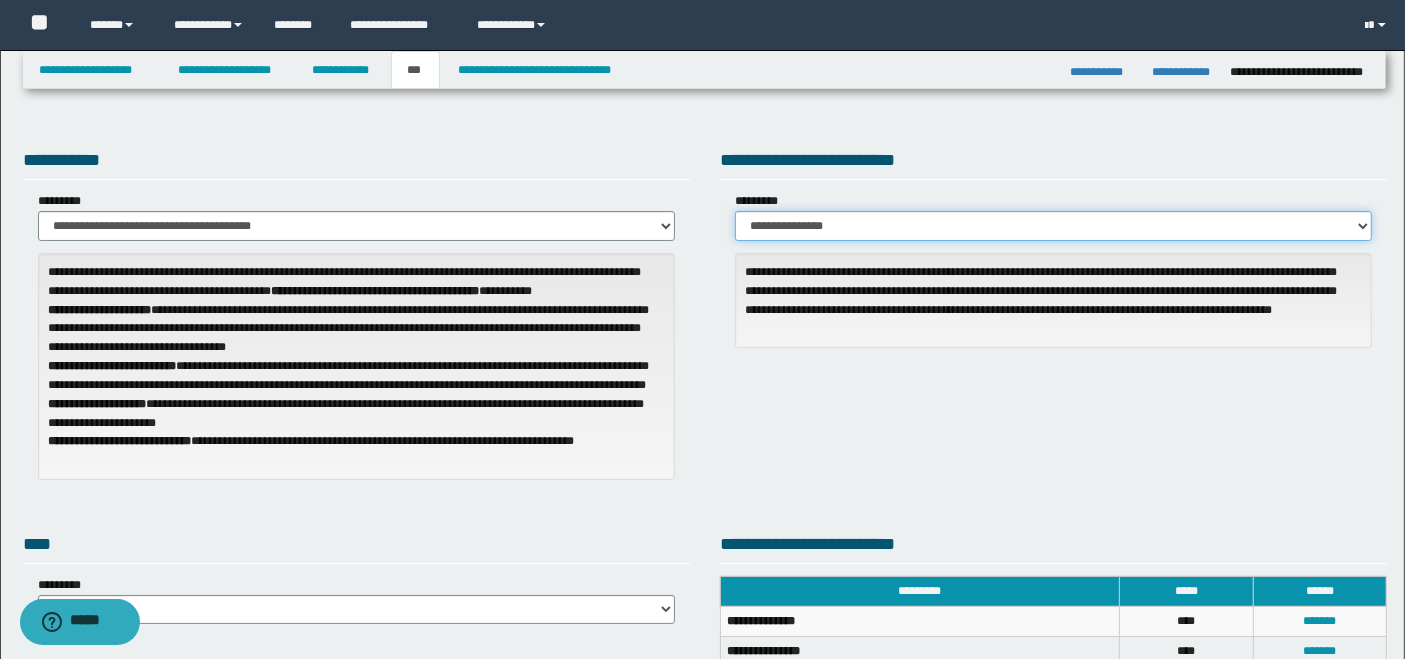 click on "**********" at bounding box center [1053, 226] 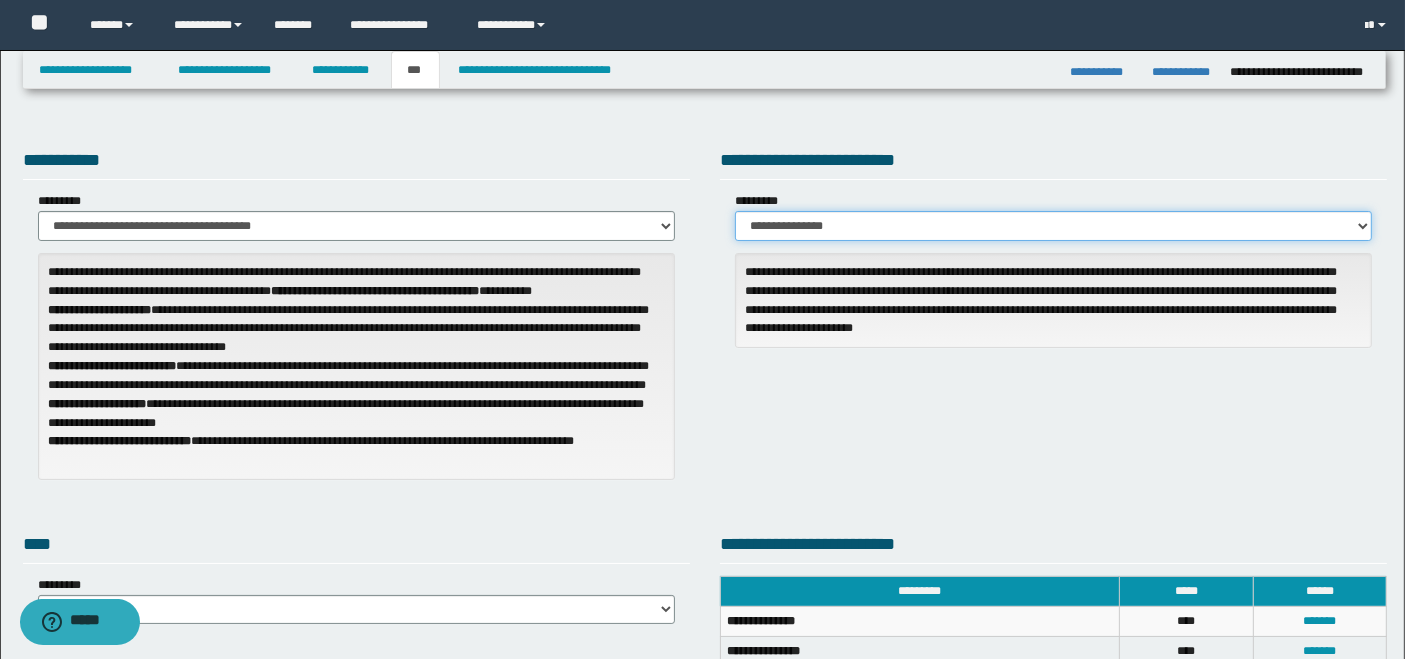 click on "**********" at bounding box center [1053, 226] 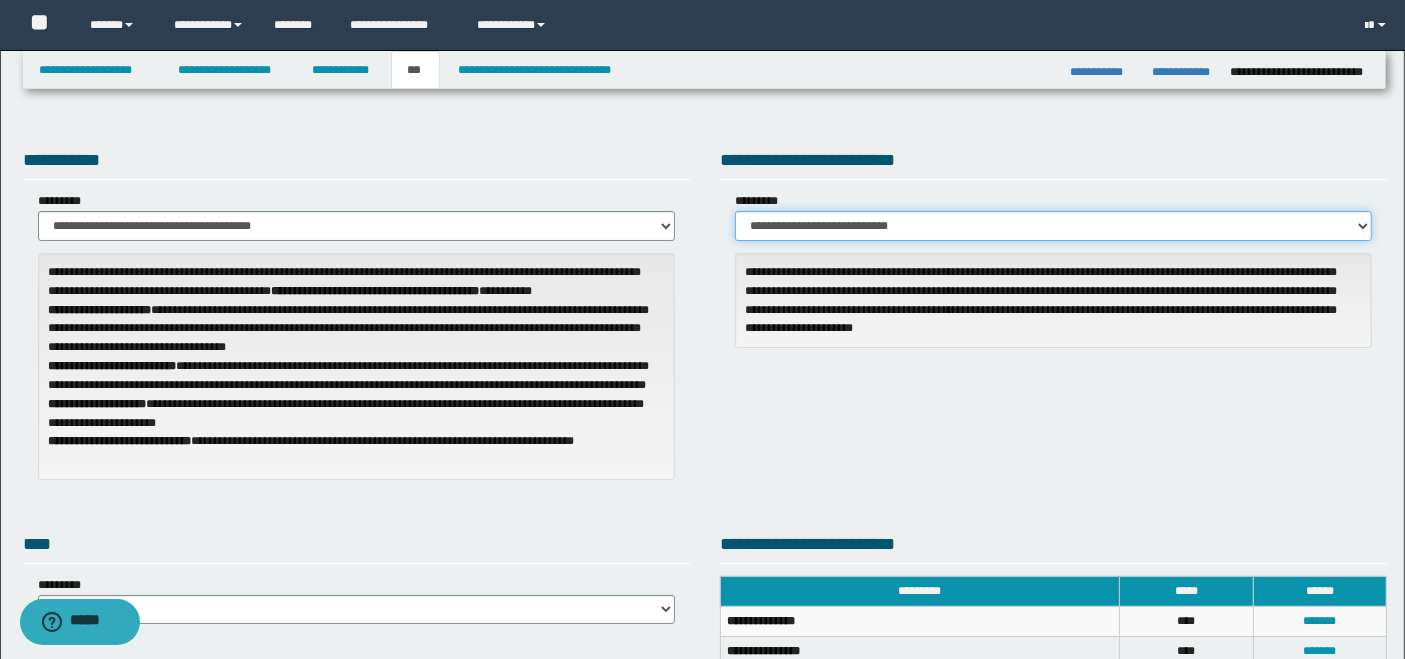 click on "**********" at bounding box center (1053, 226) 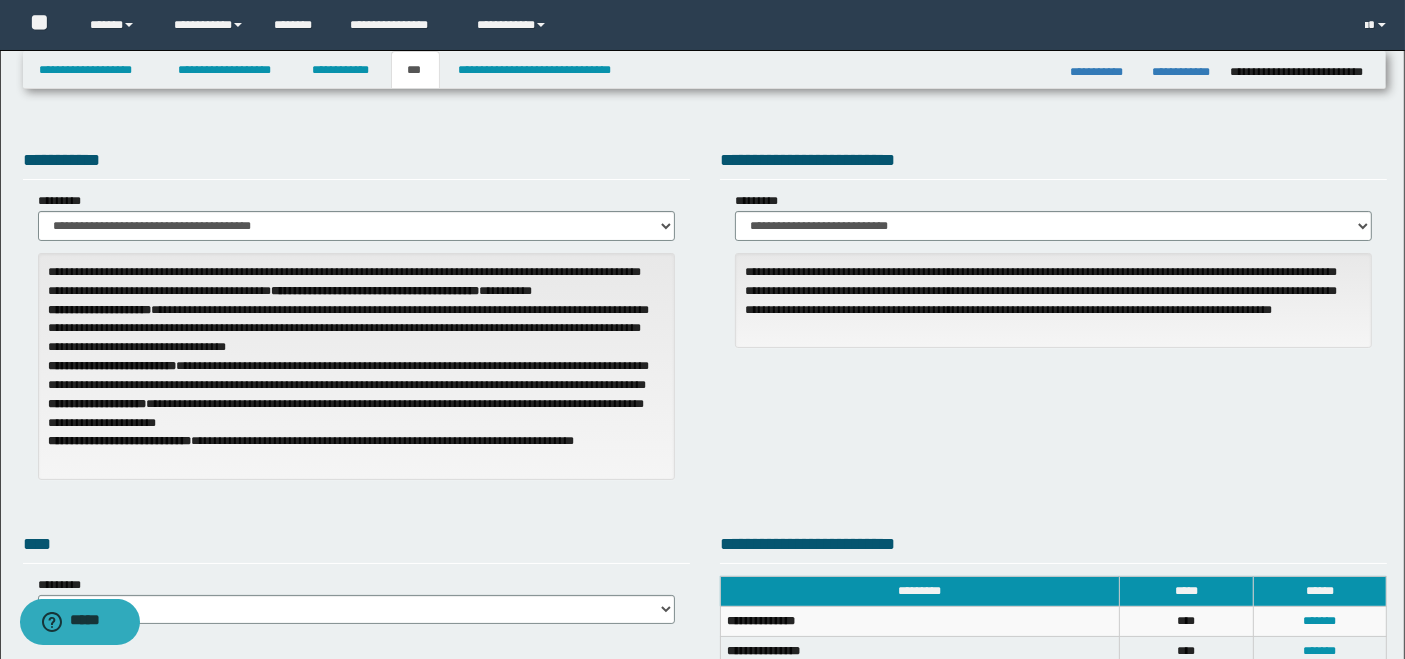 click on "**********" at bounding box center (705, 320) 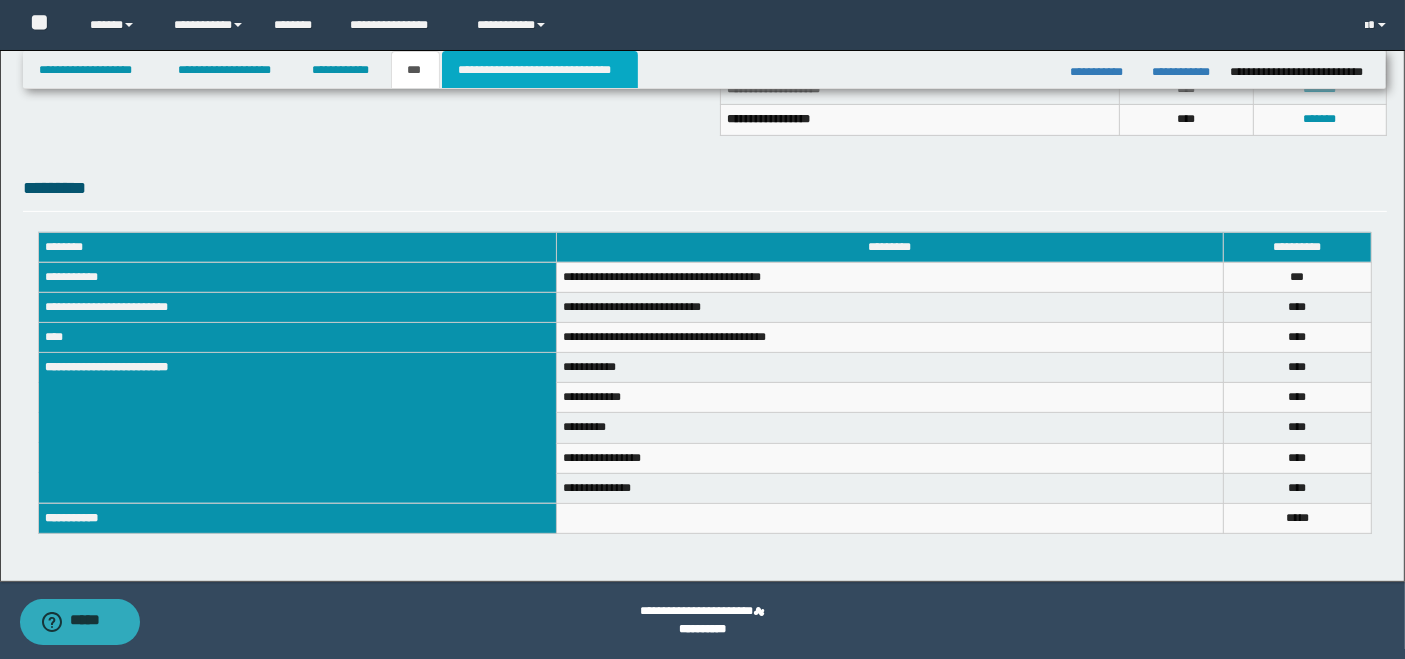 click on "**********" at bounding box center [540, 70] 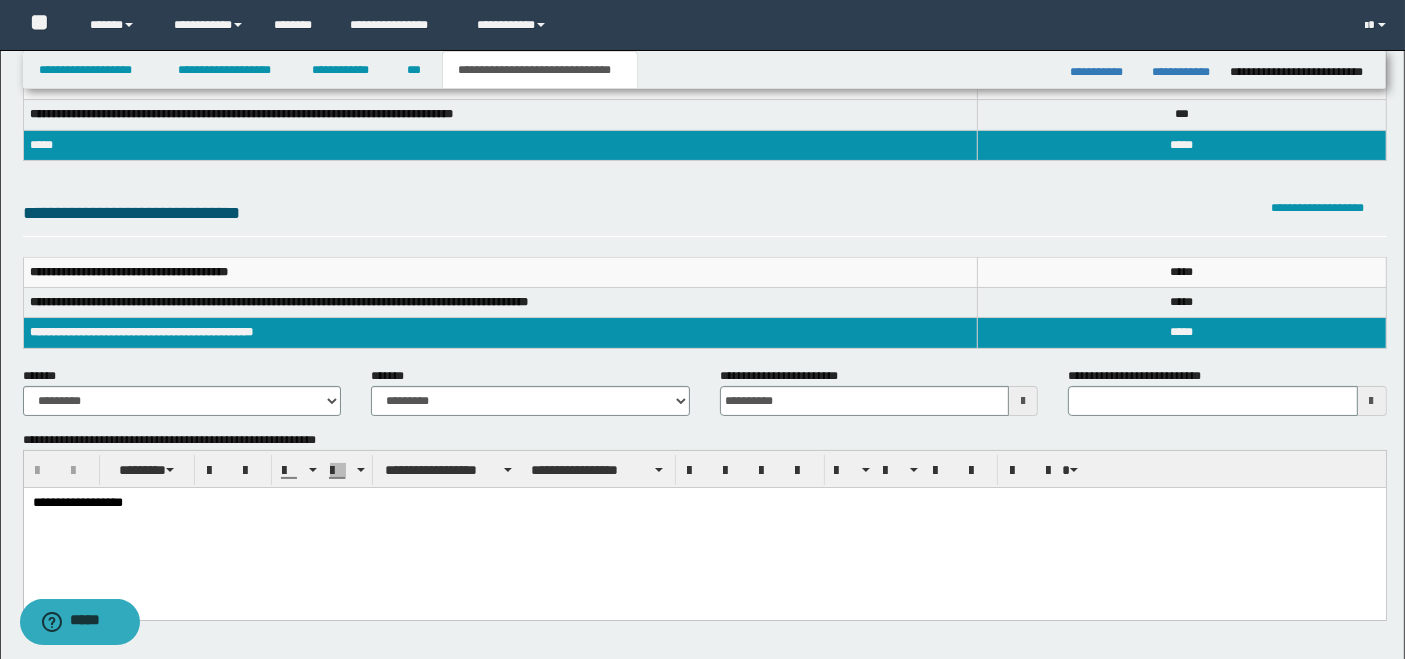 scroll, scrollTop: 66, scrollLeft: 0, axis: vertical 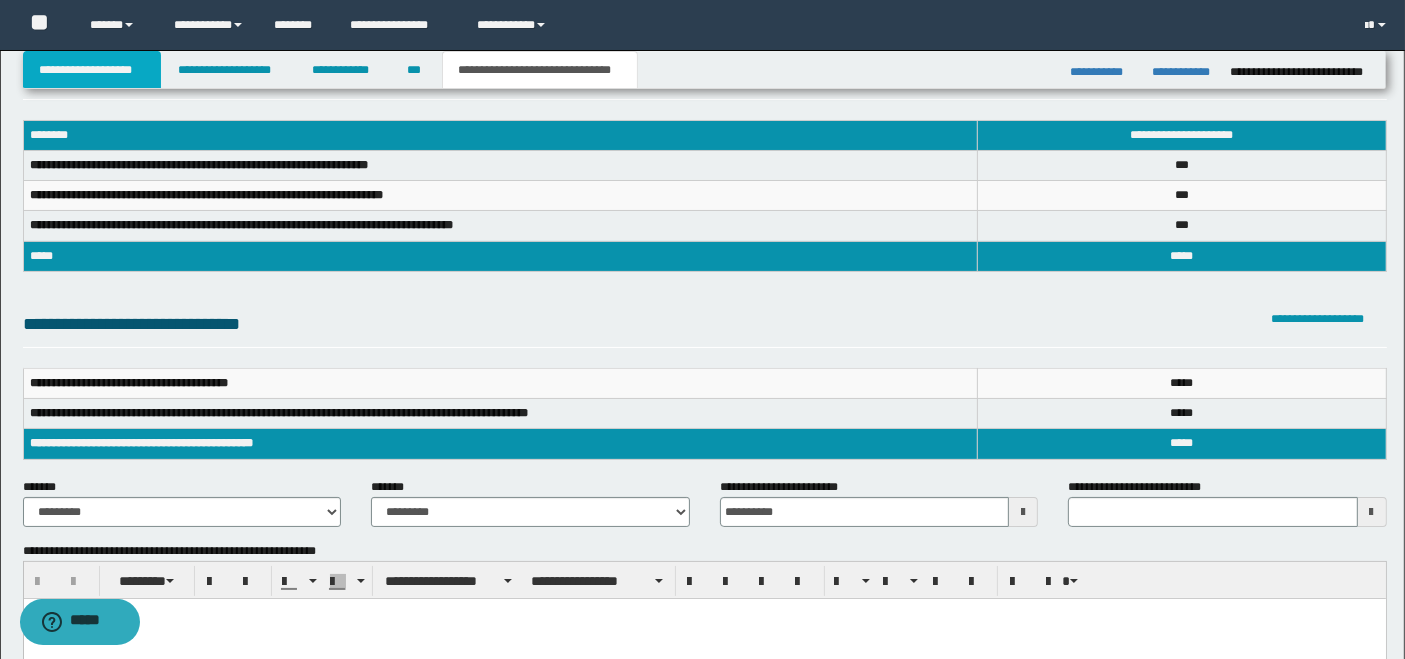 click on "**********" at bounding box center [92, 70] 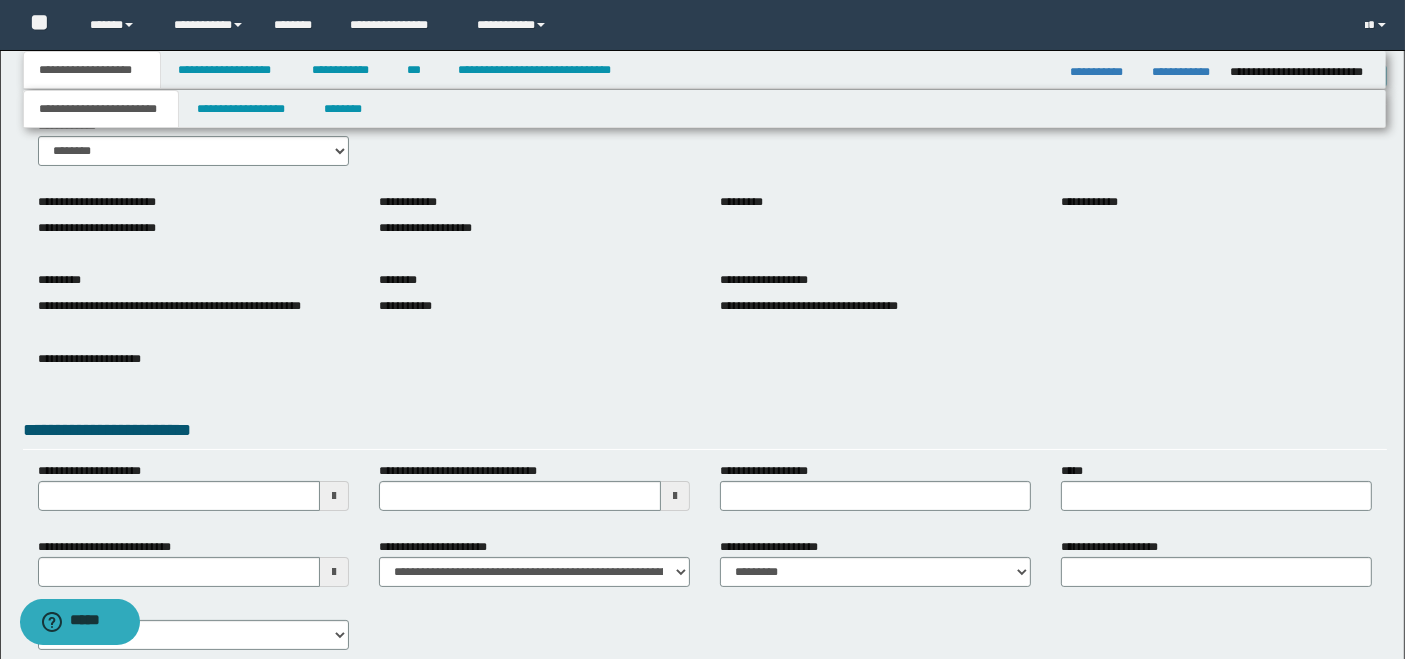scroll, scrollTop: 0, scrollLeft: 0, axis: both 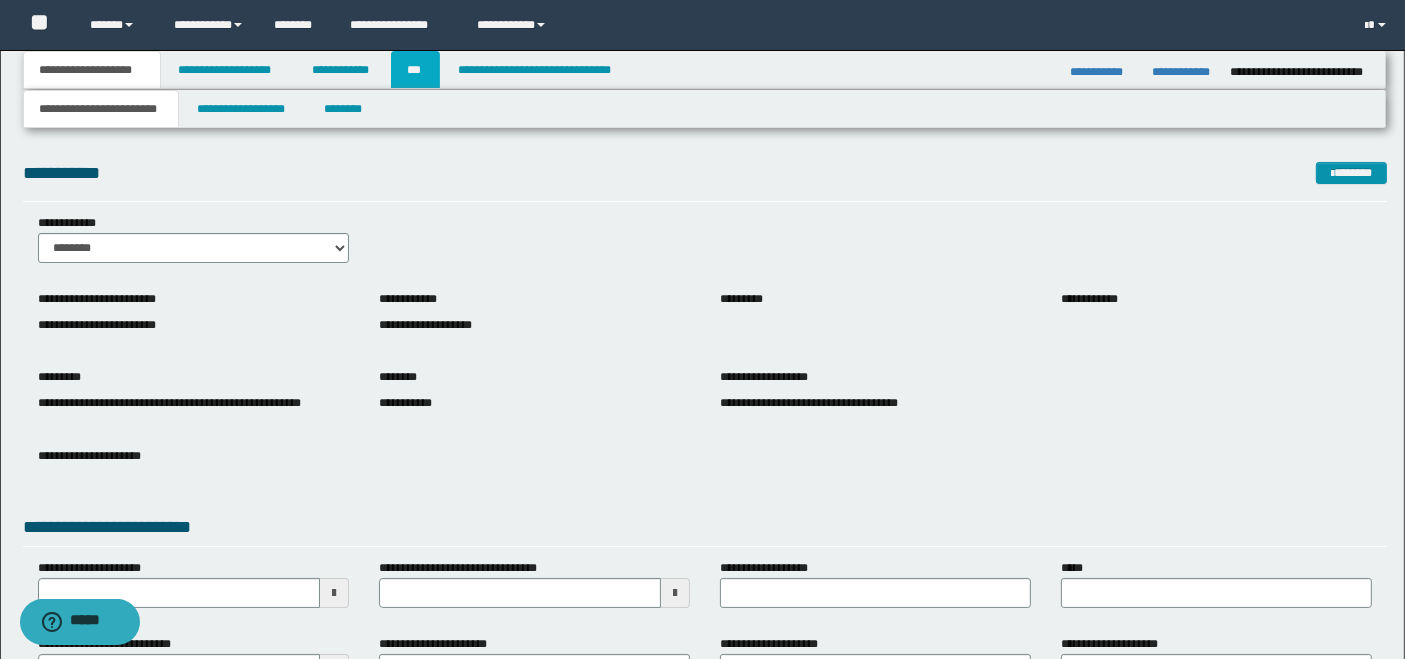 click on "***" 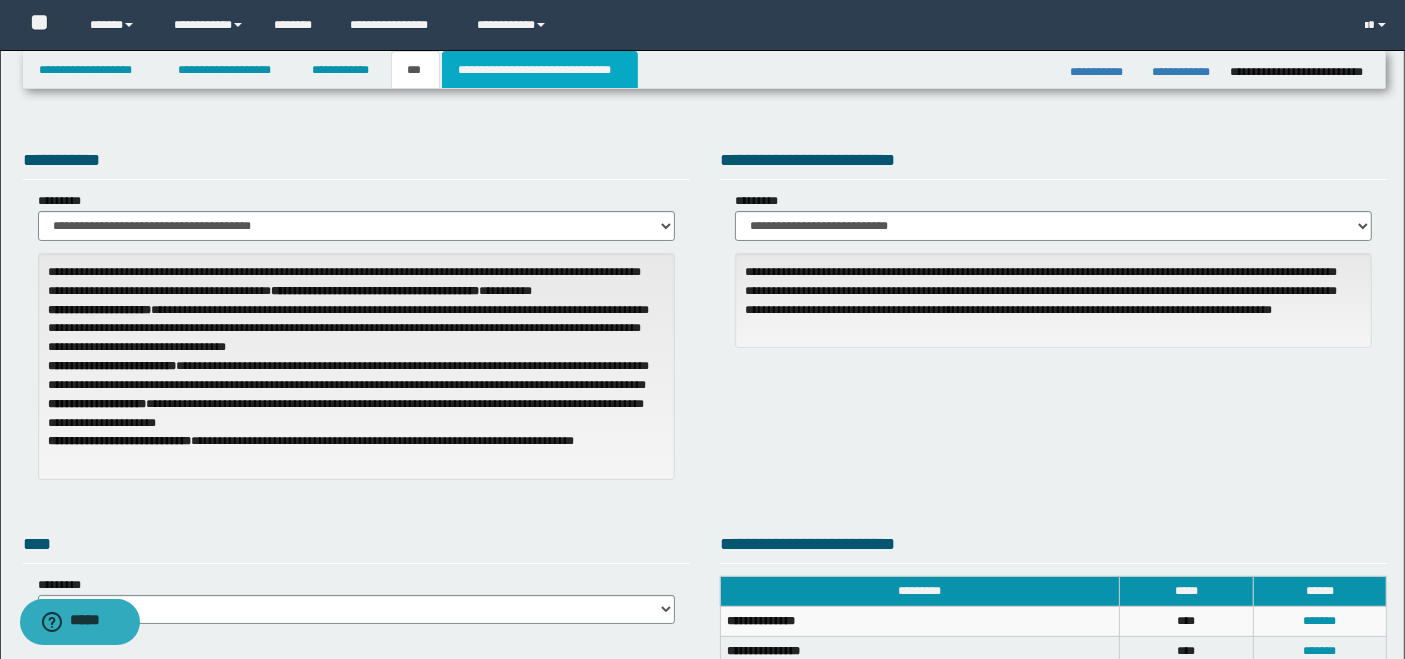 click on "**********" 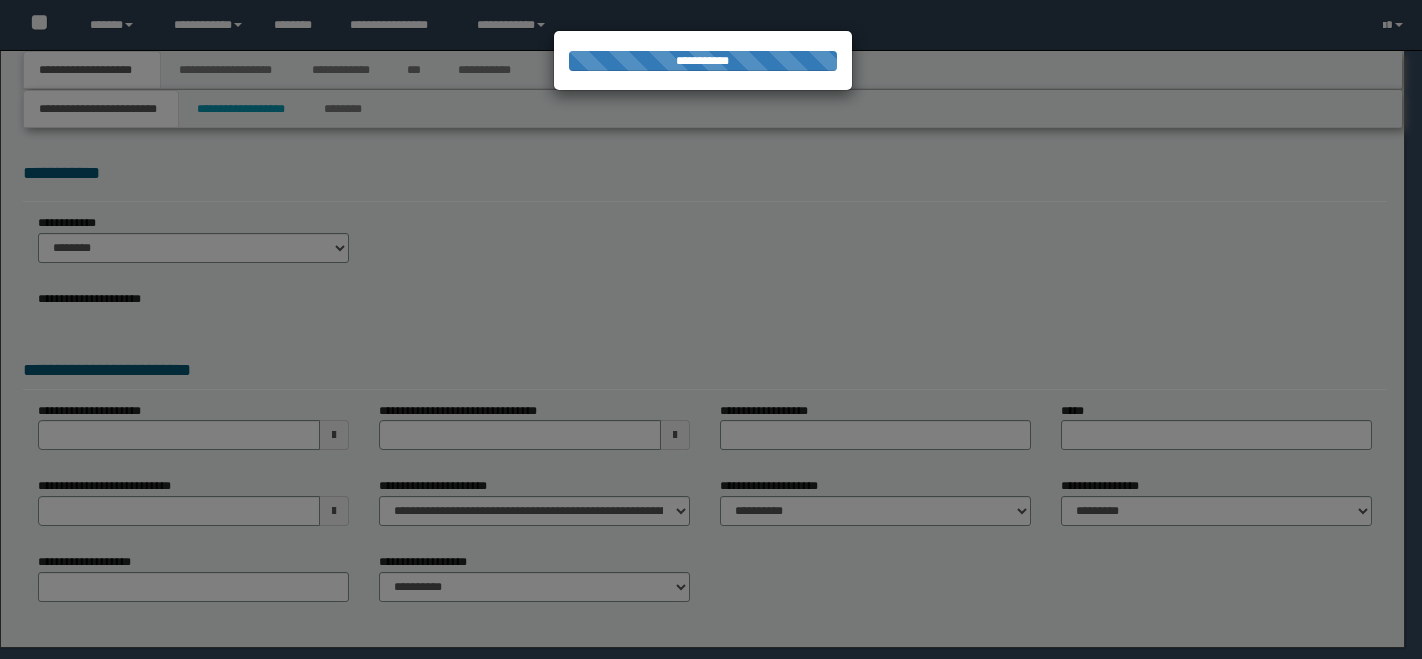 scroll, scrollTop: 0, scrollLeft: 0, axis: both 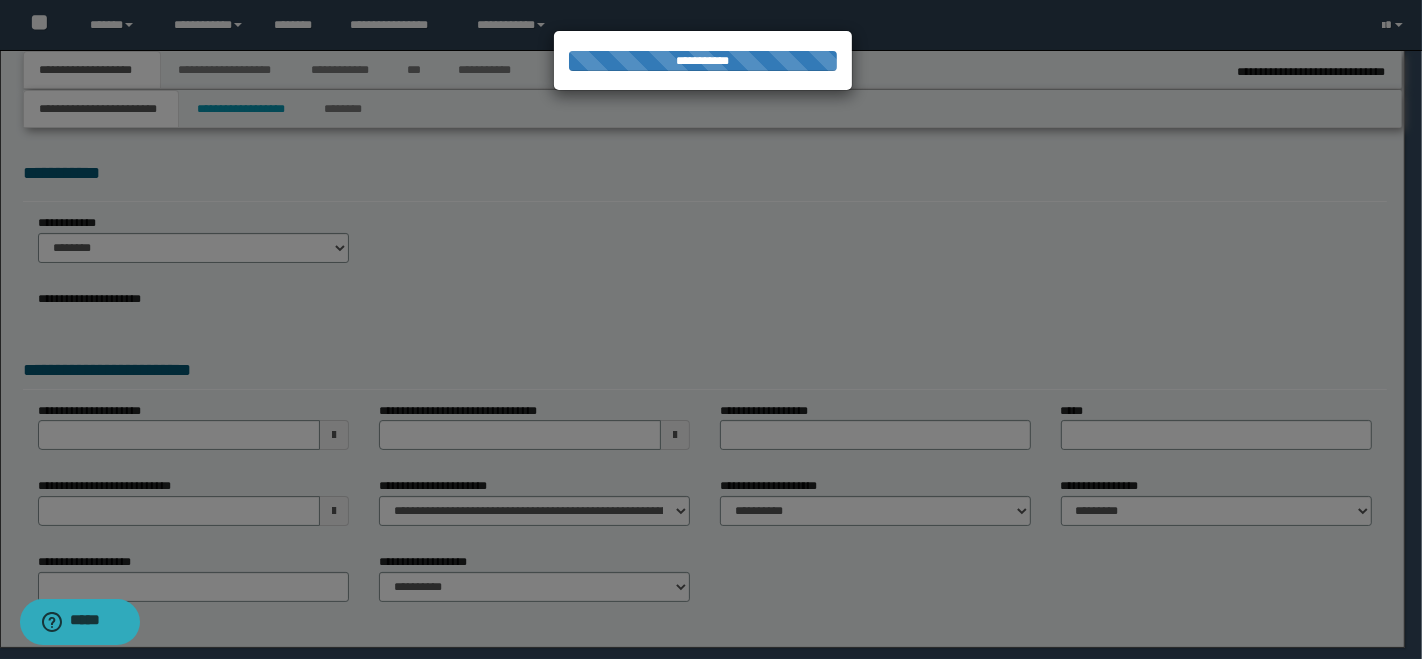 select on "*" 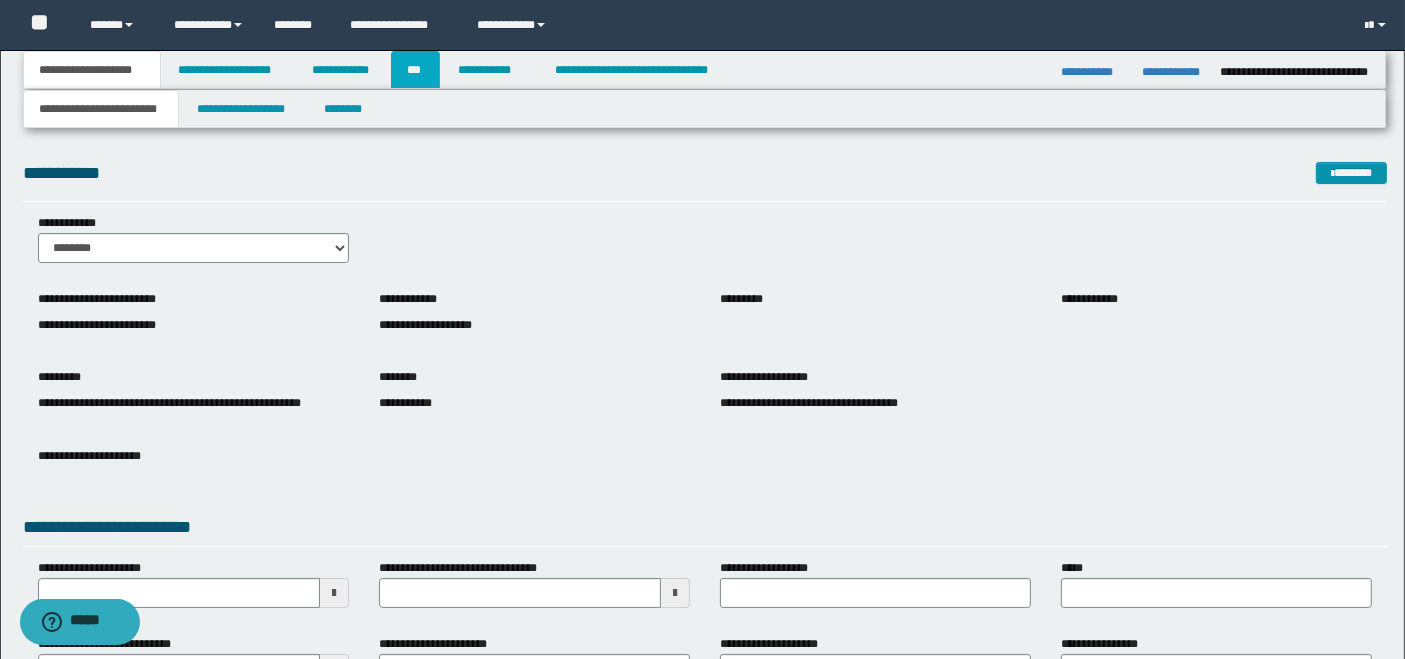 click on "***" at bounding box center (415, 70) 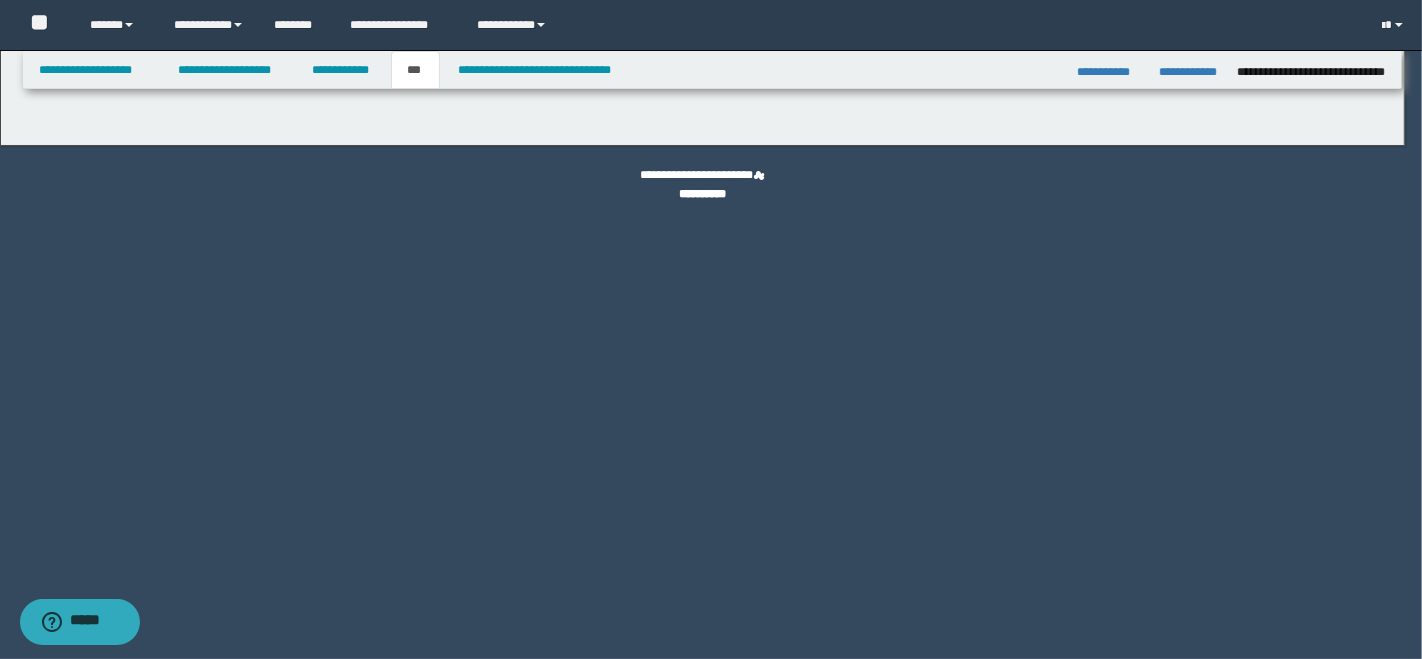 select on "**" 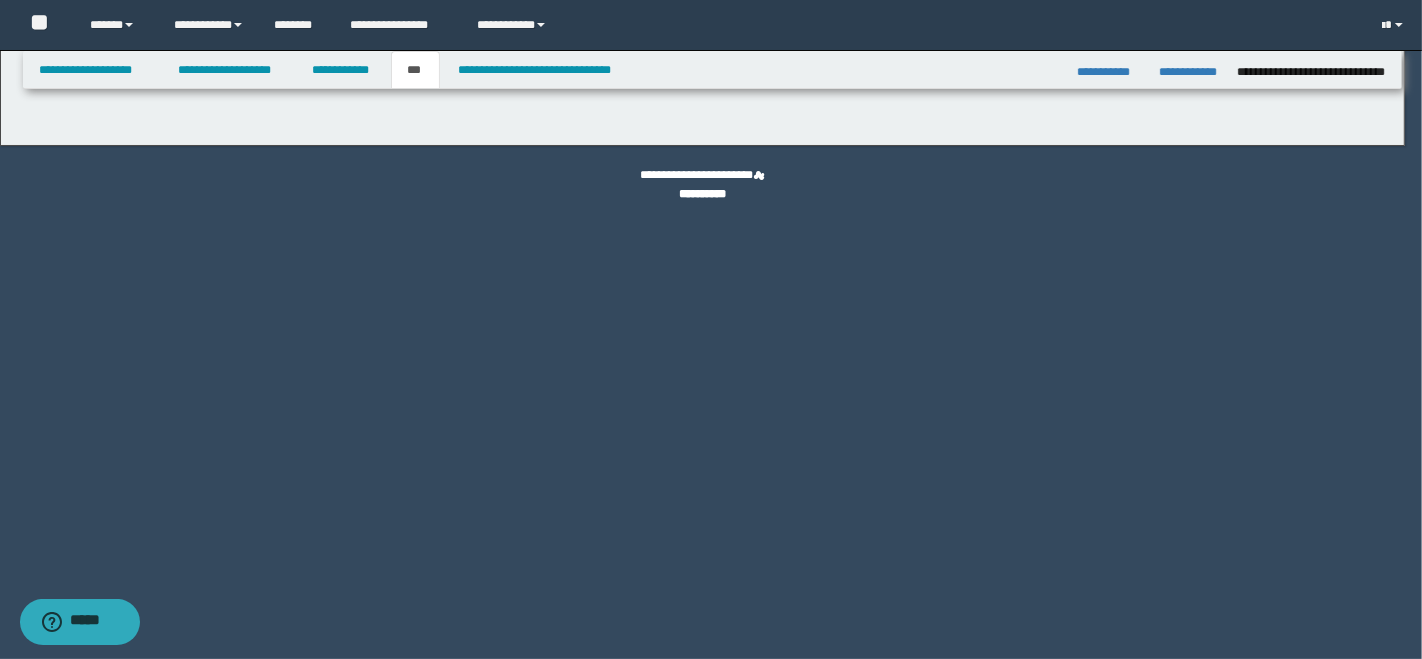 select on "*" 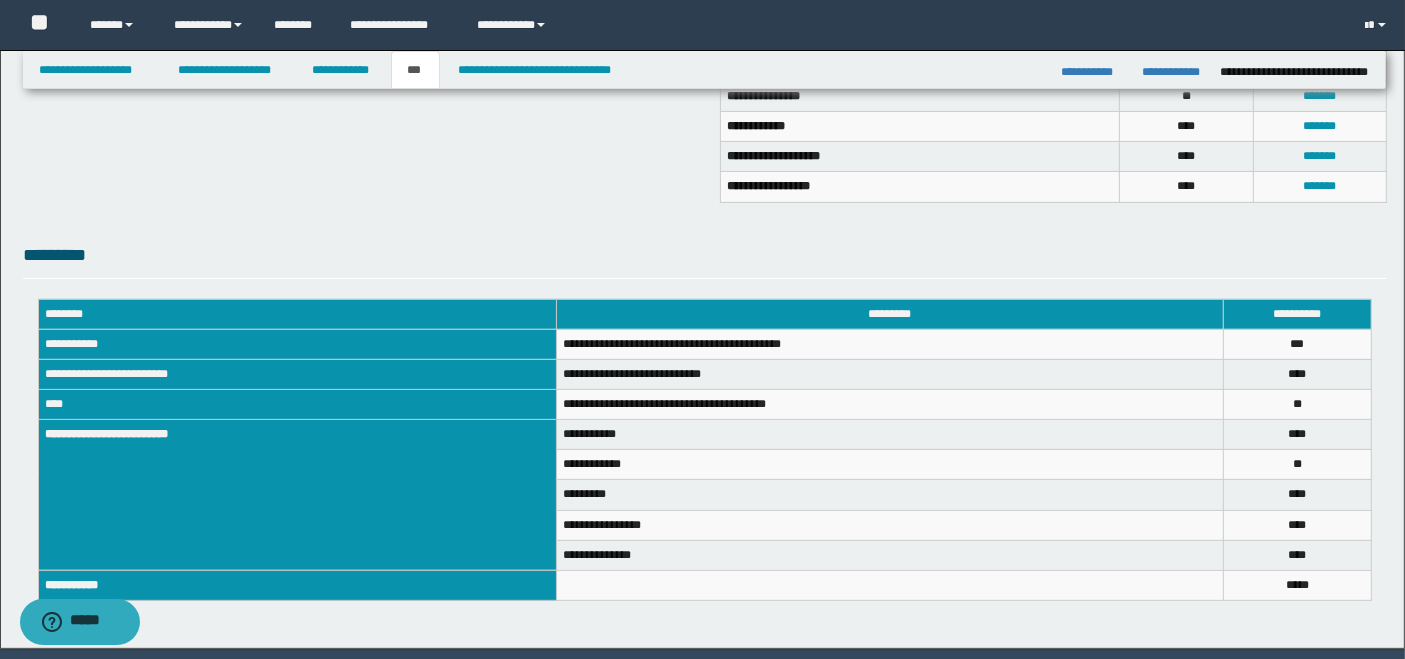 scroll, scrollTop: 622, scrollLeft: 0, axis: vertical 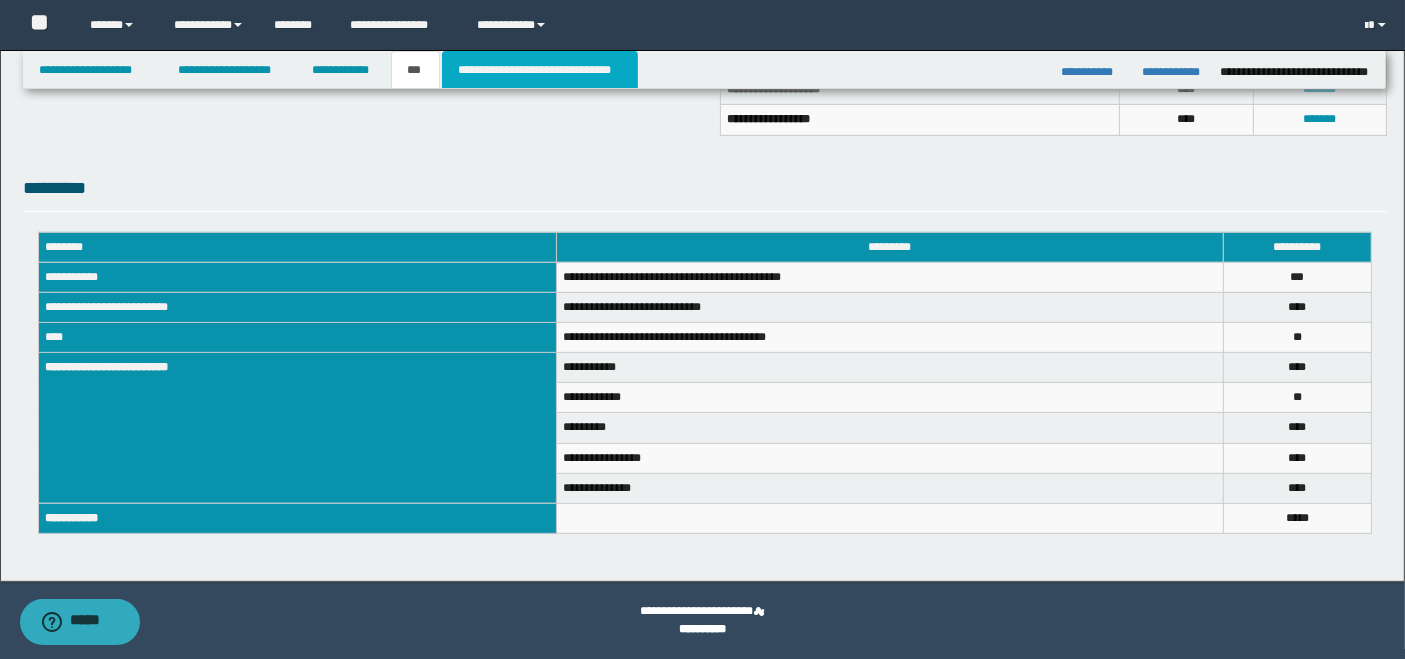 click on "**********" at bounding box center [540, 70] 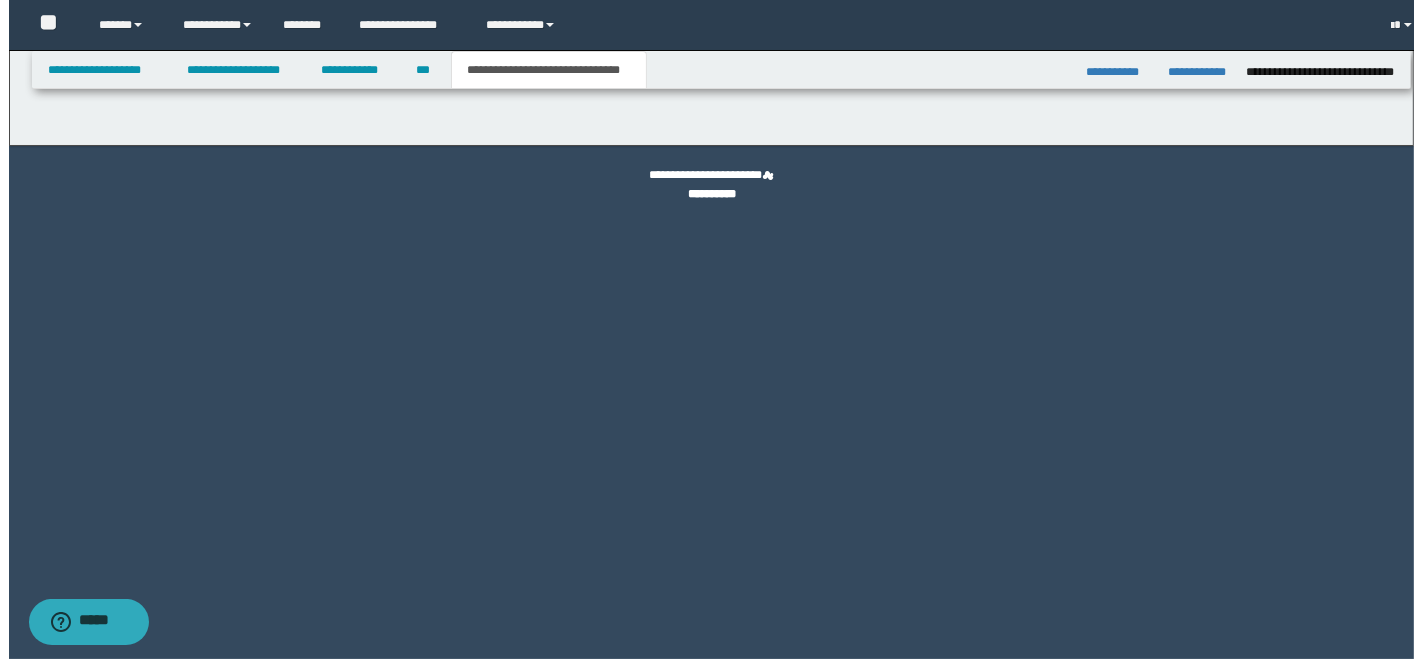 scroll, scrollTop: 0, scrollLeft: 0, axis: both 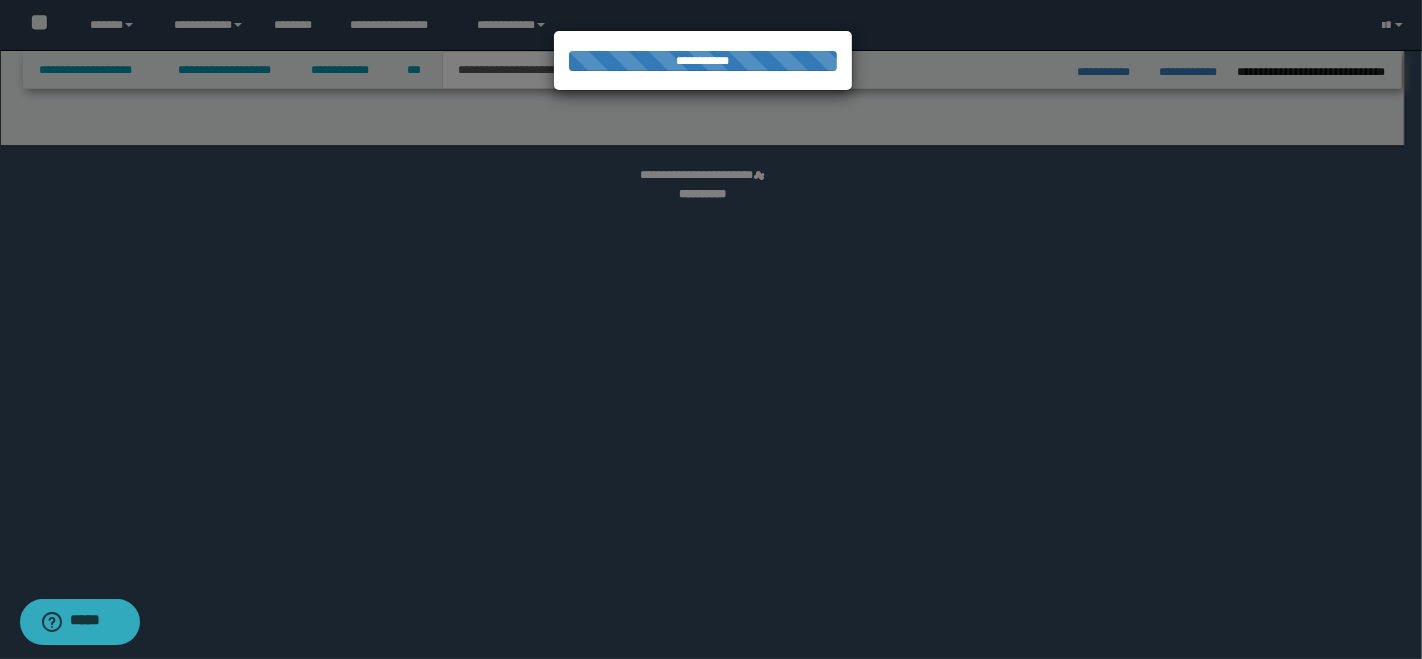 select on "*" 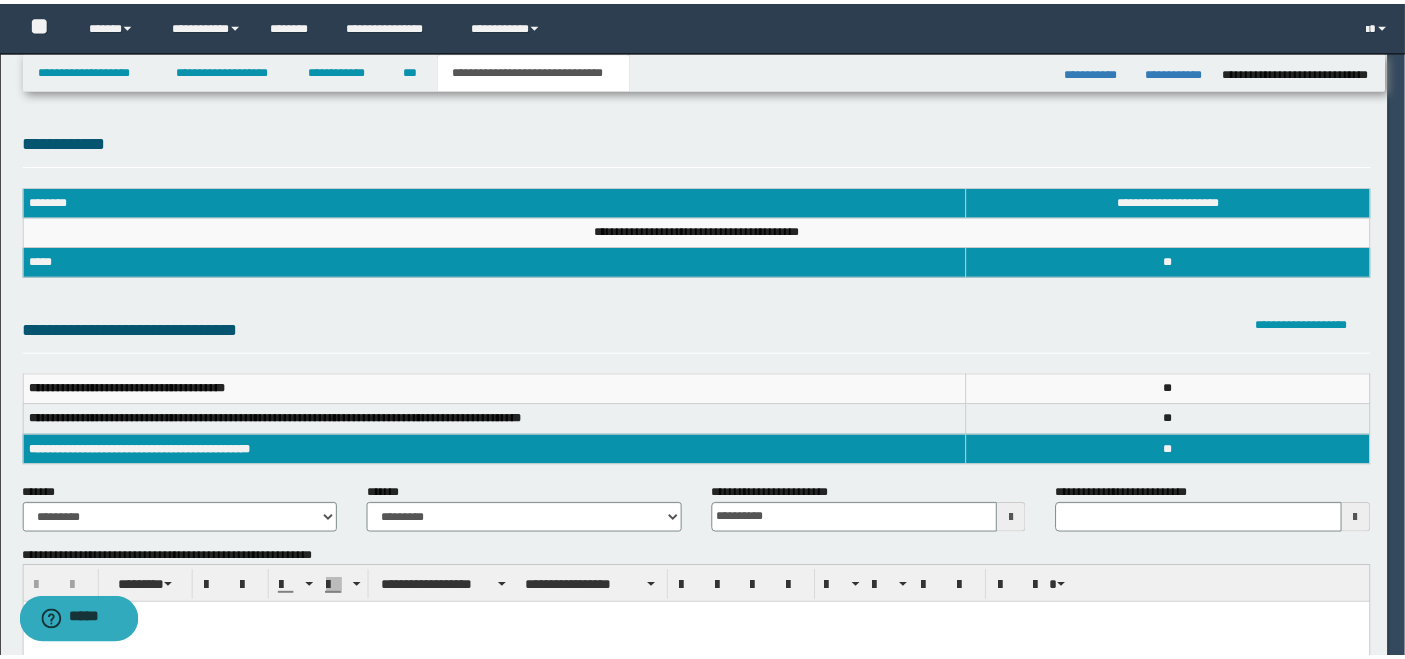 scroll, scrollTop: 0, scrollLeft: 0, axis: both 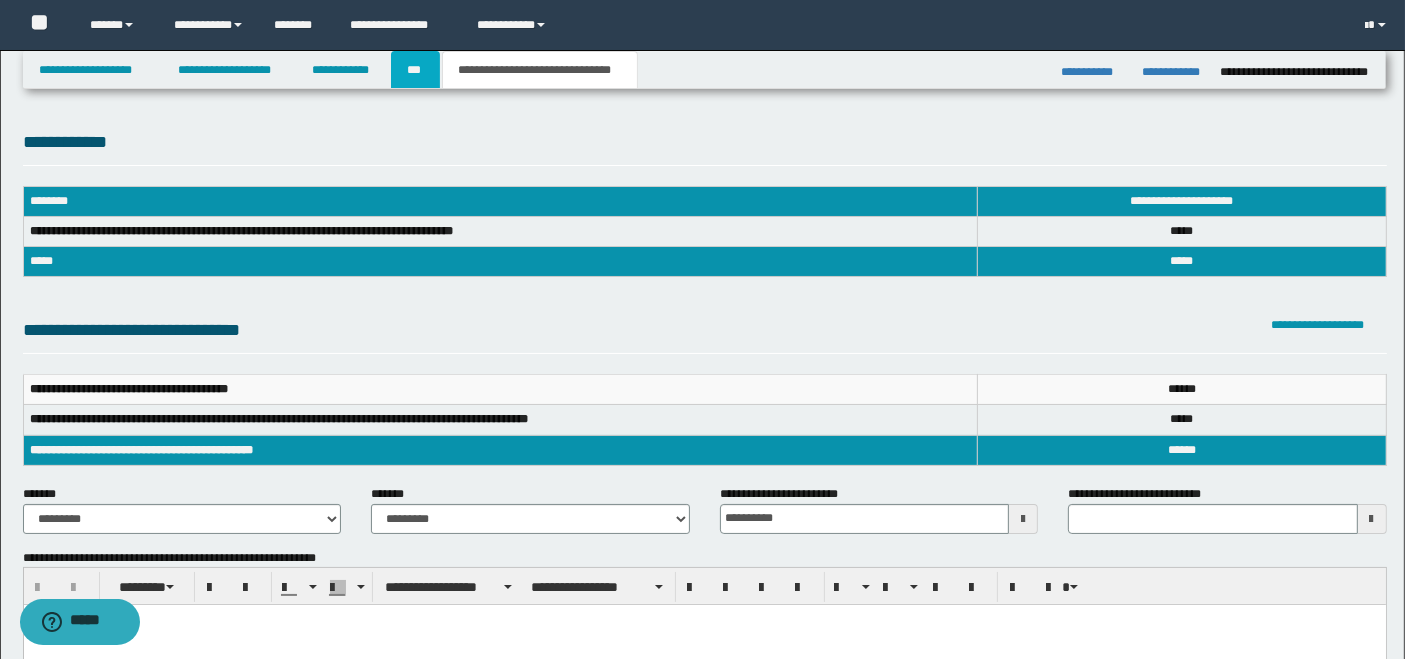 click on "***" at bounding box center (415, 70) 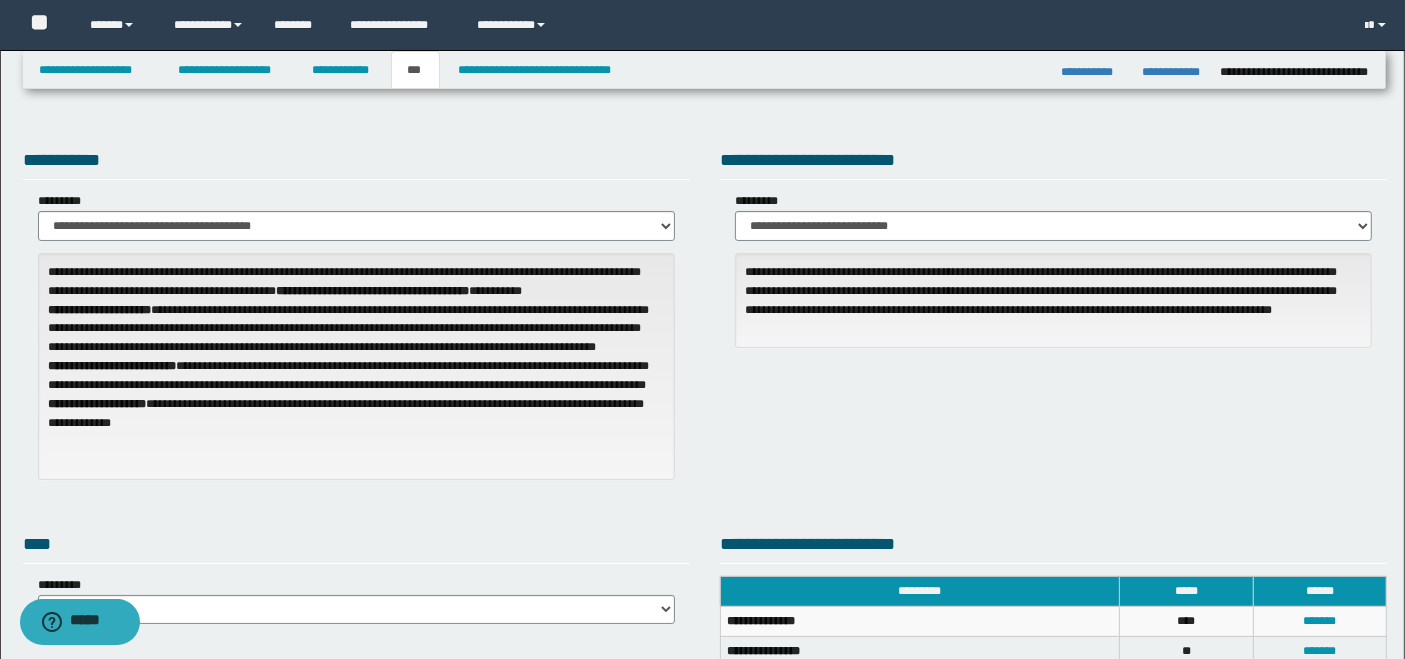 scroll, scrollTop: 222, scrollLeft: 0, axis: vertical 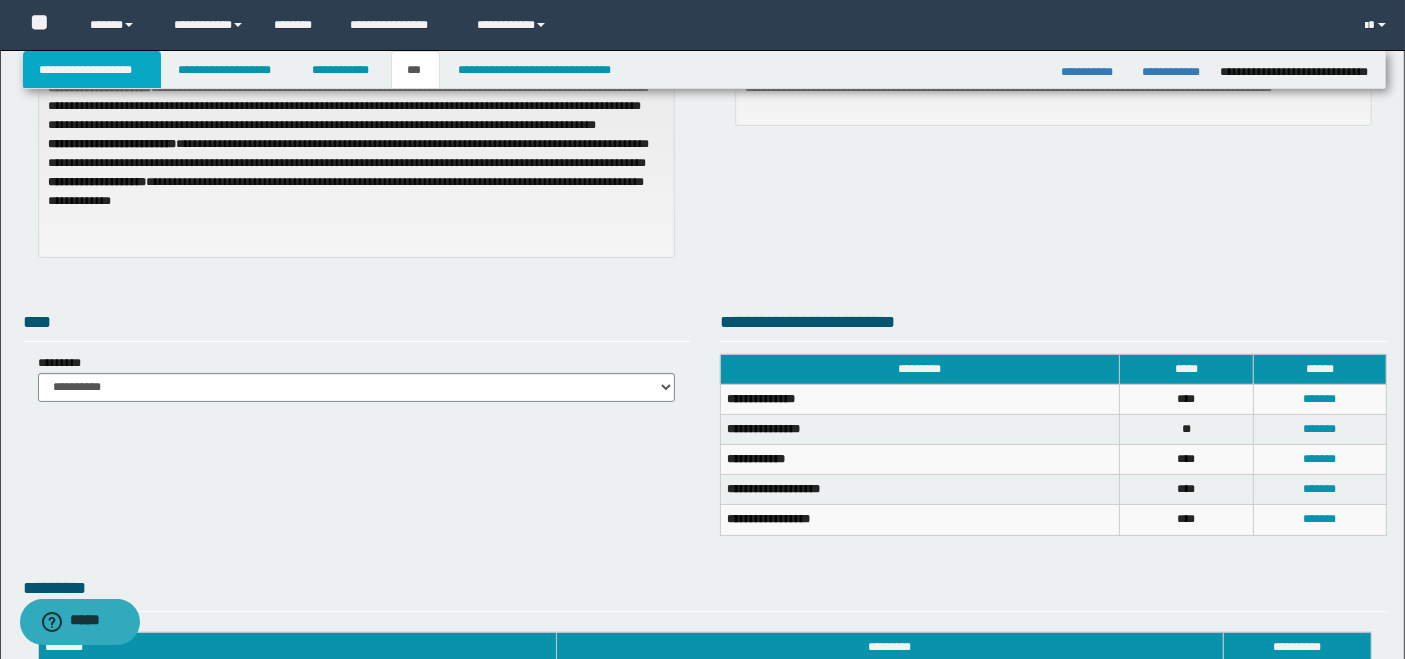 click on "**********" at bounding box center [92, 70] 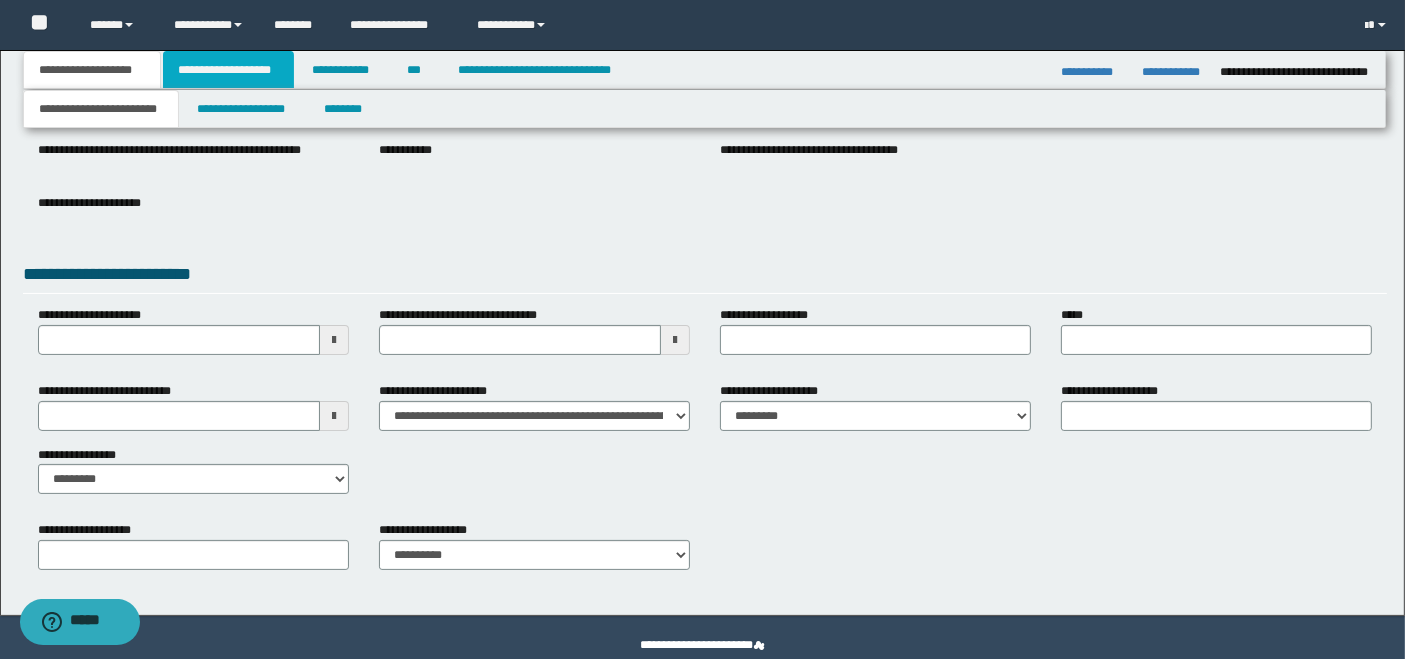 click on "**********" at bounding box center [228, 70] 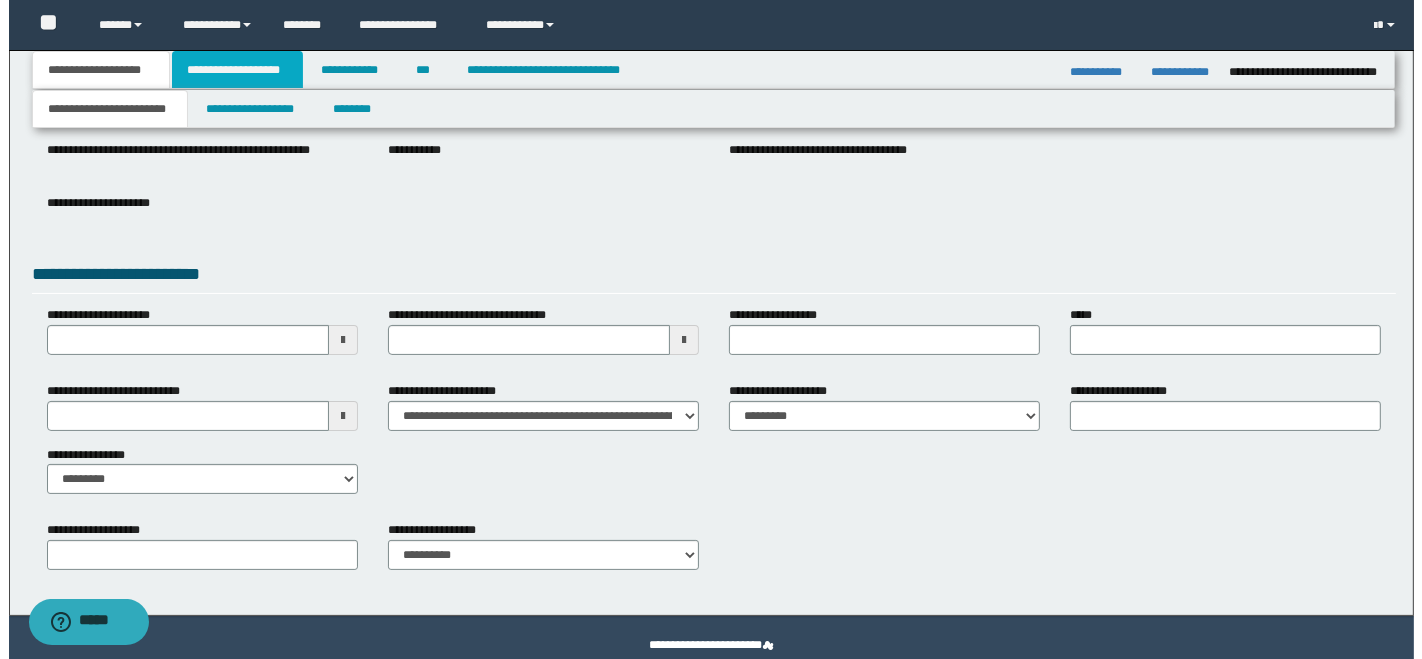 scroll, scrollTop: 0, scrollLeft: 0, axis: both 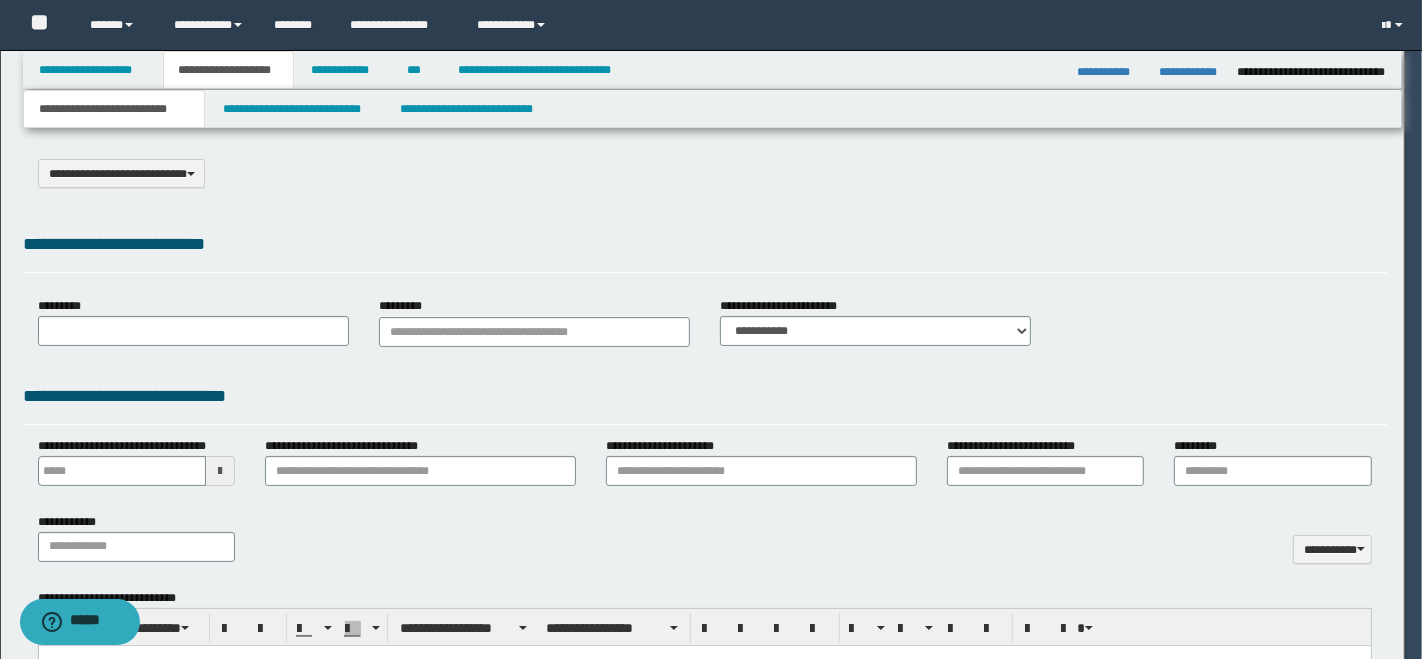 select on "*" 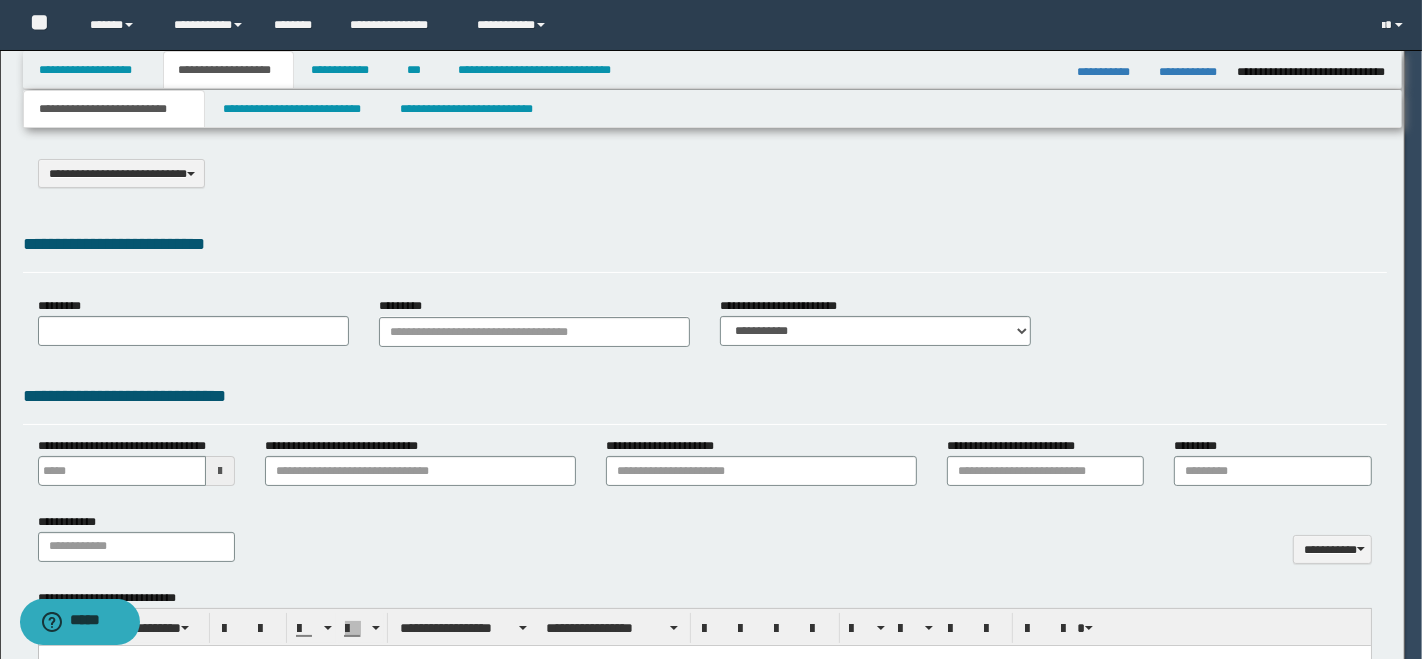 scroll, scrollTop: 0, scrollLeft: 0, axis: both 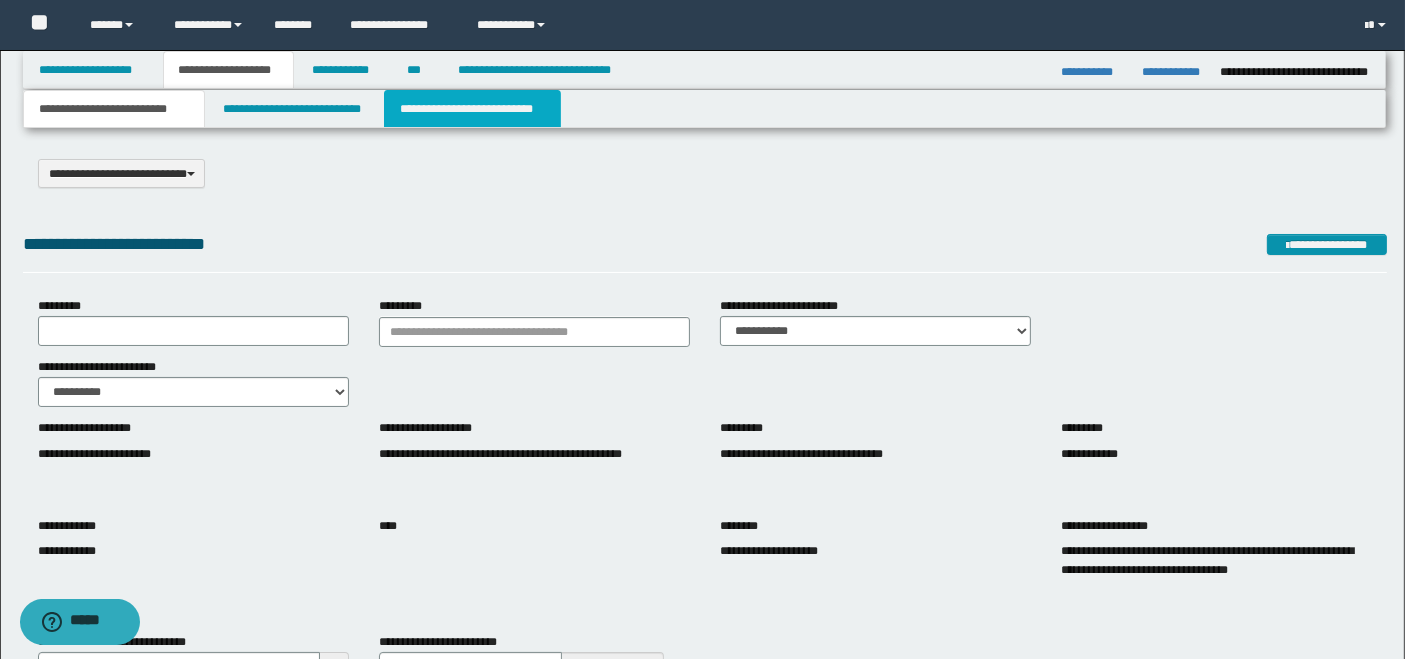 click on "**********" at bounding box center [472, 109] 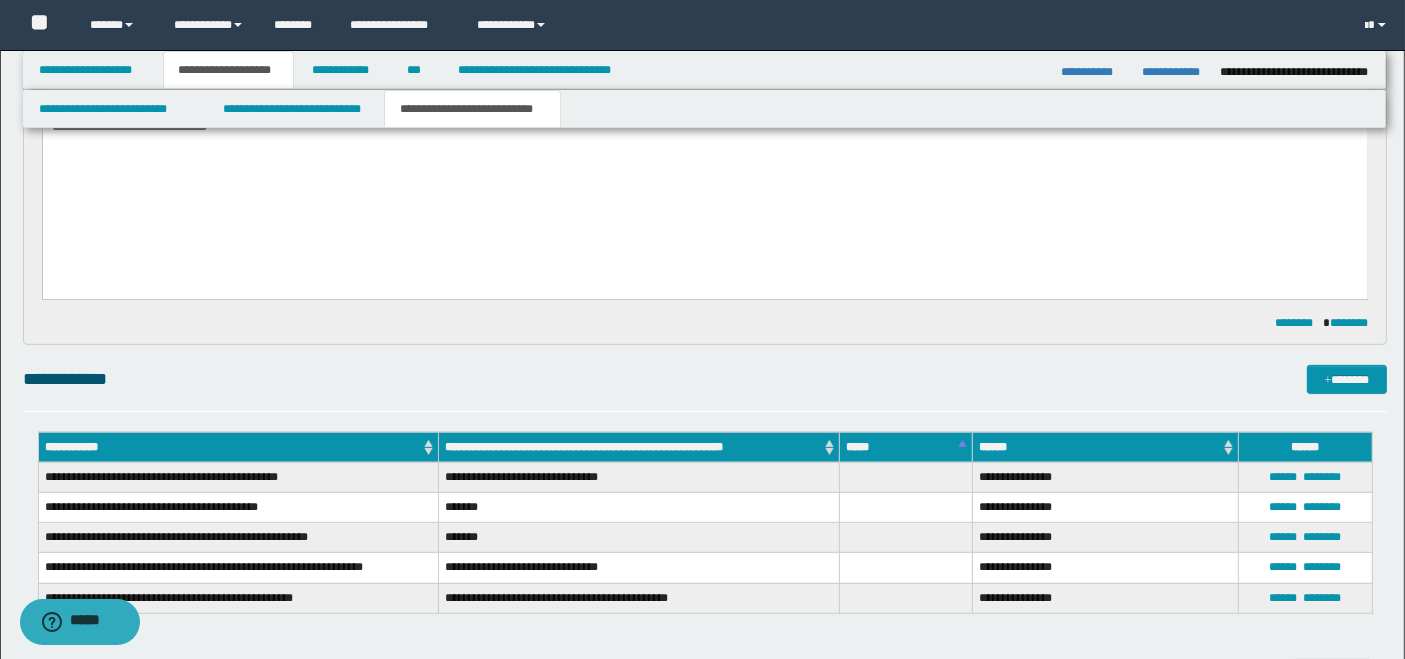 scroll, scrollTop: 1000, scrollLeft: 0, axis: vertical 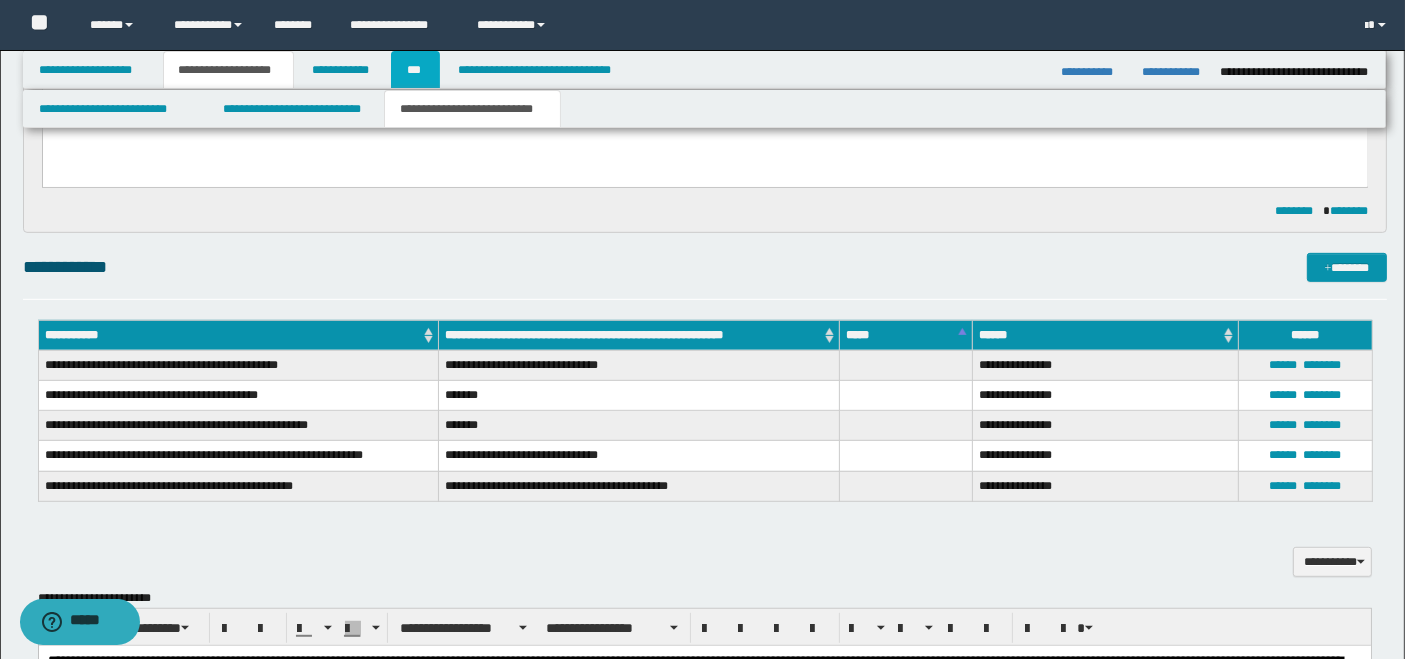 click on "***" at bounding box center [415, 70] 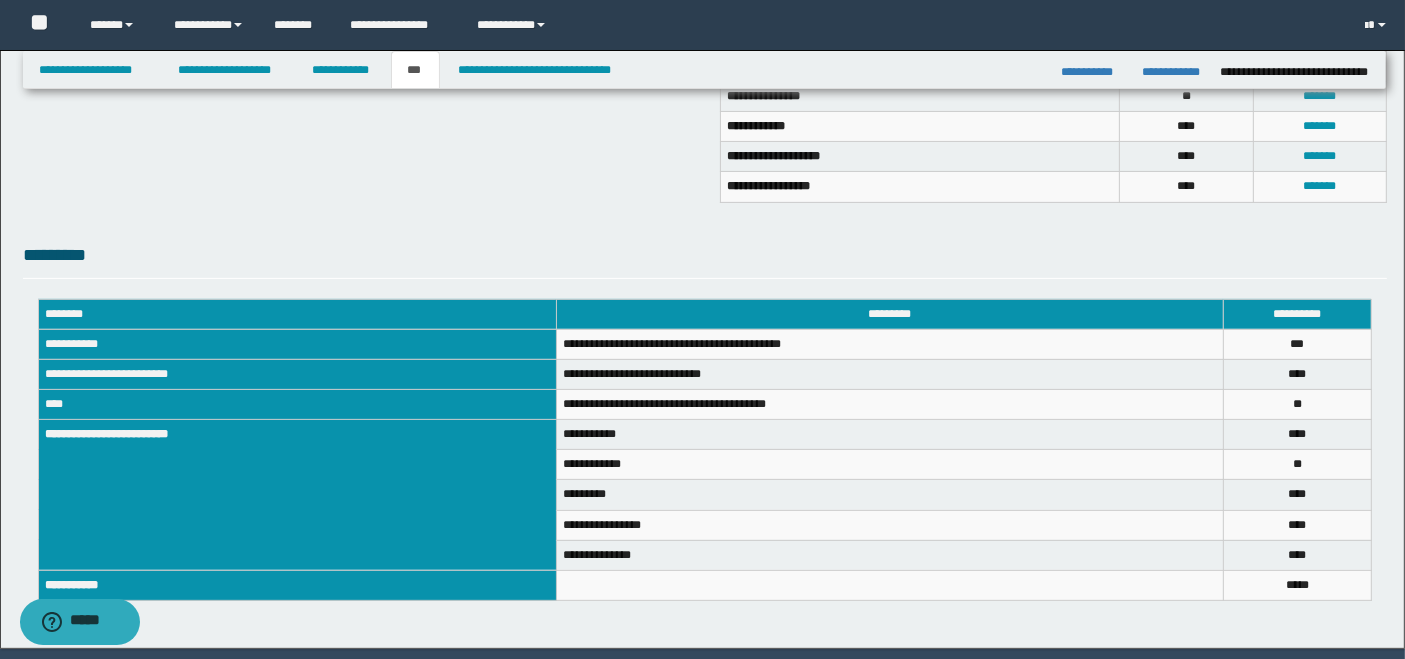 scroll, scrollTop: 222, scrollLeft: 0, axis: vertical 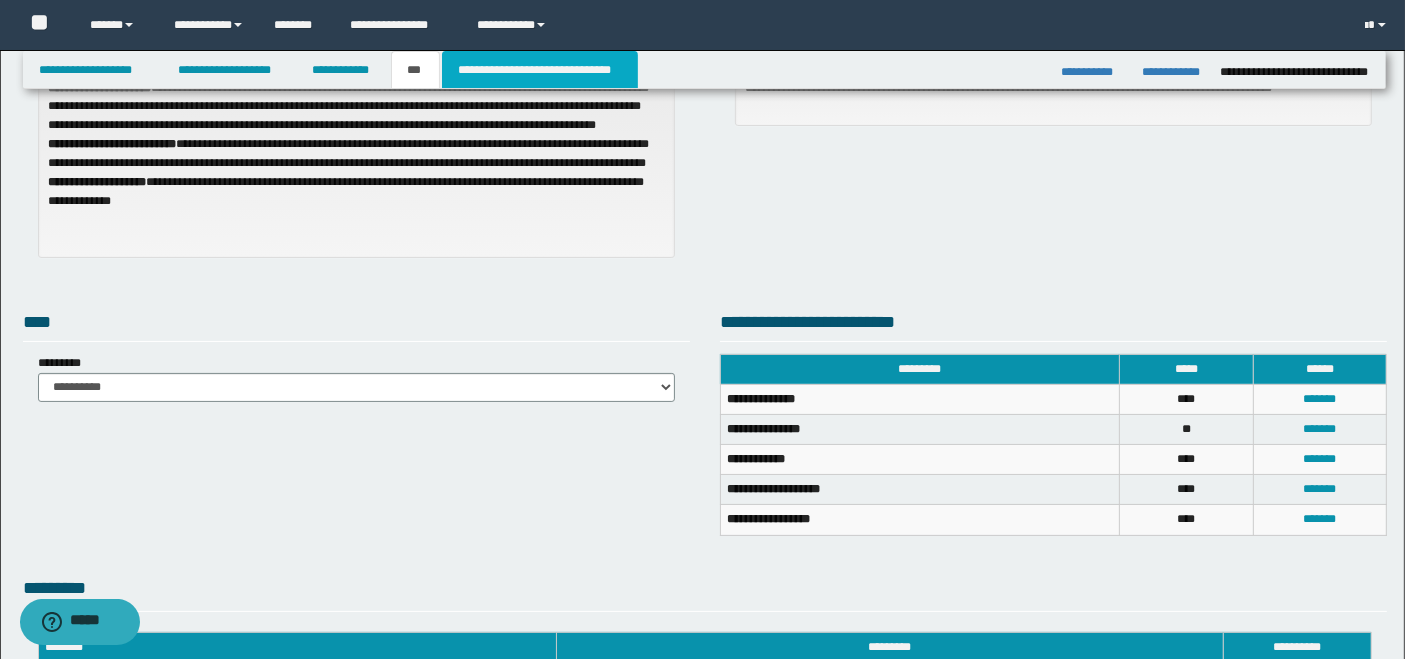 click on "**********" at bounding box center (540, 70) 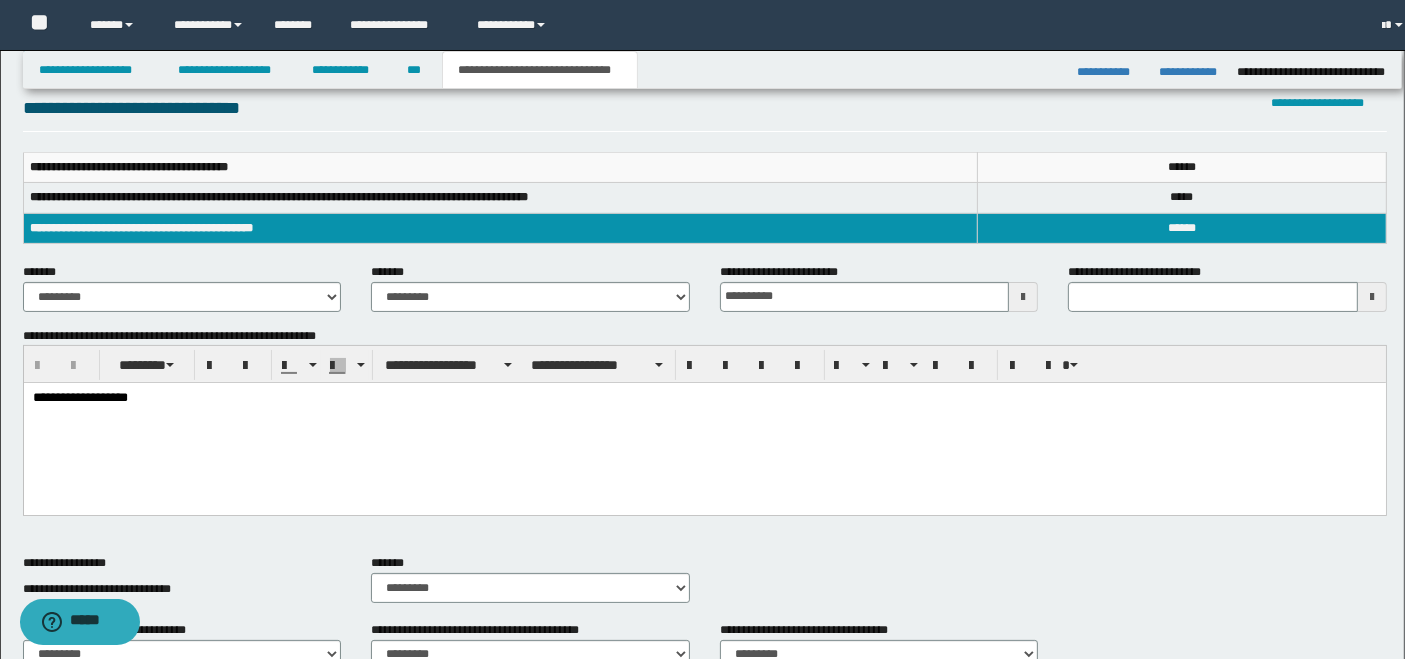 scroll, scrollTop: 0, scrollLeft: 0, axis: both 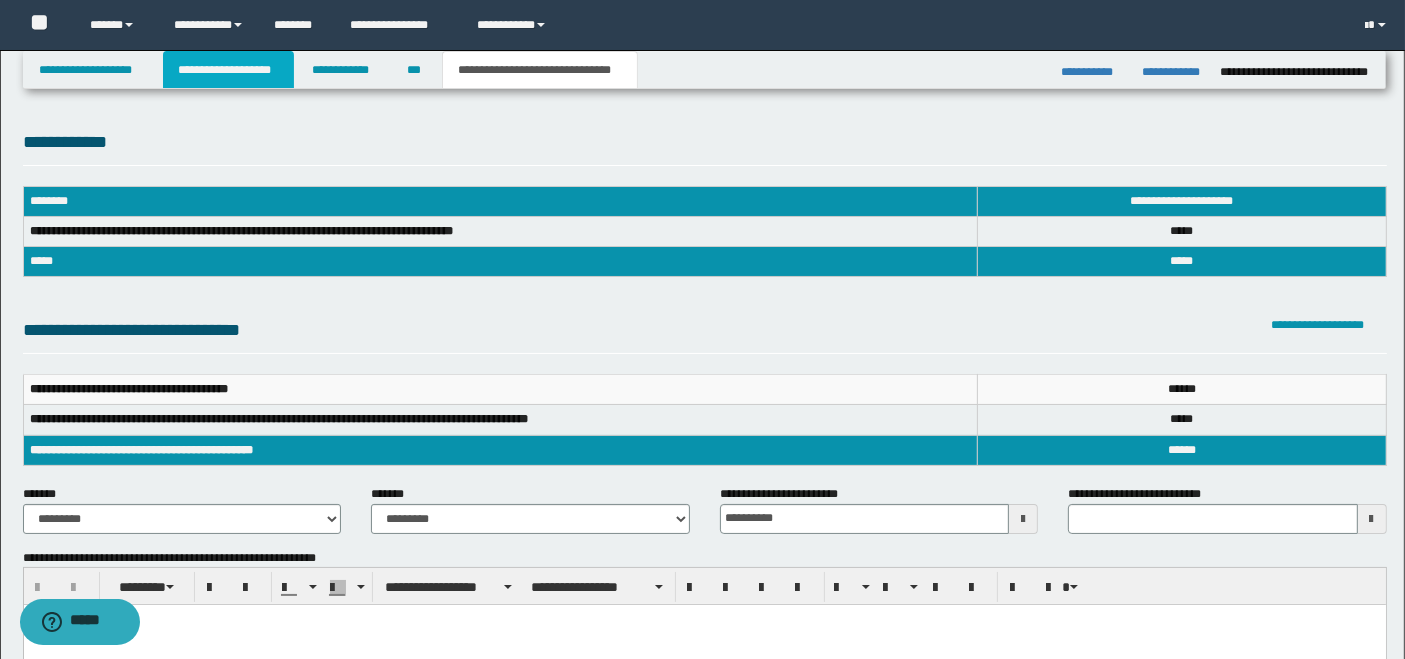 click on "**********" at bounding box center [228, 70] 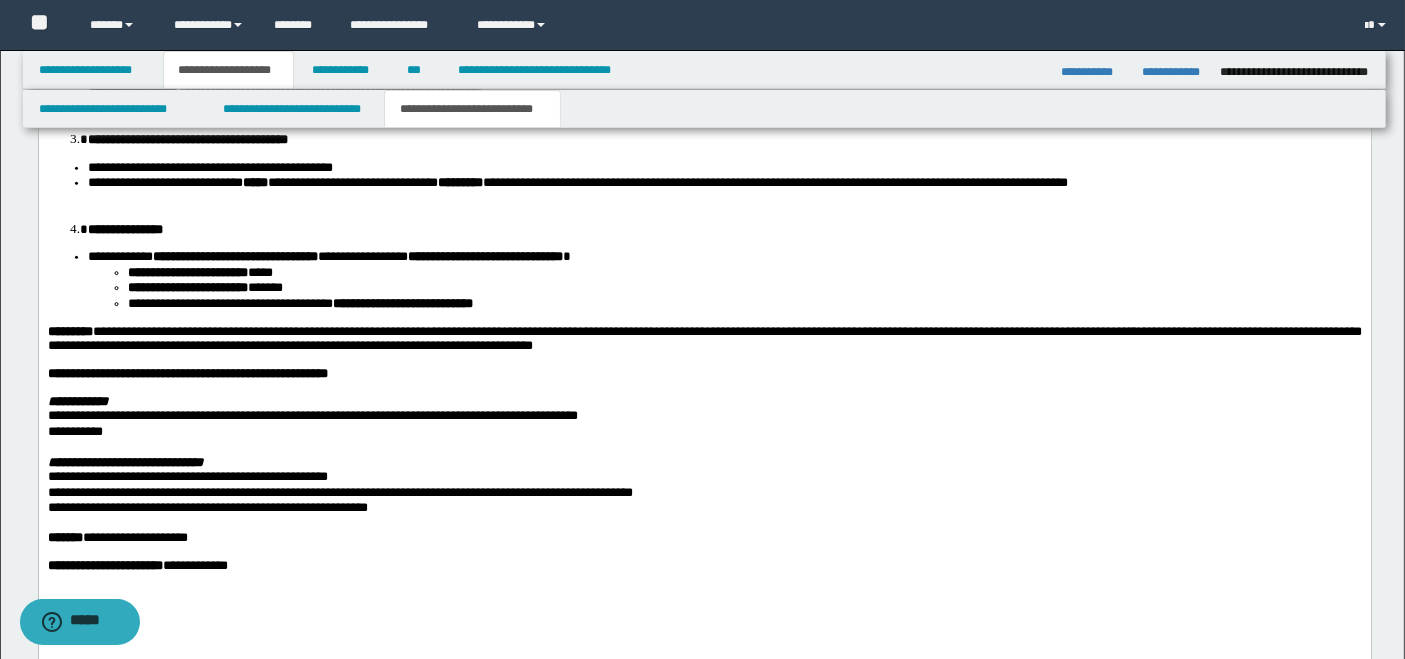 scroll, scrollTop: 2555, scrollLeft: 0, axis: vertical 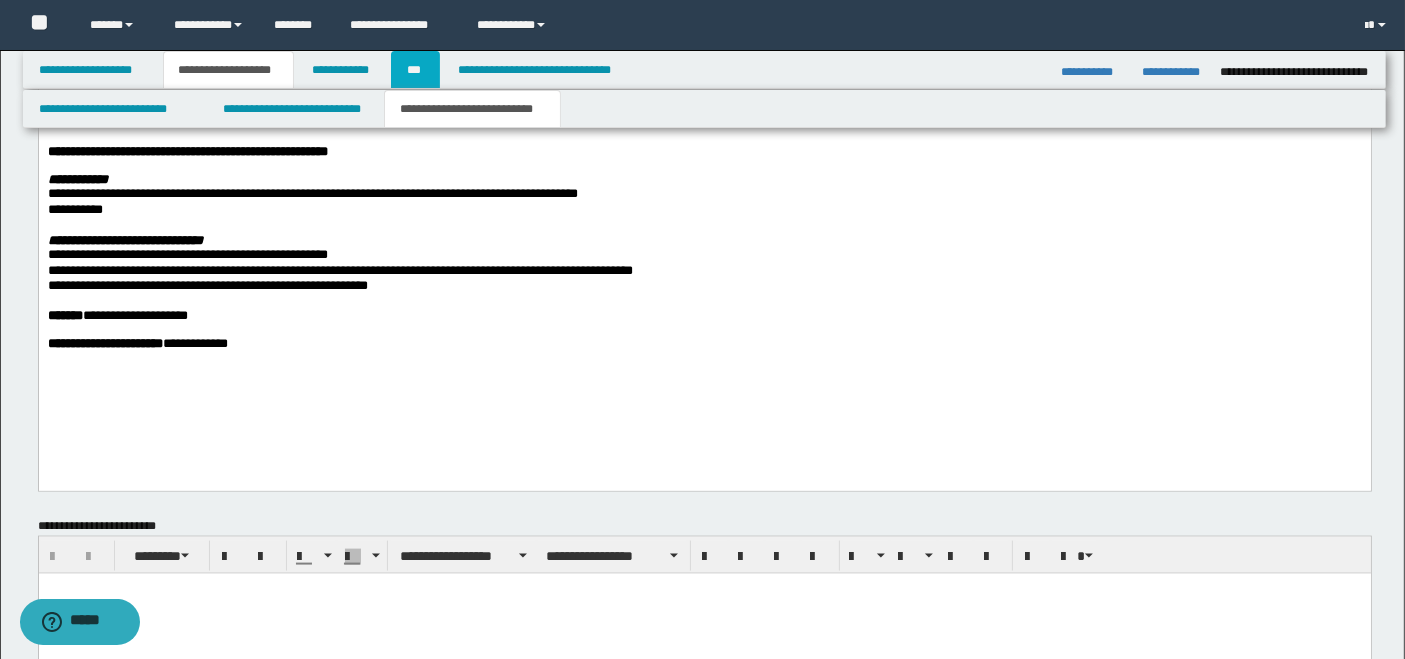 click on "***" at bounding box center [415, 70] 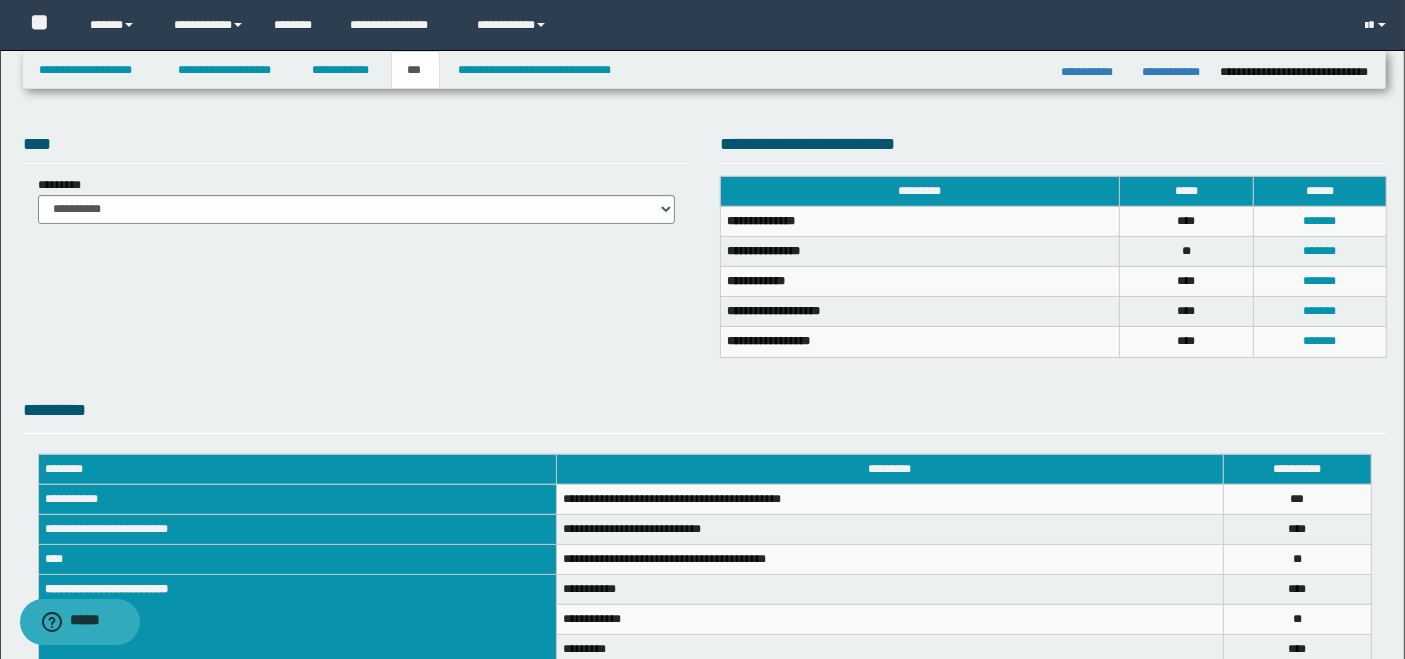 scroll, scrollTop: 288, scrollLeft: 0, axis: vertical 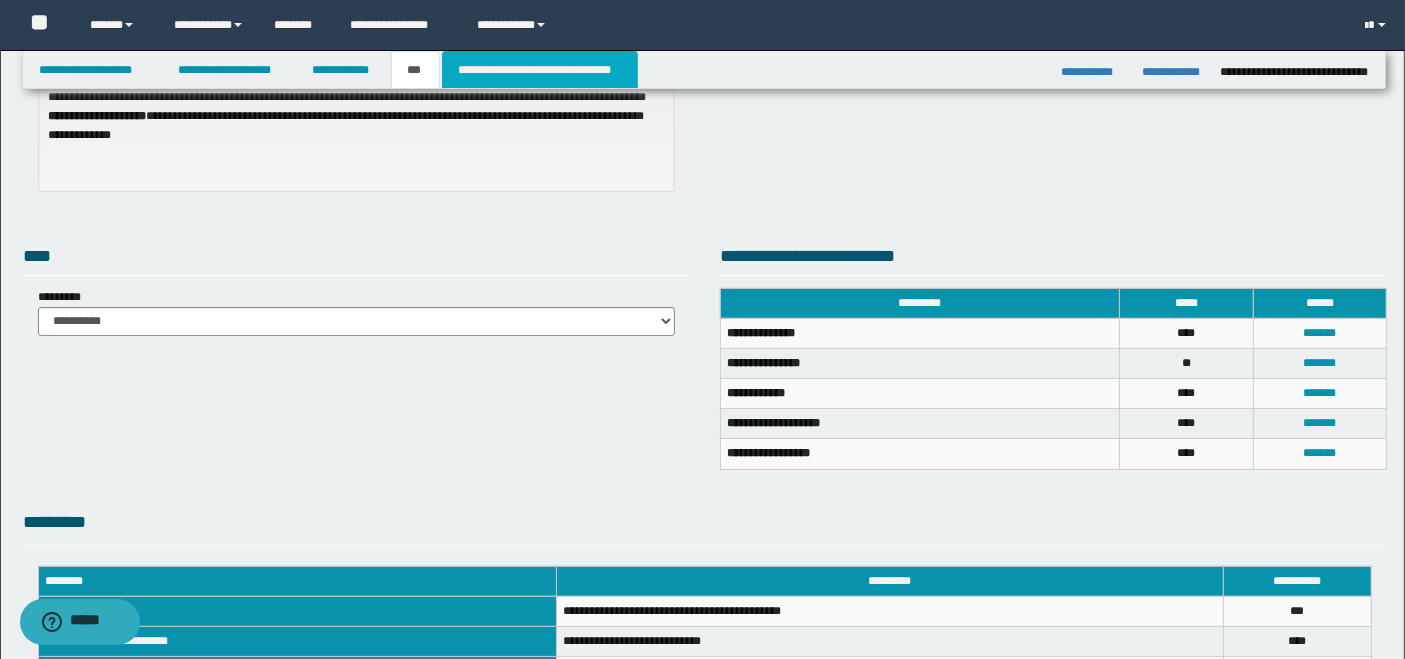 click on "**********" at bounding box center (540, 70) 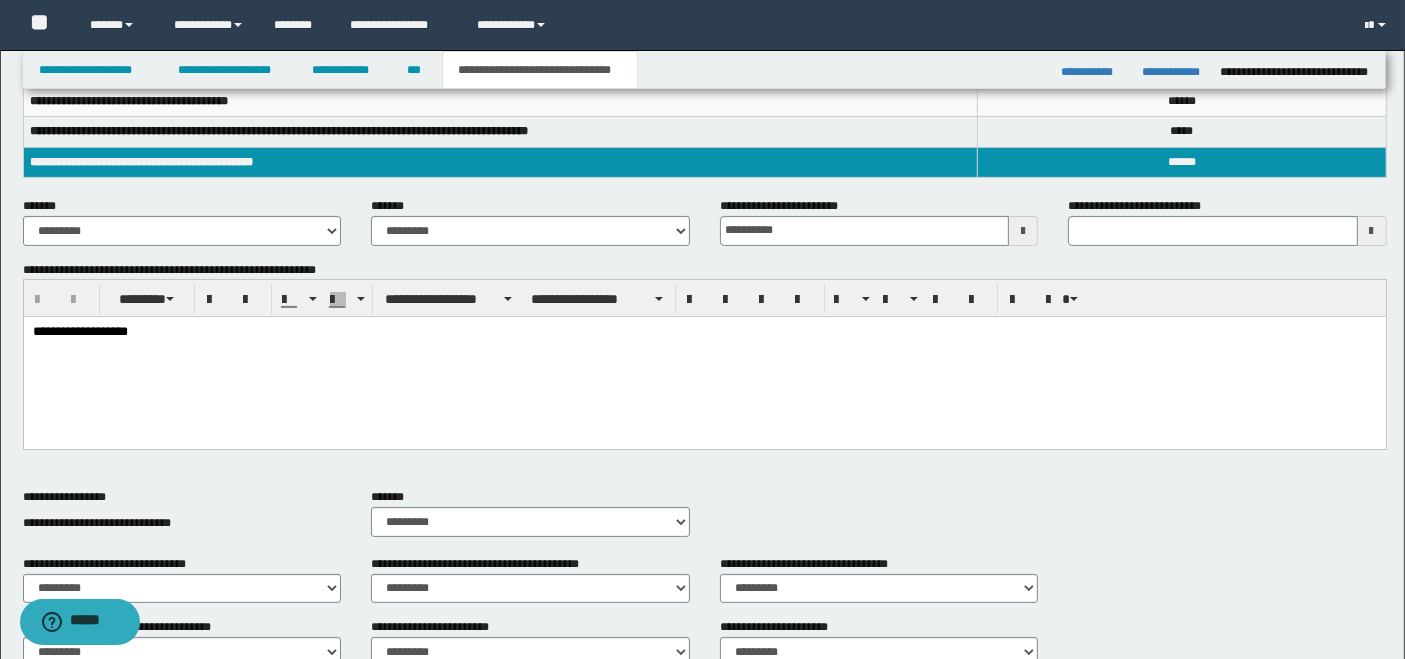 scroll, scrollTop: 0, scrollLeft: 0, axis: both 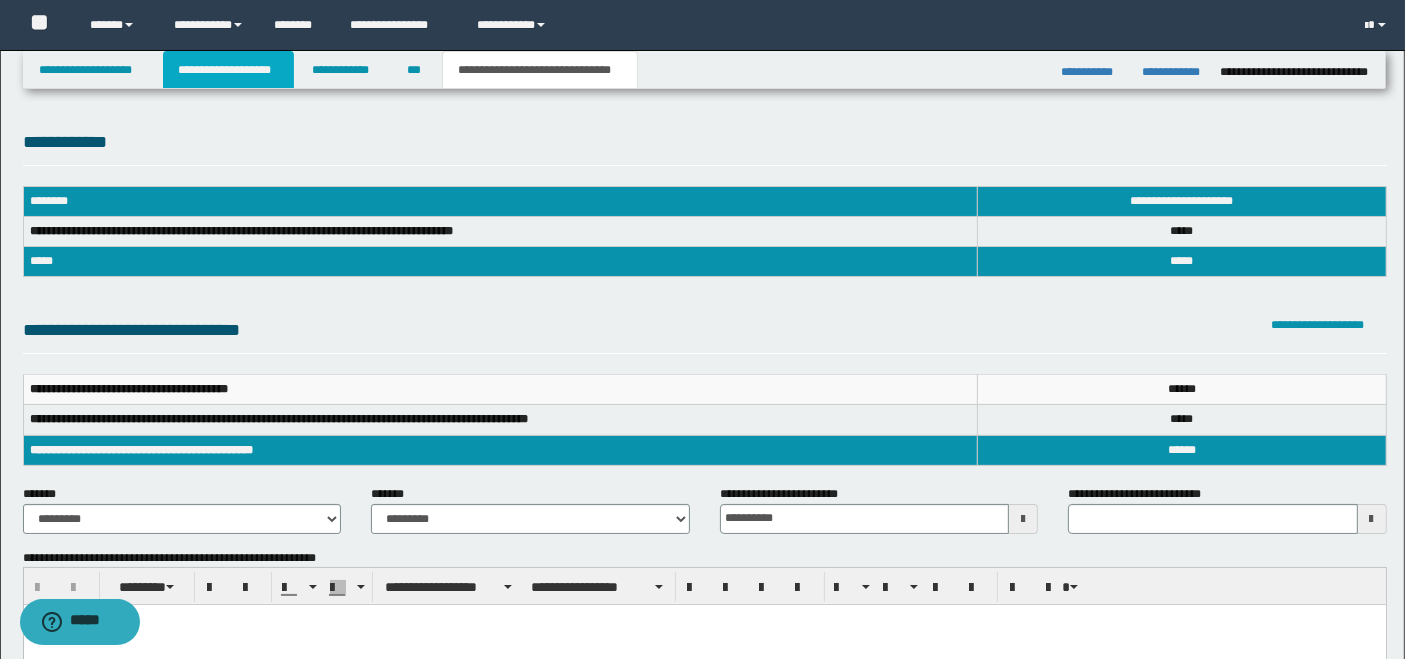 click on "**********" at bounding box center (228, 70) 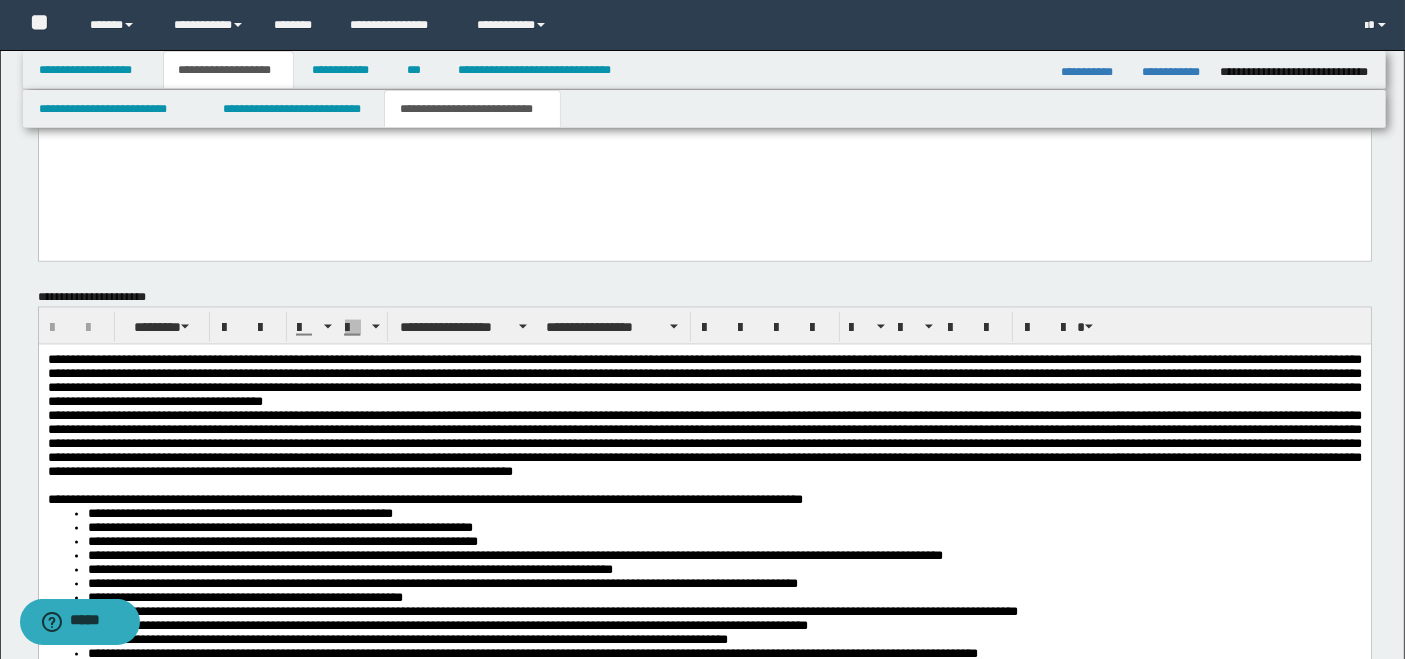 scroll, scrollTop: 2555, scrollLeft: 0, axis: vertical 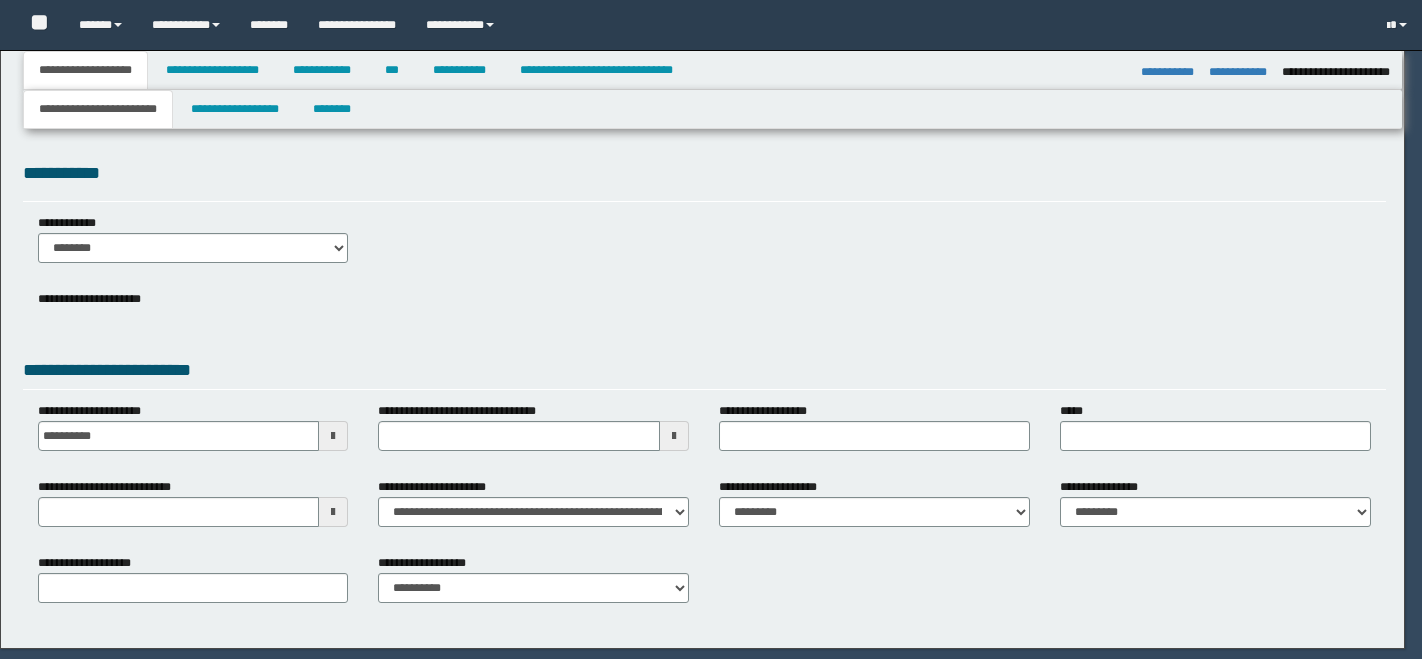 select on "*" 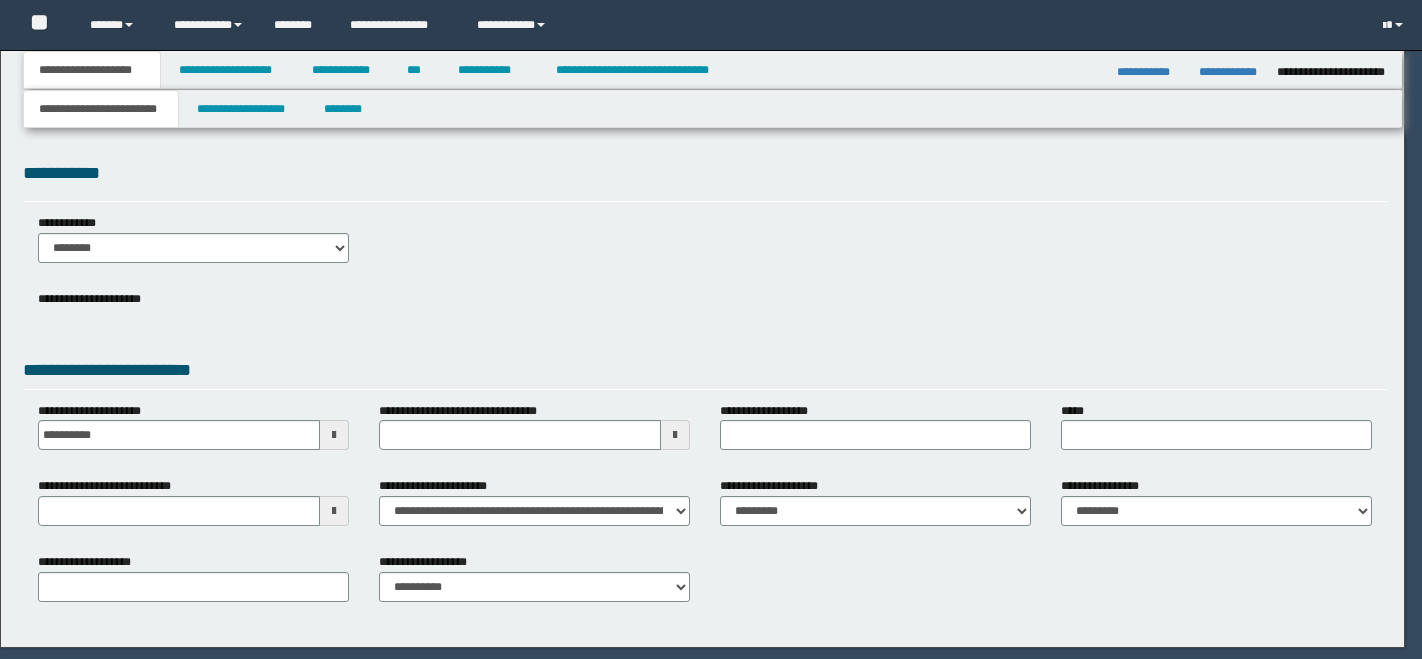 scroll, scrollTop: 0, scrollLeft: 0, axis: both 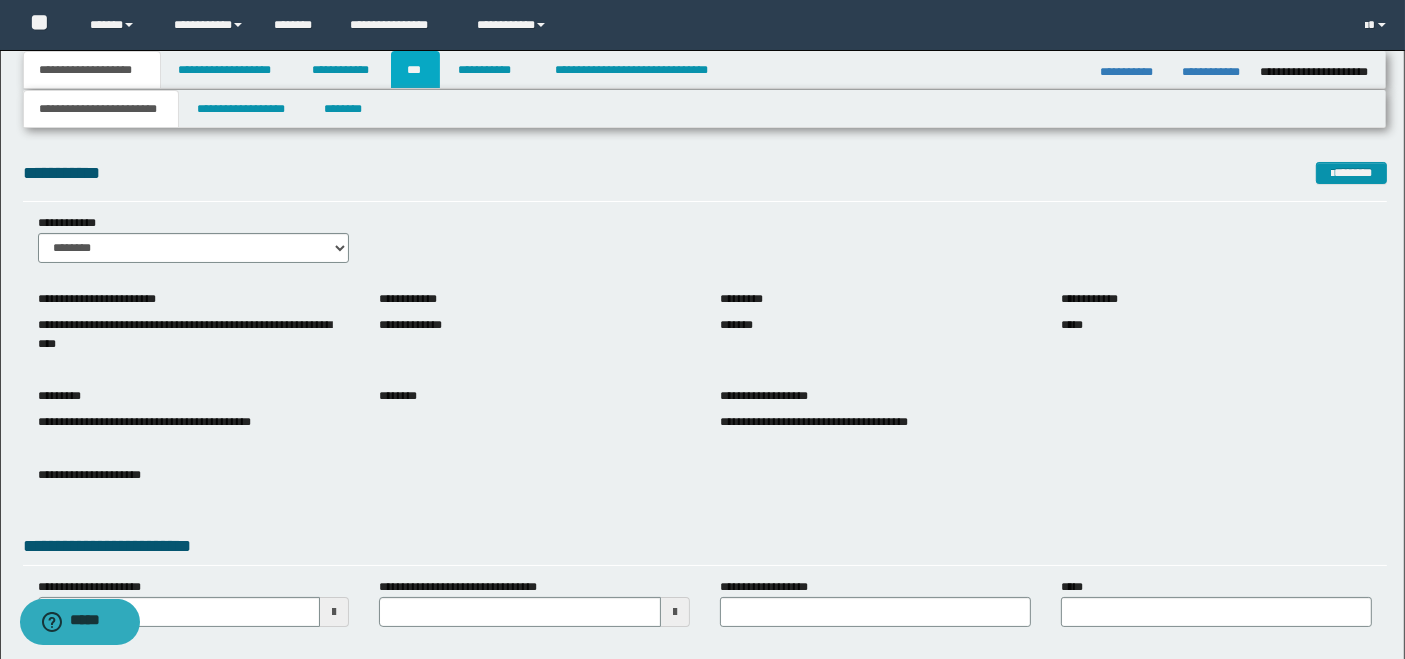 click on "***" at bounding box center (415, 70) 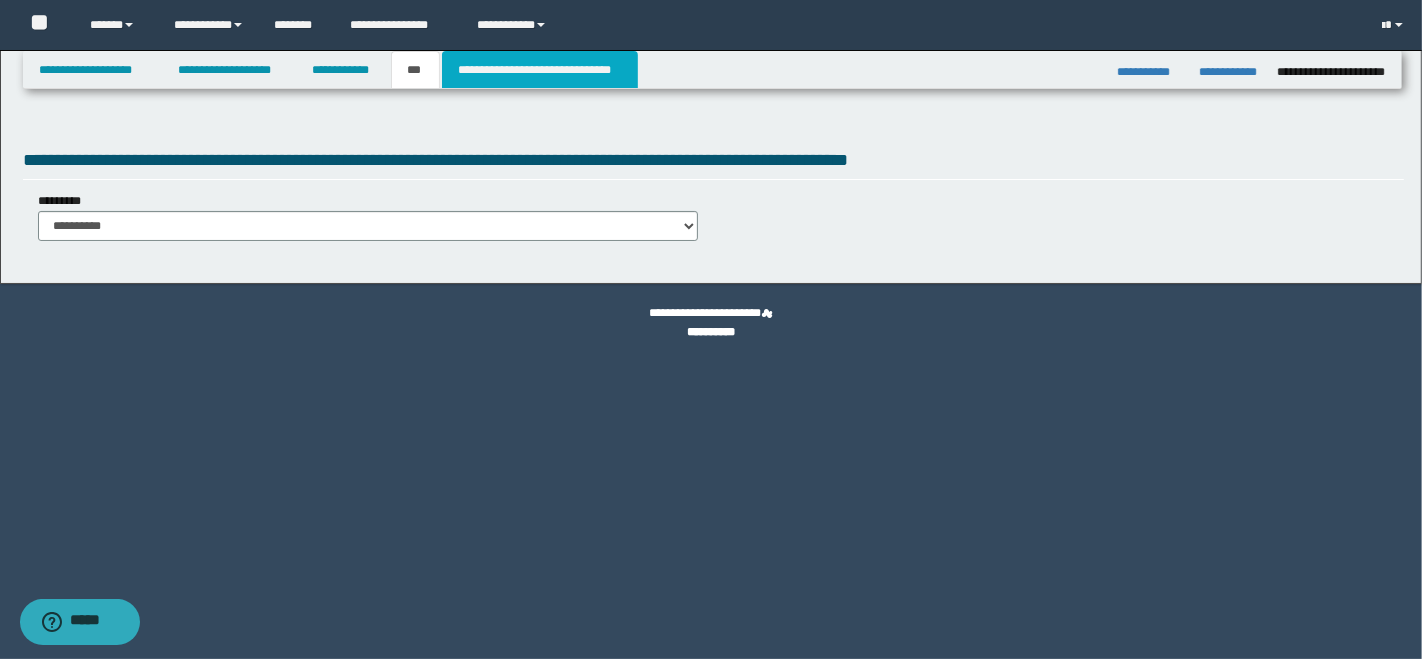click on "**********" at bounding box center [540, 70] 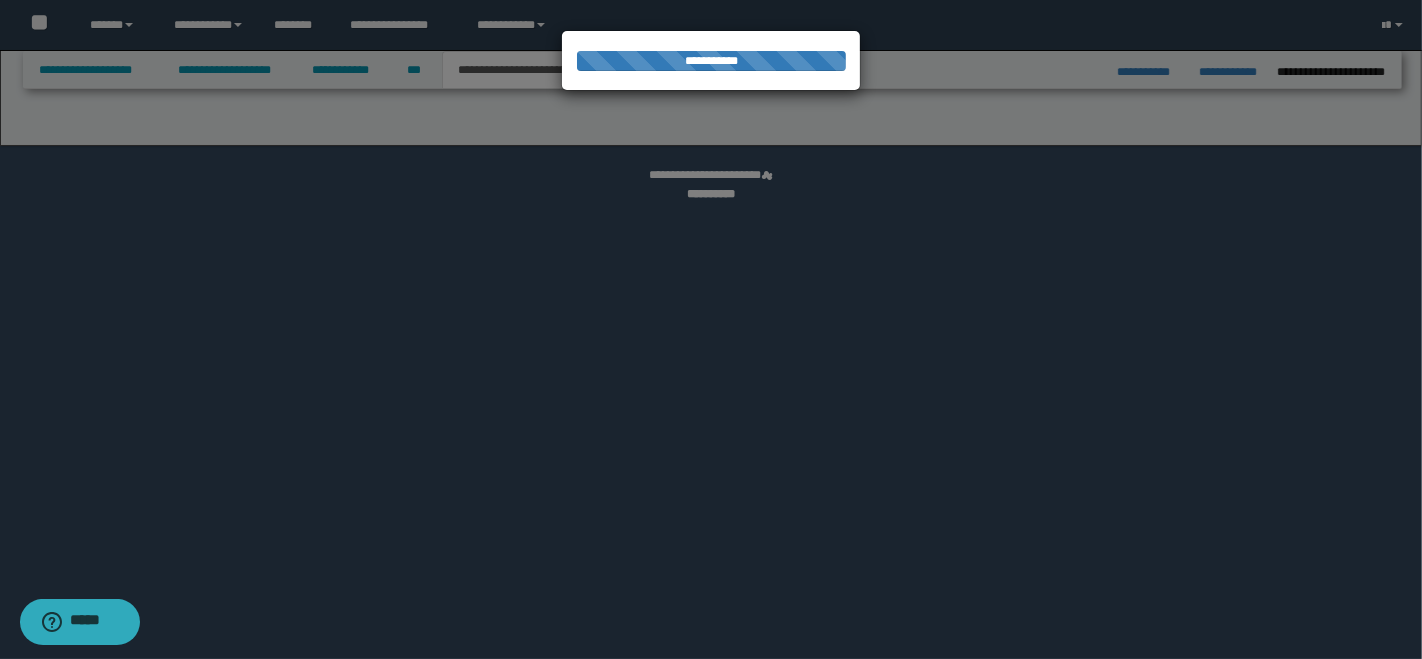 select on "*" 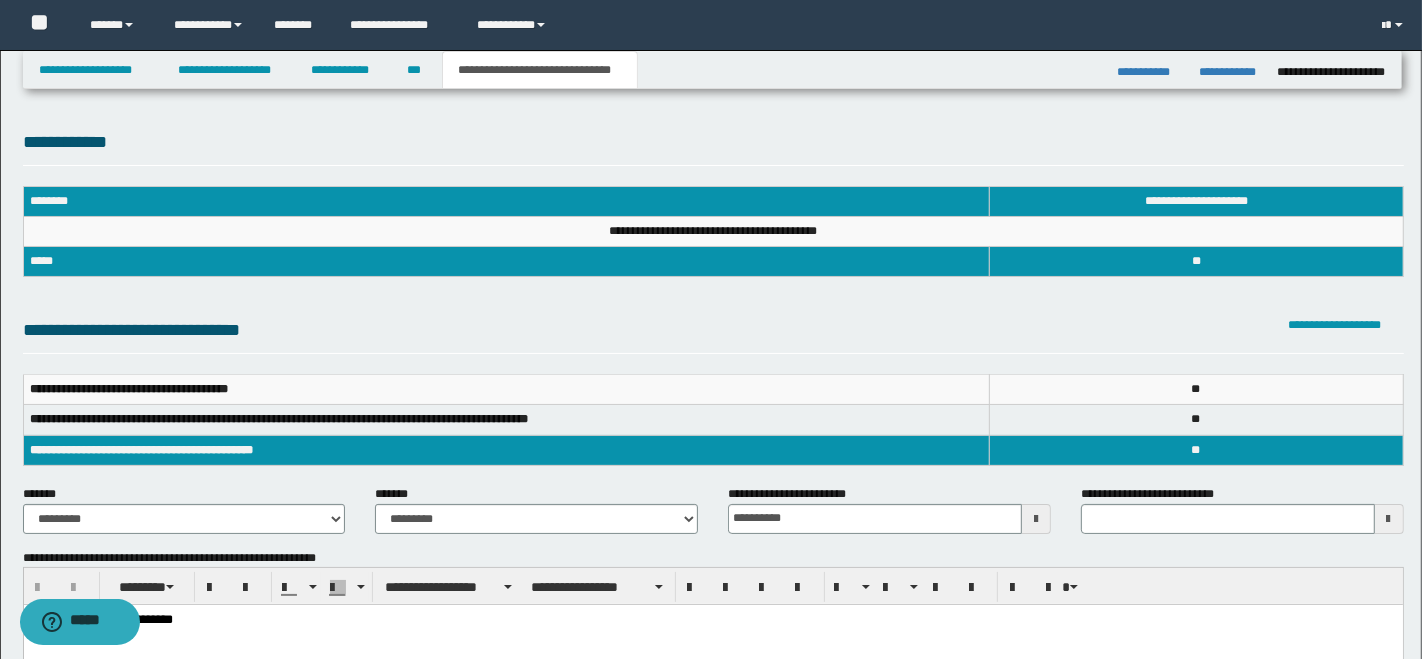 scroll, scrollTop: 0, scrollLeft: 0, axis: both 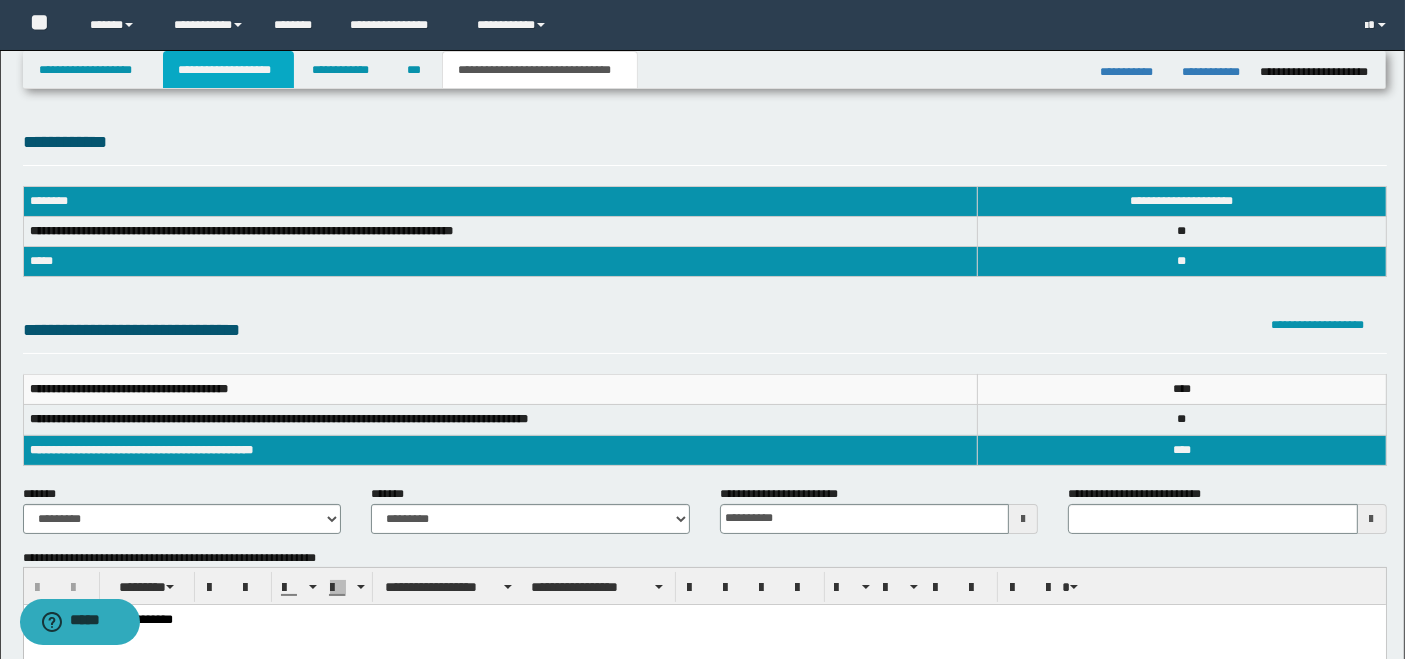 click on "**********" at bounding box center [228, 70] 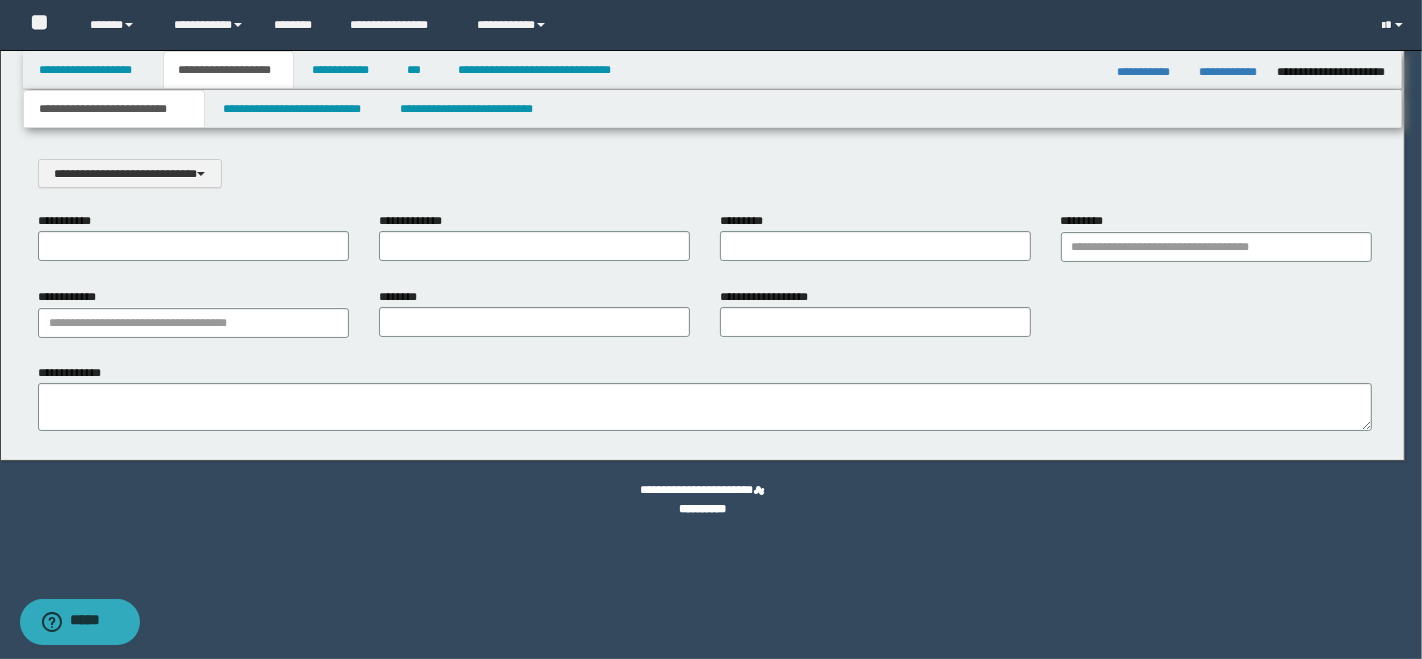 scroll, scrollTop: 0, scrollLeft: 0, axis: both 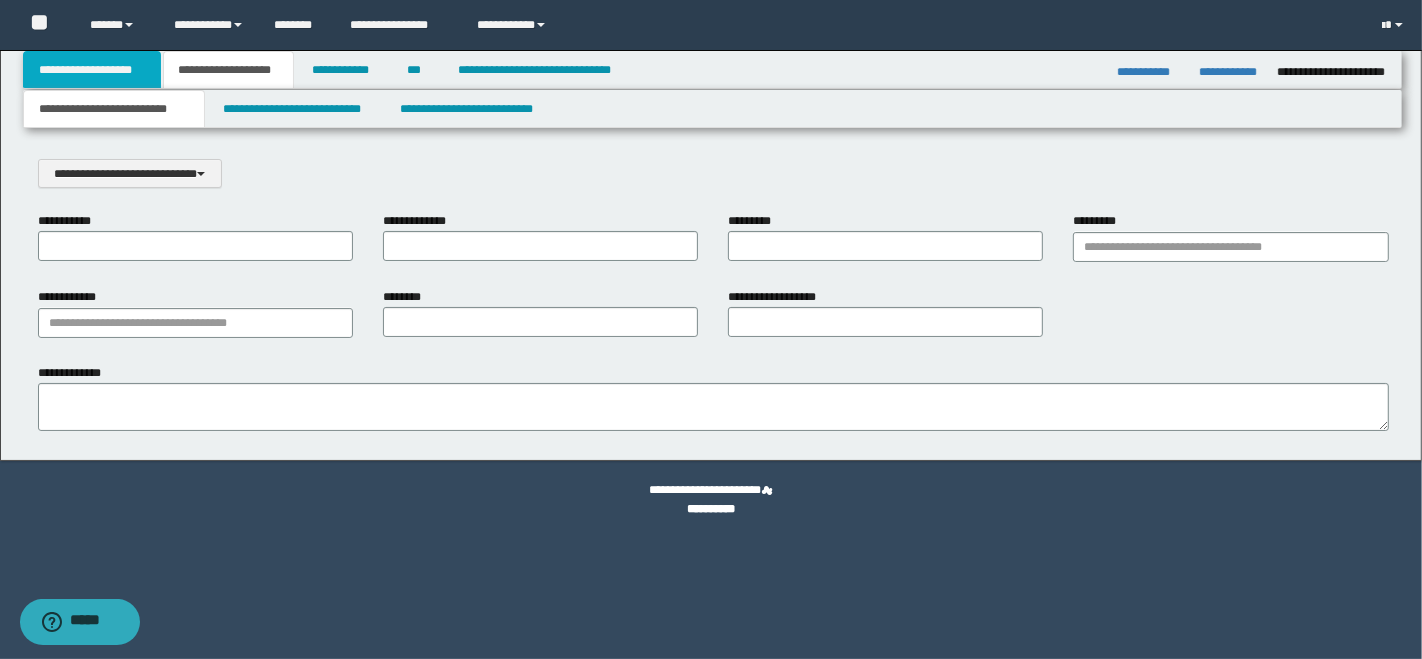 click on "**********" at bounding box center [92, 70] 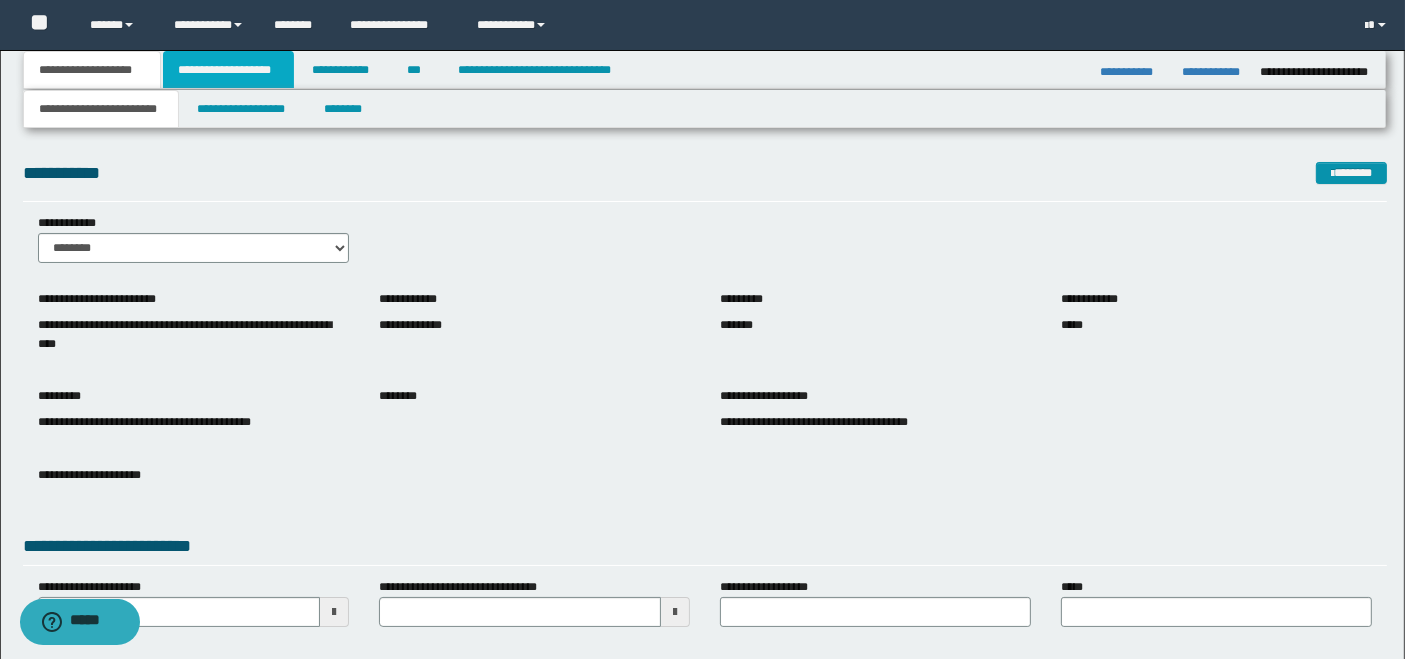 click on "**********" at bounding box center (228, 70) 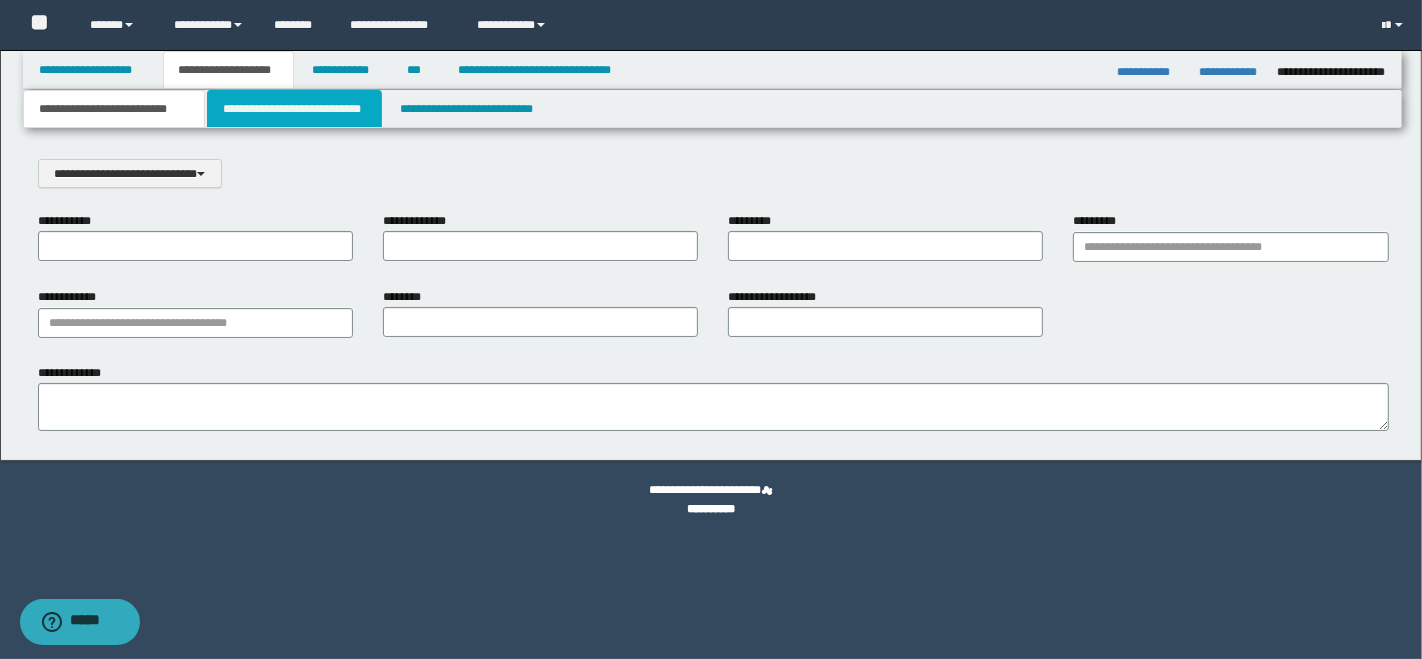 click on "**********" at bounding box center (294, 109) 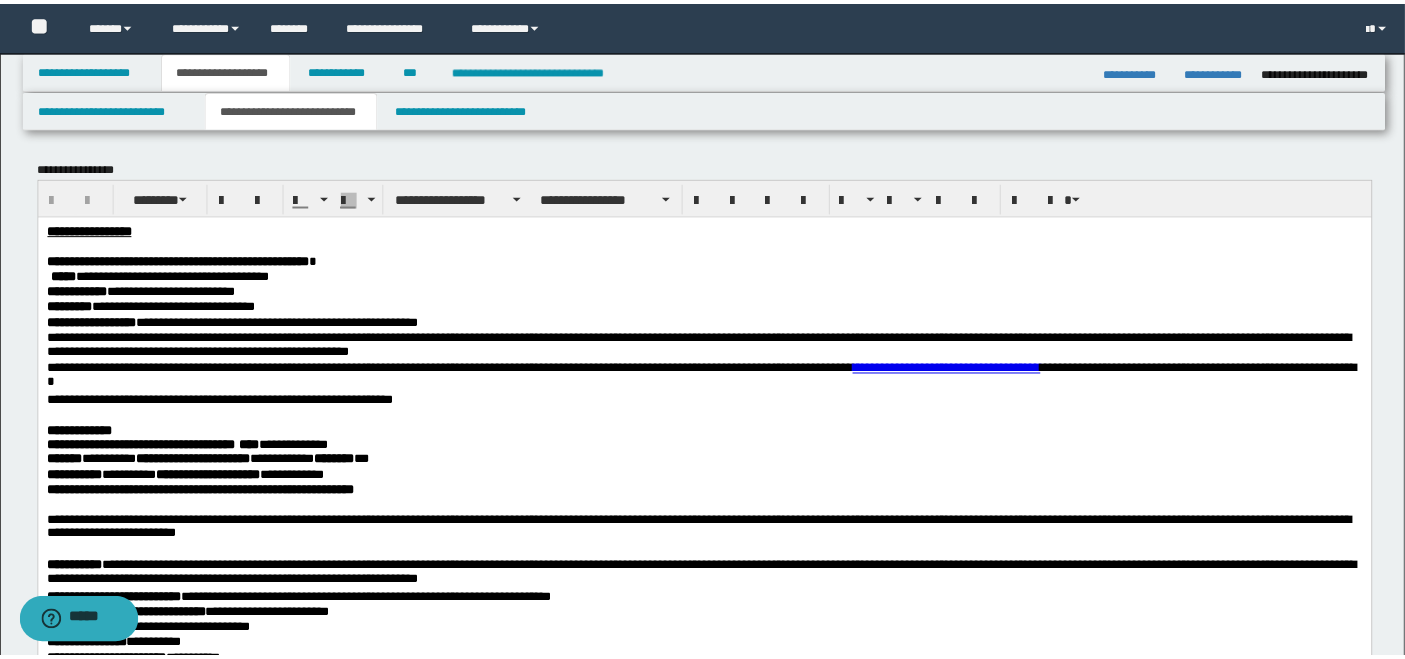 scroll, scrollTop: 0, scrollLeft: 0, axis: both 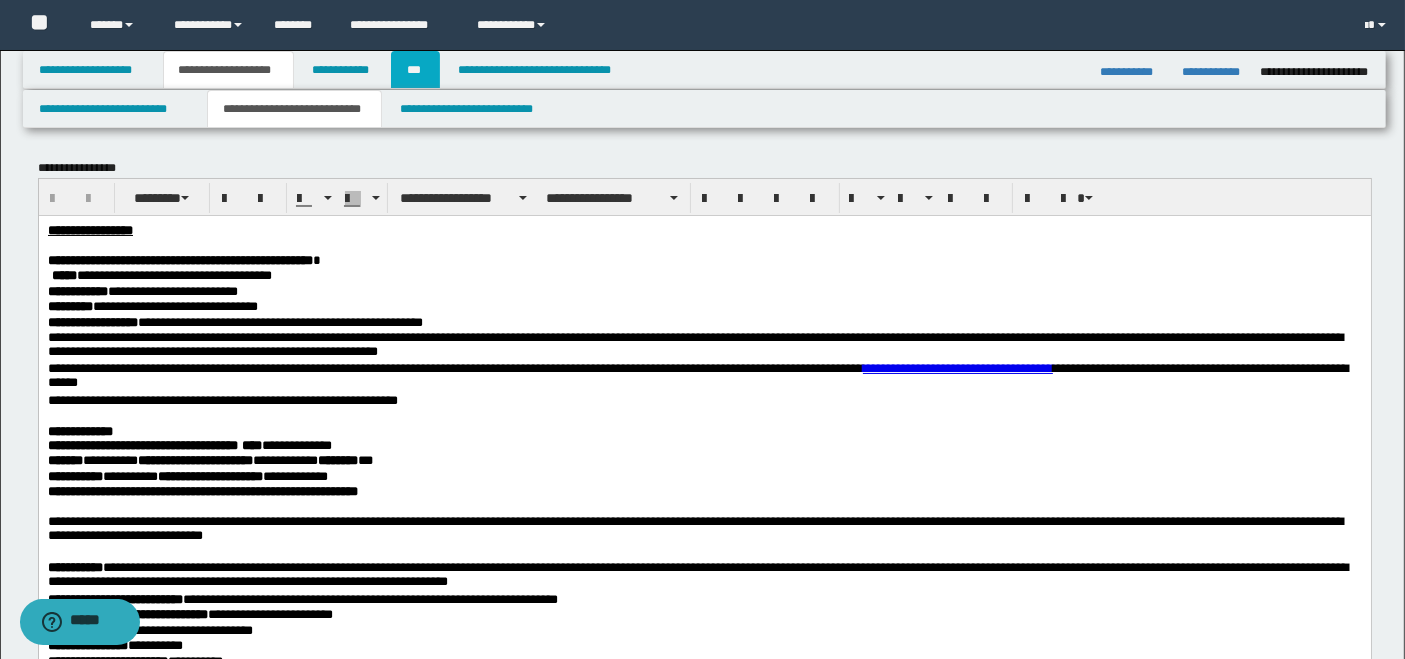 click on "***" at bounding box center (415, 70) 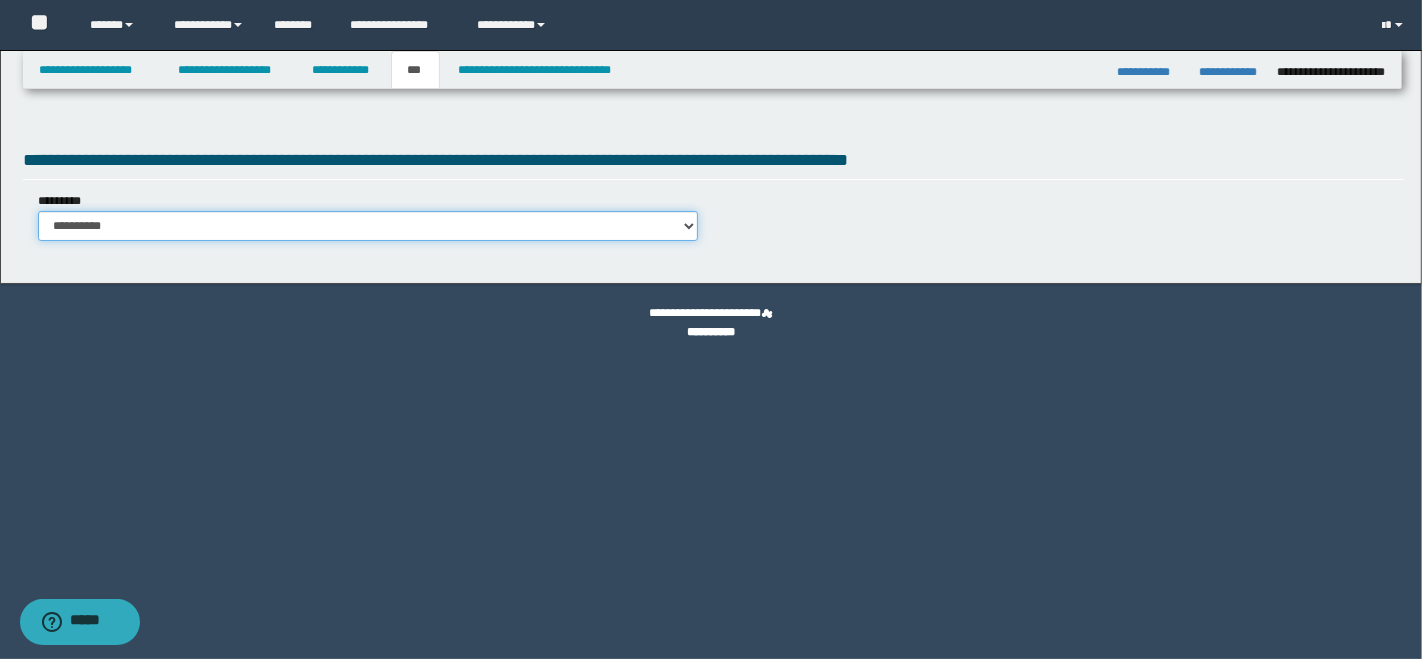 click on "**********" at bounding box center (368, 226) 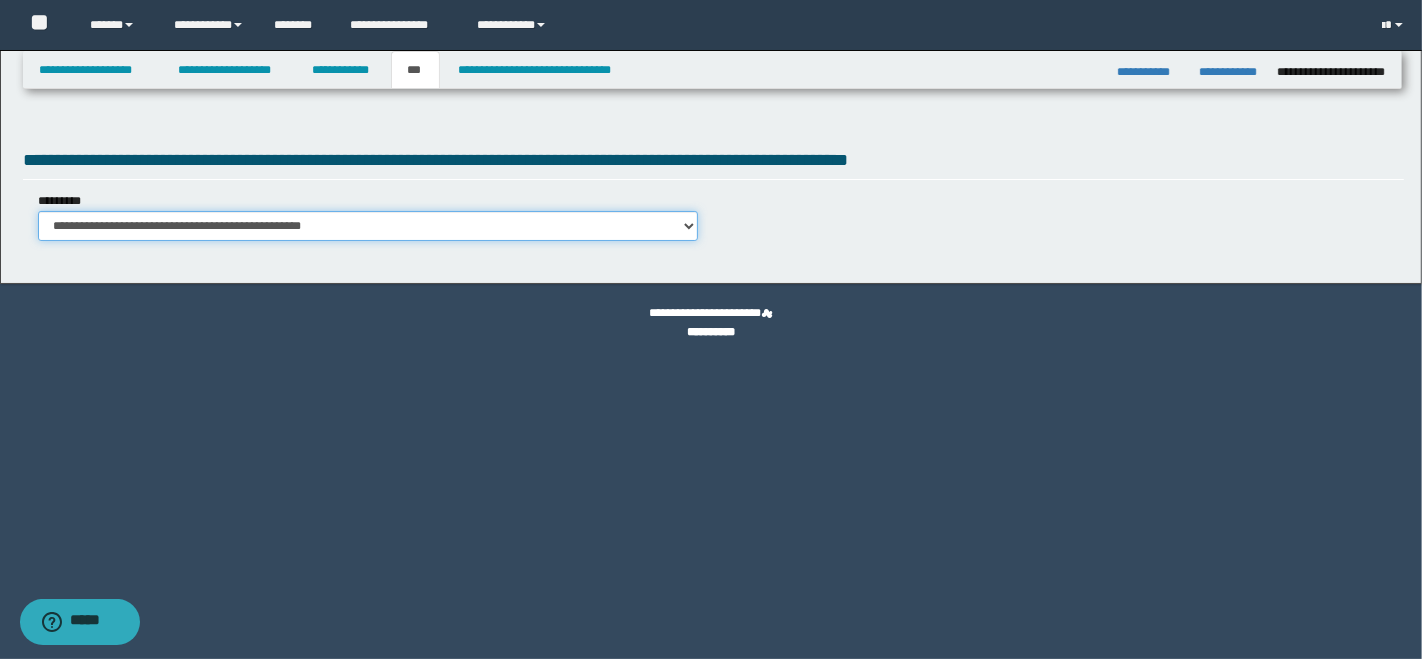 click on "**********" at bounding box center (368, 226) 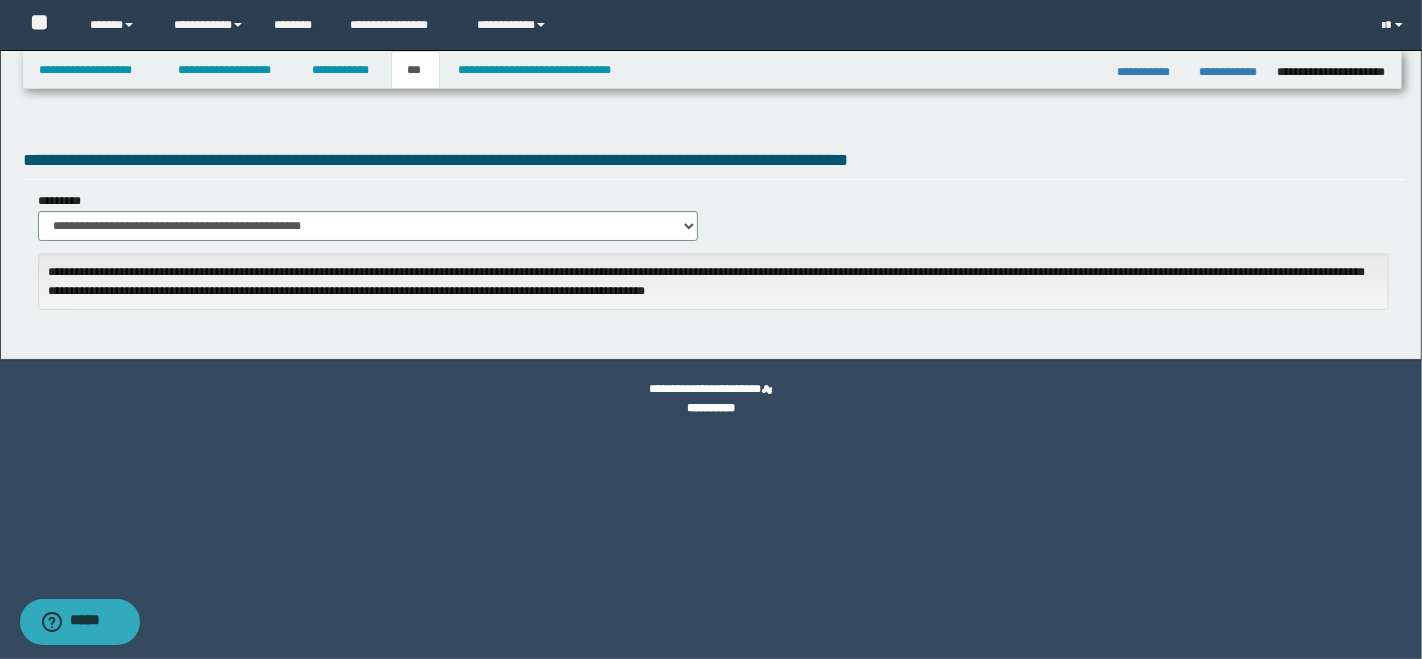 click on "**********" at bounding box center [713, 216] 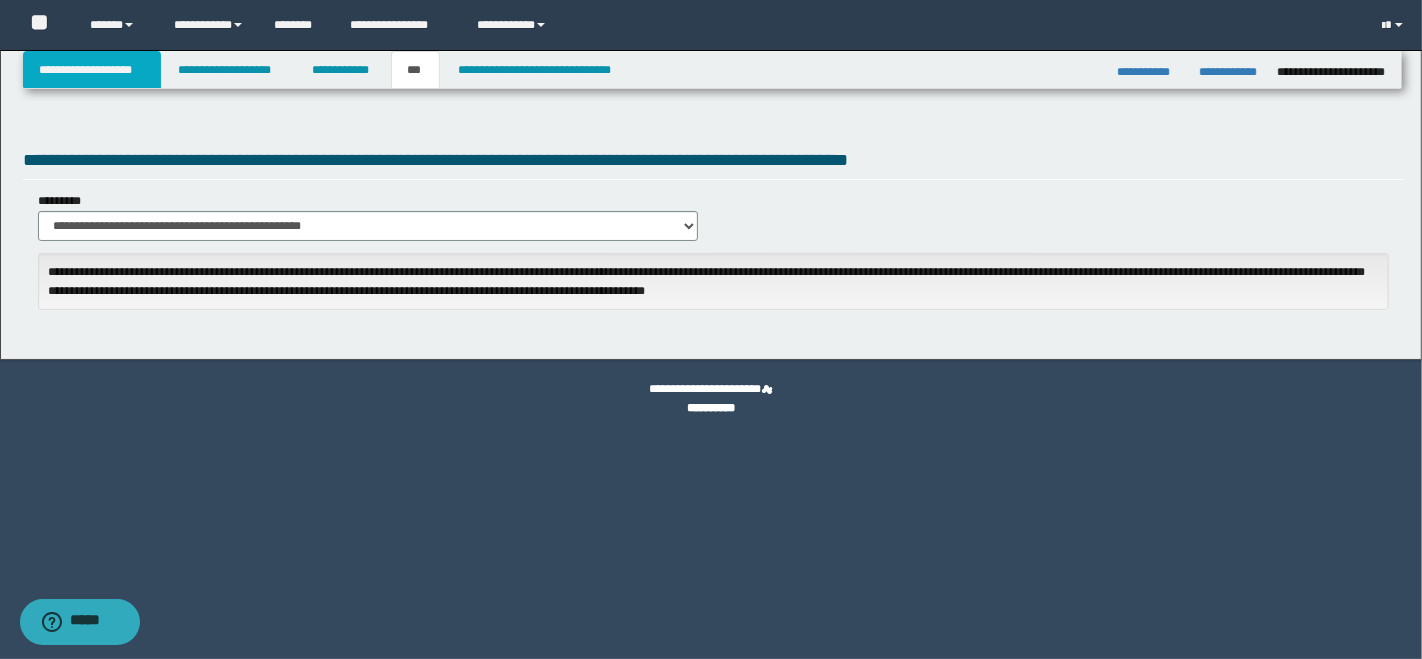 click on "**********" at bounding box center [92, 70] 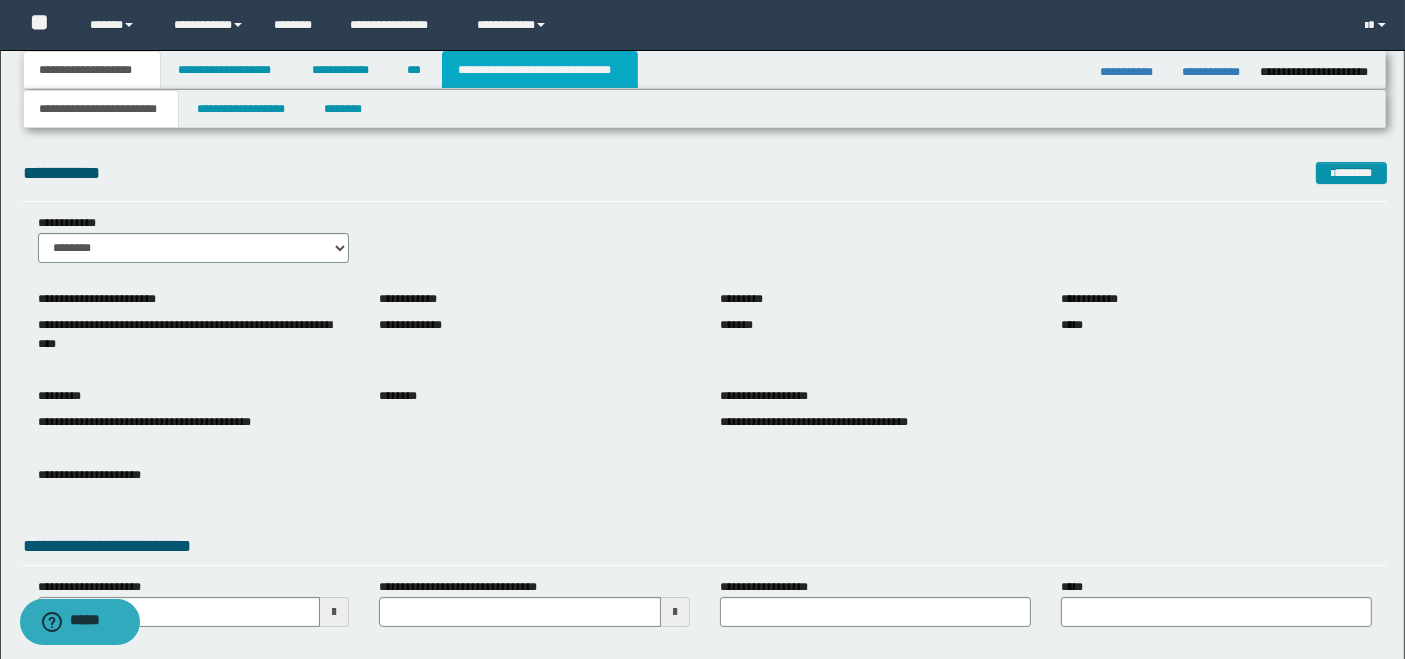 click on "**********" at bounding box center (540, 70) 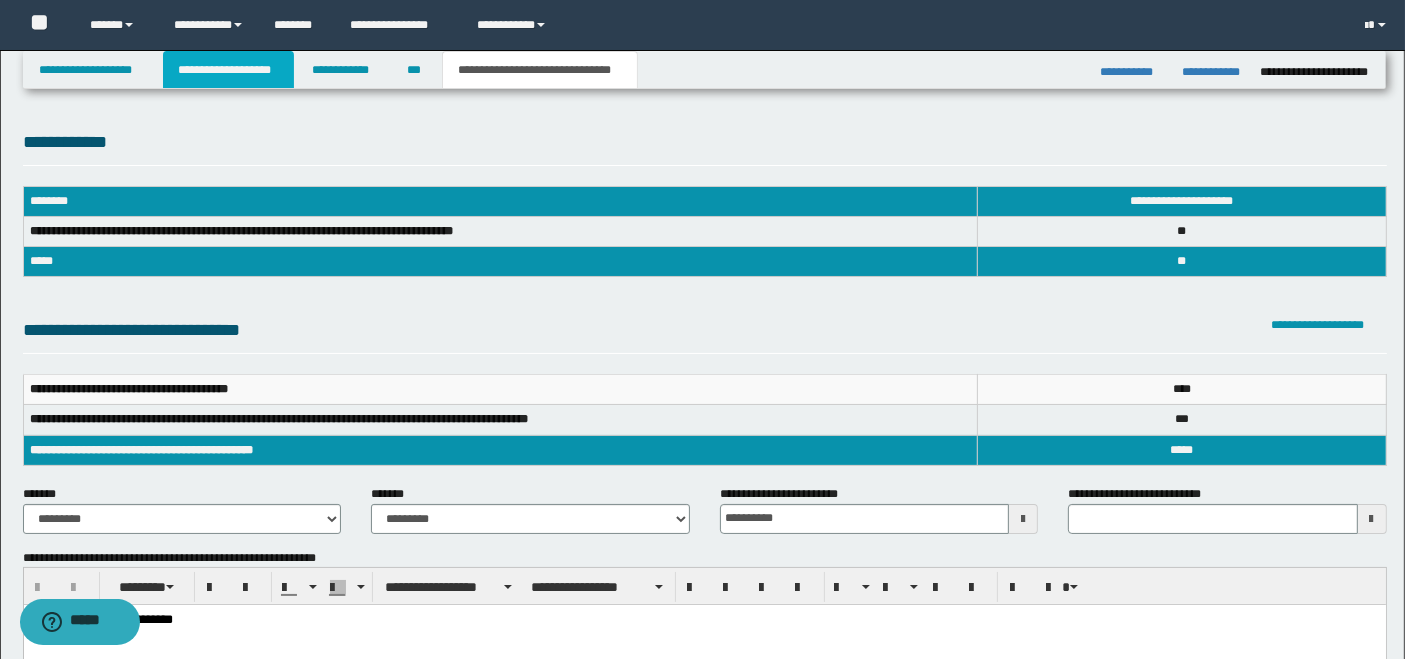 click on "**********" at bounding box center [228, 70] 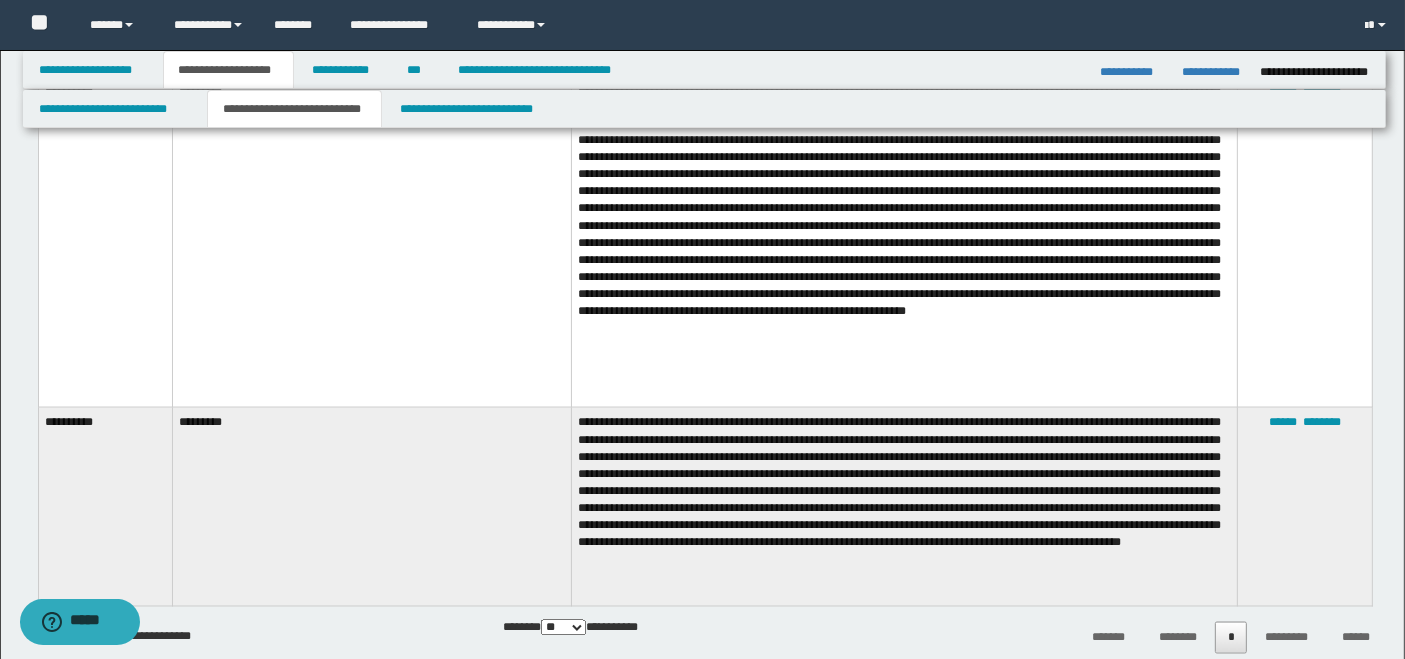 scroll, scrollTop: 4000, scrollLeft: 0, axis: vertical 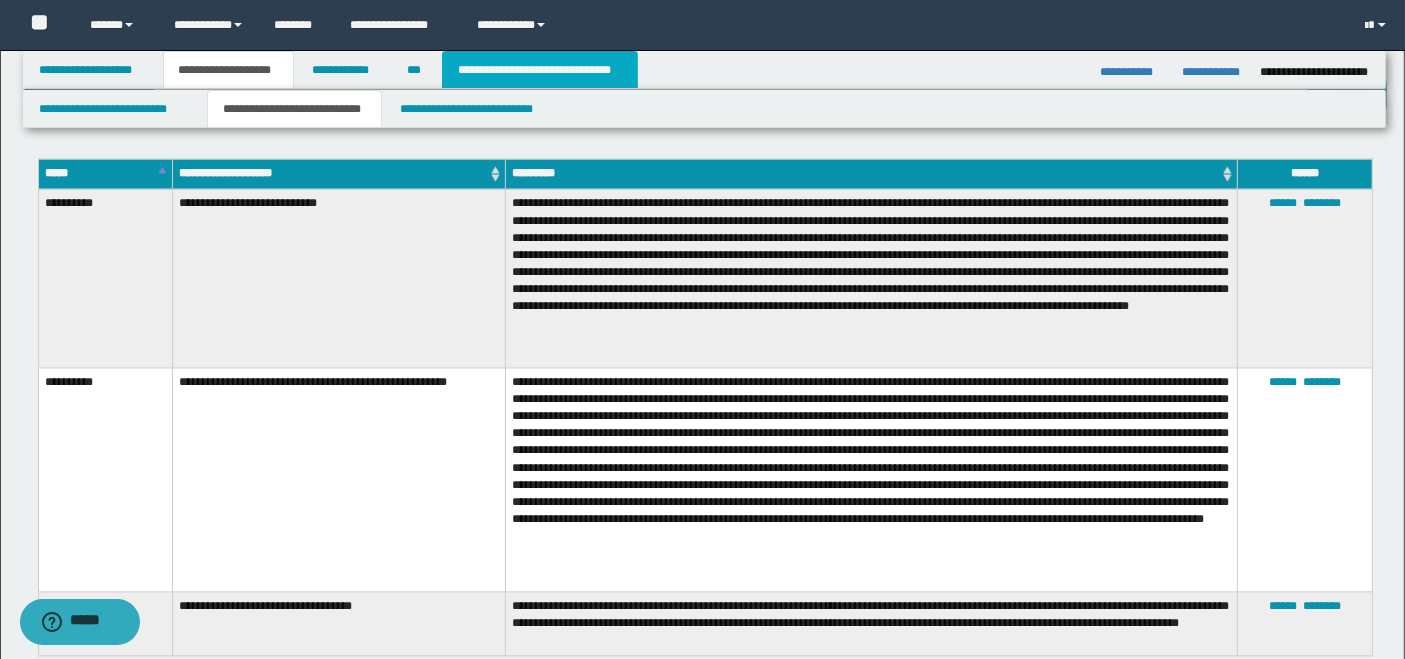click on "**********" at bounding box center [540, 70] 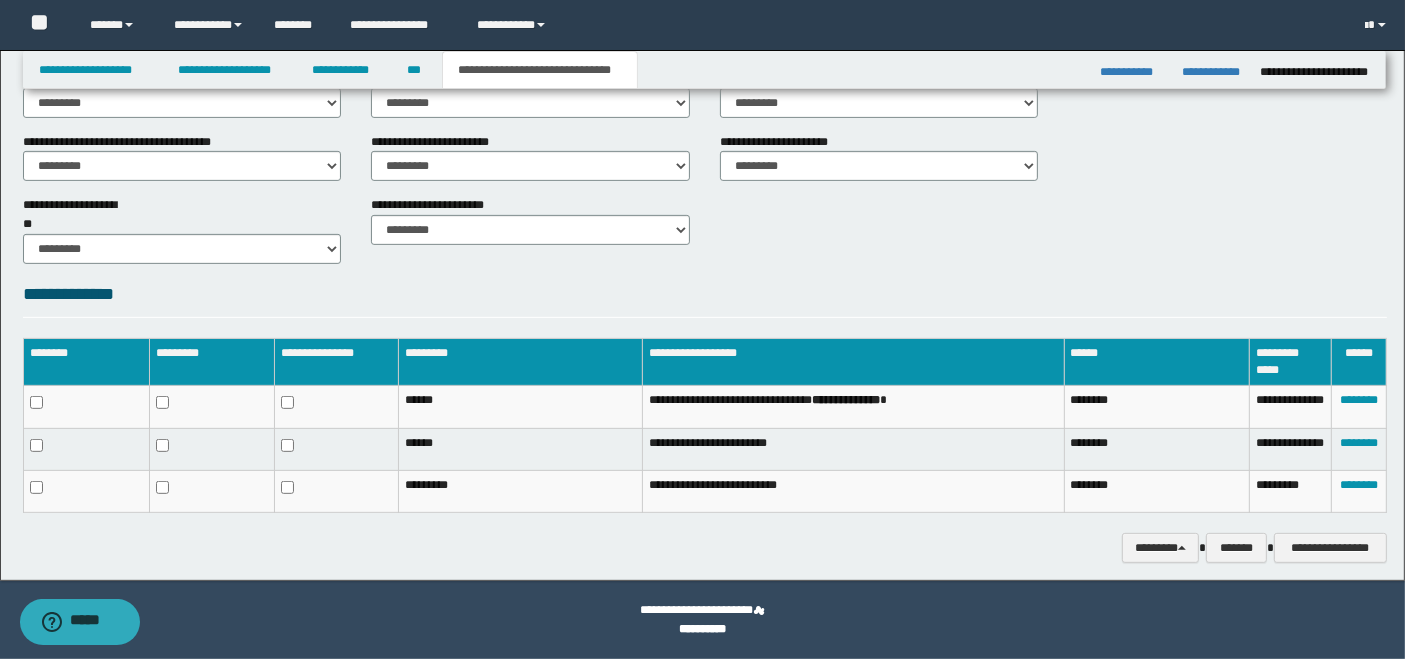 scroll, scrollTop: 263, scrollLeft: 0, axis: vertical 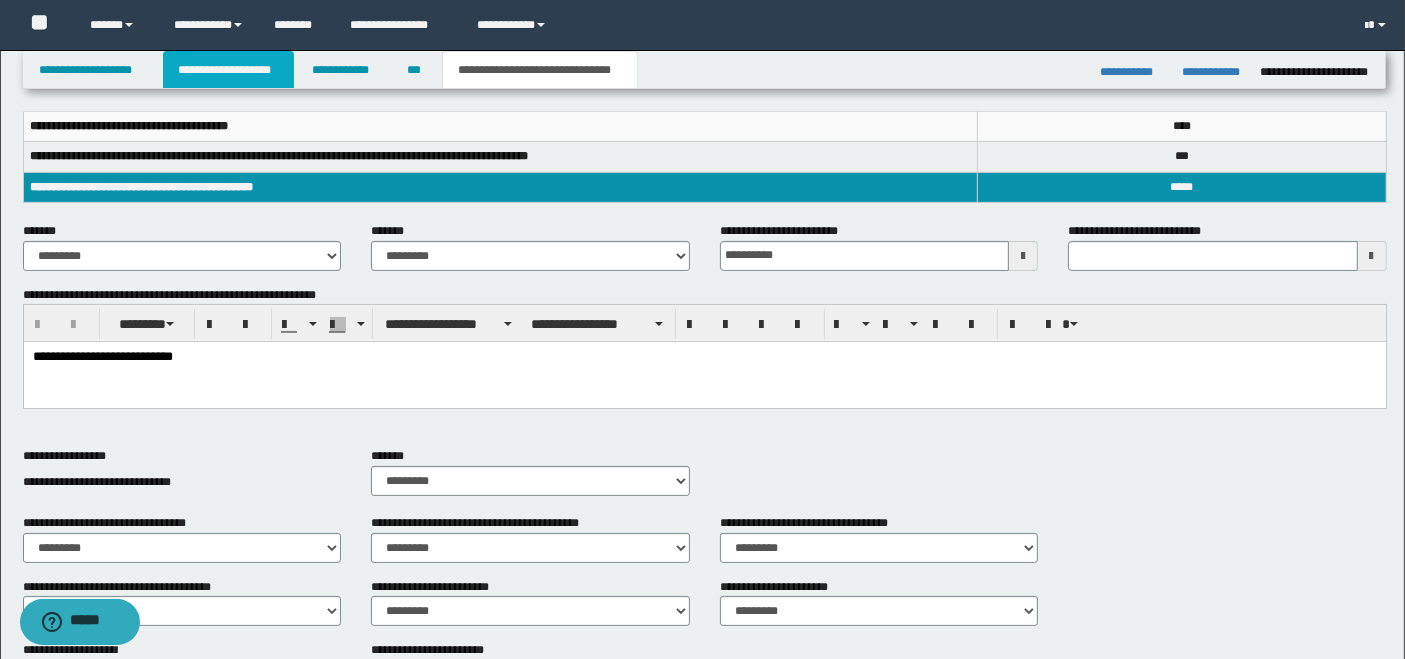click on "**********" at bounding box center (228, 70) 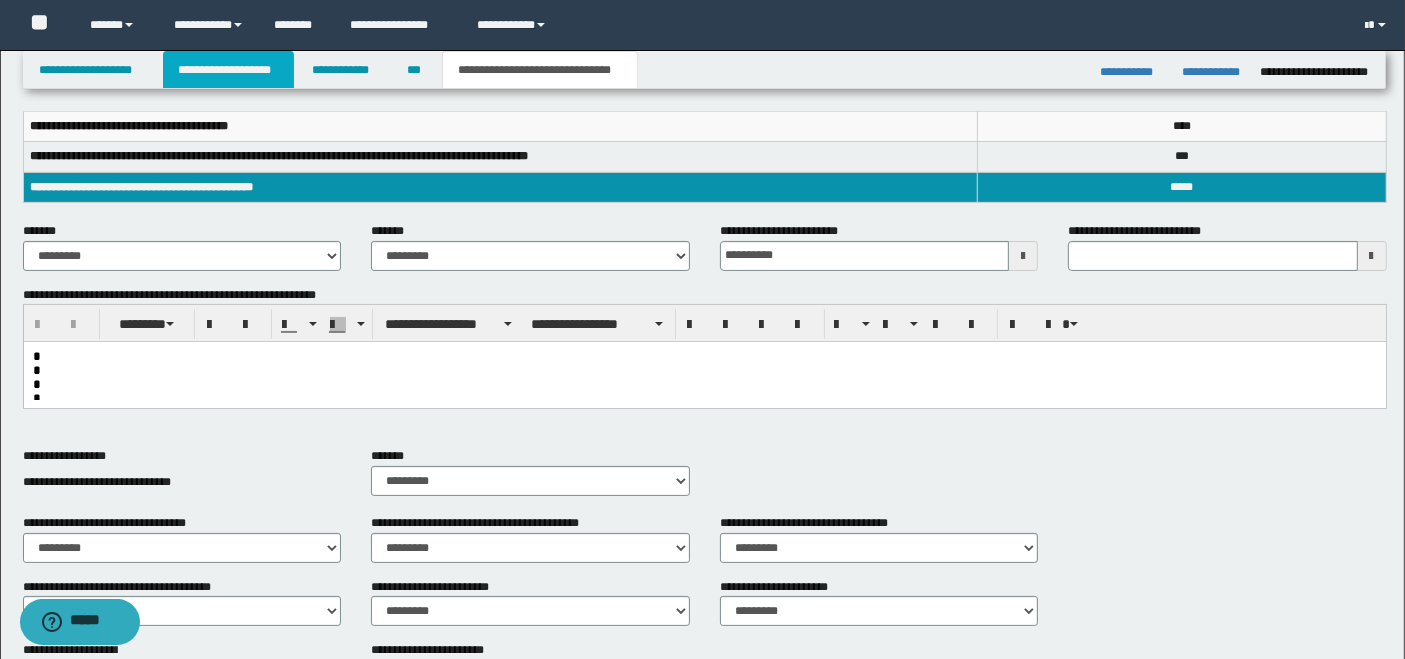 scroll, scrollTop: 294, scrollLeft: 0, axis: vertical 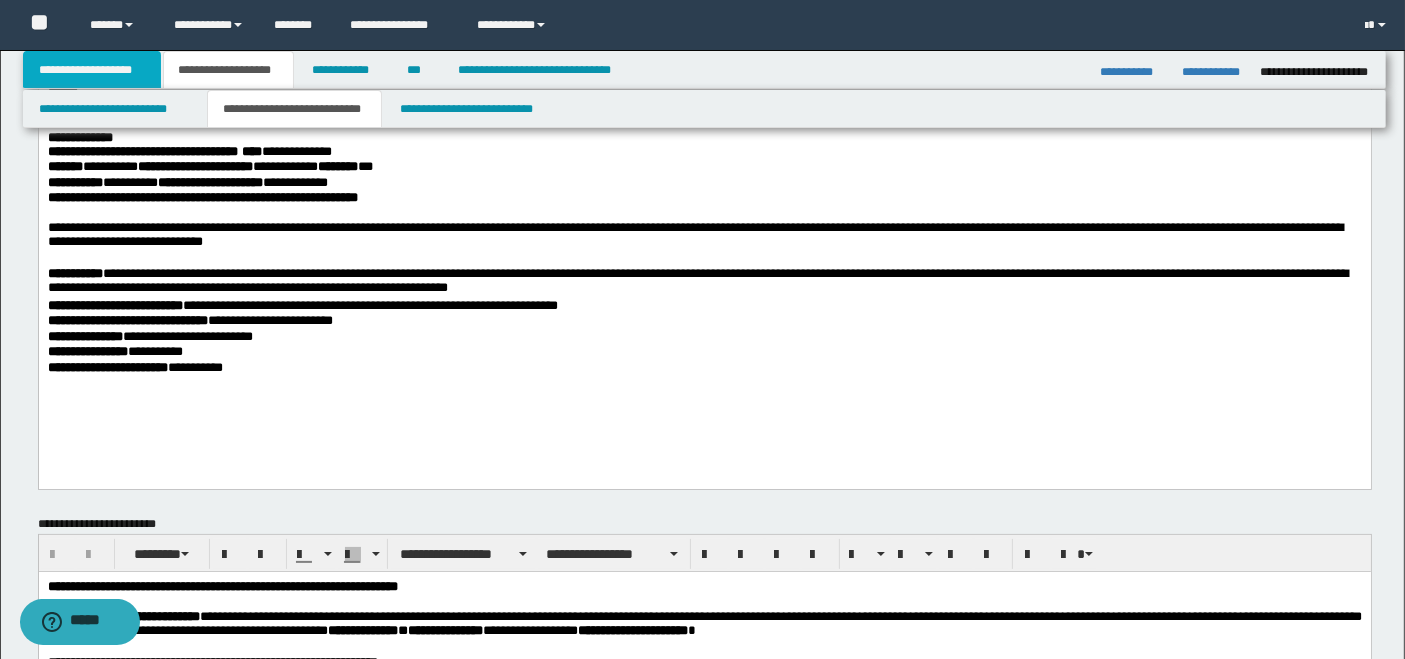 click on "**********" at bounding box center [92, 70] 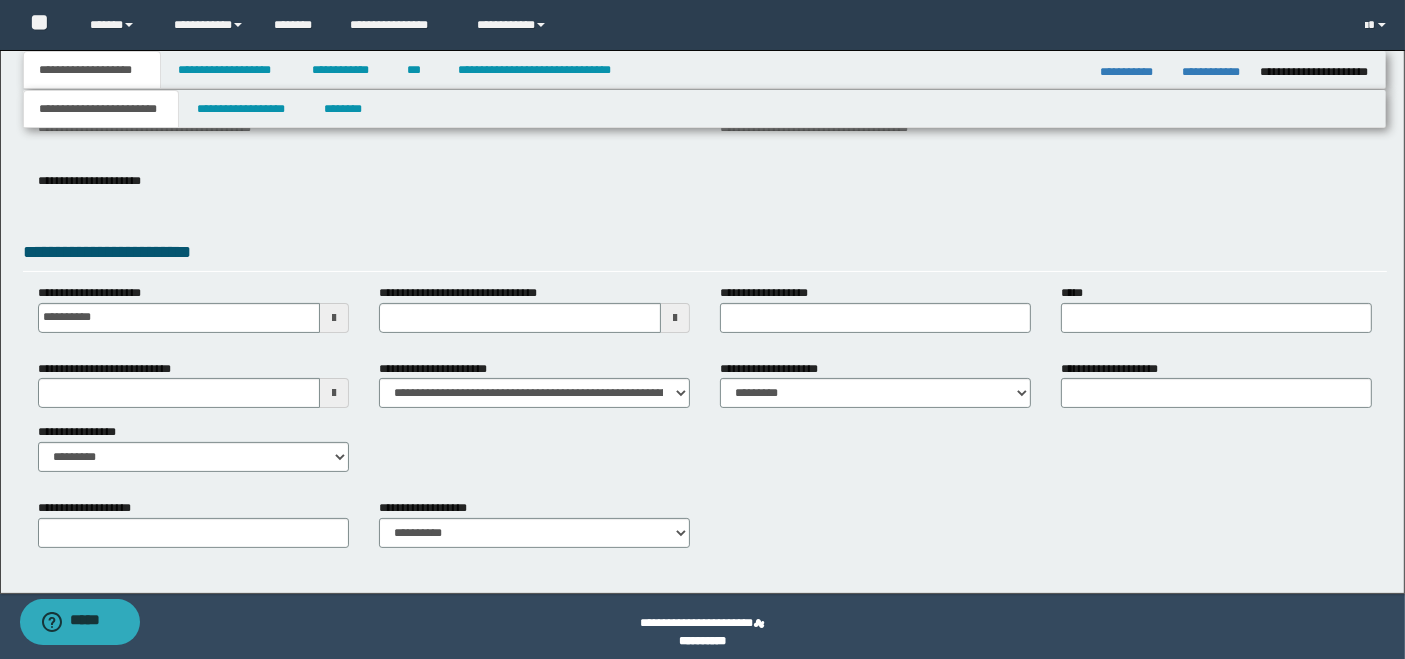 scroll, scrollTop: 0, scrollLeft: 0, axis: both 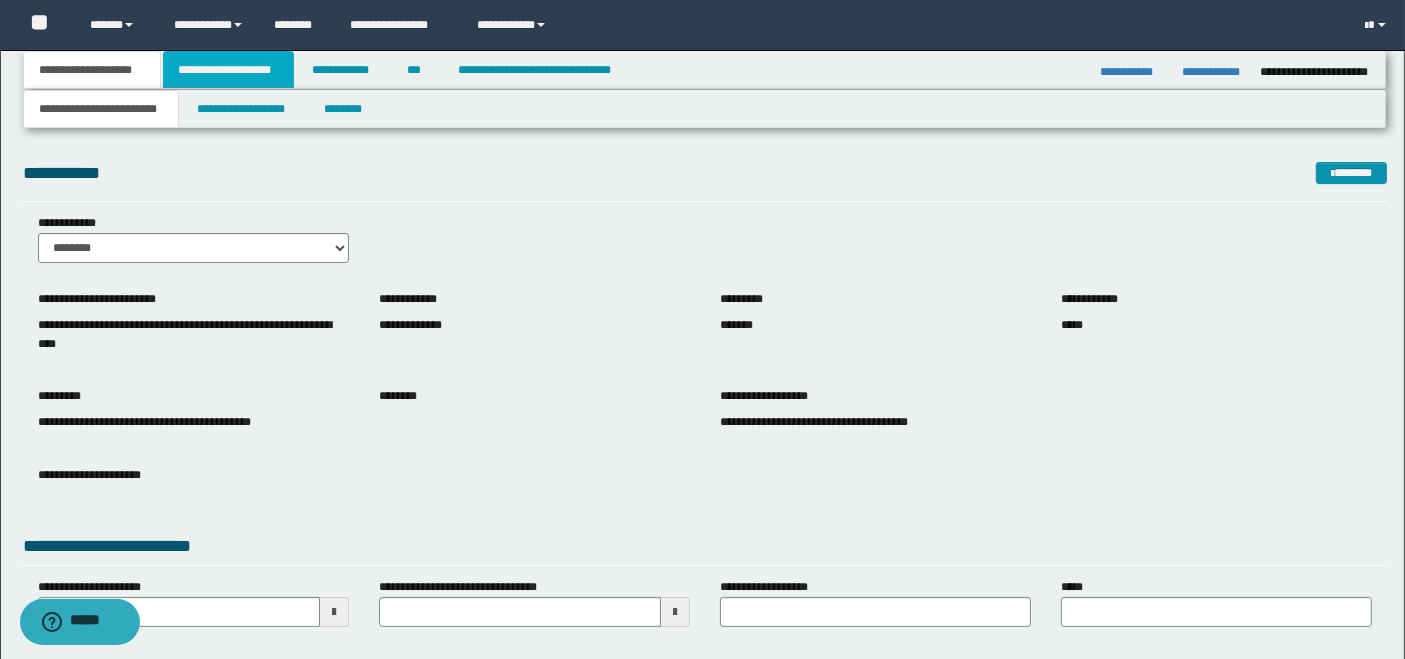 click on "**********" at bounding box center (228, 70) 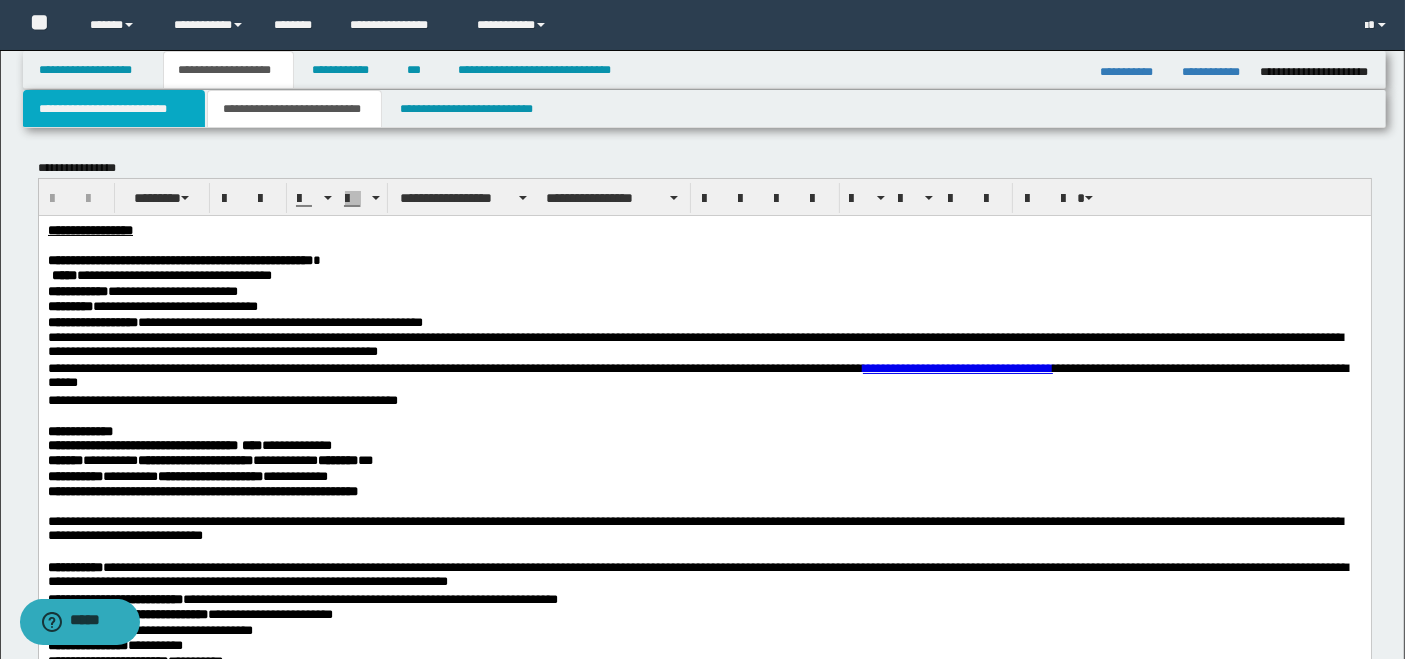 click on "**********" at bounding box center (114, 109) 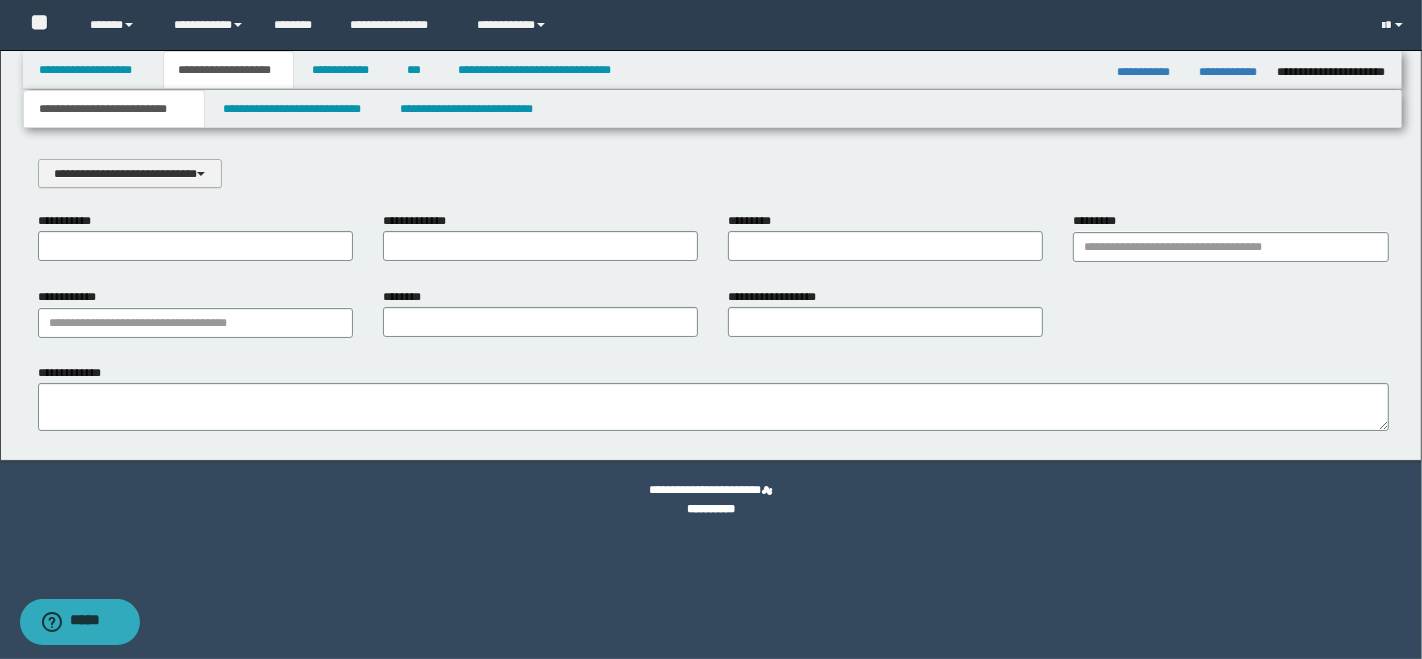 click on "**********" at bounding box center (130, 173) 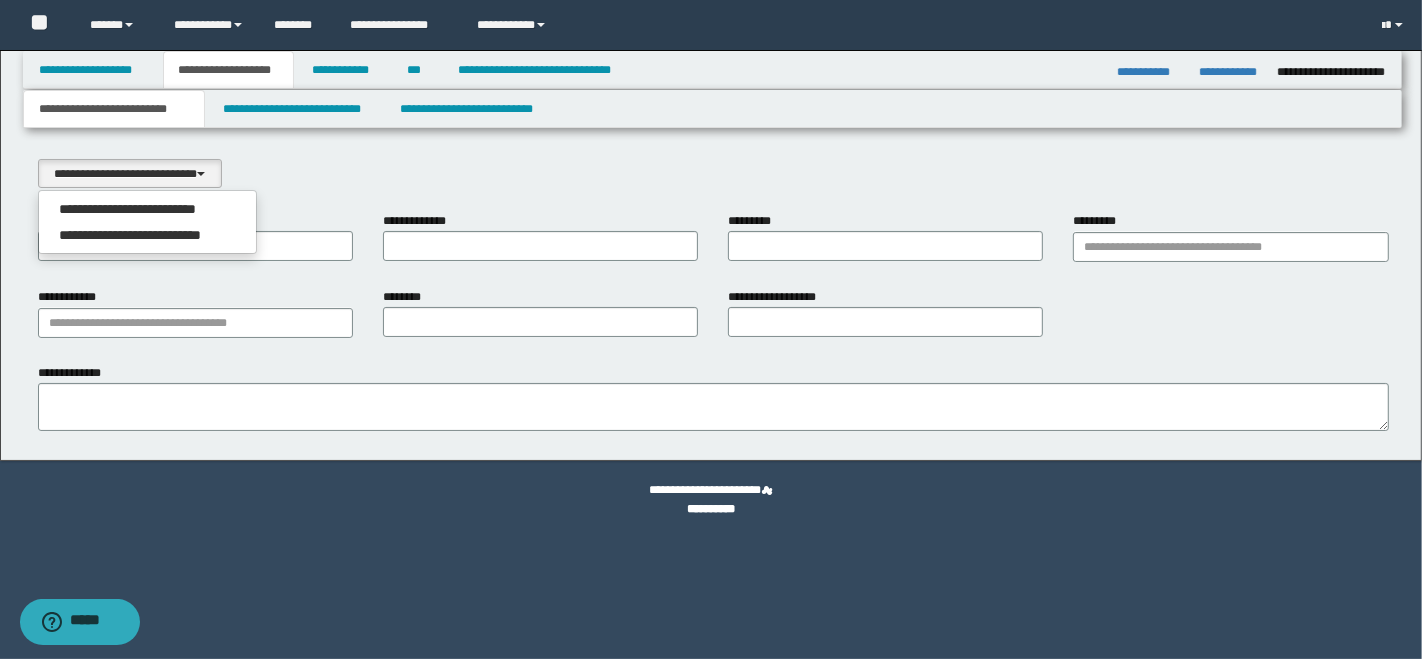 click on "**********" at bounding box center (147, 209) 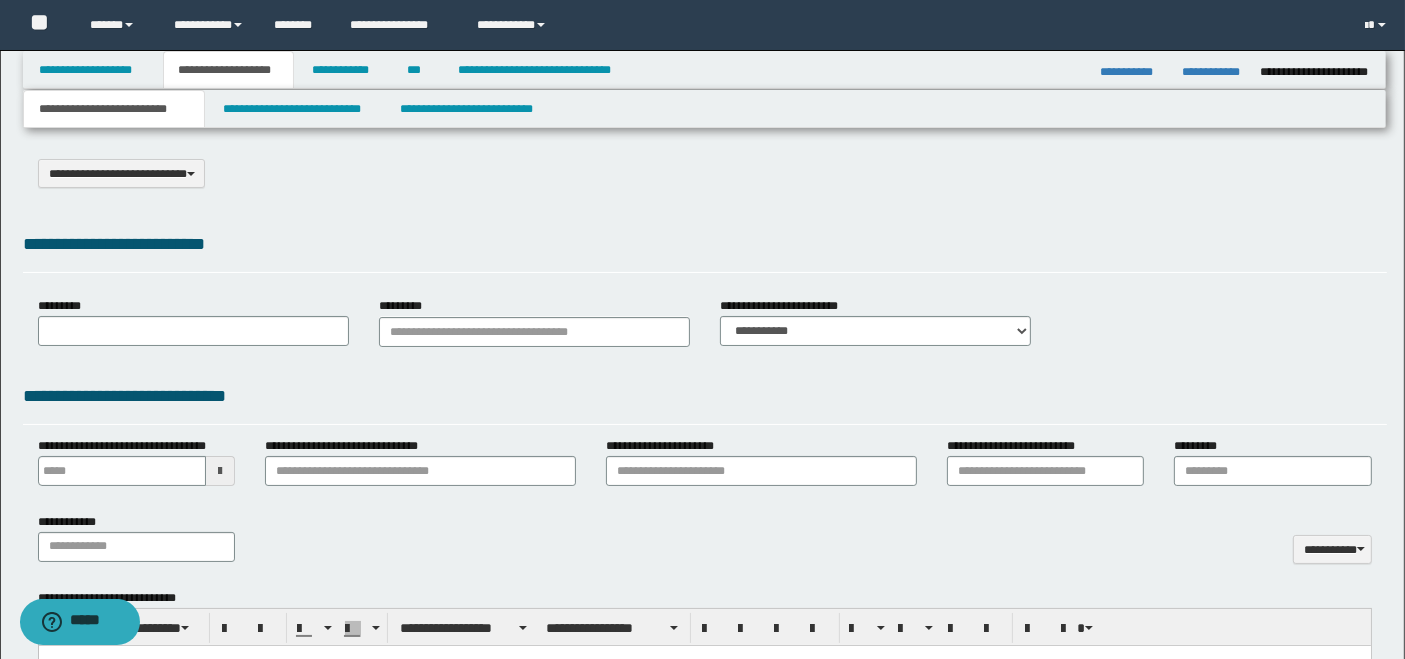 select on "*" 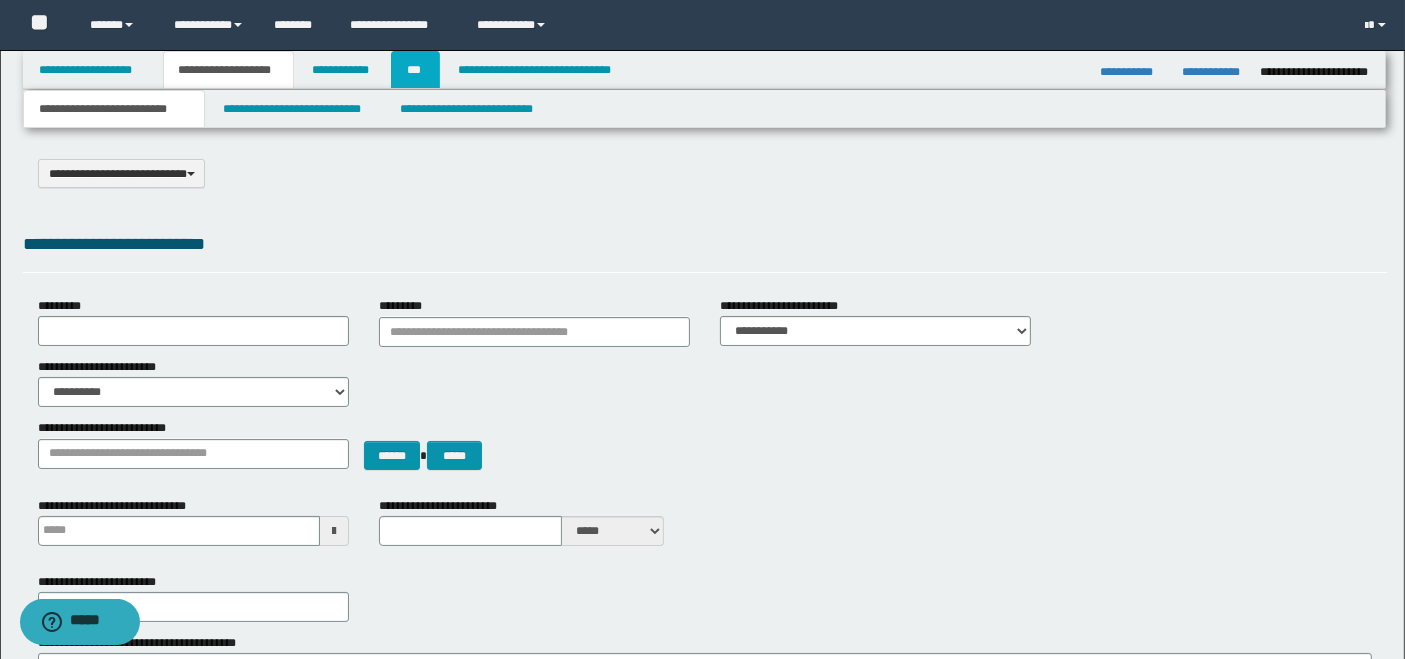 click on "***" at bounding box center [415, 70] 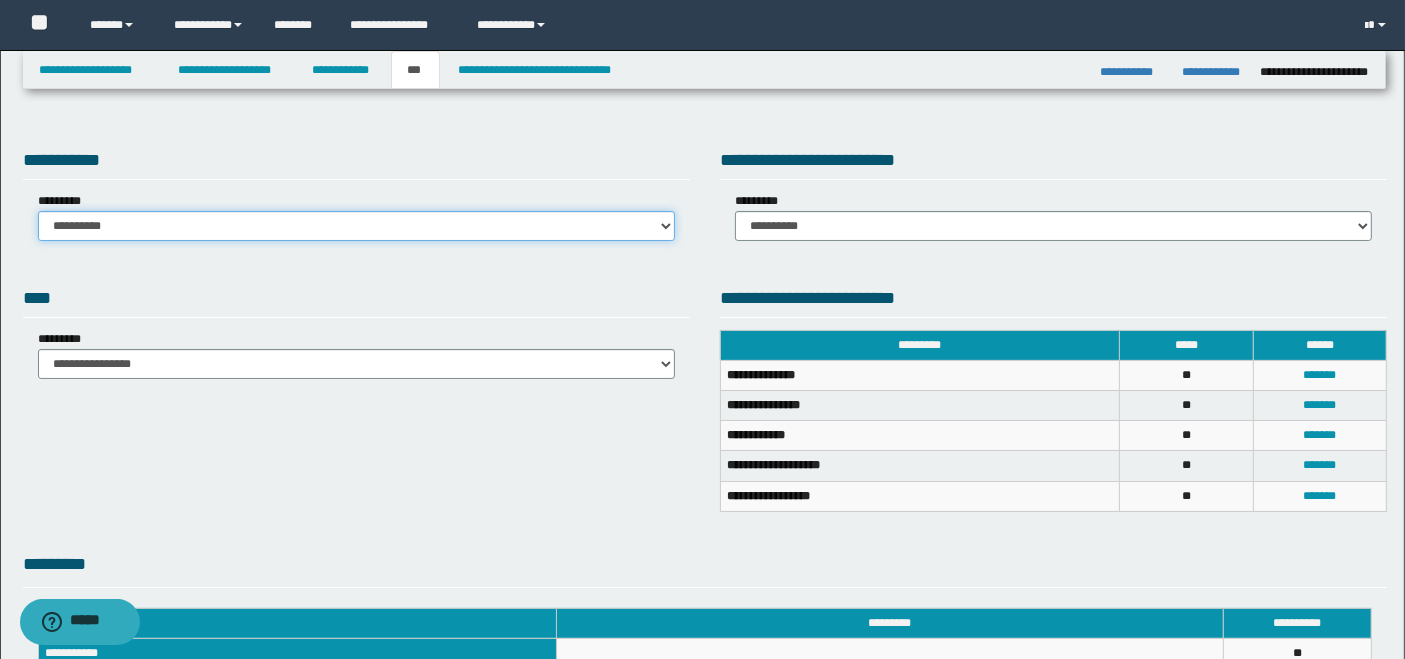 click on "**********" at bounding box center [356, 226] 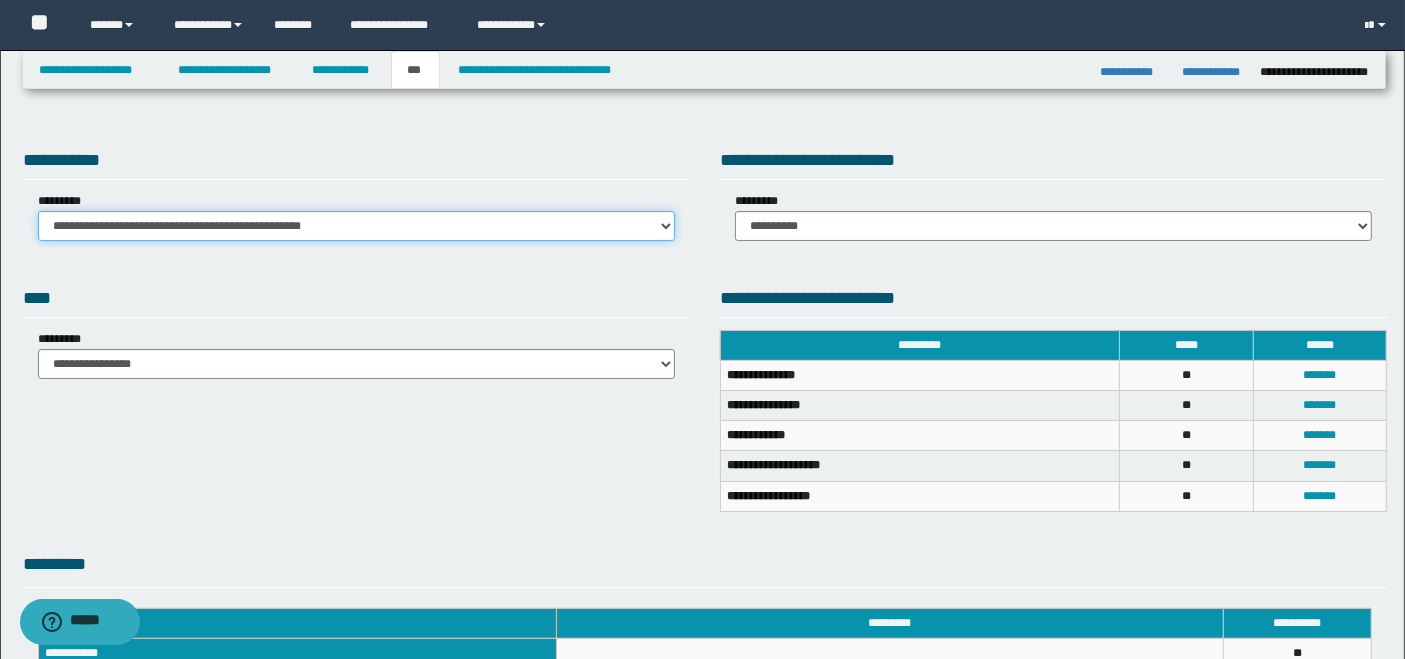 click on "**********" at bounding box center [356, 226] 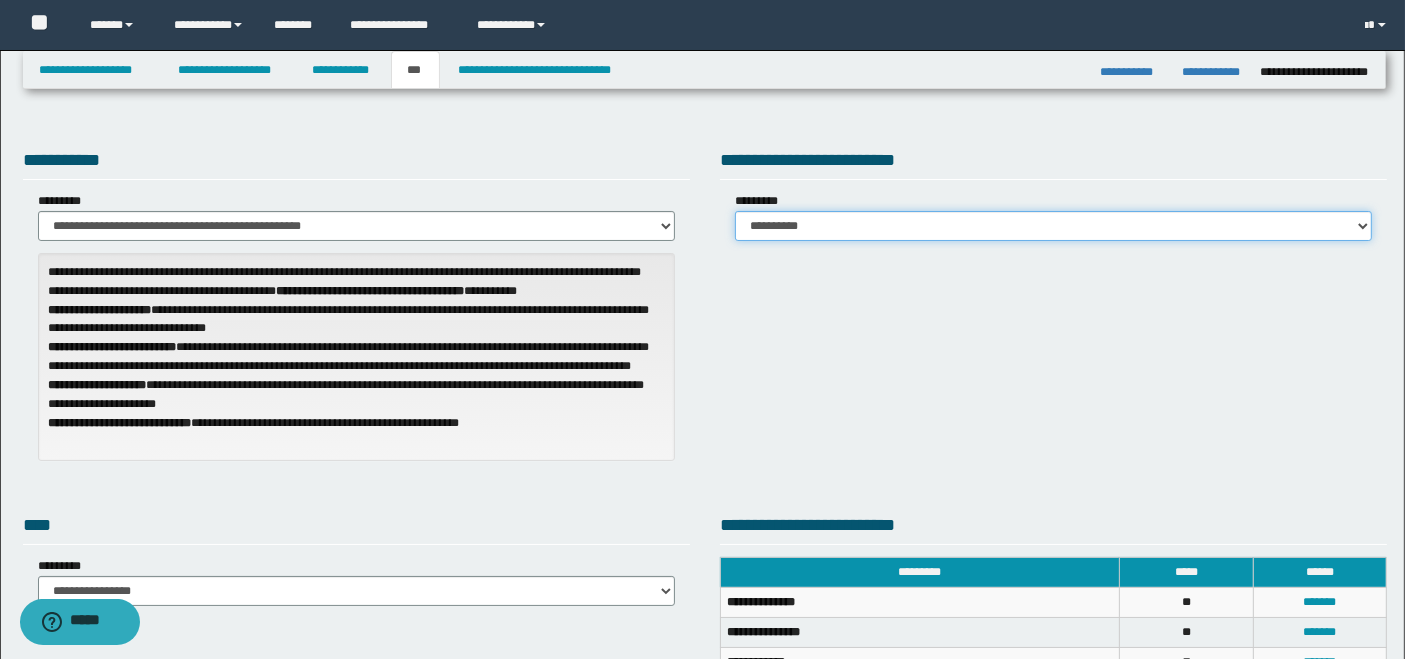 click on "**********" at bounding box center [1053, 226] 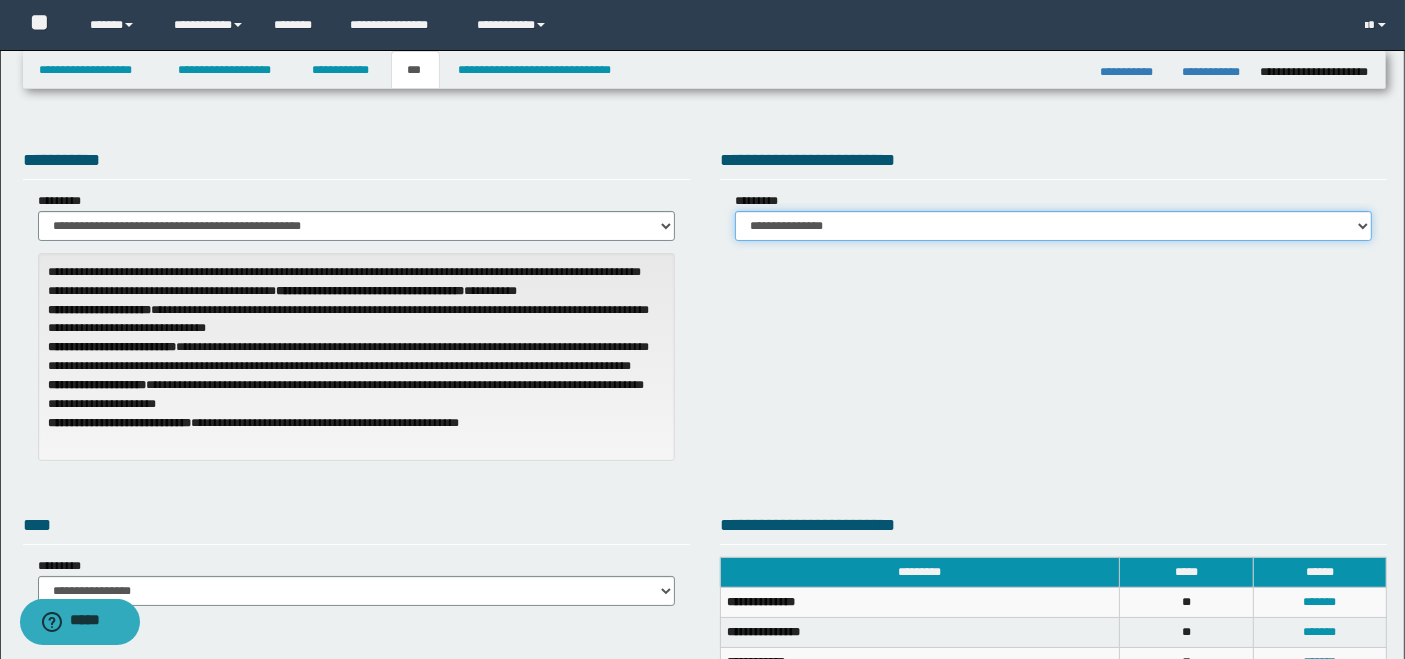click on "**********" at bounding box center (1053, 226) 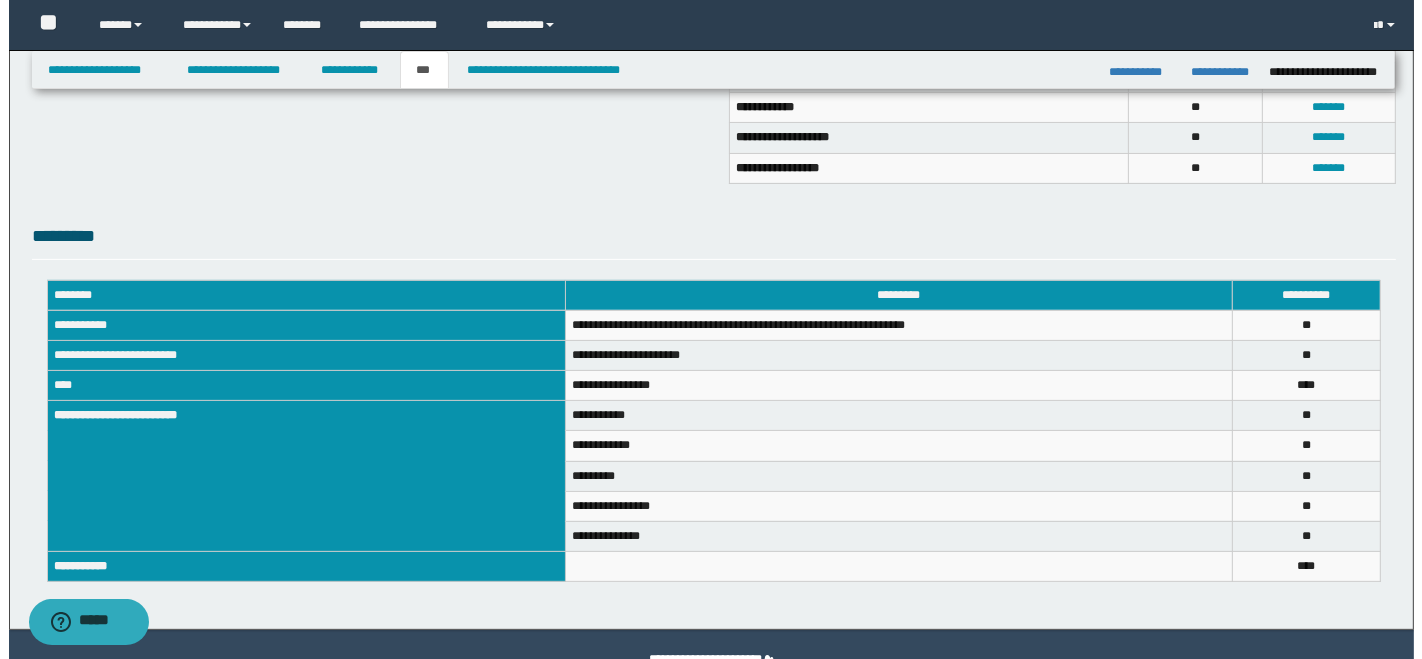 scroll, scrollTop: 333, scrollLeft: 0, axis: vertical 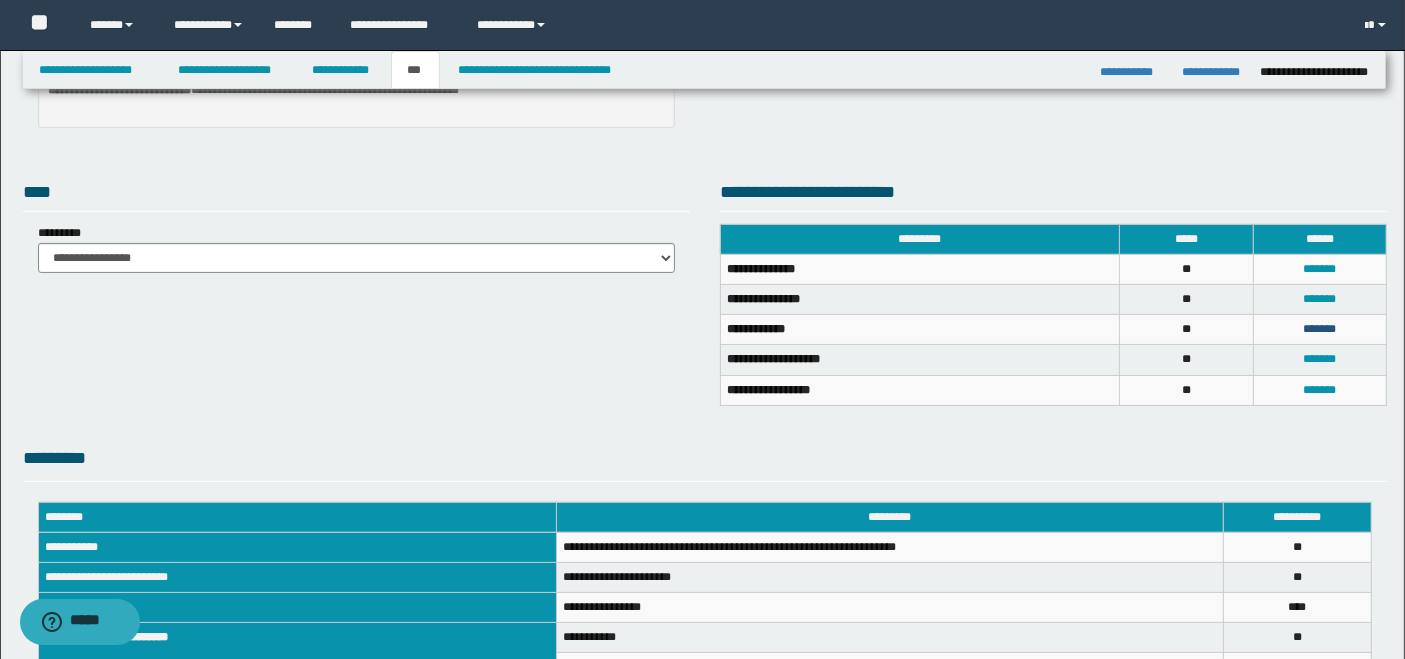 click on "*******" at bounding box center [1319, 329] 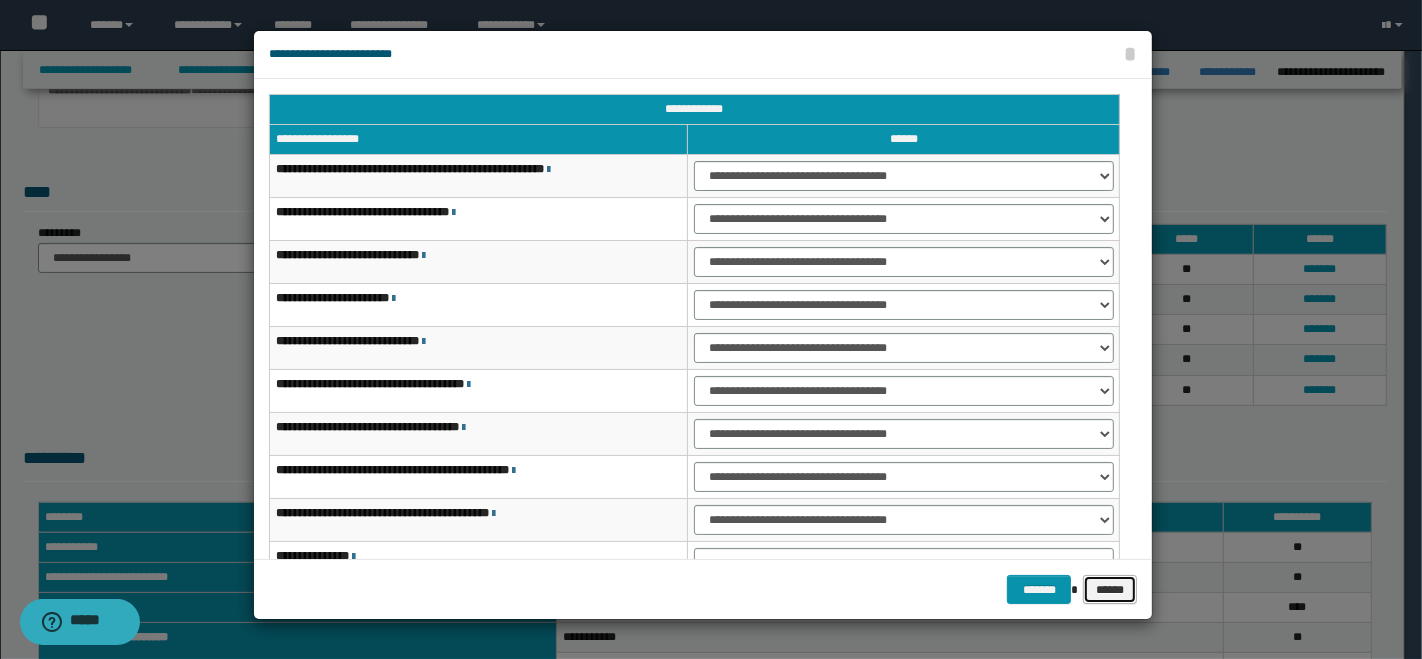 click on "******" at bounding box center [1110, 589] 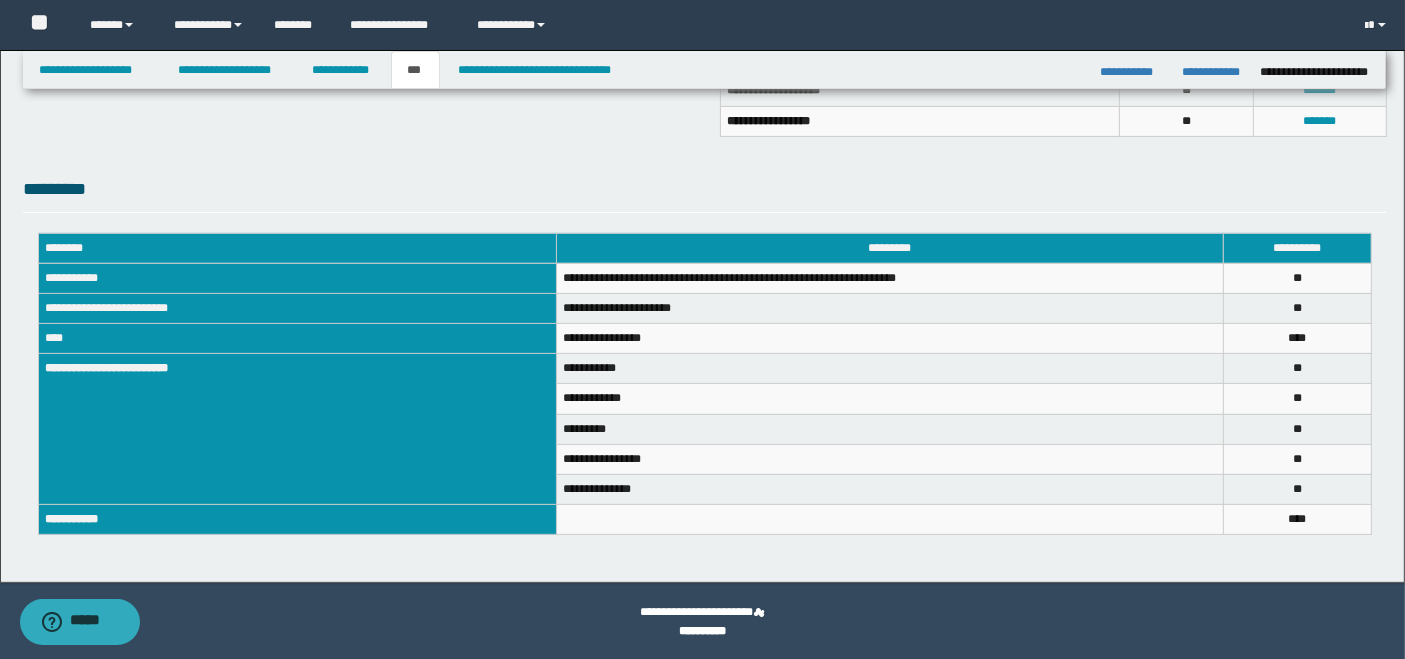 scroll, scrollTop: 158, scrollLeft: 0, axis: vertical 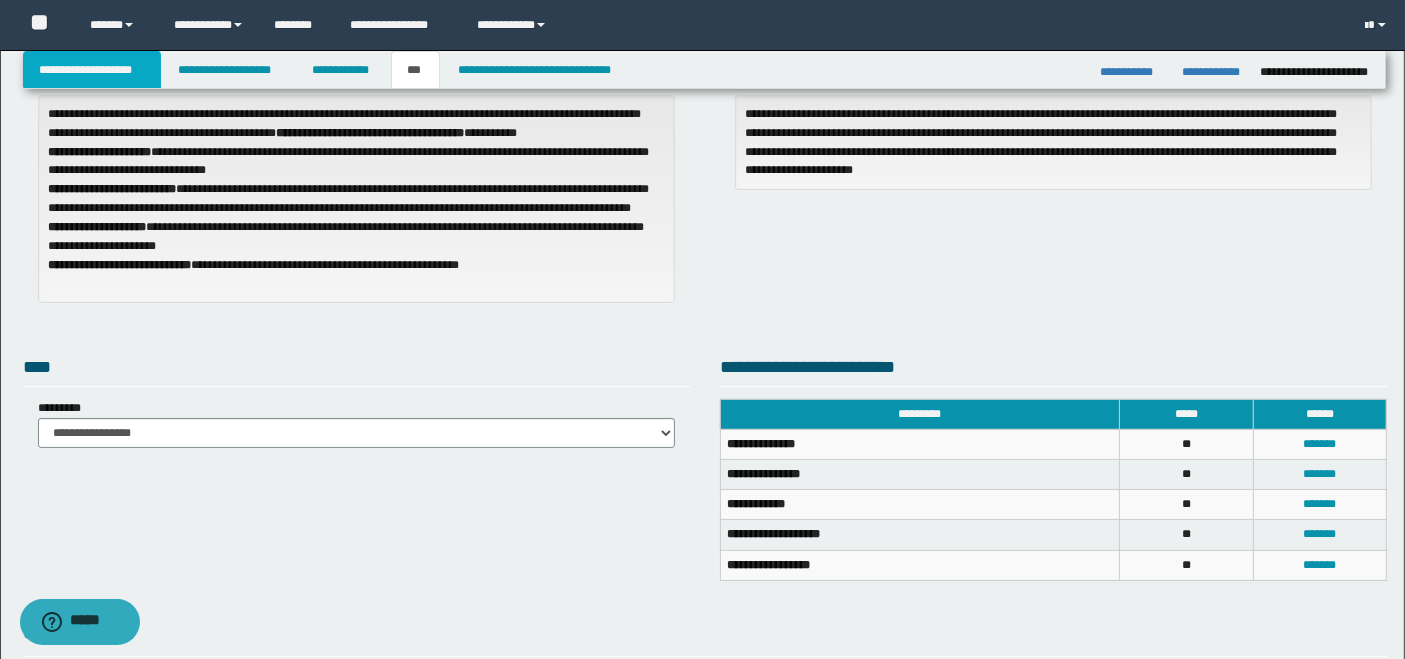 click on "**********" at bounding box center [92, 70] 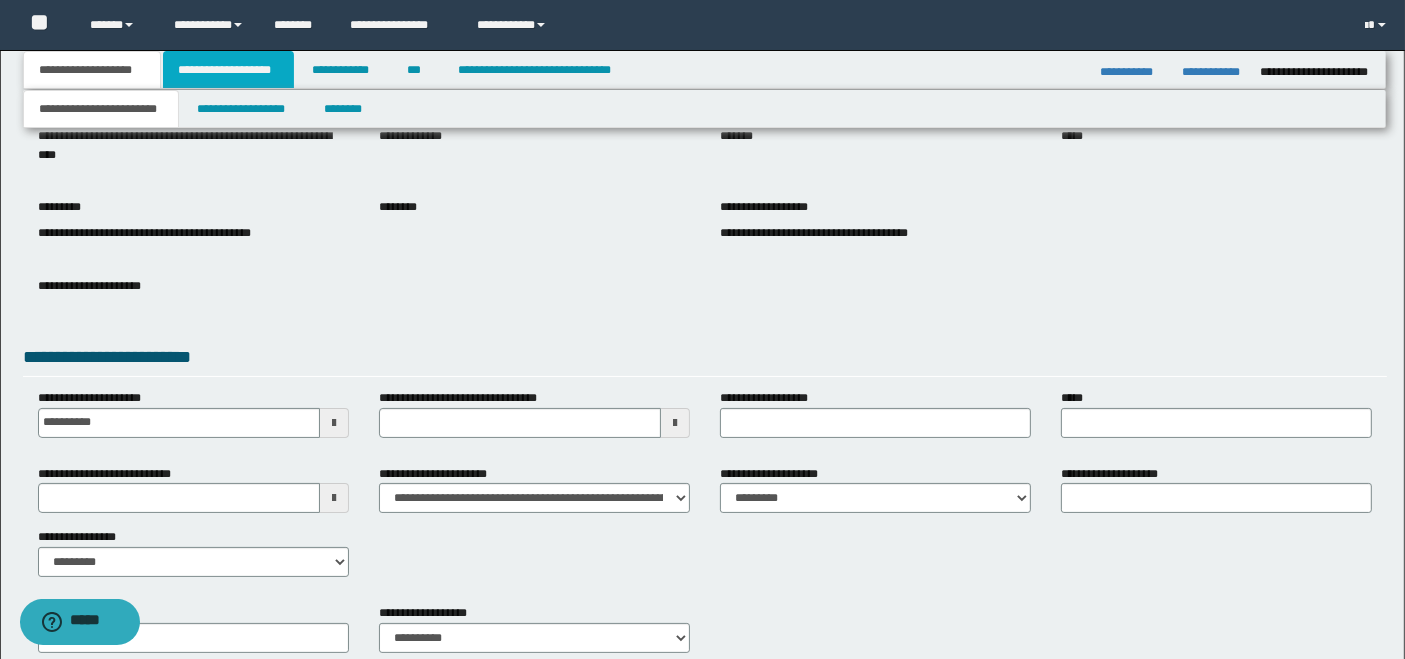 click on "**********" at bounding box center (228, 70) 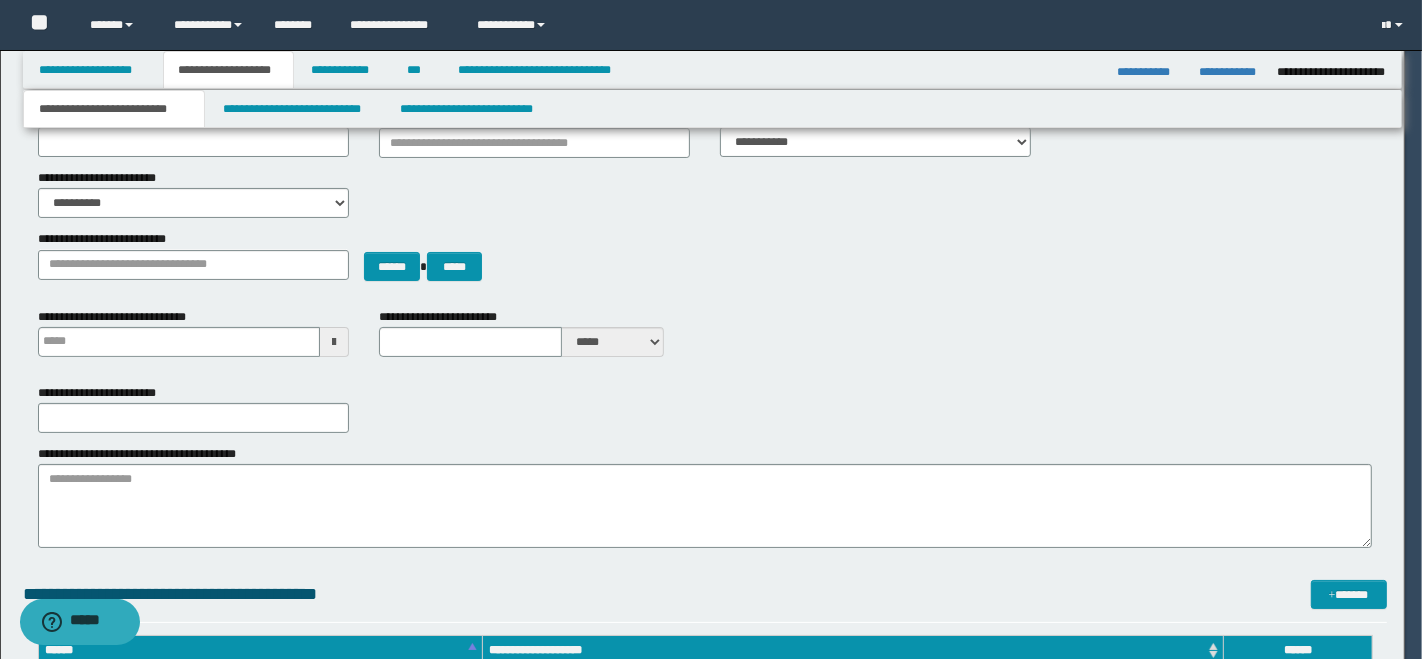 type 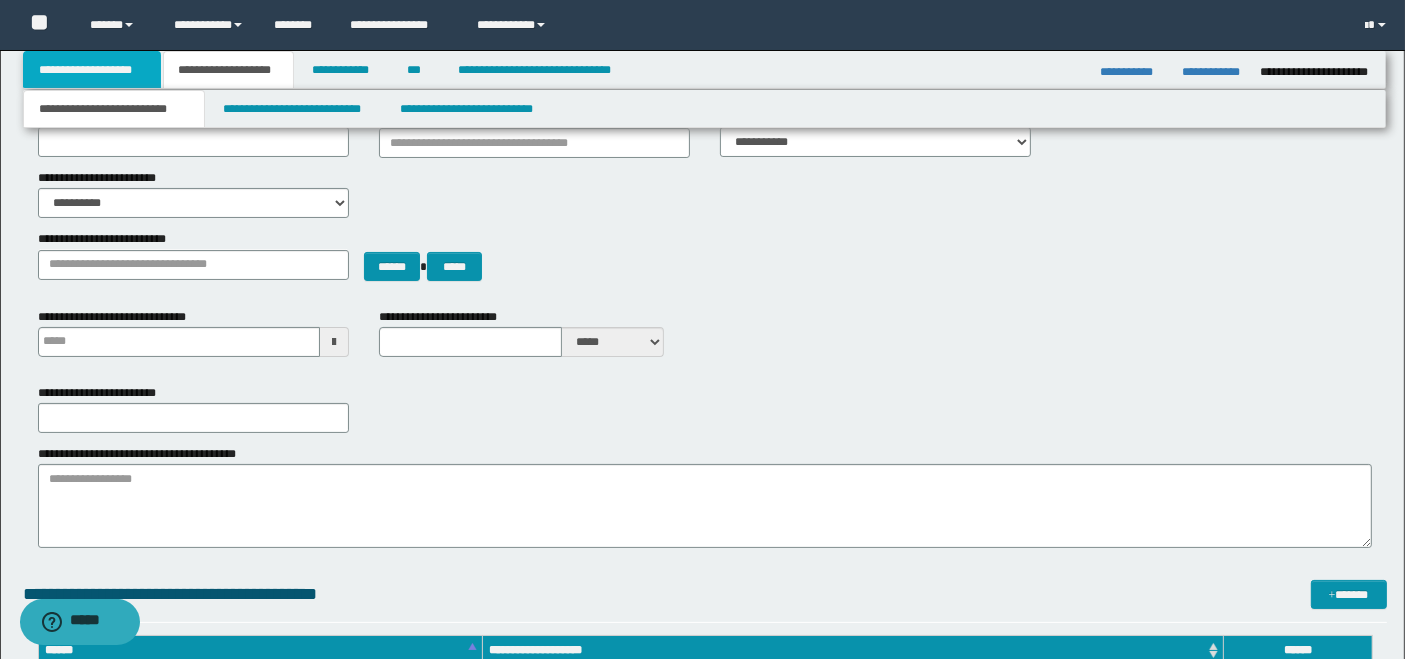 click on "**********" at bounding box center (92, 70) 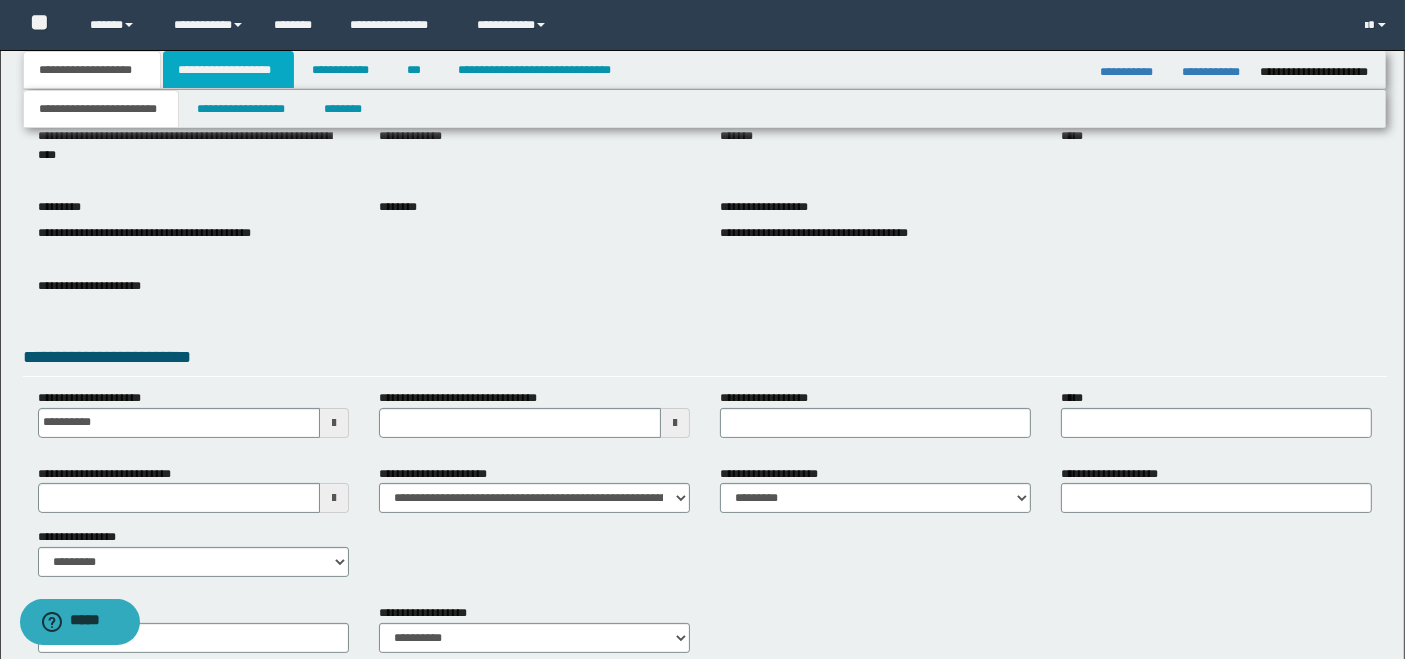 click on "**********" at bounding box center (228, 70) 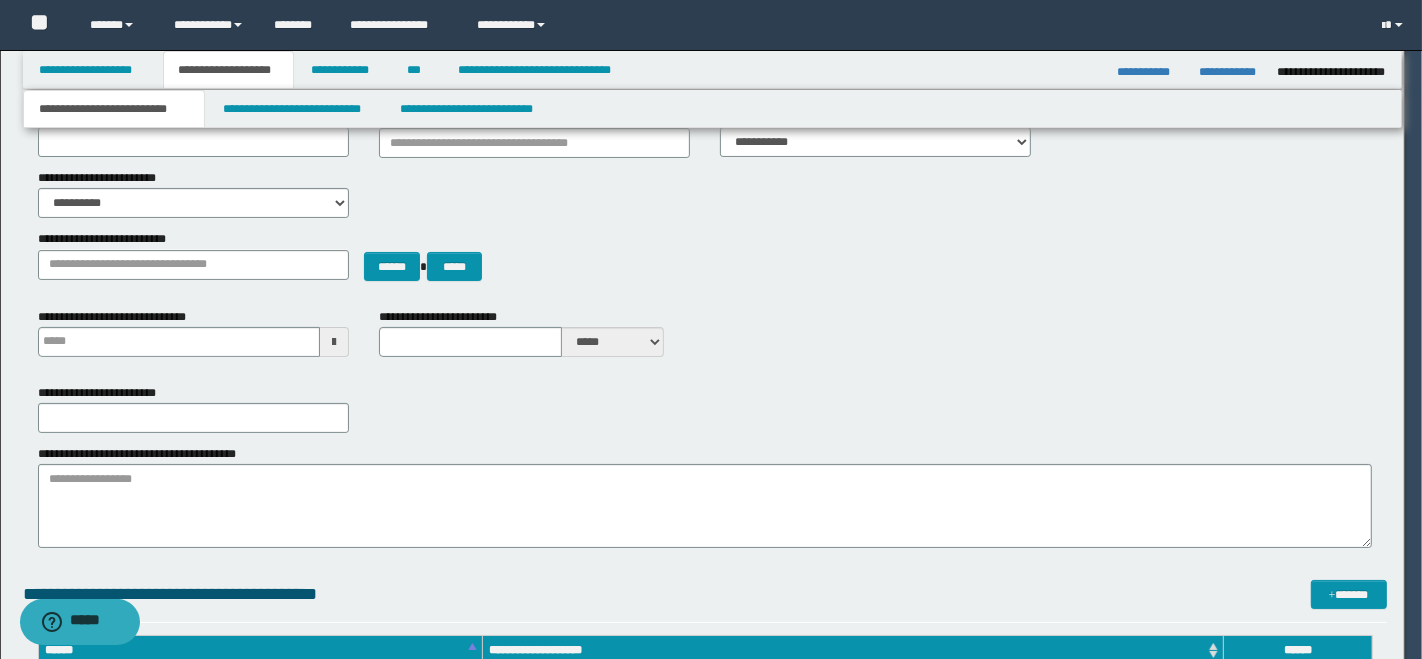type 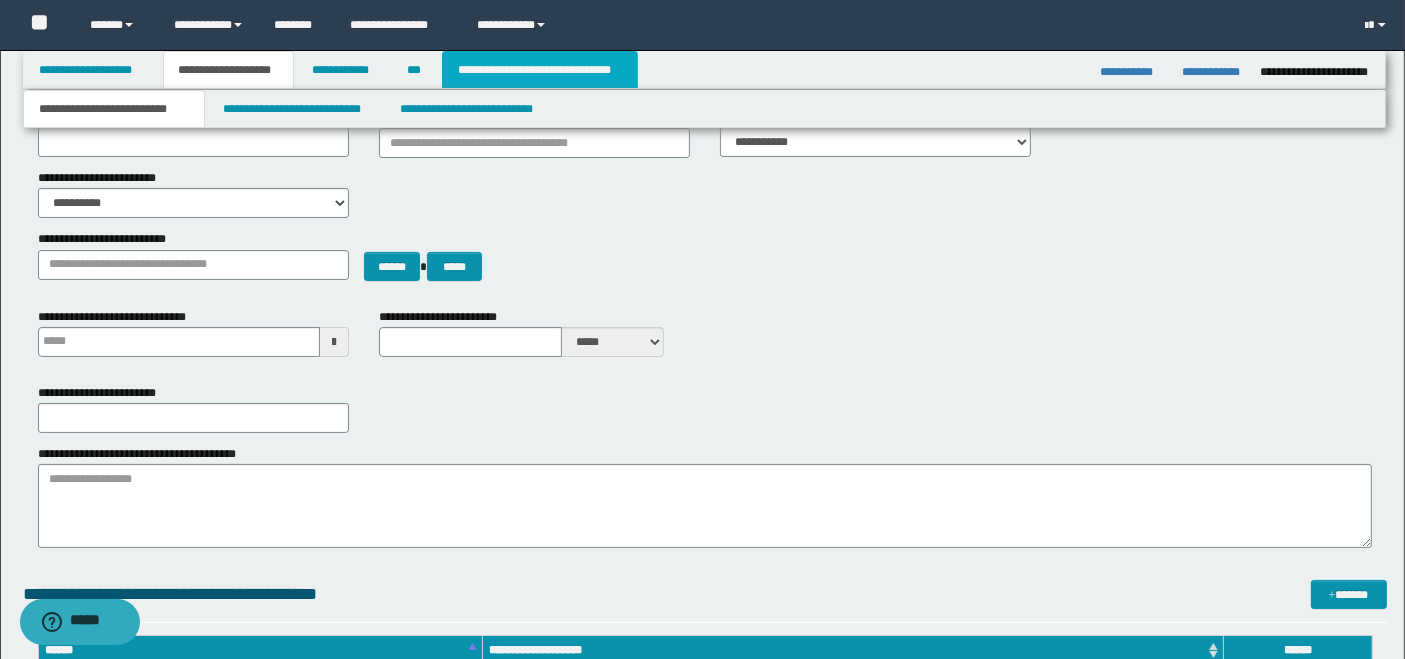 click on "**********" at bounding box center (540, 70) 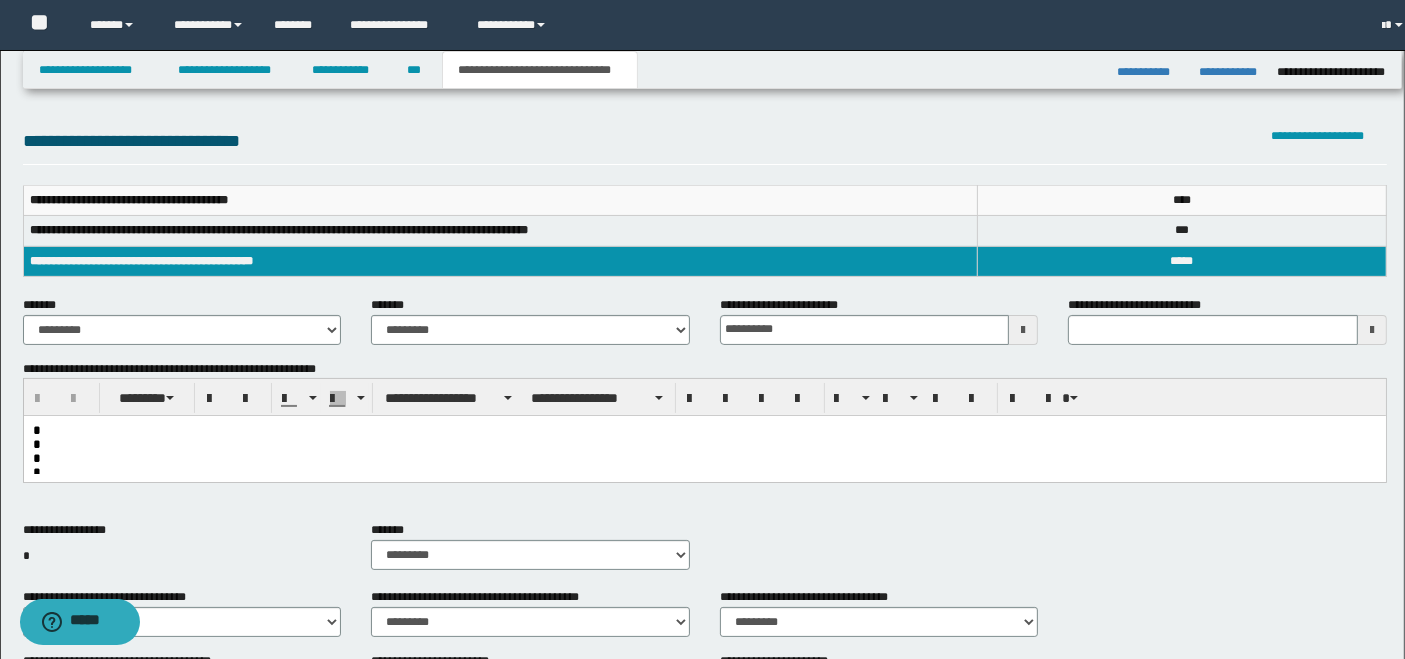 scroll, scrollTop: 158, scrollLeft: 0, axis: vertical 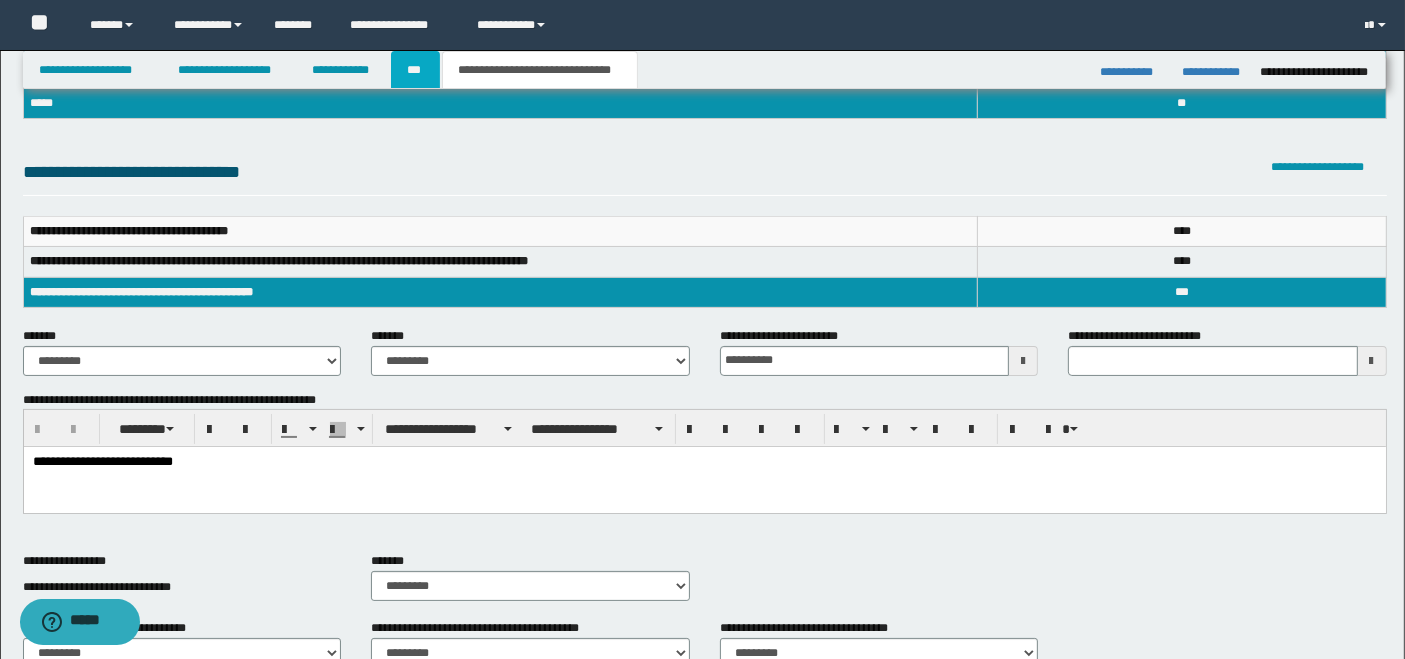 click on "***" at bounding box center (415, 70) 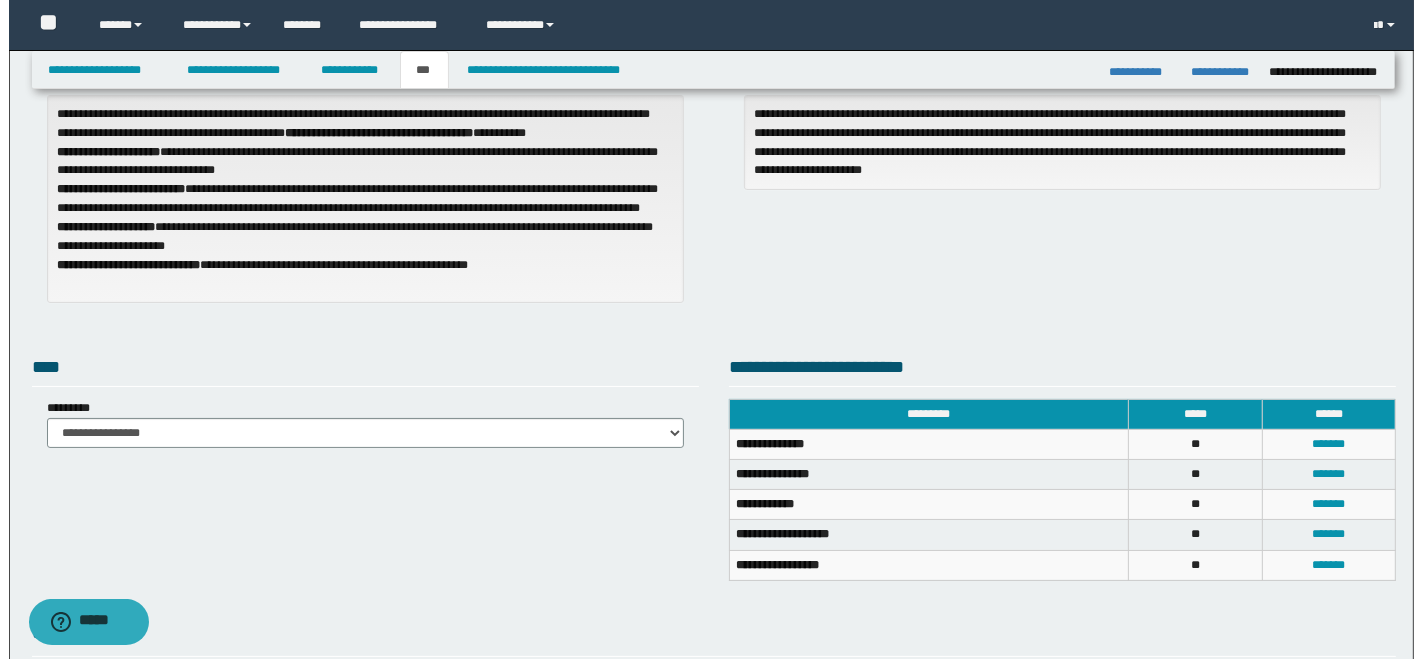 scroll, scrollTop: 380, scrollLeft: 0, axis: vertical 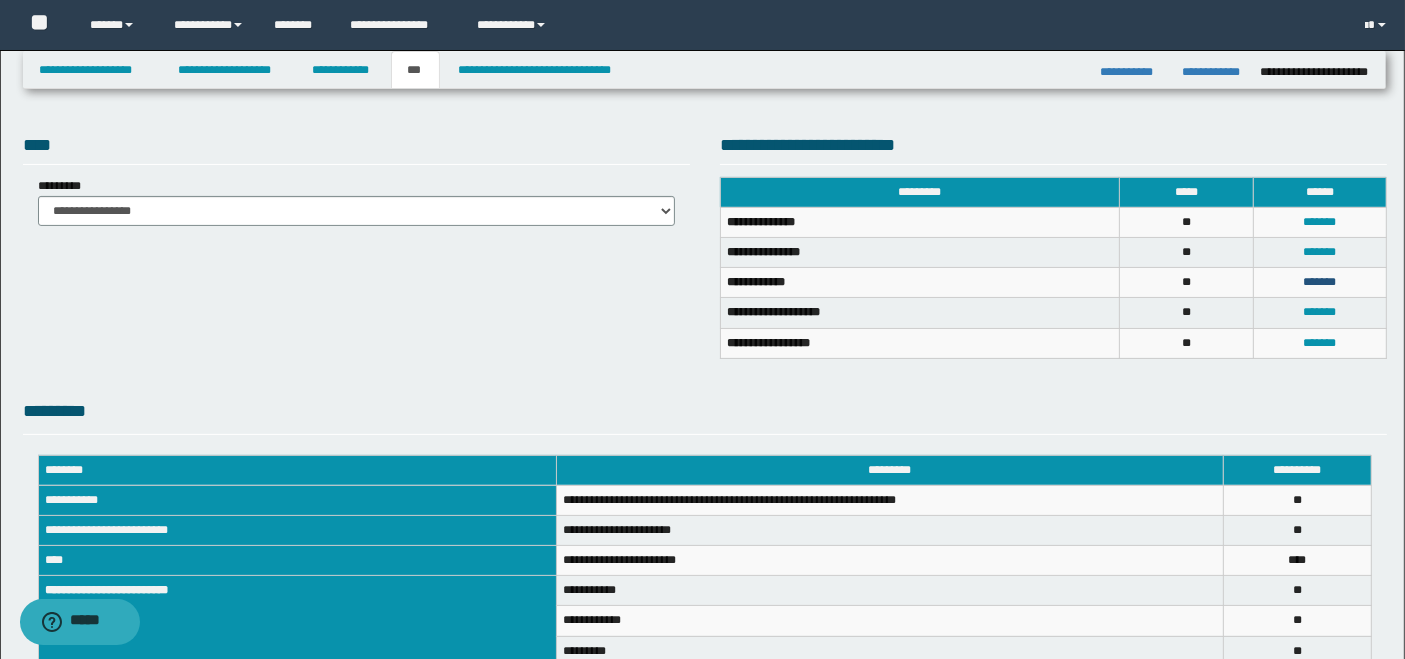 click on "*******" at bounding box center [1319, 282] 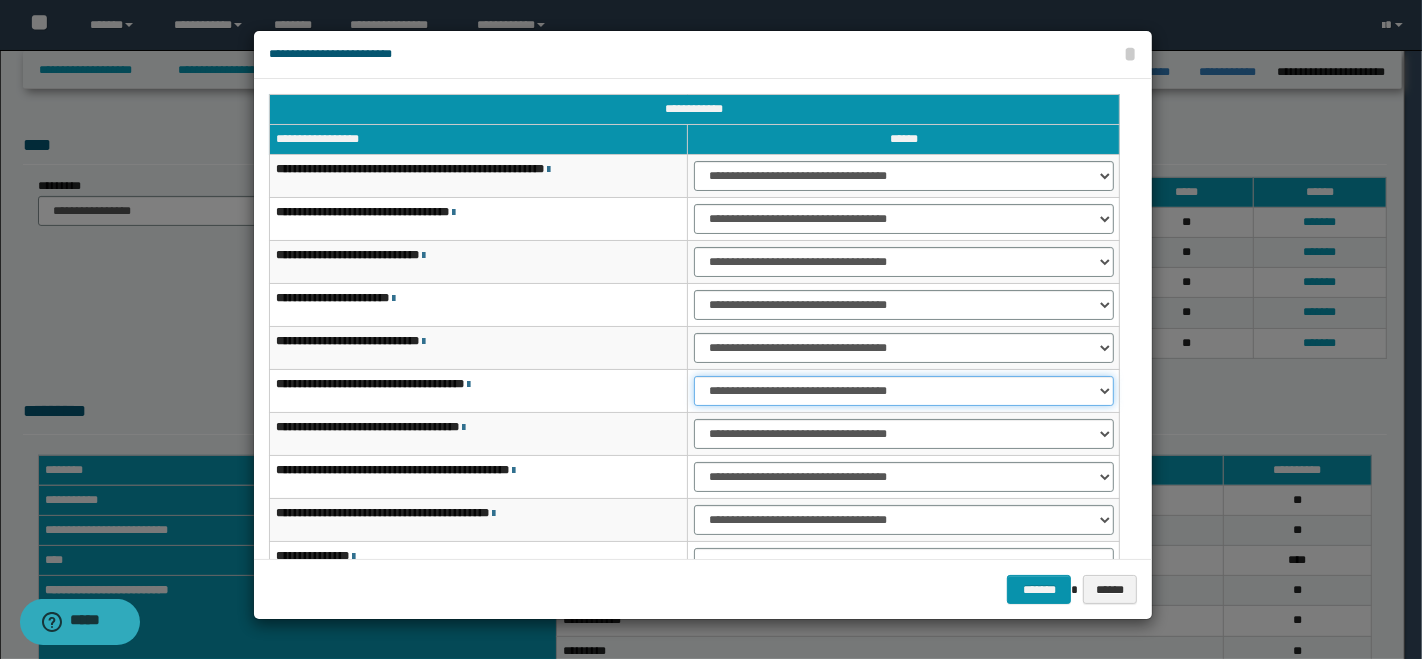 click on "**********" at bounding box center (903, 391) 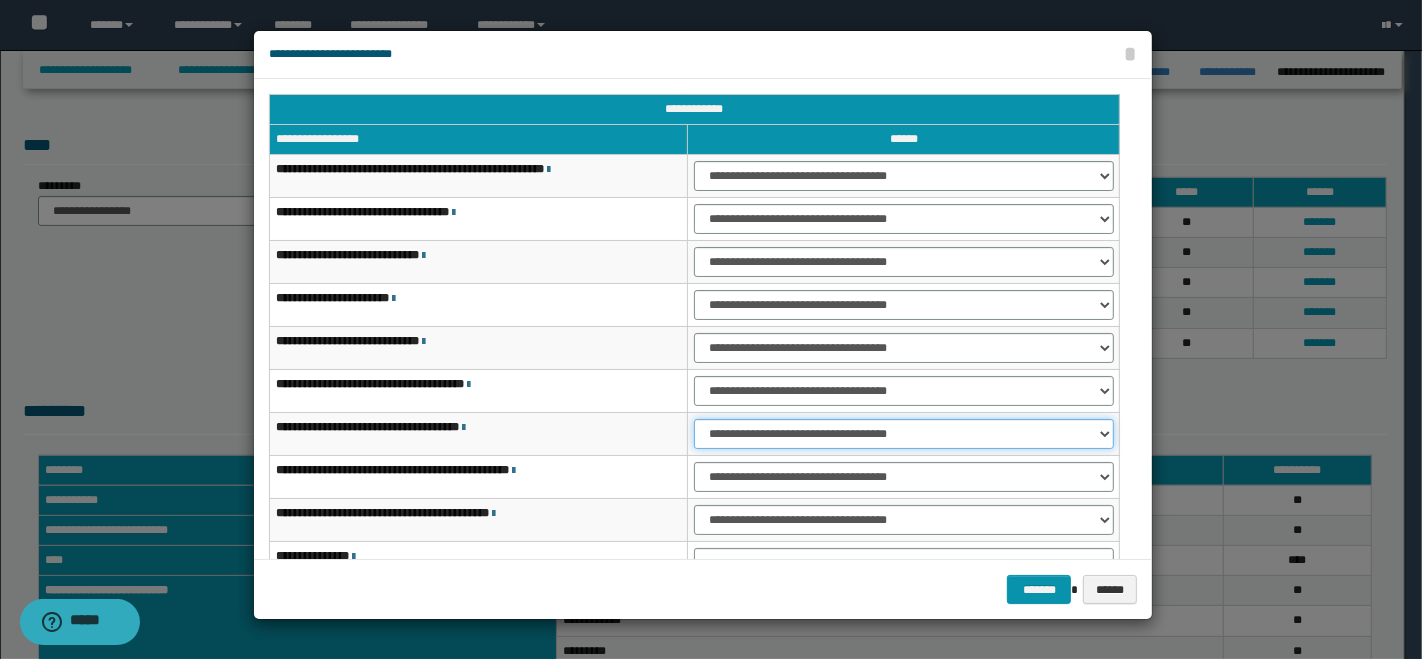 click on "**********" at bounding box center [903, 434] 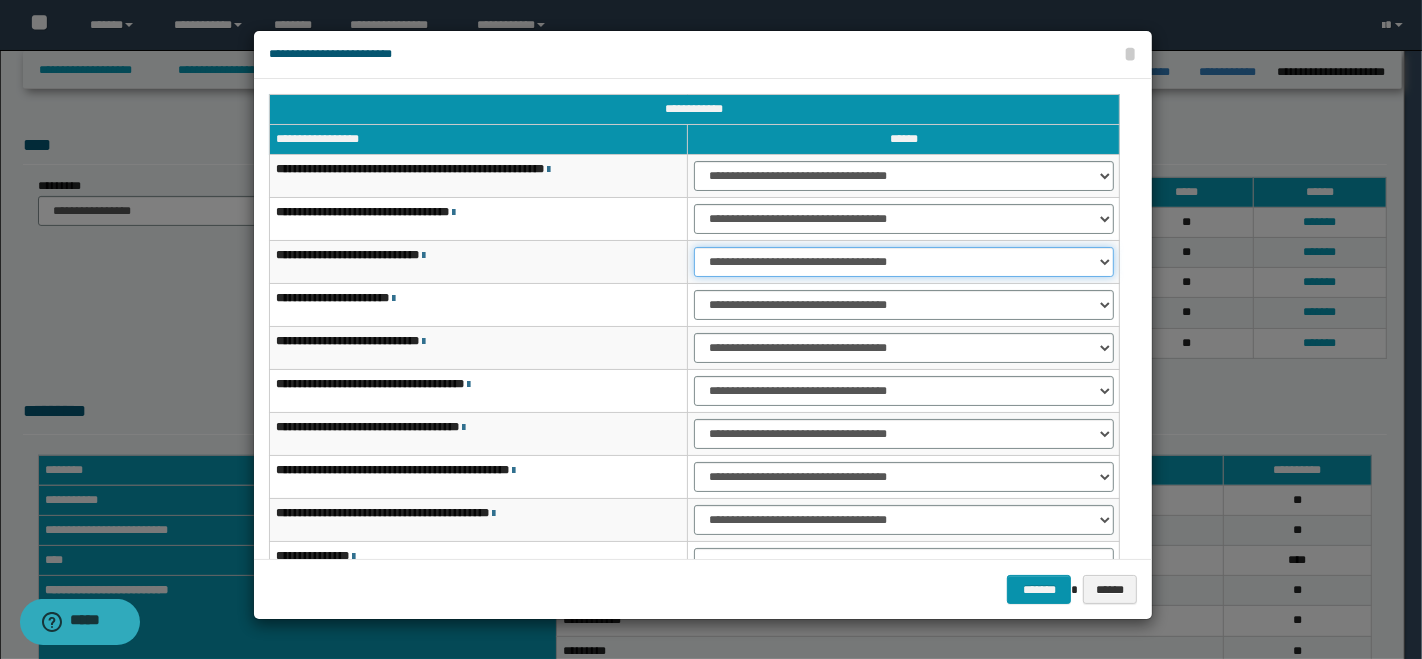 click on "**********" at bounding box center (903, 262) 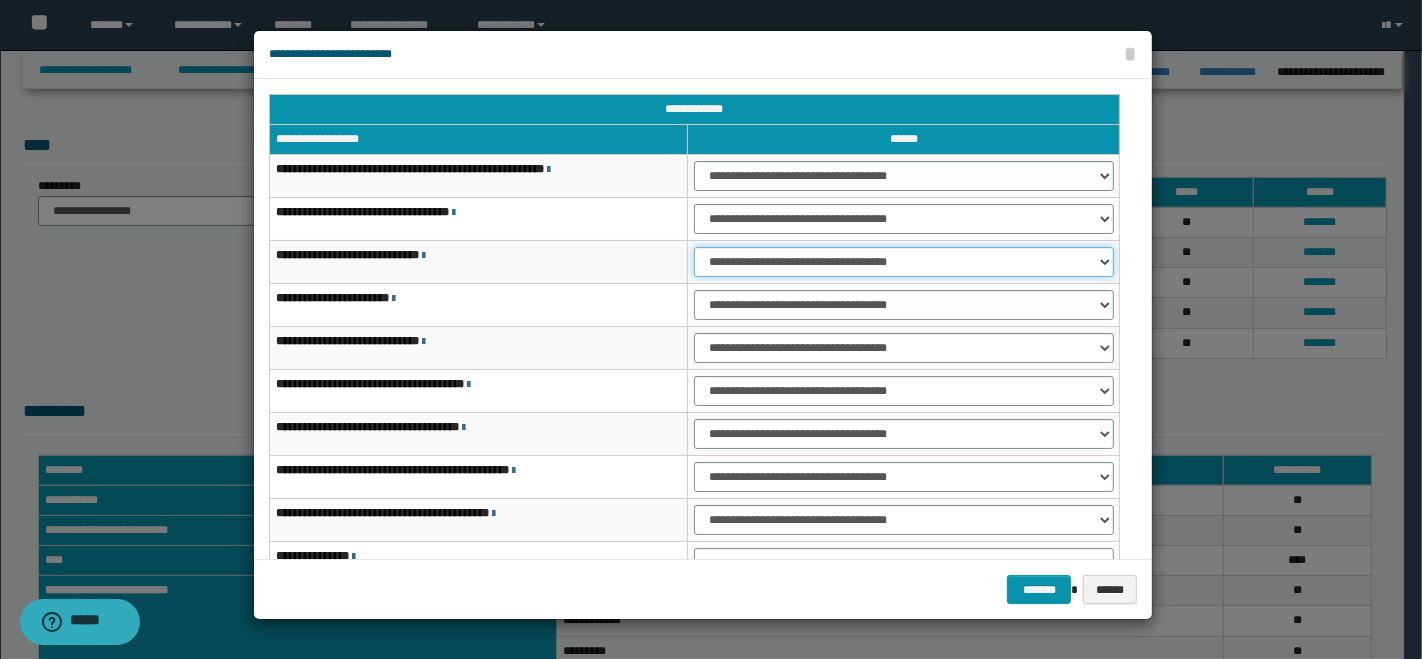 click on "**********" at bounding box center [903, 262] 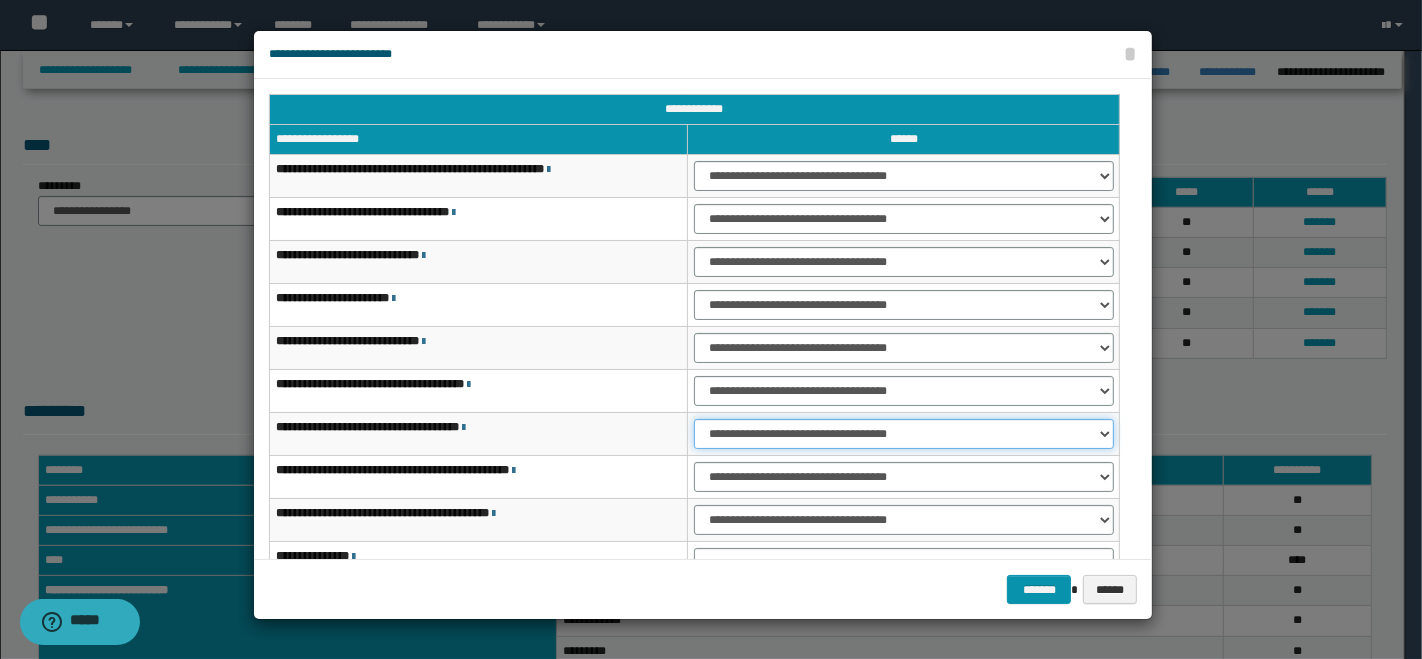 click on "**********" at bounding box center (903, 434) 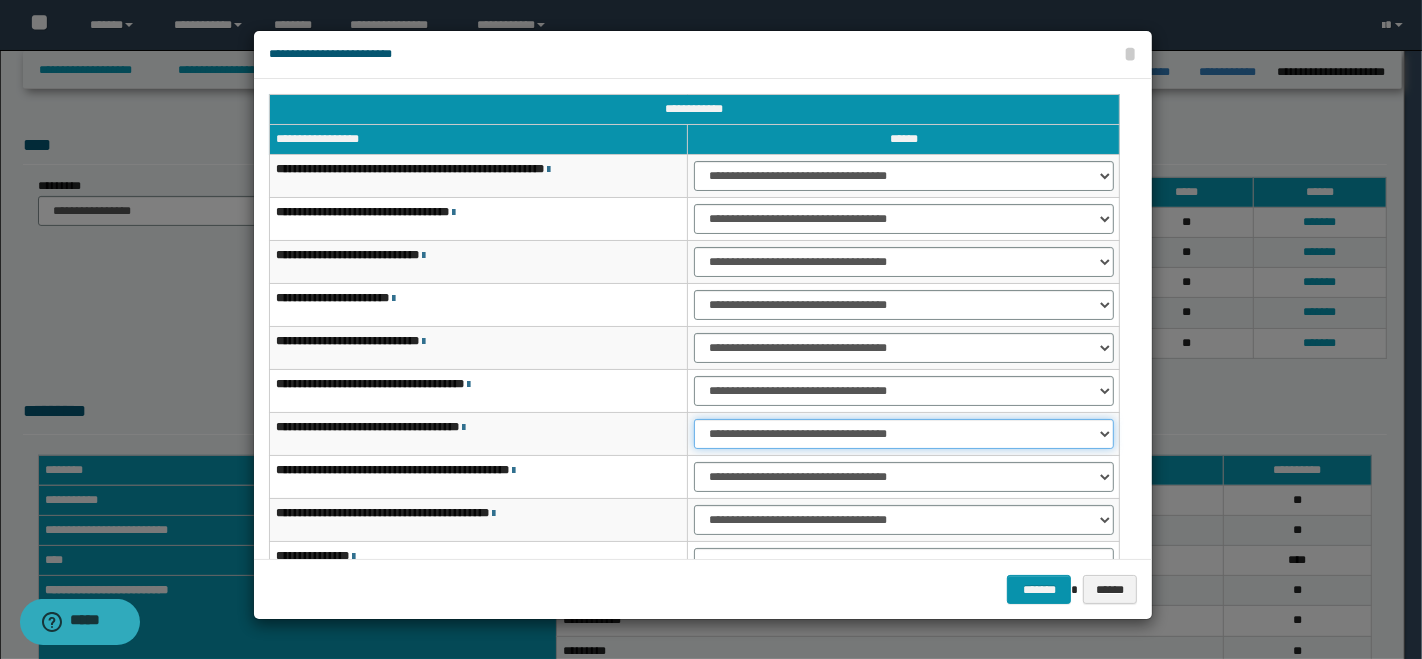 scroll, scrollTop: 117, scrollLeft: 0, axis: vertical 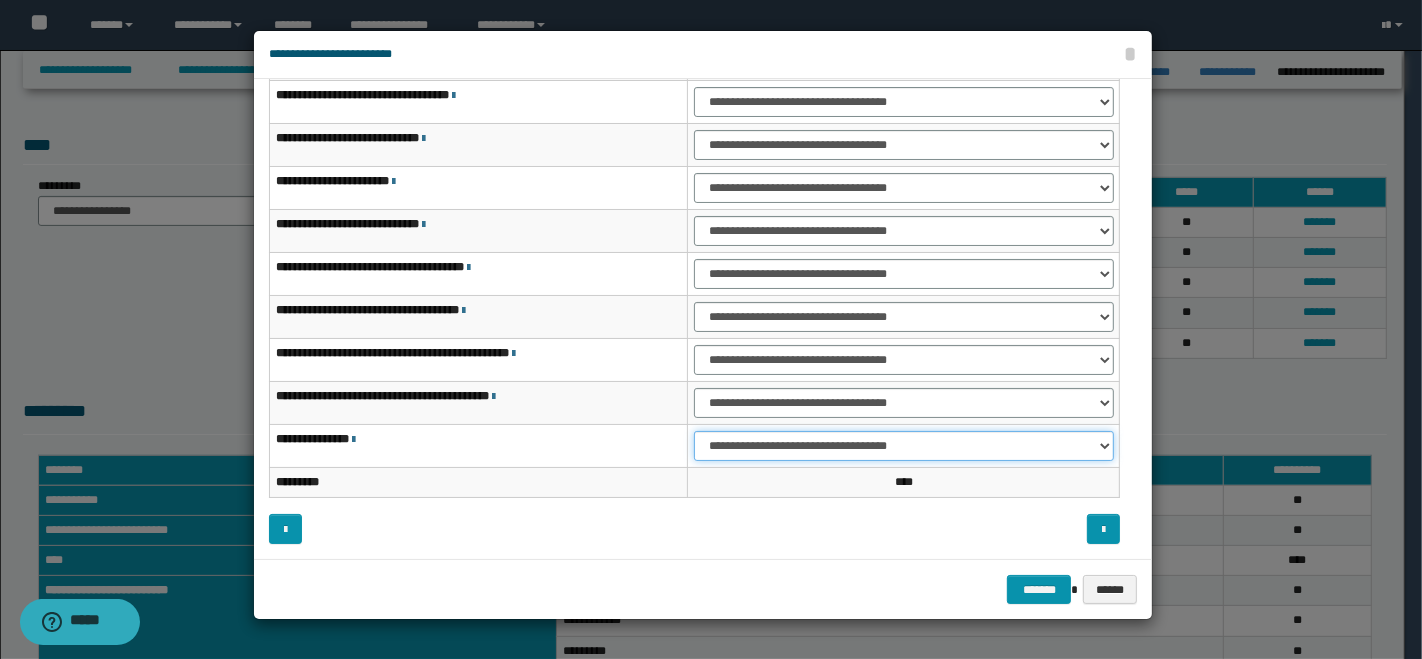 click on "**********" at bounding box center (903, 446) 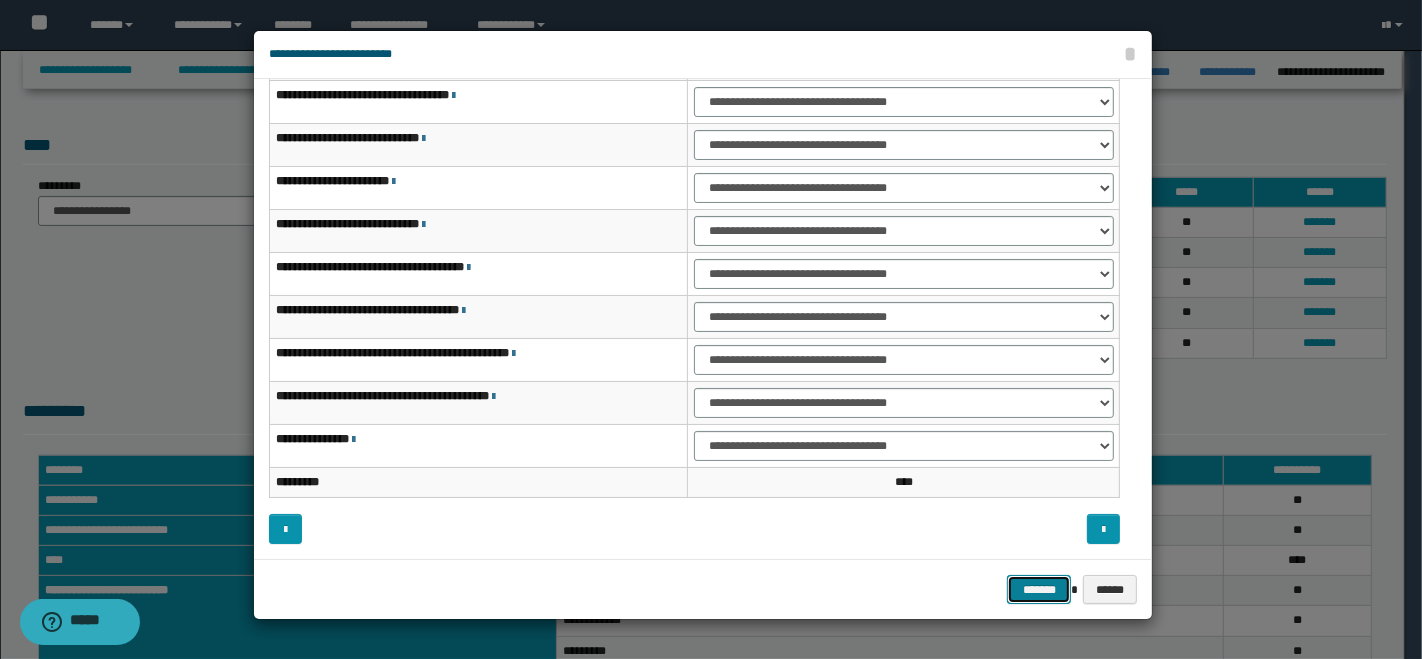 click on "*******" at bounding box center (1039, 589) 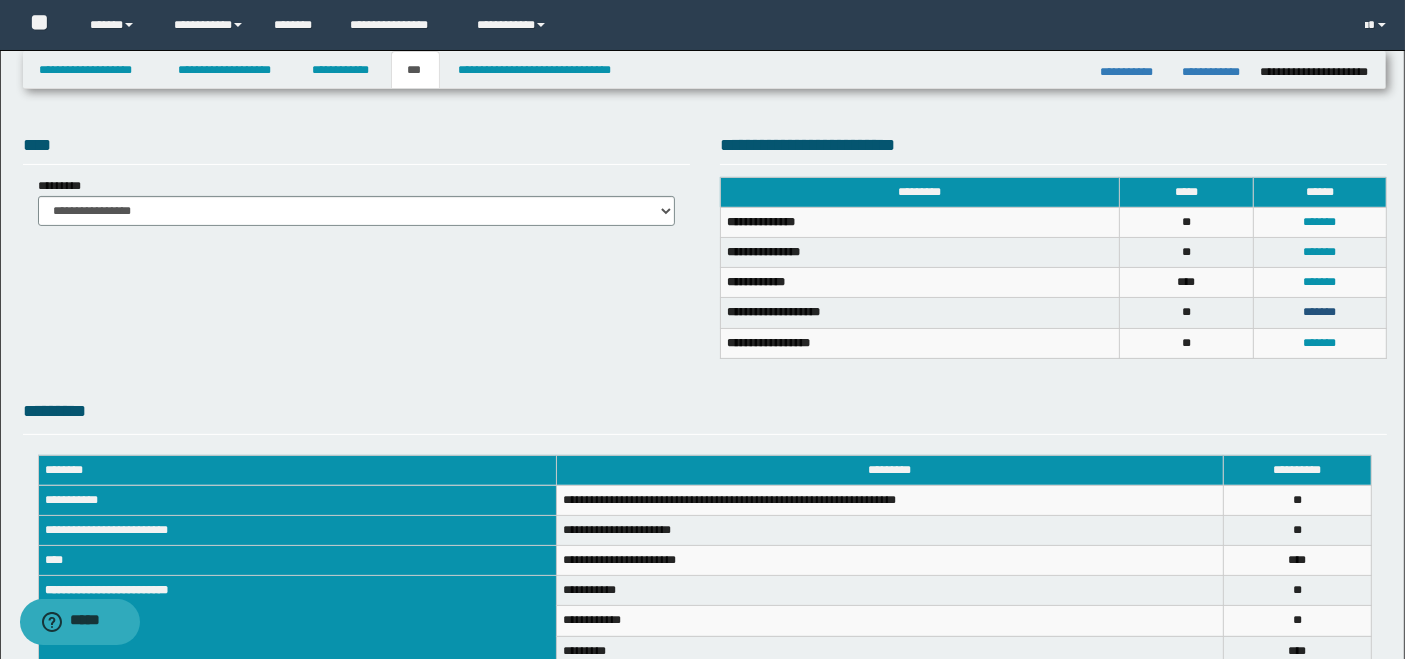 click on "*******" at bounding box center (1319, 312) 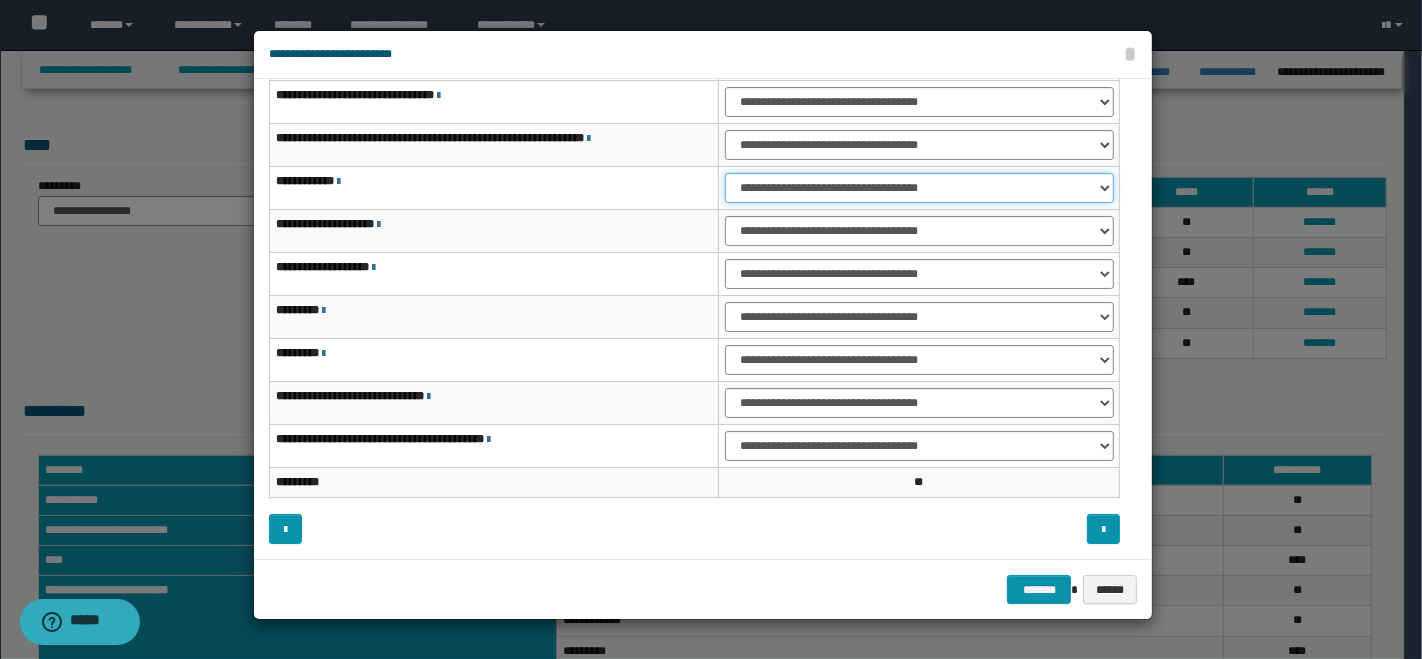 click on "**********" at bounding box center [919, 188] 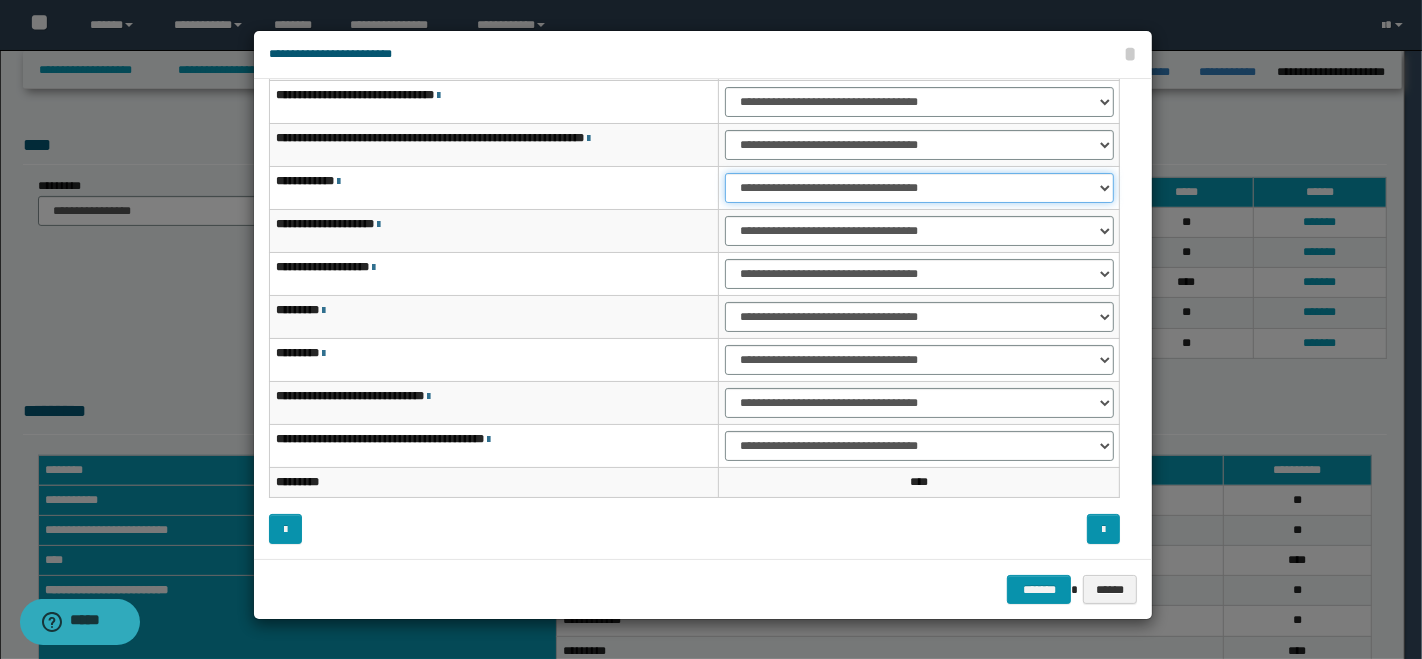 click on "**********" at bounding box center [919, 188] 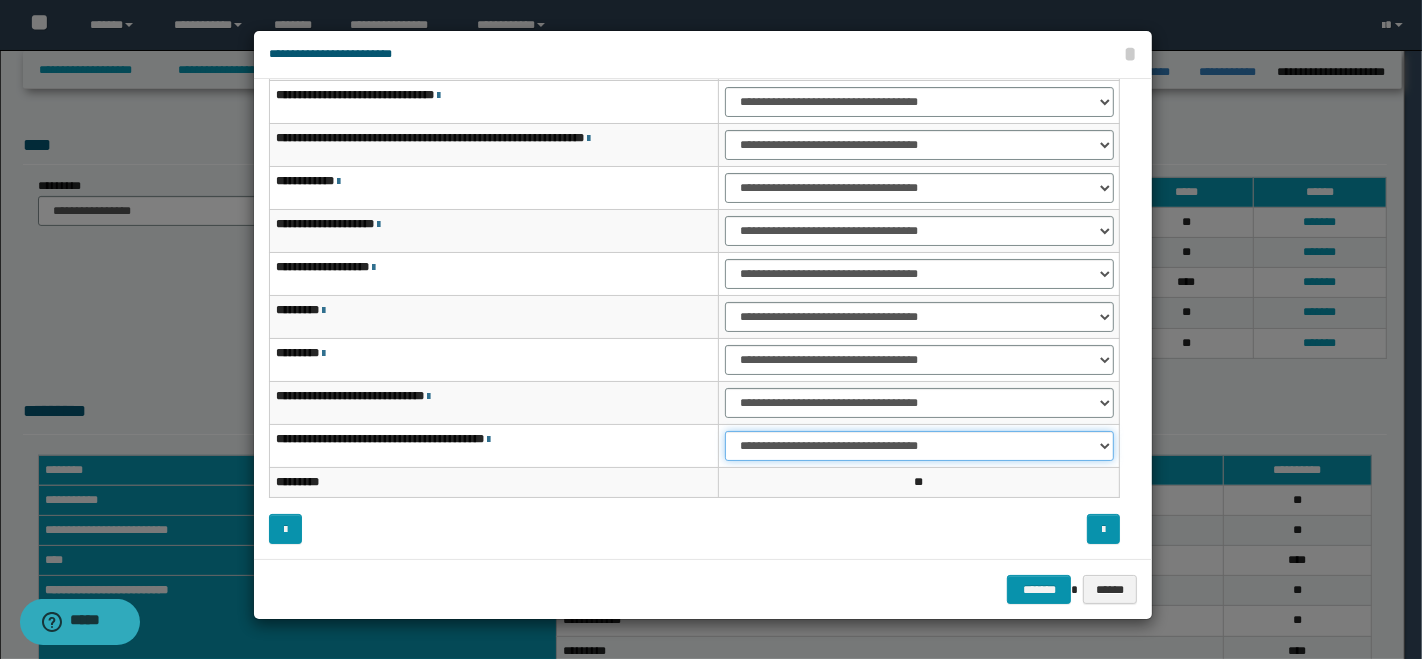 click on "**********" at bounding box center (919, 446) 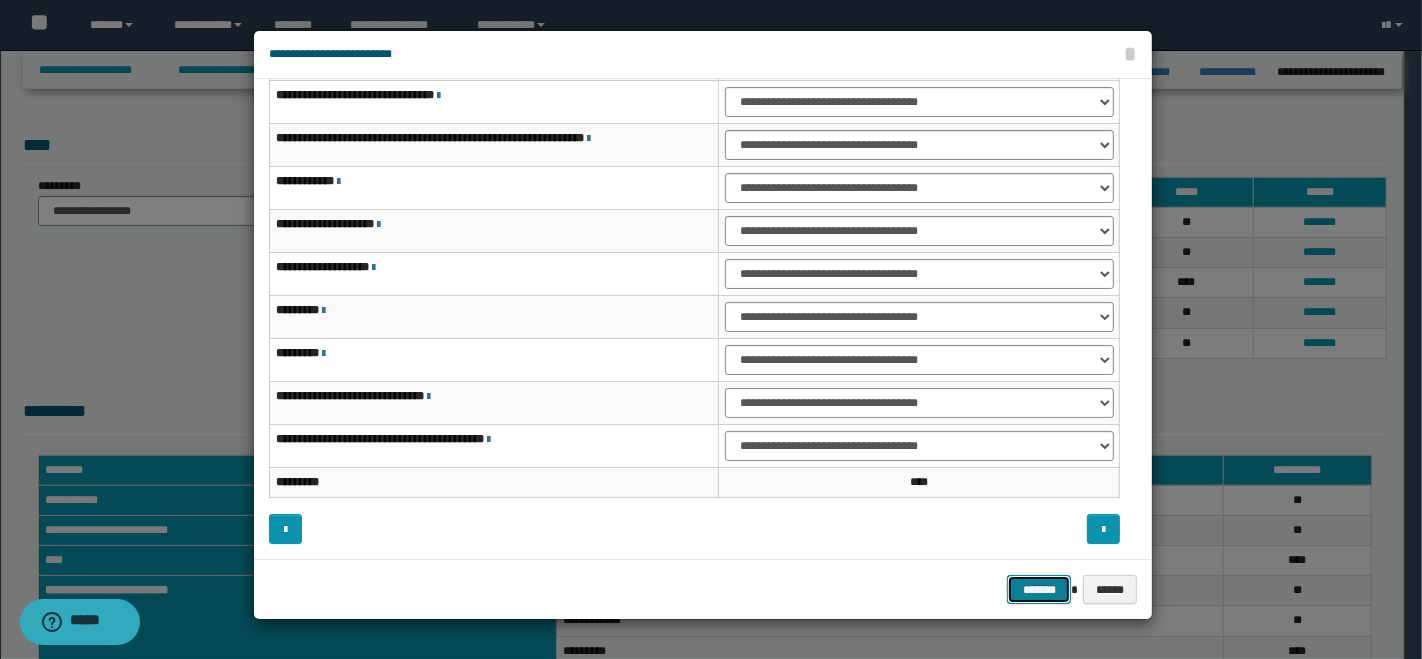 click on "*******" at bounding box center (1039, 589) 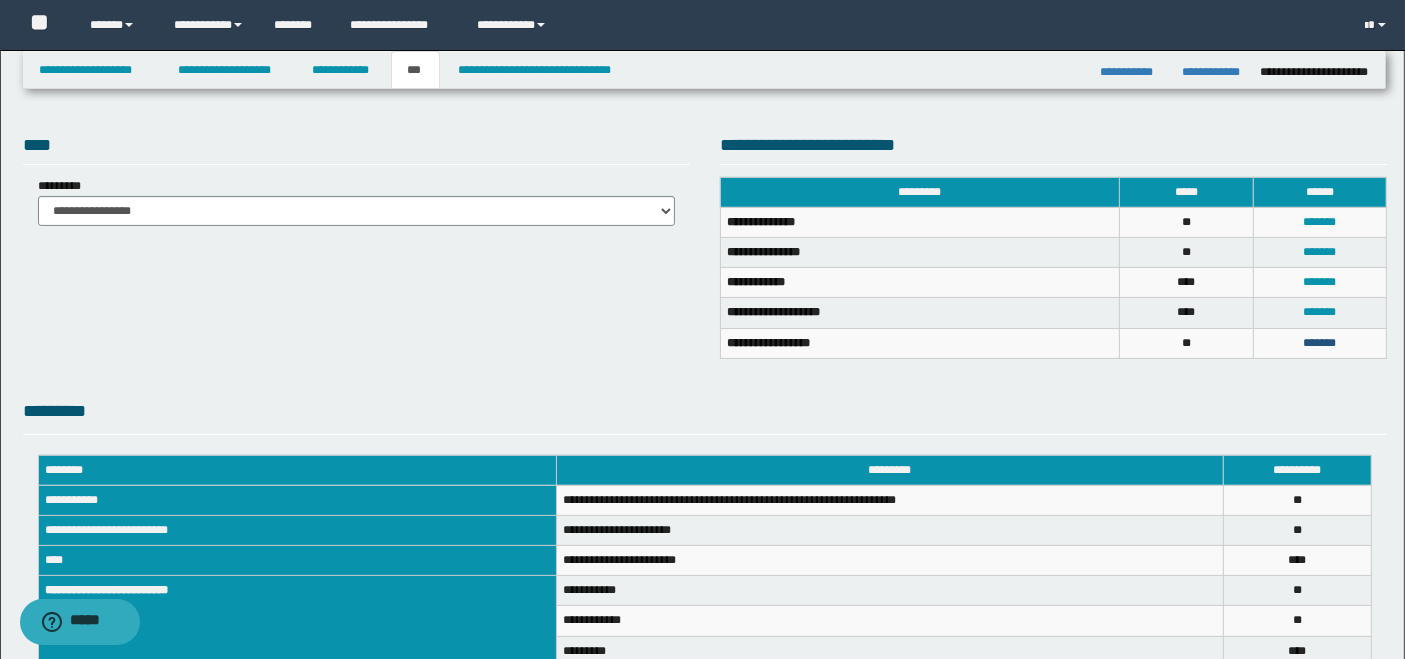 click on "*******" at bounding box center [1319, 343] 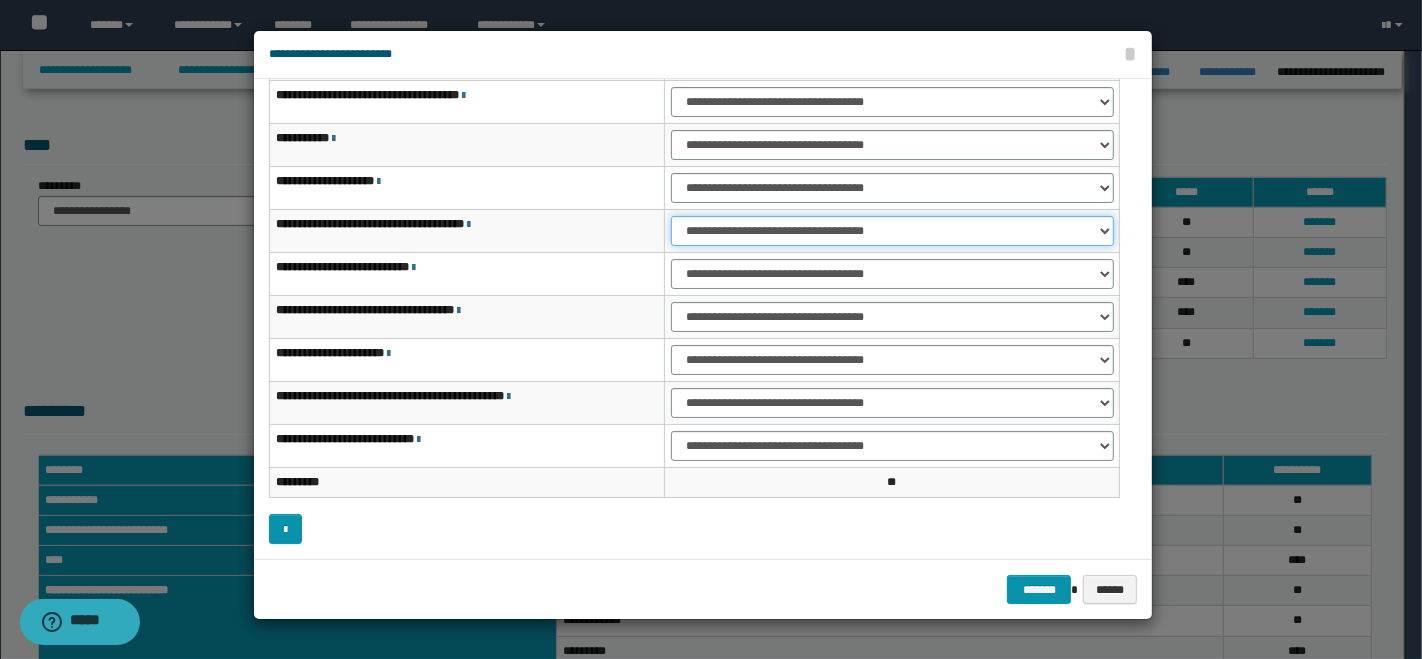 click on "**********" at bounding box center [892, 231] 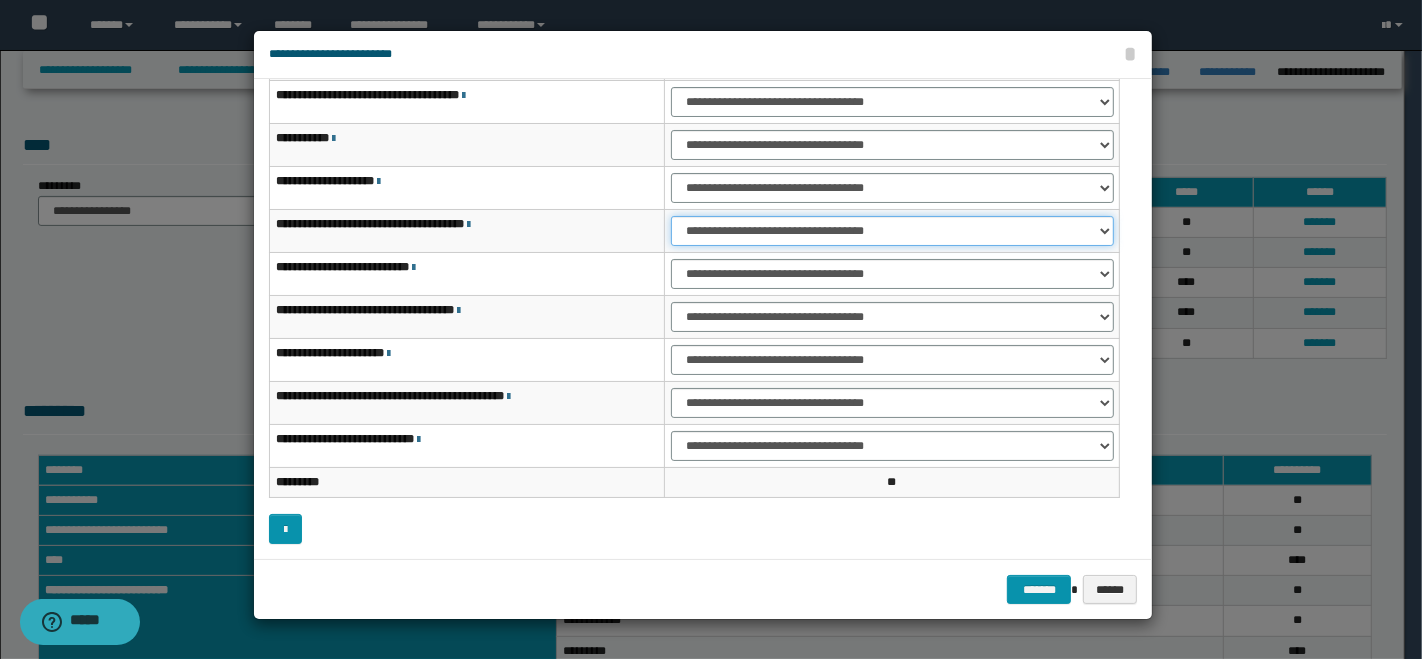 select on "***" 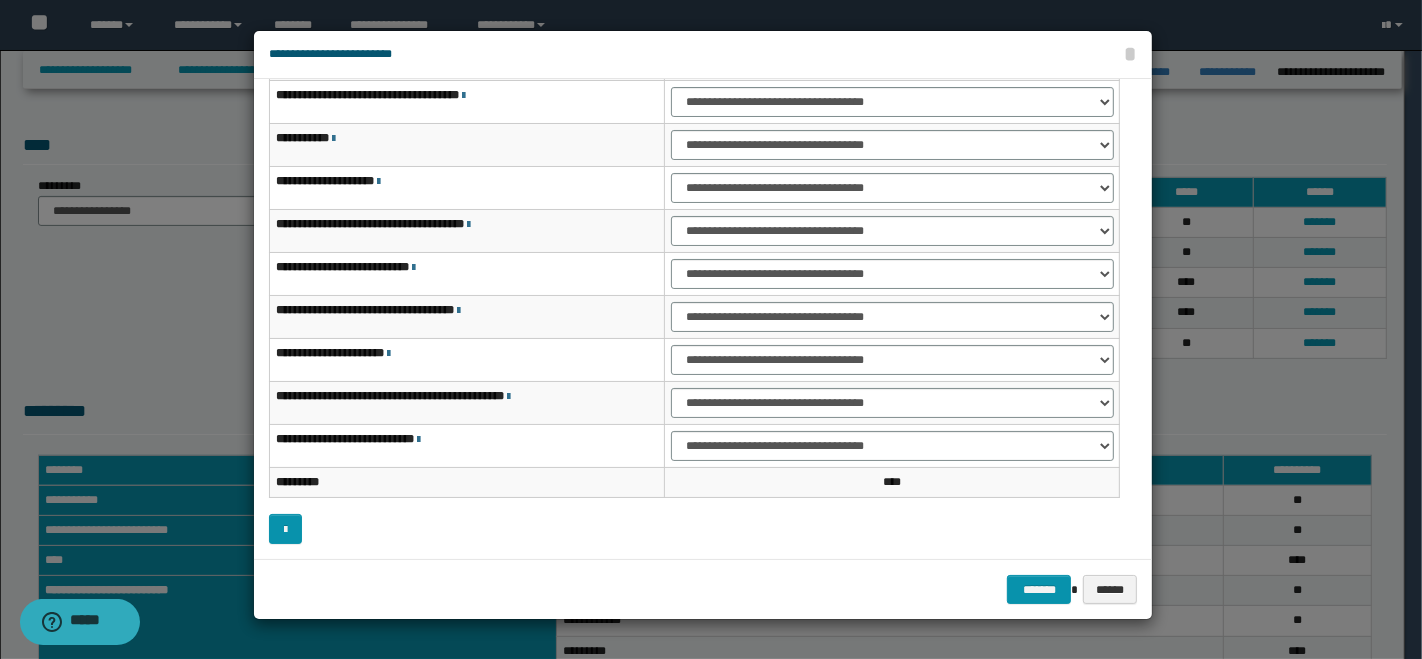 click on "**********" at bounding box center [891, 360] 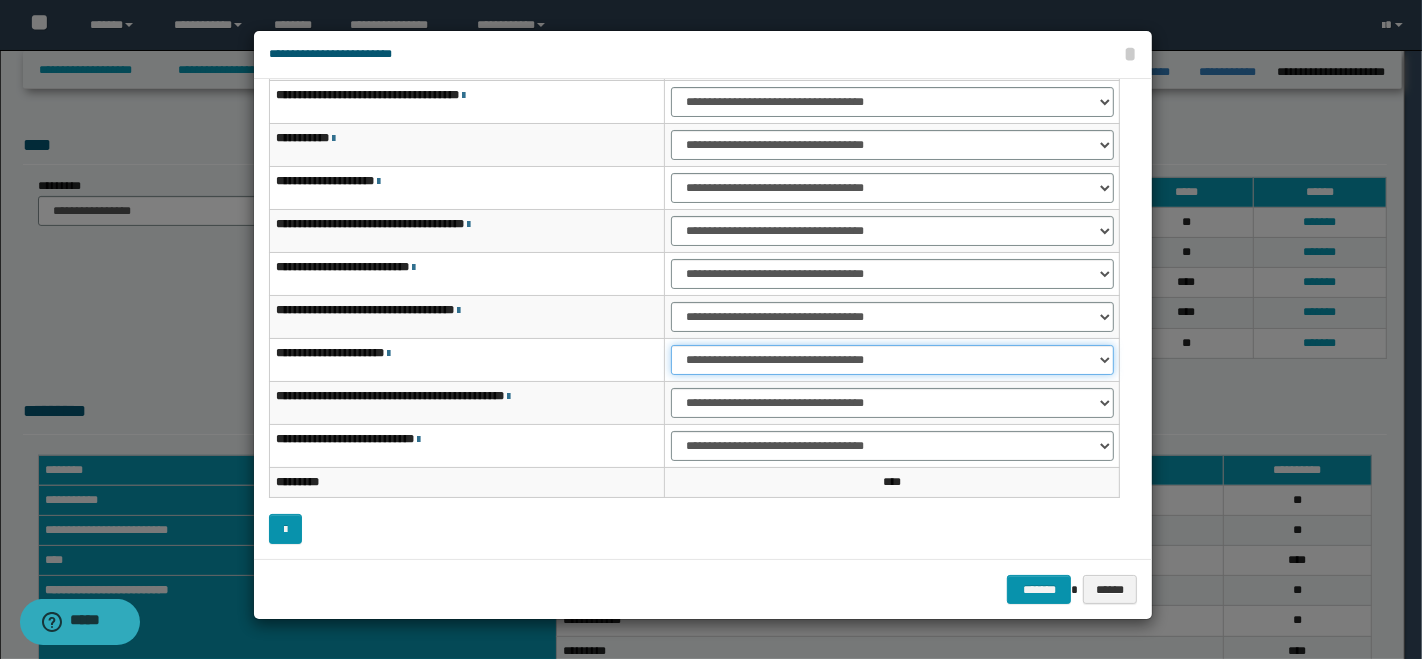 click on "**********" at bounding box center [892, 360] 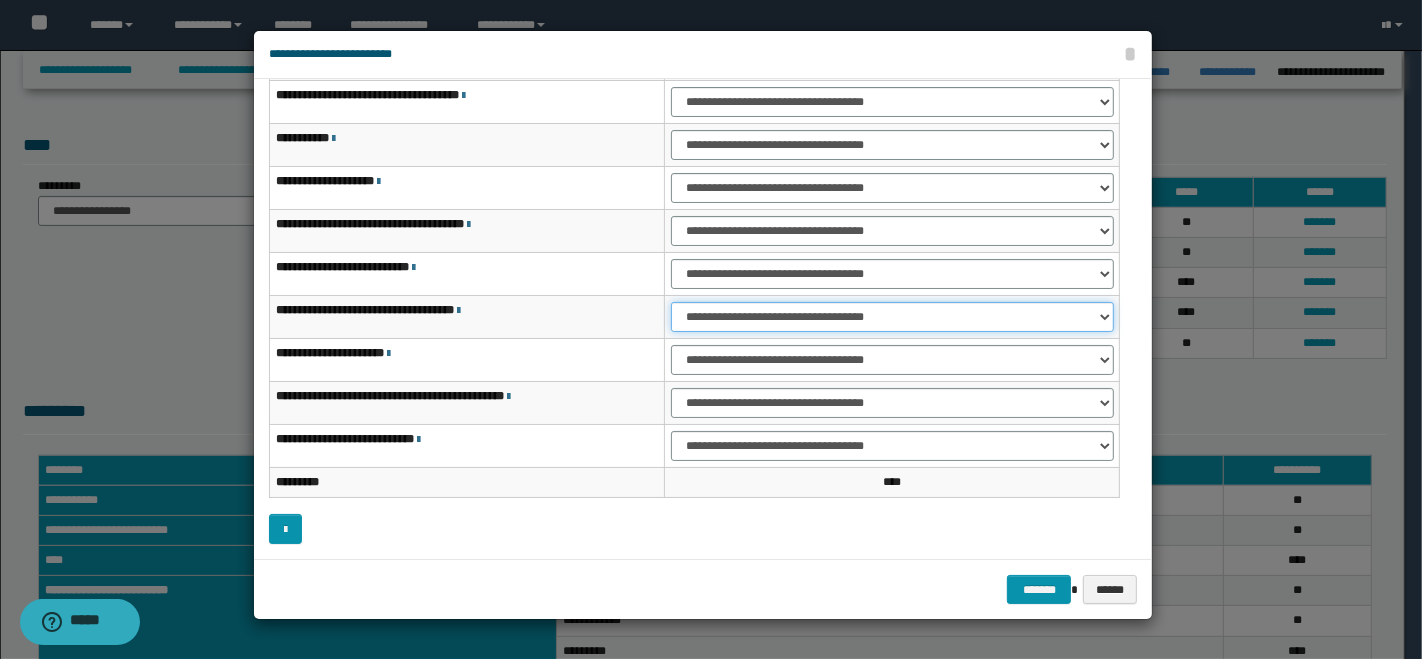 click on "**********" at bounding box center [892, 317] 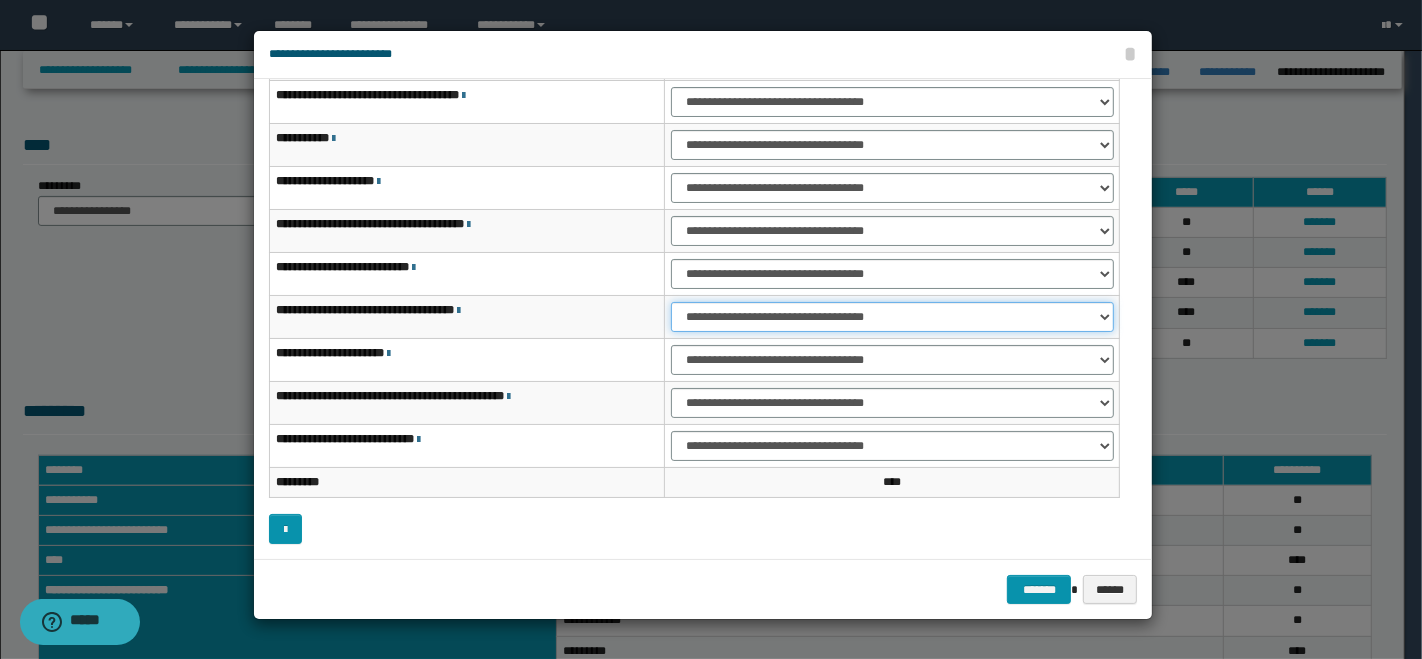 scroll, scrollTop: 5, scrollLeft: 0, axis: vertical 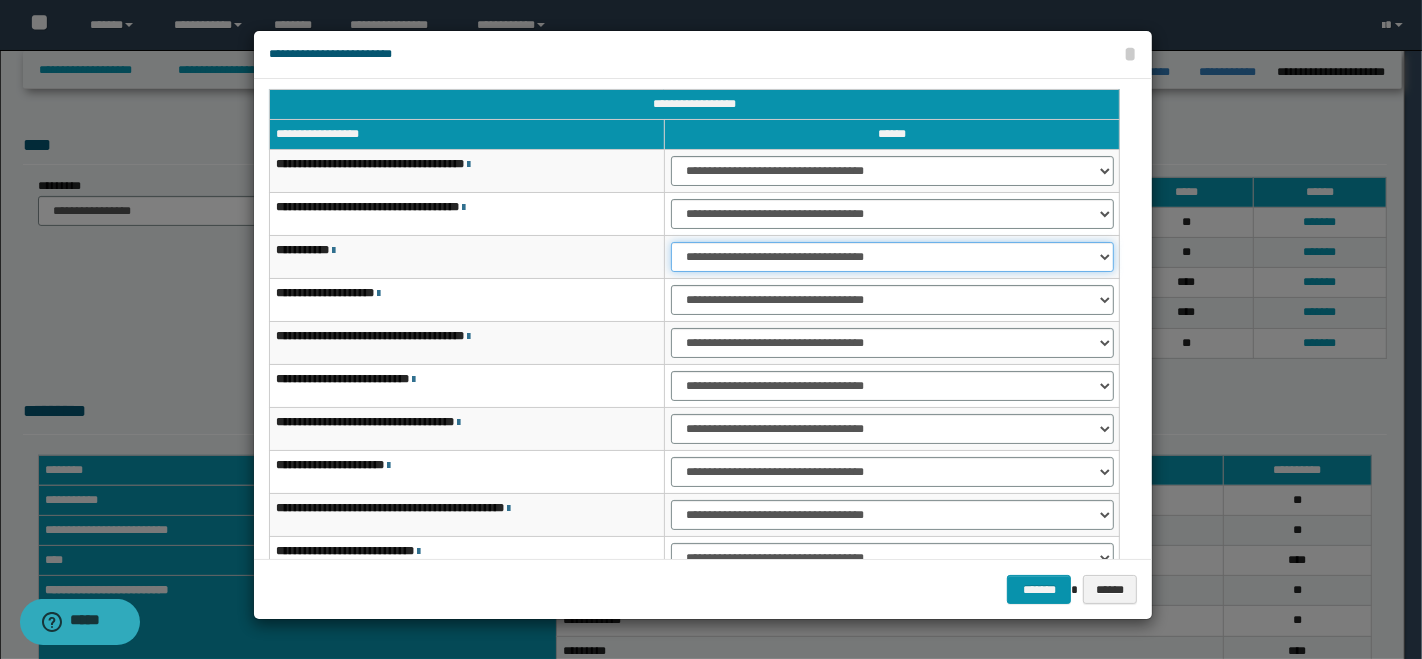 click on "**********" at bounding box center (892, 257) 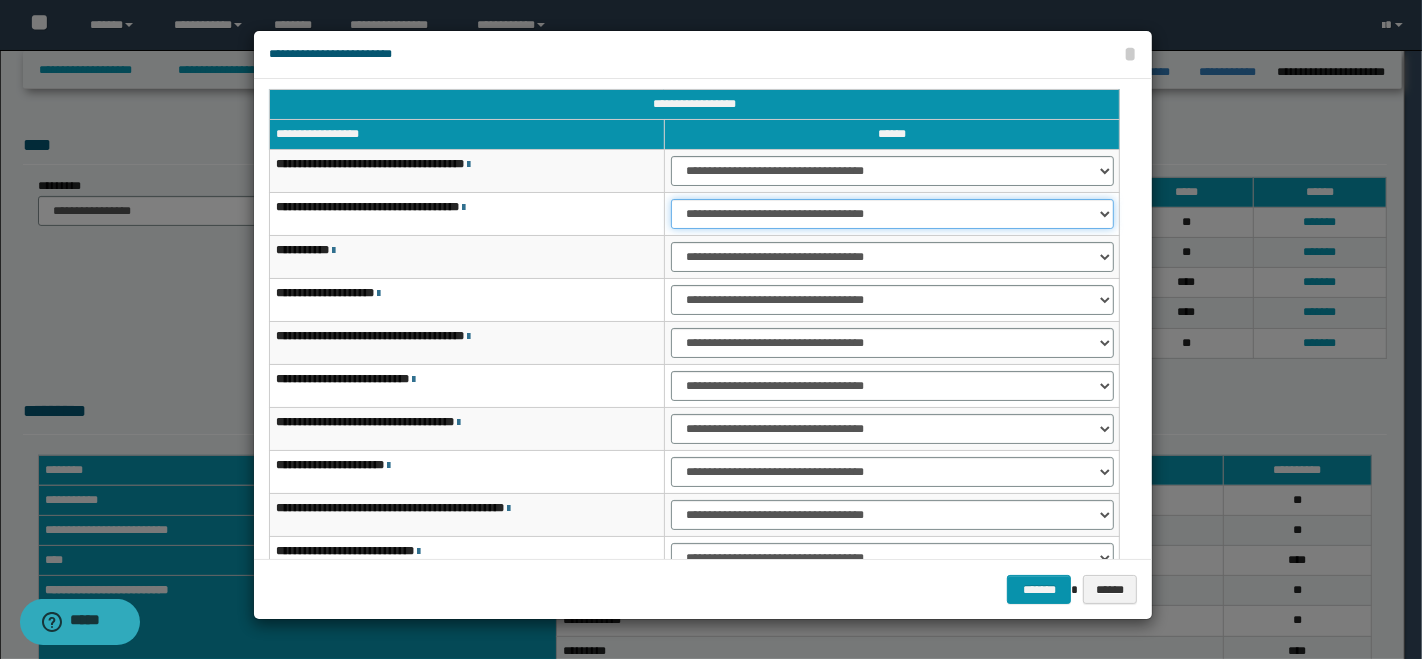 click on "**********" at bounding box center [892, 214] 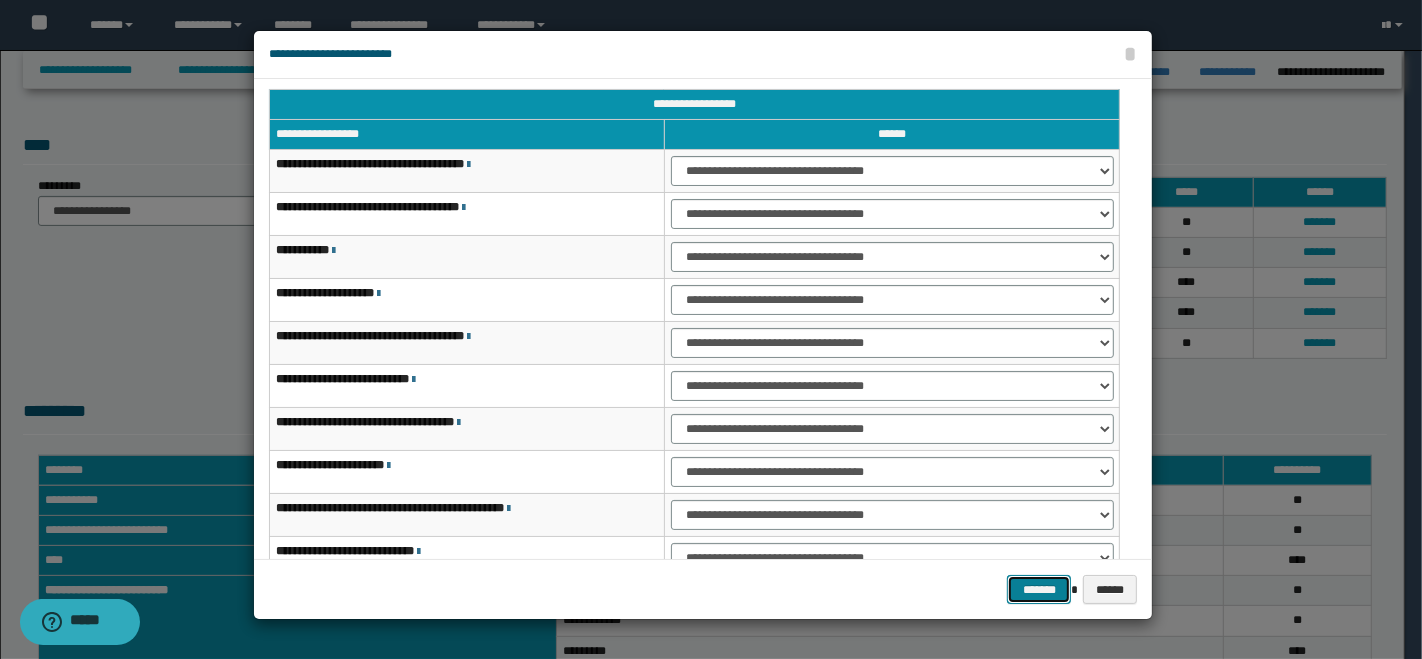 drag, startPoint x: 1049, startPoint y: 592, endPoint x: 1068, endPoint y: 581, distance: 21.954498 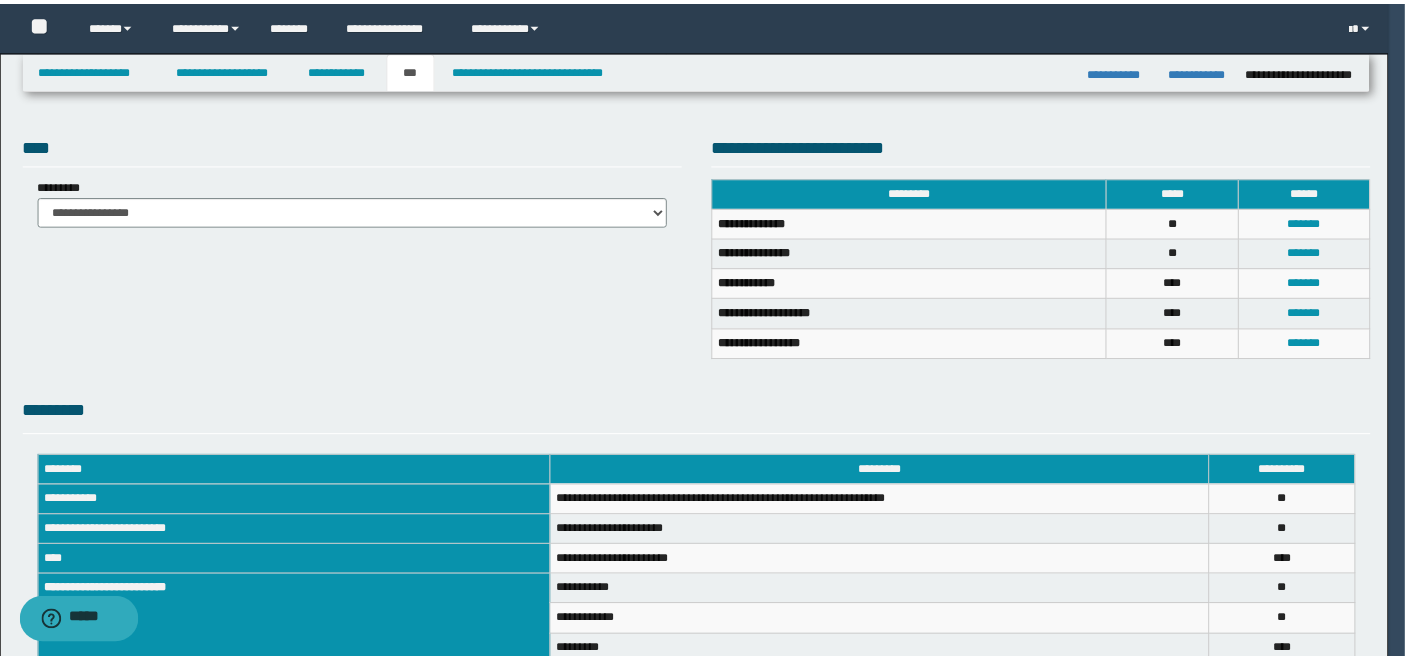 scroll, scrollTop: 602, scrollLeft: 0, axis: vertical 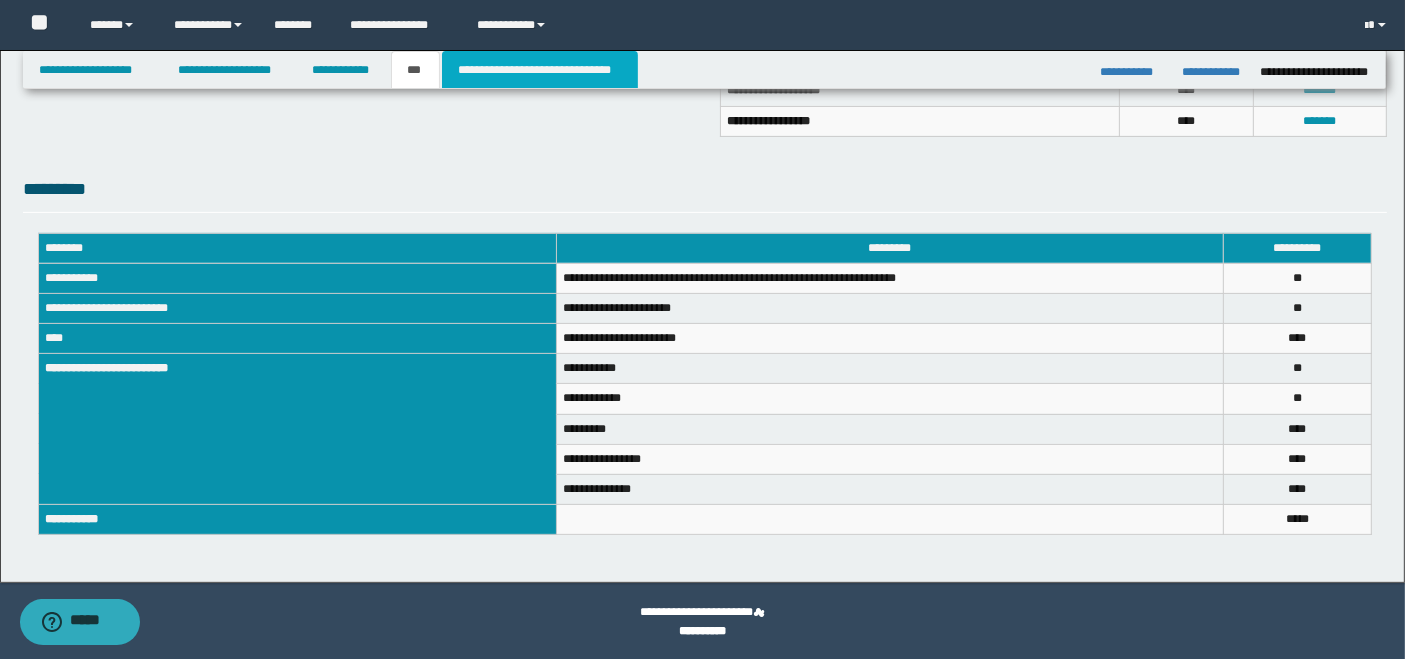 click on "**********" at bounding box center [540, 70] 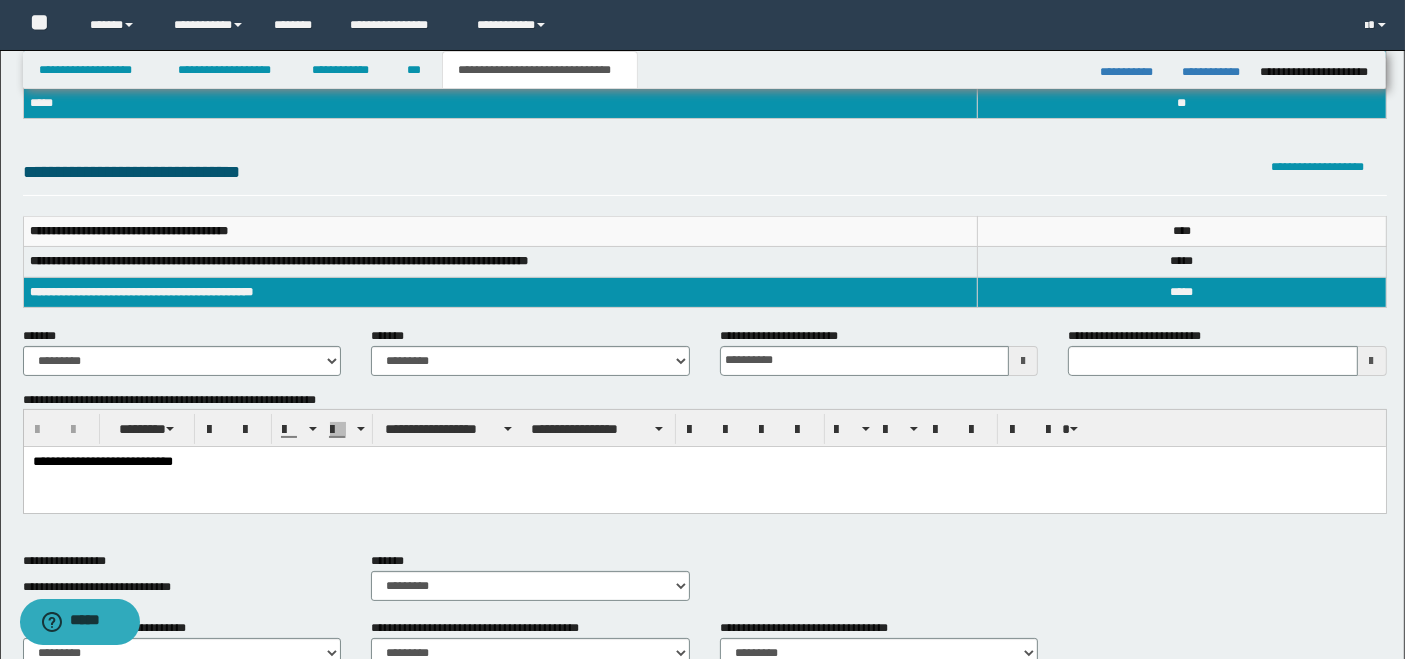 scroll, scrollTop: 47, scrollLeft: 0, axis: vertical 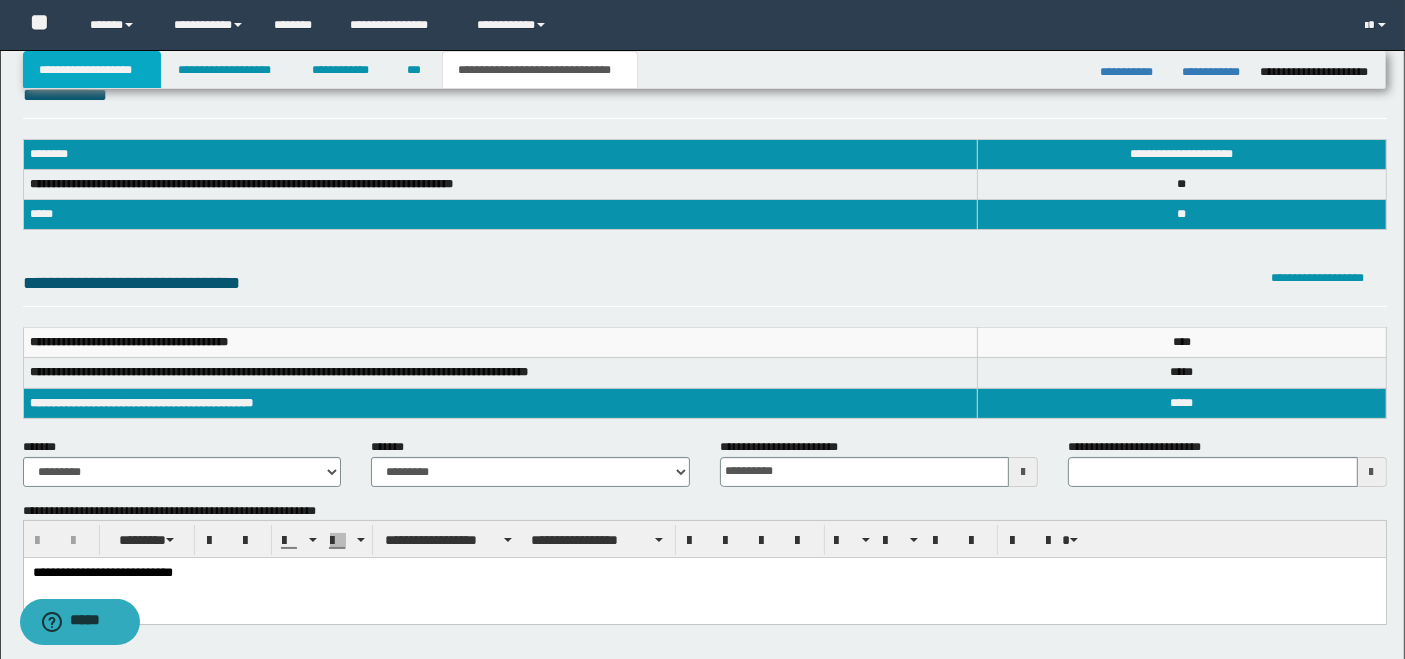 click on "**********" at bounding box center [92, 70] 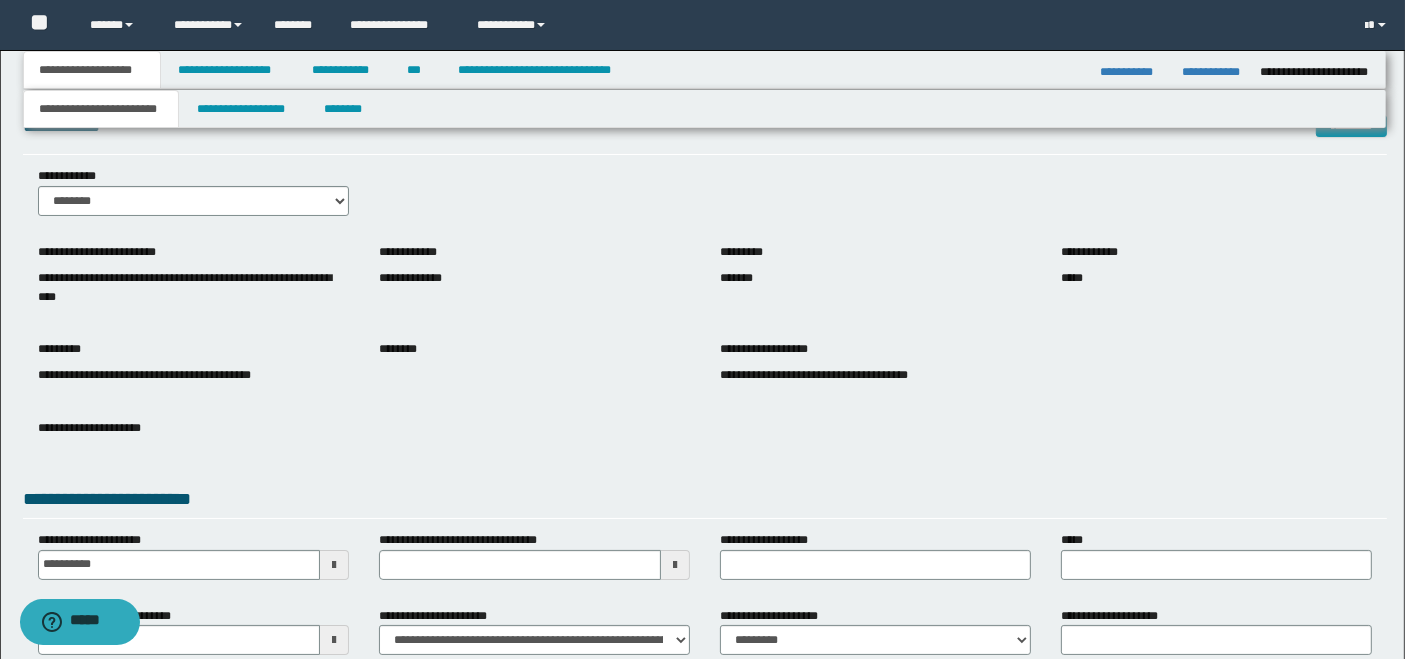 scroll, scrollTop: 78, scrollLeft: 0, axis: vertical 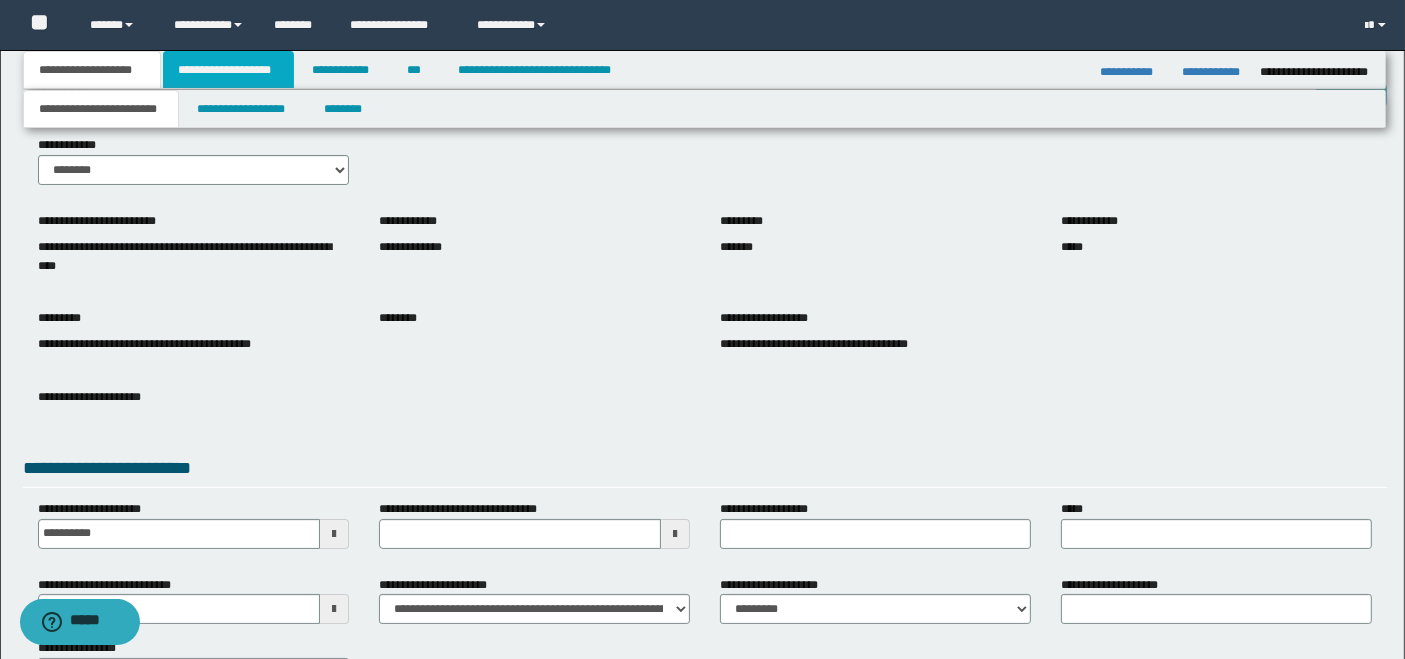 click on "**********" at bounding box center [228, 70] 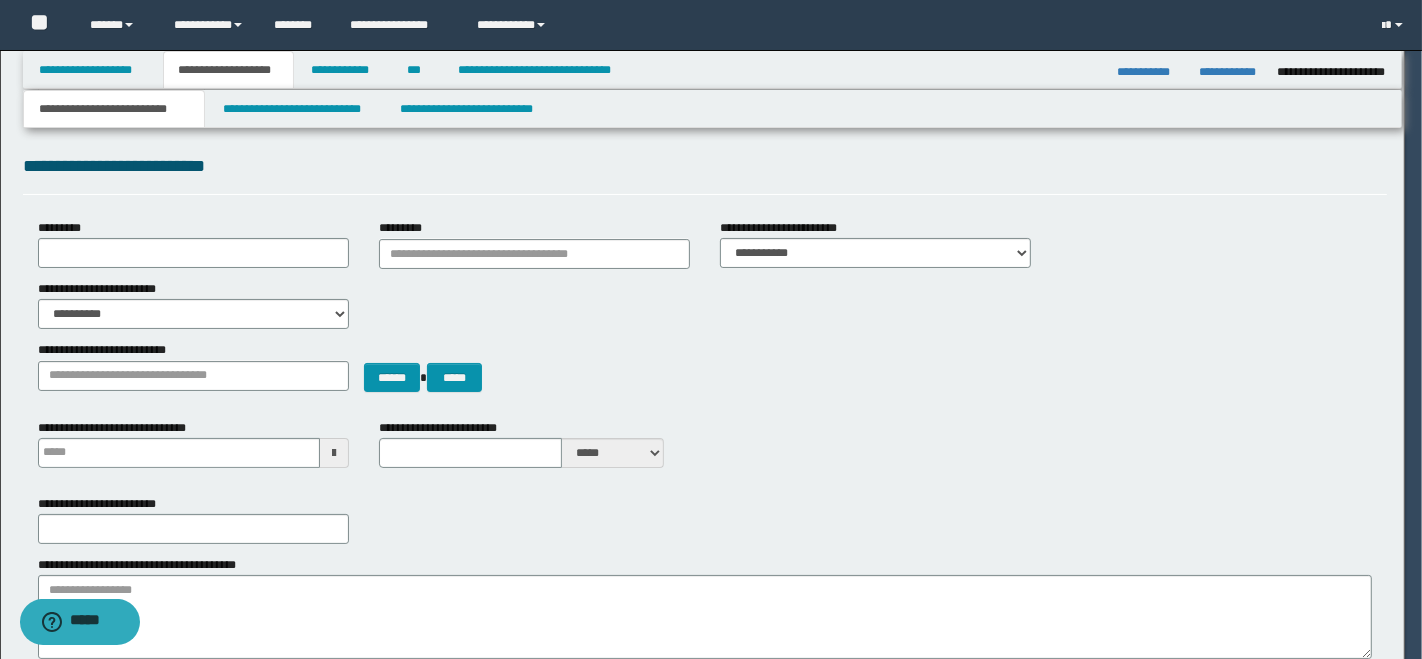 type 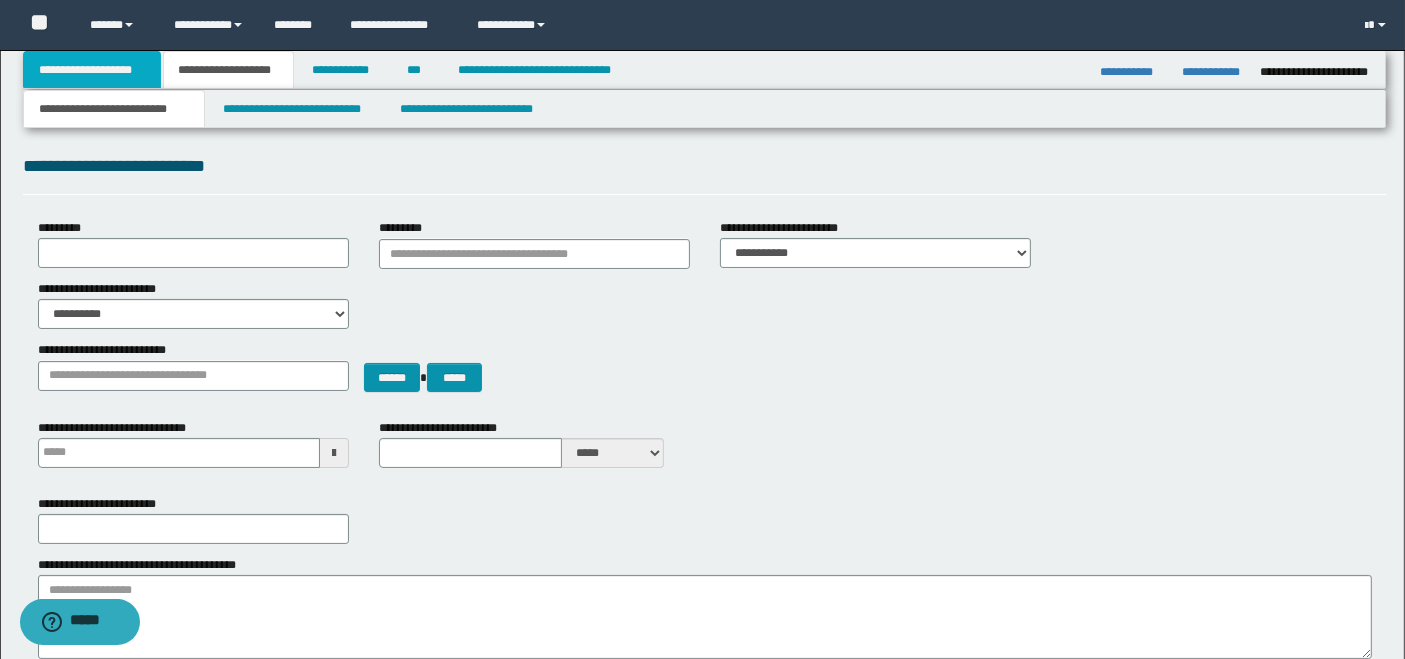 click on "**********" at bounding box center (92, 70) 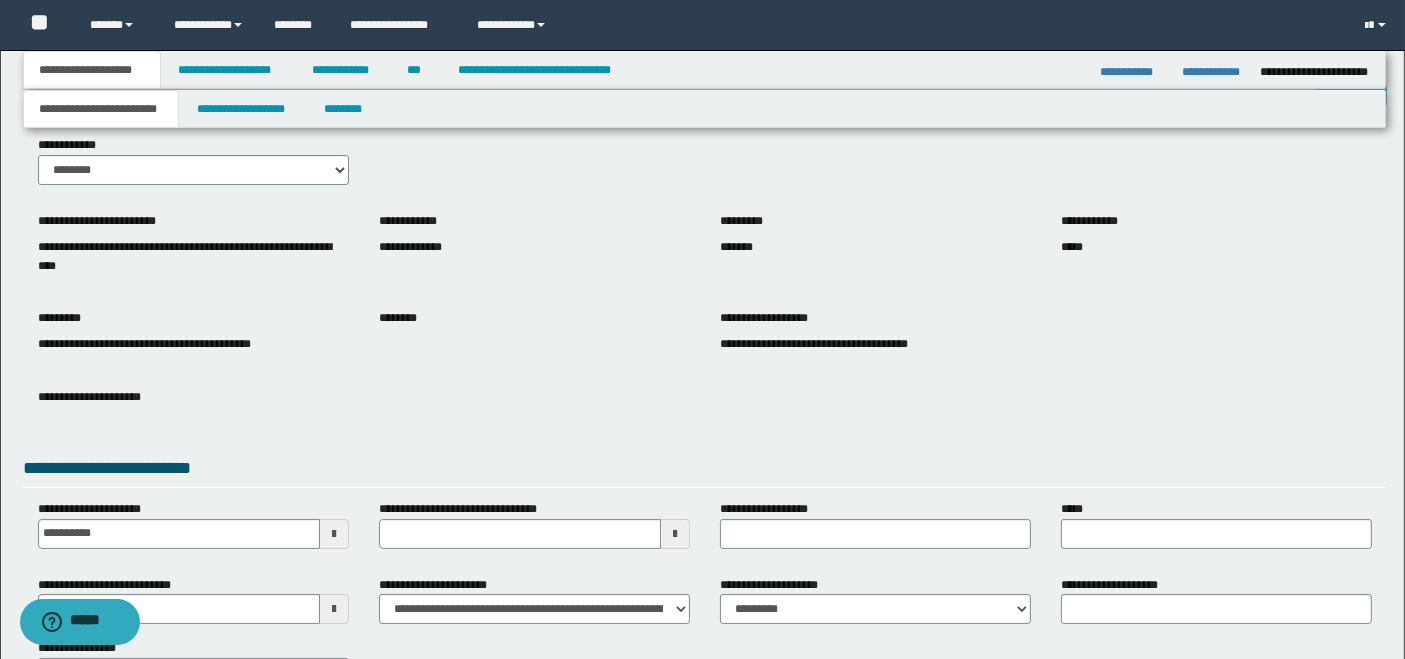 scroll, scrollTop: 0, scrollLeft: 0, axis: both 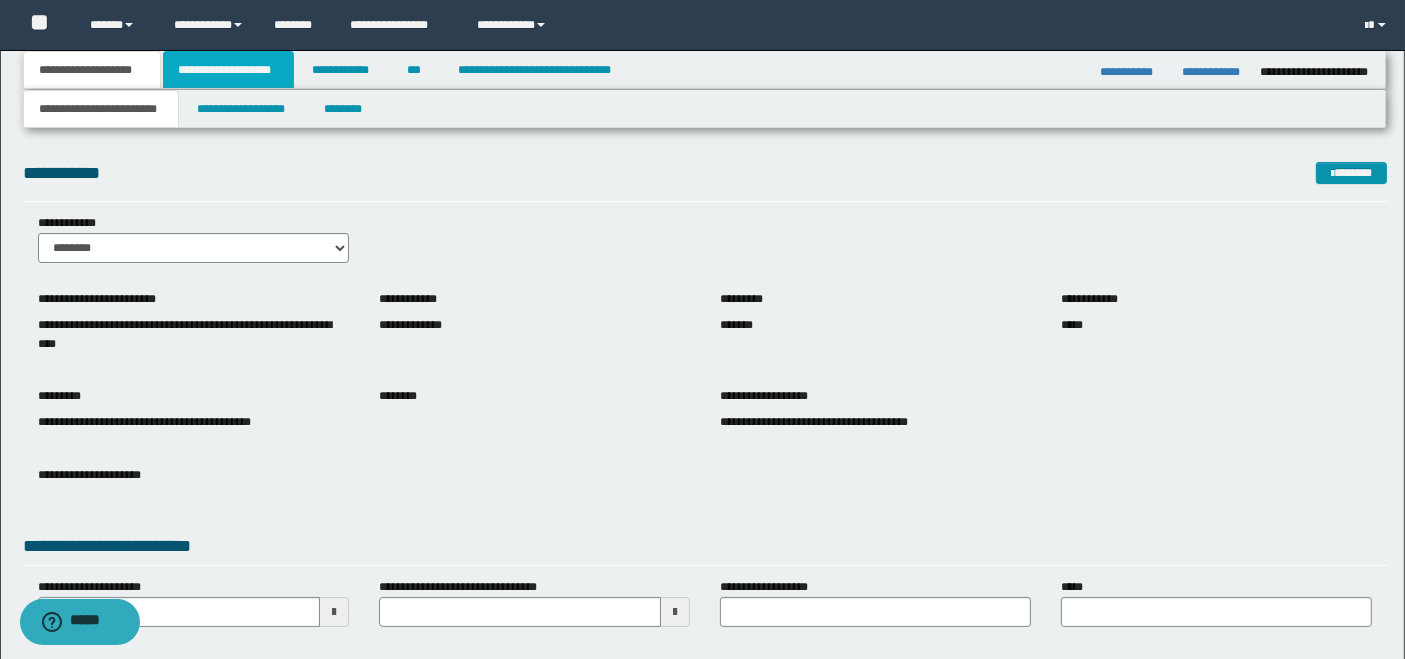 click on "**********" at bounding box center (228, 70) 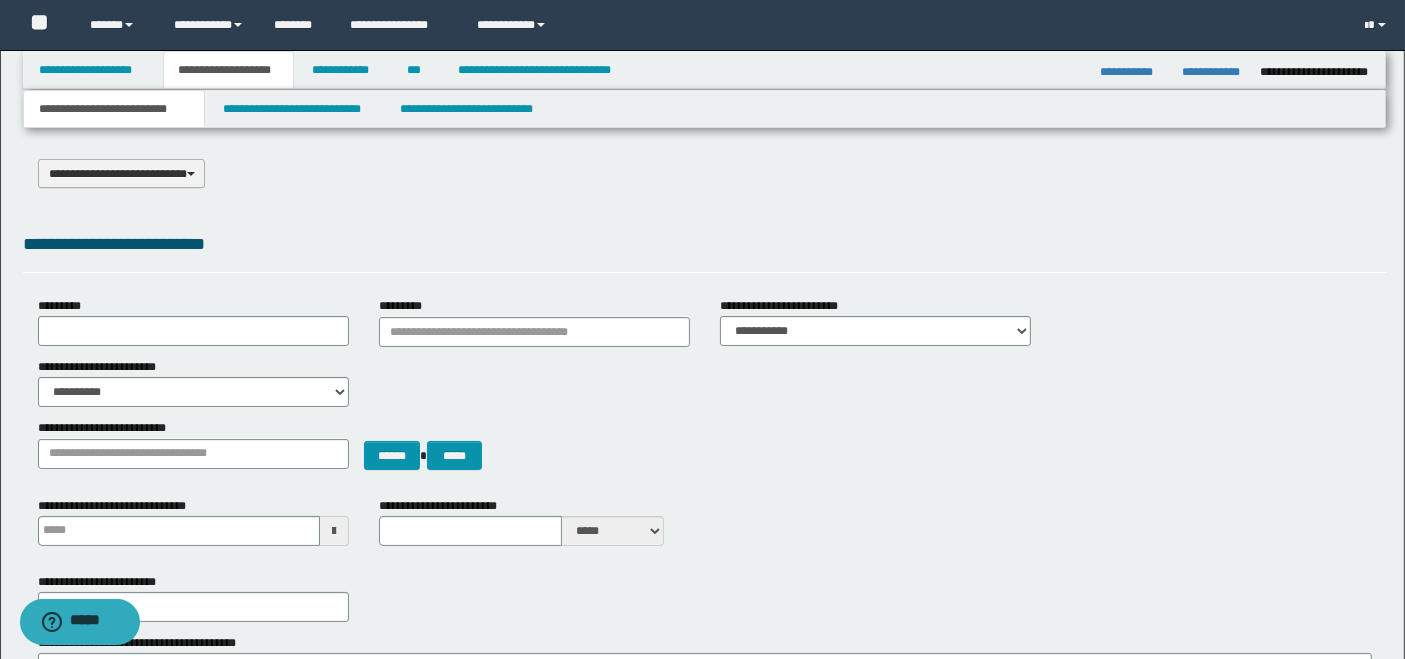 click on "**********" at bounding box center (122, 173) 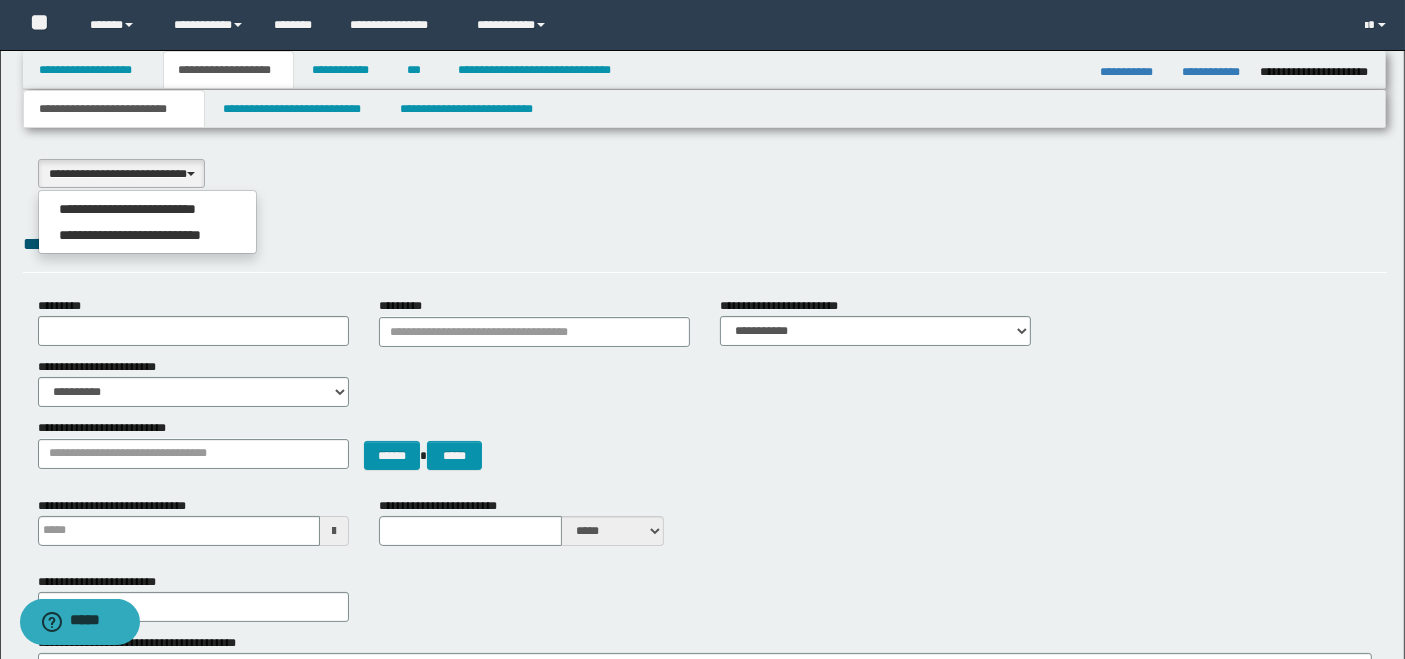 click on "**********" at bounding box center (147, 209) 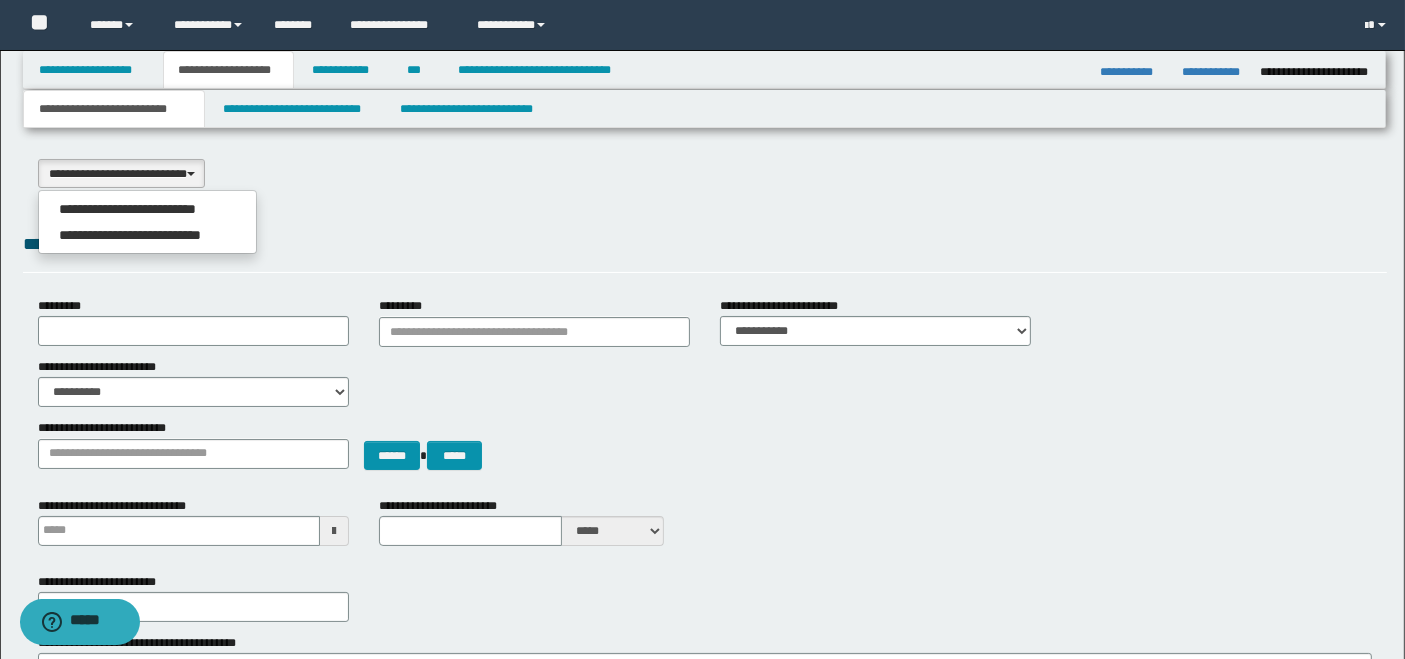 type 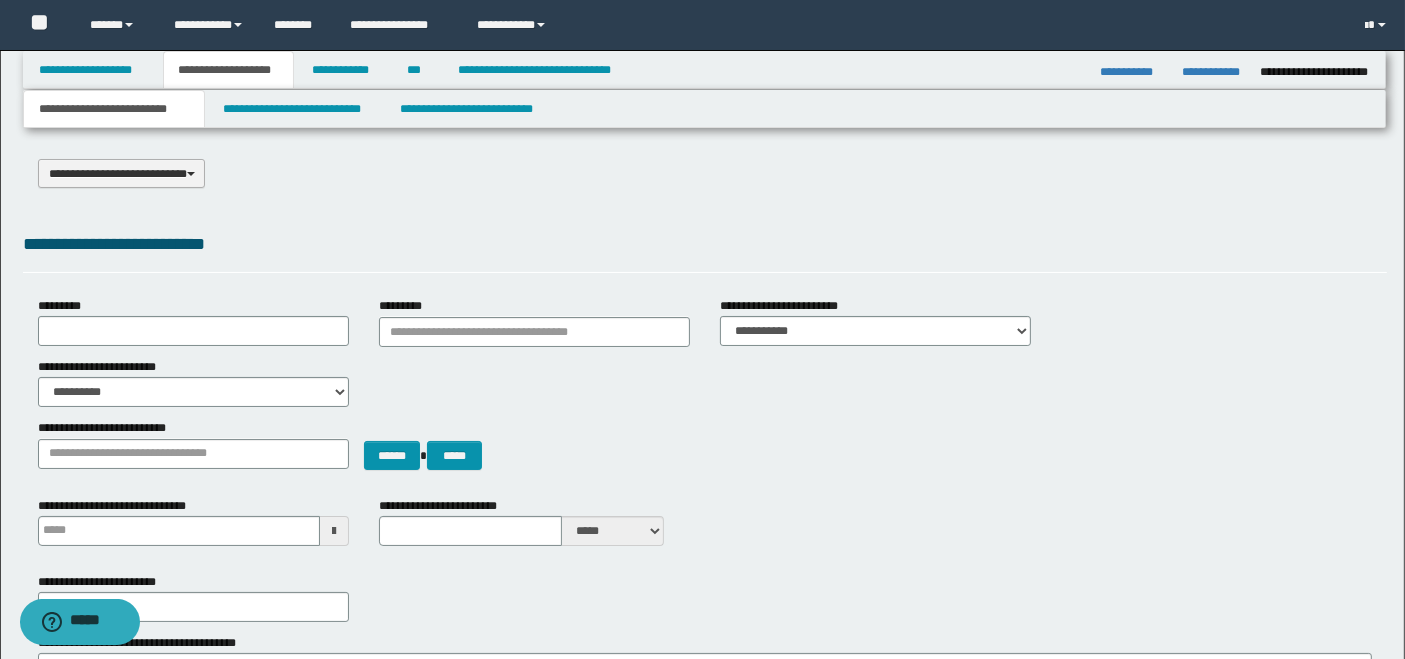 click on "**********" at bounding box center (122, 173) 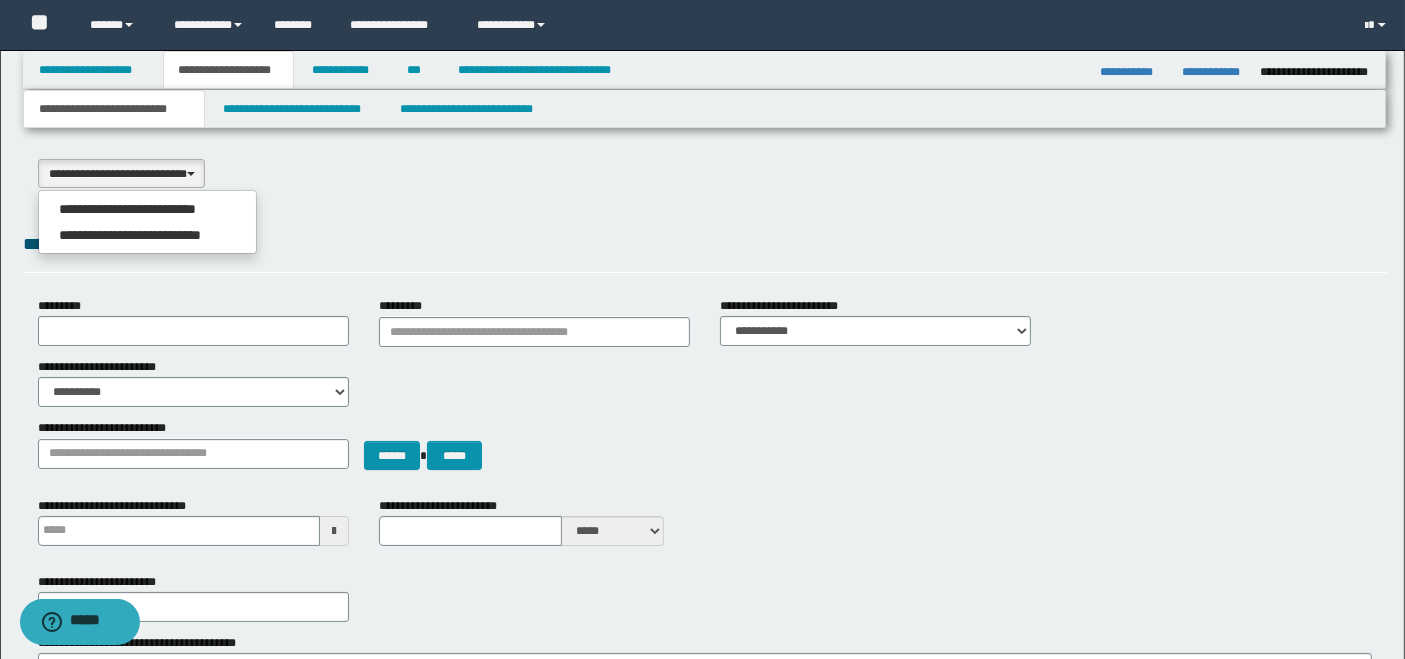 click on "**********" at bounding box center [147, 235] 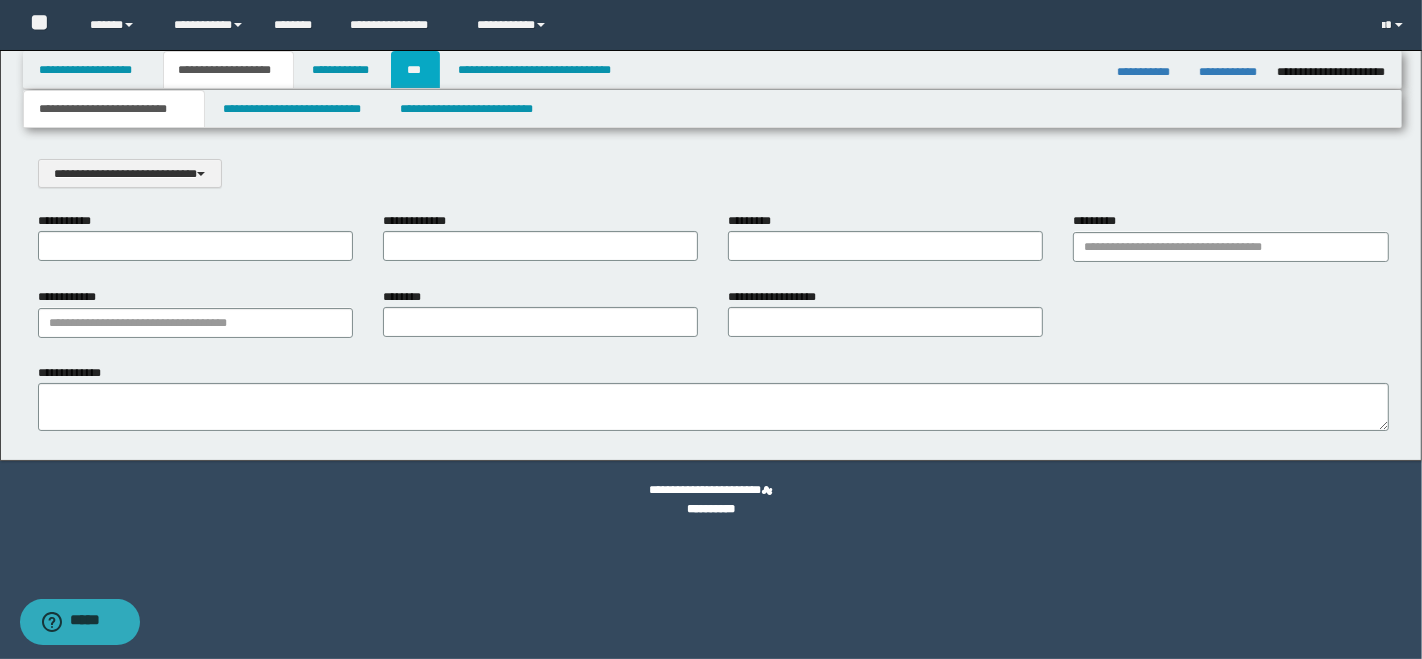 click on "***" at bounding box center (415, 70) 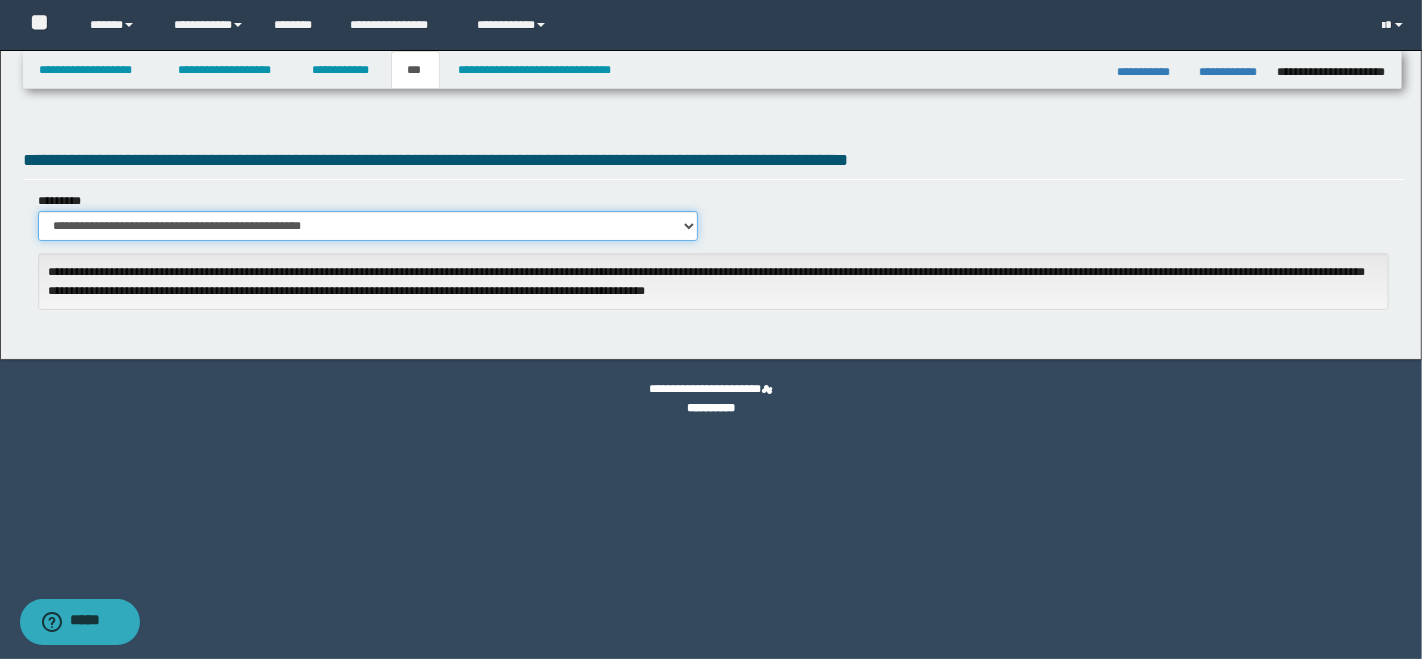 click on "**********" at bounding box center [368, 226] 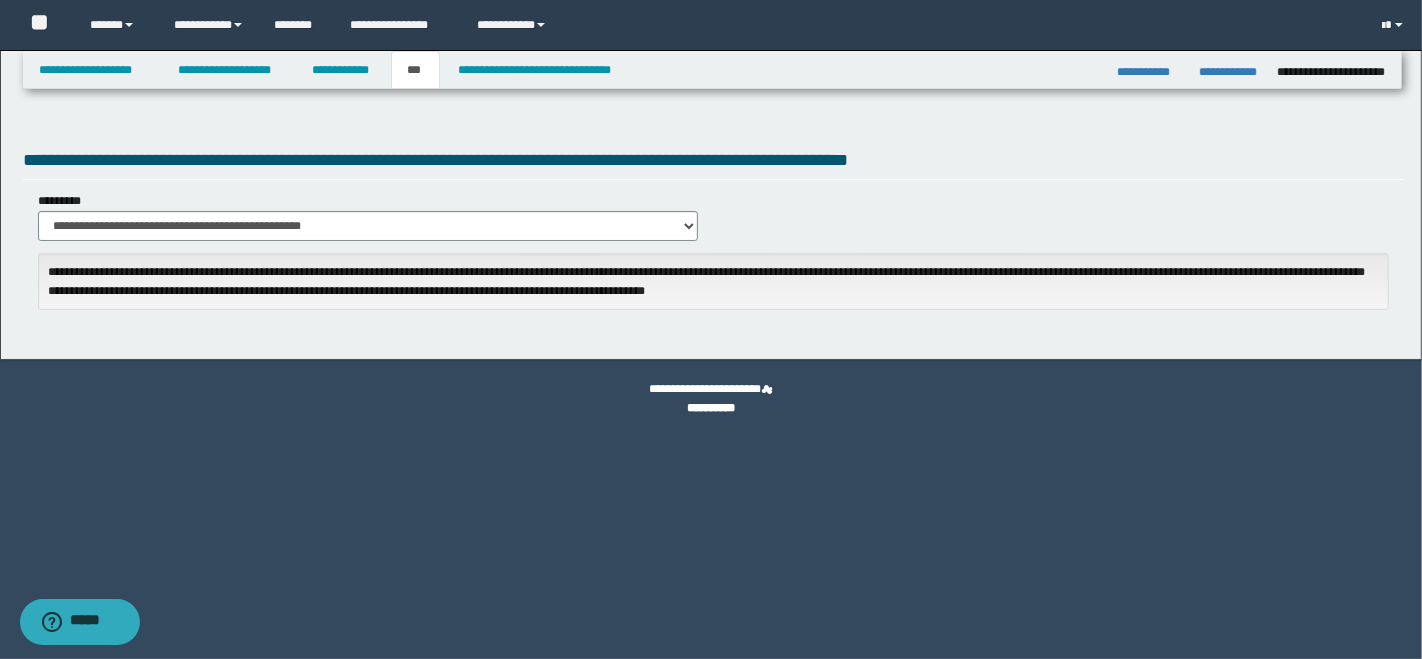 click on "**********" at bounding box center (713, 216) 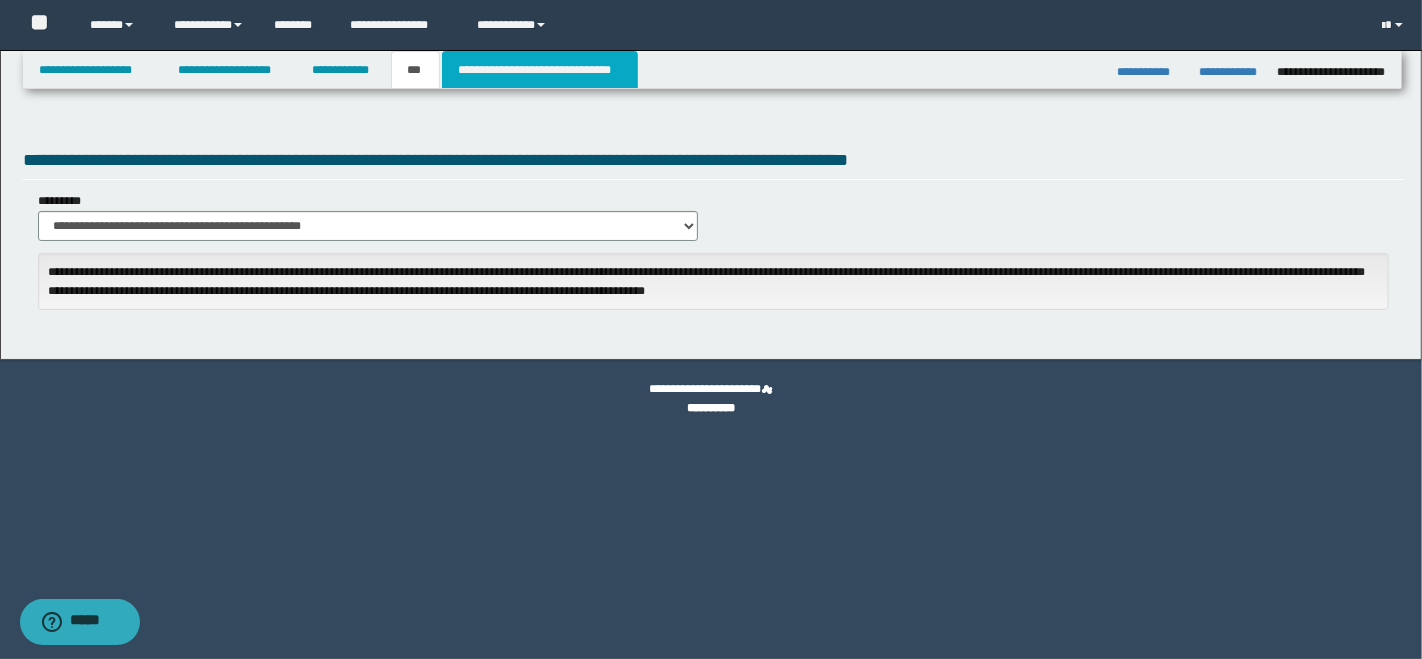 click on "**********" at bounding box center (540, 70) 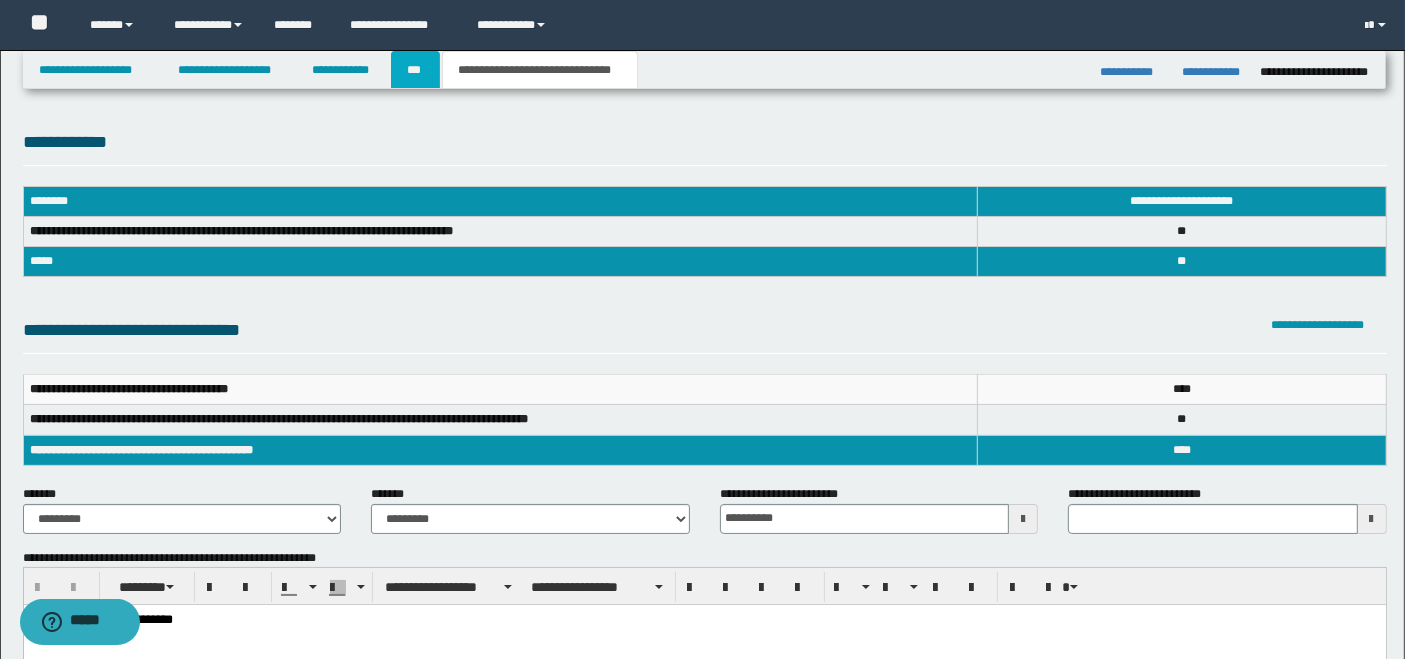click on "***" at bounding box center [415, 70] 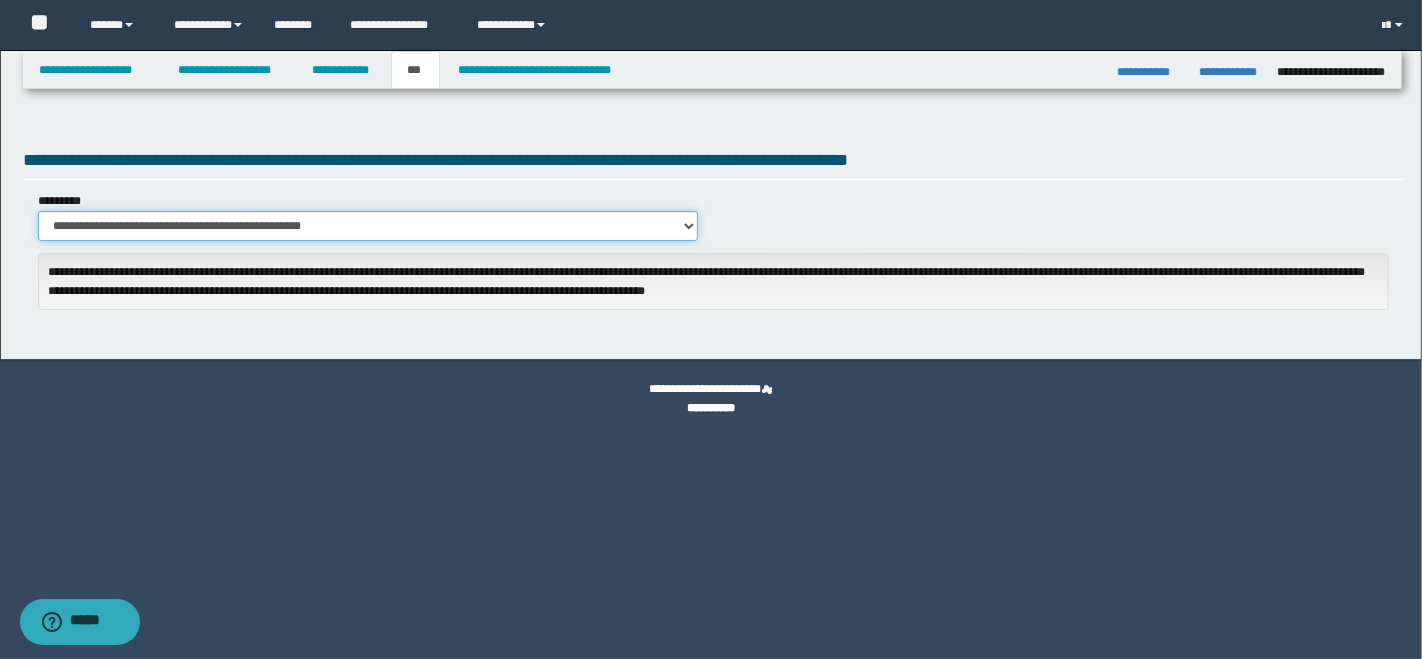 click on "**********" at bounding box center [368, 226] 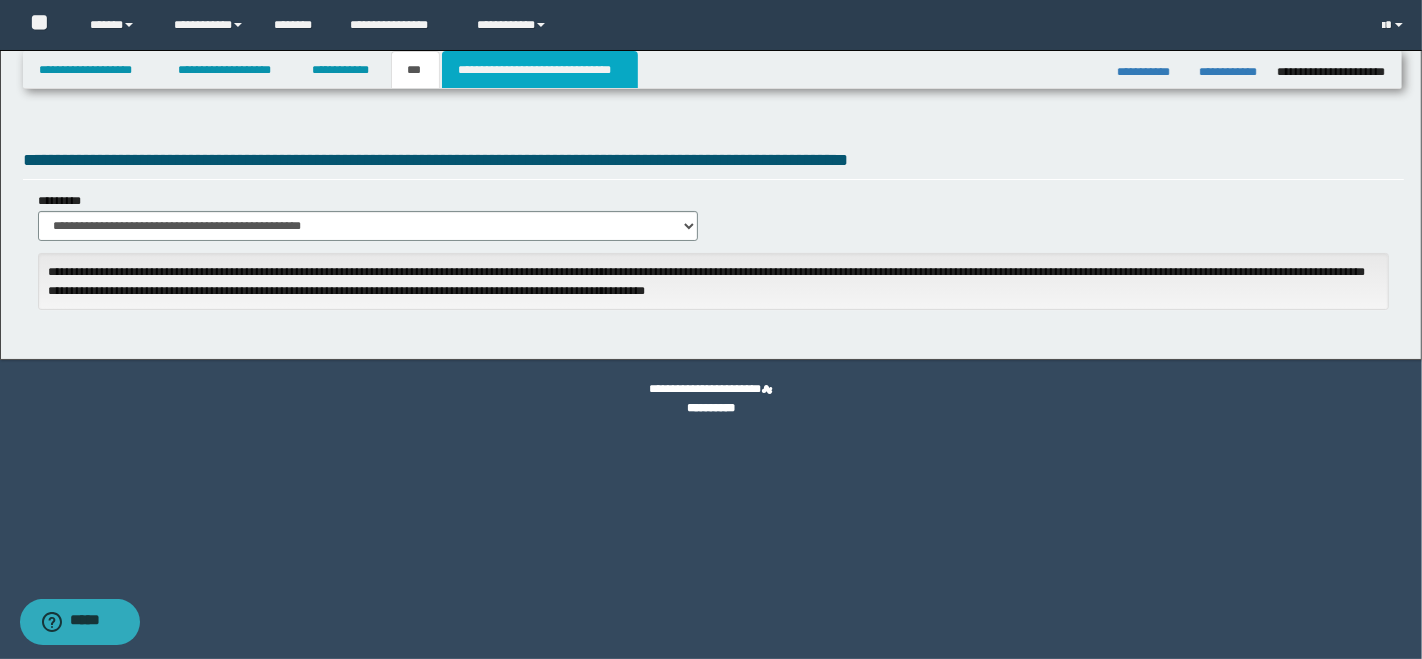 click on "**********" at bounding box center (540, 70) 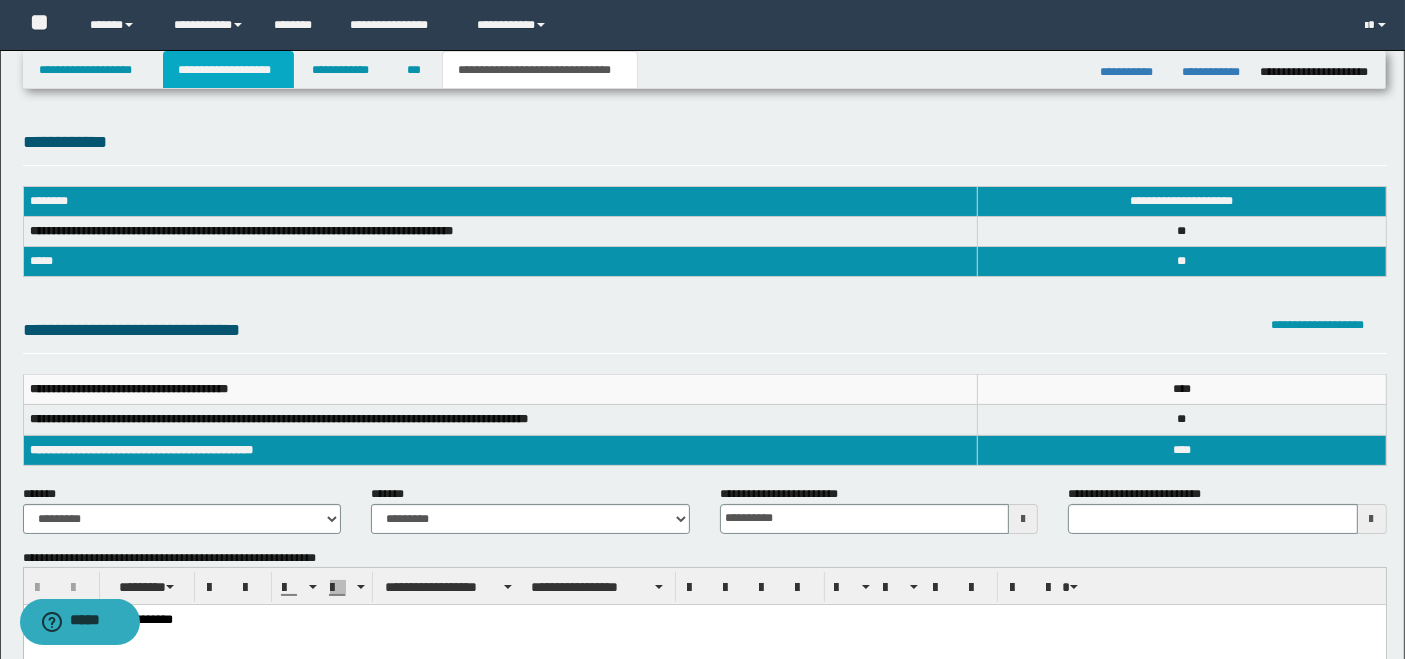 click on "**********" at bounding box center [228, 70] 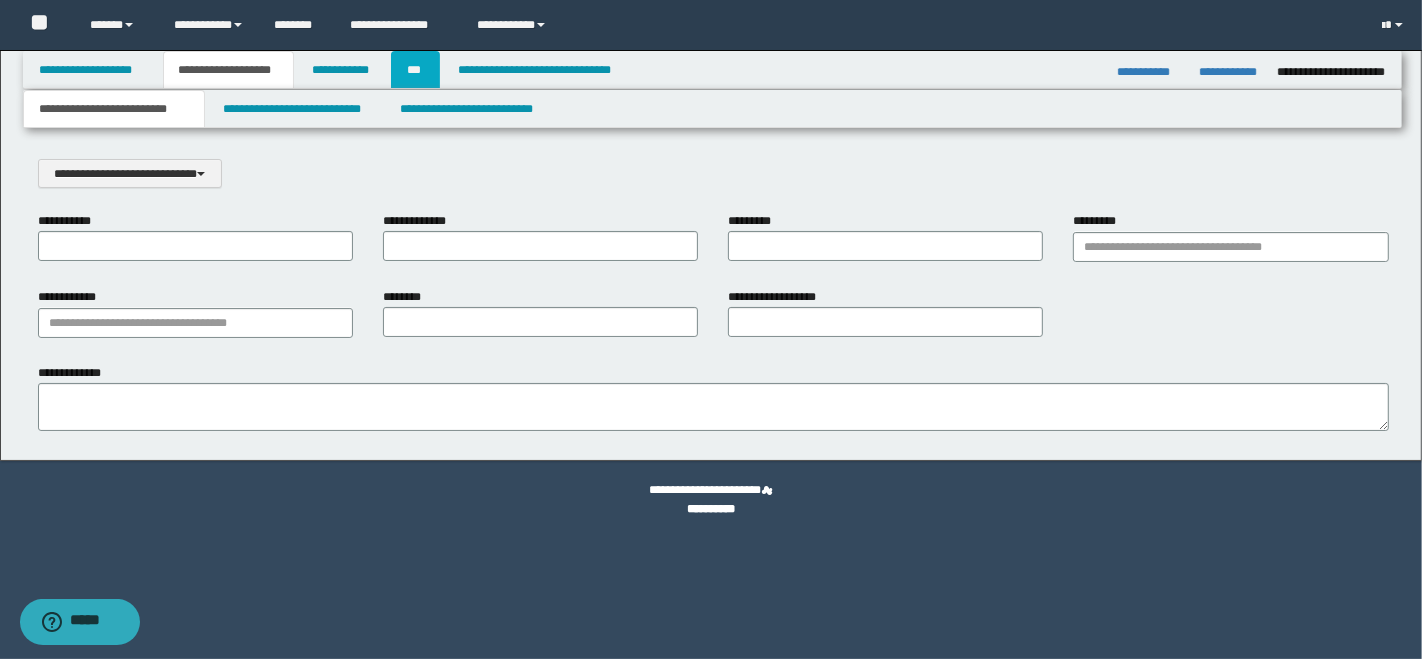 click on "***" at bounding box center [415, 70] 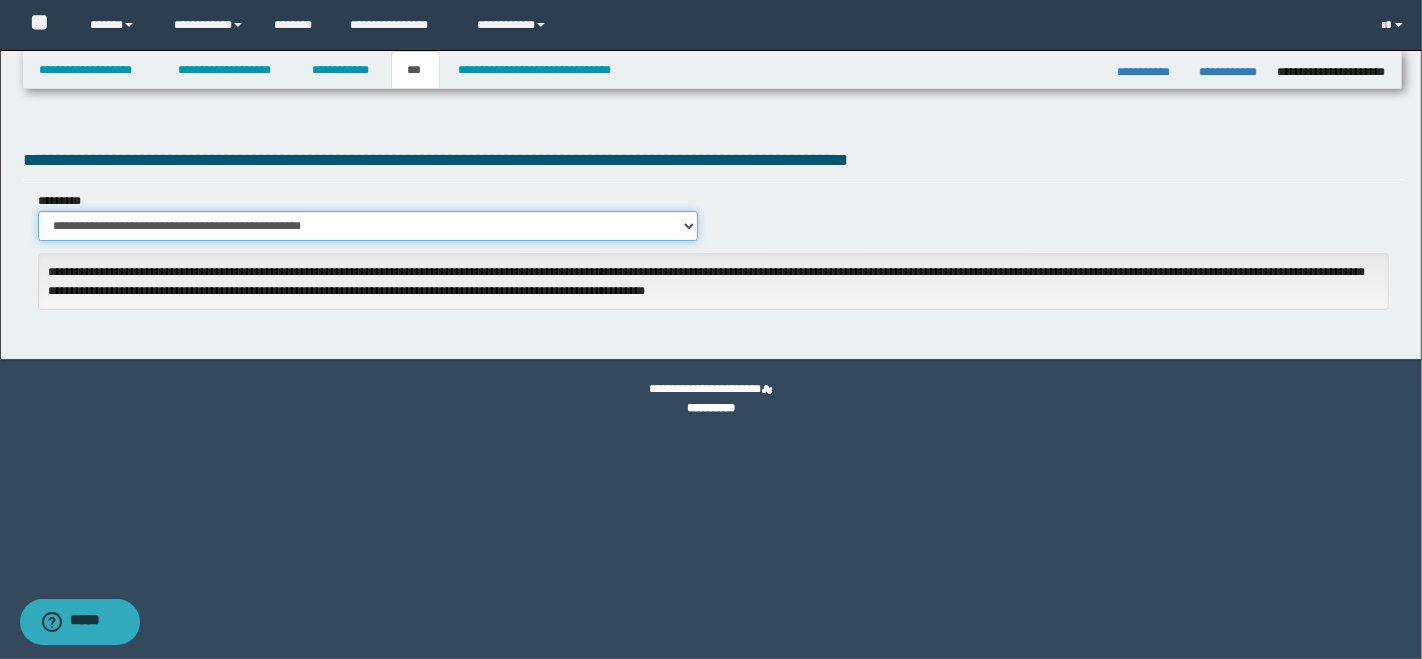 click on "**********" at bounding box center [368, 226] 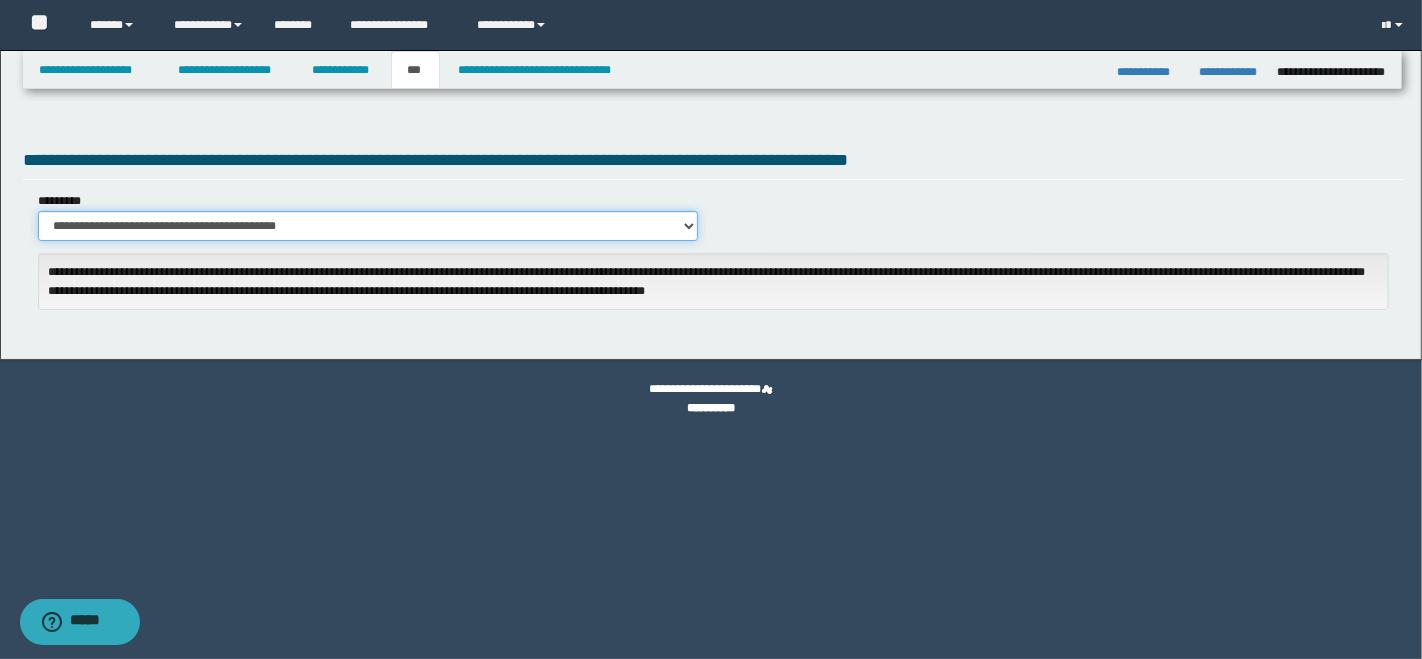 click on "**********" at bounding box center (368, 226) 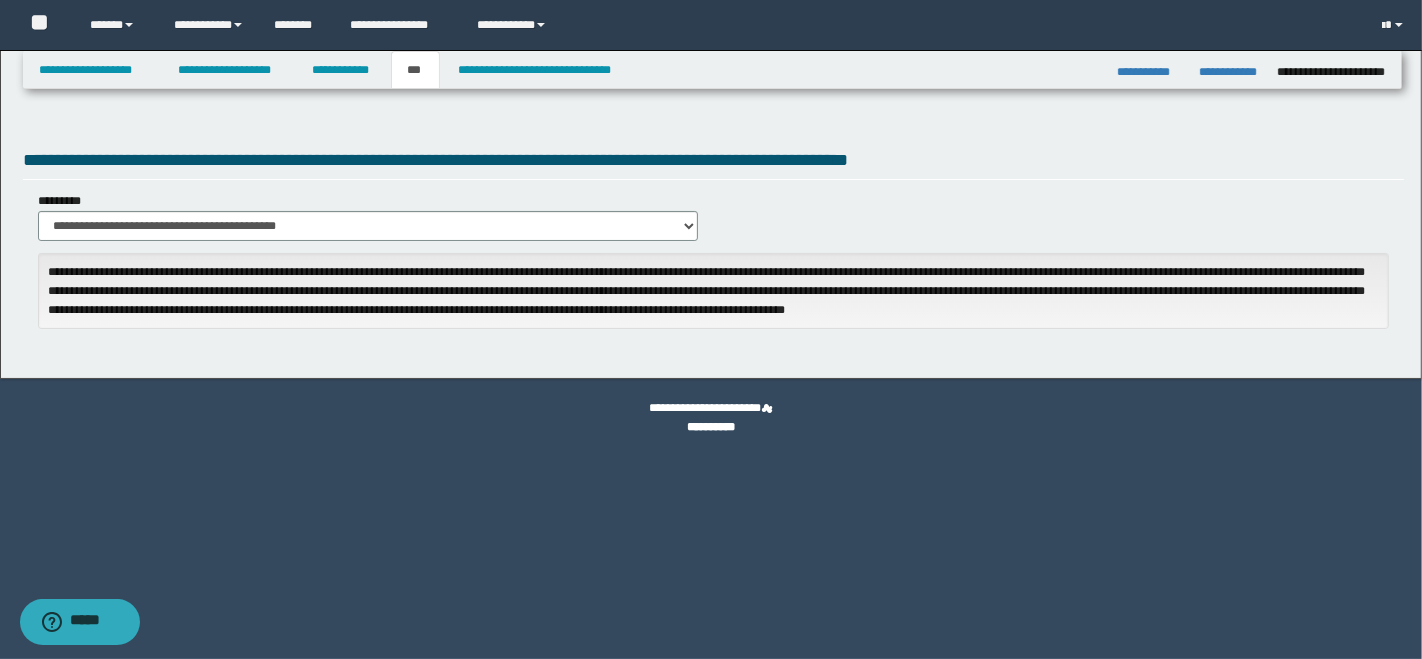 click on "**********" at bounding box center [713, 244] 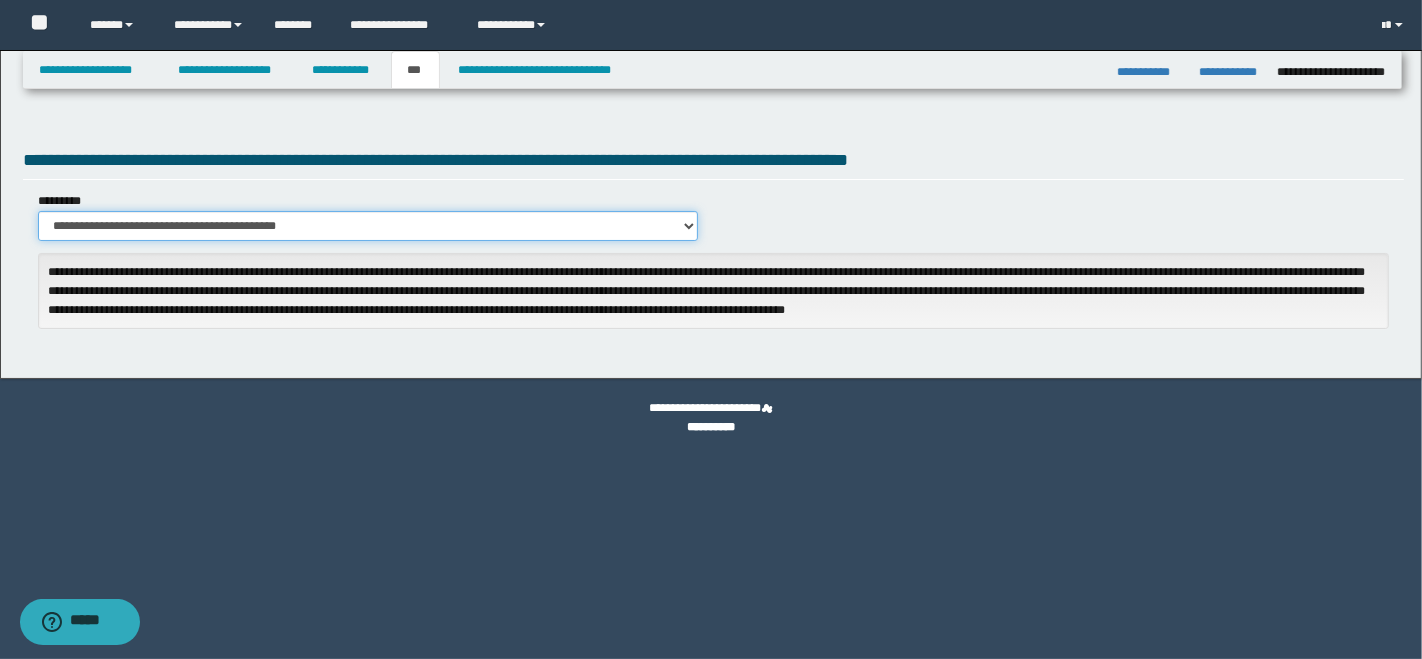 click on "**********" at bounding box center (368, 226) 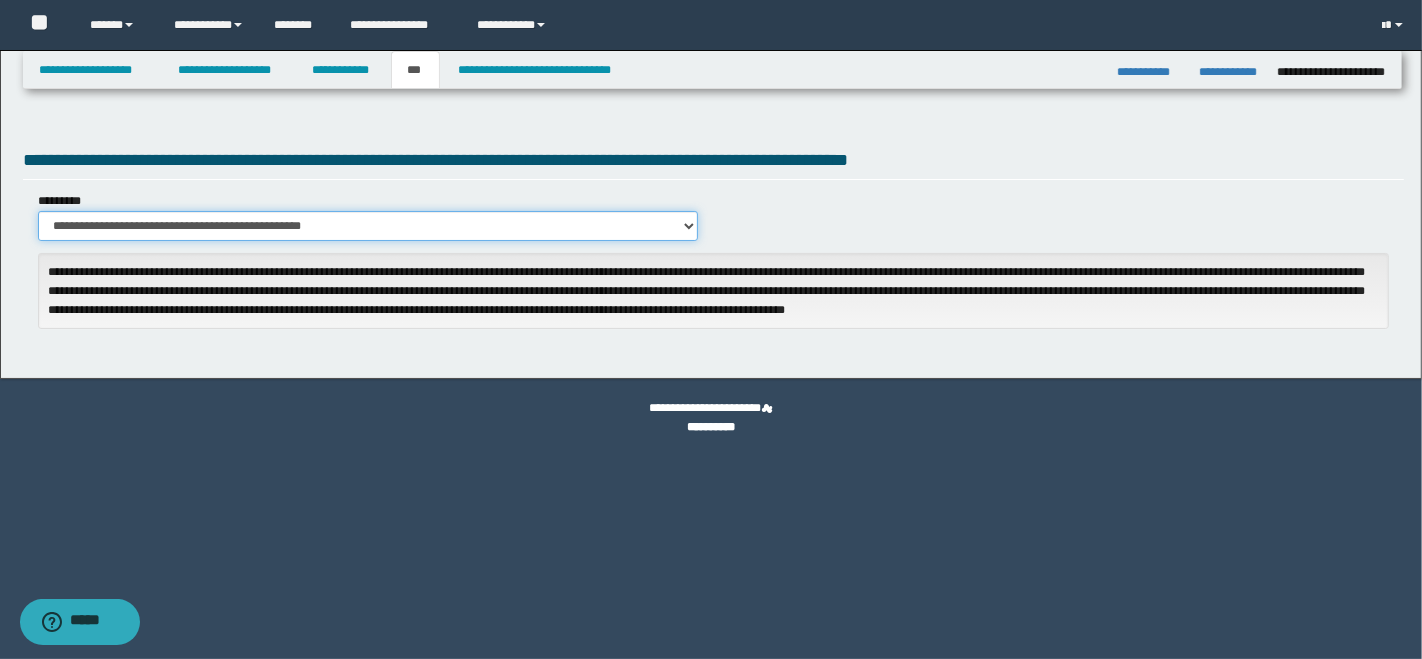 click on "**********" at bounding box center [368, 226] 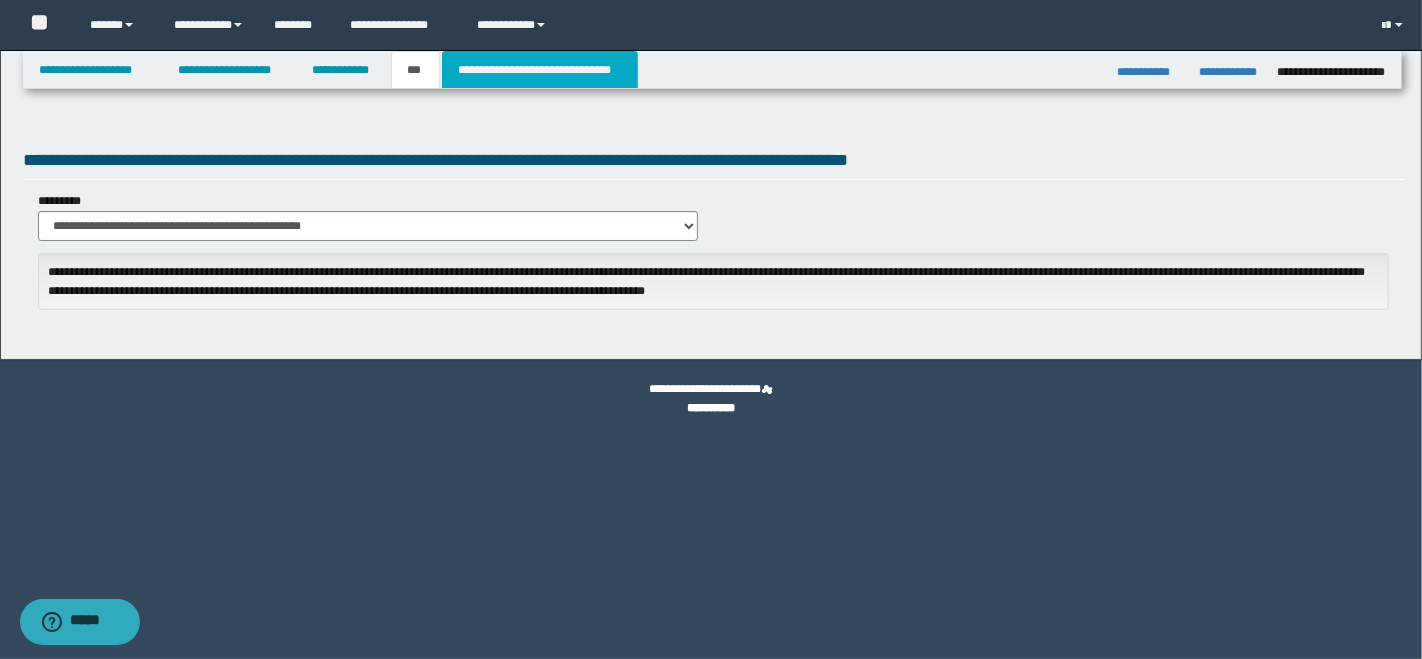 click on "**********" at bounding box center [540, 70] 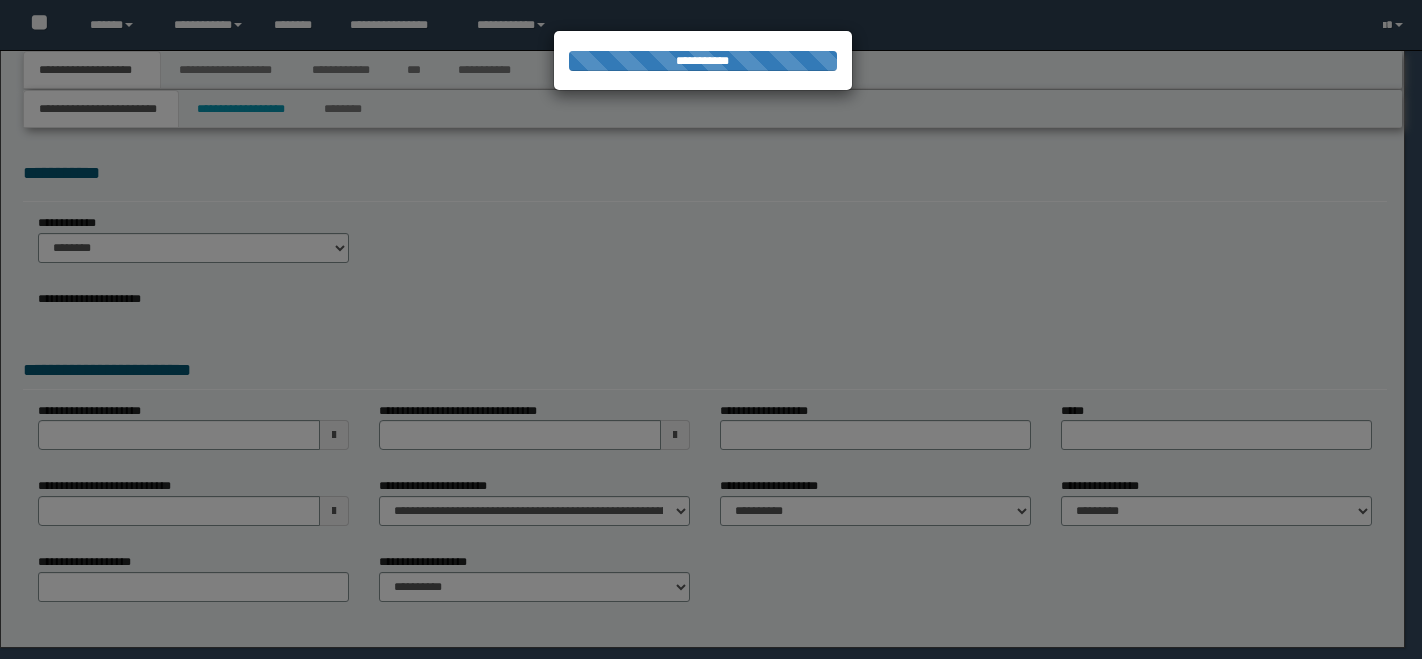 scroll, scrollTop: 0, scrollLeft: 0, axis: both 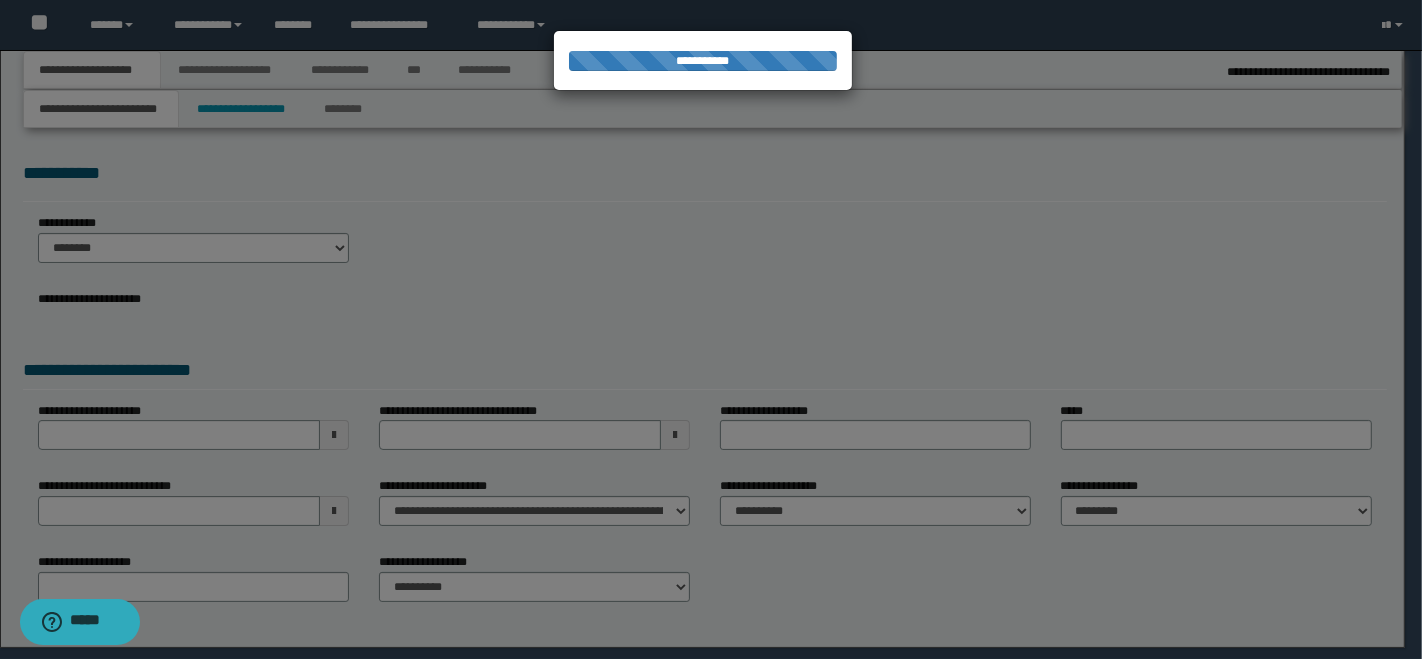 select on "*" 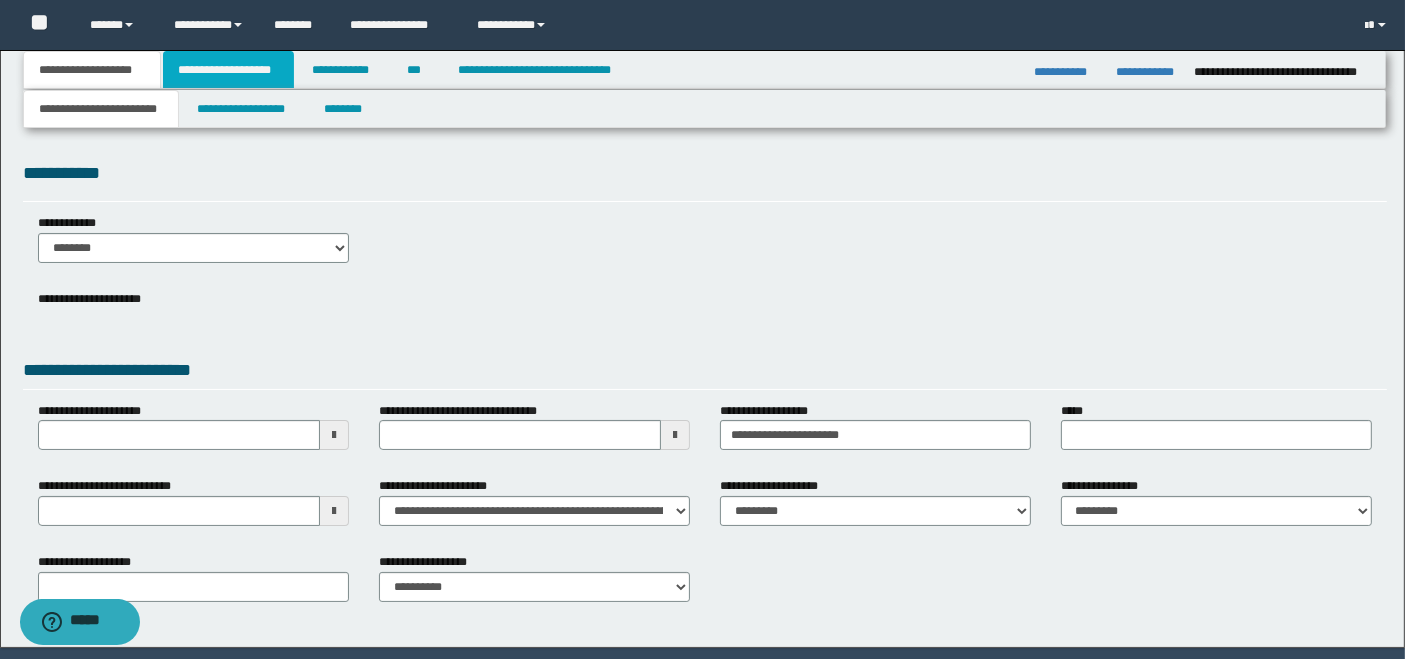 click on "**********" at bounding box center (228, 70) 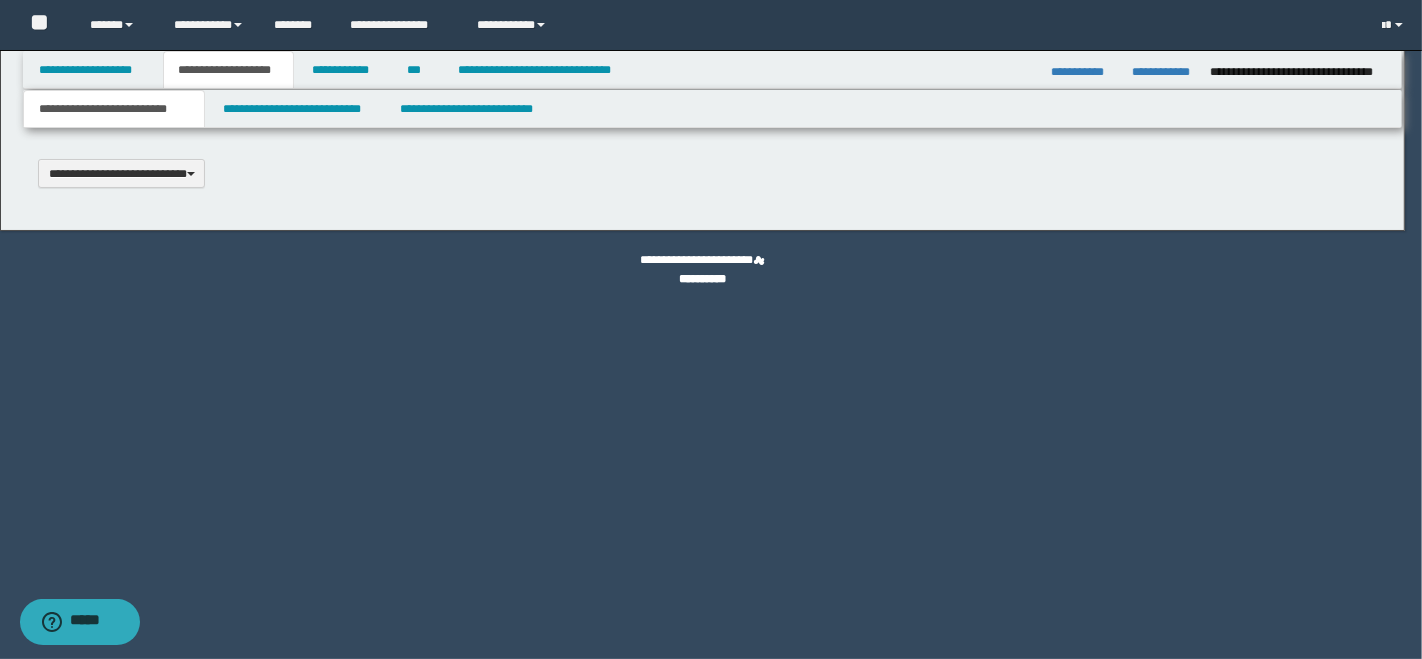 type 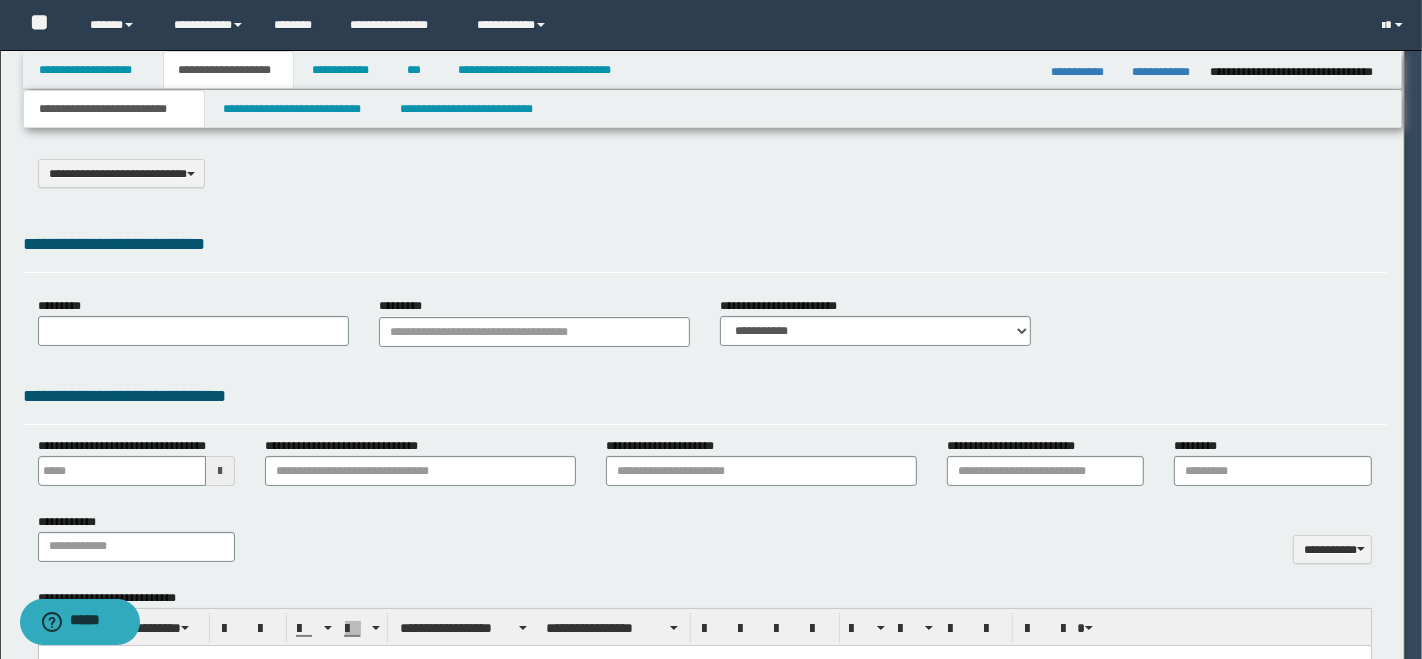 type on "**********" 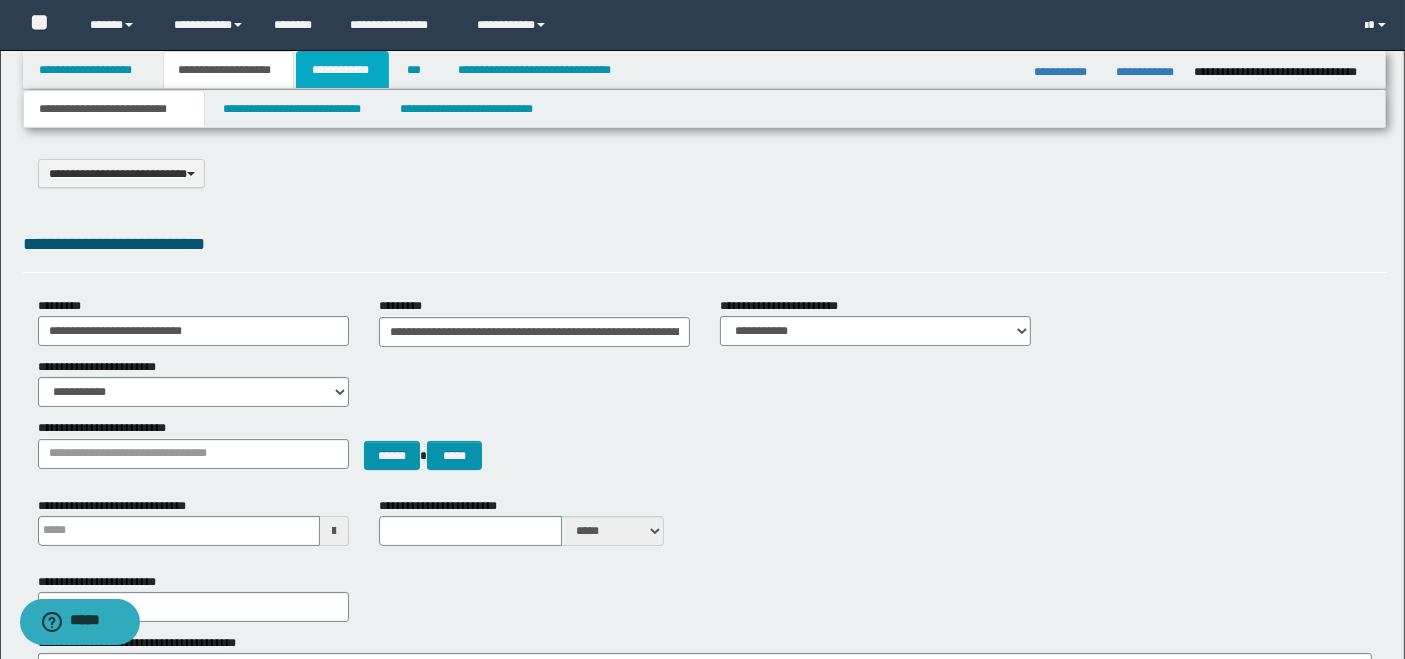 click on "**********" at bounding box center (343, 70) 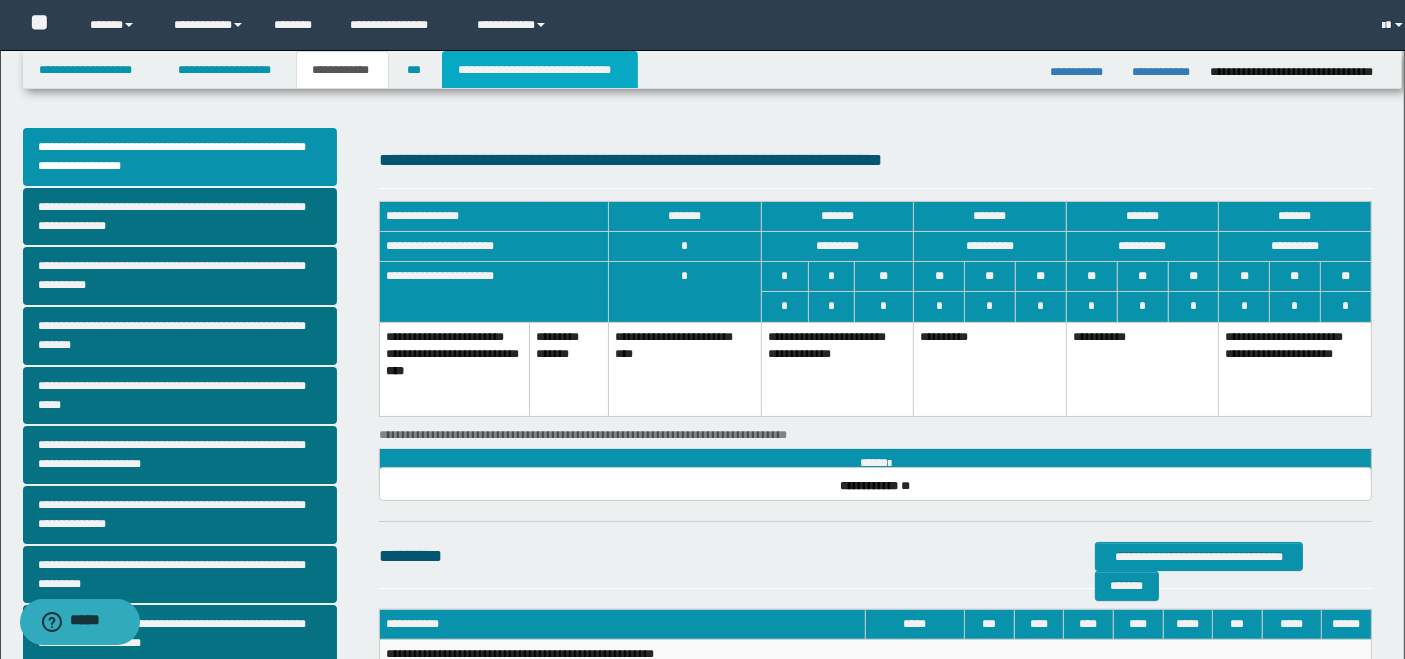 click on "**********" at bounding box center [540, 70] 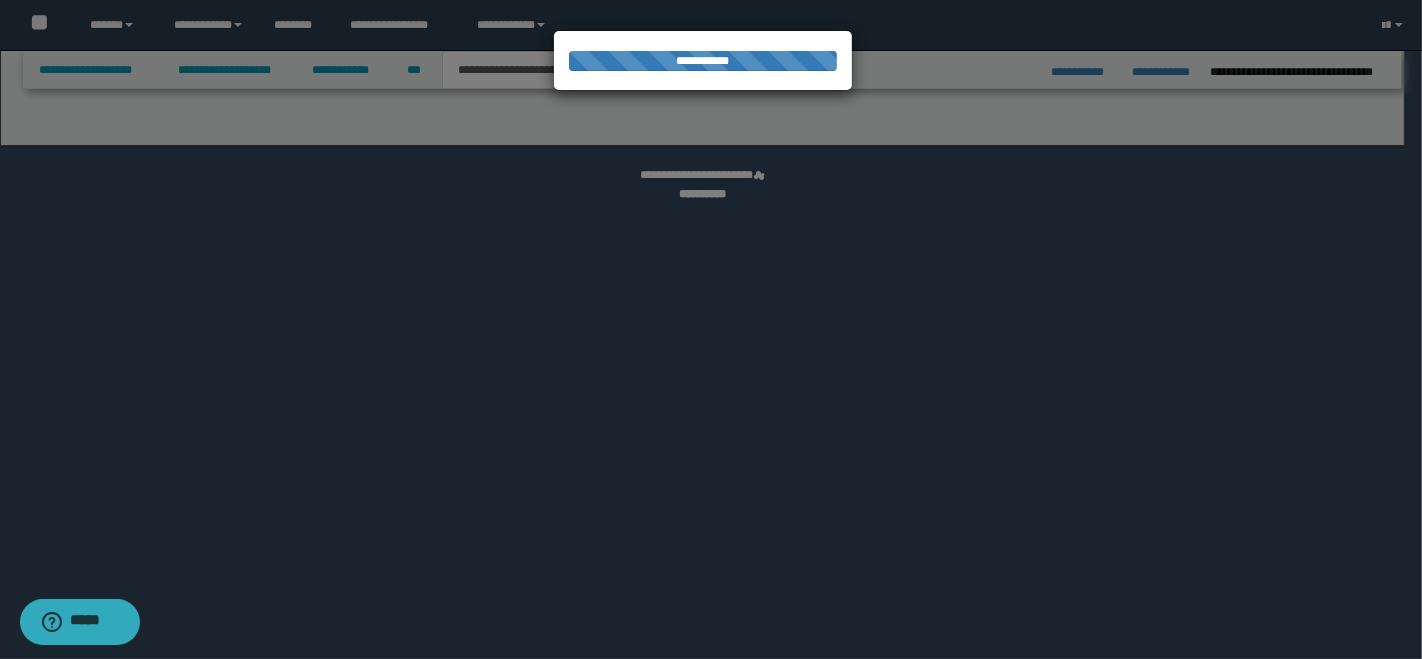 select on "*" 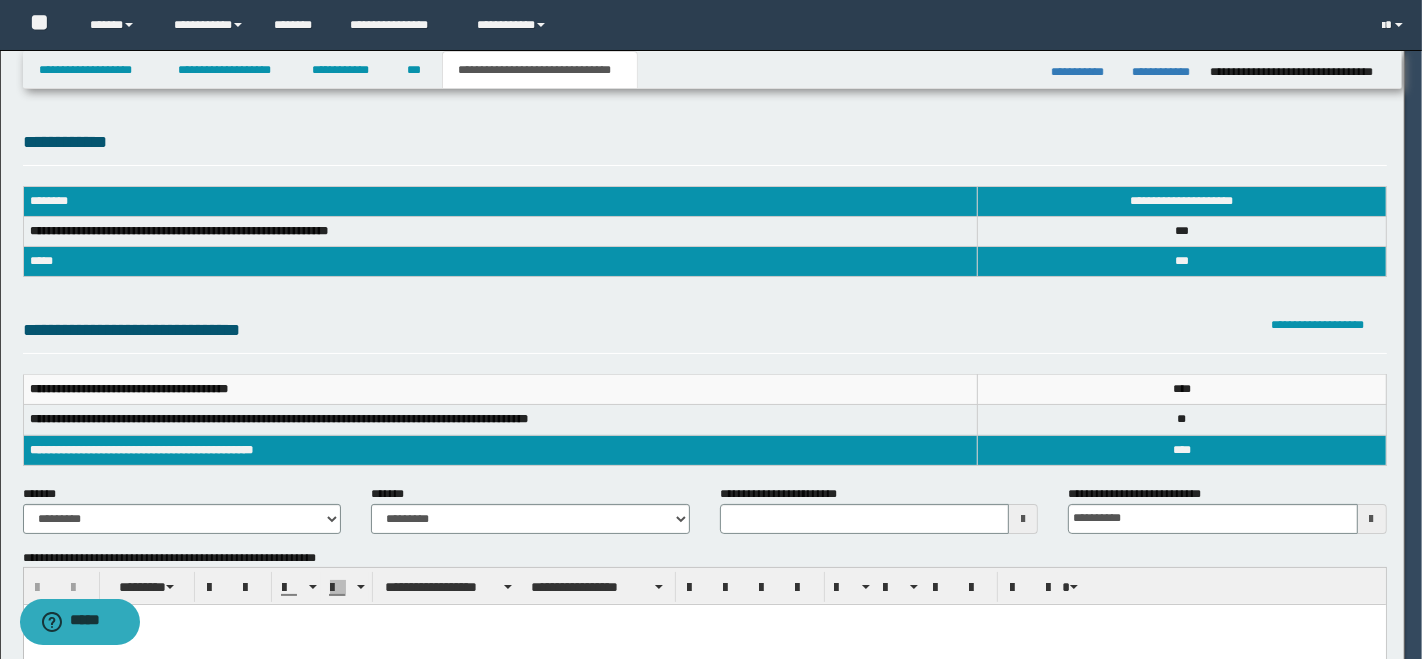scroll, scrollTop: 0, scrollLeft: 0, axis: both 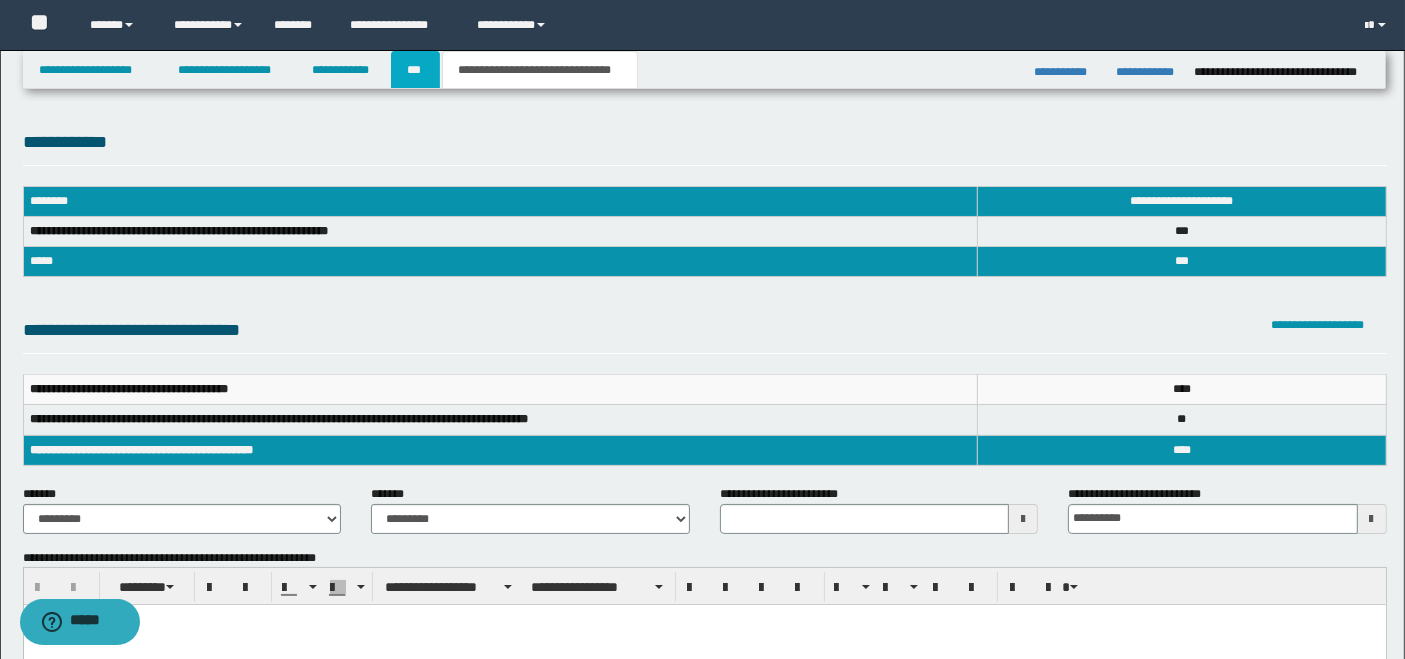 click on "***" at bounding box center (415, 70) 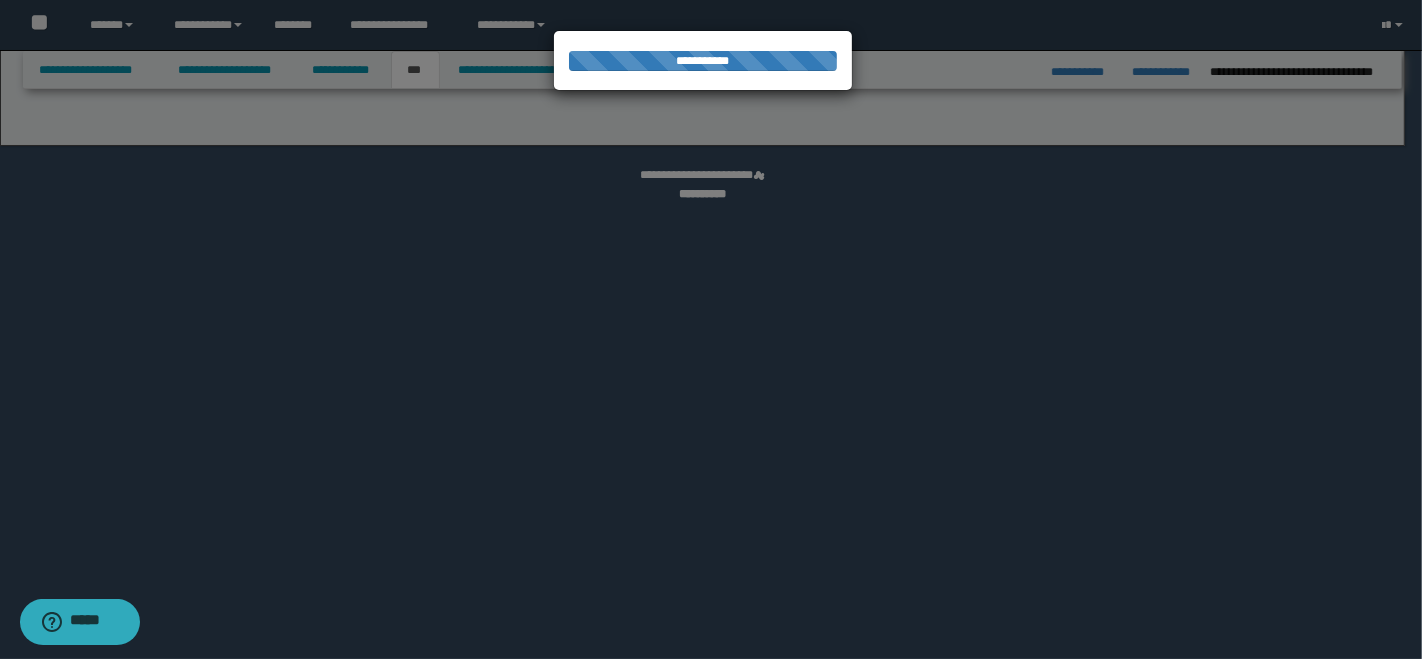 select on "*" 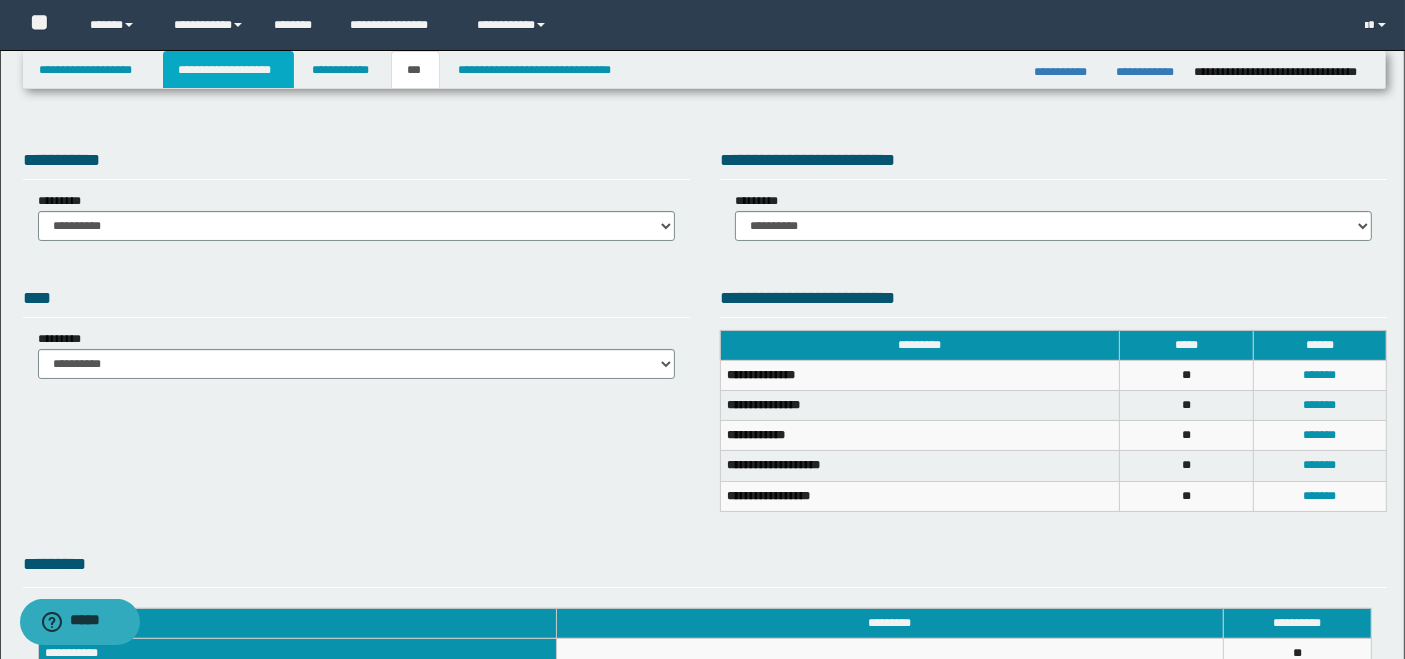 click on "**********" at bounding box center (228, 70) 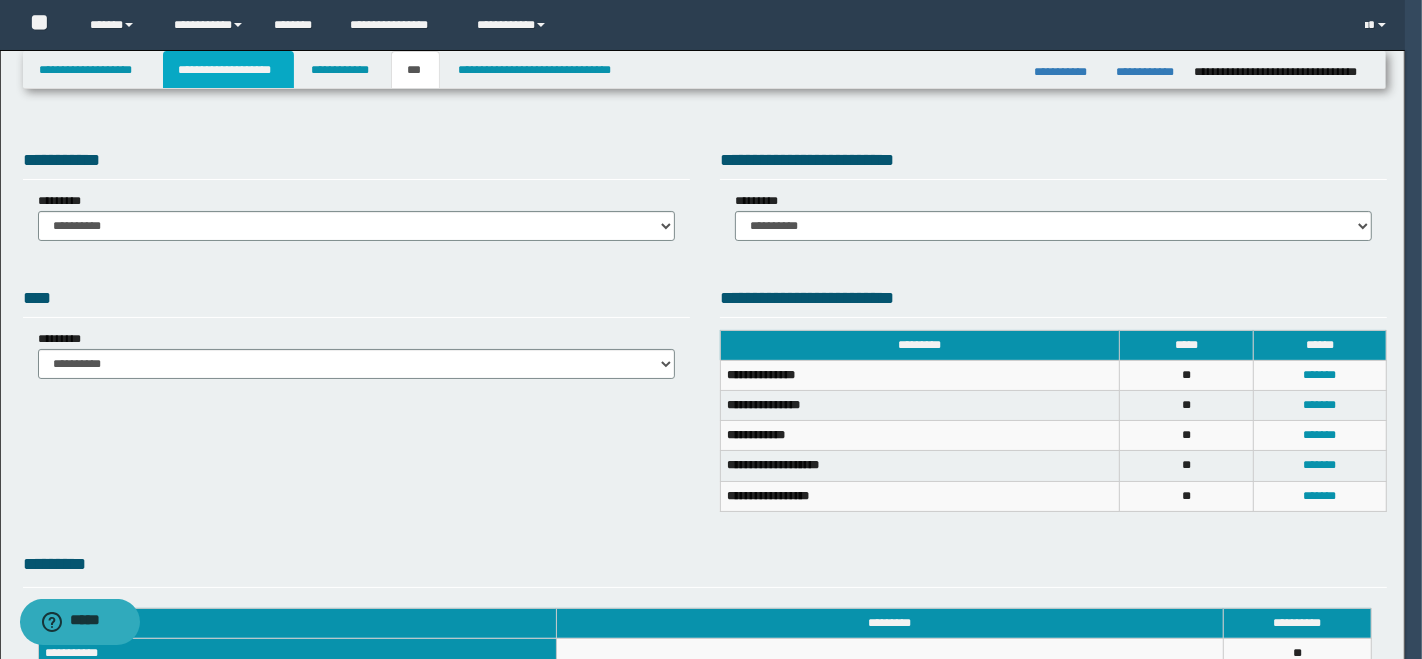 type 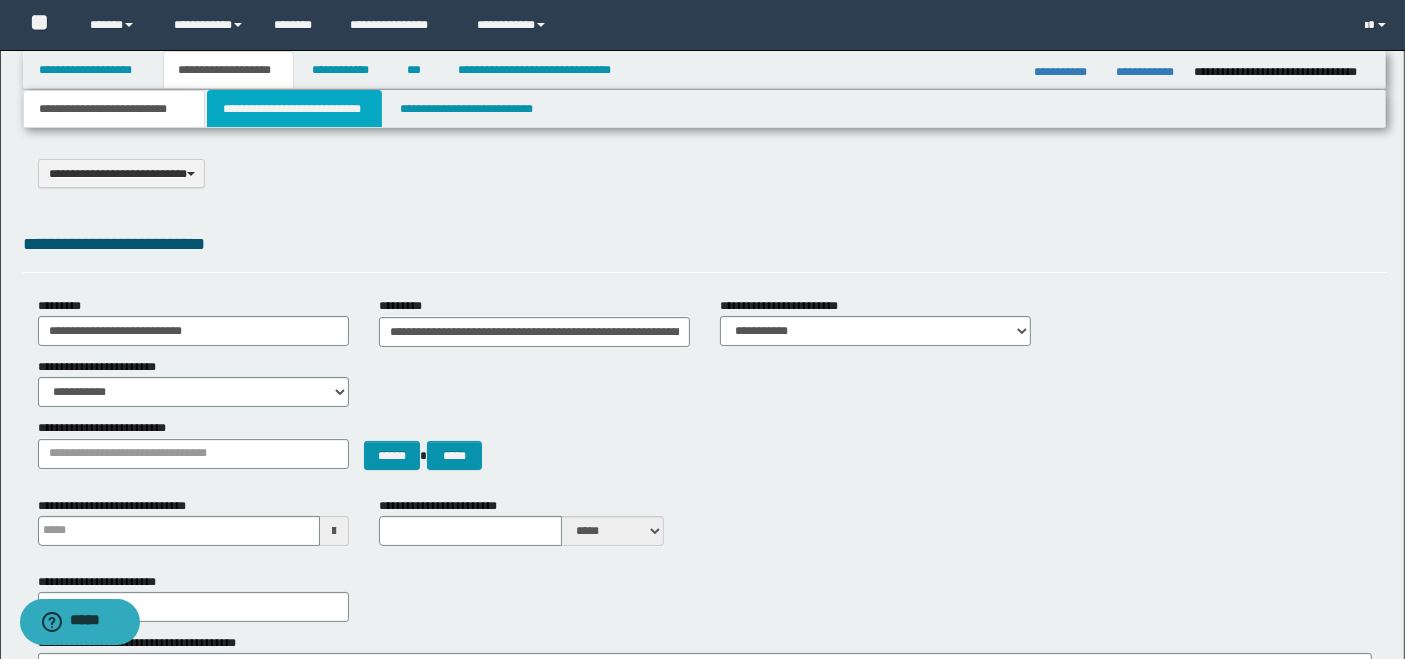 click on "**********" at bounding box center [294, 109] 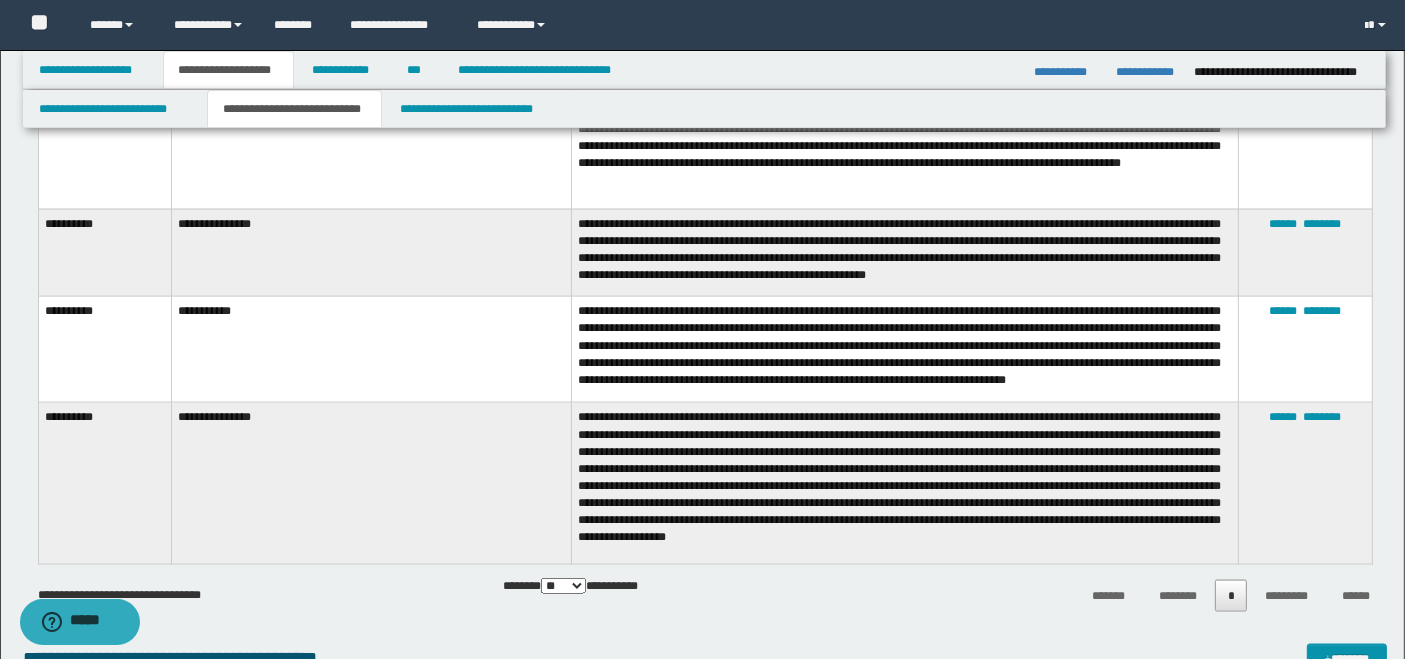 scroll, scrollTop: 3111, scrollLeft: 0, axis: vertical 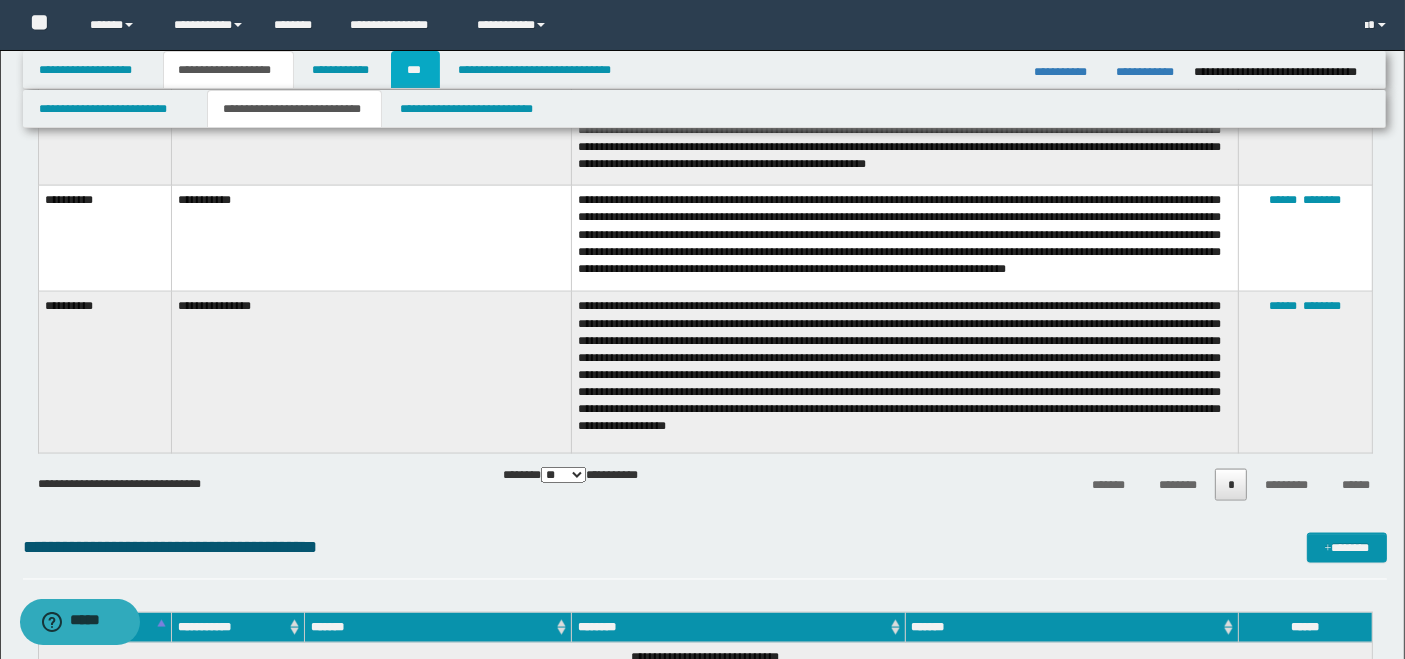 click on "***" at bounding box center [415, 70] 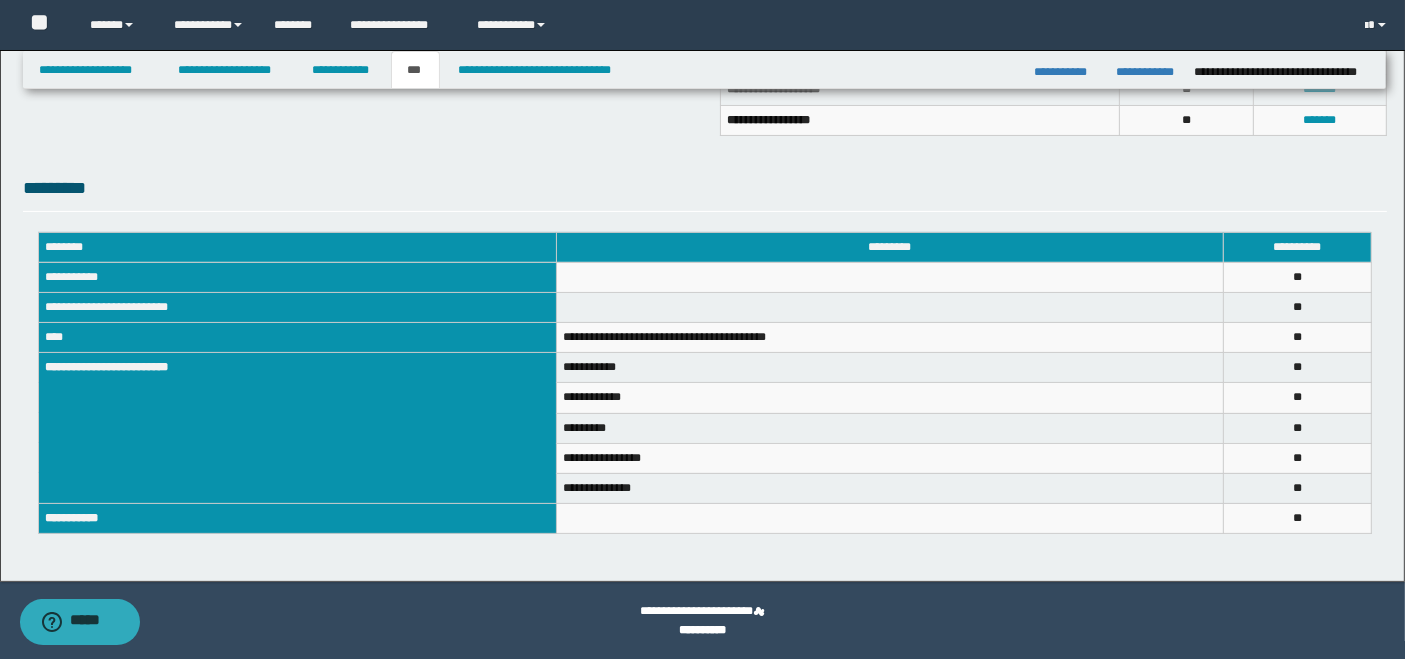 scroll, scrollTop: 0, scrollLeft: 0, axis: both 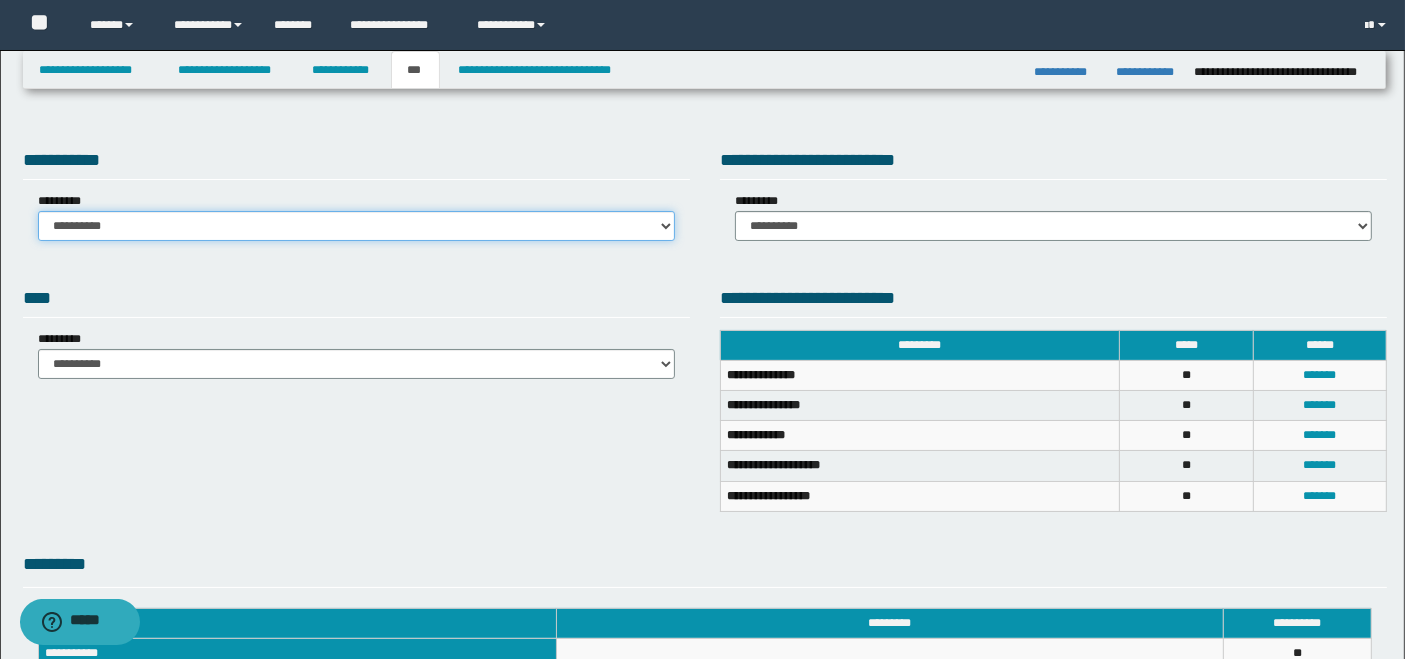 click on "**********" at bounding box center [356, 226] 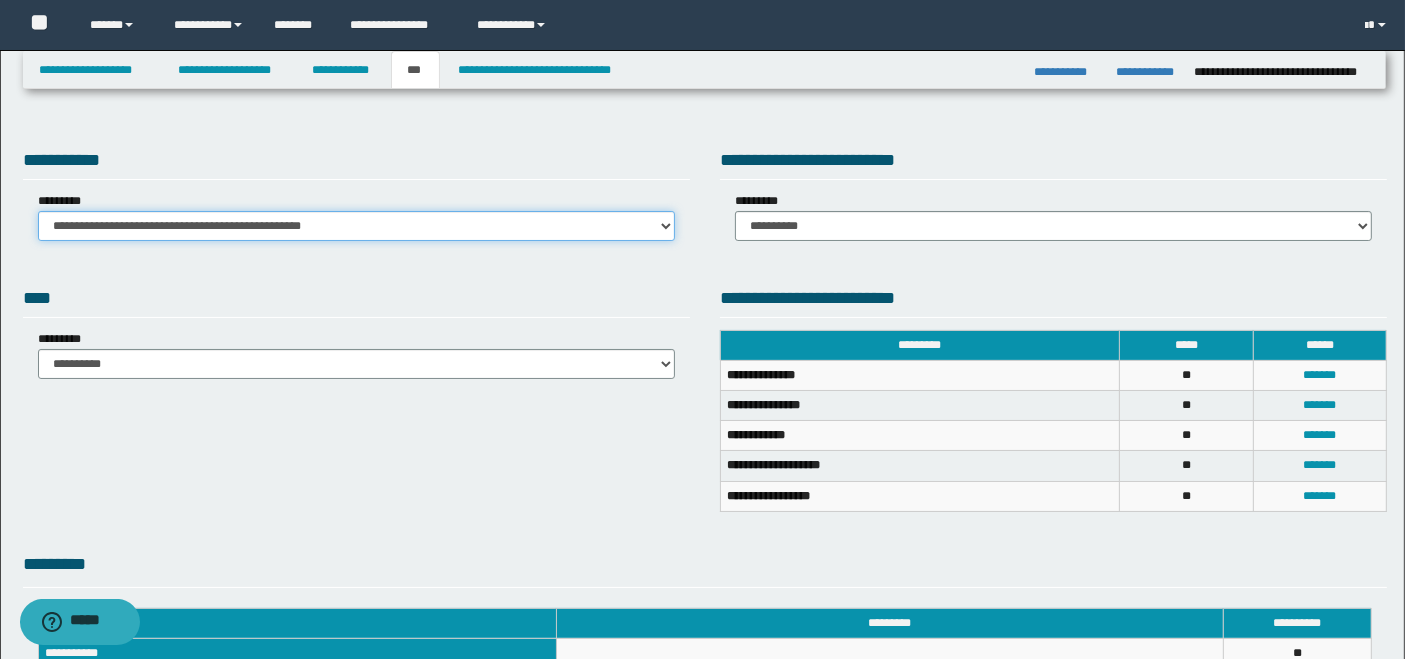 click on "**********" at bounding box center (356, 226) 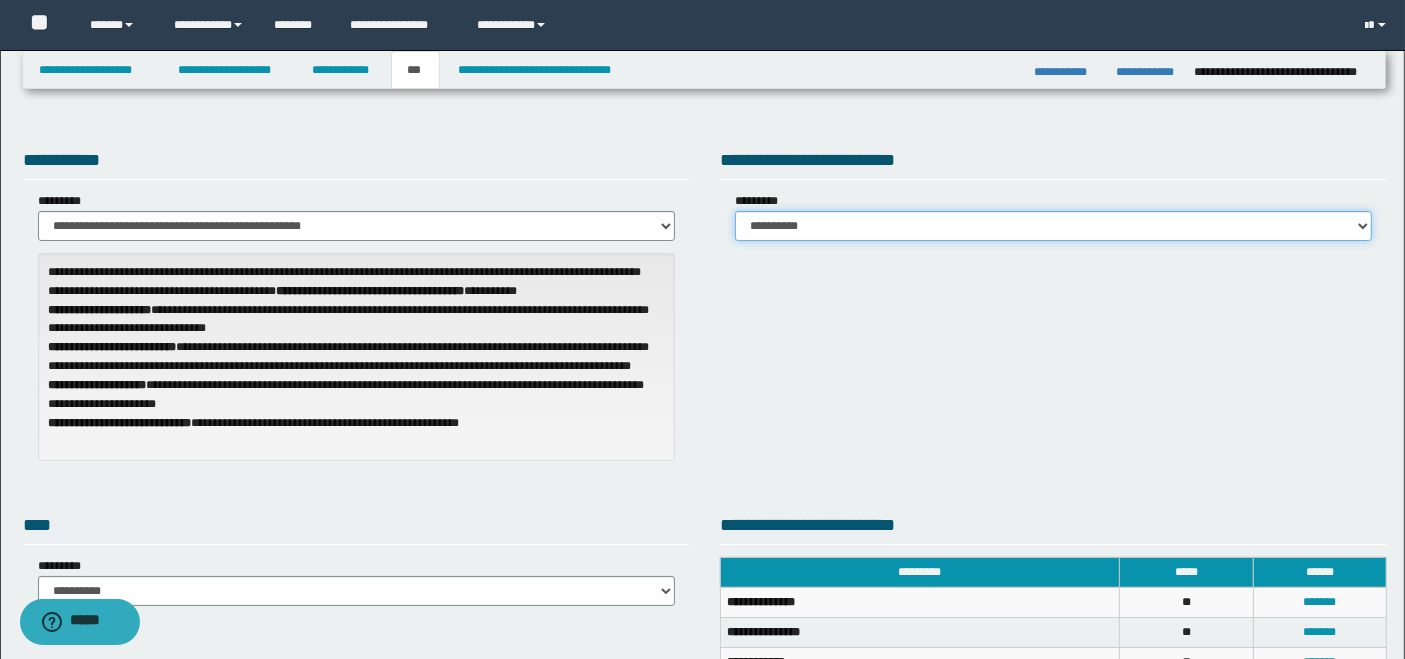 click on "**********" at bounding box center [1053, 226] 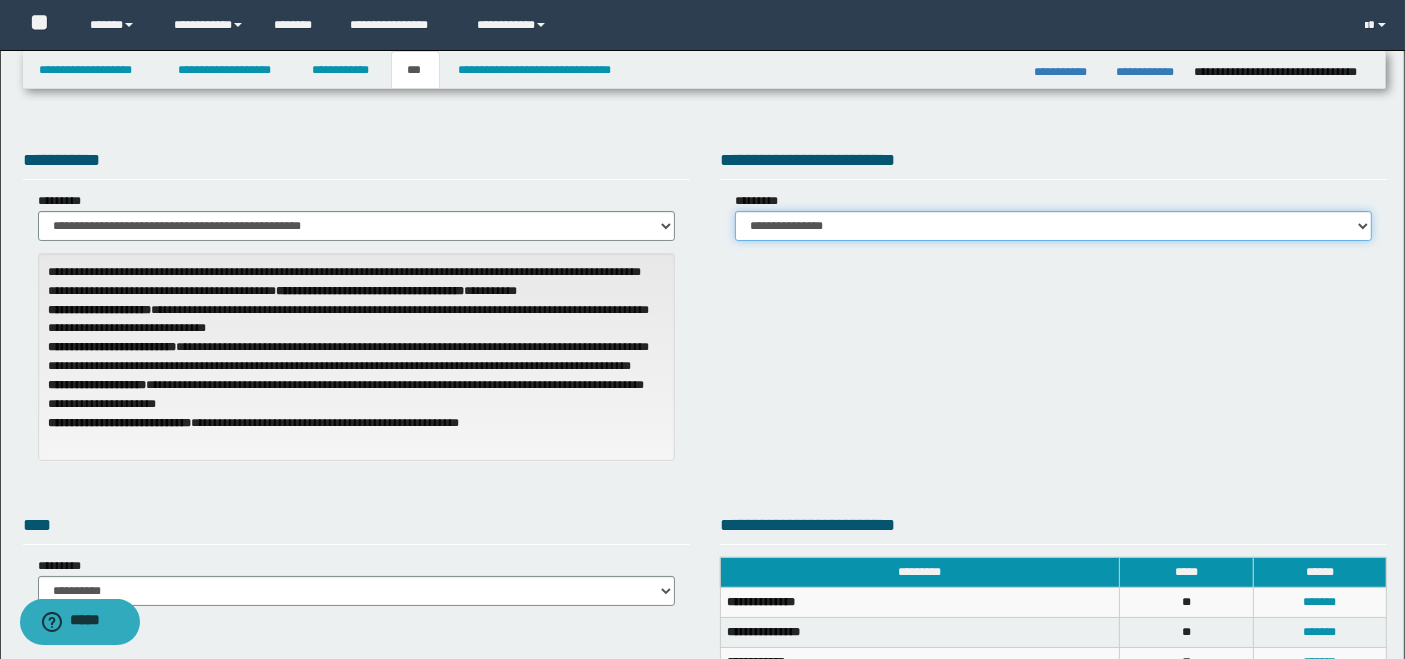 click on "**********" at bounding box center (1053, 226) 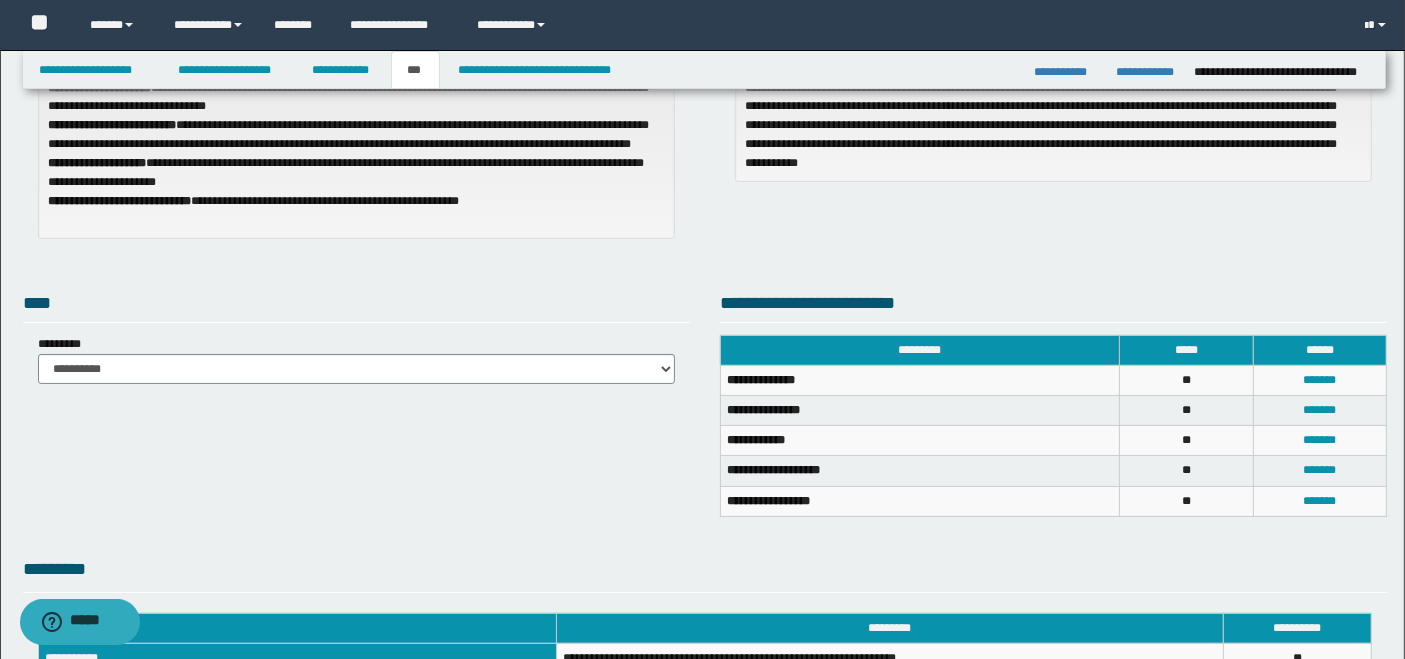 scroll, scrollTop: 333, scrollLeft: 0, axis: vertical 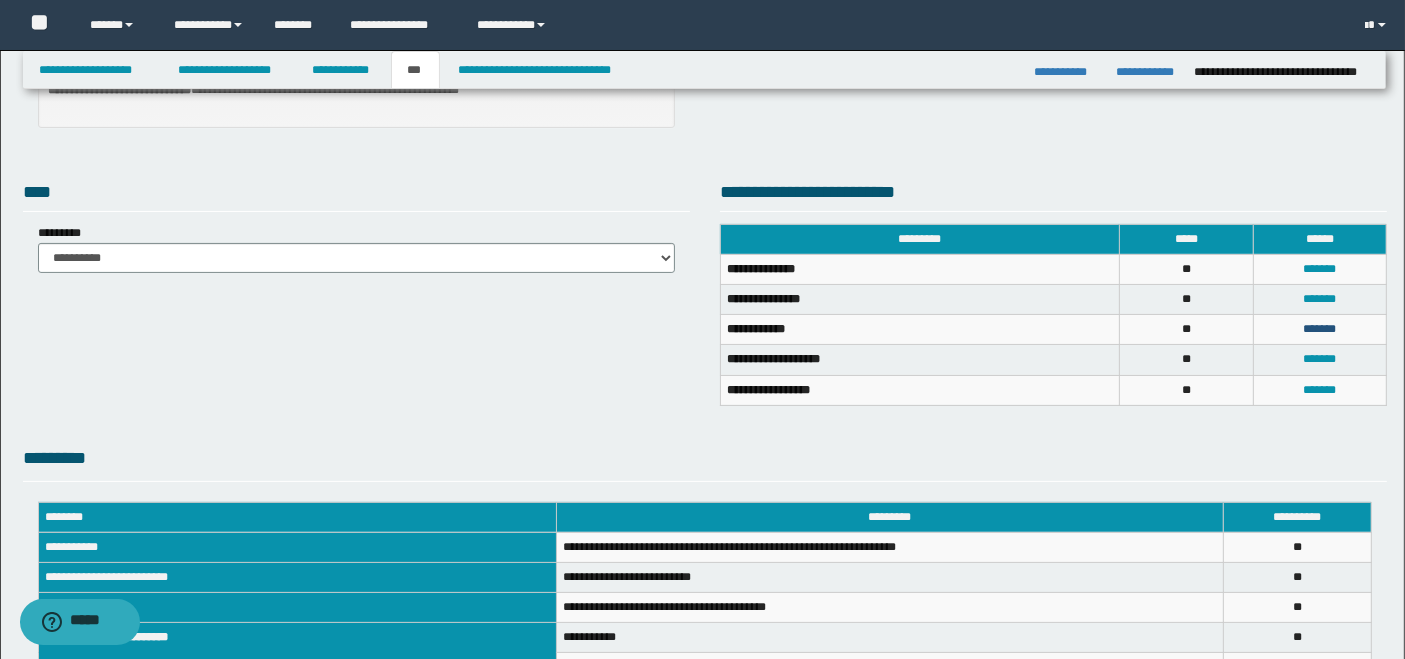 click on "*******" at bounding box center [1319, 329] 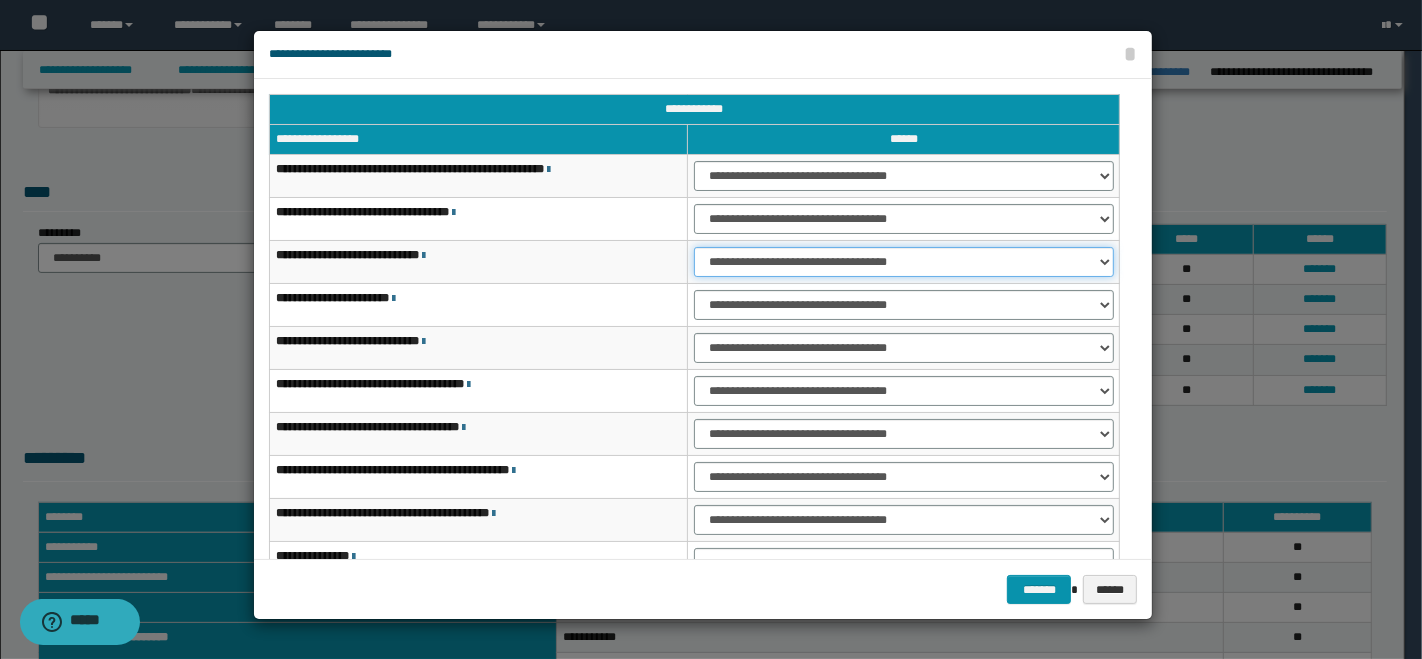 click on "**********" at bounding box center (903, 262) 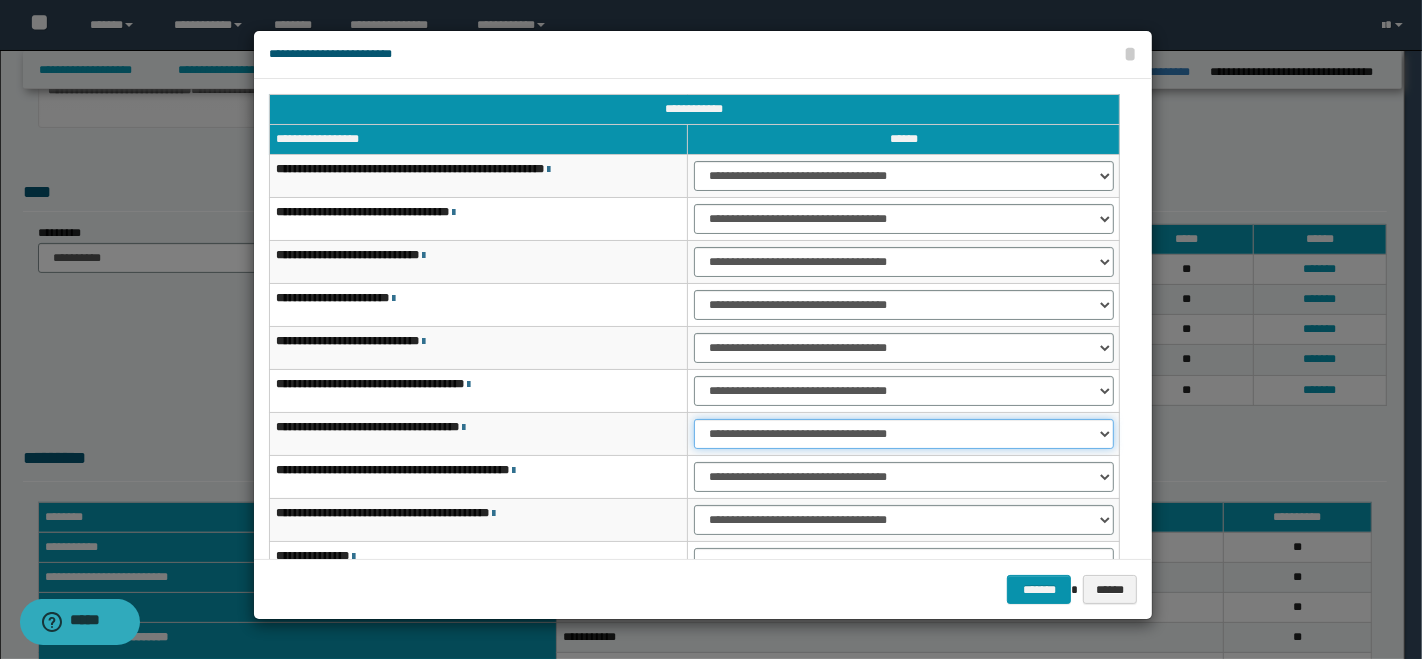 click on "**********" at bounding box center [903, 434] 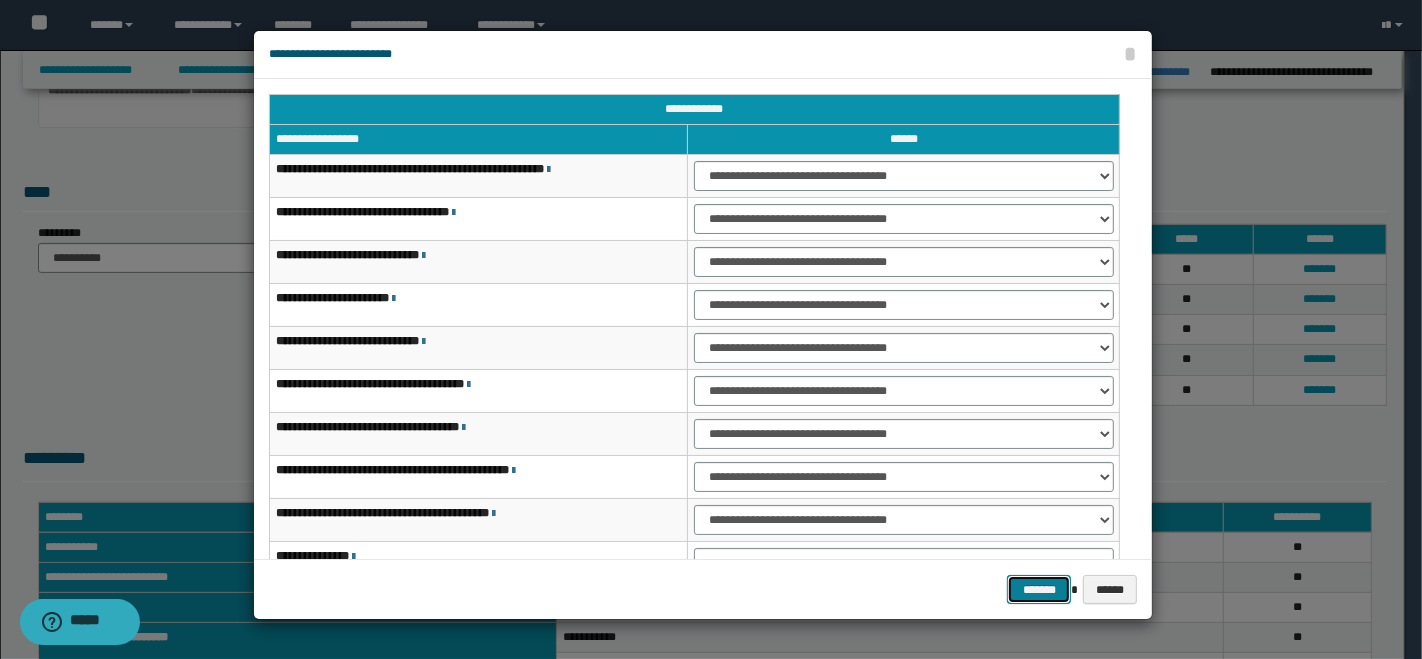click on "*******" at bounding box center (1039, 589) 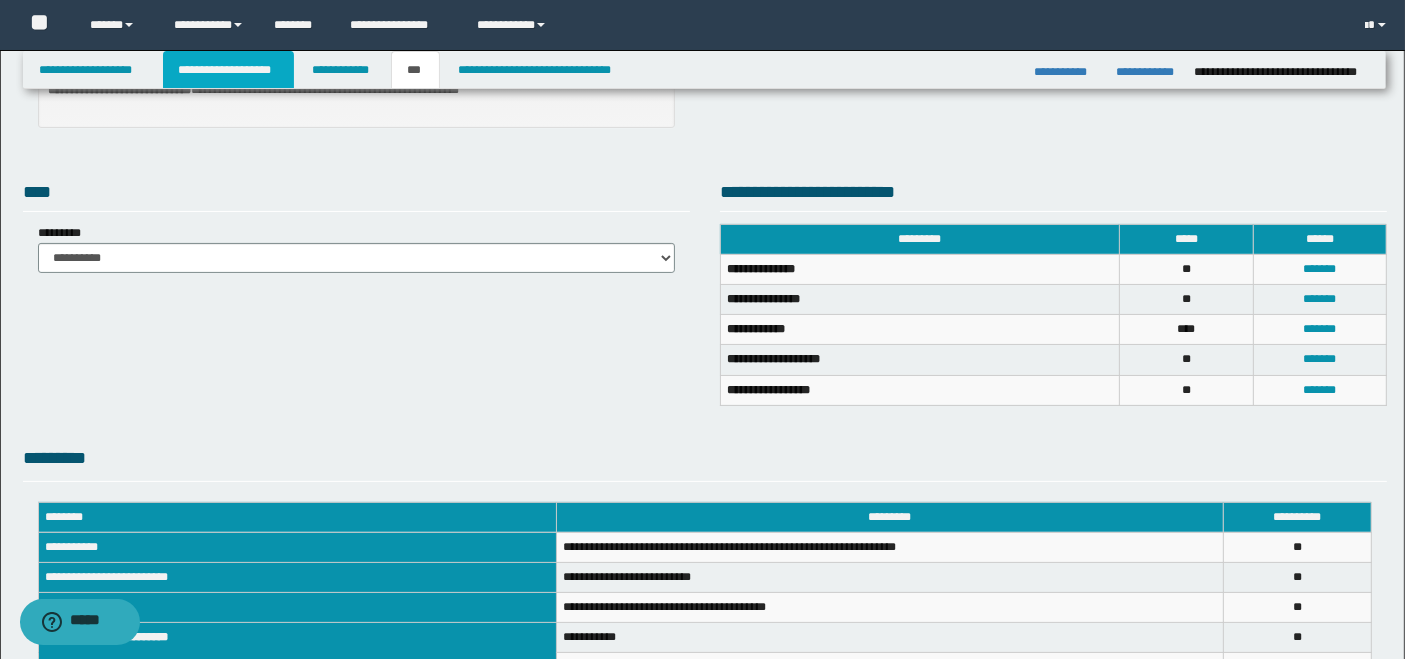 click on "**********" at bounding box center (228, 70) 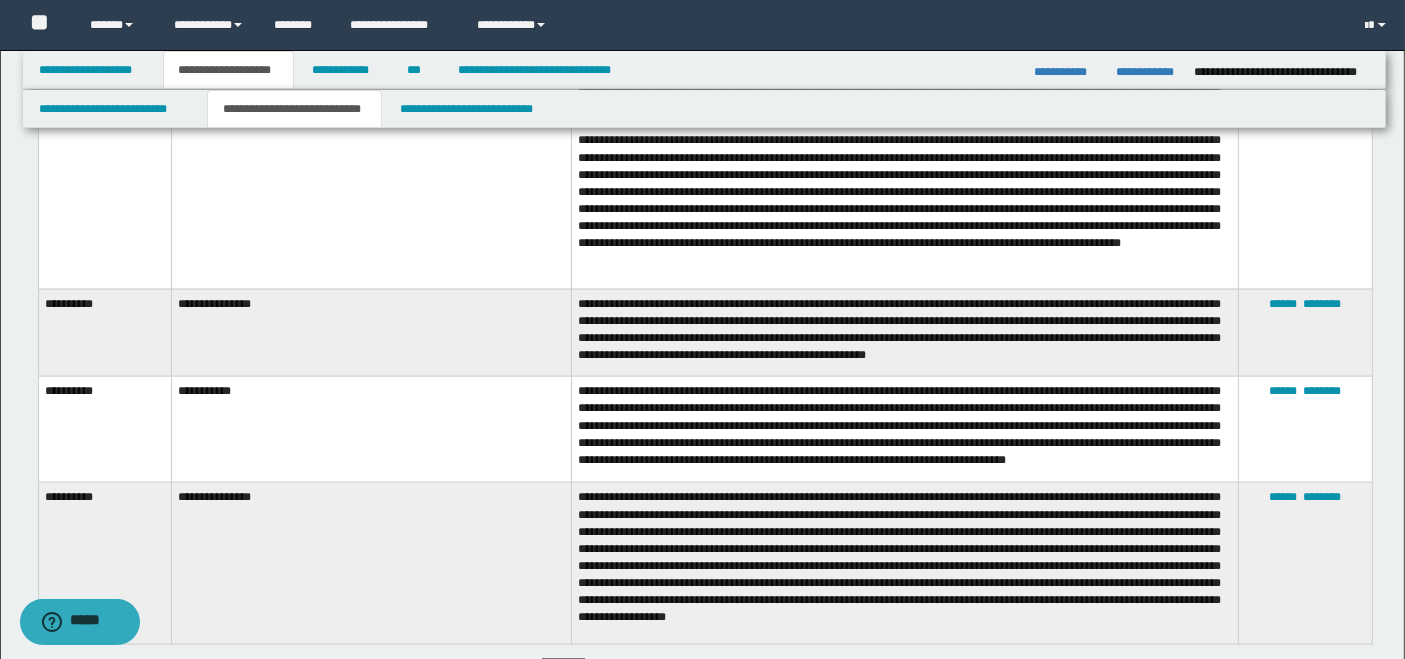 scroll, scrollTop: 3031, scrollLeft: 0, axis: vertical 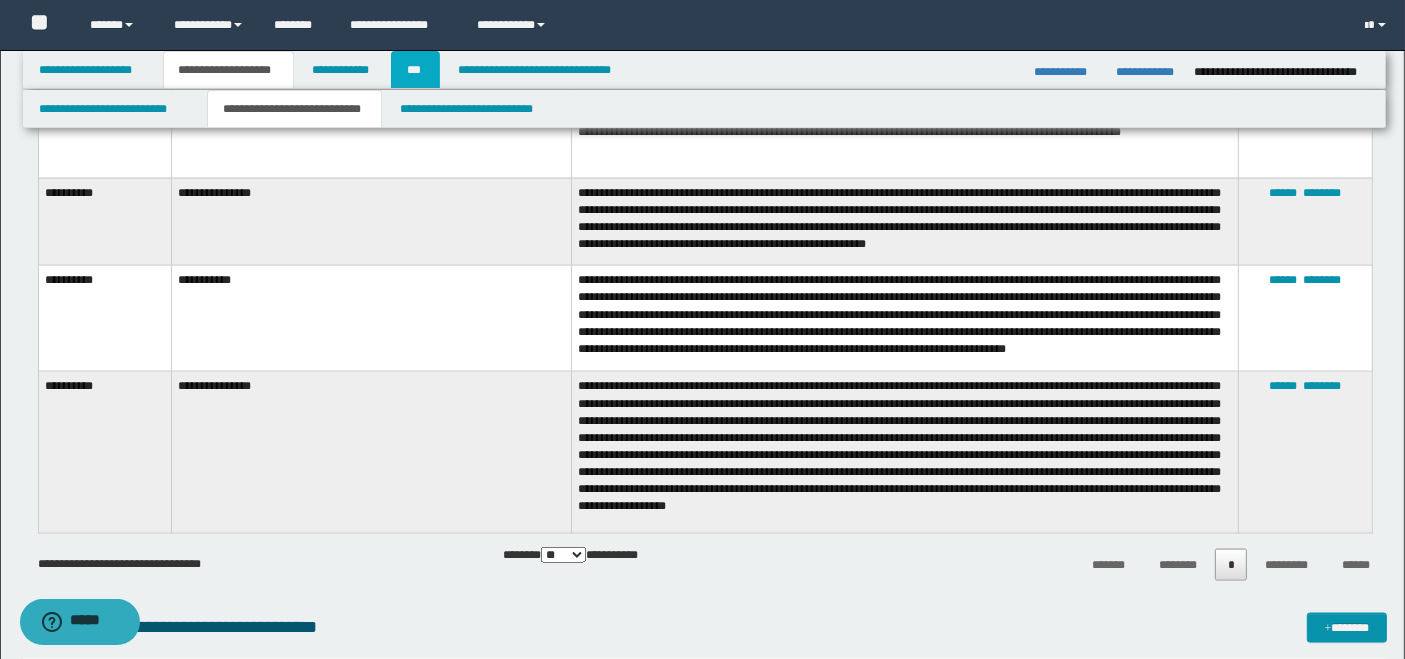 click on "***" at bounding box center [415, 70] 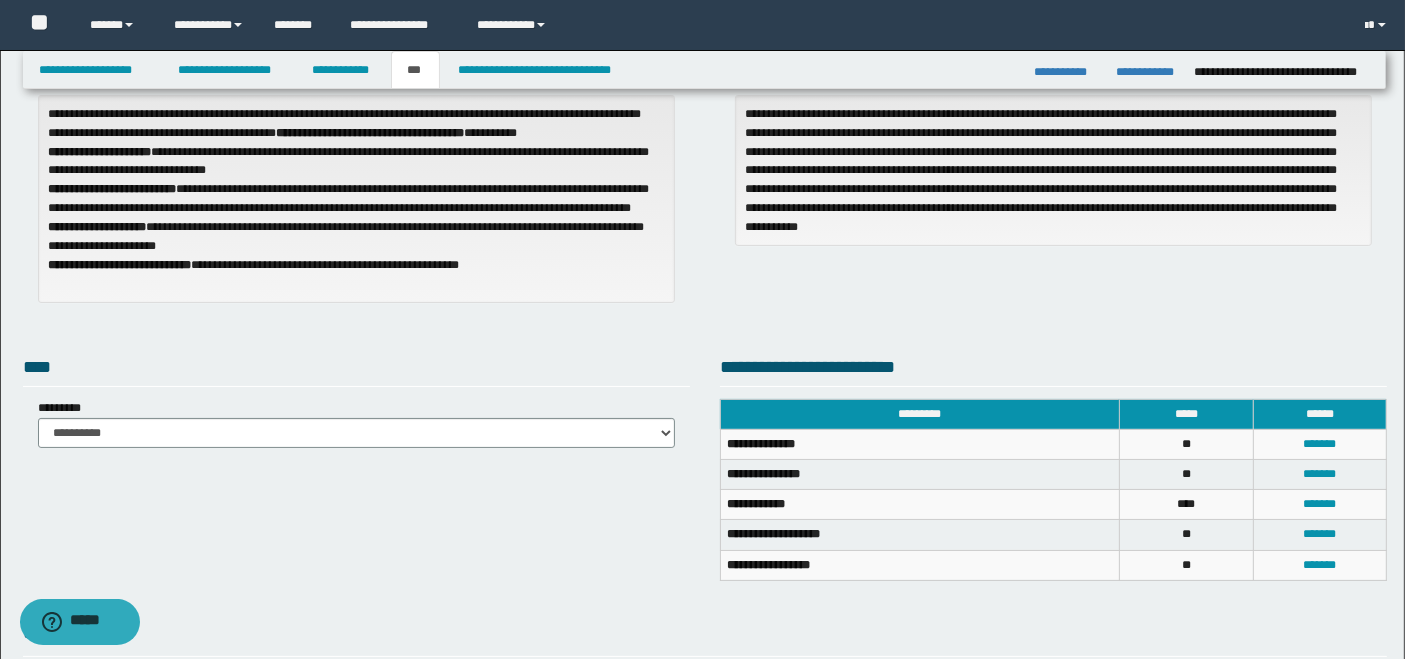 scroll, scrollTop: 380, scrollLeft: 0, axis: vertical 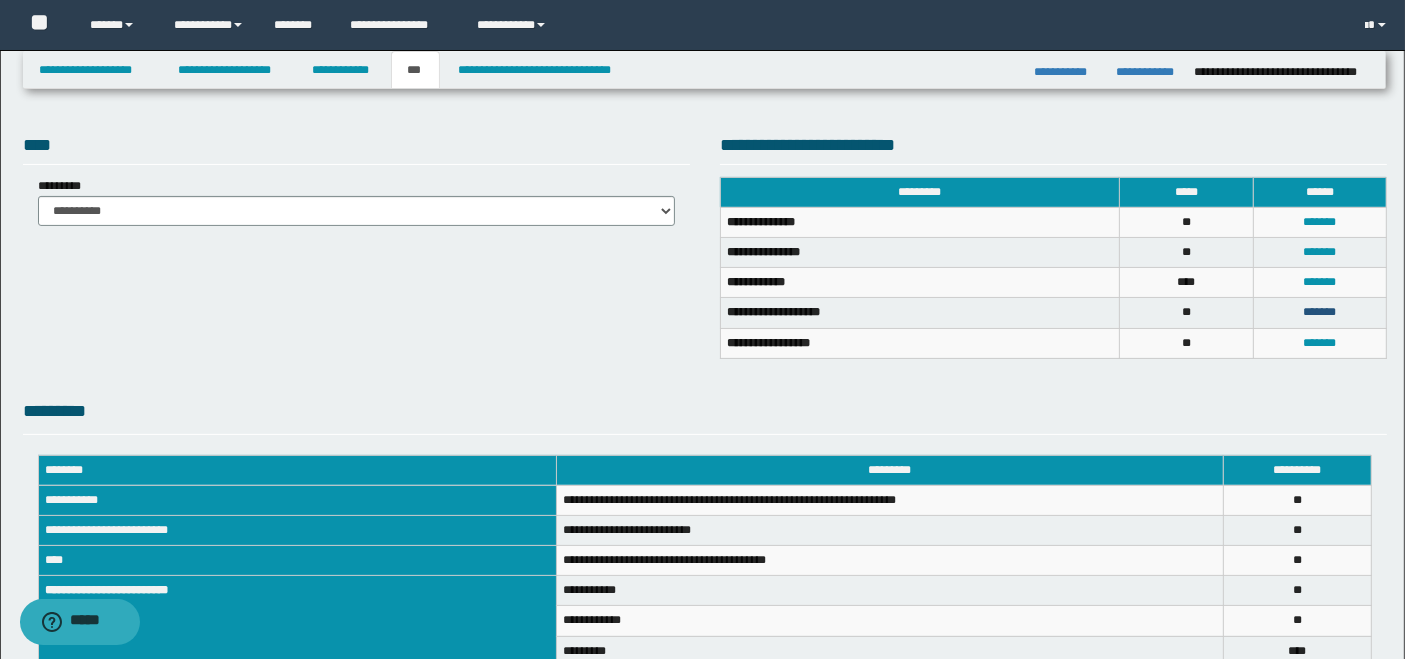 click on "*******" at bounding box center (1319, 312) 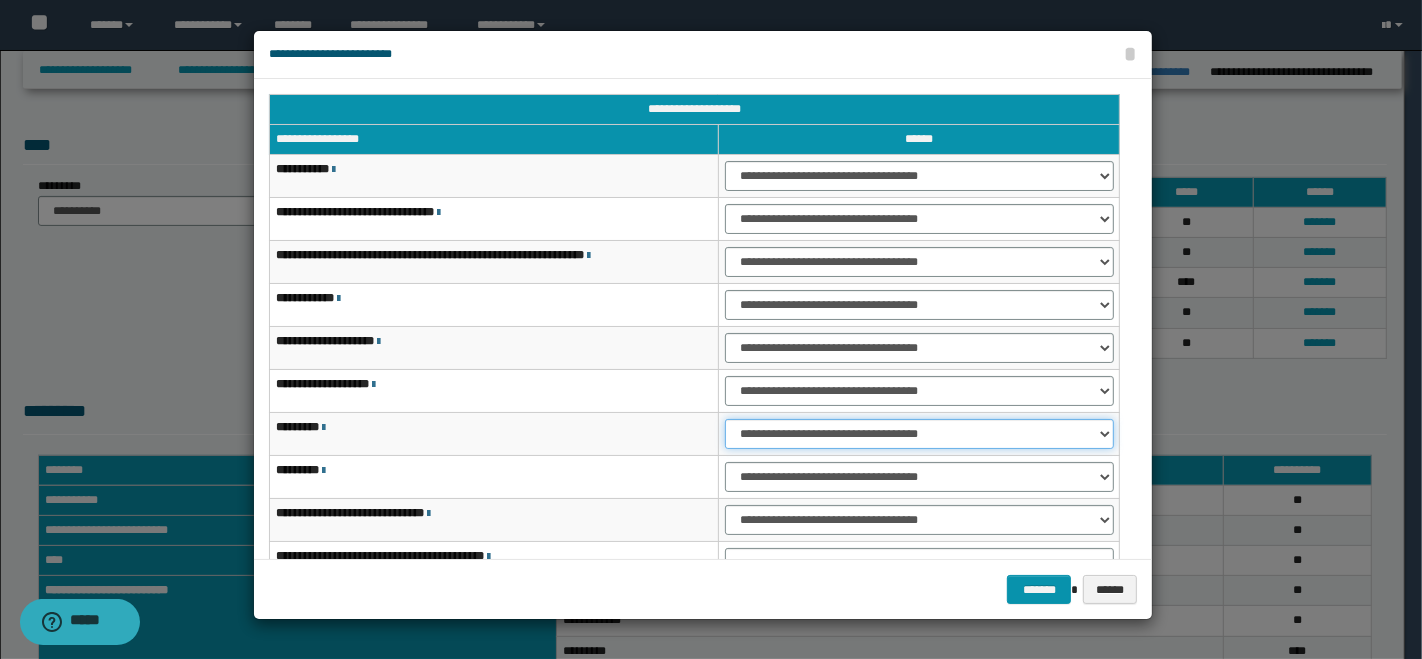 click on "**********" at bounding box center [919, 434] 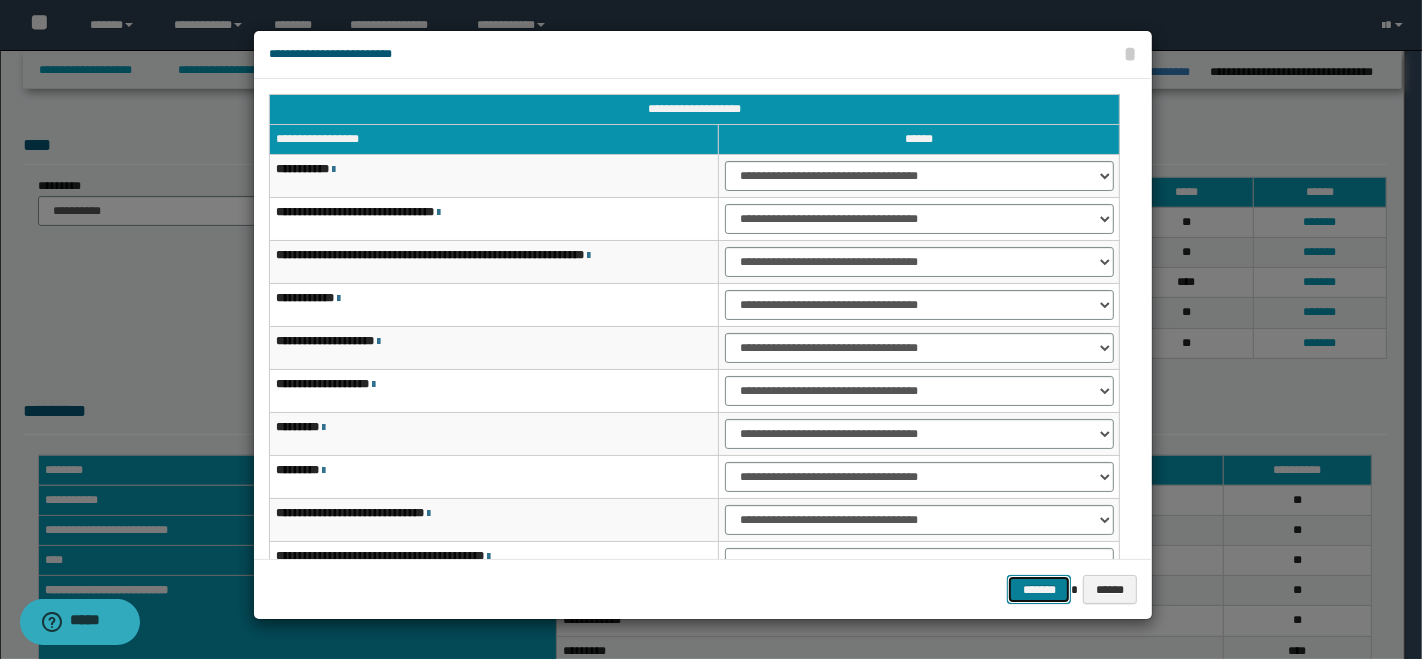 click on "*******" at bounding box center (1039, 589) 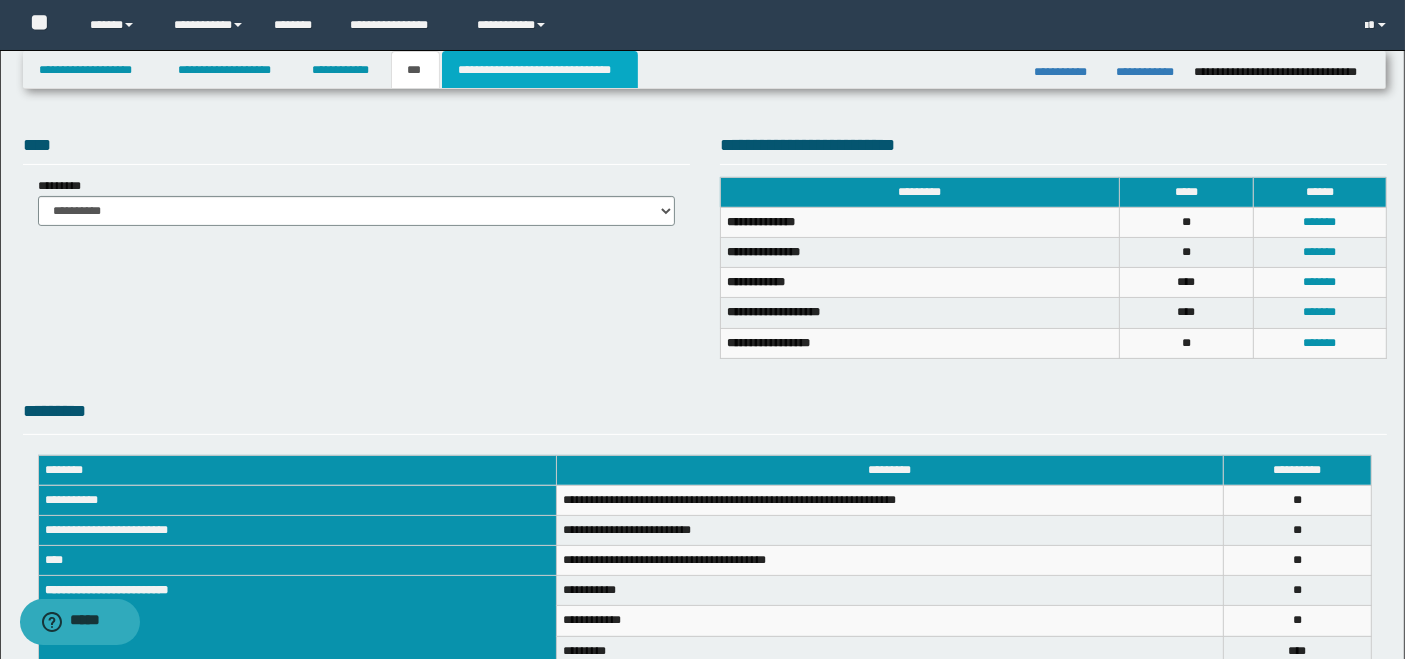 click on "**********" at bounding box center [540, 70] 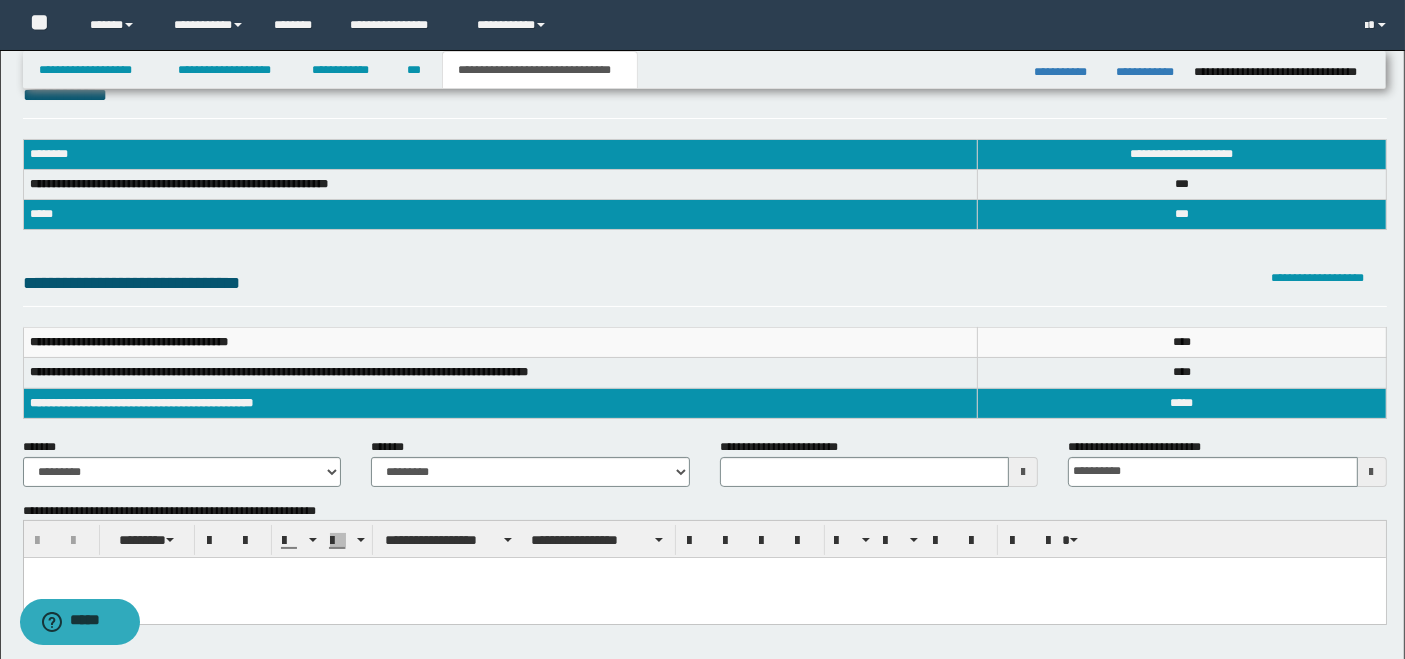 scroll, scrollTop: 0, scrollLeft: 0, axis: both 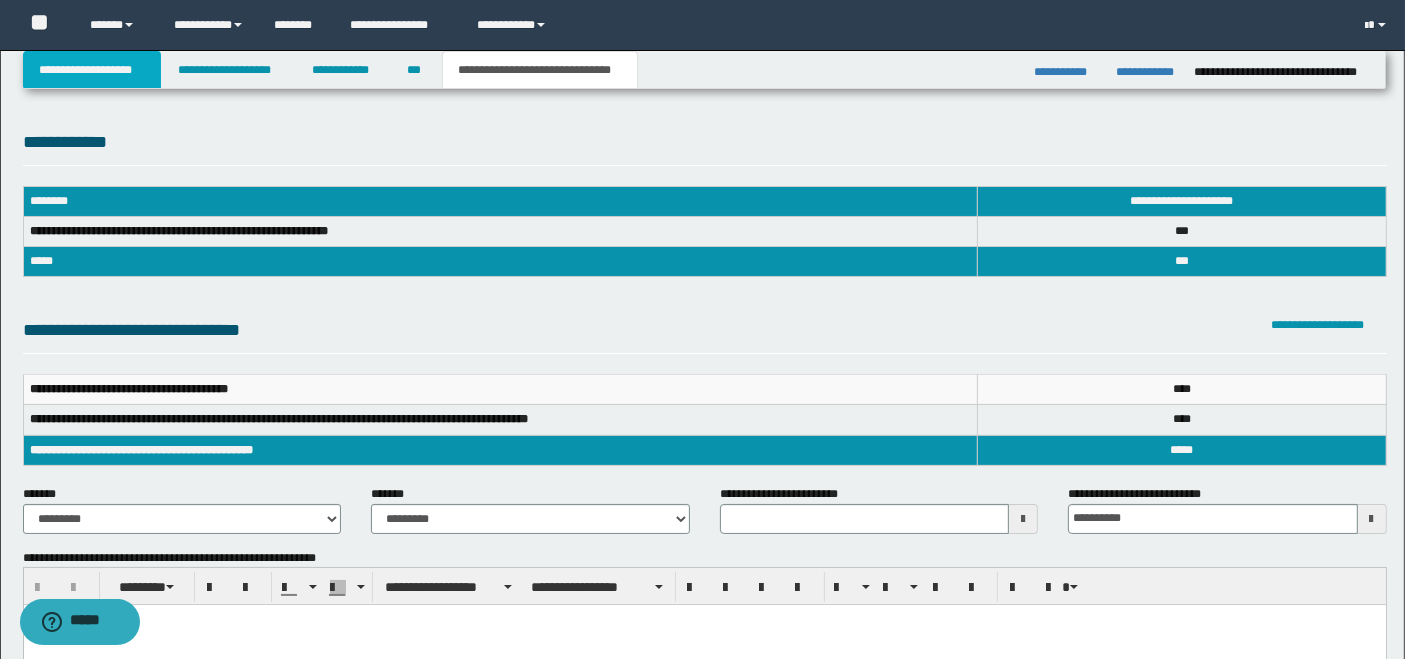 click on "**********" at bounding box center (92, 70) 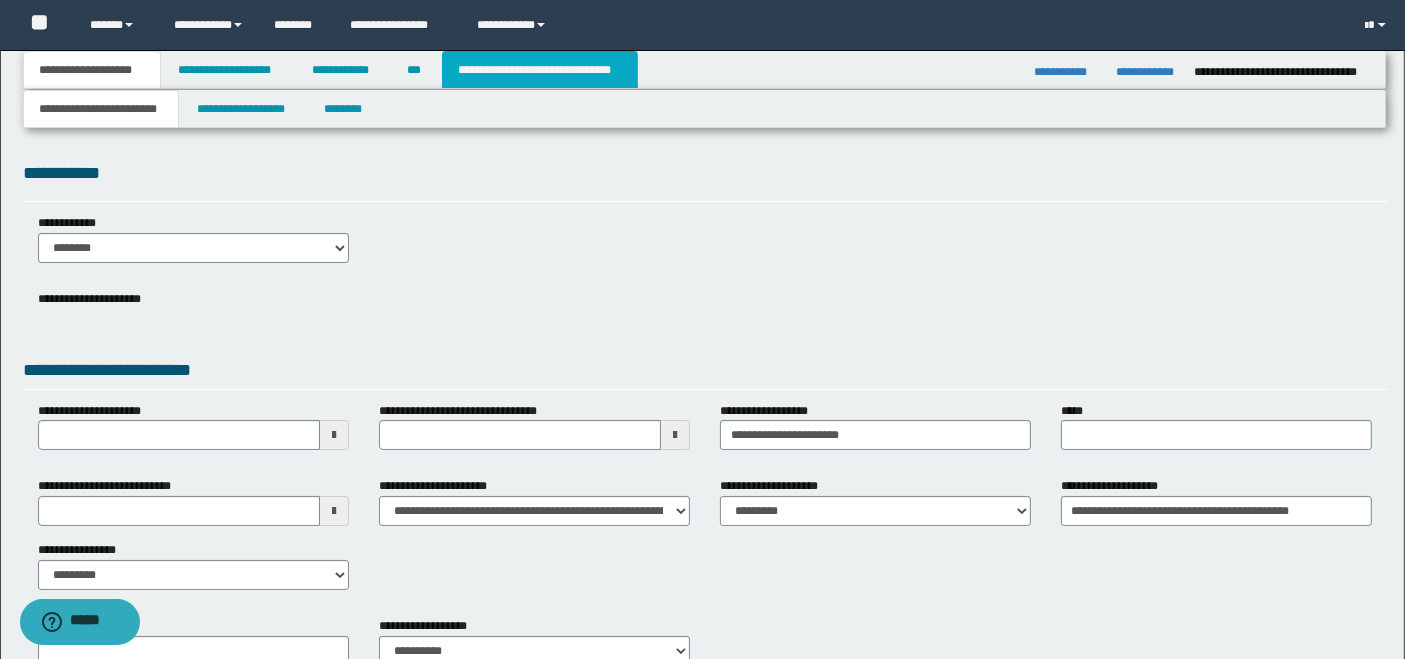 click on "**********" at bounding box center [540, 70] 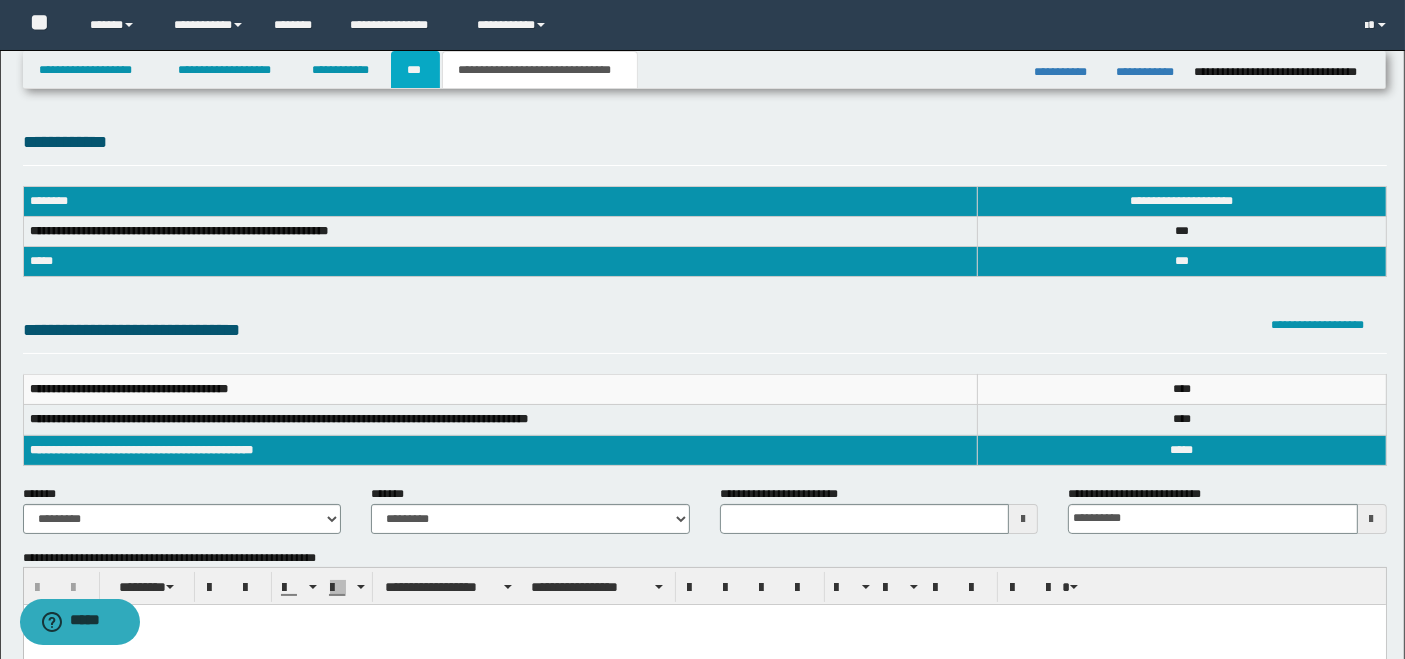 click on "***" at bounding box center [415, 70] 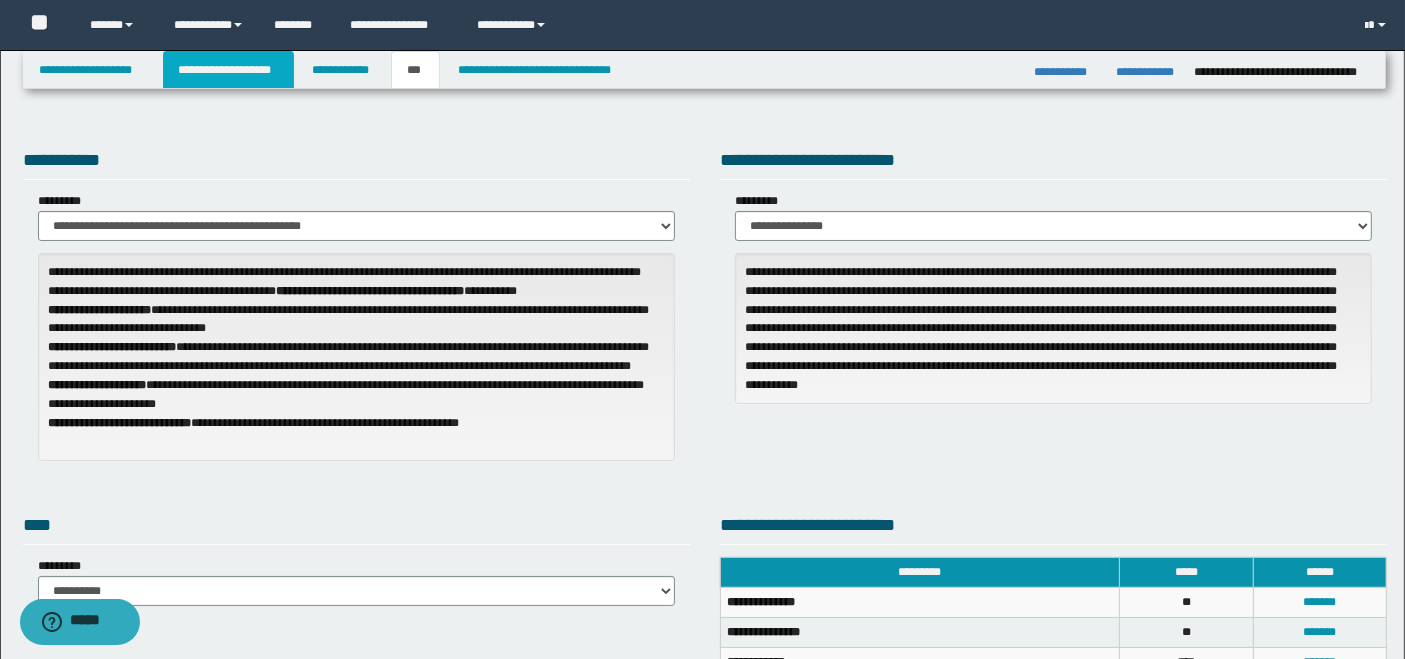 click on "**********" at bounding box center (228, 70) 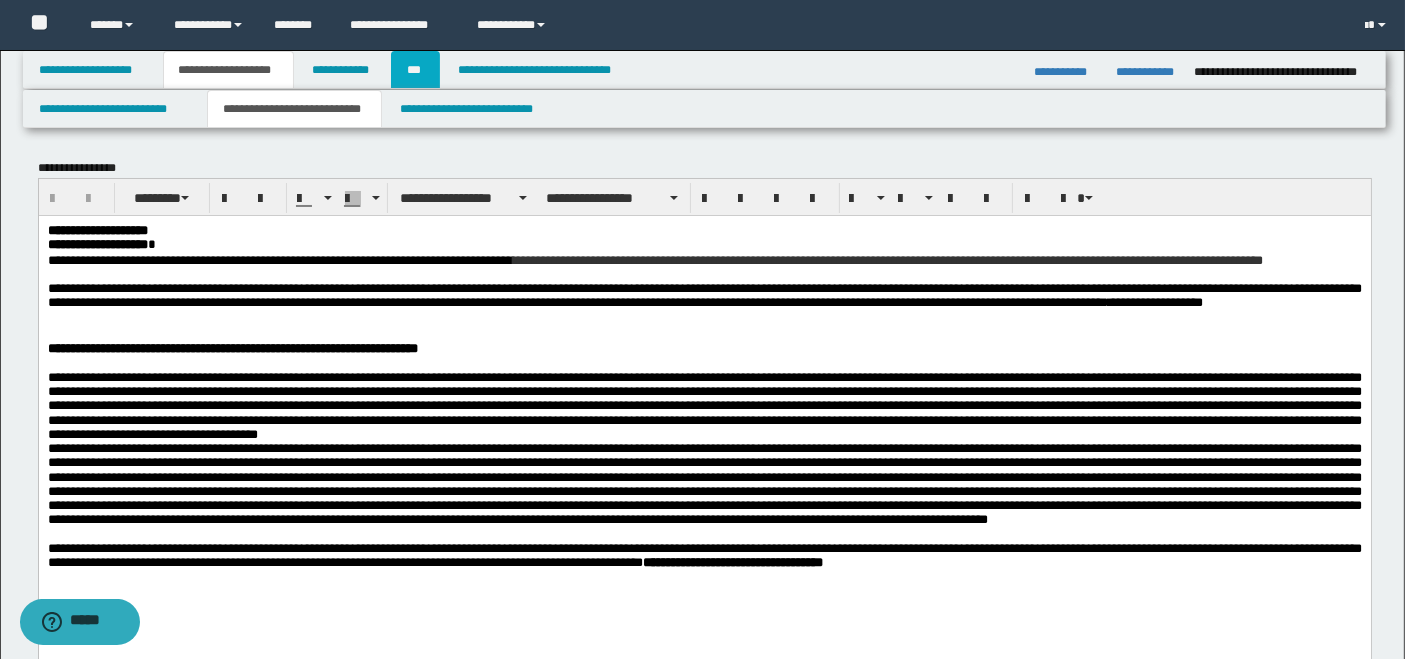click on "***" at bounding box center [415, 70] 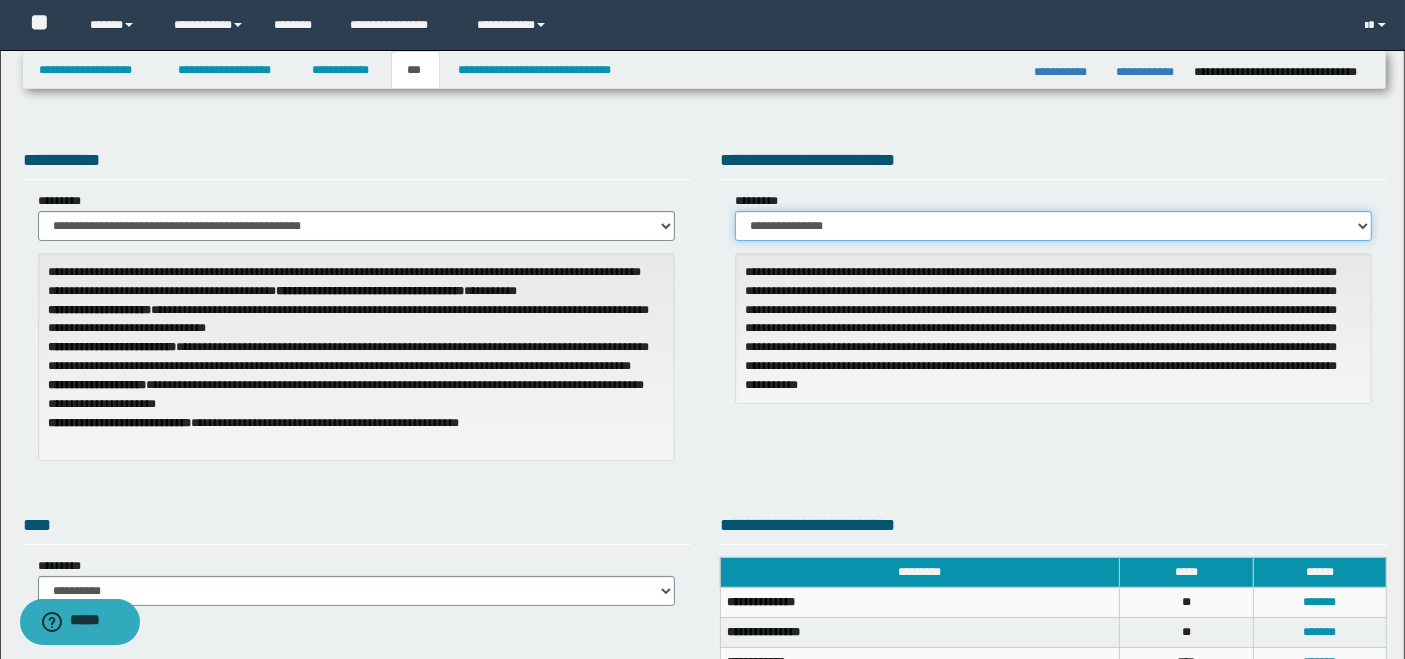 click on "**********" at bounding box center [1053, 226] 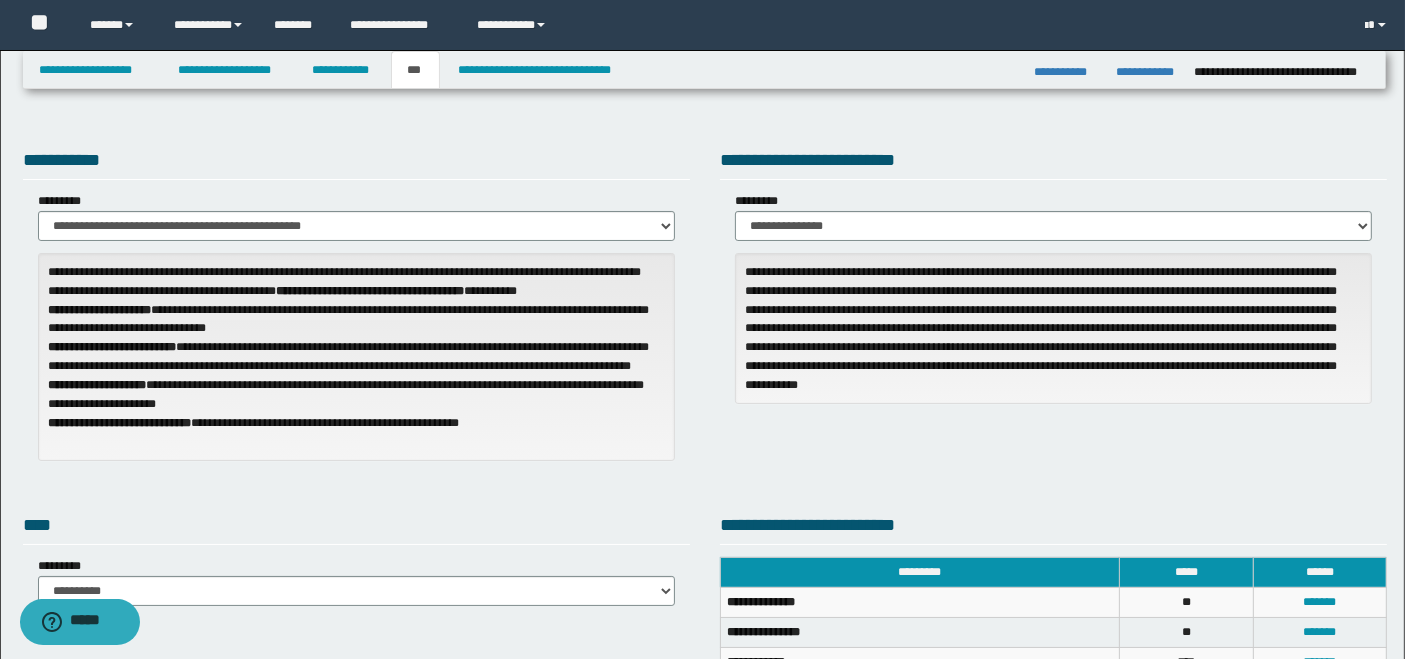 click on "**********" at bounding box center (1053, 163) 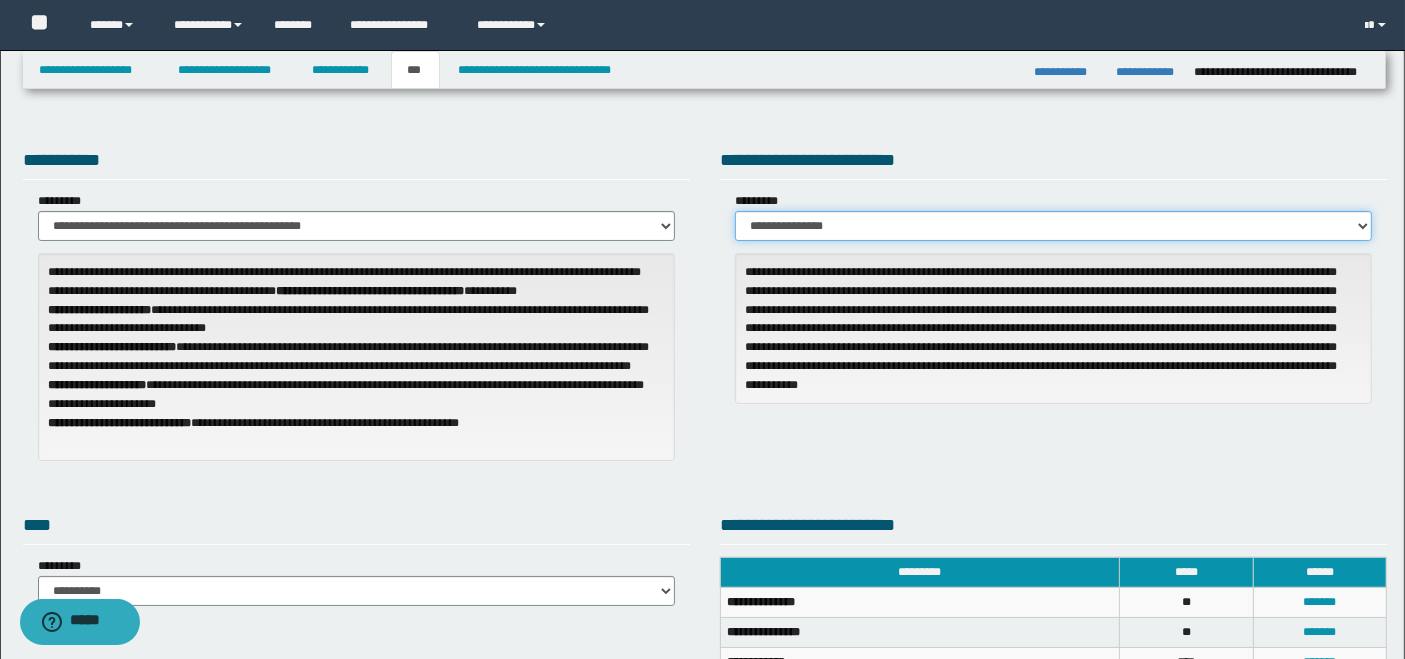 click on "**********" at bounding box center [1053, 226] 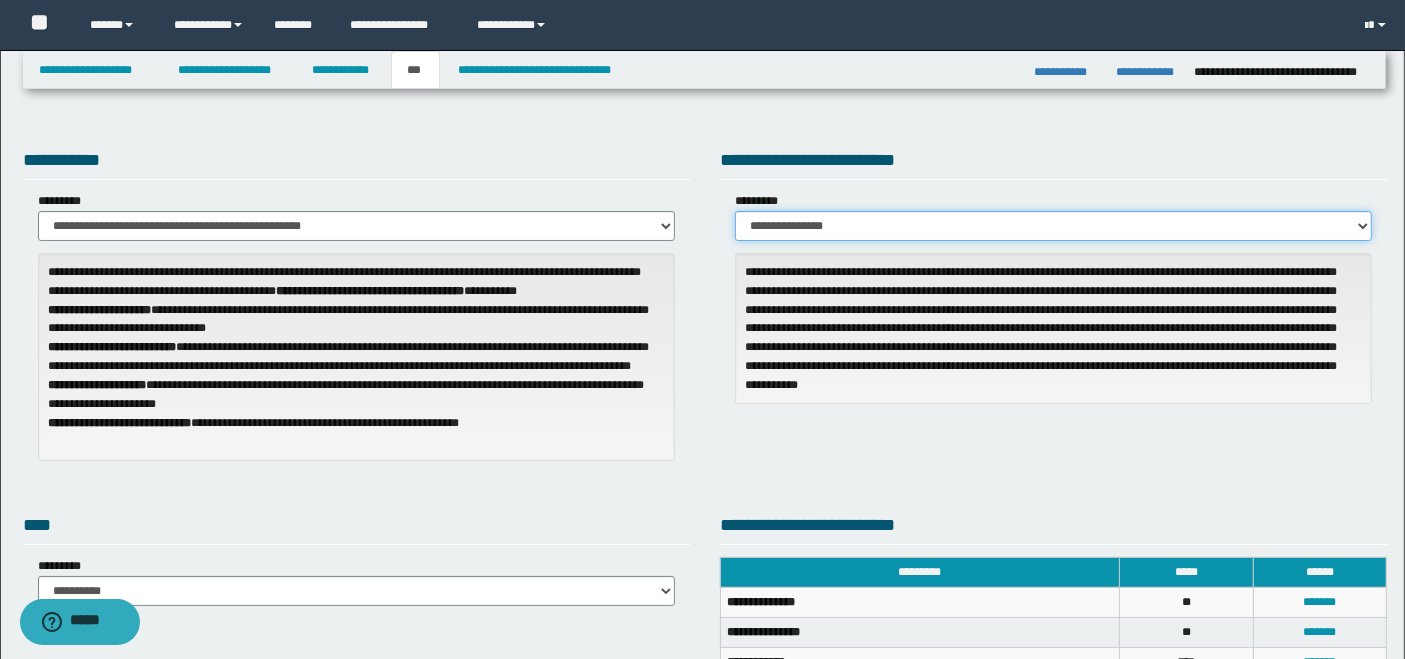 select on "***" 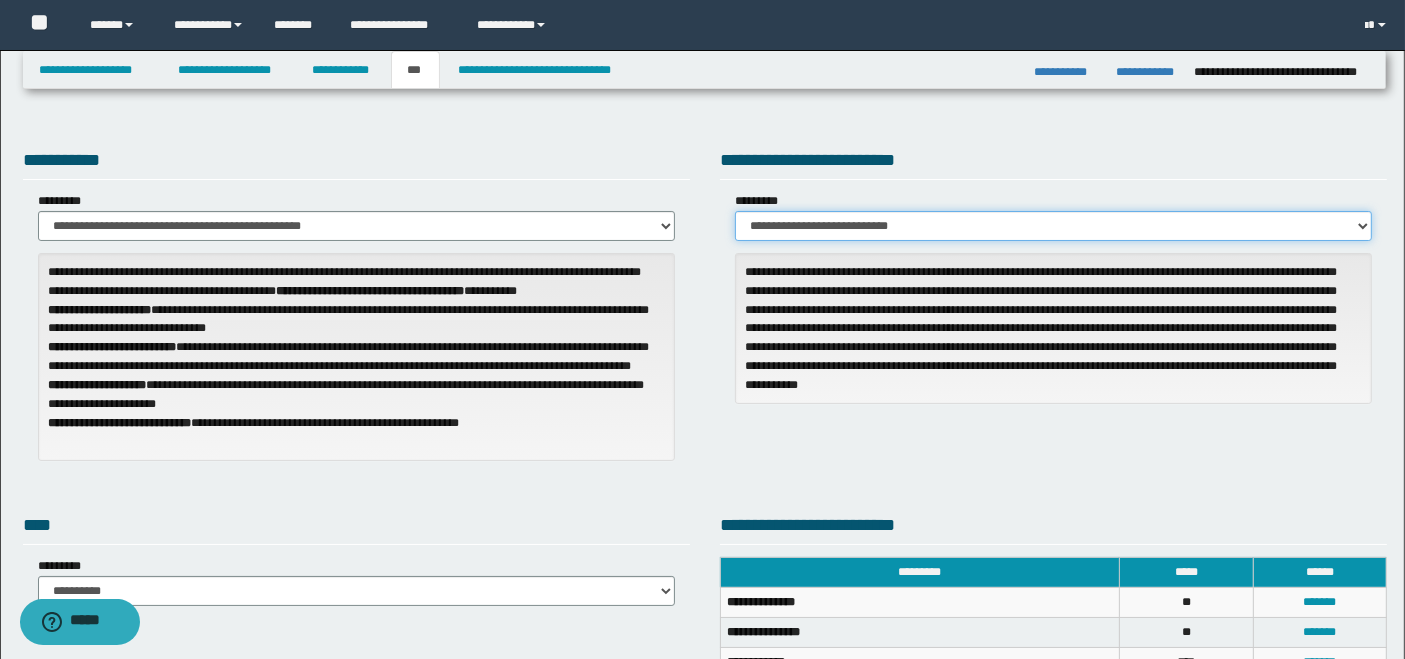 click on "**********" at bounding box center (1053, 226) 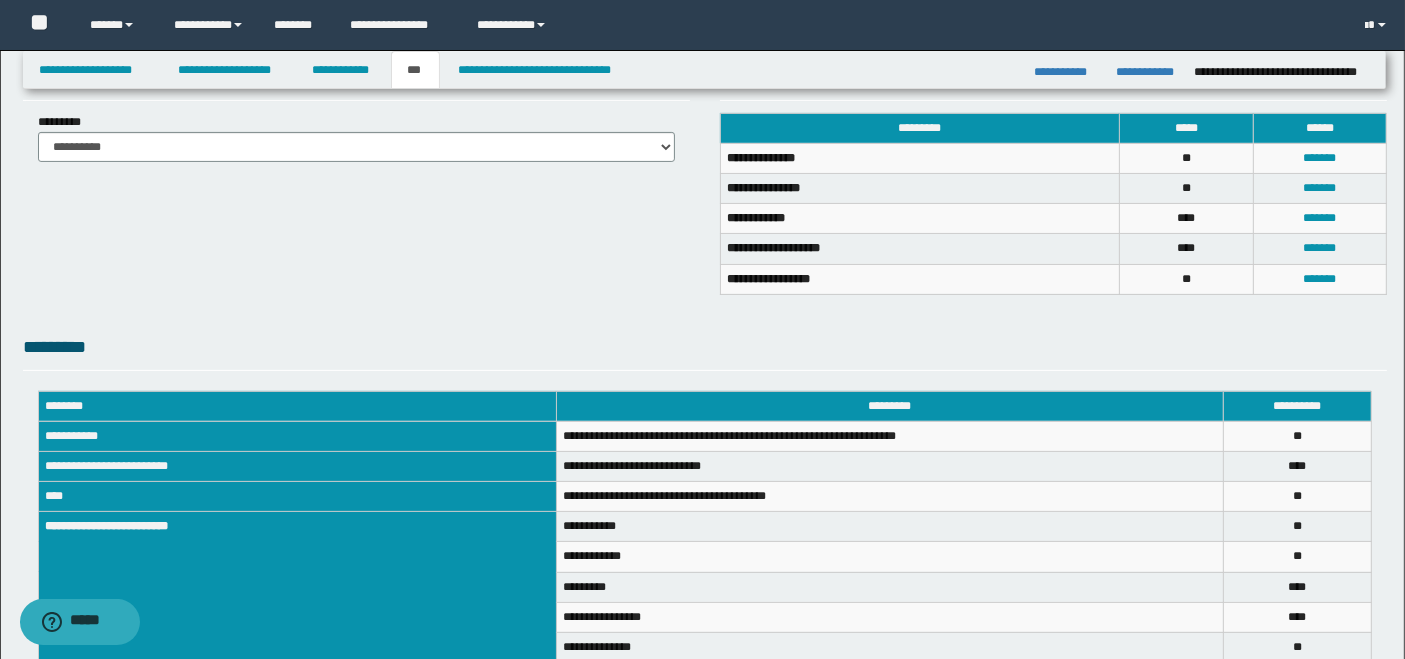 scroll, scrollTop: 555, scrollLeft: 0, axis: vertical 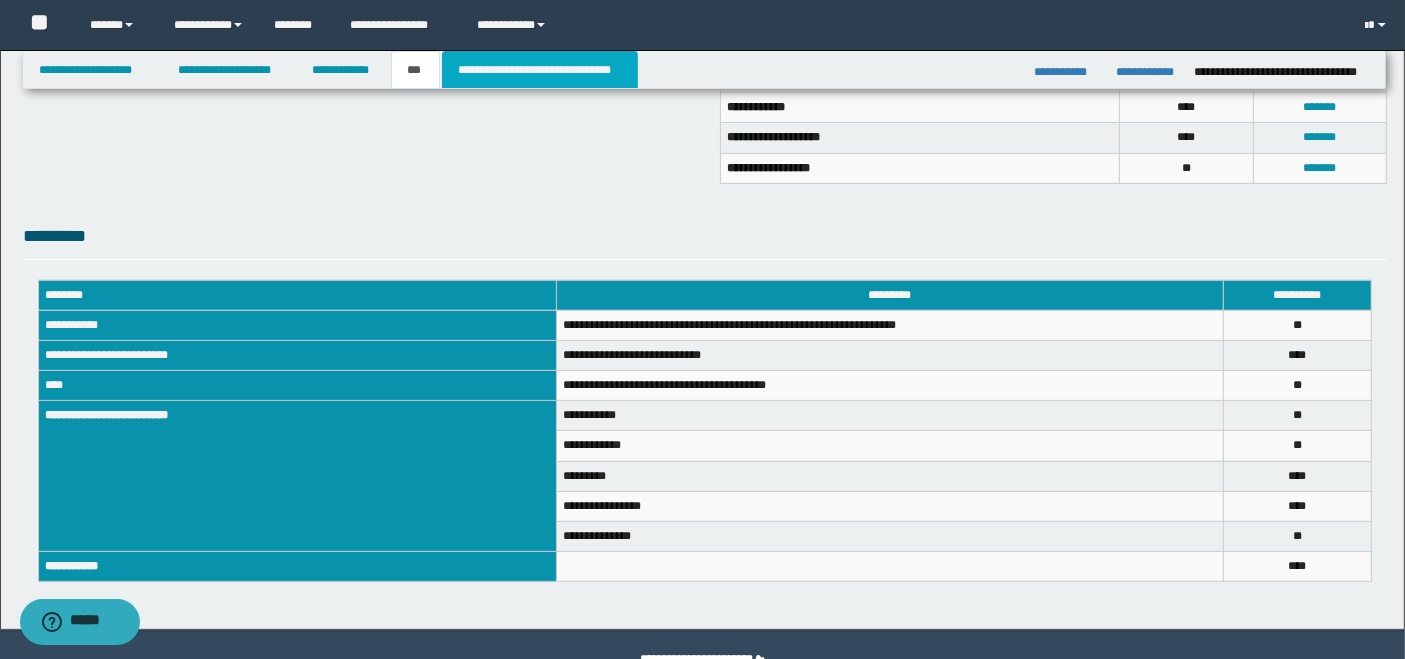 click on "**********" at bounding box center (540, 70) 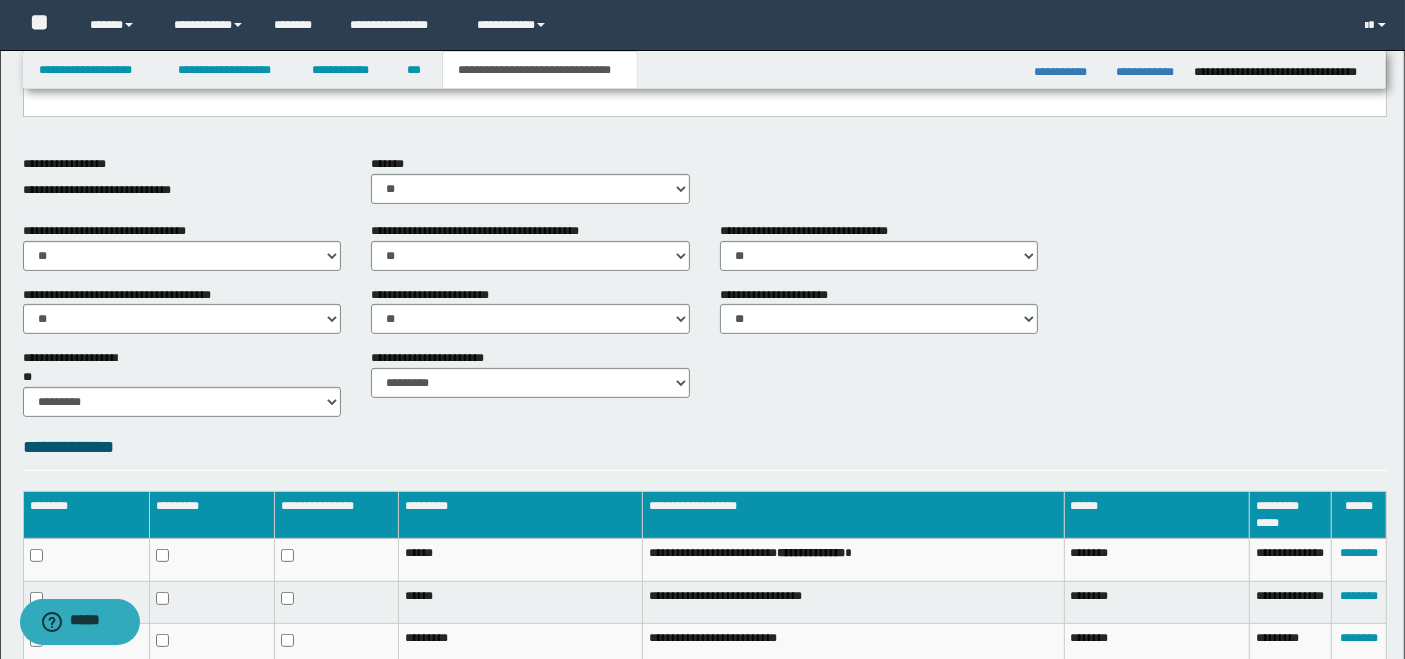 click at bounding box center (704, 90) 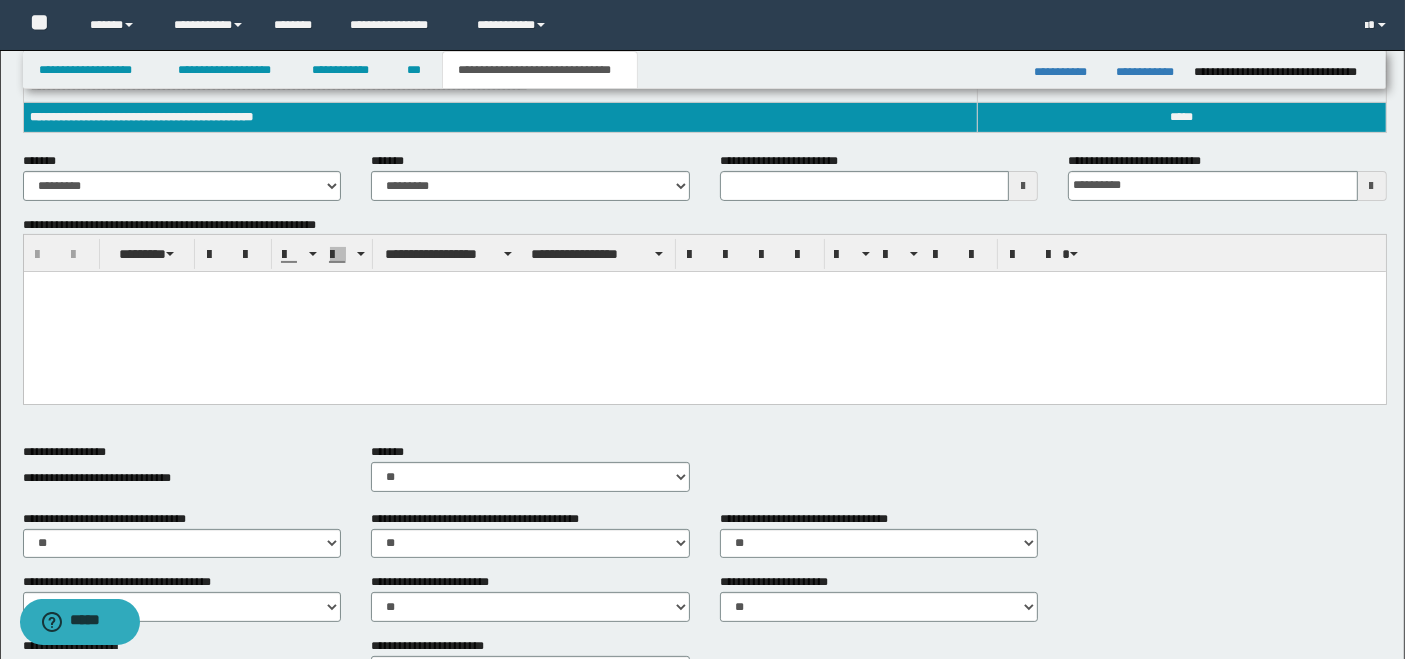 scroll, scrollTop: 0, scrollLeft: 0, axis: both 